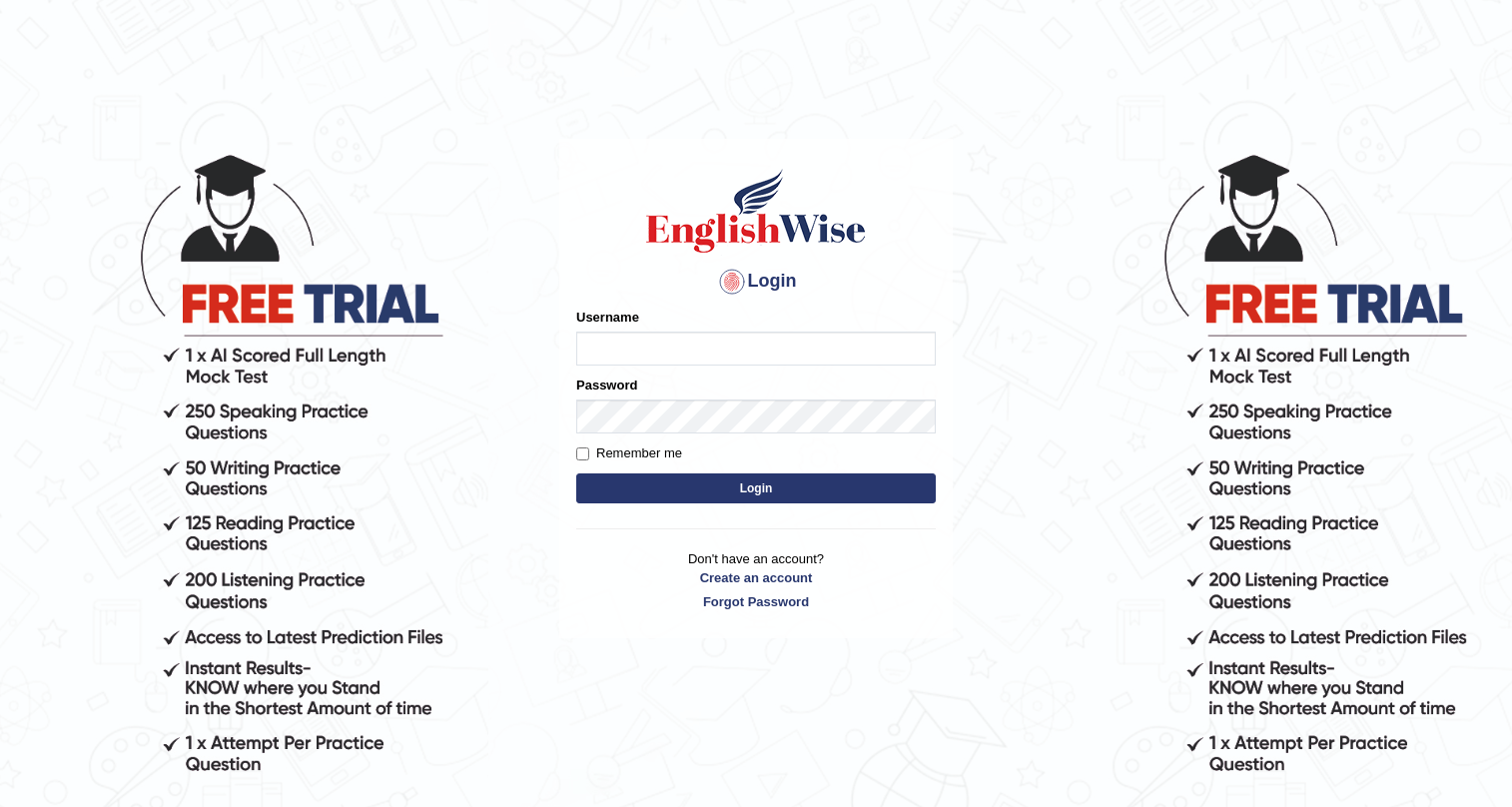scroll, scrollTop: 0, scrollLeft: 0, axis: both 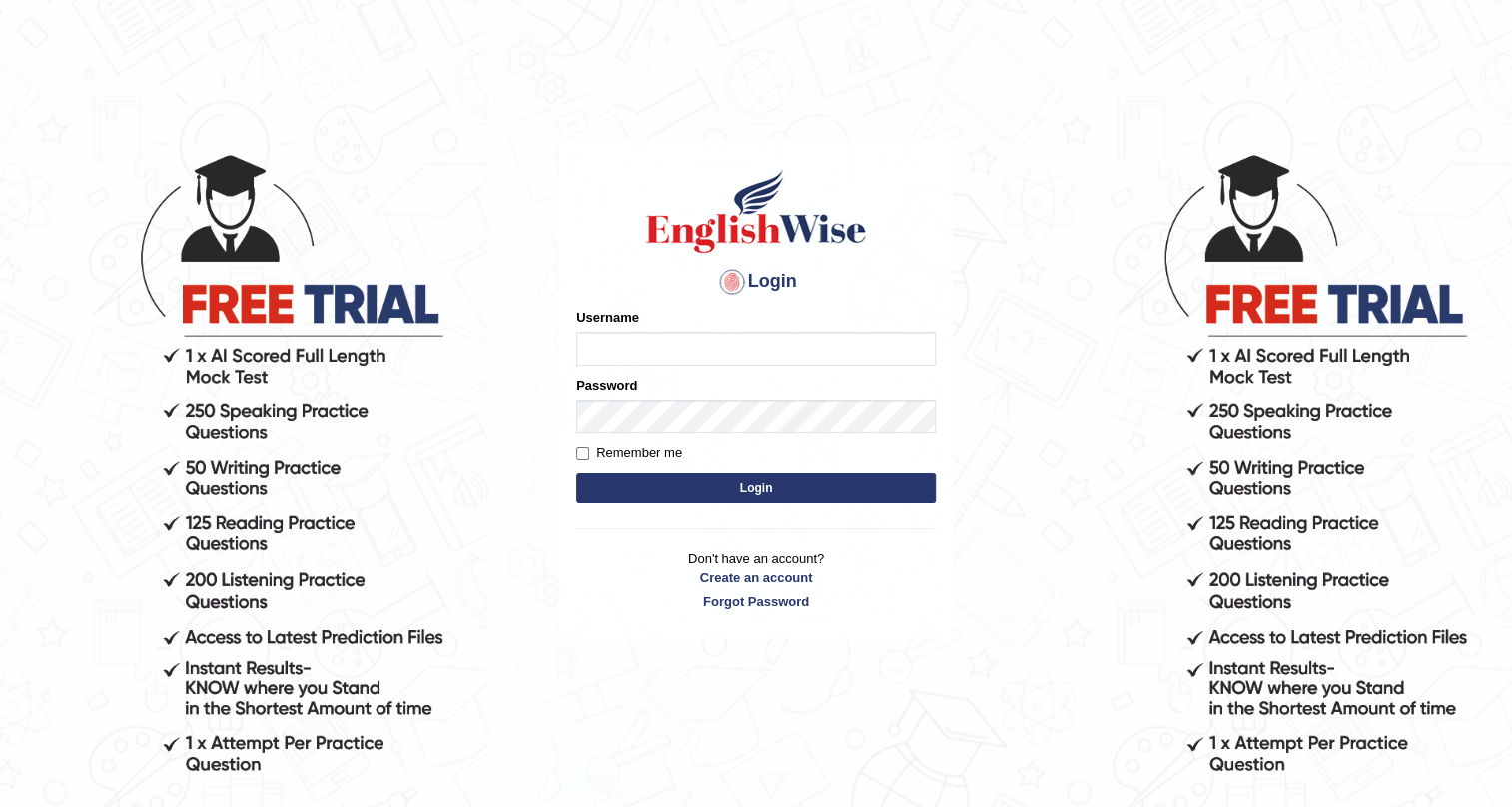 click on "Username" at bounding box center [756, 349] 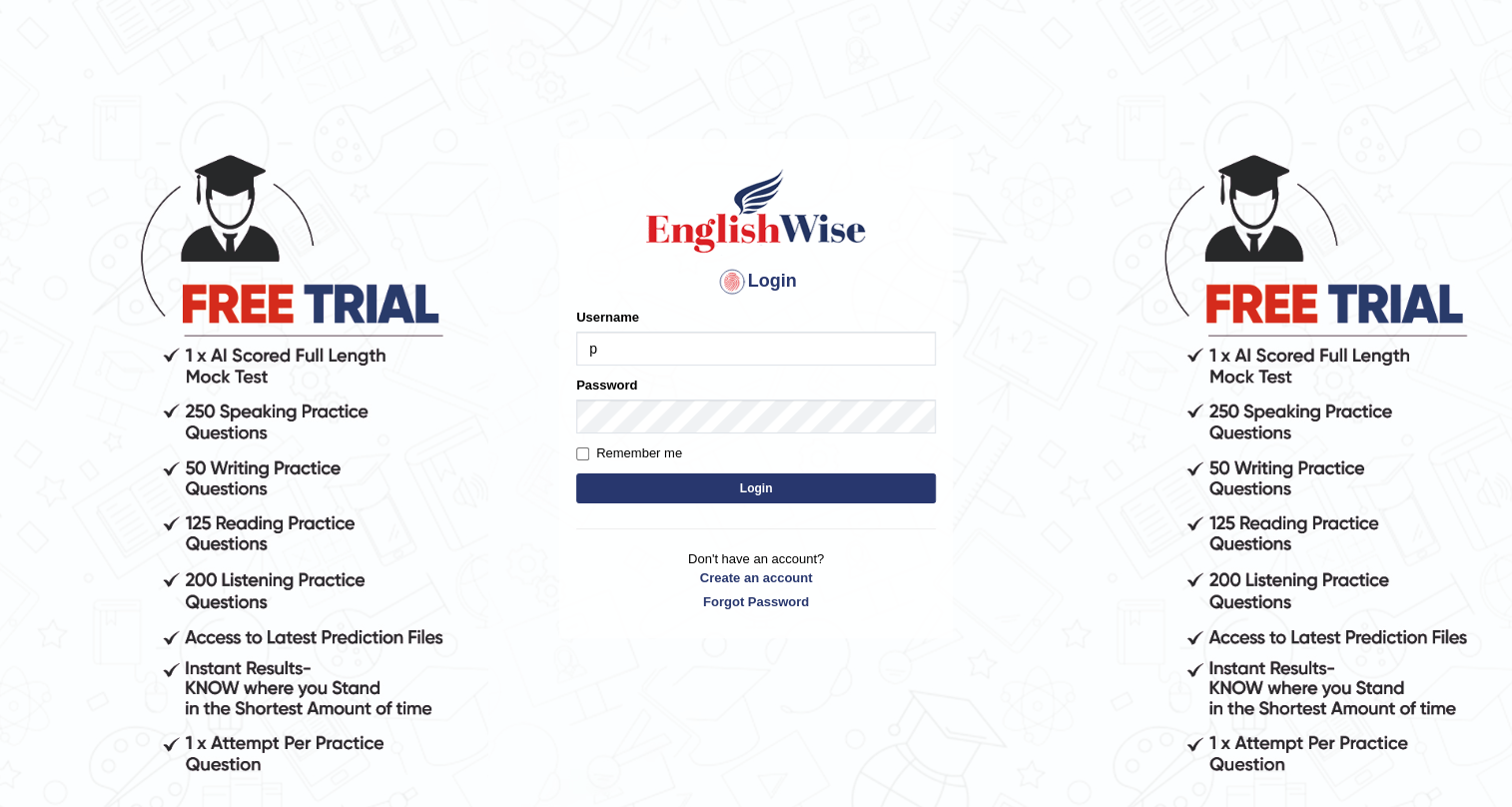 type on "pernegul" 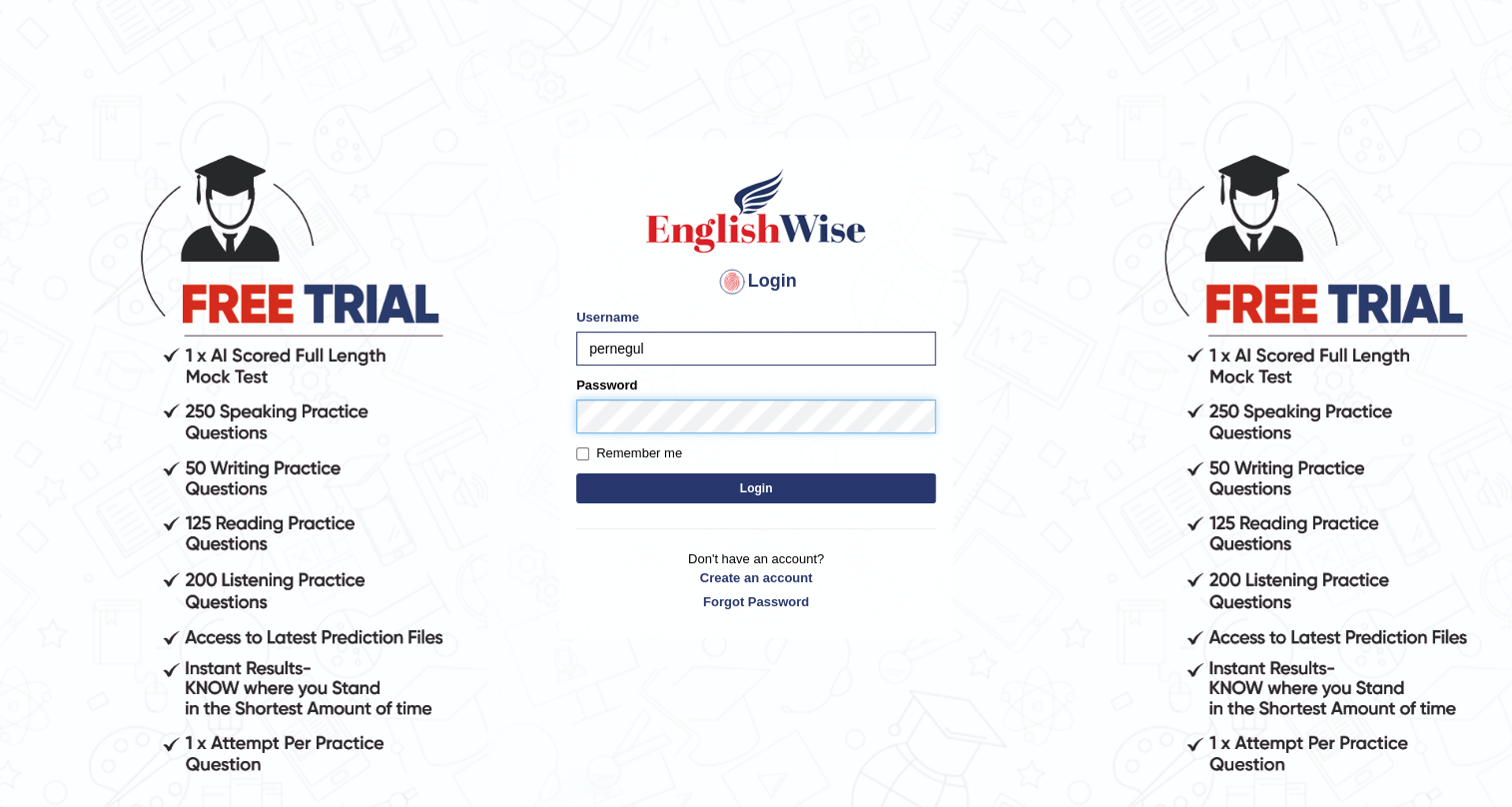 click on "Login" at bounding box center [756, 488] 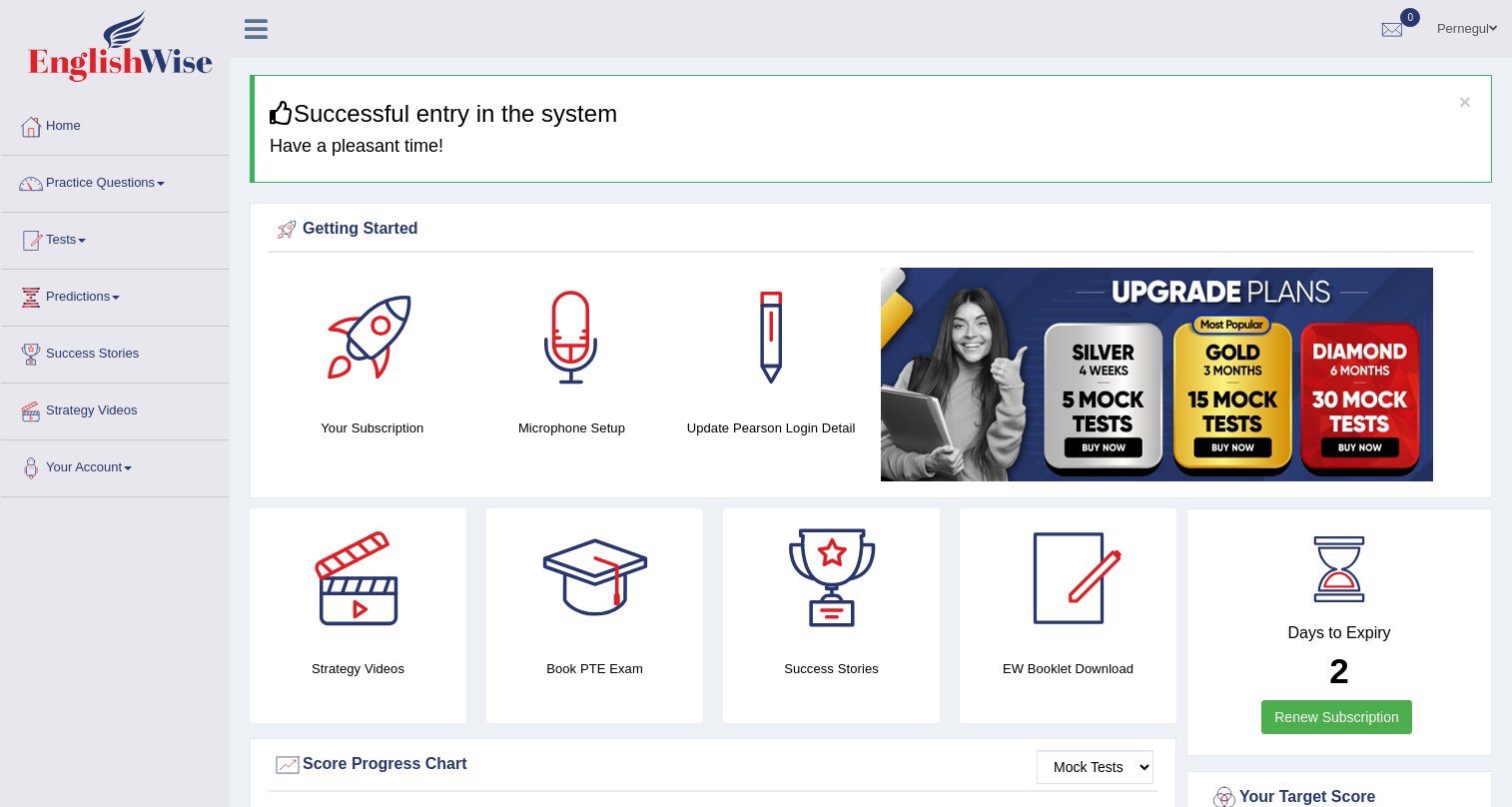 scroll, scrollTop: 0, scrollLeft: 0, axis: both 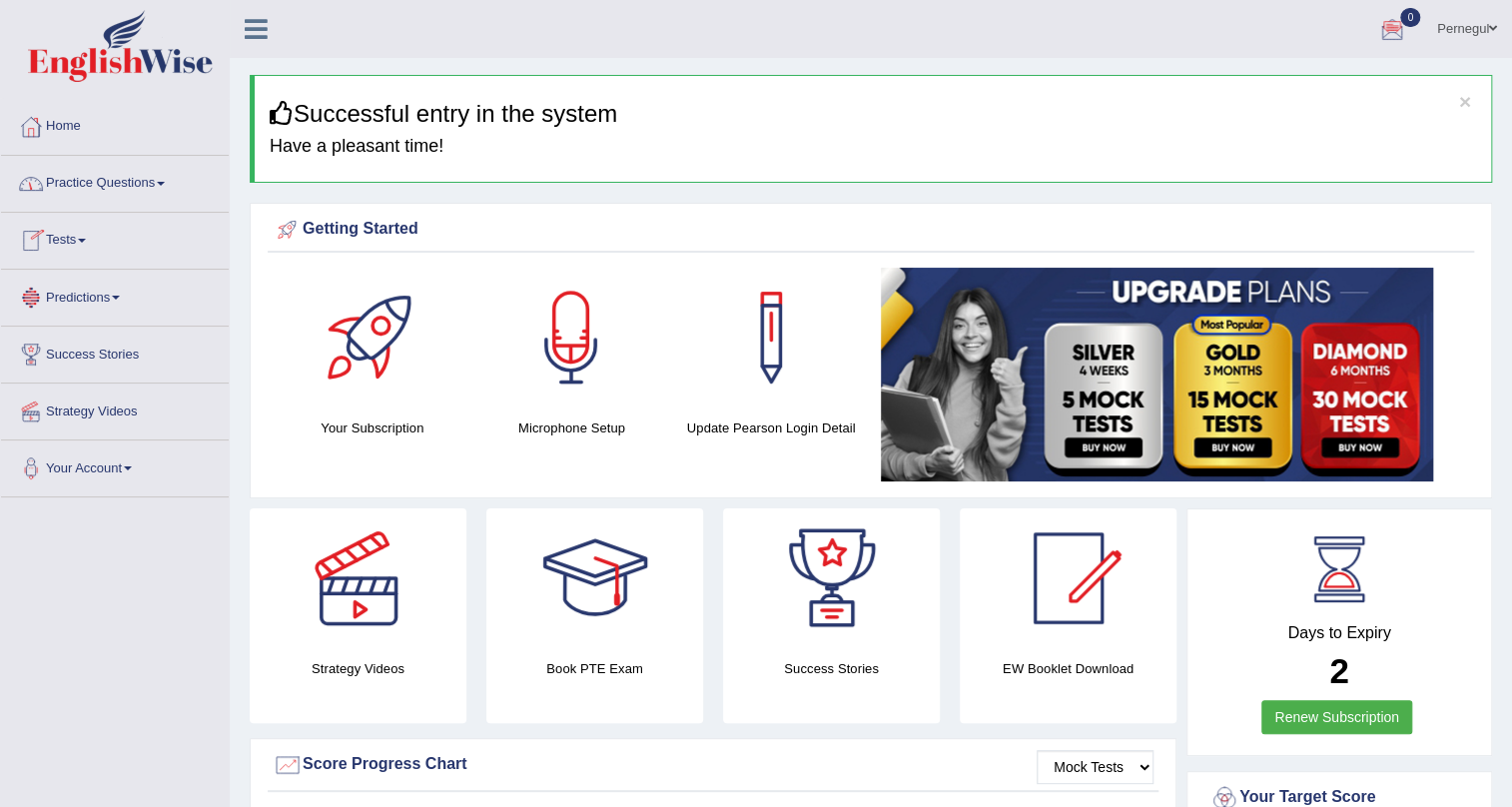 click on "Tests" at bounding box center (115, 238) 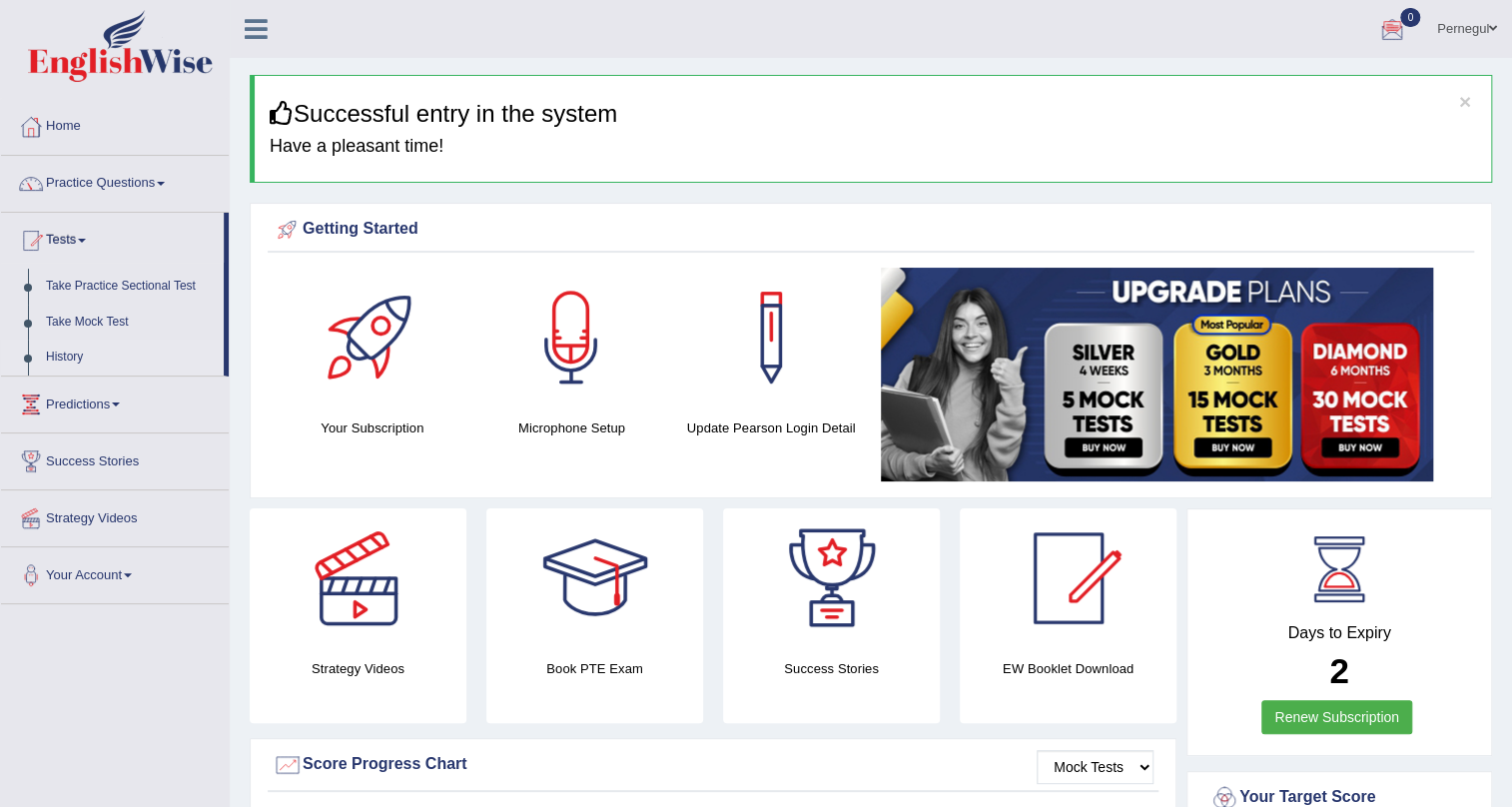 click on "History" at bounding box center [130, 358] 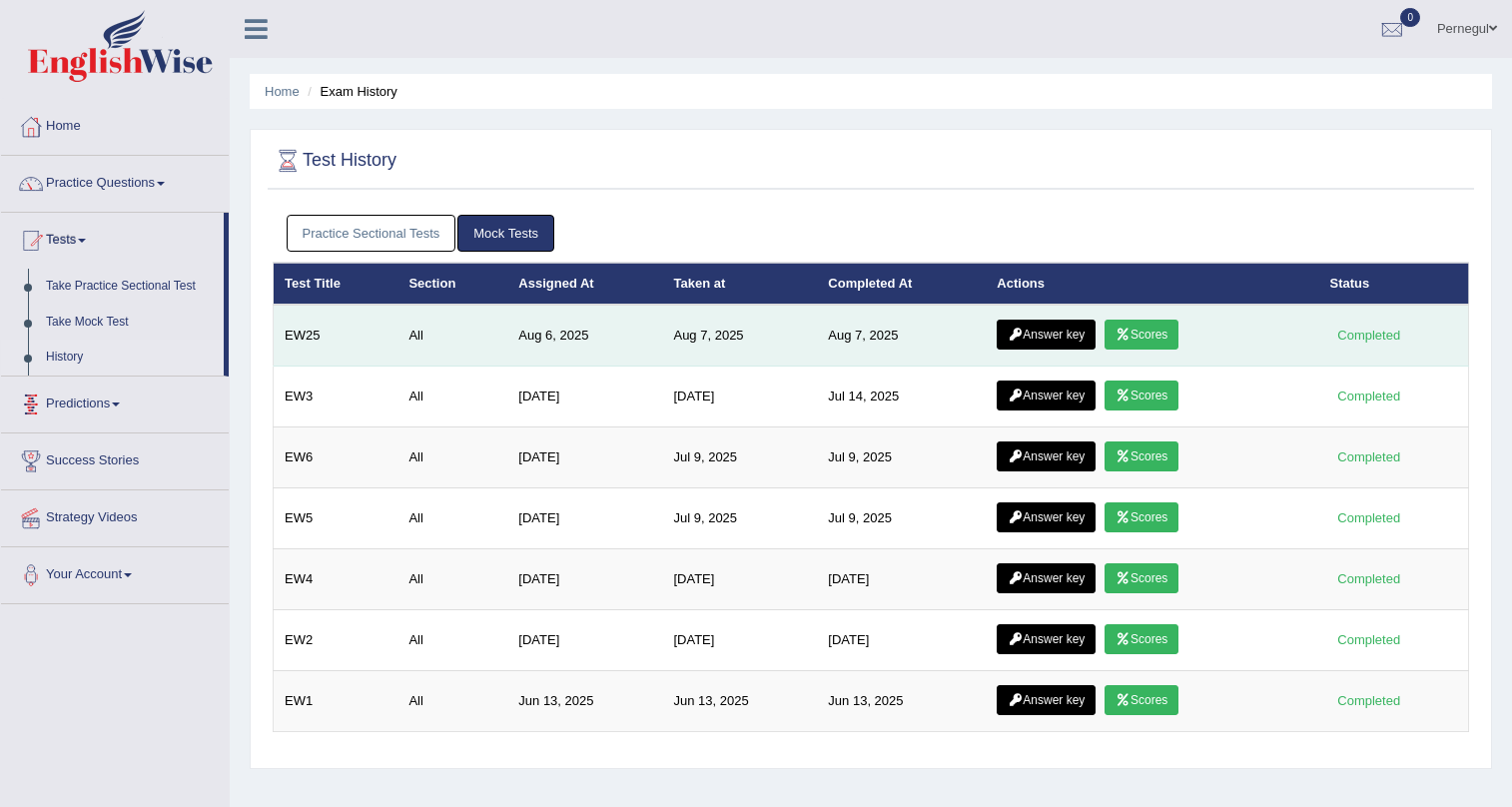 scroll, scrollTop: 0, scrollLeft: 0, axis: both 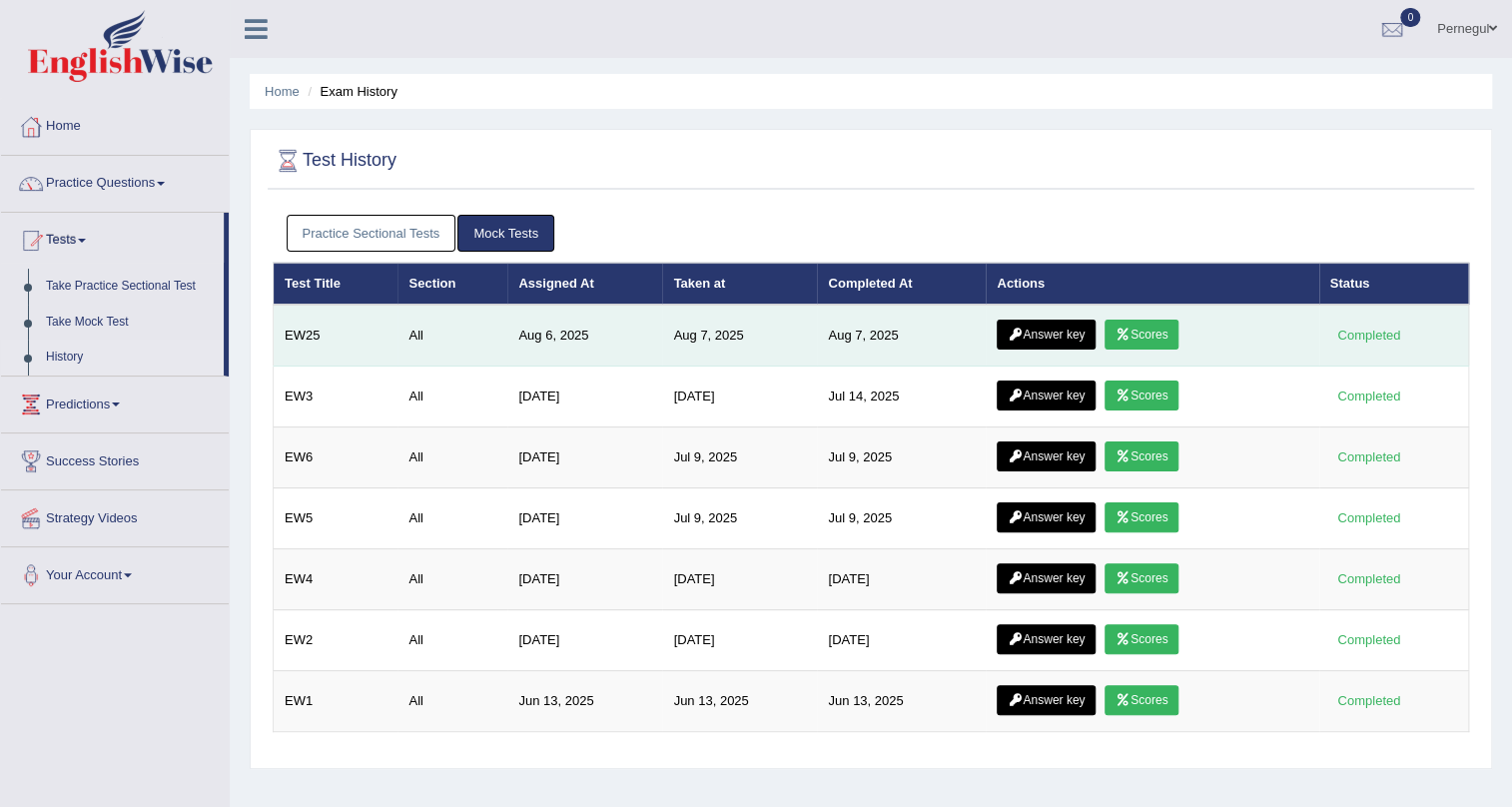 click on "Scores" at bounding box center (1141, 335) 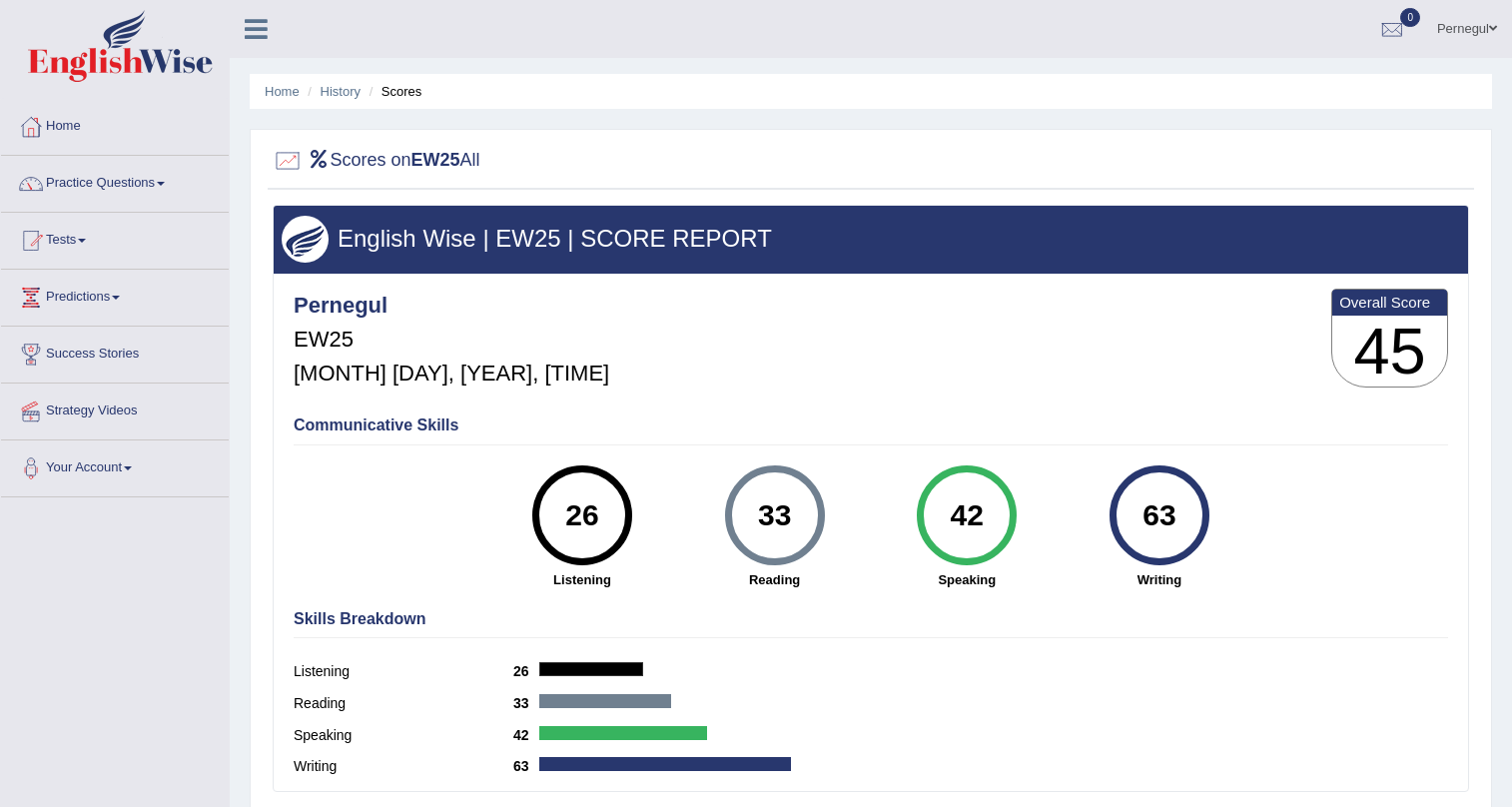 scroll, scrollTop: 0, scrollLeft: 0, axis: both 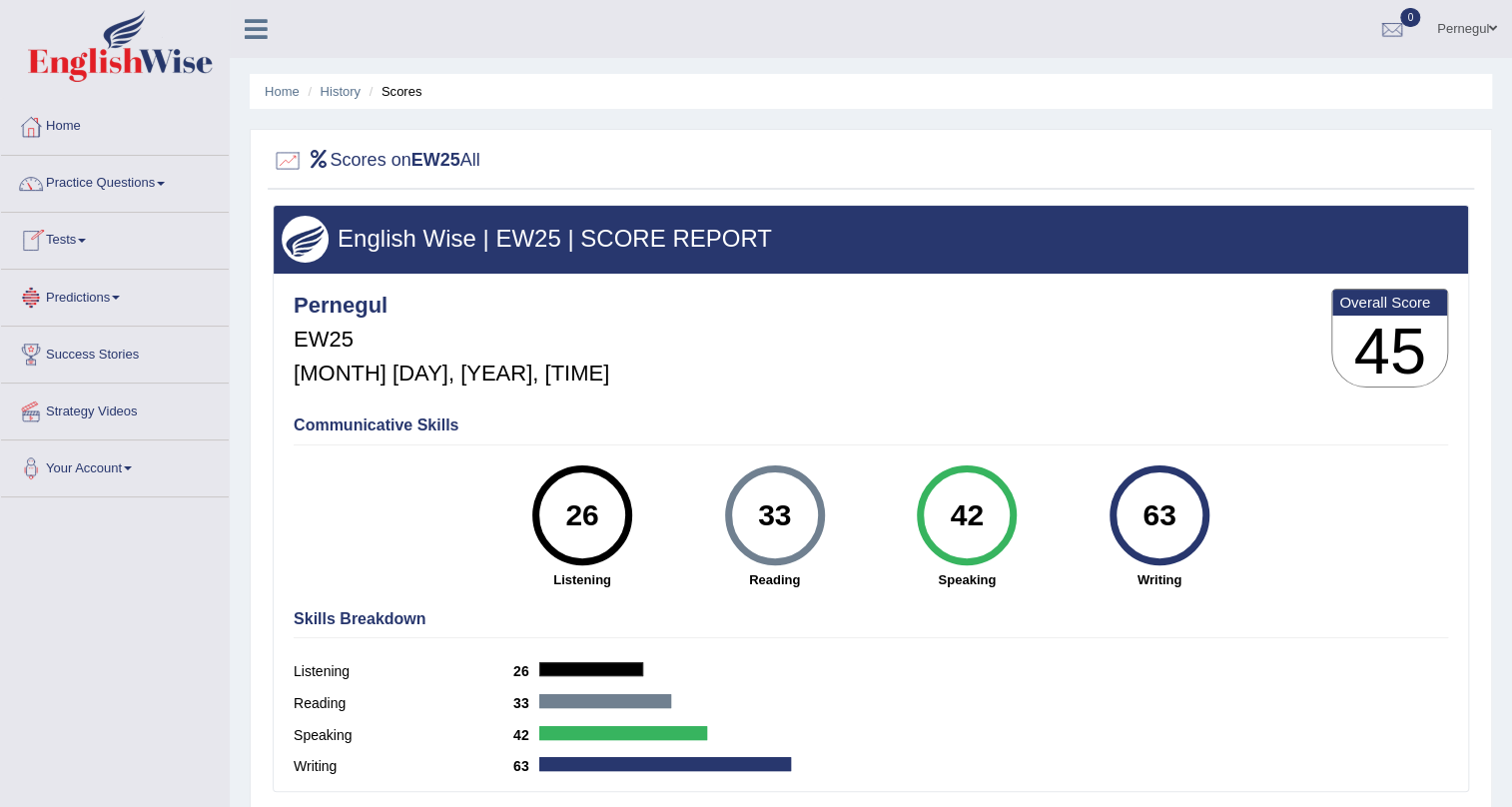 click on "Practice Questions" at bounding box center (115, 181) 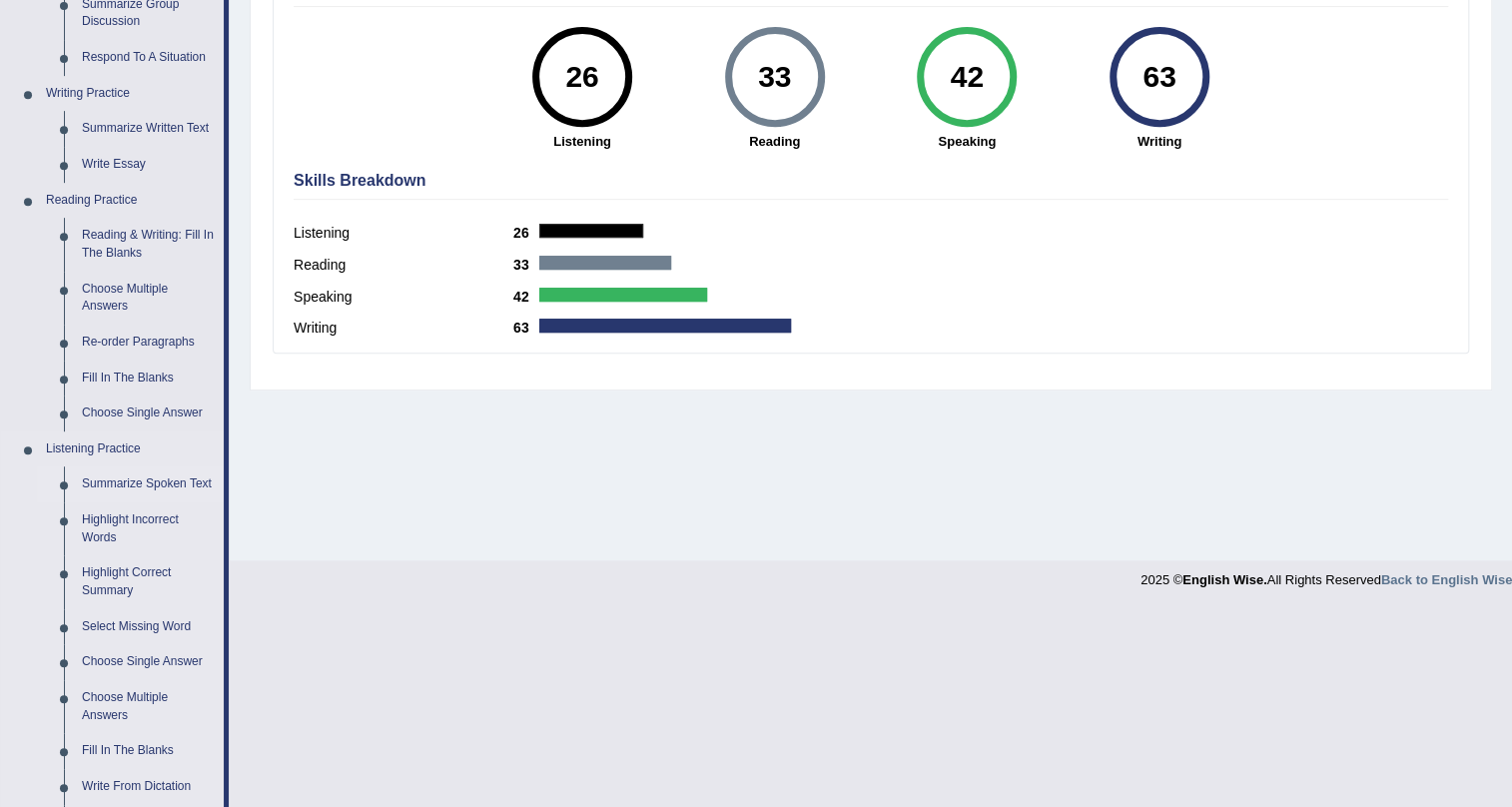 scroll, scrollTop: 453, scrollLeft: 0, axis: vertical 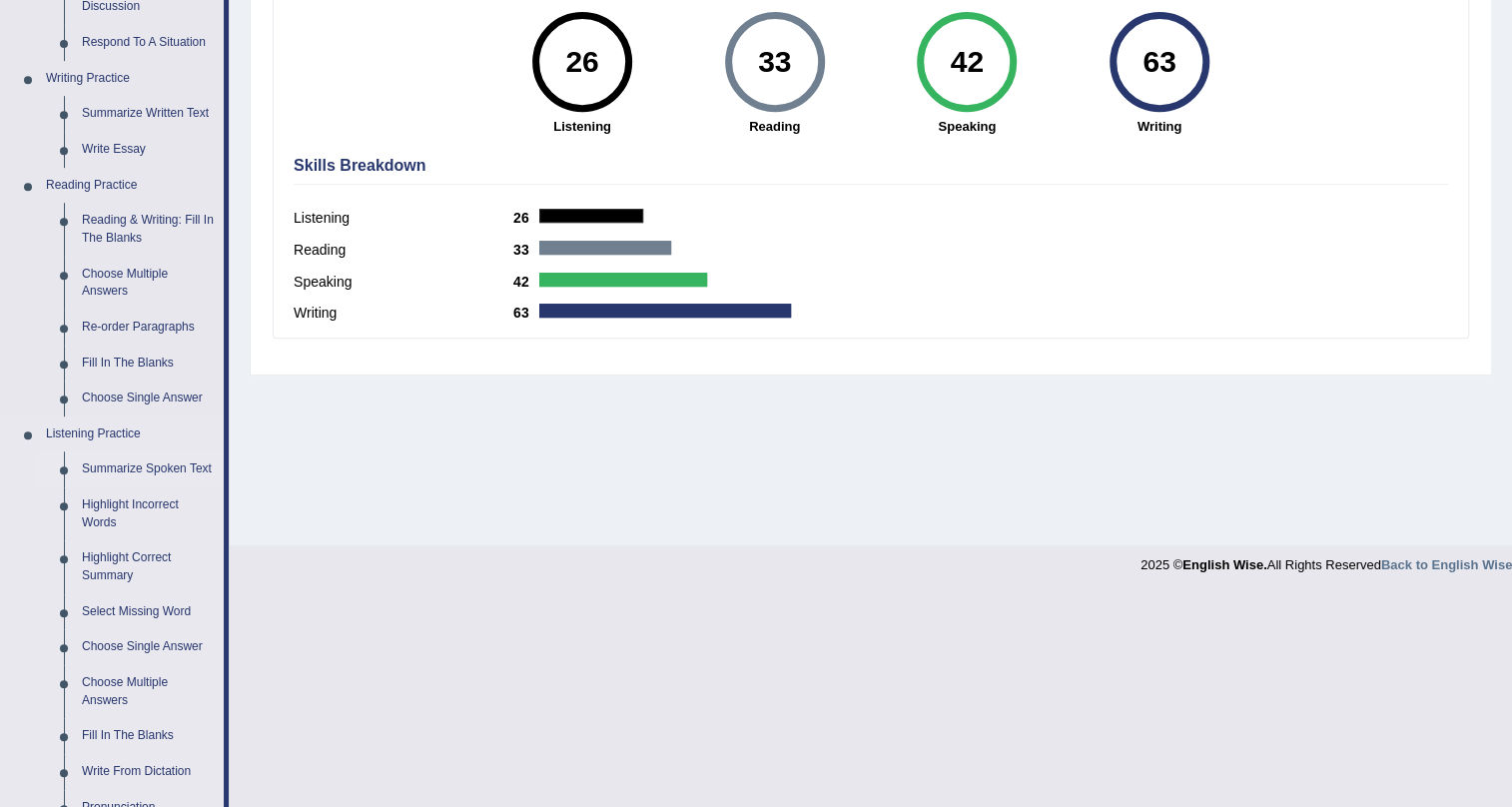 click on "Summarize Spoken Text" at bounding box center (148, 469) 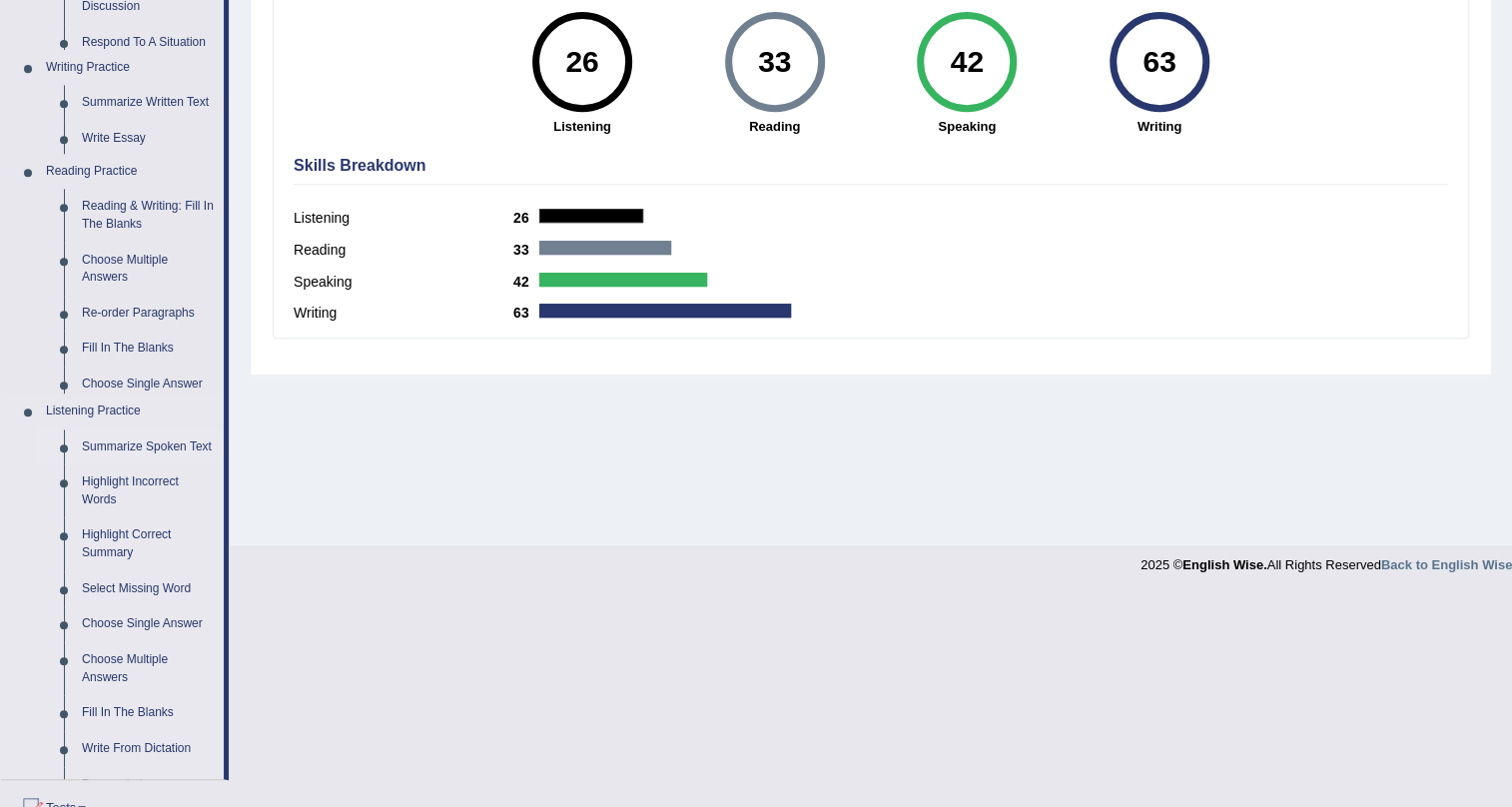 scroll, scrollTop: 241, scrollLeft: 0, axis: vertical 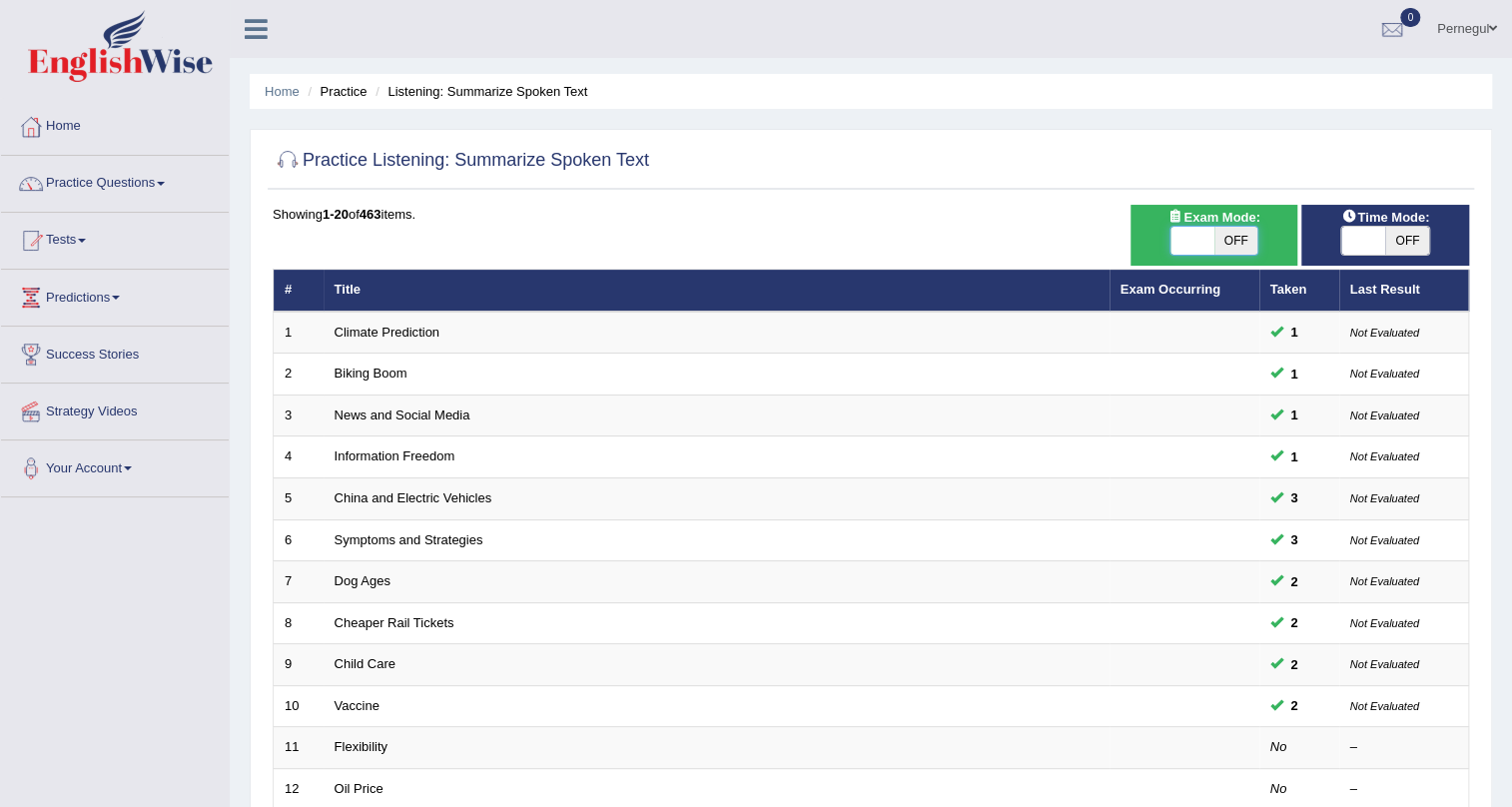 click at bounding box center (1192, 241) 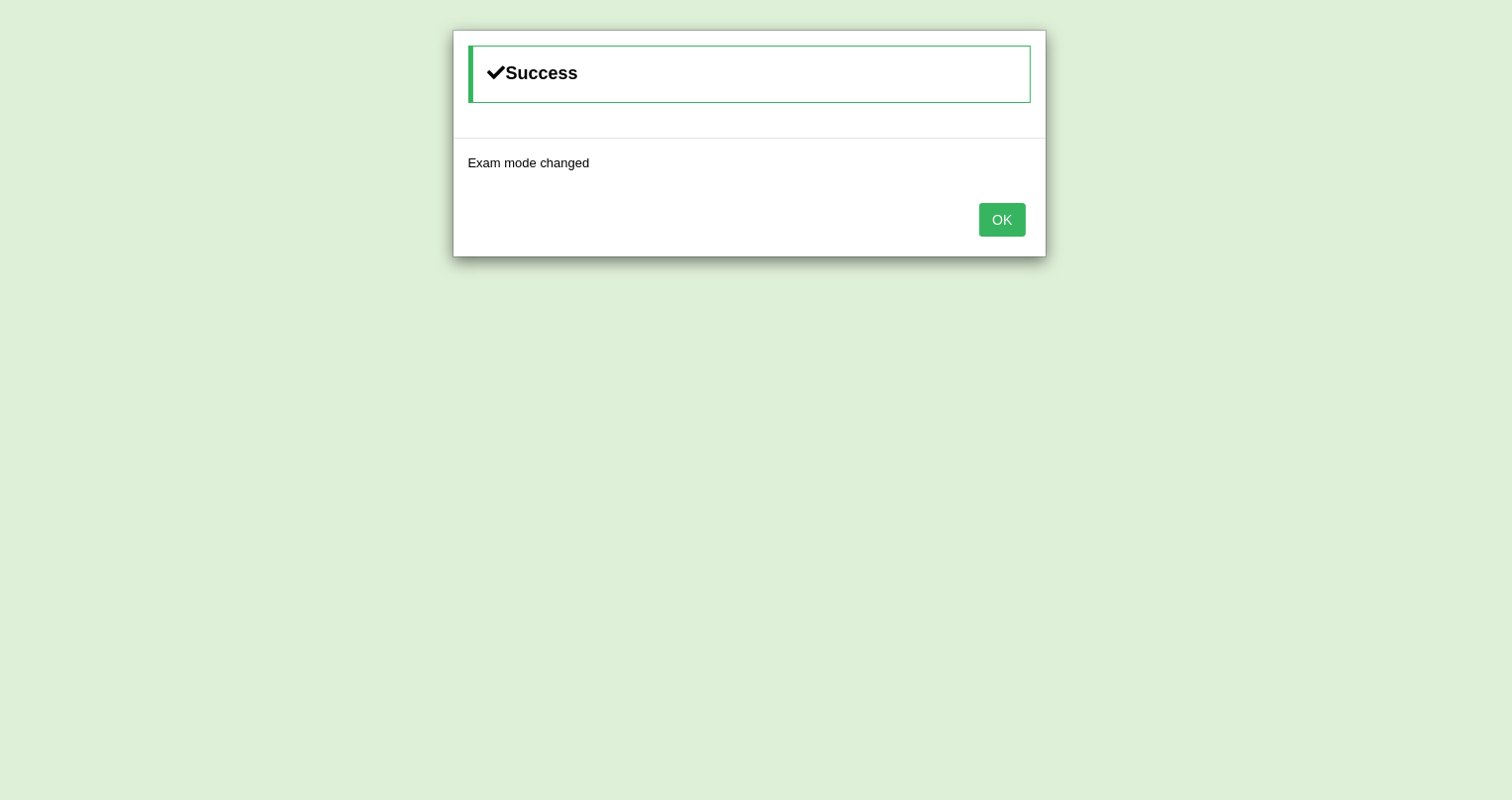 click on "OK" at bounding box center [1002, 220] 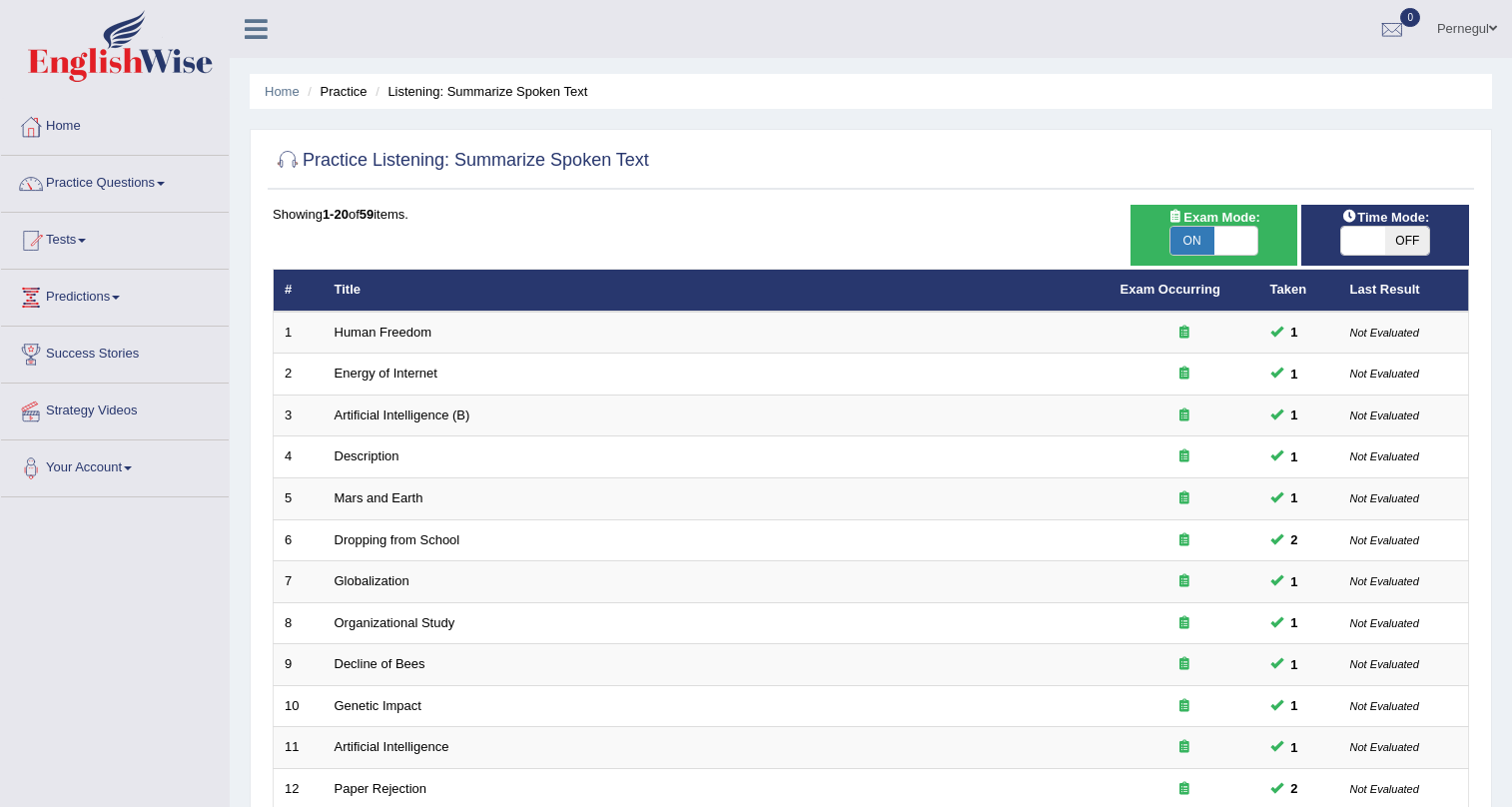 scroll, scrollTop: 0, scrollLeft: 0, axis: both 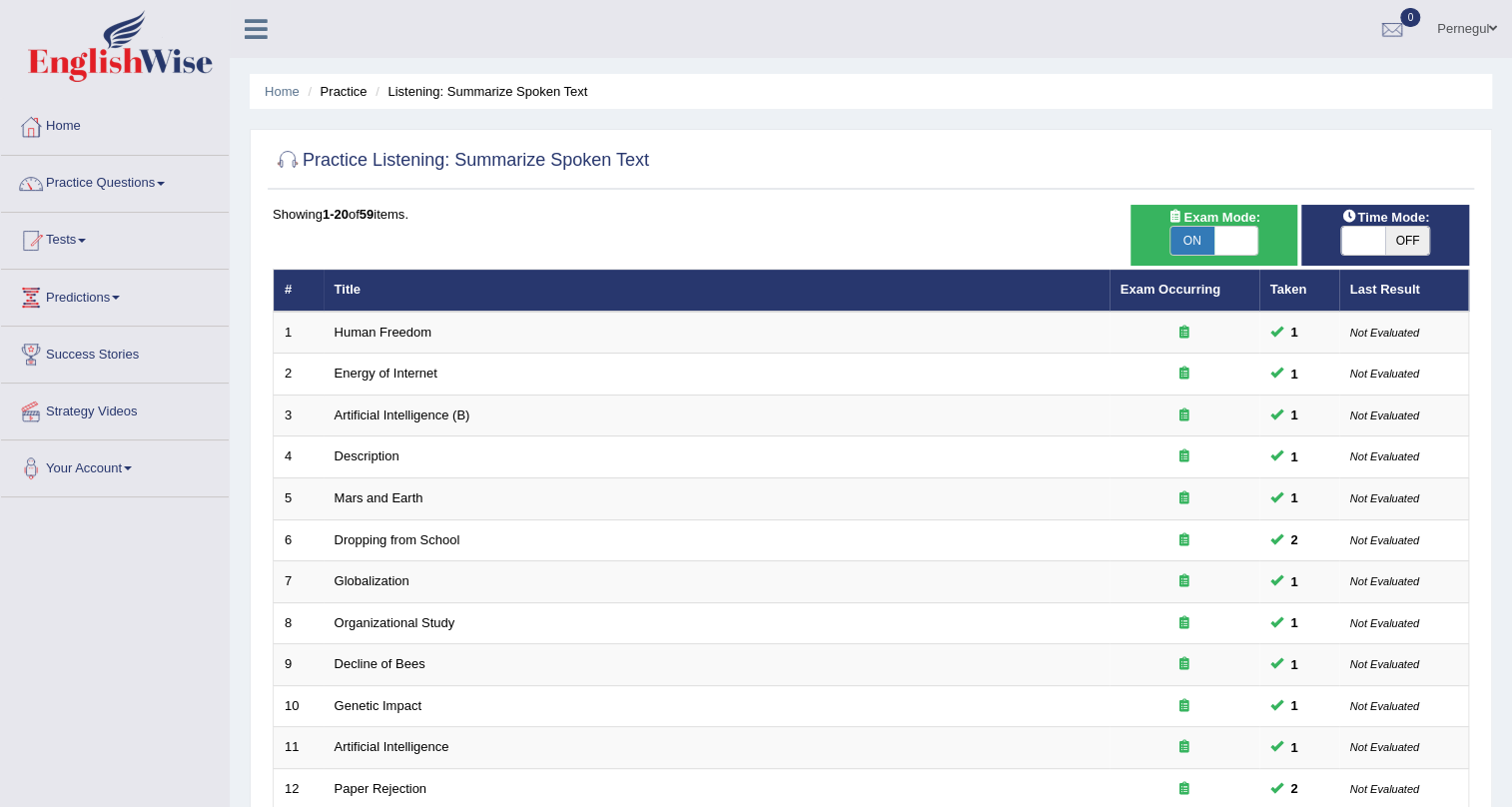 click at bounding box center [1363, 241] 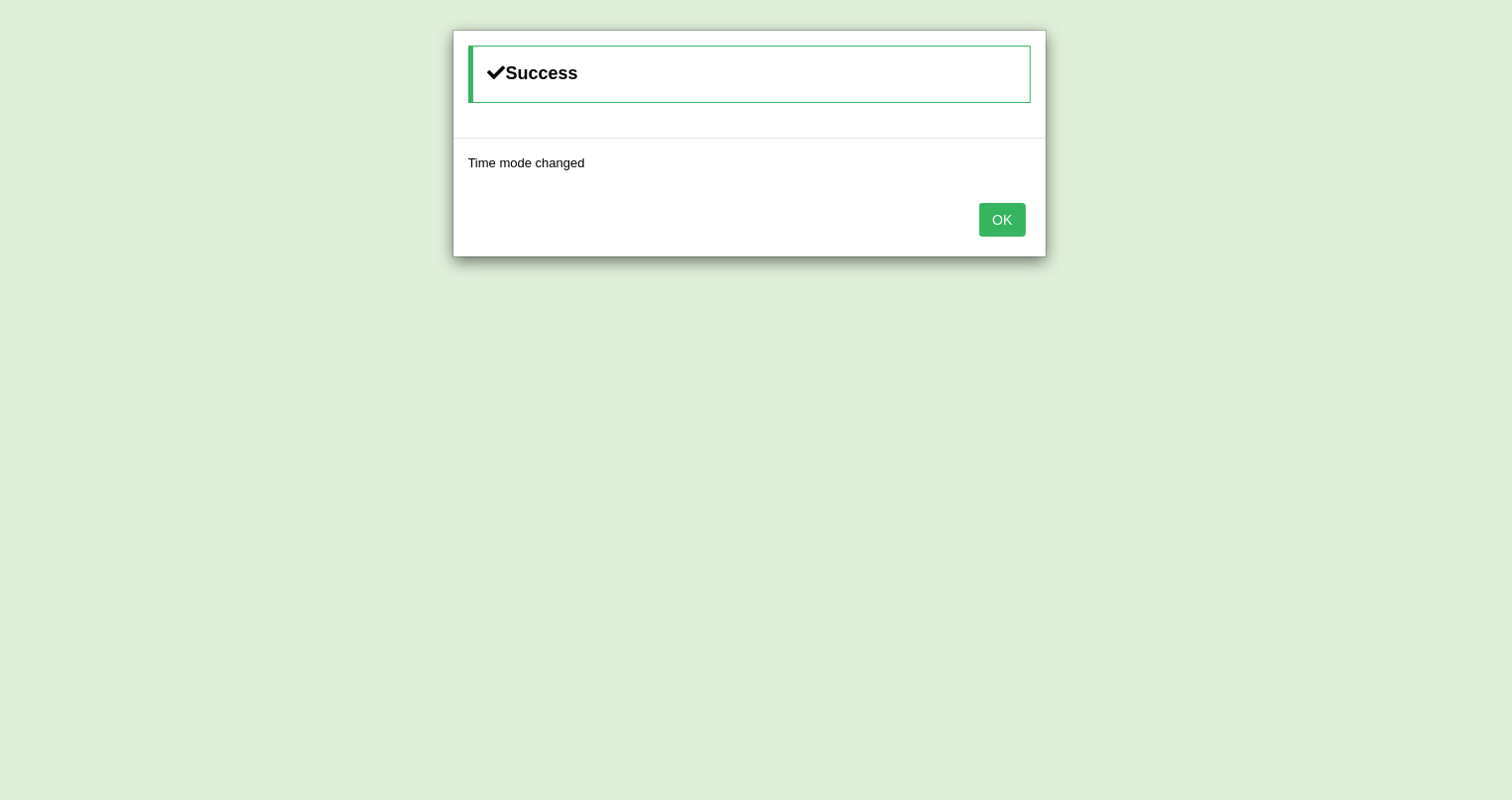 click on "OK" at bounding box center [1002, 220] 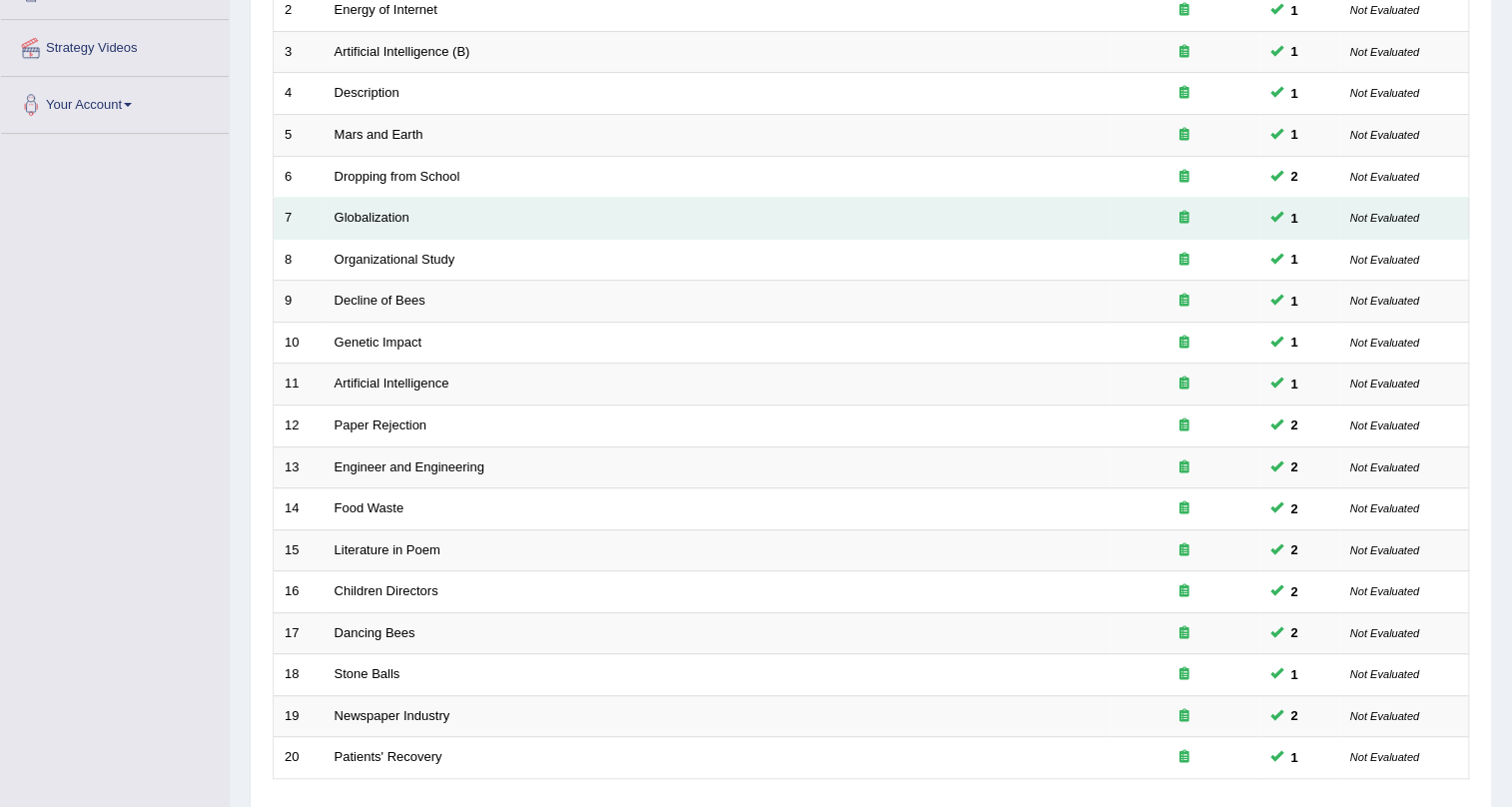 scroll, scrollTop: 512, scrollLeft: 0, axis: vertical 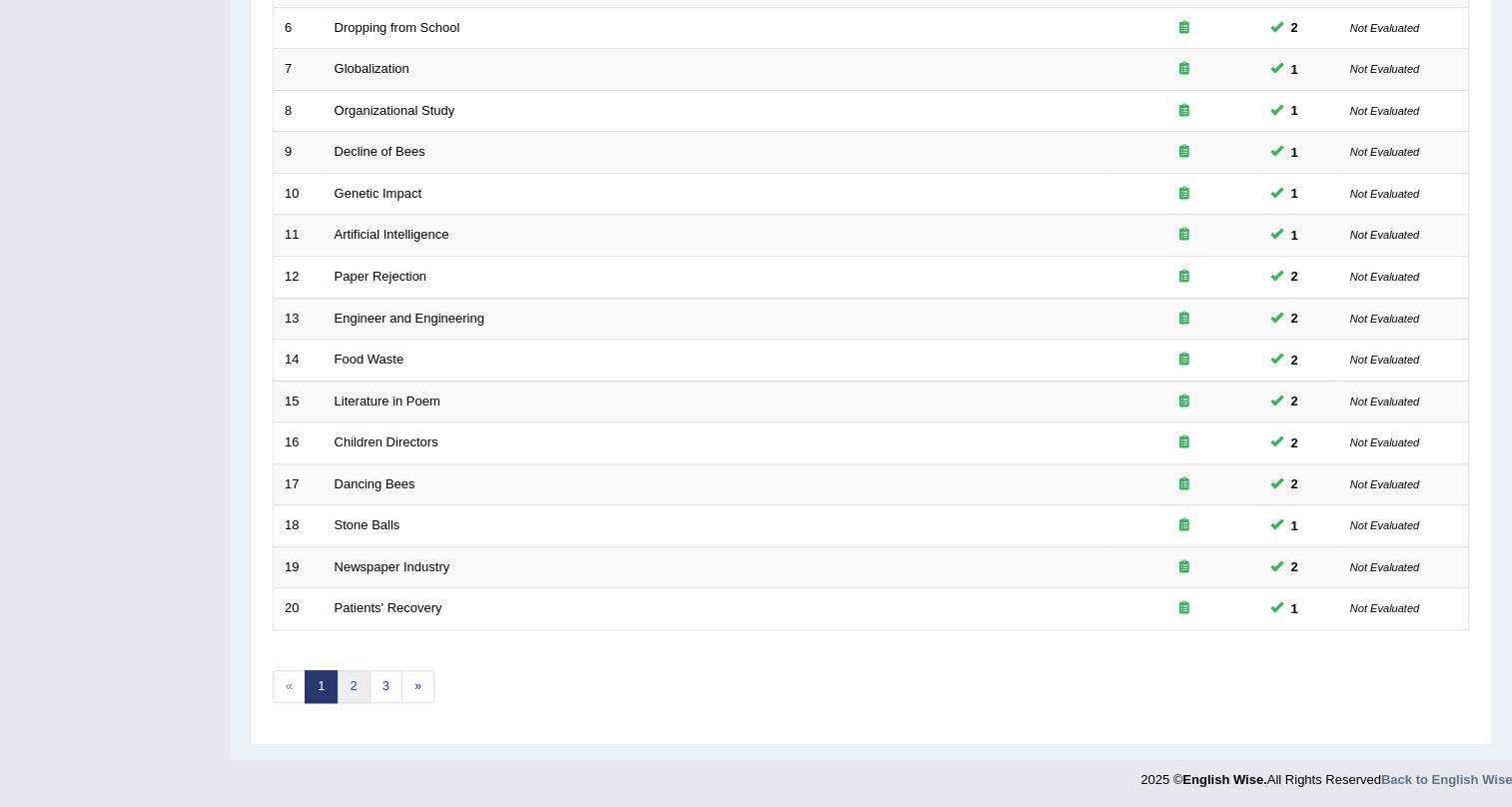 click on "2" at bounding box center (353, 686) 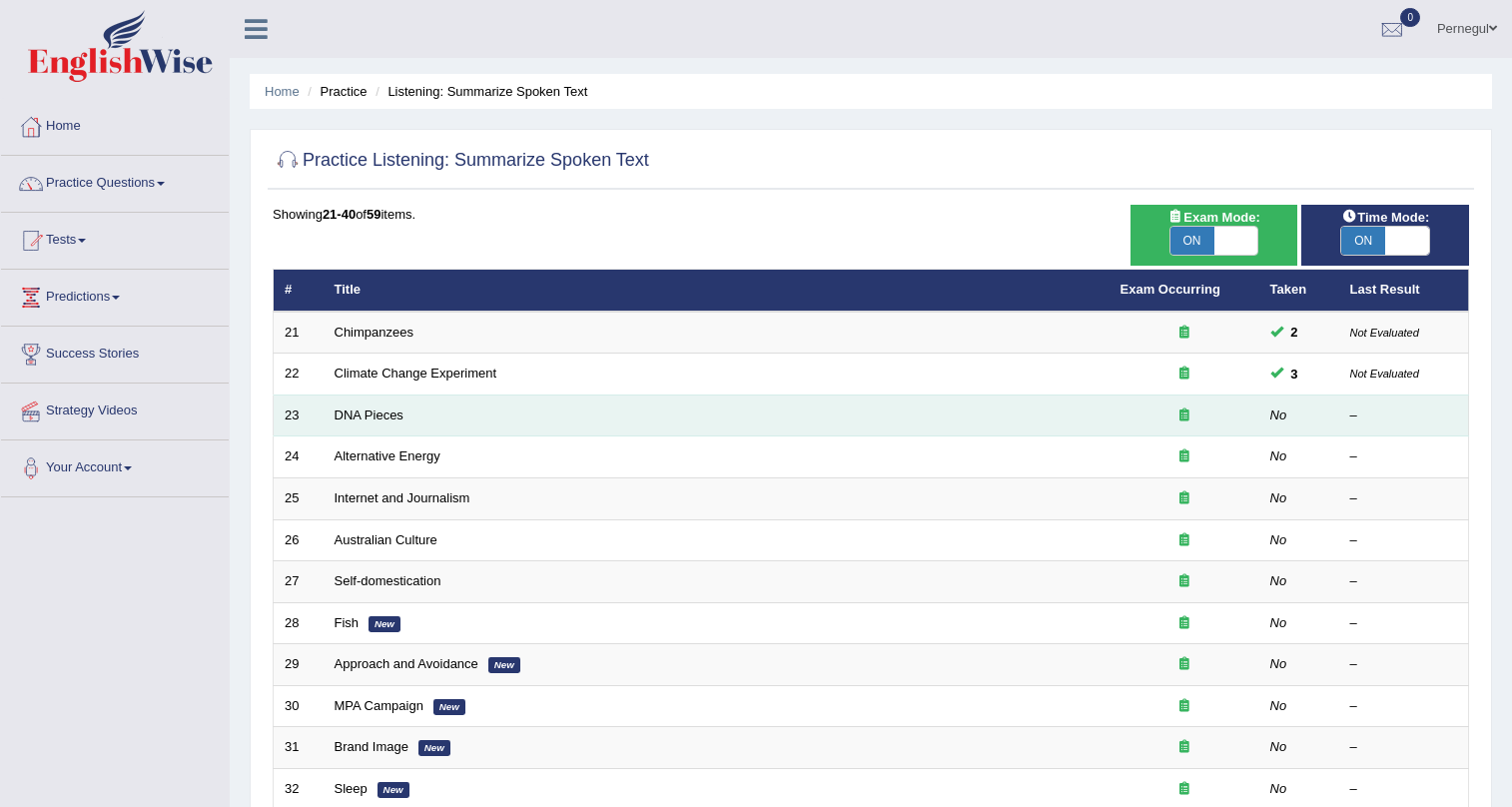 scroll, scrollTop: 0, scrollLeft: 0, axis: both 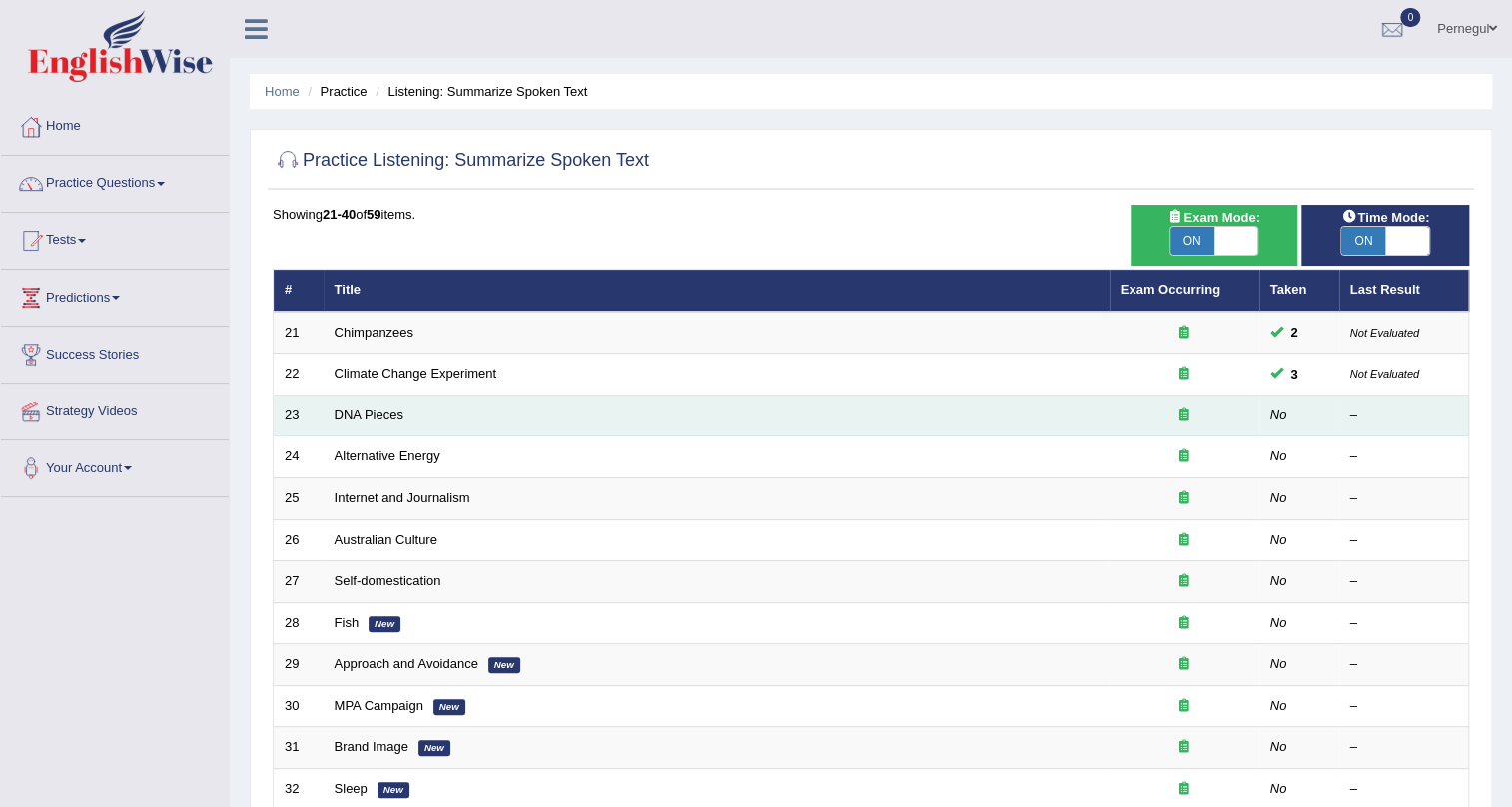 click on "DNA Pieces" at bounding box center (716, 415) 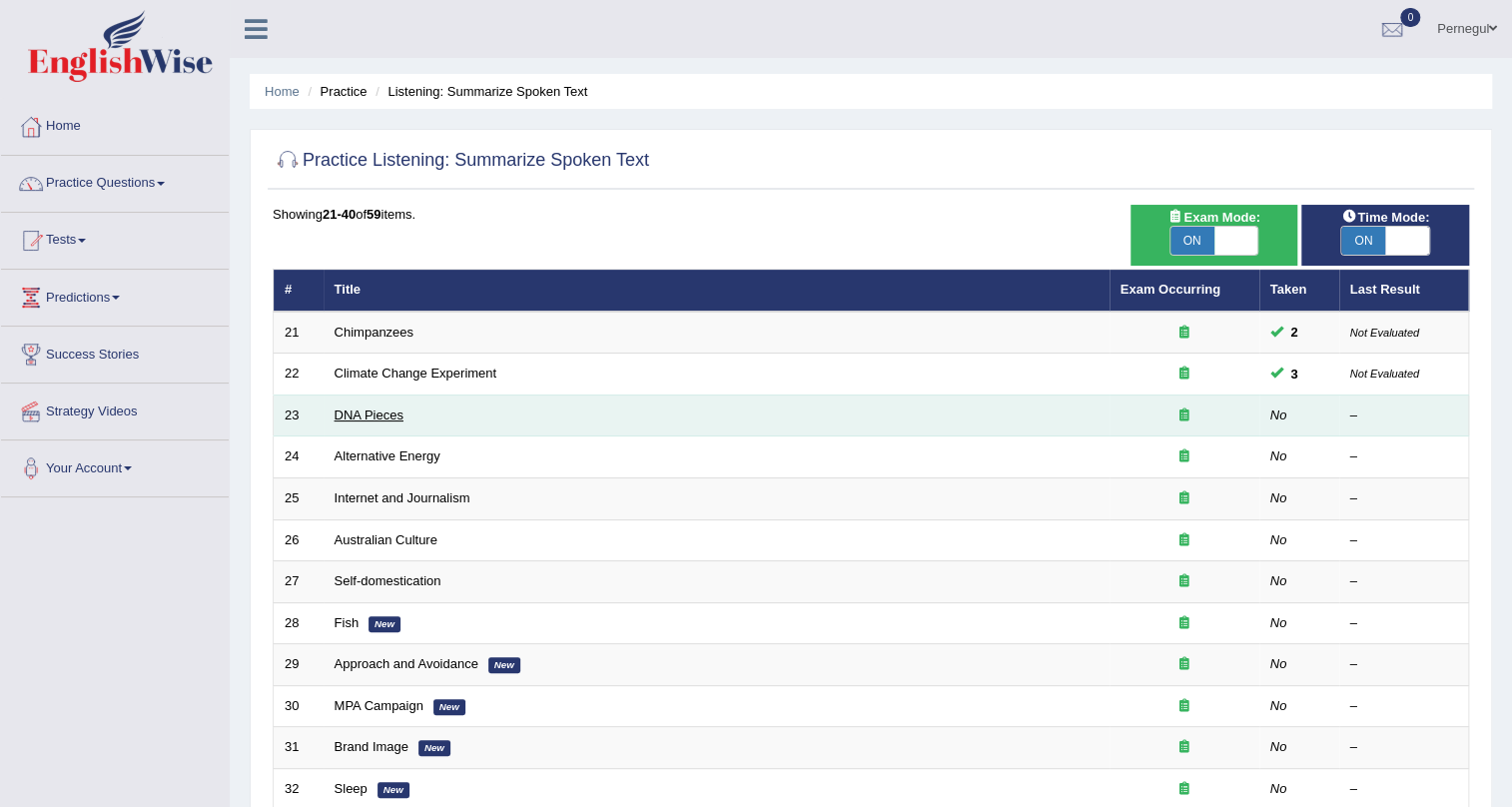 click on "DNA Pieces" at bounding box center [369, 414] 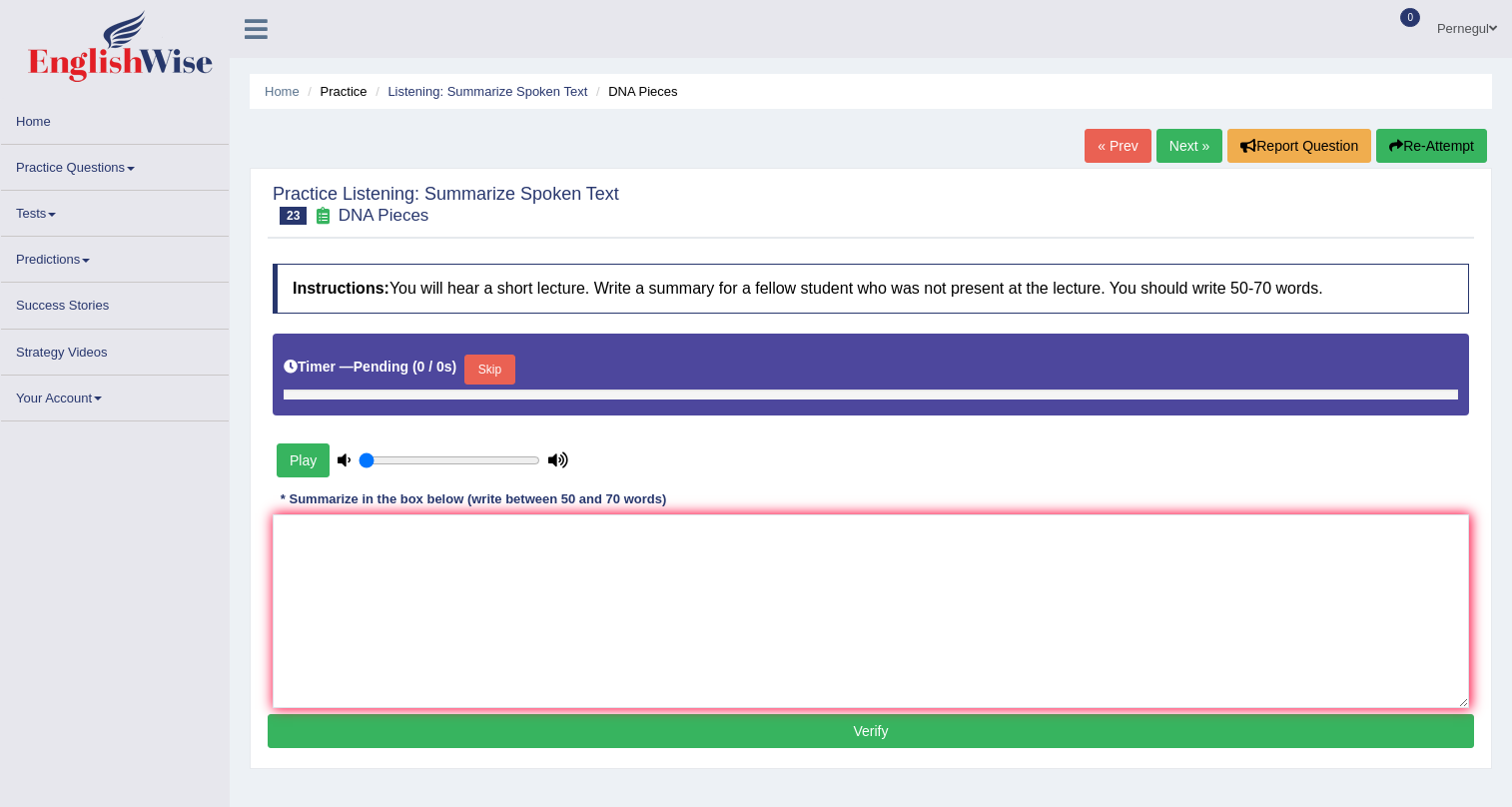 scroll, scrollTop: 0, scrollLeft: 0, axis: both 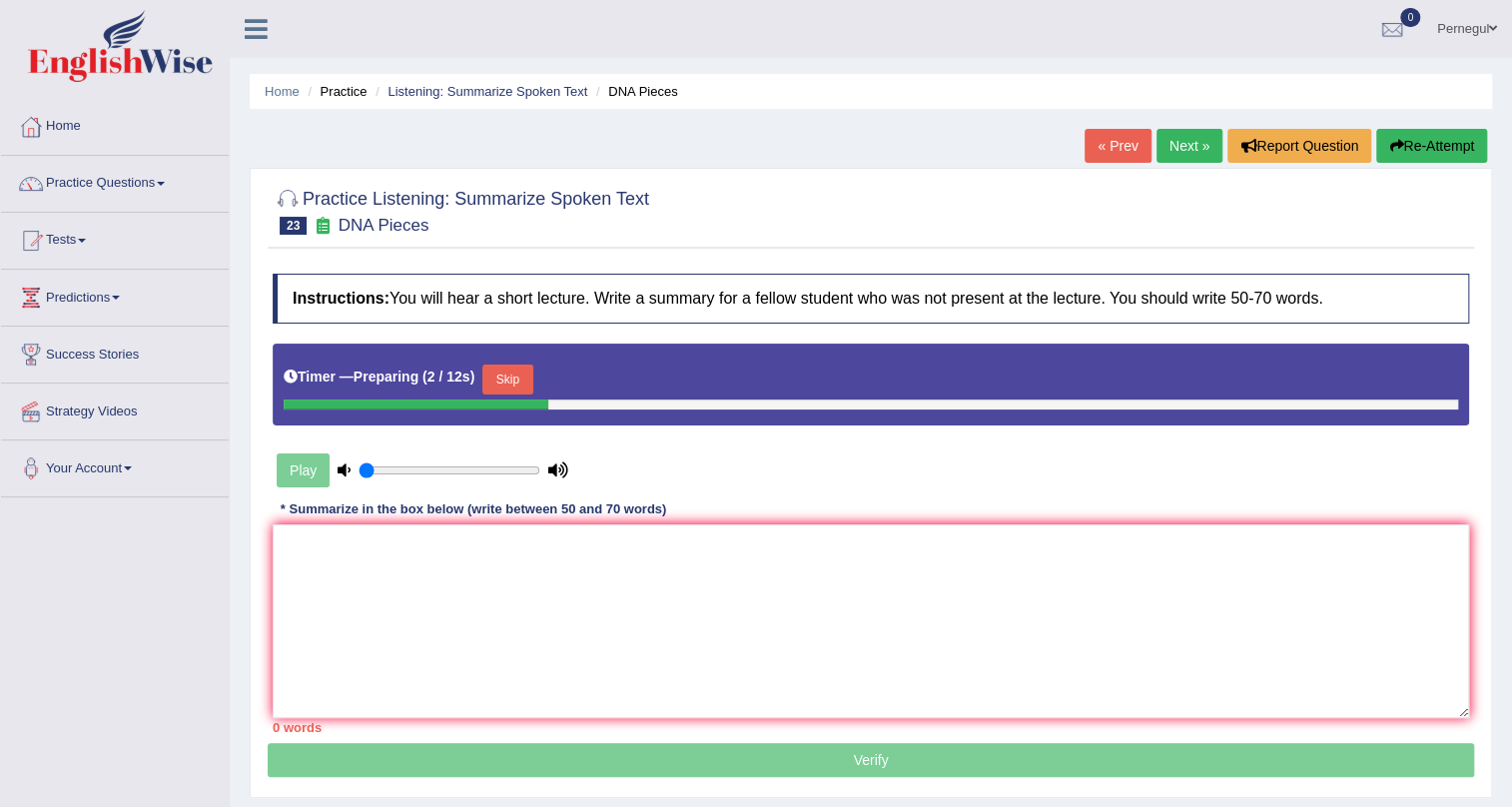 click on "Skip" at bounding box center (507, 380) 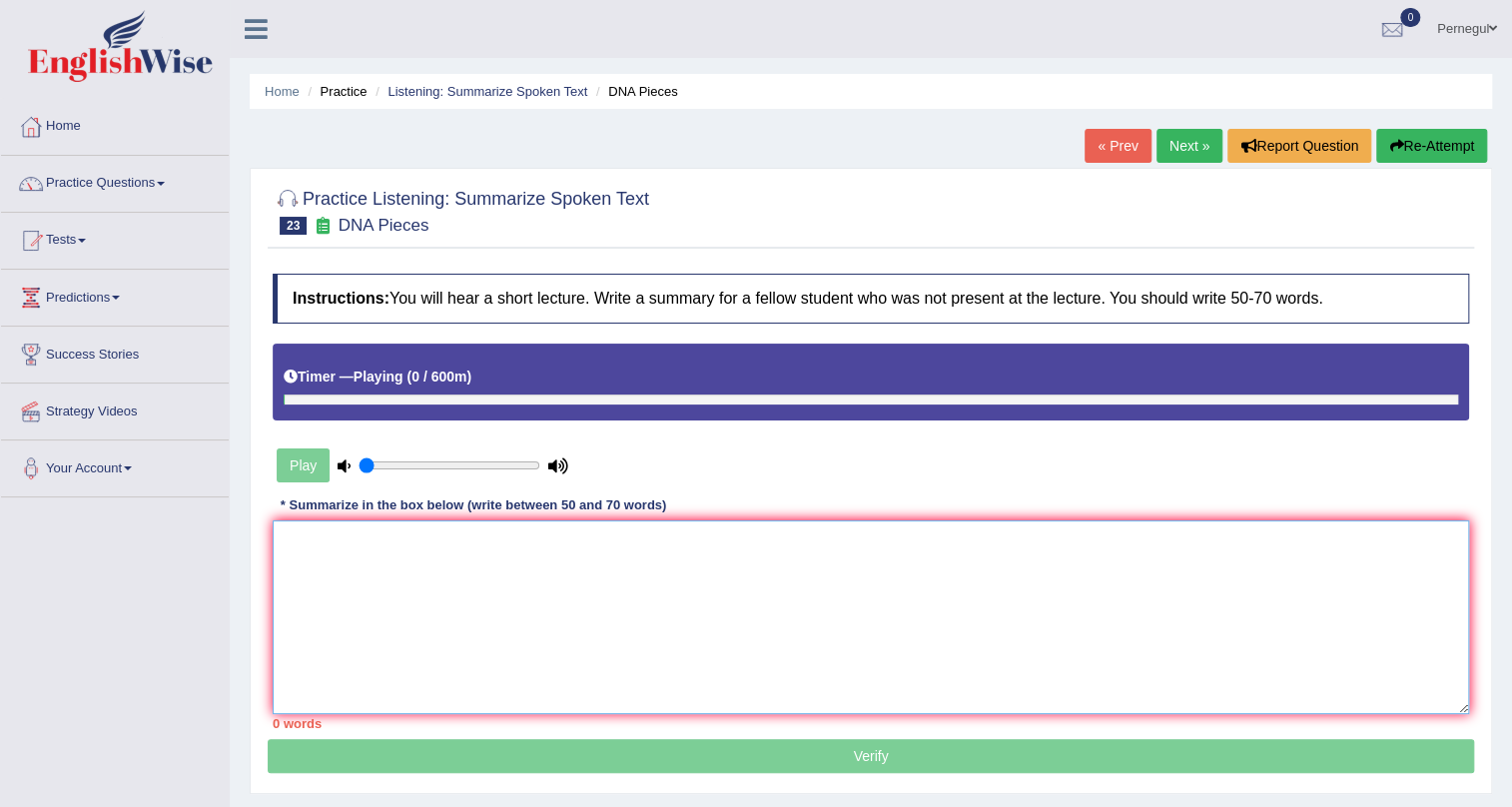 click at bounding box center [871, 617] 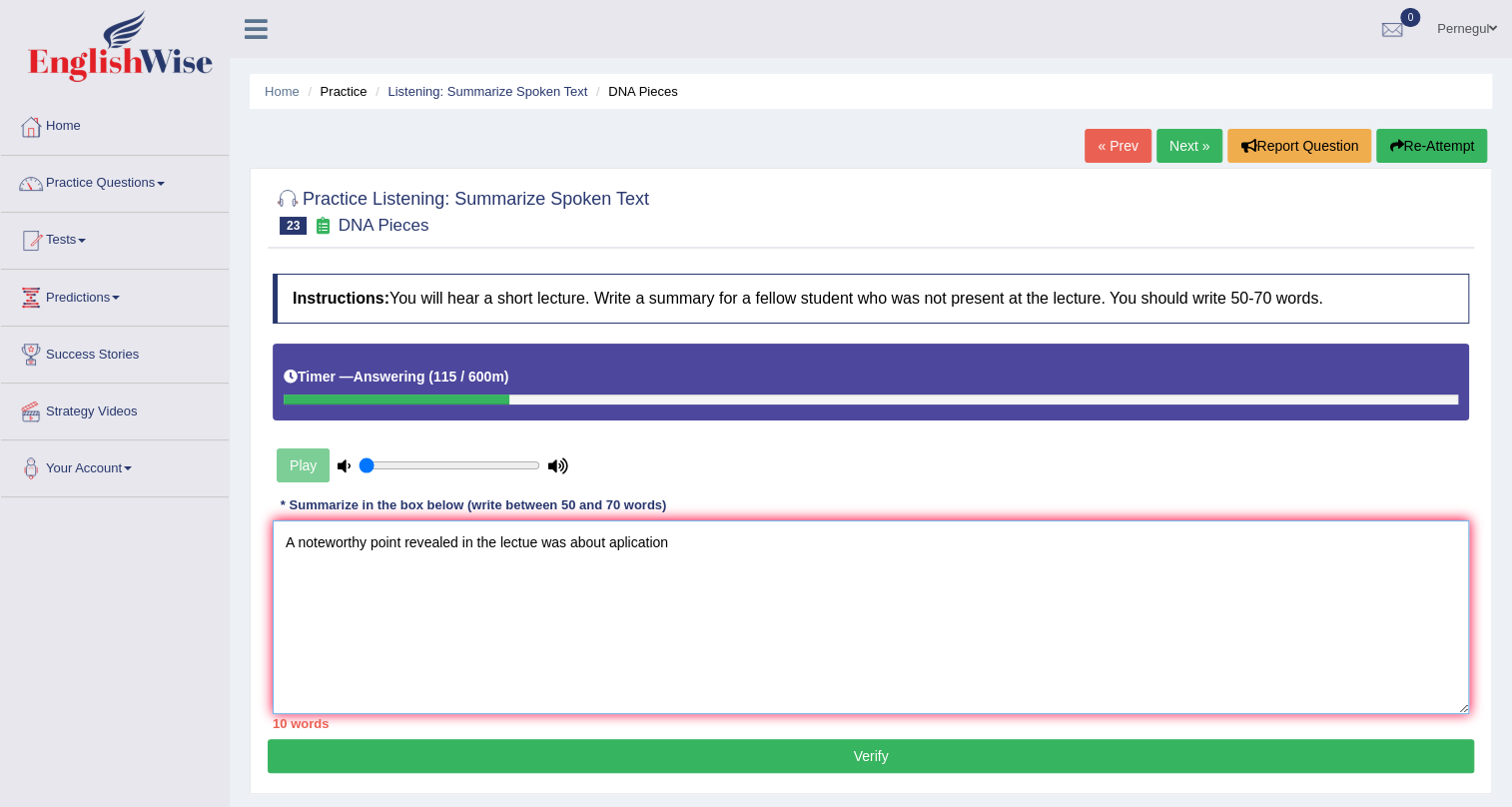 click on "A noteworthy point revealed in the lectue was about aplication" at bounding box center [871, 617] 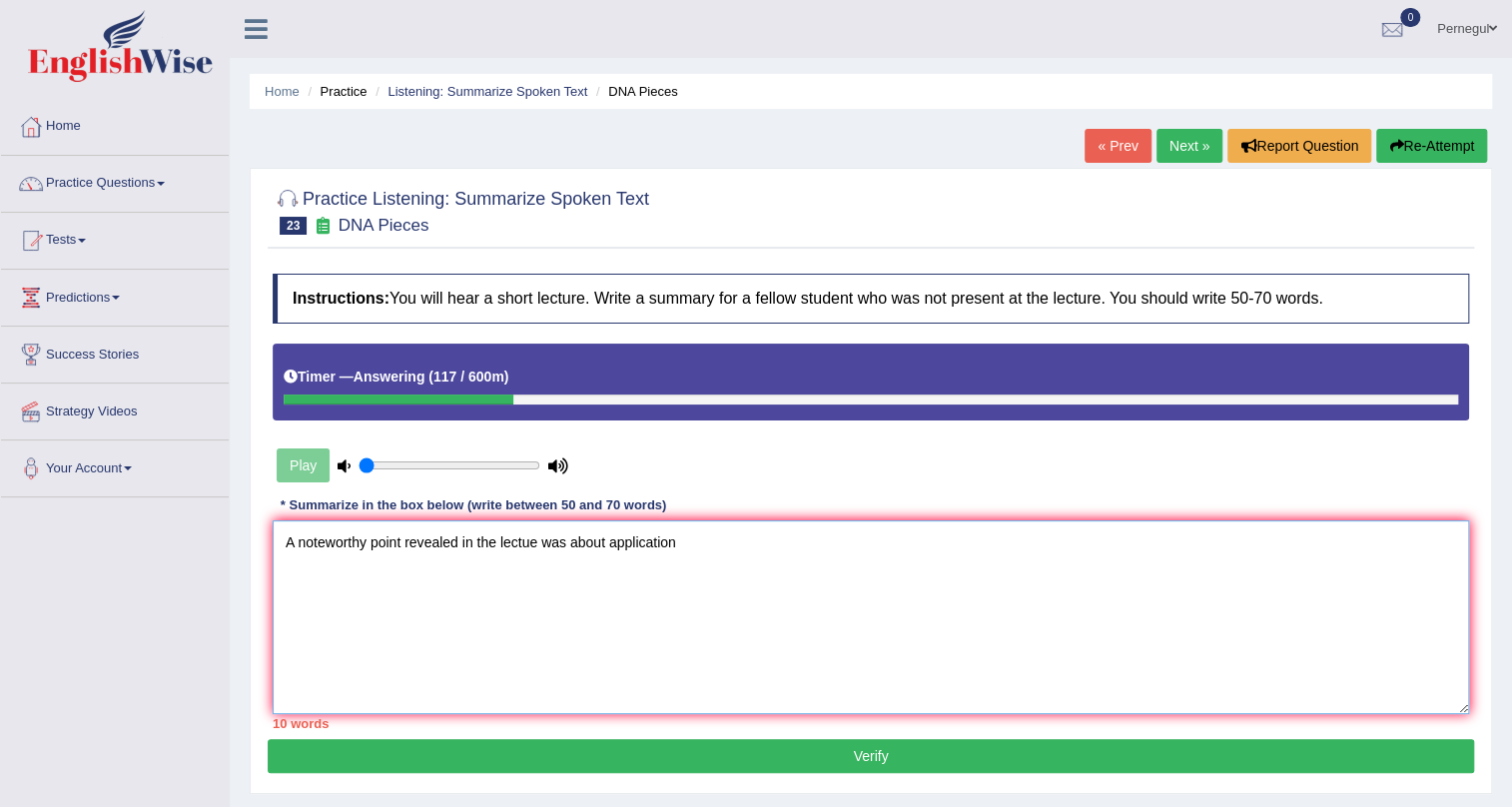click on "A noteworthy point revealed in the lectue was about application" at bounding box center [871, 617] 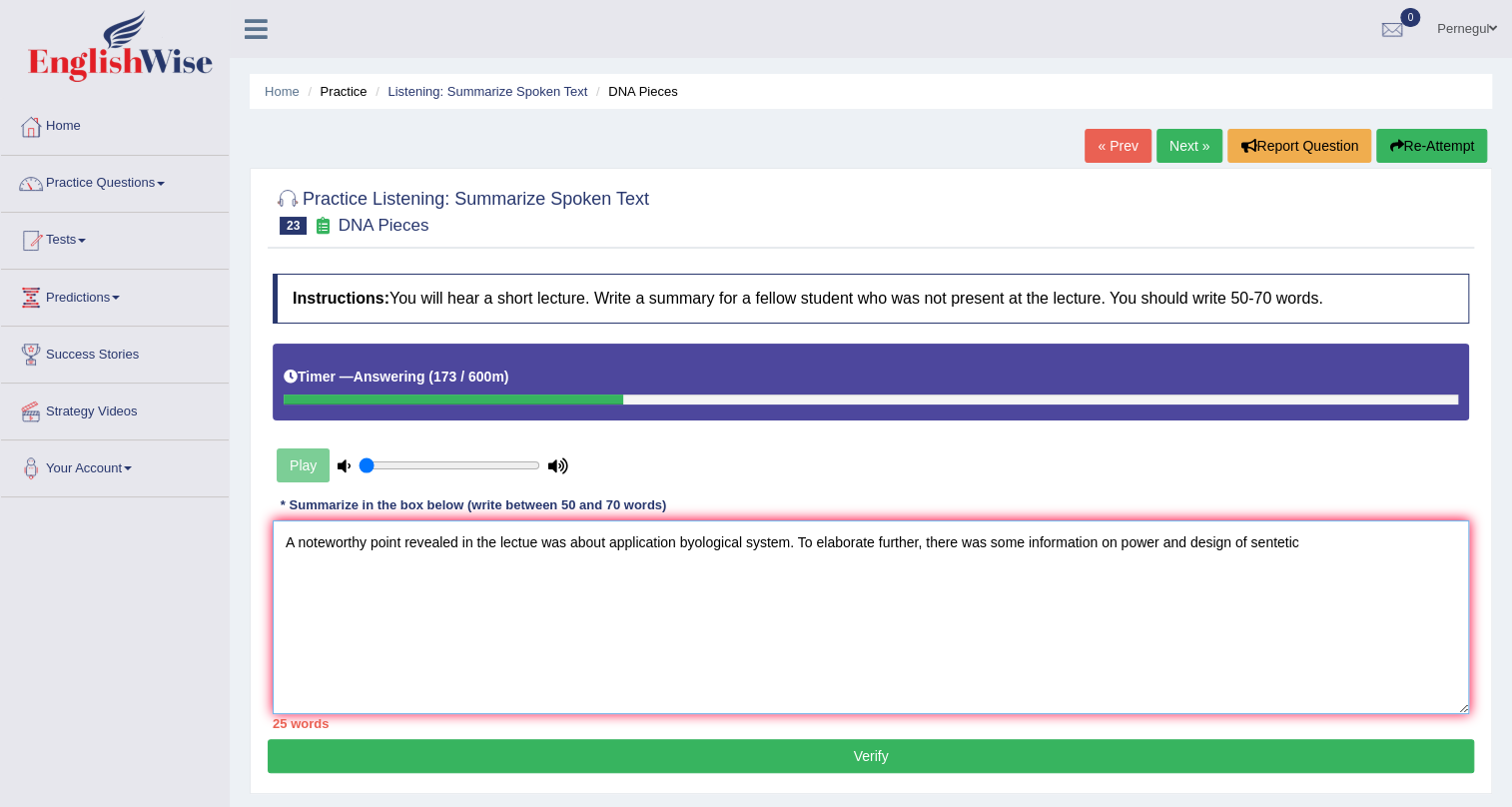 click on "A noteworthy point revealed in the lectue was about application byological system. To elaborate further, there was some information on power and design of sentetic" at bounding box center (871, 617) 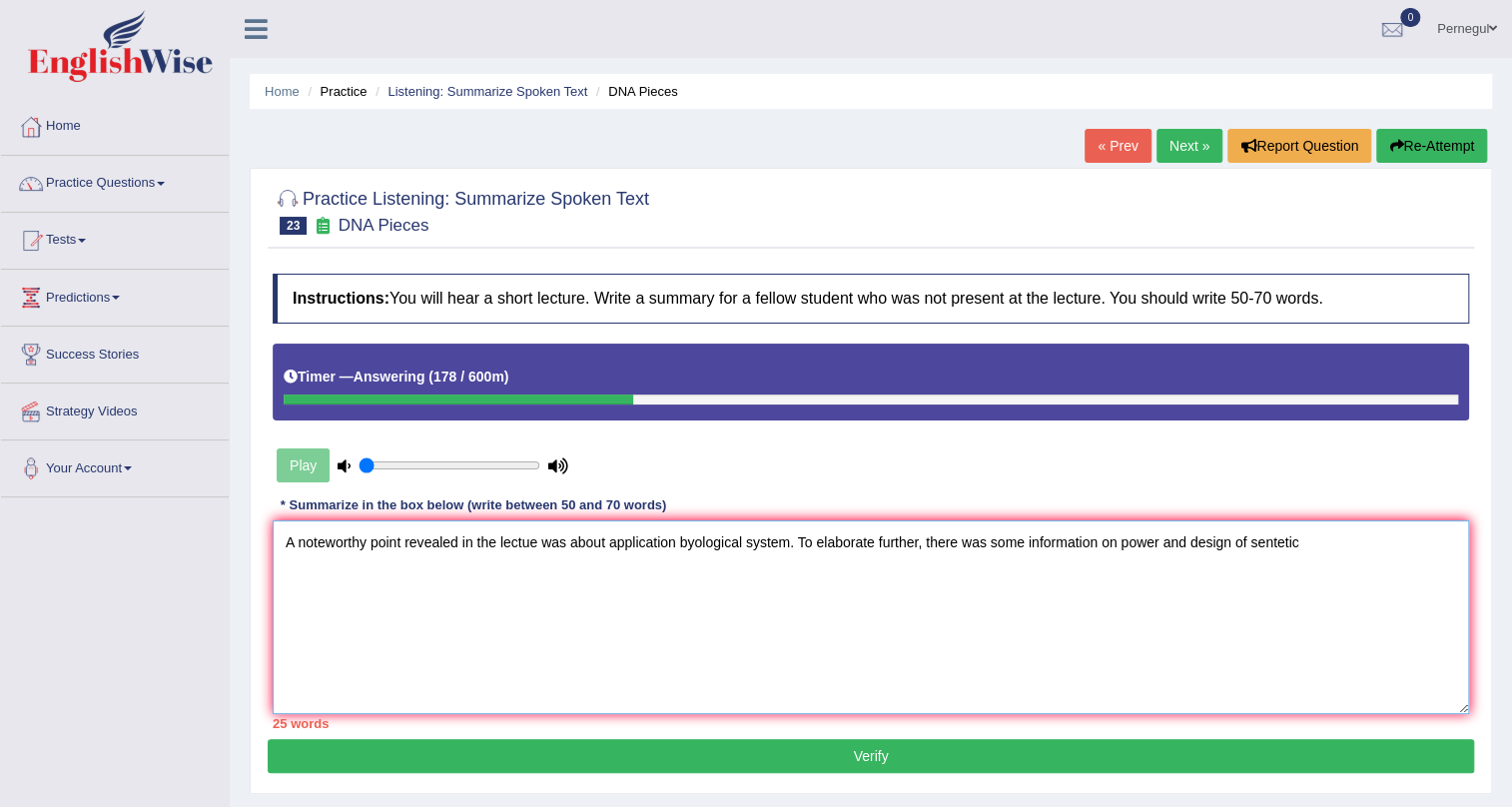 click on "A noteworthy point revealed in the lectue was about application byological system. To elaborate further, there was some information on power and design of sentetic" at bounding box center [871, 617] 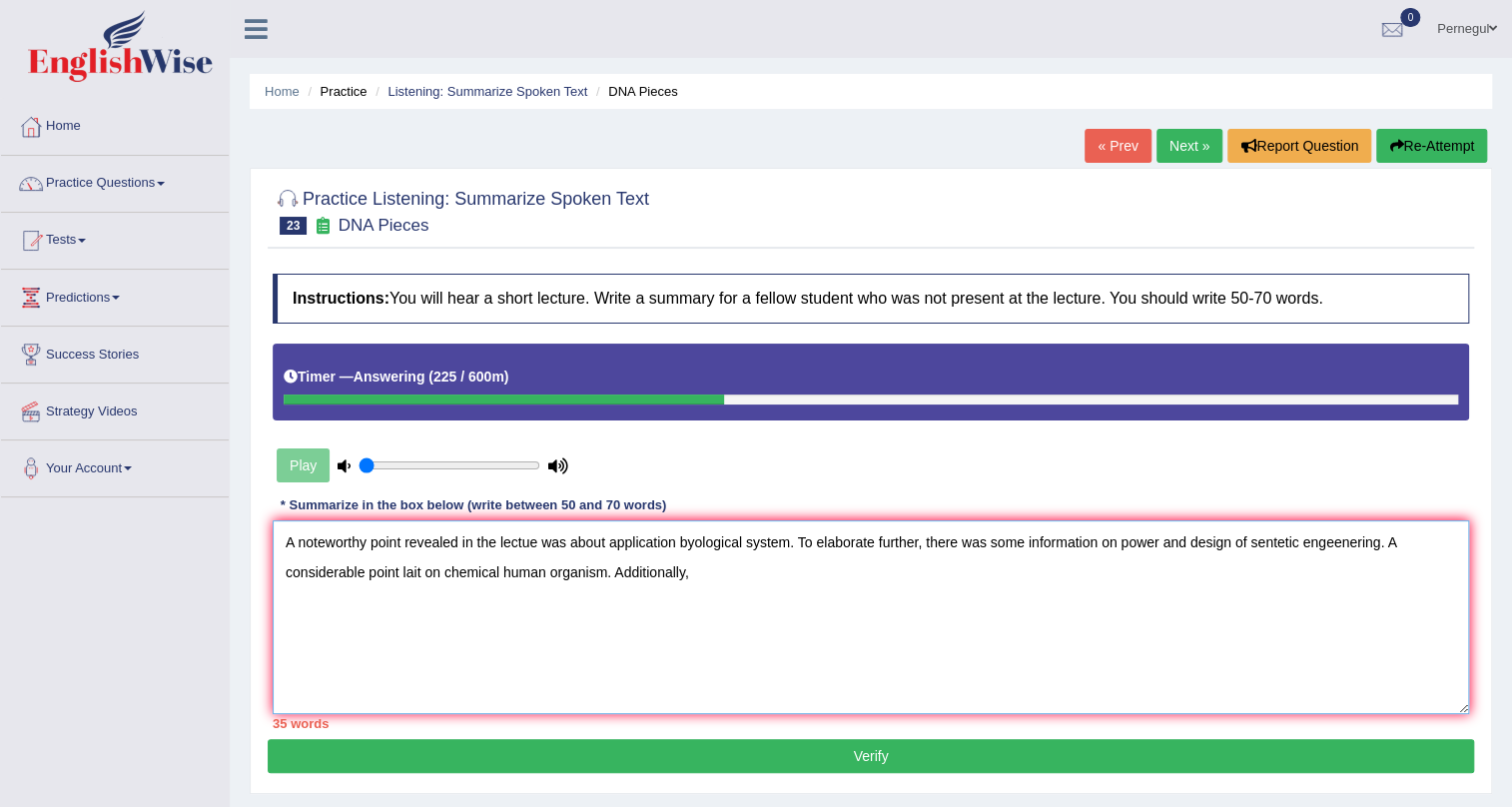 drag, startPoint x: 366, startPoint y: 570, endPoint x: 333, endPoint y: 565, distance: 33.37664 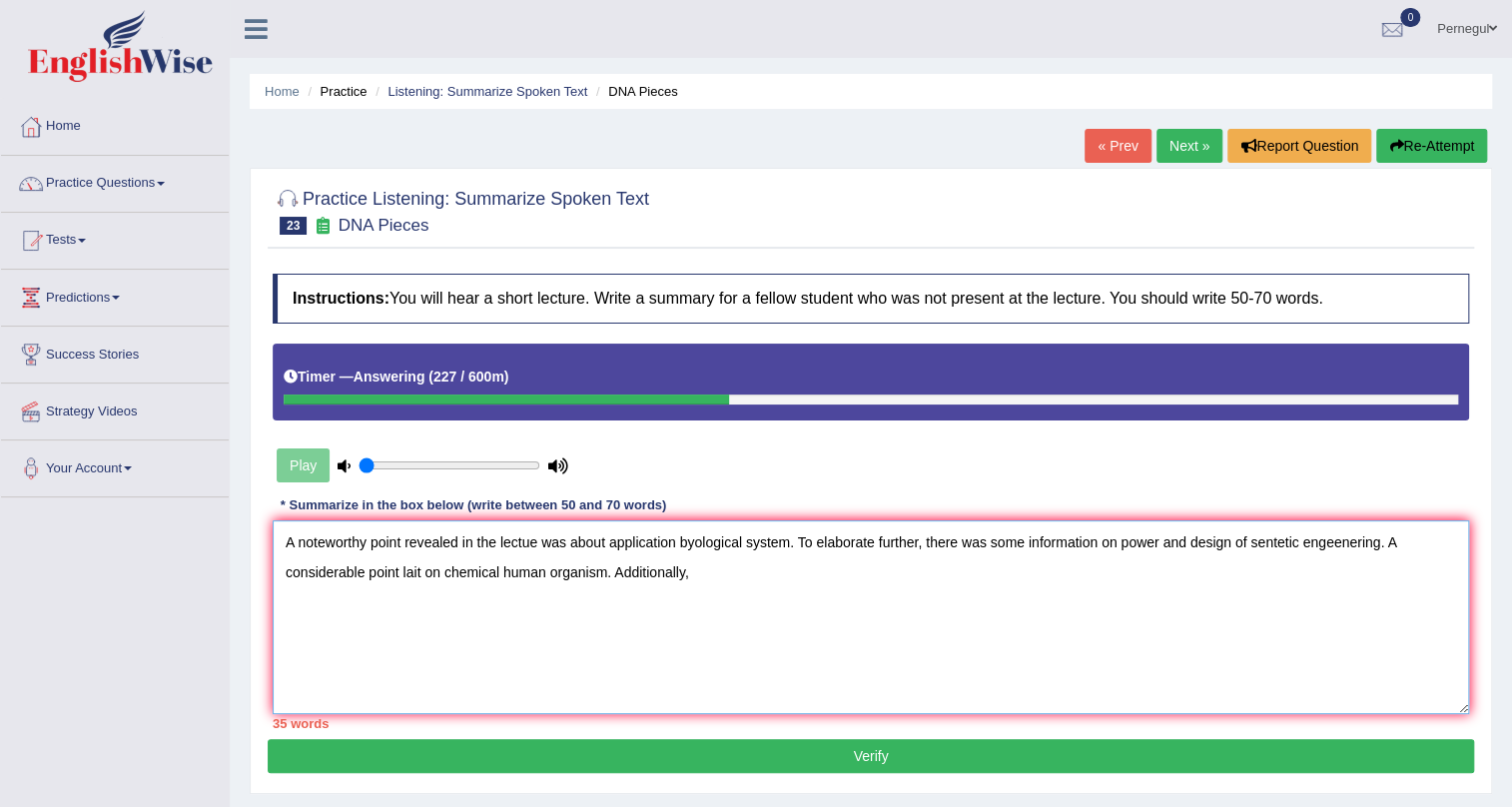 click on "A noteworthy point revealed in the lectue was about application byological system. To elaborate further, there was some information on power and design of sentetic engeenering. A considerable point lait on chemical human organism. Additionally," at bounding box center [871, 617] 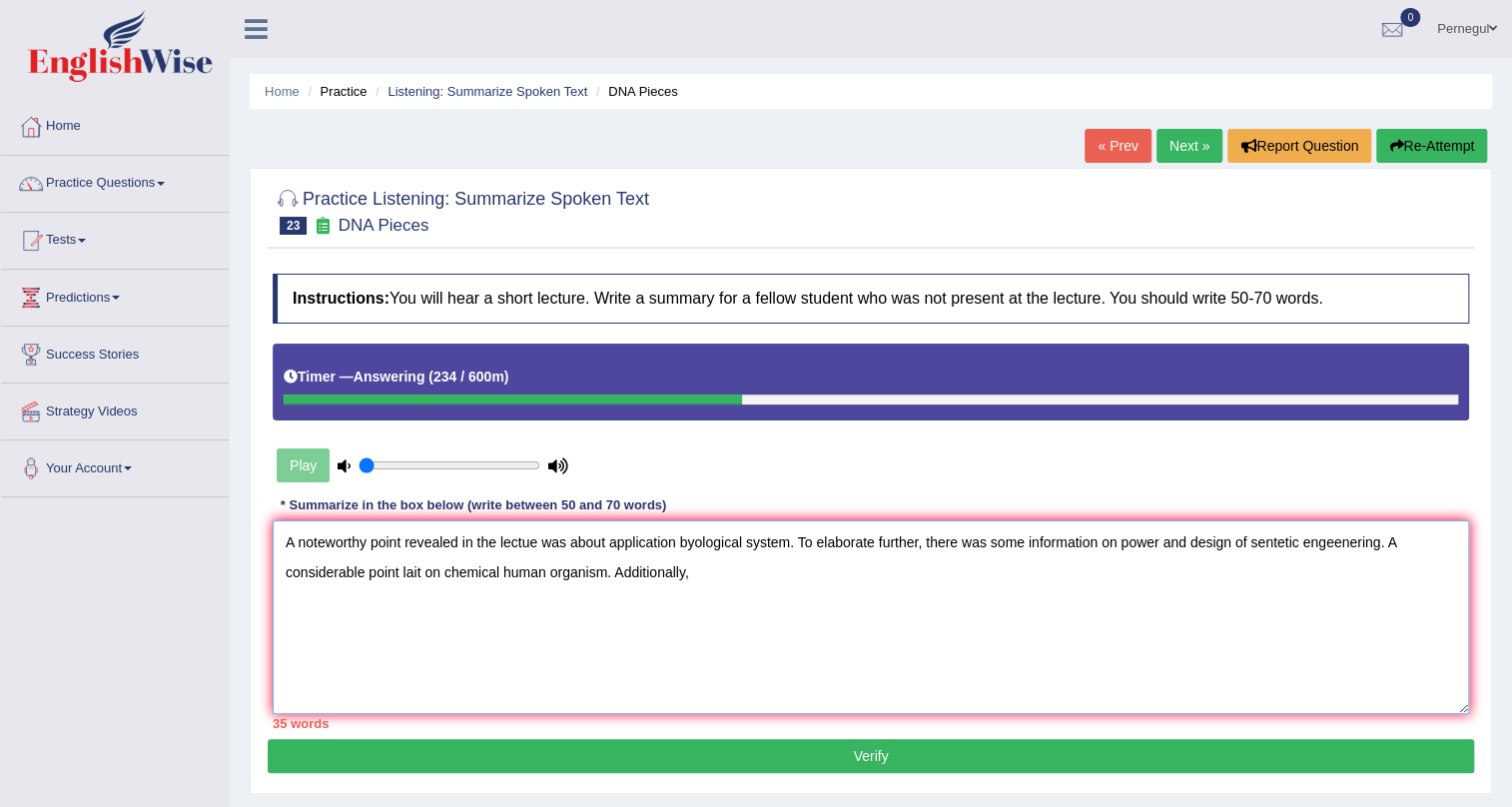 drag, startPoint x: 371, startPoint y: 572, endPoint x: 438, endPoint y: 568, distance: 67.119297 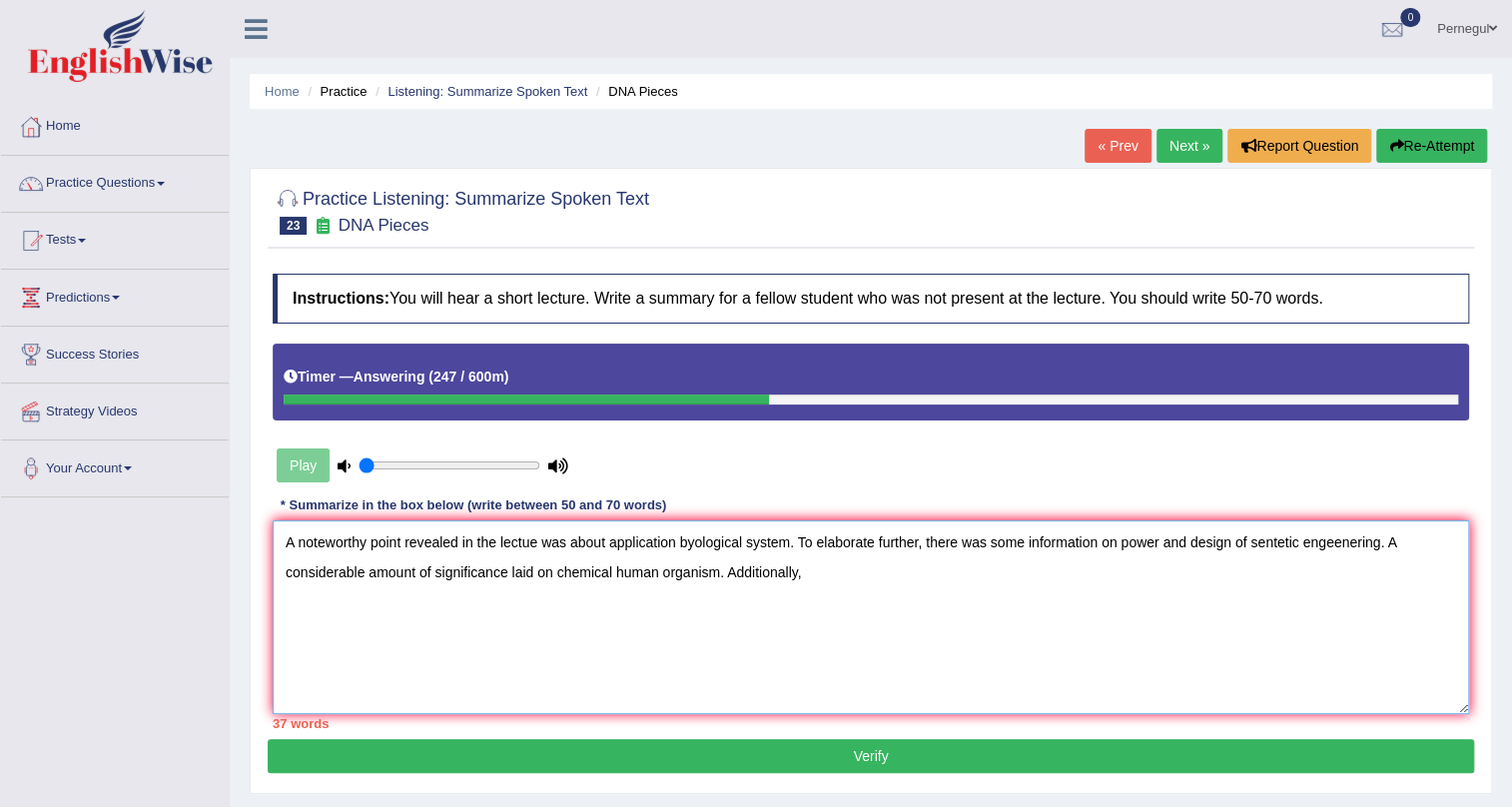 click on "A noteworthy point revealed in the lectue was about application byological system. To elaborate further, there was some information on power and design of sentetic engeenering. A considerable amount of significance laid on chemical human organism. Additionally," at bounding box center [871, 617] 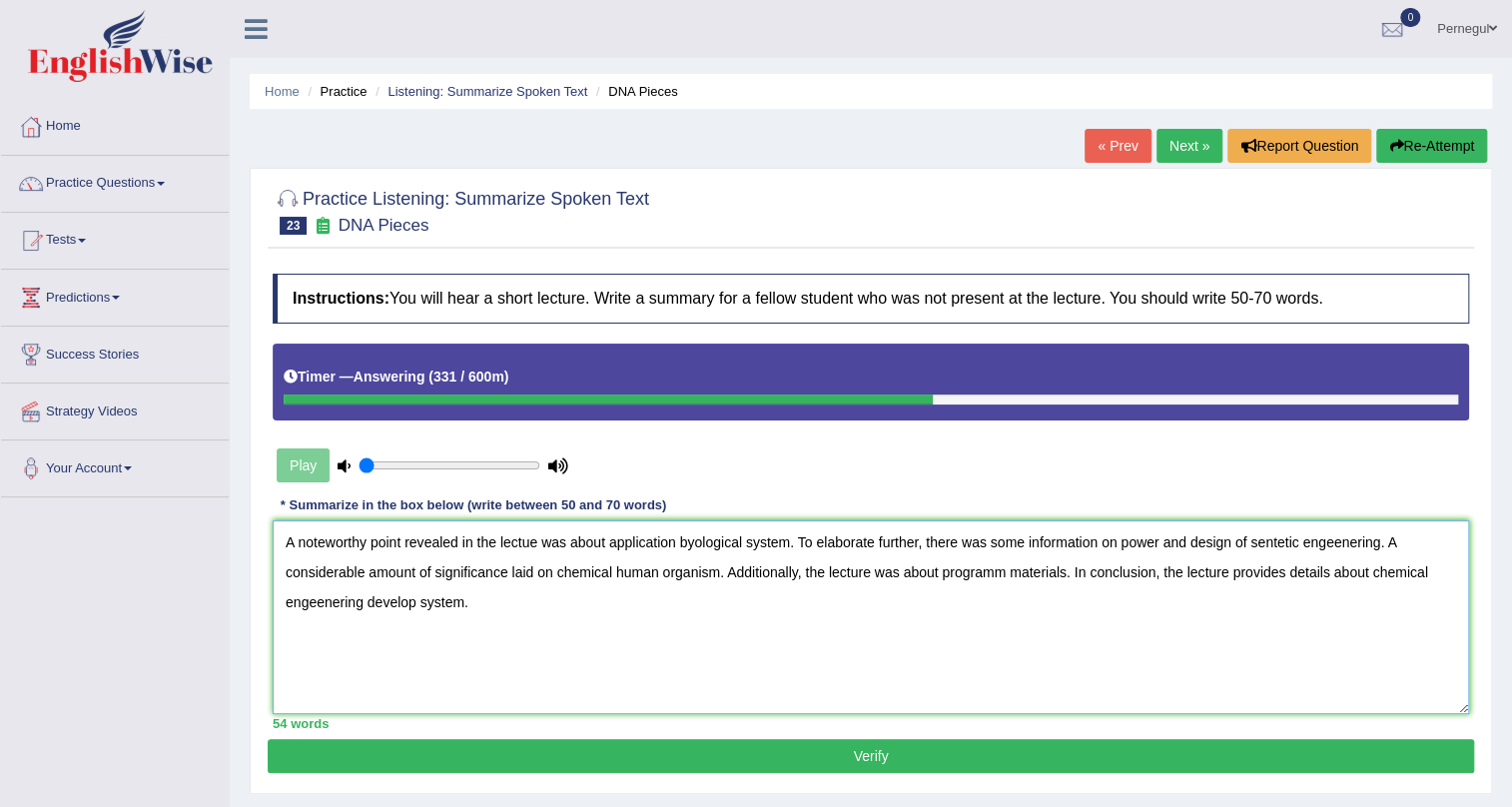 type on "A noteworthy point revealed in the lectue was about application byological system. To elaborate further, there was some information on power and design of sentetic engeenering. A considerable amount of significance laid on chemical human organism. Additionally, the lecture was about programm materials. In conclusion, the lecture provides details about chemical engeenering develop system." 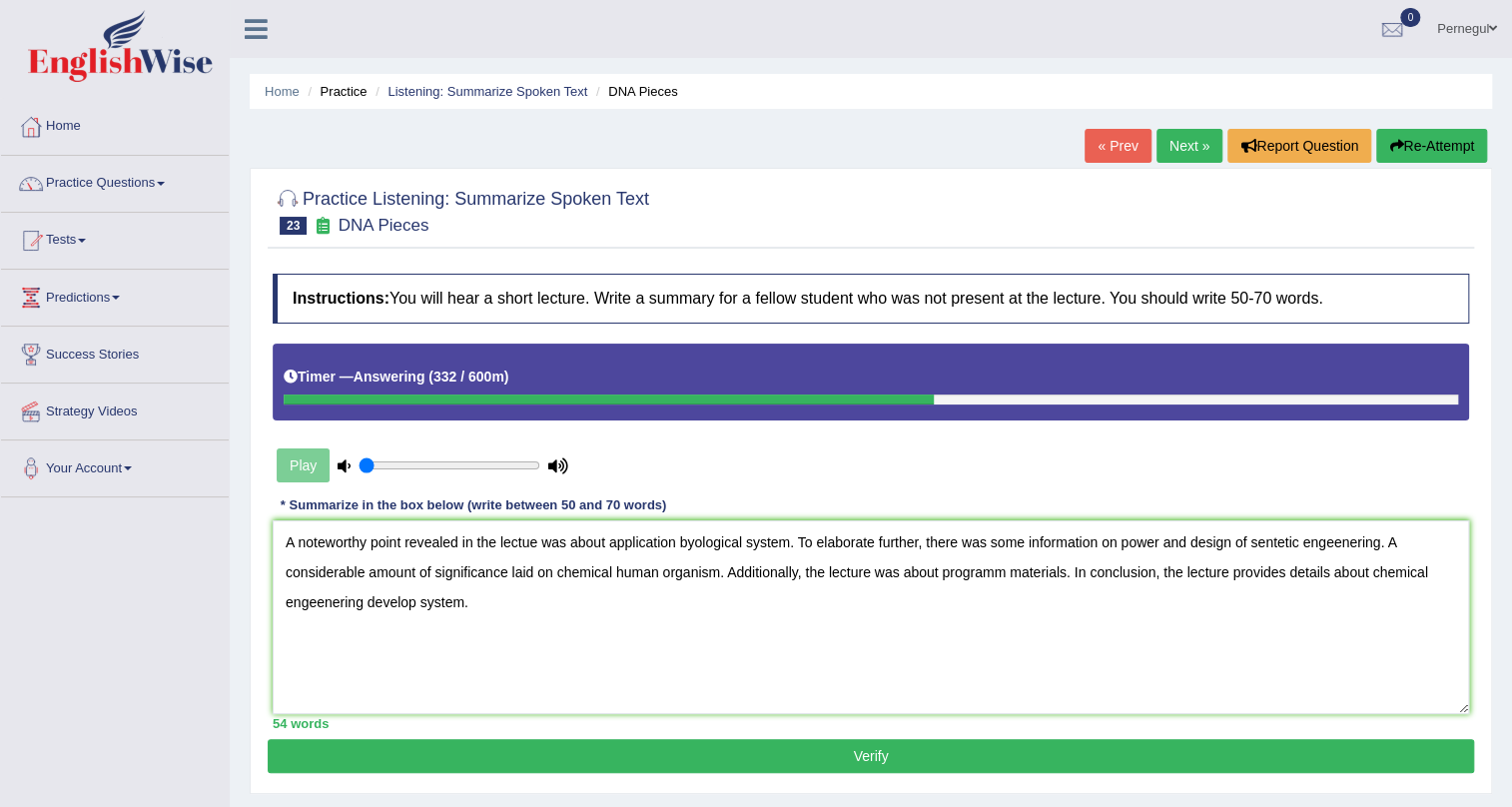 click on "Verify" at bounding box center (871, 756) 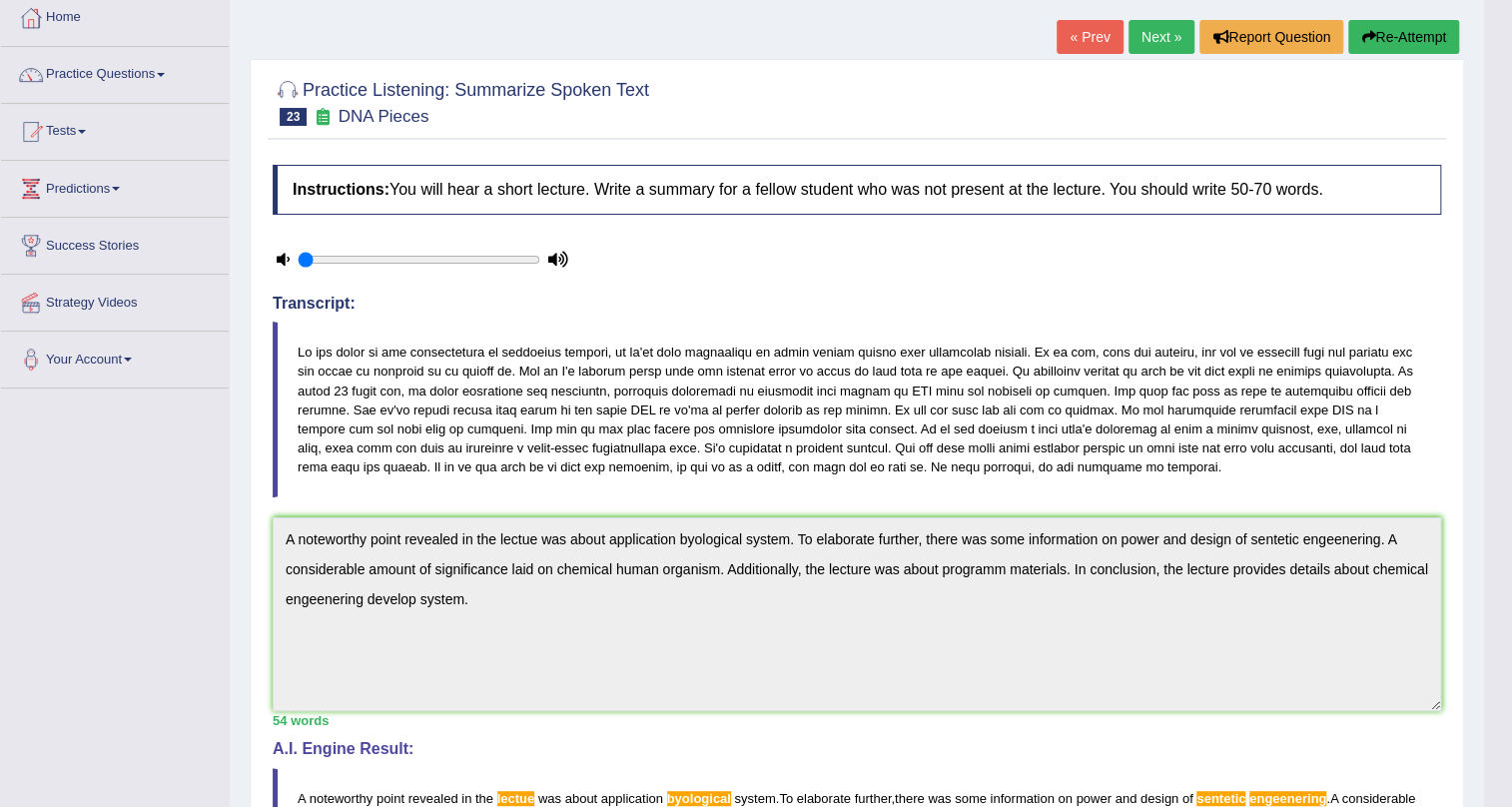 scroll, scrollTop: 0, scrollLeft: 0, axis: both 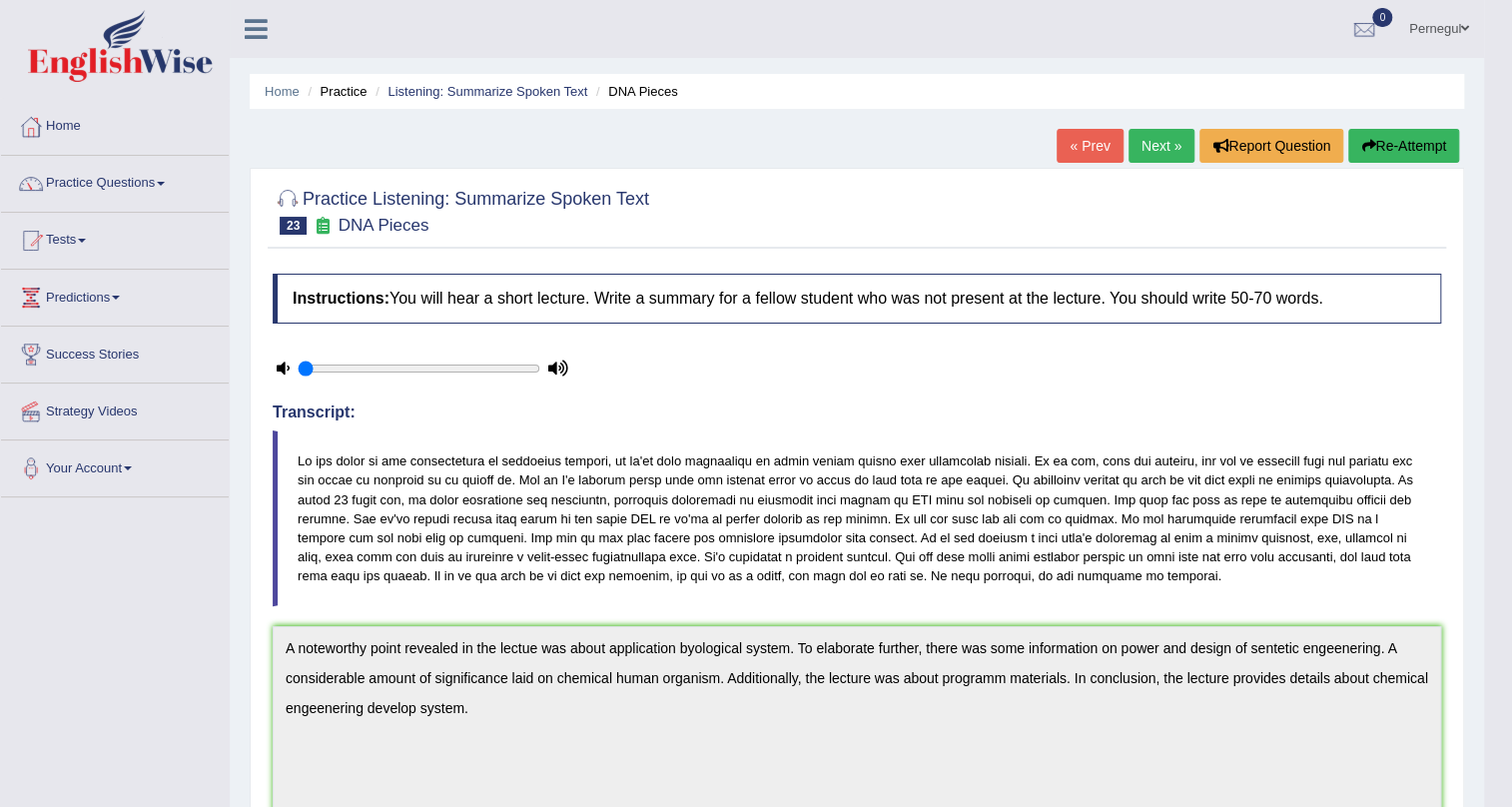 click on "Next »" at bounding box center [1161, 146] 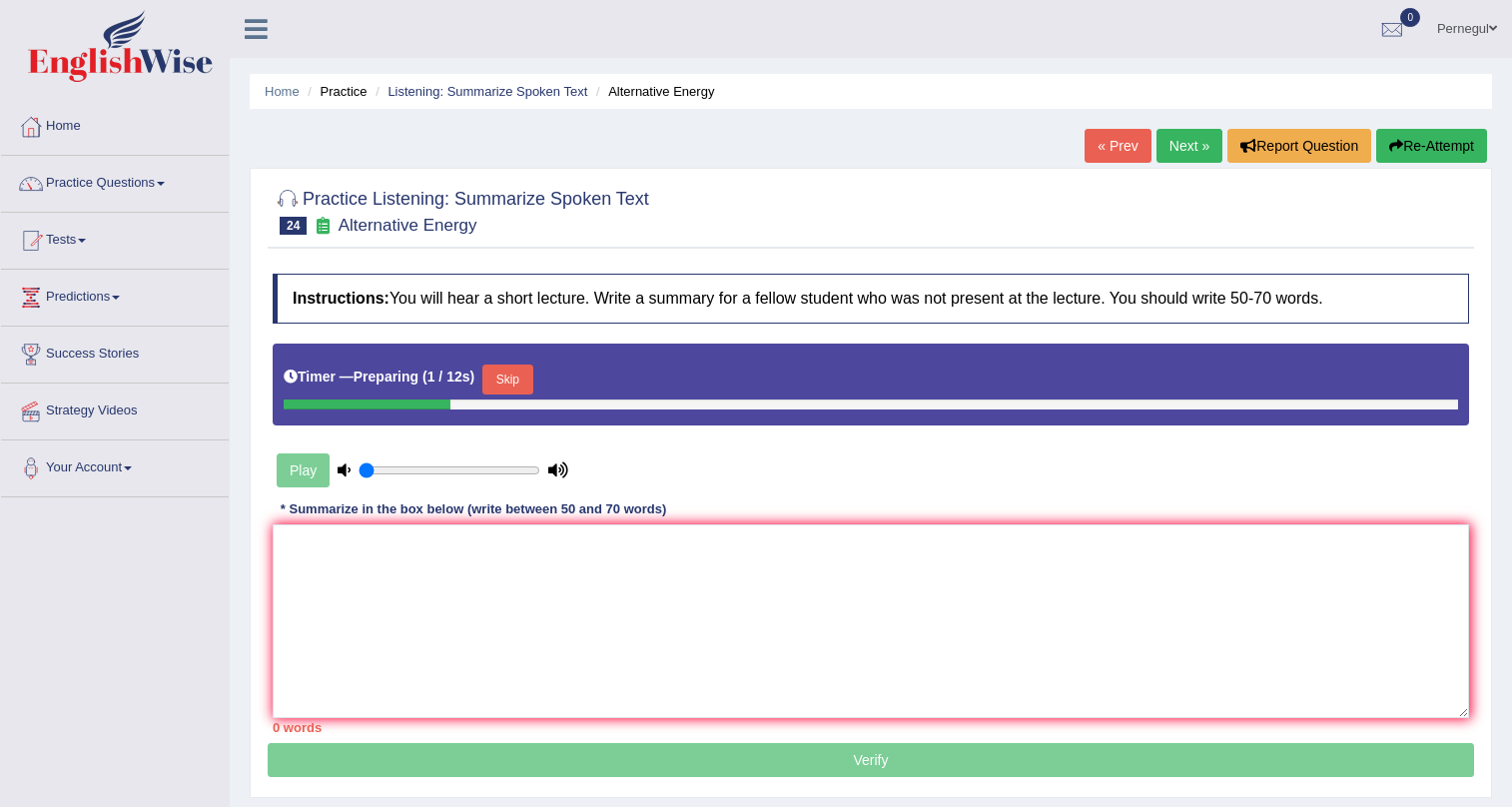 scroll, scrollTop: 0, scrollLeft: 0, axis: both 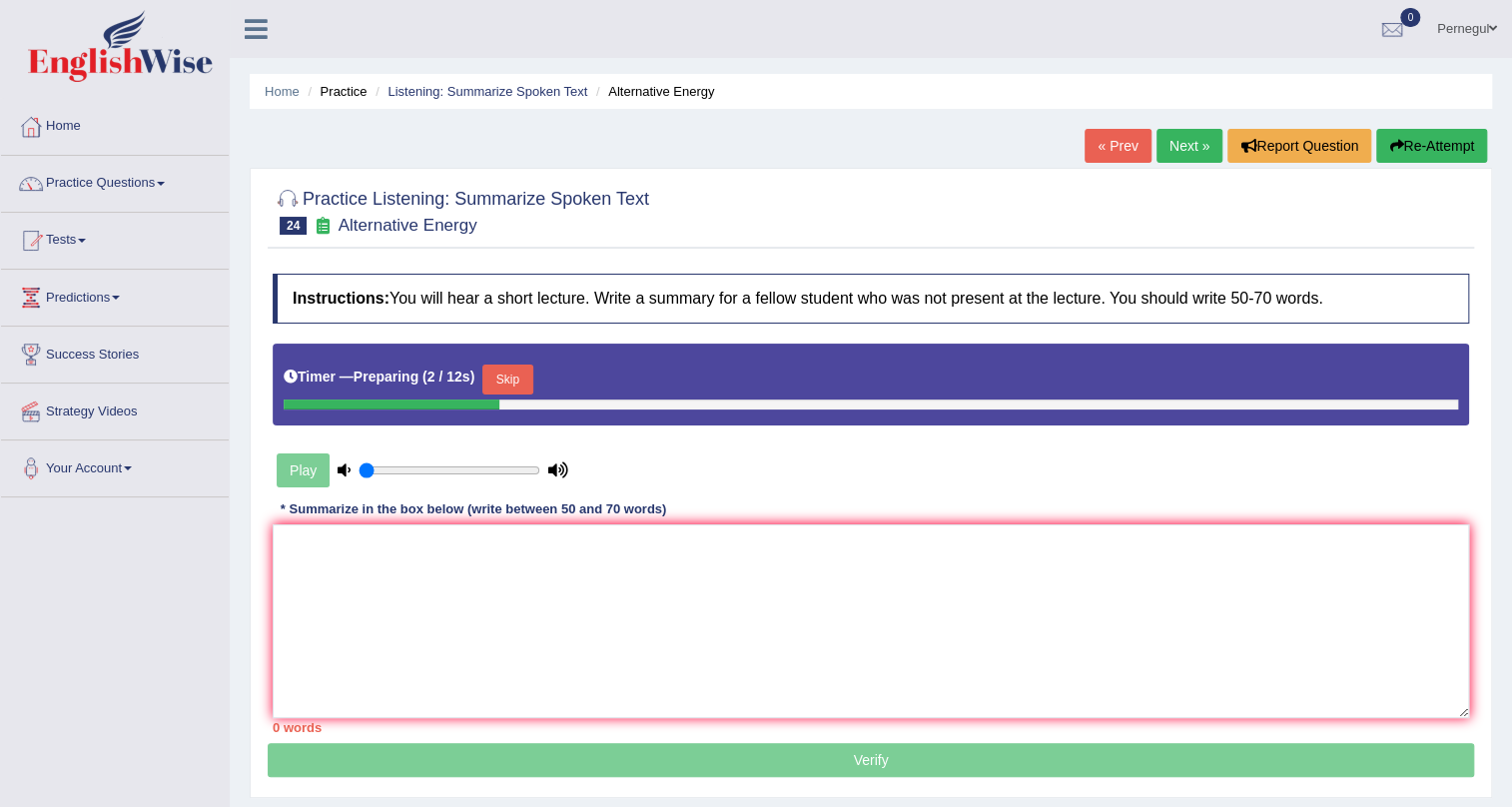 click on "Skip" at bounding box center [507, 380] 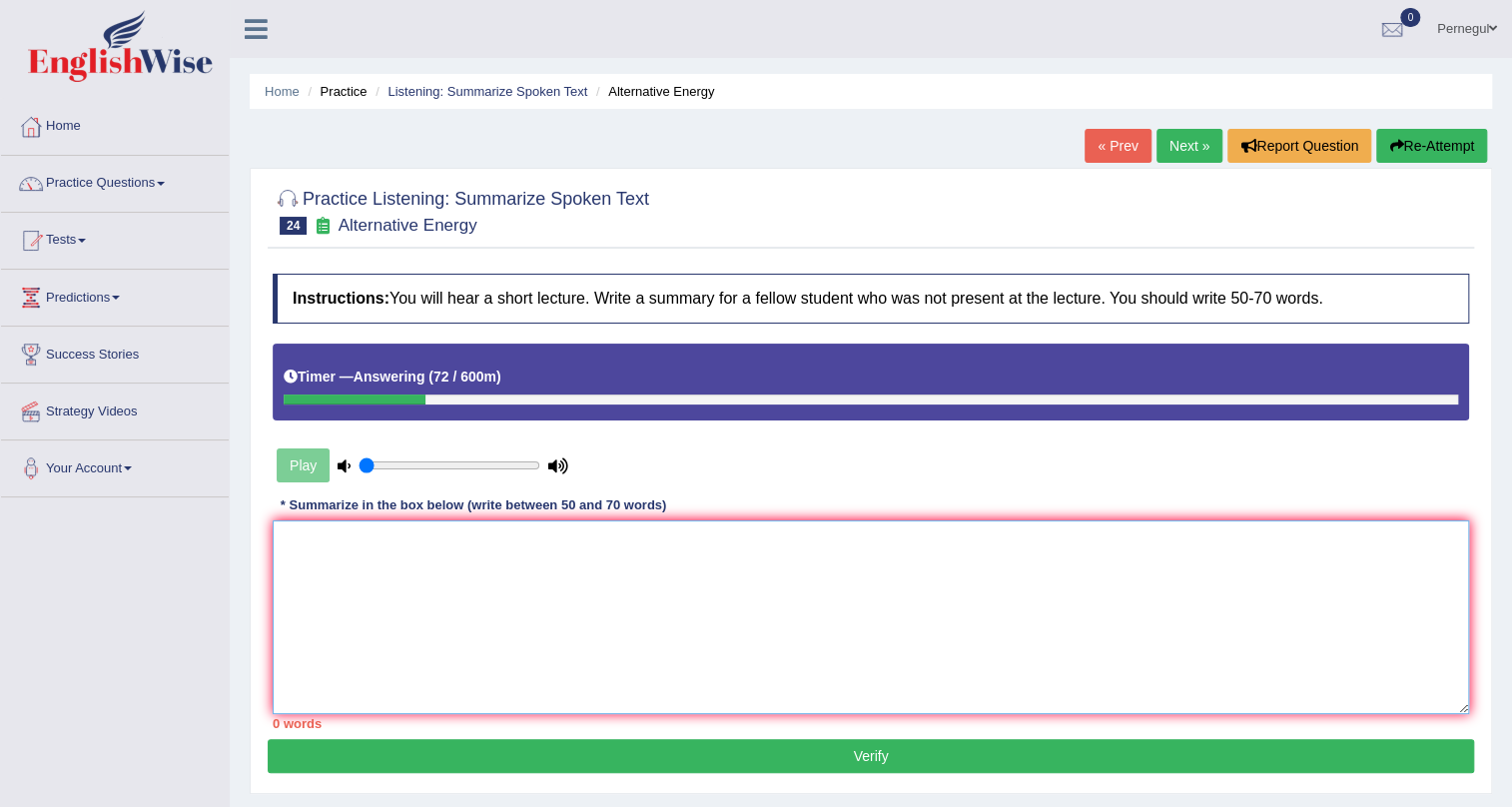 click at bounding box center [871, 617] 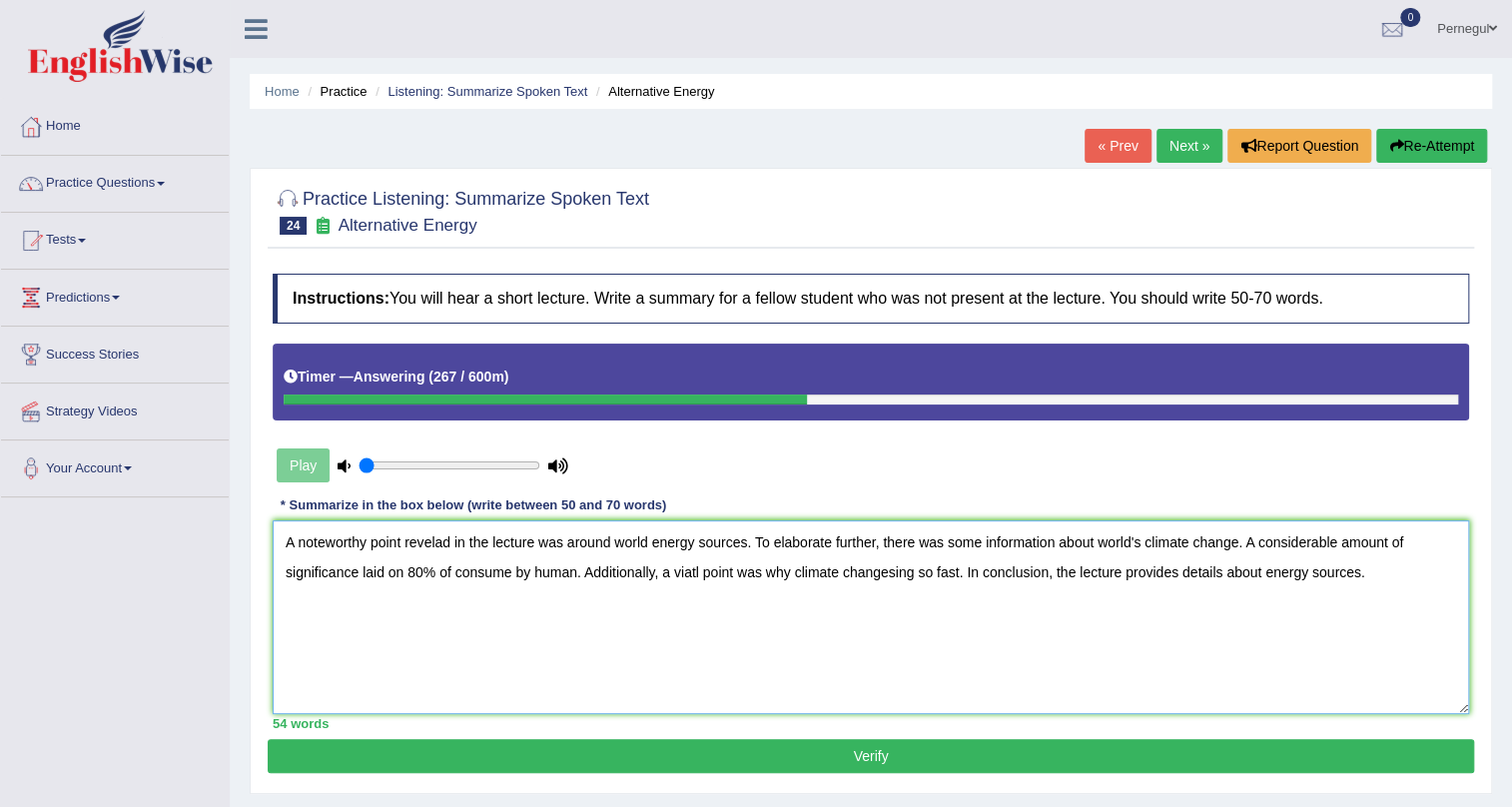 type on "A noteworthy point revelad in the lecture was around world energy sources. To elaborate further, there was some information about world's climate change. A considerable amount of significance laid on 80% of consume by human. Additionally, a viatl point was why climate changesing so fast. In conclusion, the lecture provides details about energy sources." 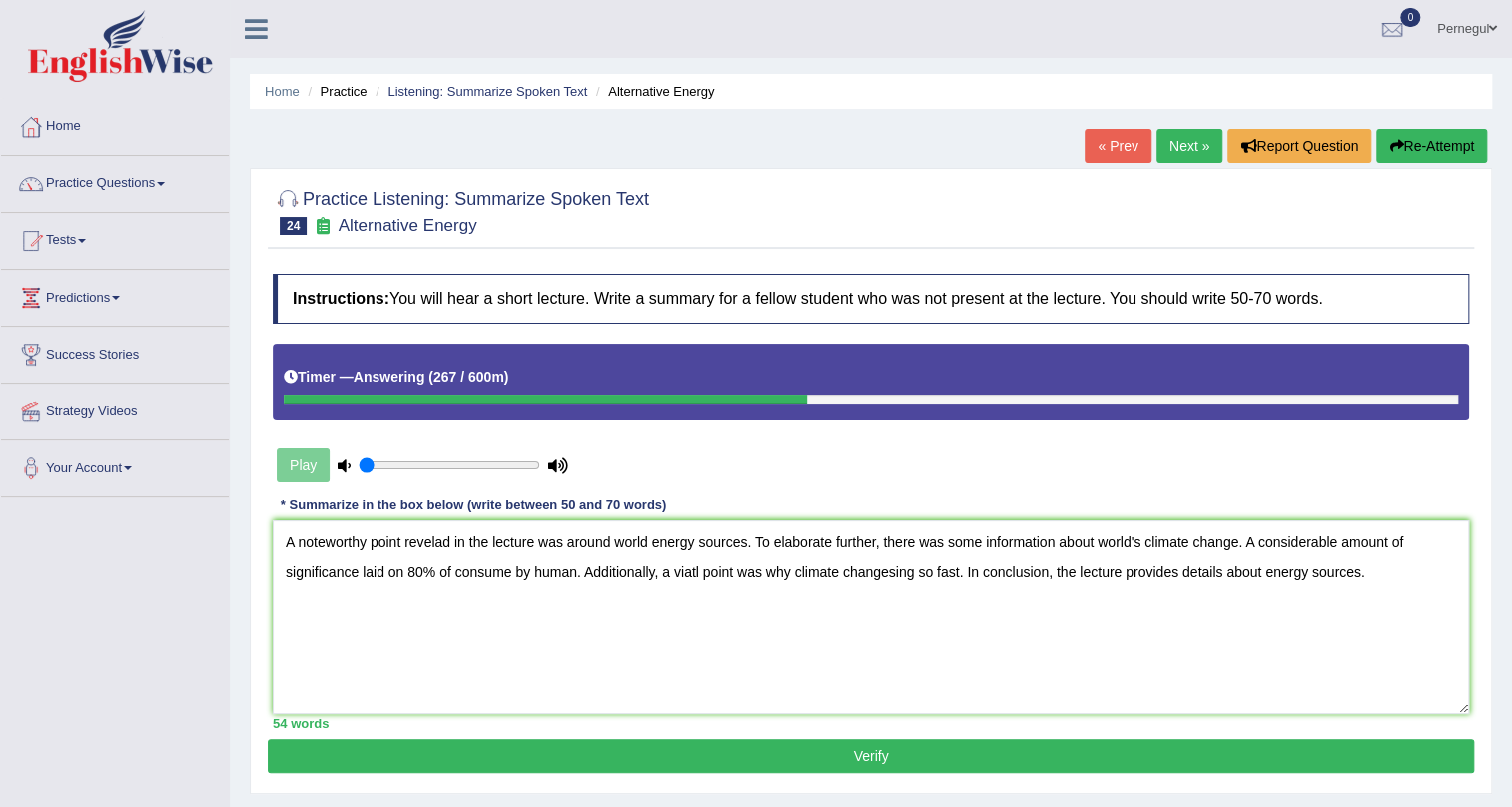 click on "Verify" at bounding box center [871, 756] 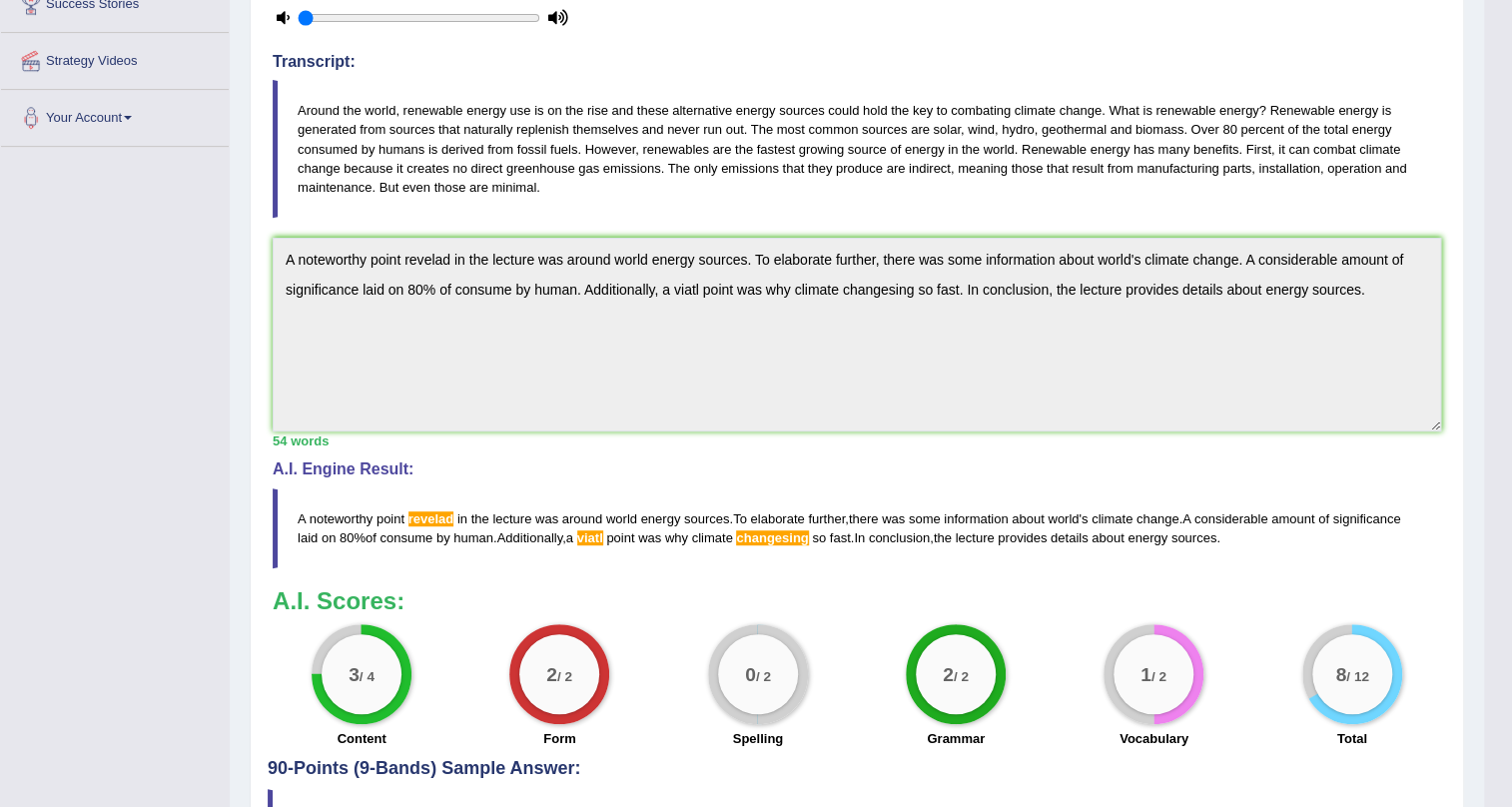 scroll, scrollTop: 363, scrollLeft: 0, axis: vertical 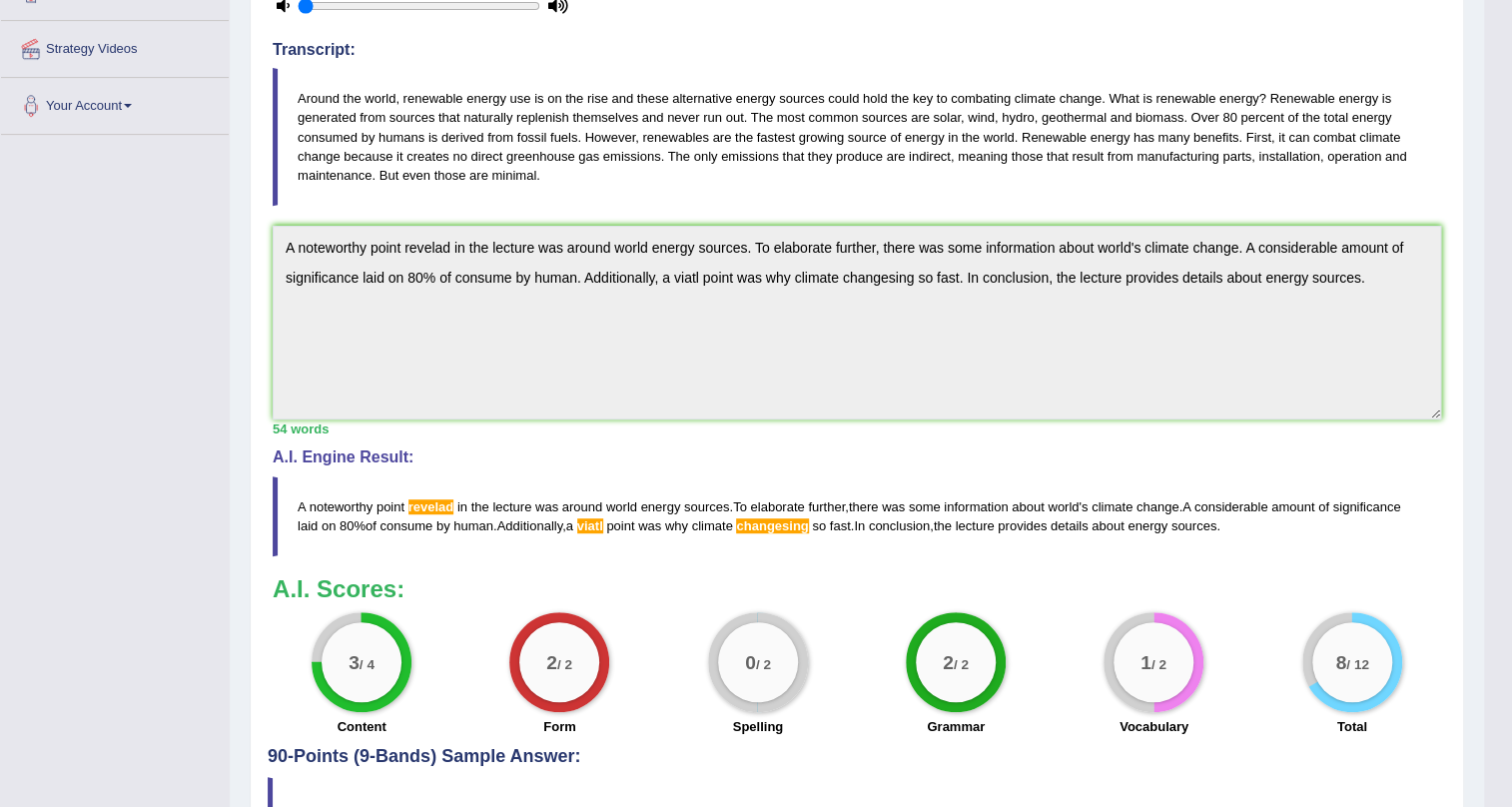 click on "Toggle navigation
Home
Practice Questions   Speaking Practice Read Aloud
Repeat Sentence
Describe Image
Re-tell Lecture
Answer Short Question
Summarize Group Discussion
Respond To A Situation
Writing Practice  Summarize Written Text
Write Essay
Reading Practice  Reading & Writing: Fill In The Blanks
Choose Multiple Answers
Re-order Paragraphs
Fill In The Blanks
Choose Single Answer
Listening Practice  Summarize Spoken Text
Highlight Incorrect Words
Highlight Correct Summary
Select Missing Word
Choose Single Answer
Choose Multiple Answers
Fill In The Blanks
Write From Dictation
Pronunciation
Tests
Take Mock Test" at bounding box center [756, 41] 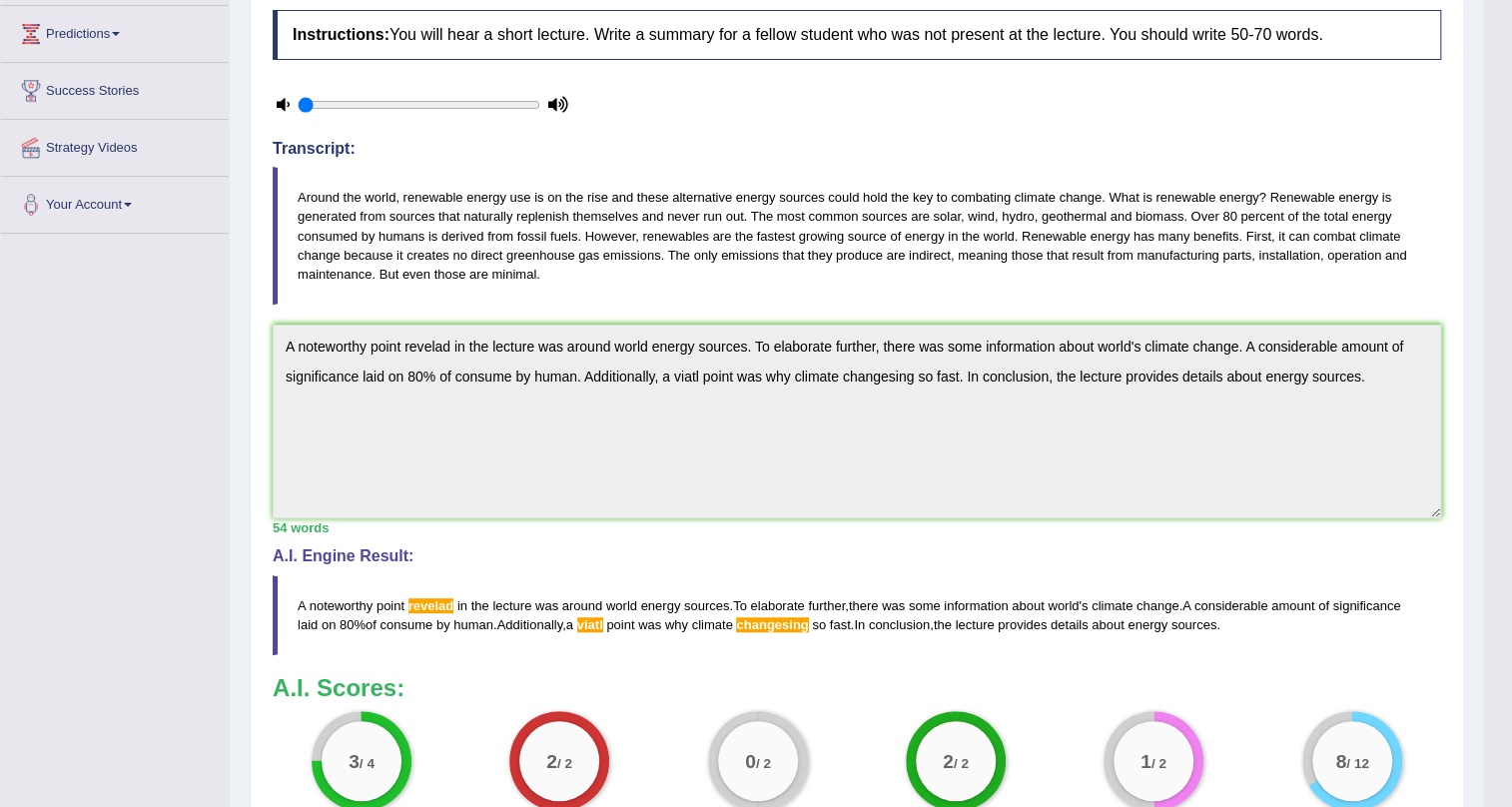 scroll, scrollTop: 0, scrollLeft: 0, axis: both 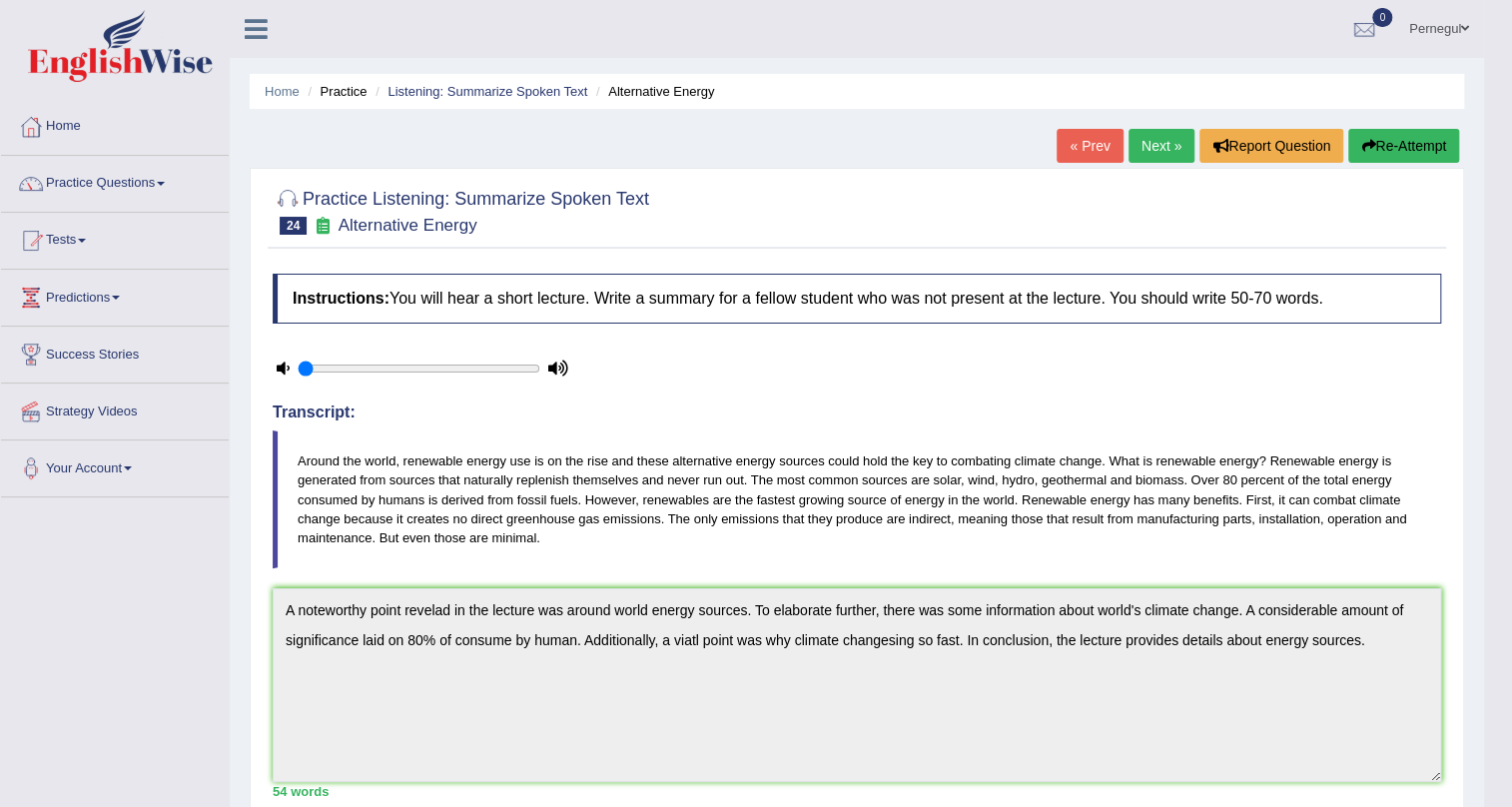 click on "Re-Attempt" at bounding box center (1403, 146) 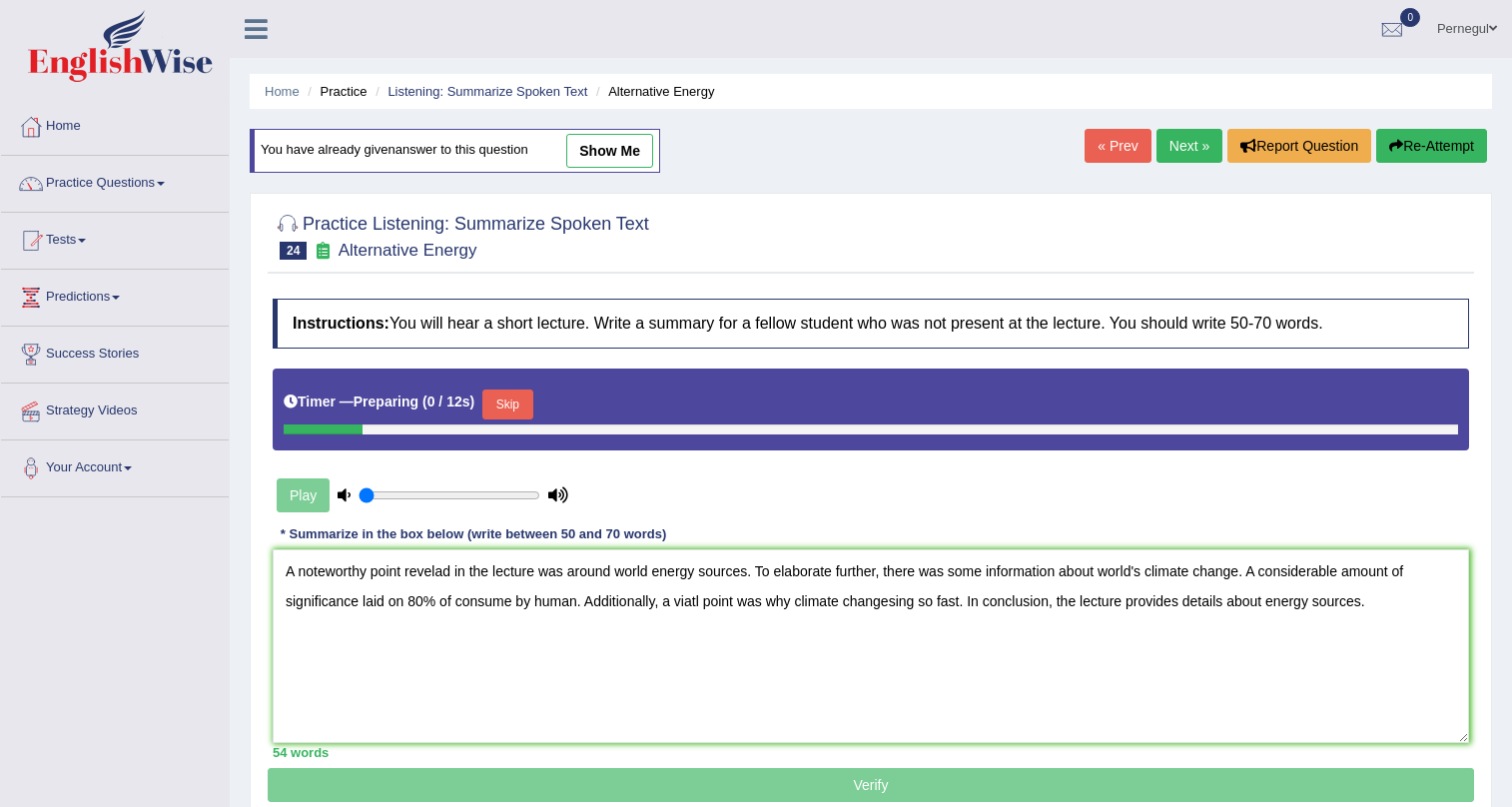 scroll, scrollTop: 0, scrollLeft: 0, axis: both 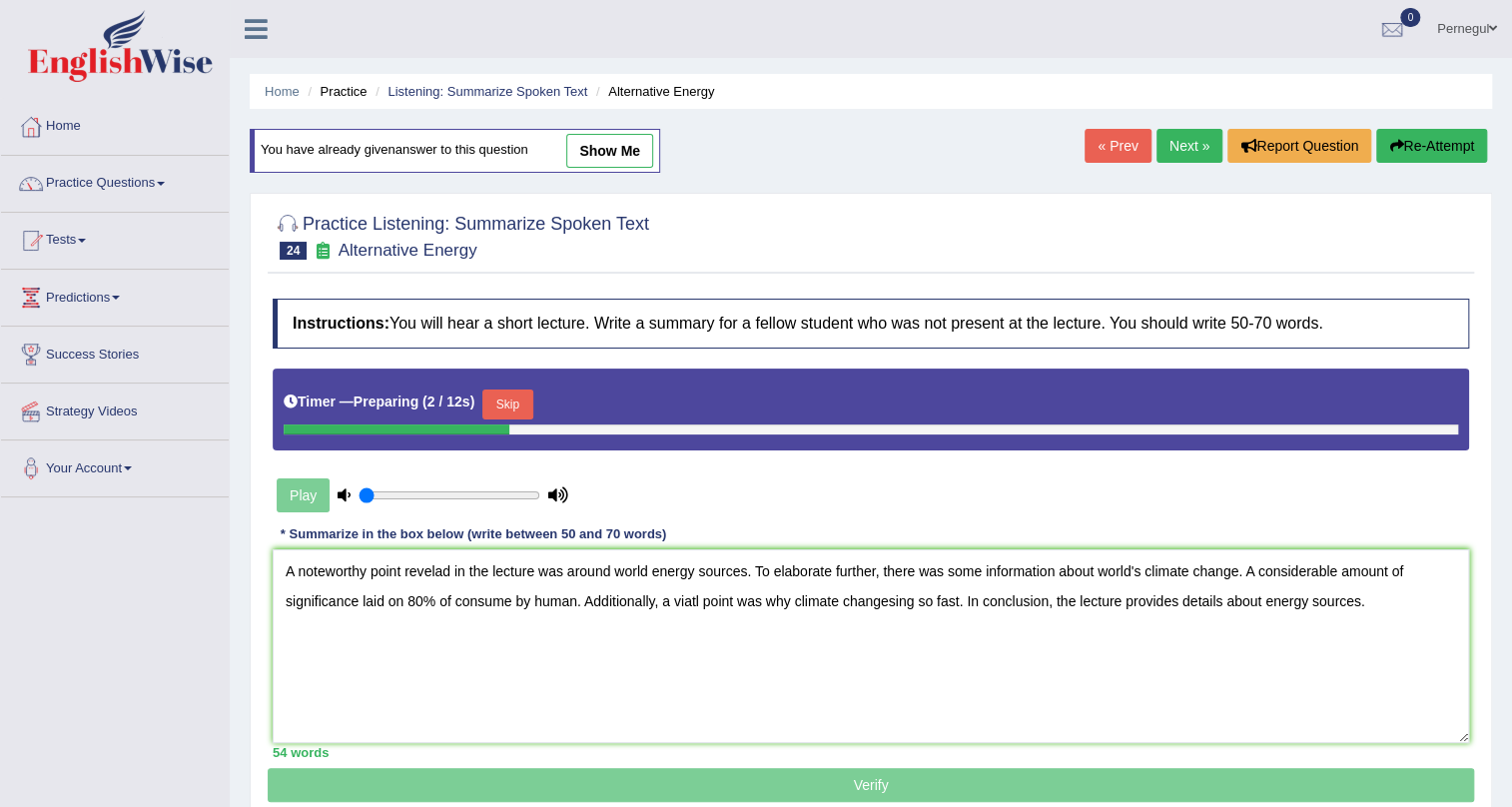 click on "A noteworthy point revelad in the lecture was around world energy sources. To elaborate further, there was some information about world's climate change. A considerable amount of significance laid on 80% of consume by human. Additionally, a viatl point was why climate changesing so fast. In conclusion, the lecture provides details about energy sources." at bounding box center (871, 646) 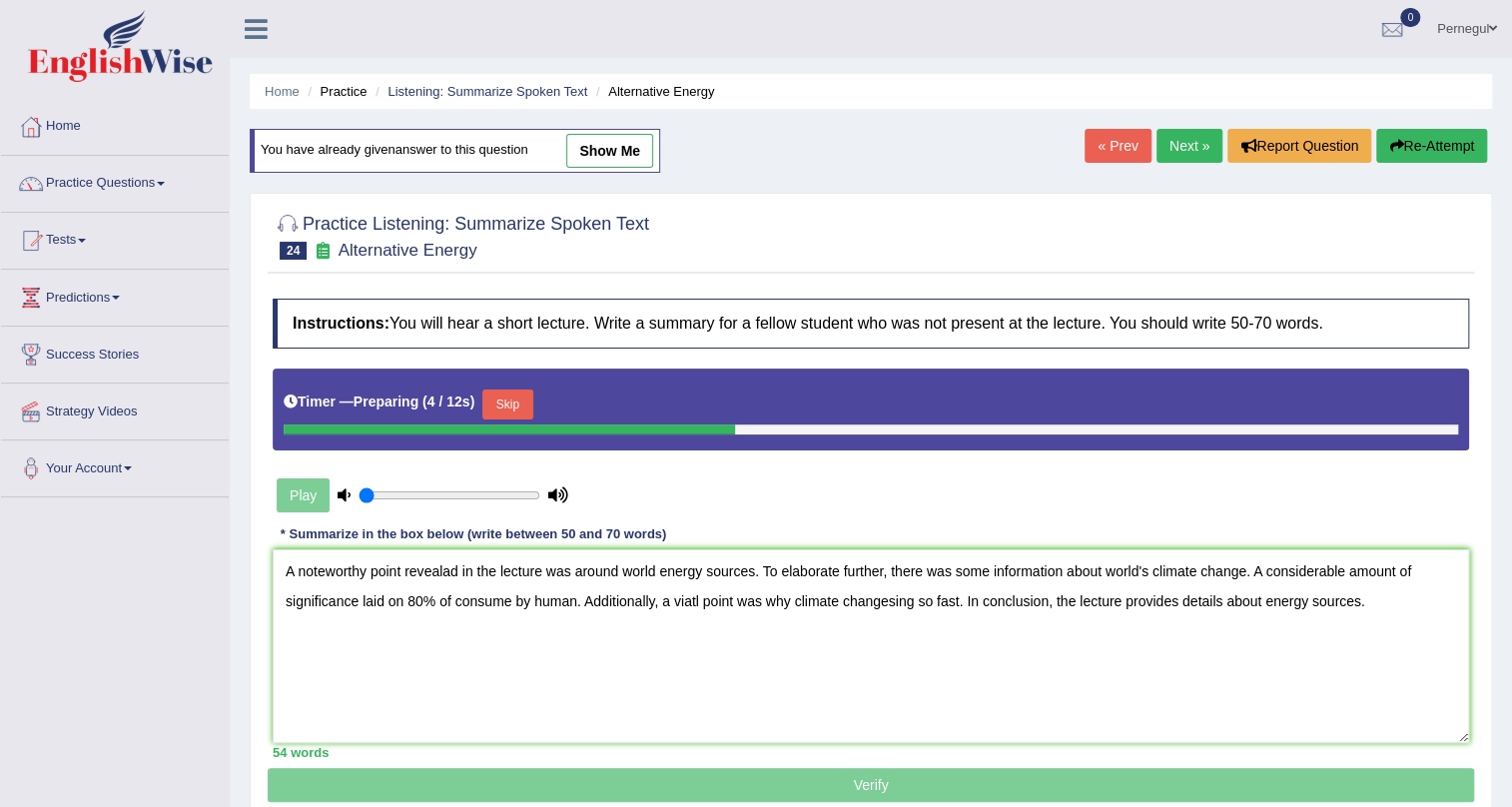click on "A noteworthy point revealad in the lecture was around world energy sources. To elaborate further, there was some information about world's climate change. A considerable amount of significance laid on 80% of consume by human. Additionally, a viatl point was why climate changesing so fast. In conclusion, the lecture provides details about energy sources." at bounding box center [871, 646] 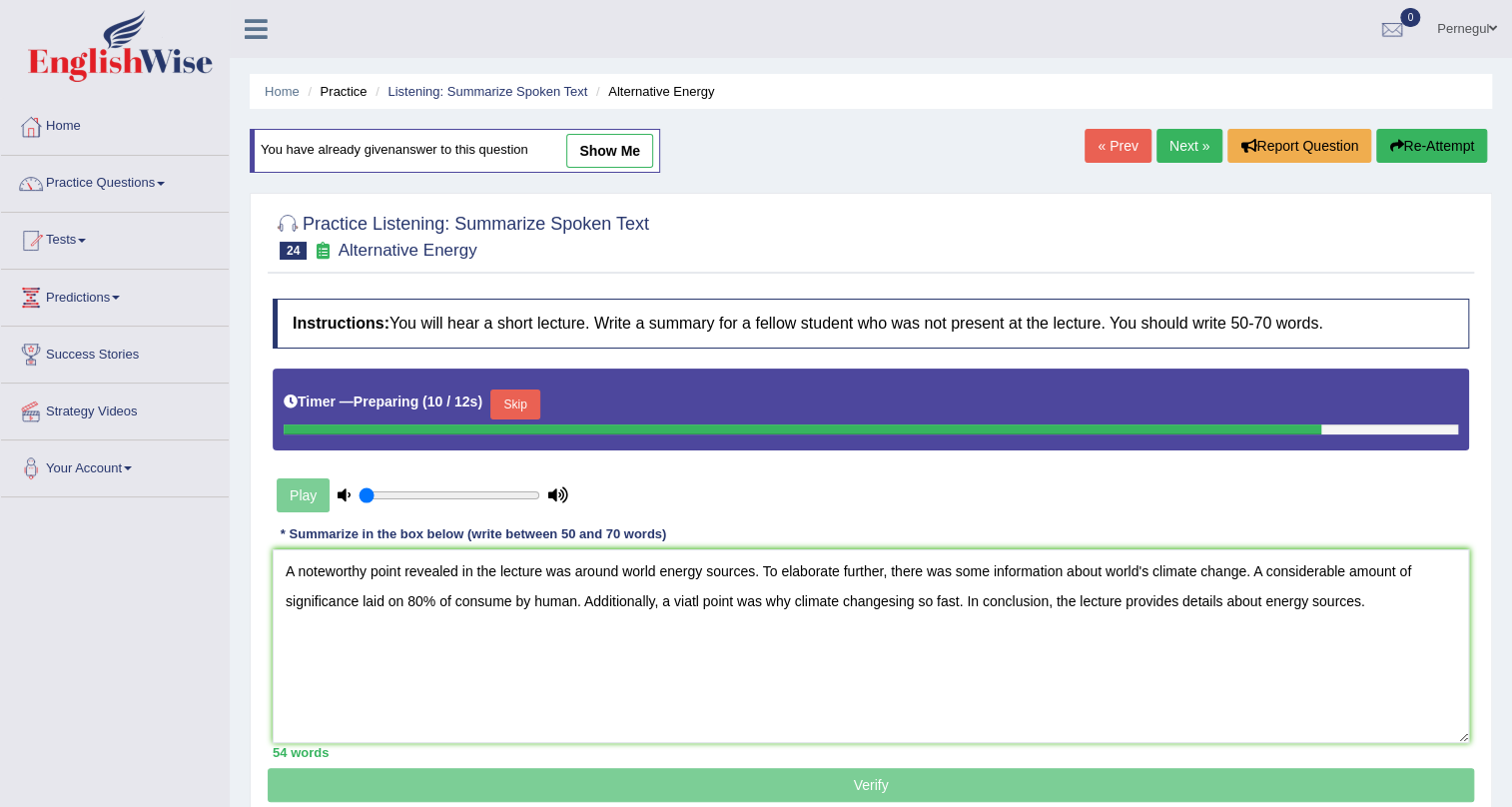 click on "A noteworthy point revealed in the lecture was around world energy sources. To elaborate further, there was some information about world's climate change. A considerable amount of significance laid on 80% of consume by human. Additionally, a viatl point was why climate changesing so fast. In conclusion, the lecture provides details about energy sources." at bounding box center (871, 646) 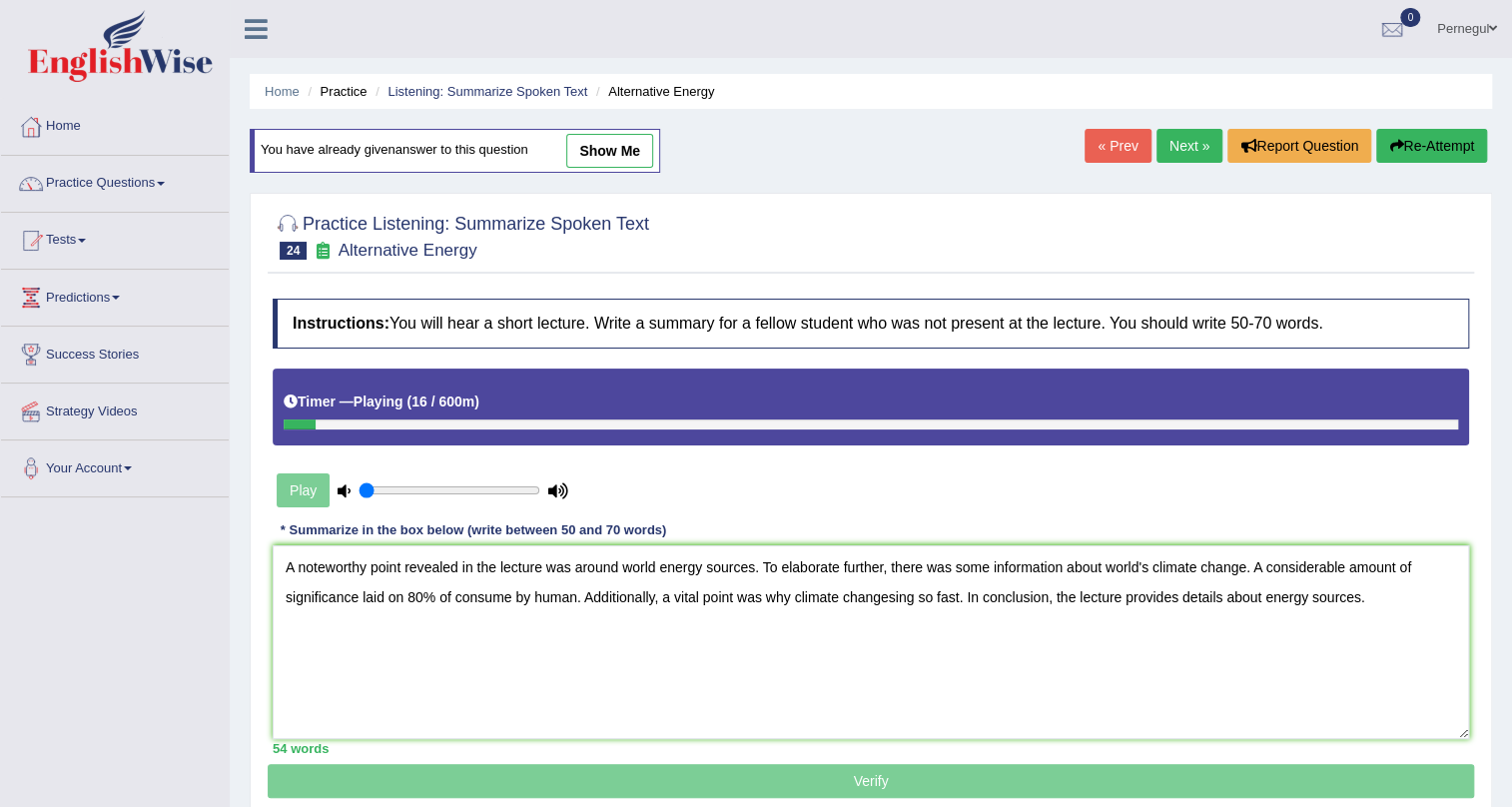 click on "A noteworthy point revealed in the lecture was around world energy sources. To elaborate further, there was some information about world's climate change. A considerable amount of significance laid on 80% of consume by human. Additionally, a vital point was why climate changesing so fast. In conclusion, the lecture provides details about energy sources." at bounding box center [871, 642] 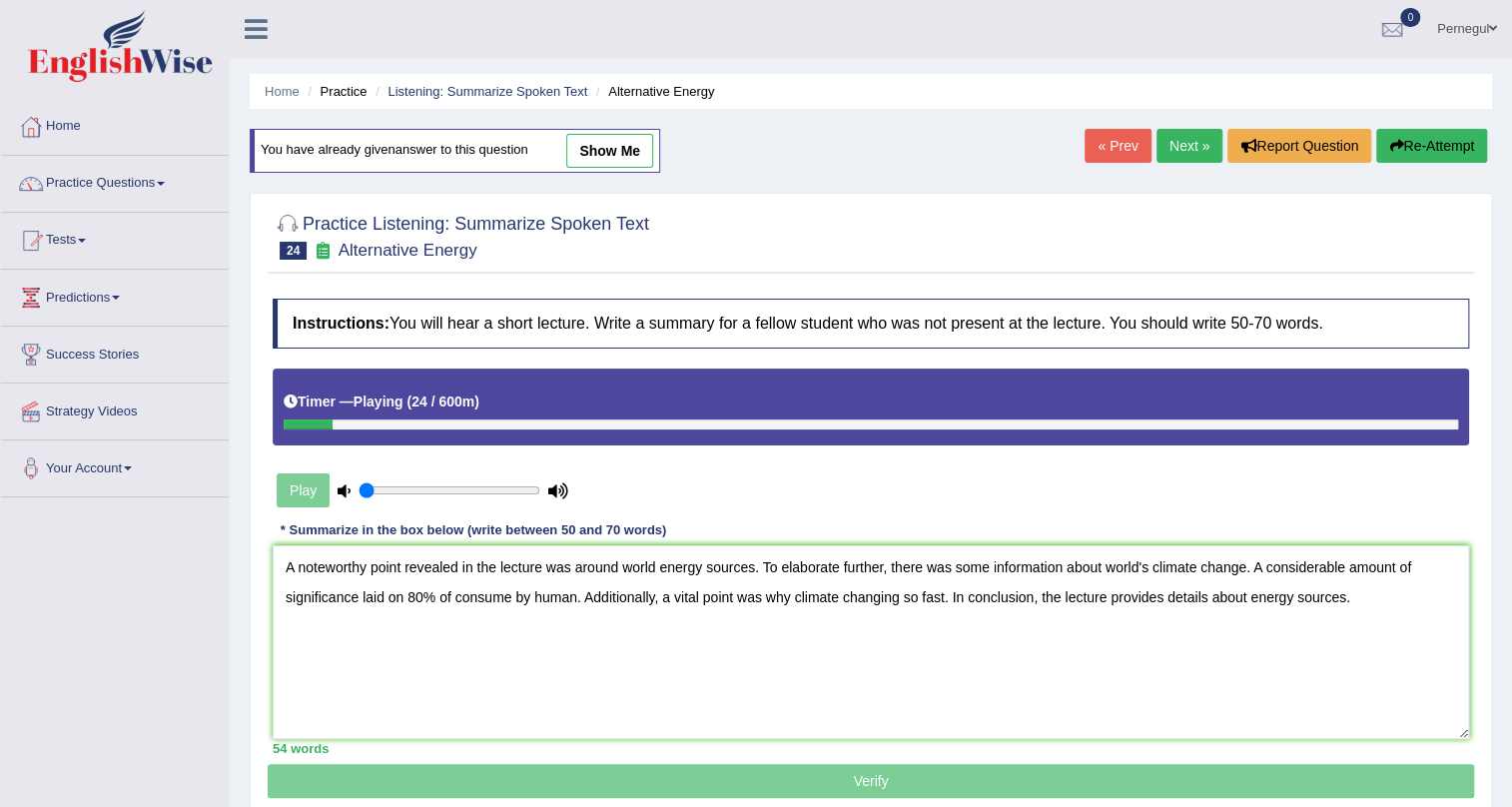 type on "A noteworthy point revealed in the lecture was around world energy sources. To elaborate further, there was some information about world's climate change. A considerable amount of significance laid on 80% of consume by human. Additionally, a vital point was why climate changing so fast. In conclusion, the lecture provides details about energy sources." 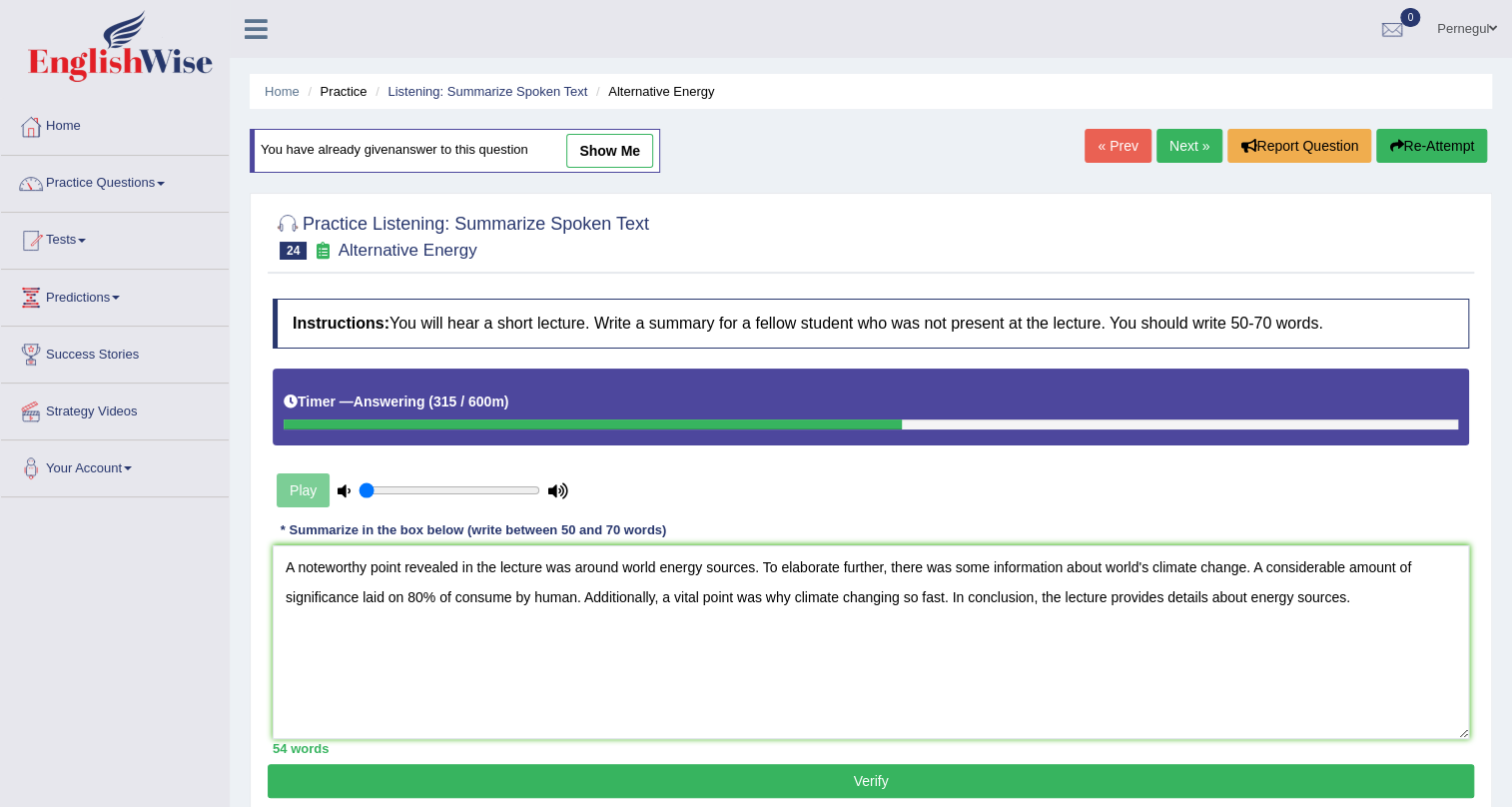 click on "Verify" at bounding box center [871, 781] 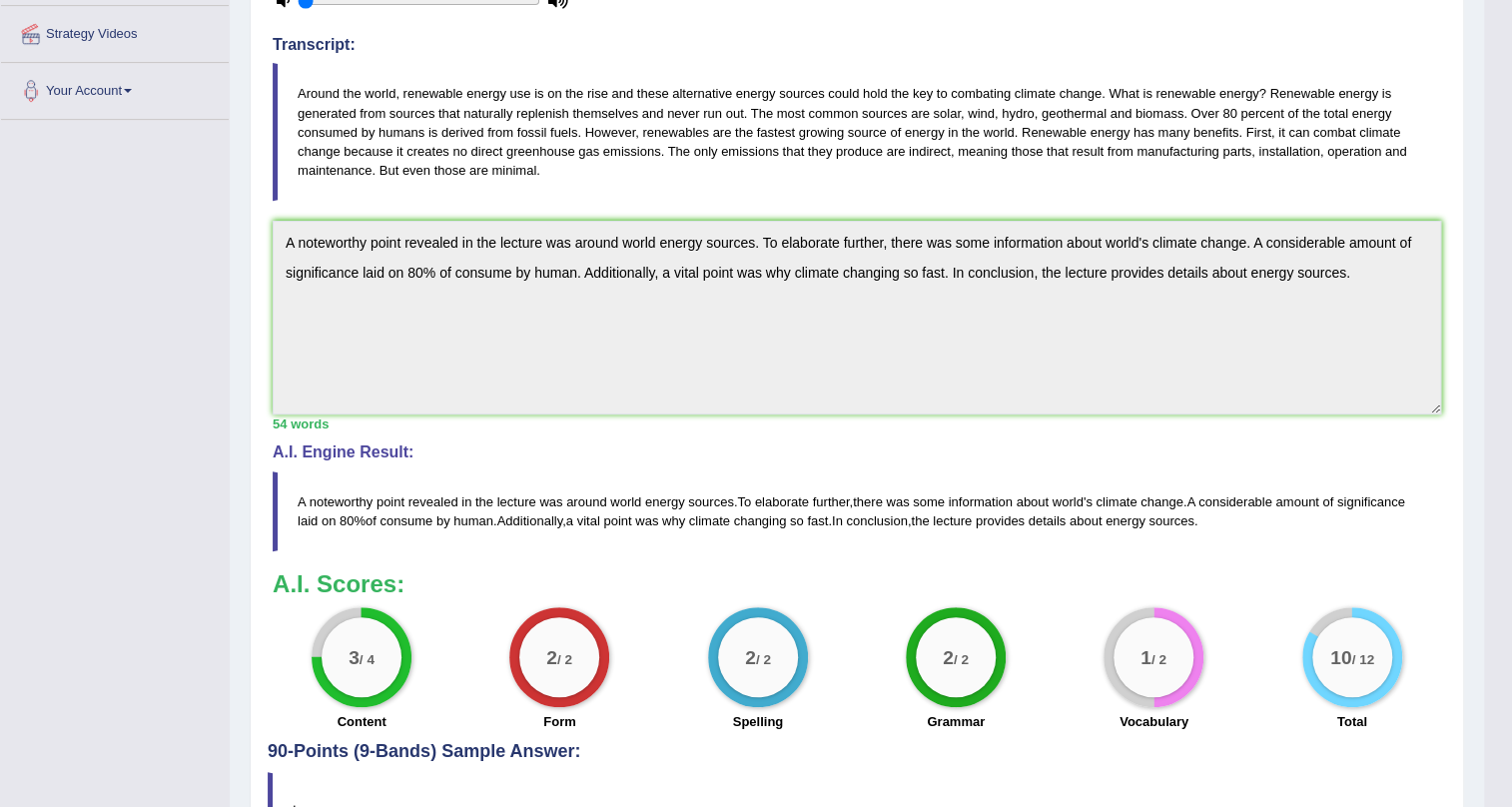 scroll, scrollTop: 45, scrollLeft: 0, axis: vertical 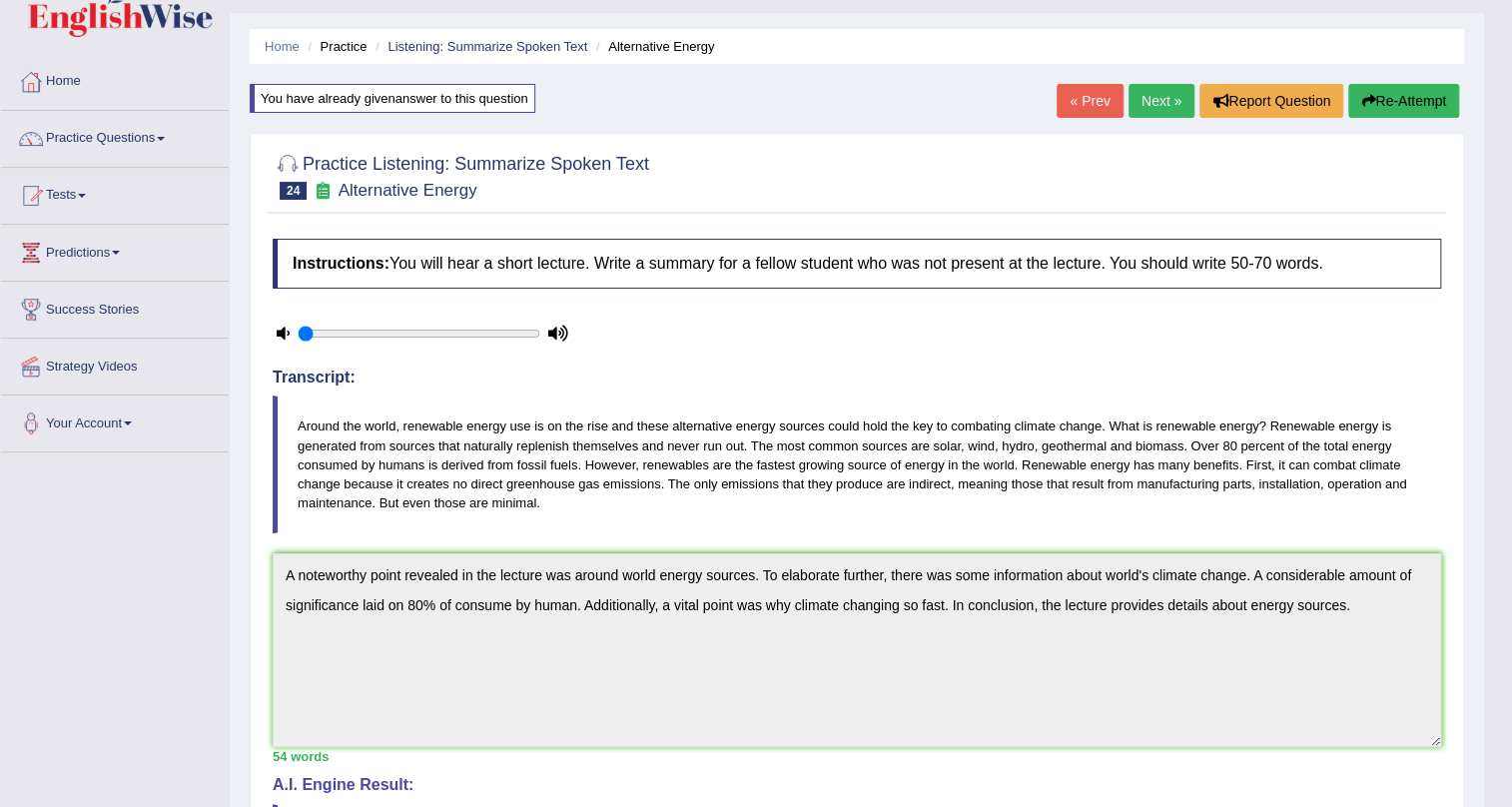 click on "Next »" at bounding box center (1161, 101) 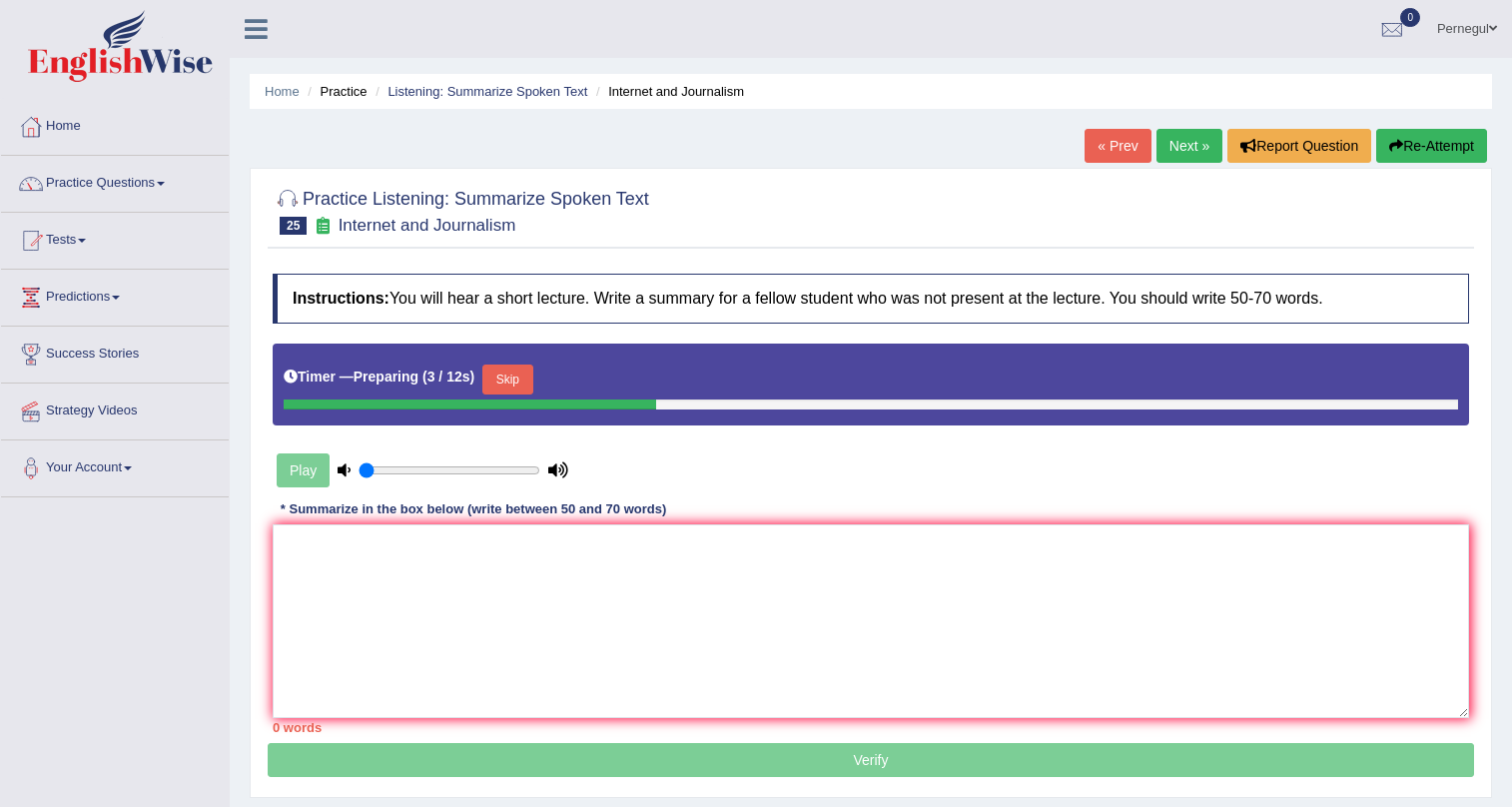 scroll, scrollTop: 0, scrollLeft: 0, axis: both 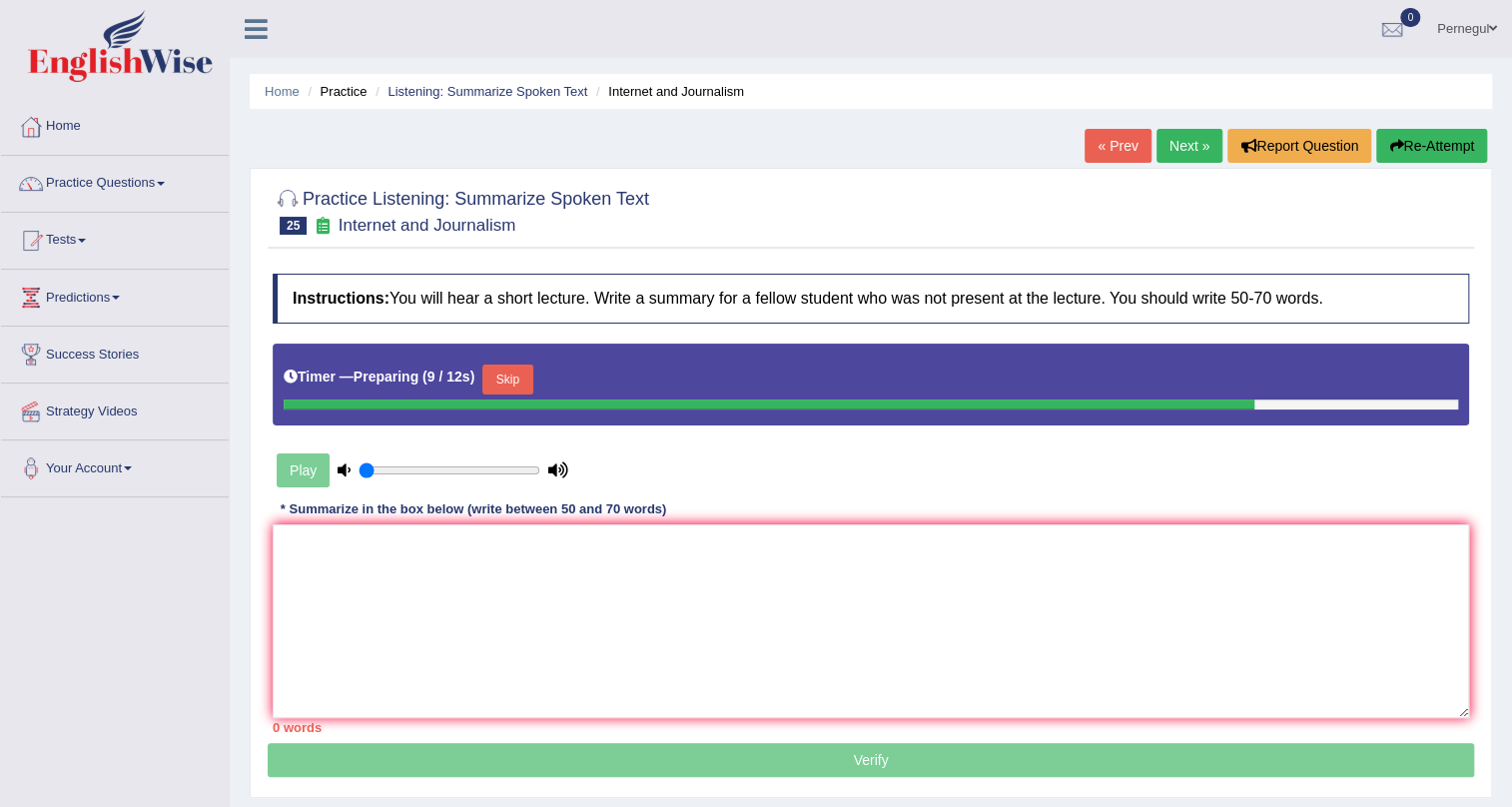 click on "Skip" at bounding box center (507, 380) 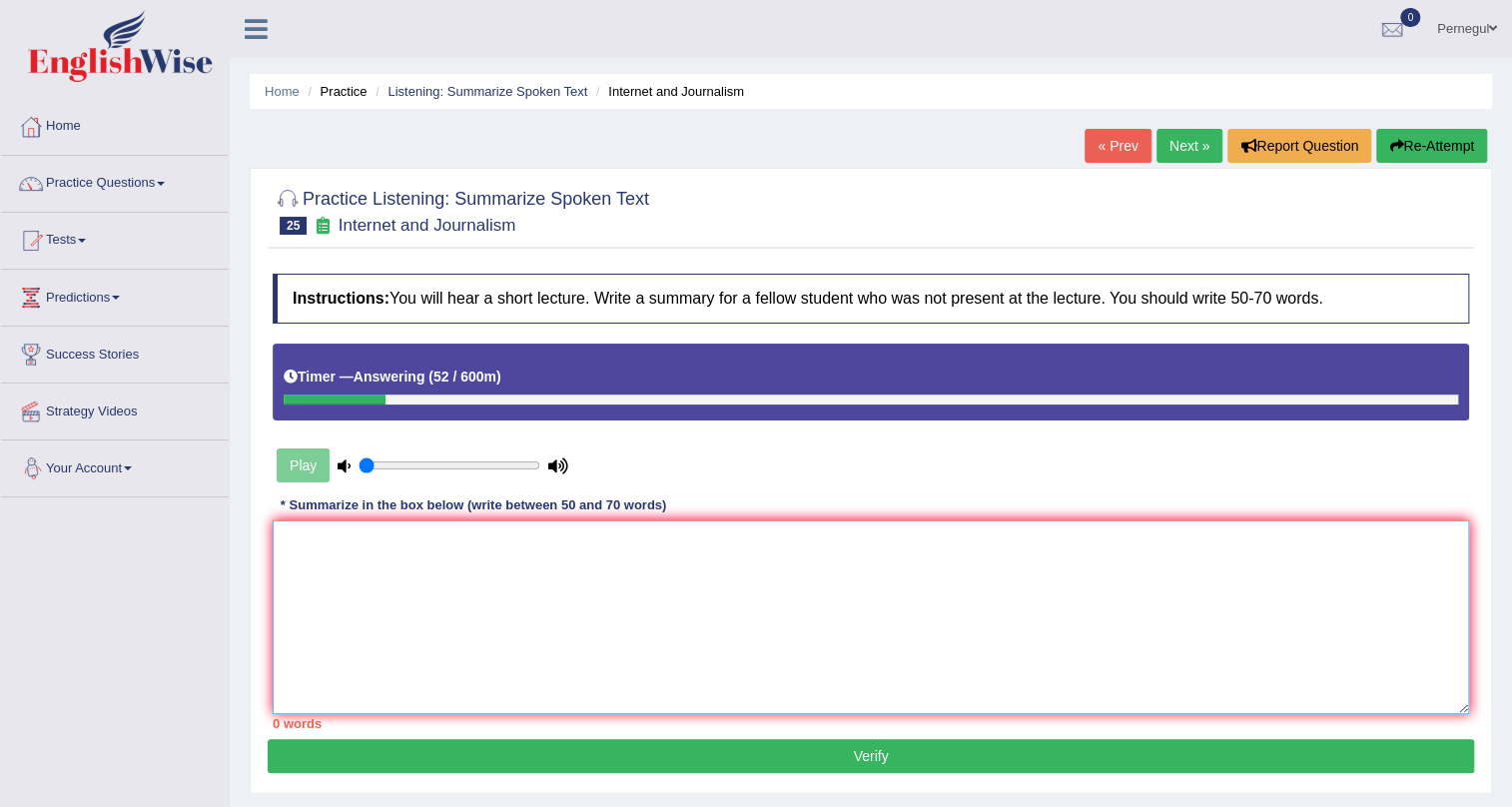 click at bounding box center (871, 617) 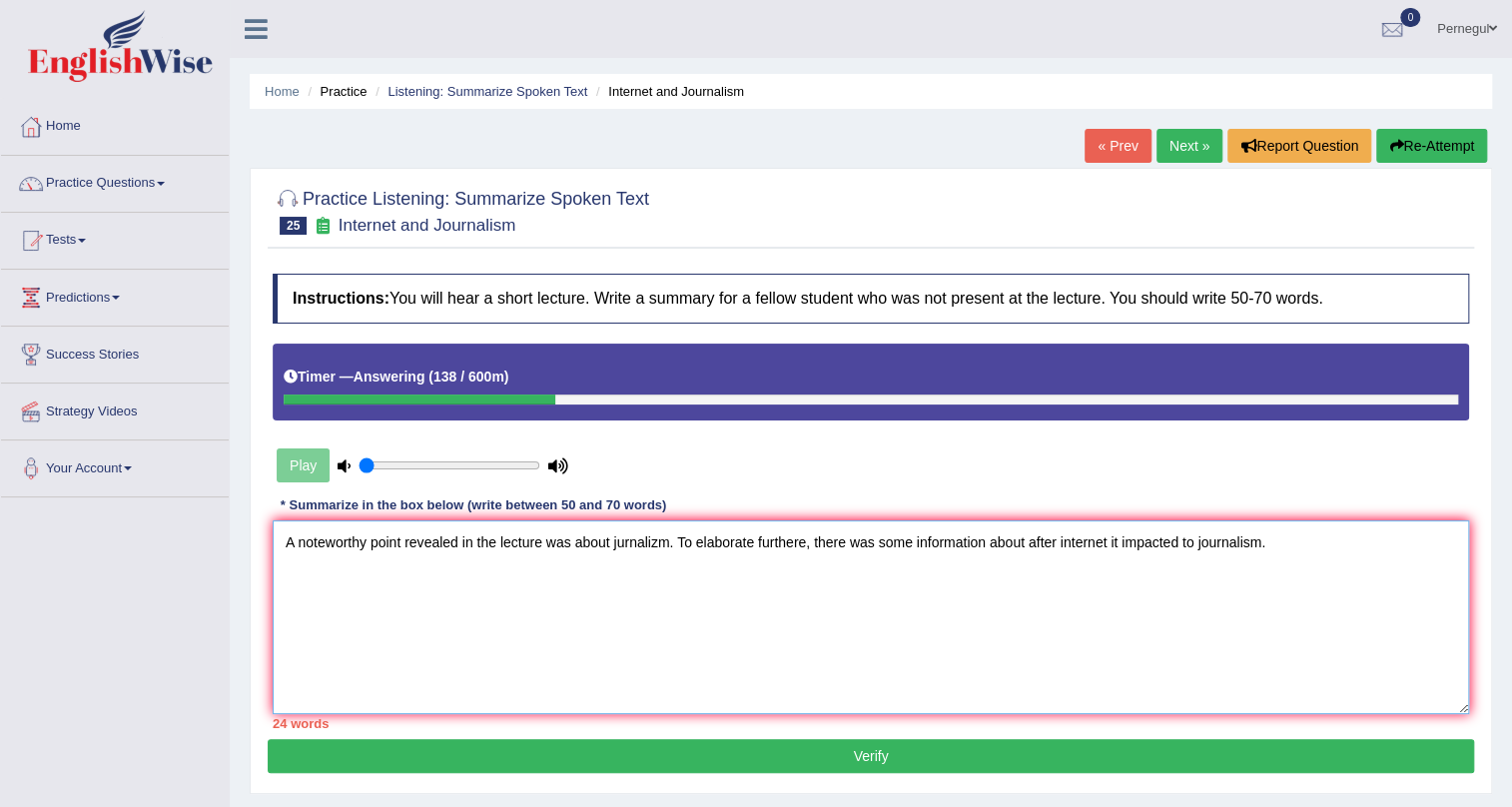 click on "A noteworthy point revealed in the lecture was about jurnalizm. To elaborate furthere, there was some information about after internet it impacted to journalism." at bounding box center (871, 617) 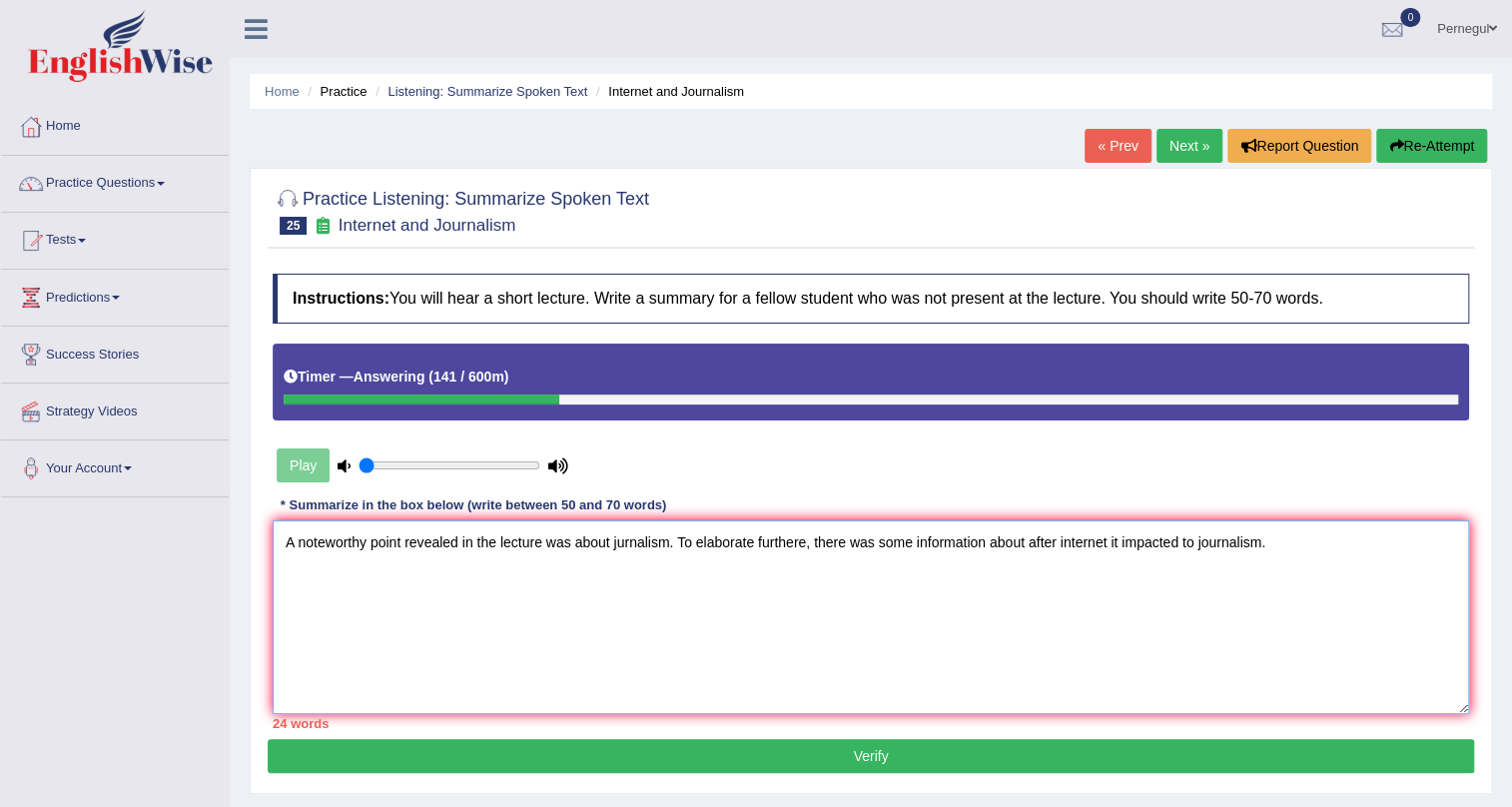 click on "A noteworthy point revealed in the lecture was about jurnalism. To elaborate furthere, there was some information about after internet it impacted to journalism." at bounding box center [871, 617] 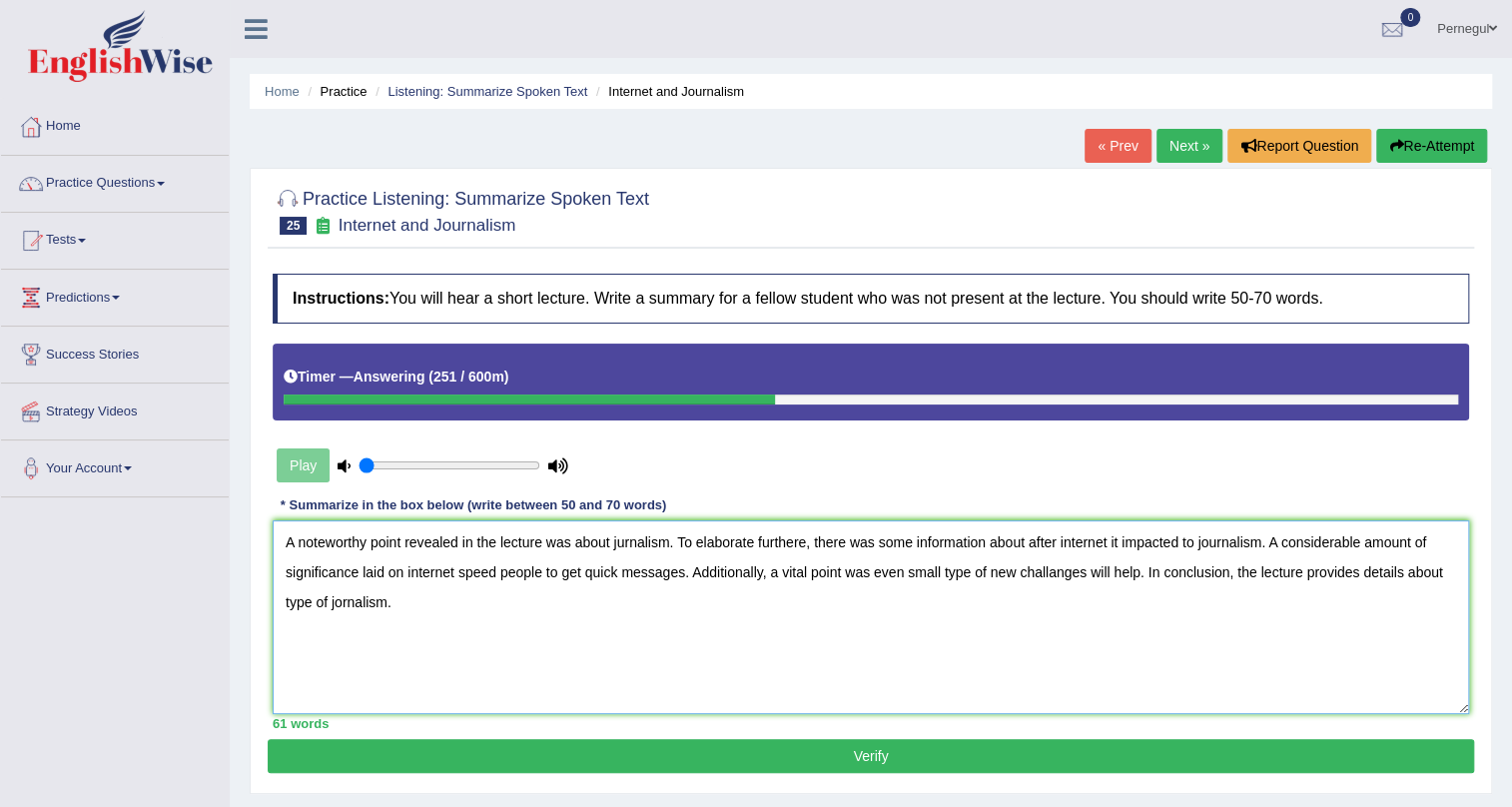 type on "A noteworthy point revealed in the lecture was about jurnalism. To elaborate furthere, there was some information about after internet it impacted to journalism. A considerable amount of significance laid on internet speed people to get quick messages. Additionally, a vital point was even small type of new challanges will help. In conclusion, the lecture provides details about type of jornalism." 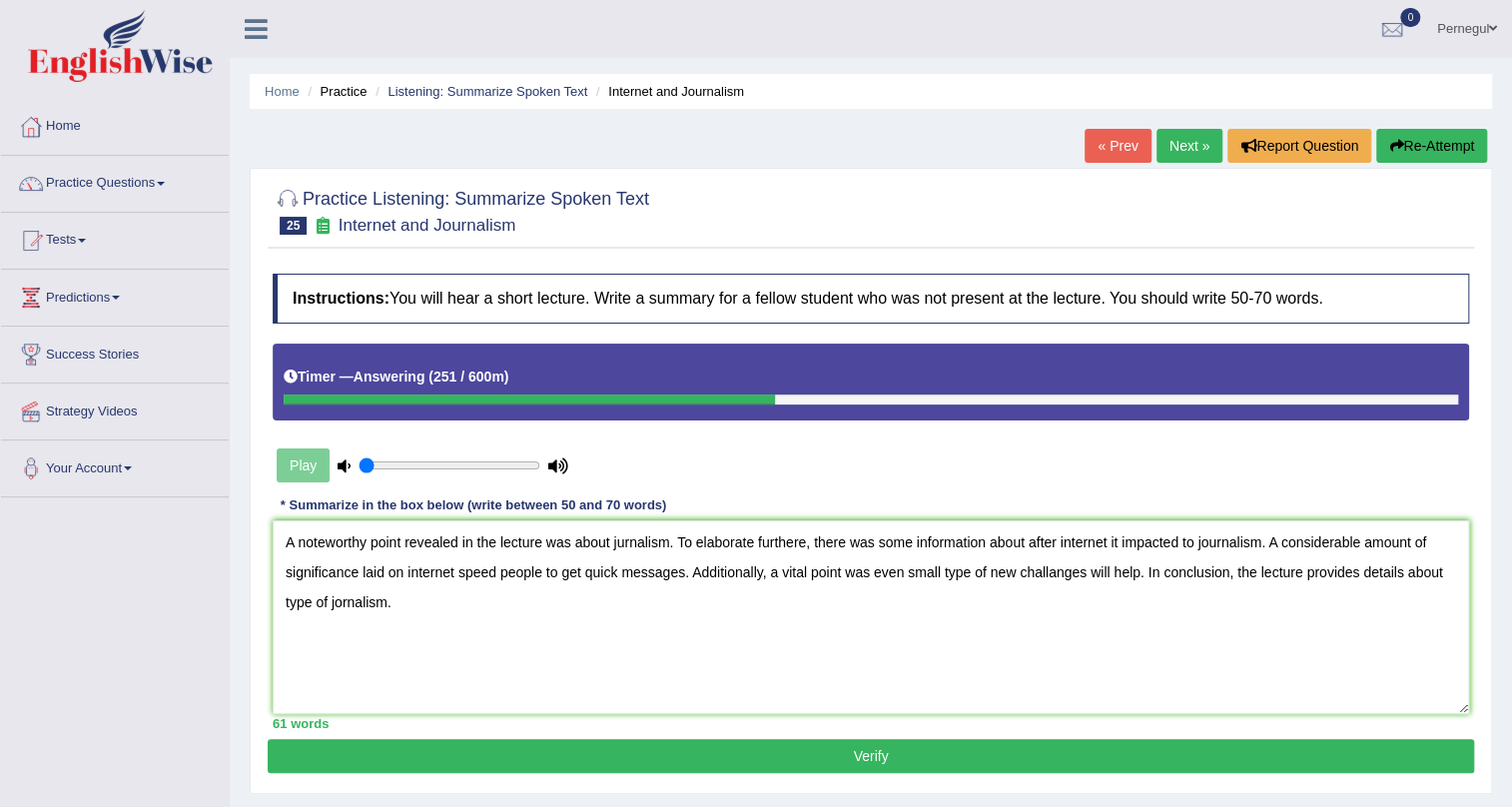 click on "Verify" at bounding box center (871, 756) 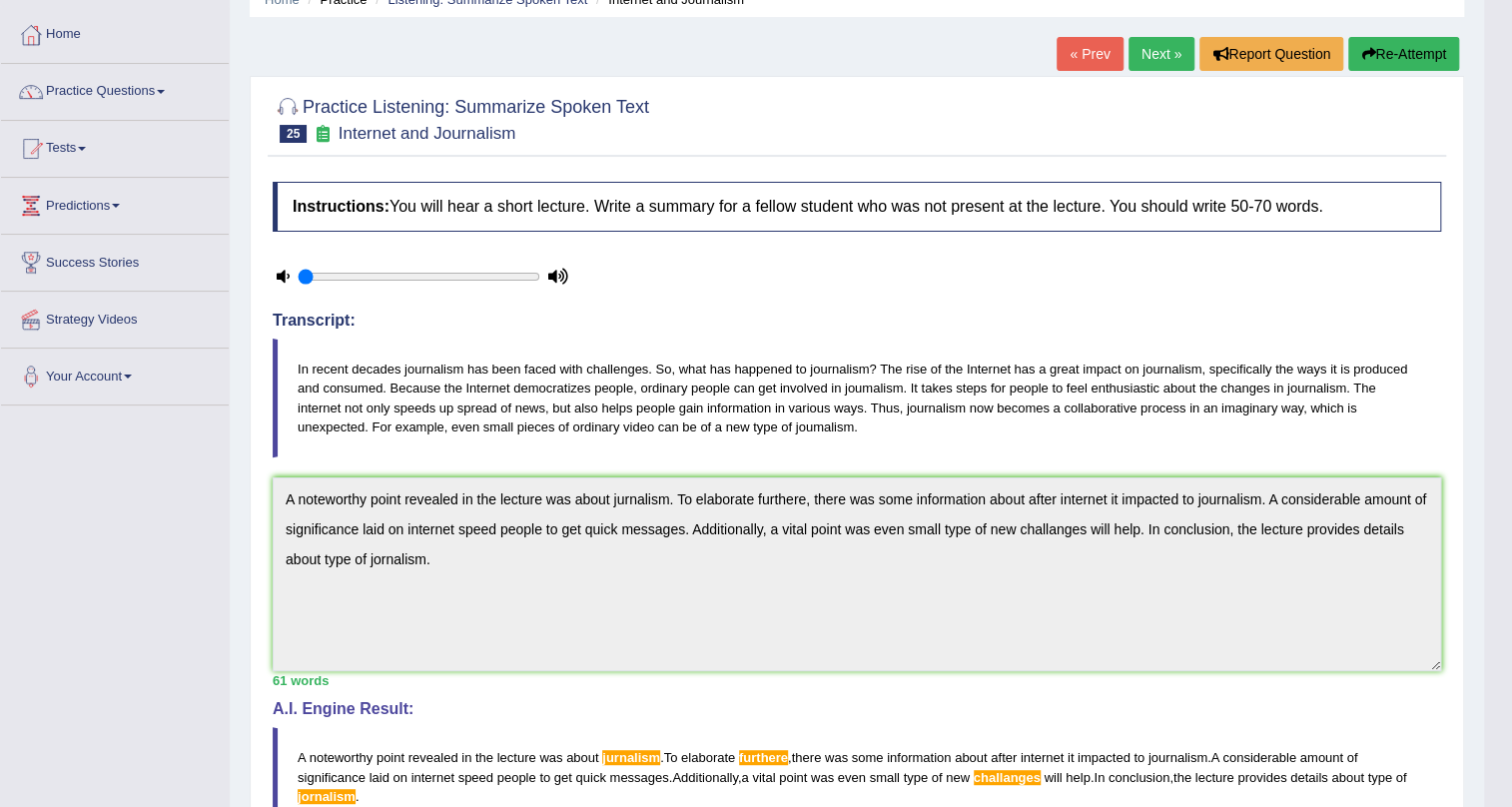 scroll, scrollTop: 90, scrollLeft: 0, axis: vertical 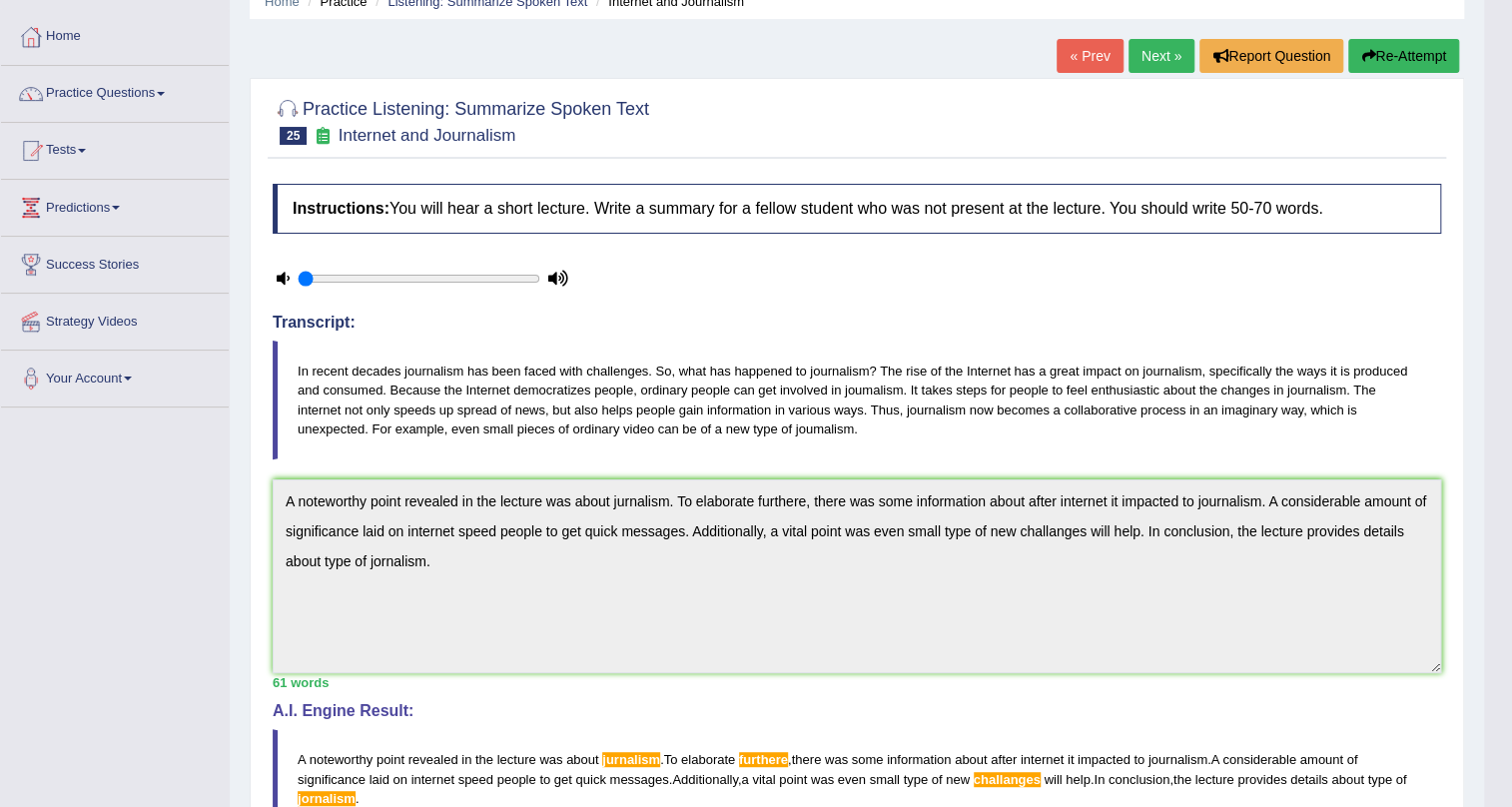 click on "Re-Attempt" at bounding box center [1403, 56] 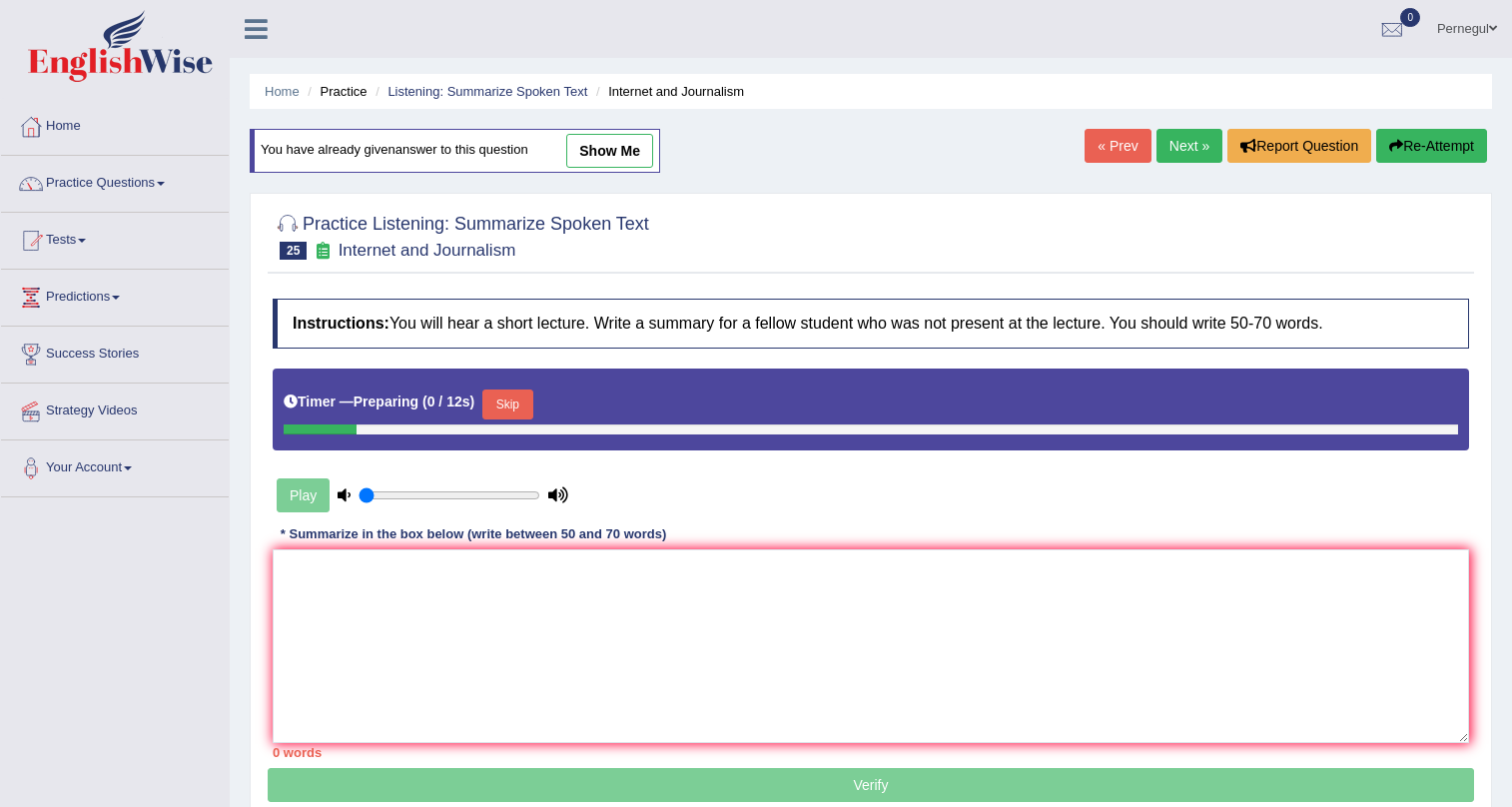 scroll, scrollTop: 90, scrollLeft: 0, axis: vertical 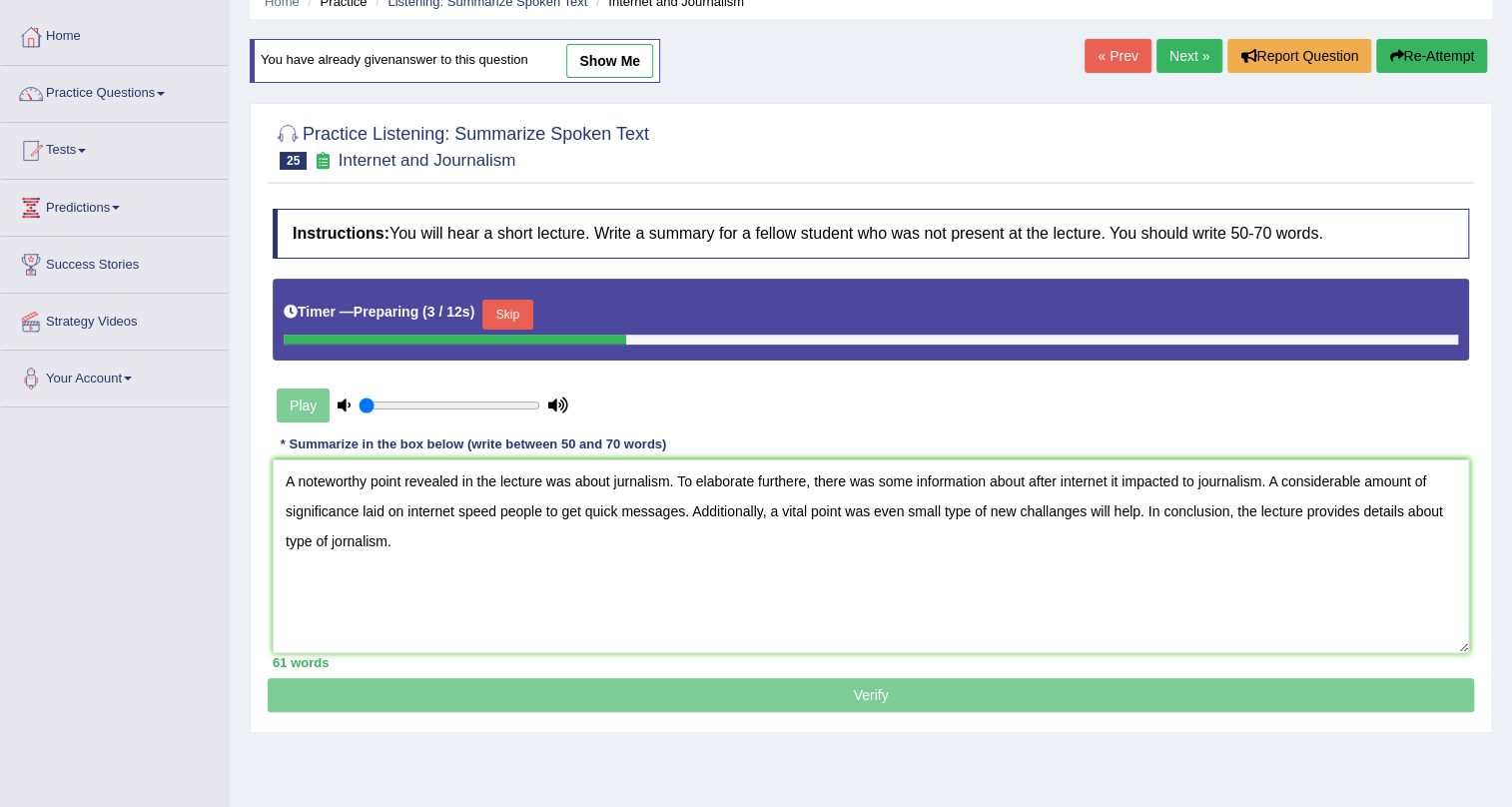 click on "A noteworthy point revealed in the lecture was about jurnalism. To elaborate furthere, there was some information about after internet it impacted to journalism. A considerable amount of significance laid on internet speed people to get quick messages. Additionally, a vital point was even small type of new challanges will help. In conclusion, the lecture provides details about type of jornalism." at bounding box center (871, 556) 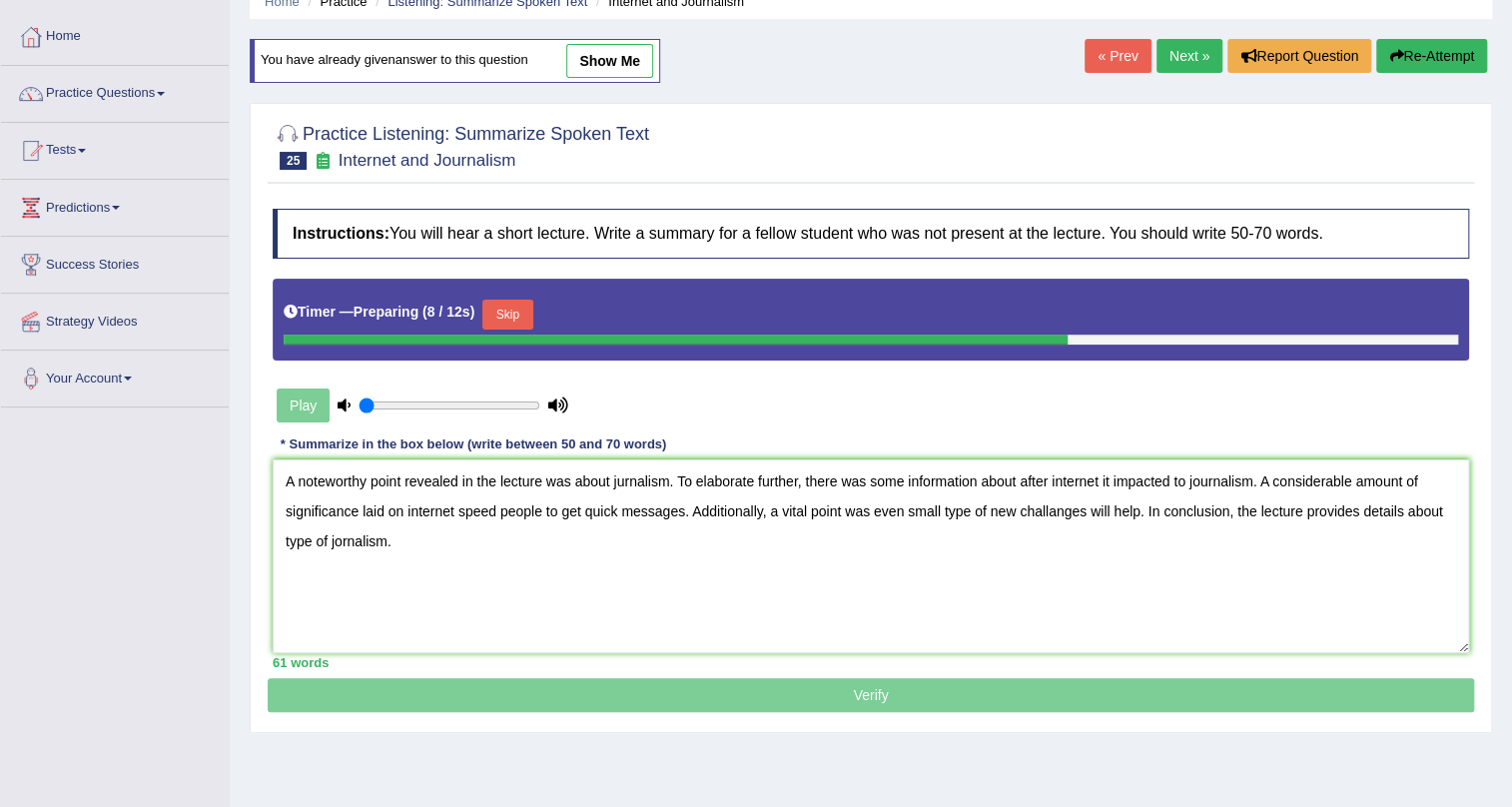 click on "A noteworthy point revealed in the lecture was about jurnalism. To elaborate further, there was some information about after internet it impacted to journalism. A considerable amount of significance laid on internet speed people to get quick messages. Additionally, a vital point was even small type of new challanges will help. In conclusion, the lecture provides details about type of jornalism." at bounding box center (871, 556) 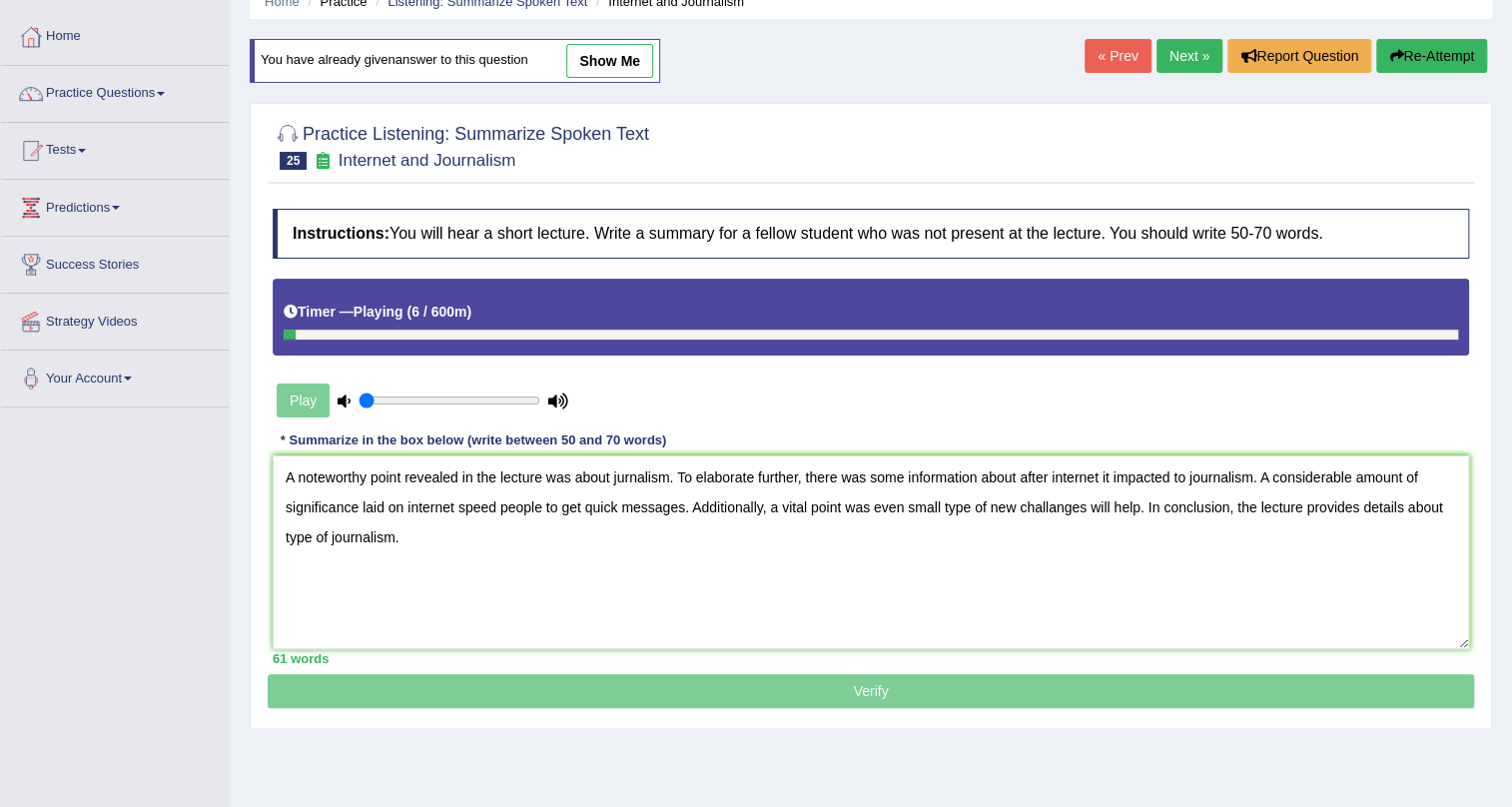 click on "A noteworthy point revealed in the lecture was about jurnalism. To elaborate further, there was some information about after internet it impacted to journalism. A considerable amount of significance laid on internet speed people to get quick messages. Additionally, a vital point was even small type of new challanges will help. In conclusion, the lecture provides details about type of journalism." at bounding box center [871, 552] 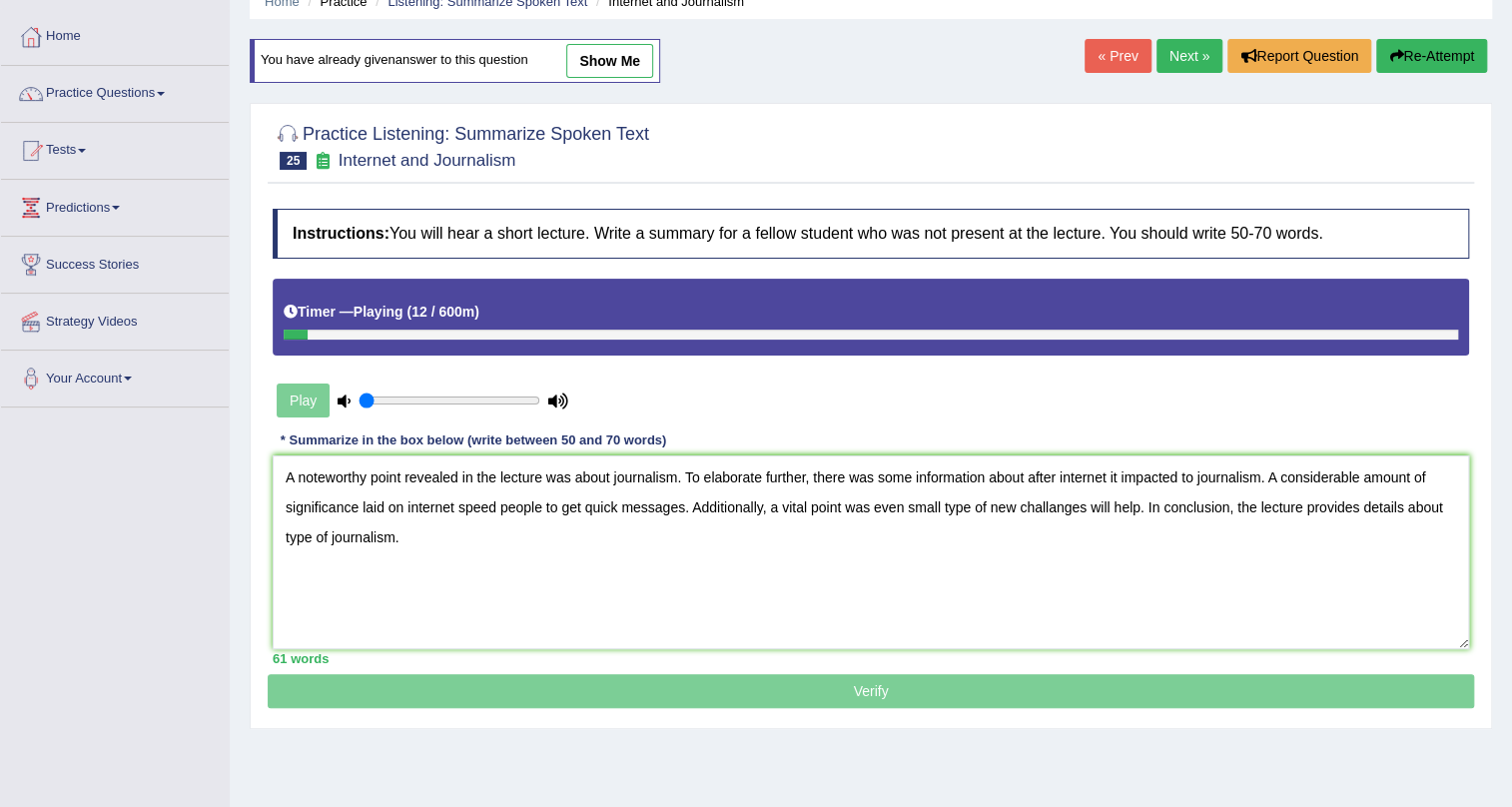 click on "A noteworthy point revealed in the lecture was about journalism. To elaborate further, there was some information about after internet it impacted to journalism. A considerable amount of significance laid on internet speed people to get quick messages. Additionally, a vital point was even small type of new challanges will help. In conclusion, the lecture provides details about type of journalism." at bounding box center (871, 552) 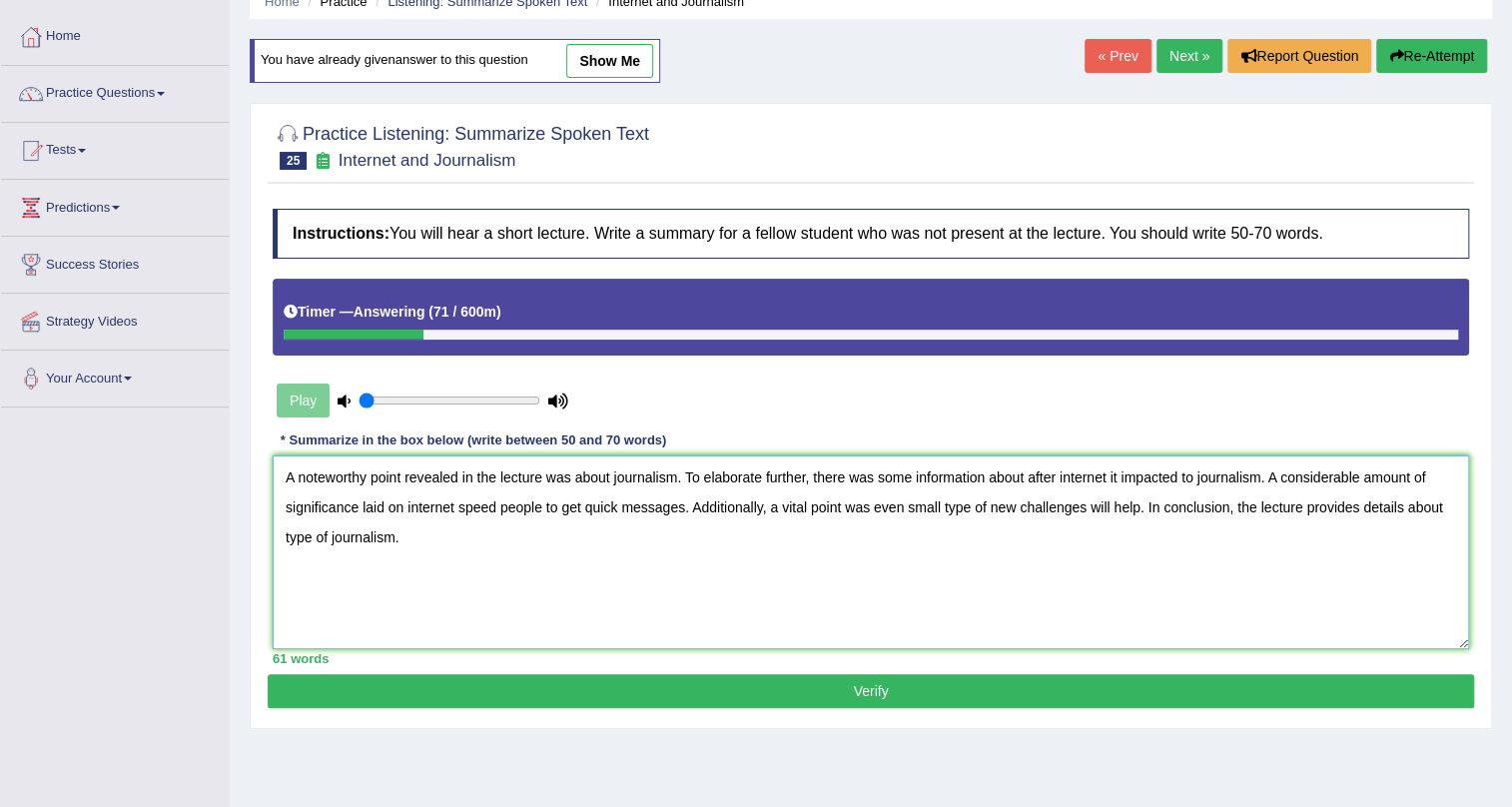 type on "A noteworthy point revealed in the lecture was about journalism. To elaborate further, there was some information about after internet it impacted to journalism. A considerable amount of significance laid on internet speed people to get quick messages. Additionally, a vital point was even small type of new challenges will help. In conclusion, the lecture provides details about type of journalism." 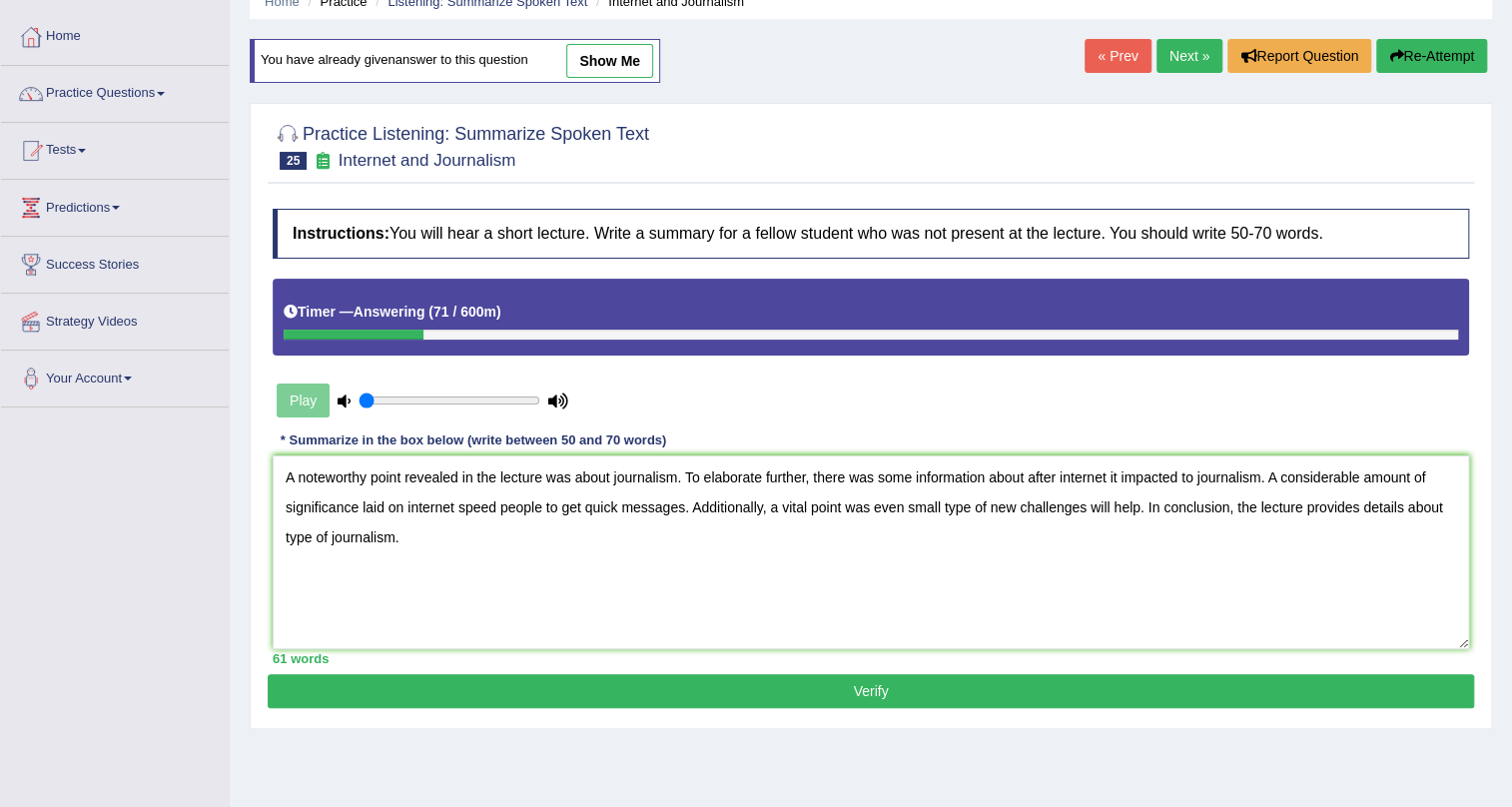 click on "Verify" at bounding box center (871, 691) 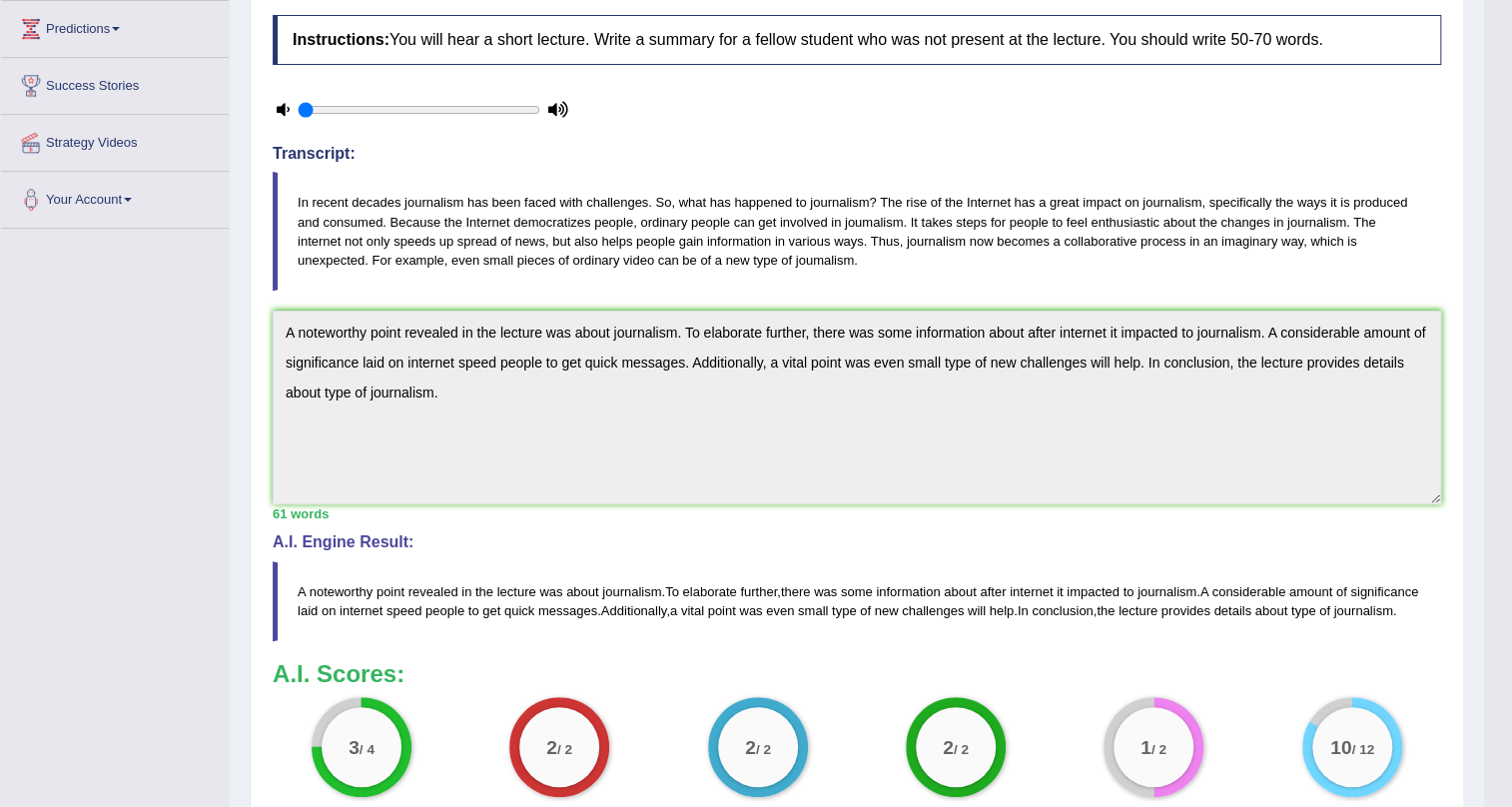 scroll, scrollTop: 0, scrollLeft: 0, axis: both 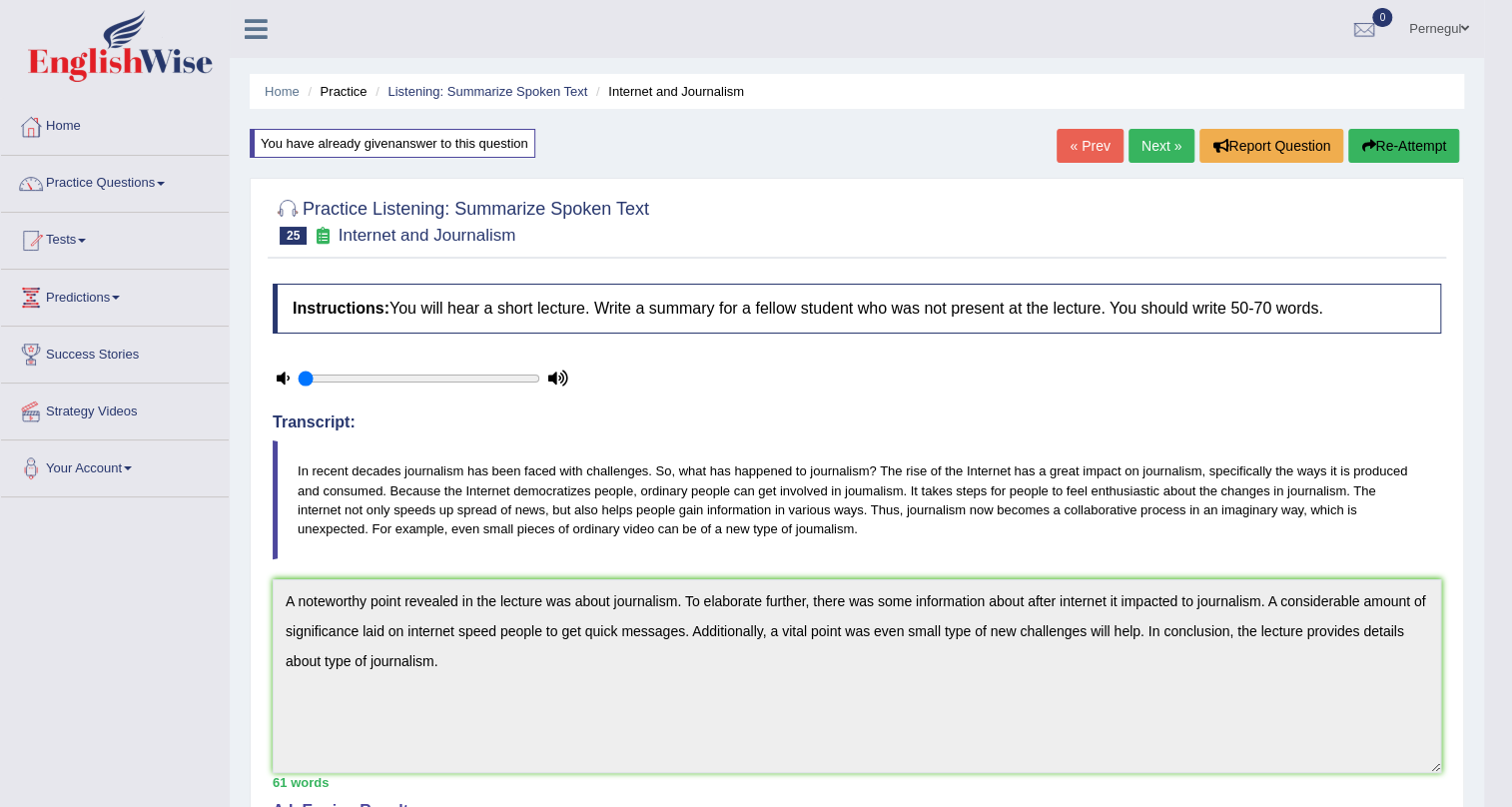 click on "Next »" at bounding box center (1161, 146) 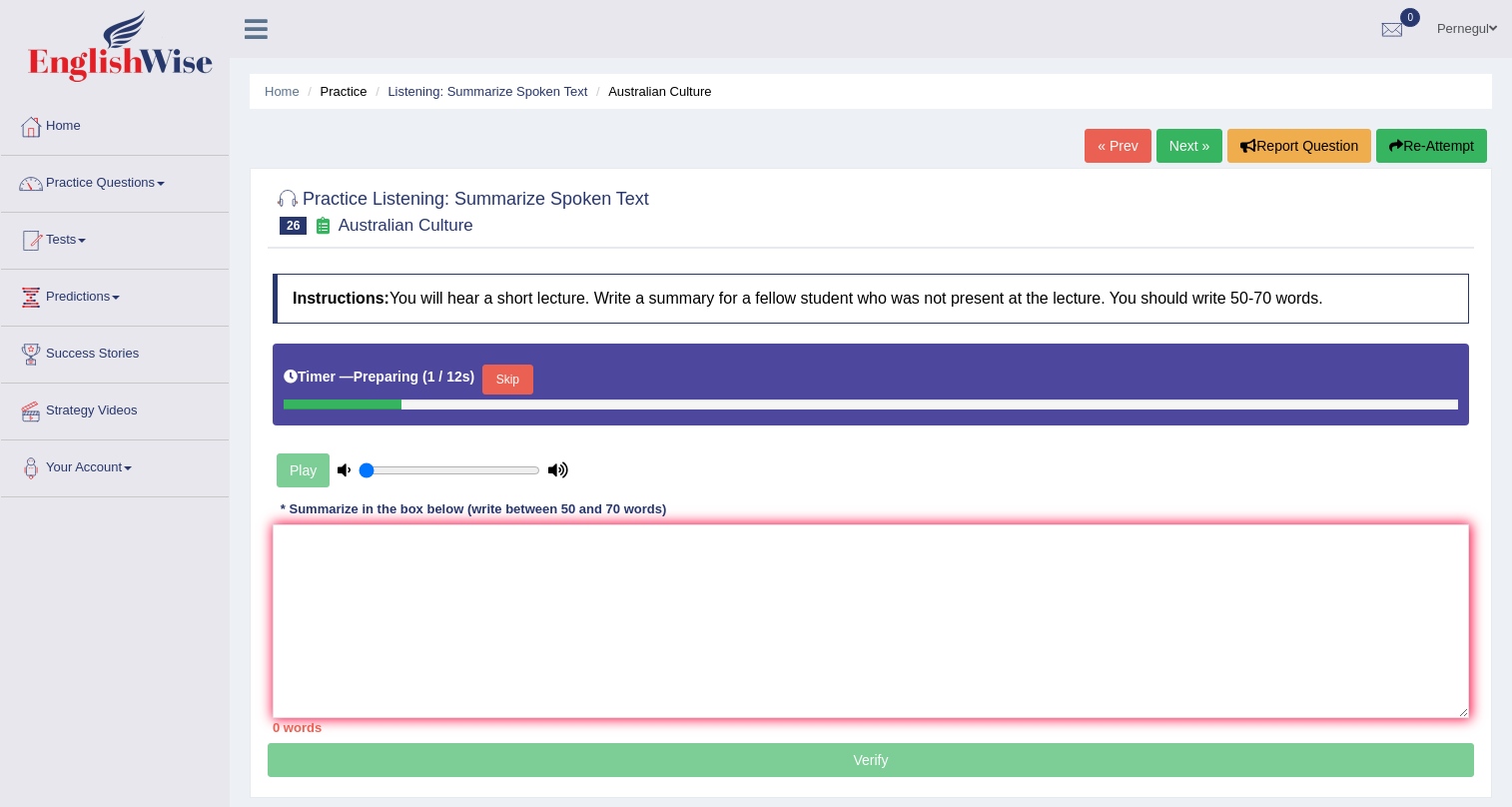scroll, scrollTop: 0, scrollLeft: 0, axis: both 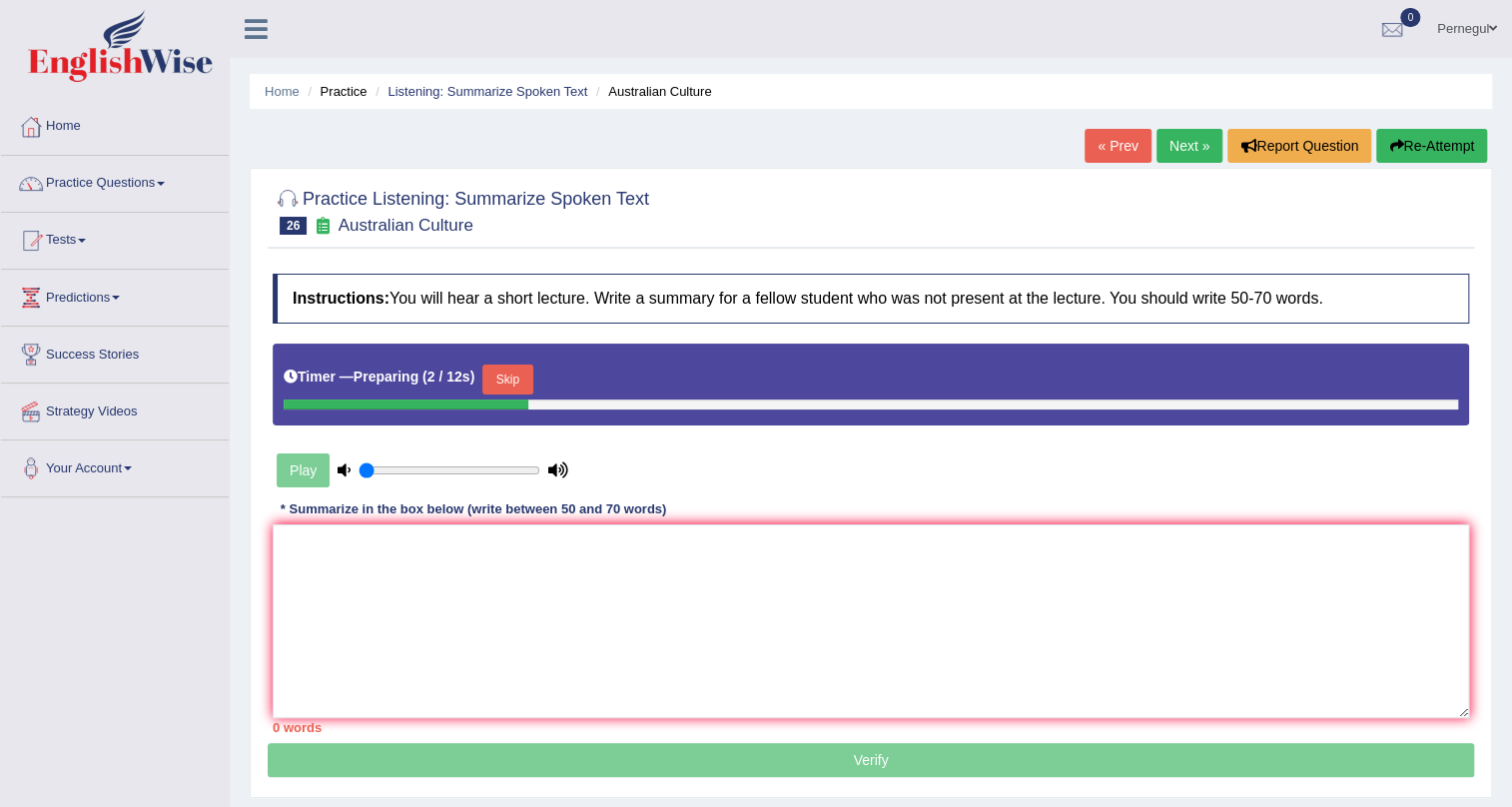 click on "Skip" at bounding box center [507, 380] 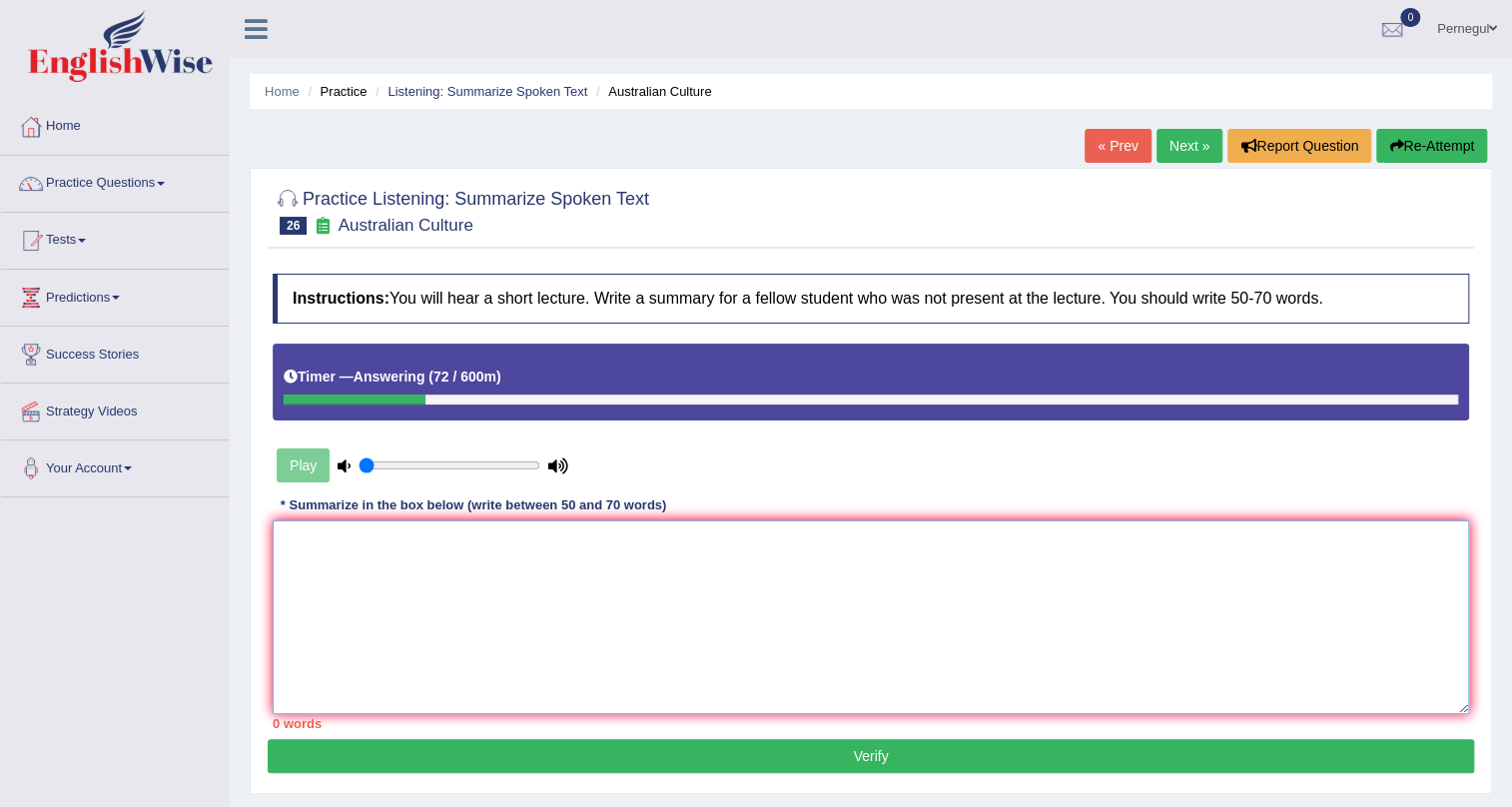 click at bounding box center (871, 617) 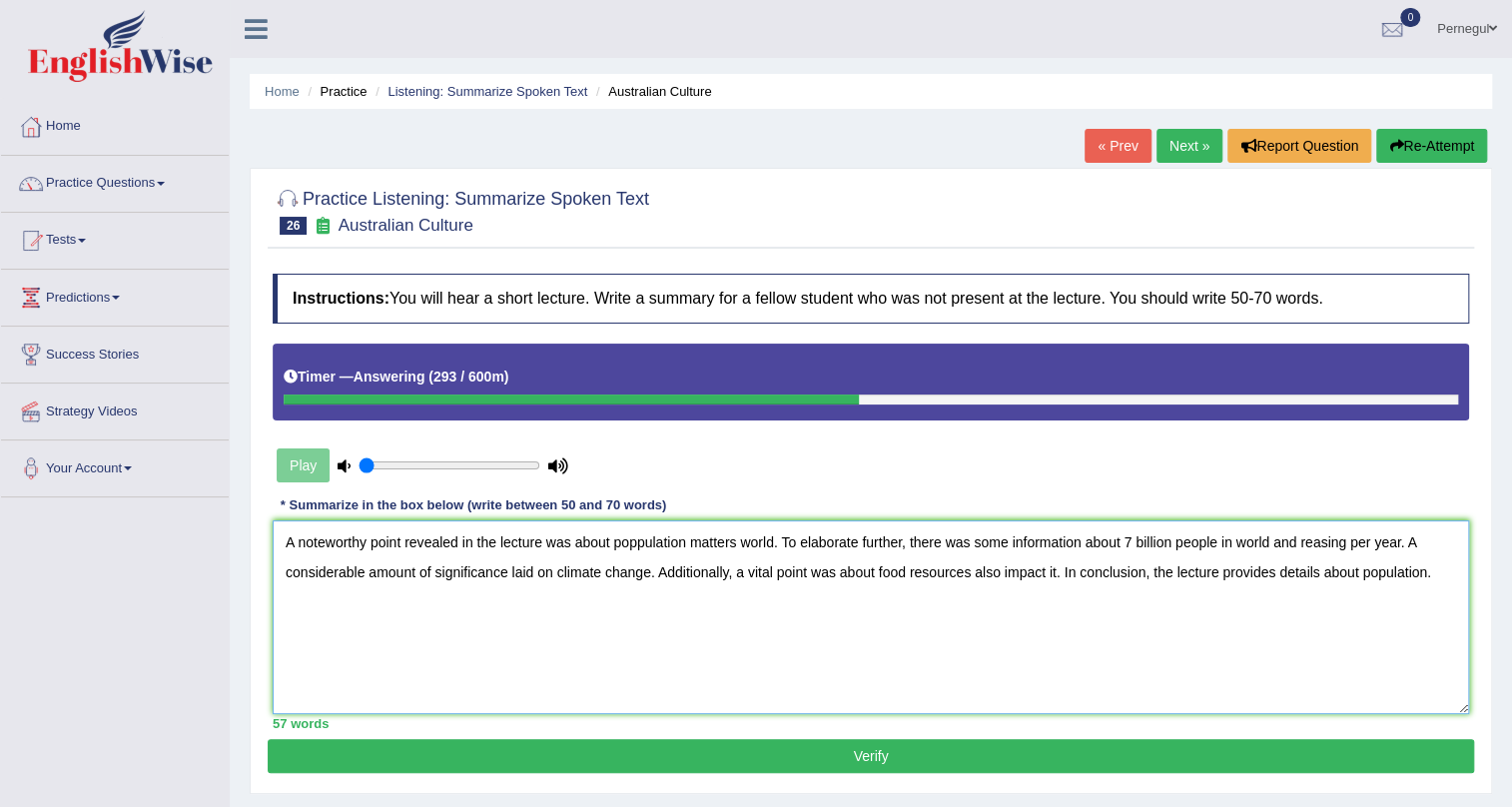 type on "A noteworthy point revealed in the lecture was about poppulation matters world. To elaborate further, there was some information about 7 billion people in world and reasing per year. A considerable amount of significance laid on climate change. Additionally, a vital point was about food resources also impact it. In conclusion, the lecture provides details about population." 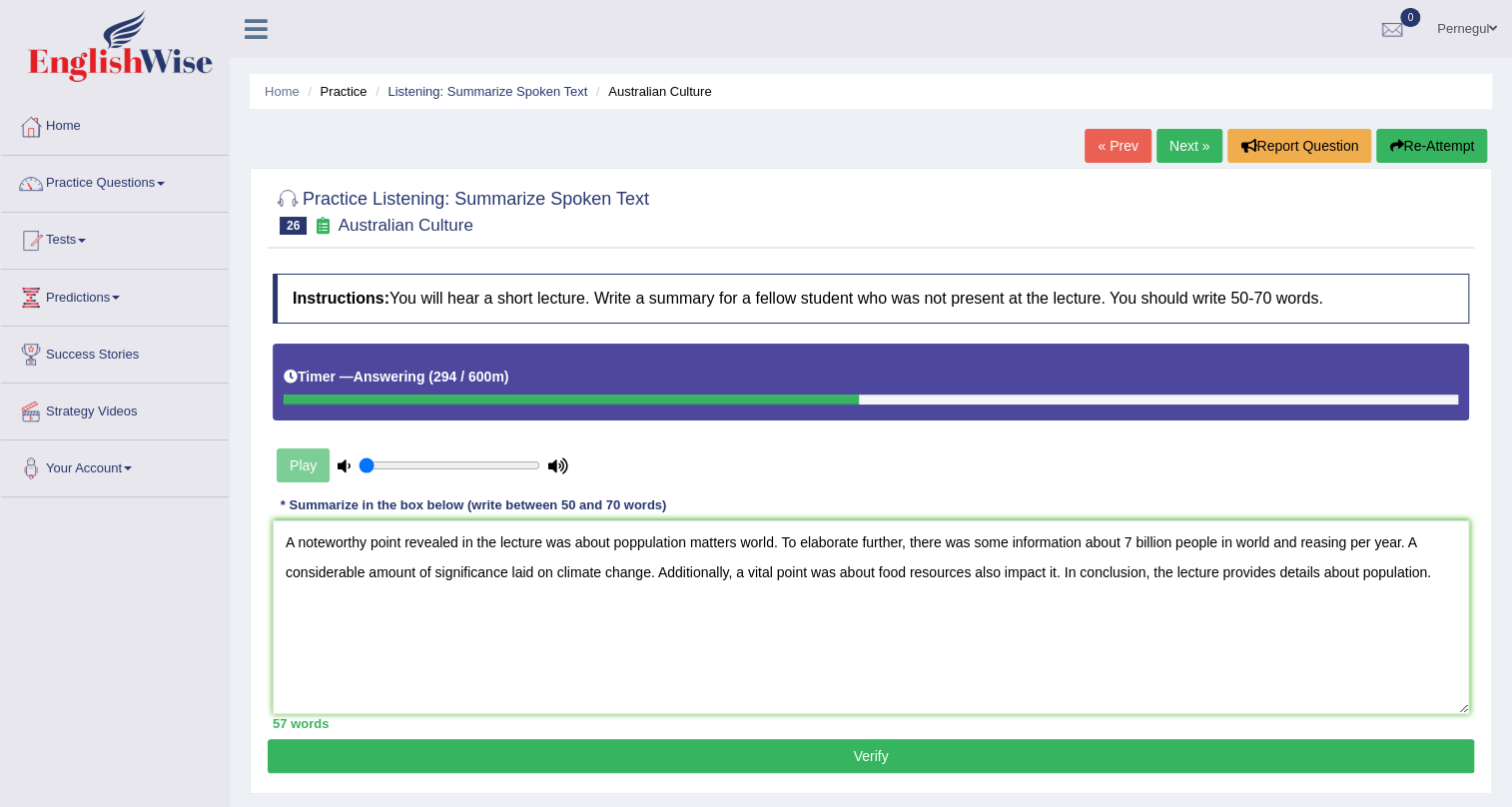 click on "Verify" at bounding box center (871, 756) 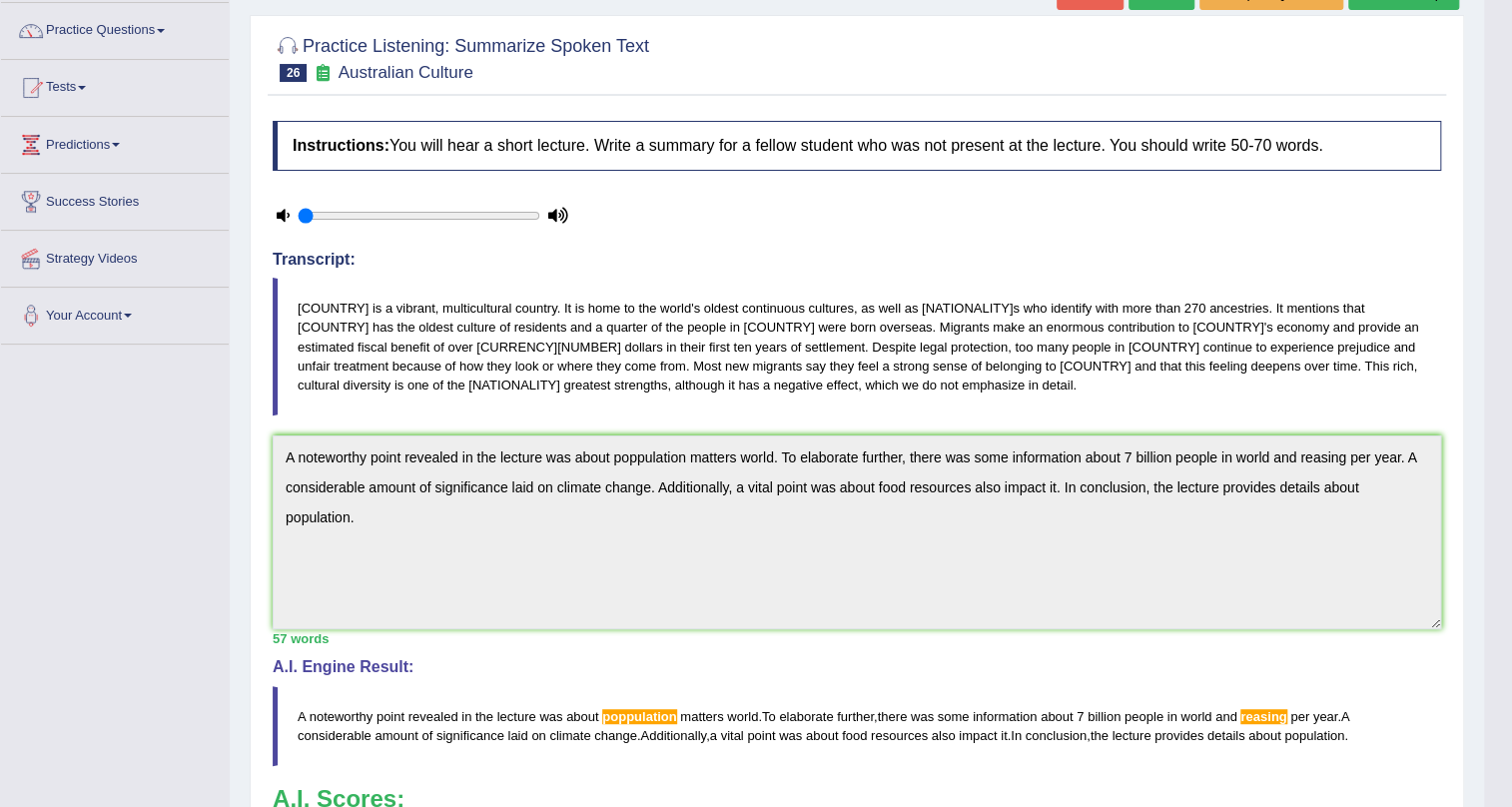 scroll, scrollTop: 35, scrollLeft: 0, axis: vertical 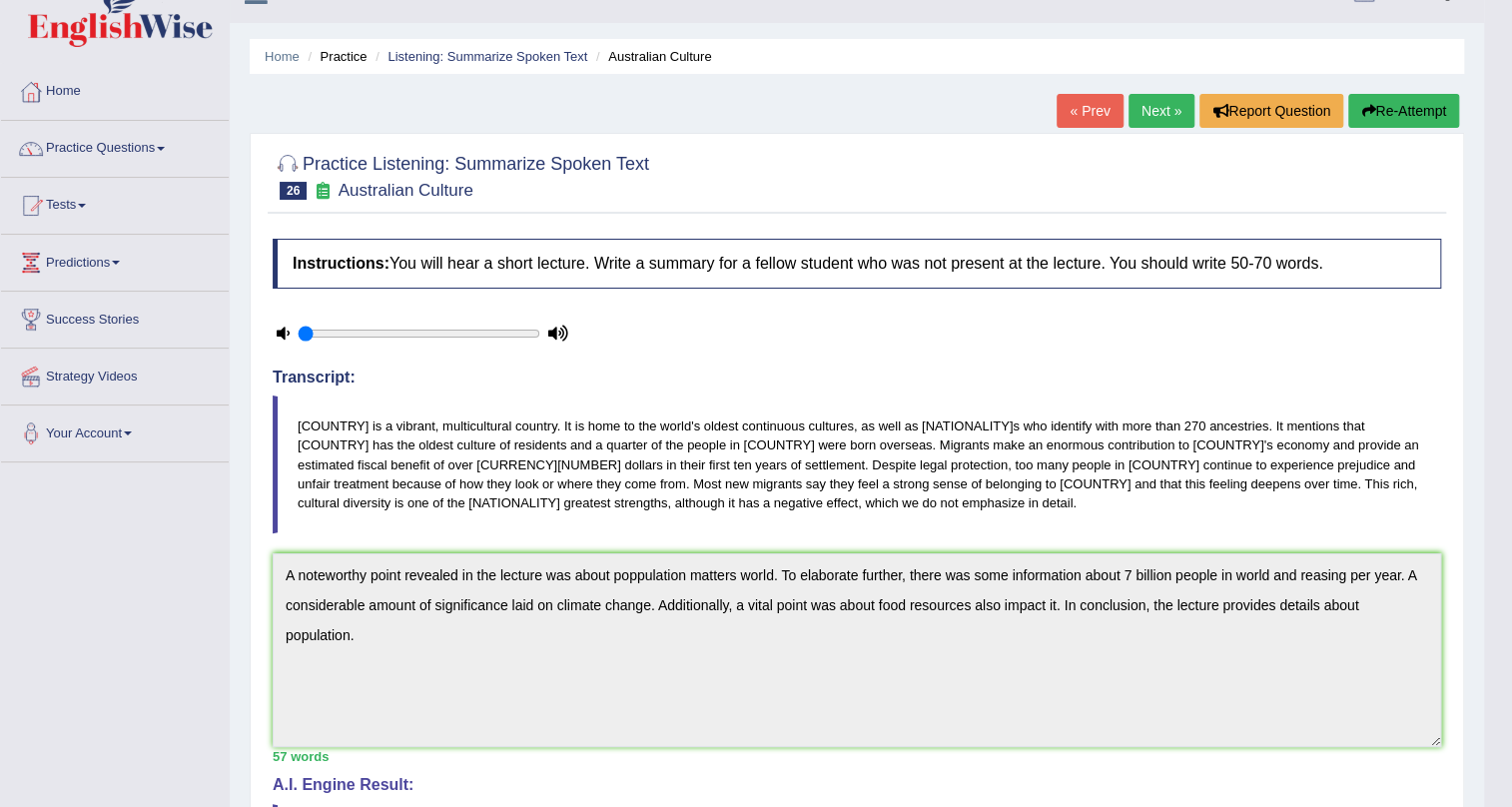 click on "Re-Attempt" at bounding box center [1403, 111] 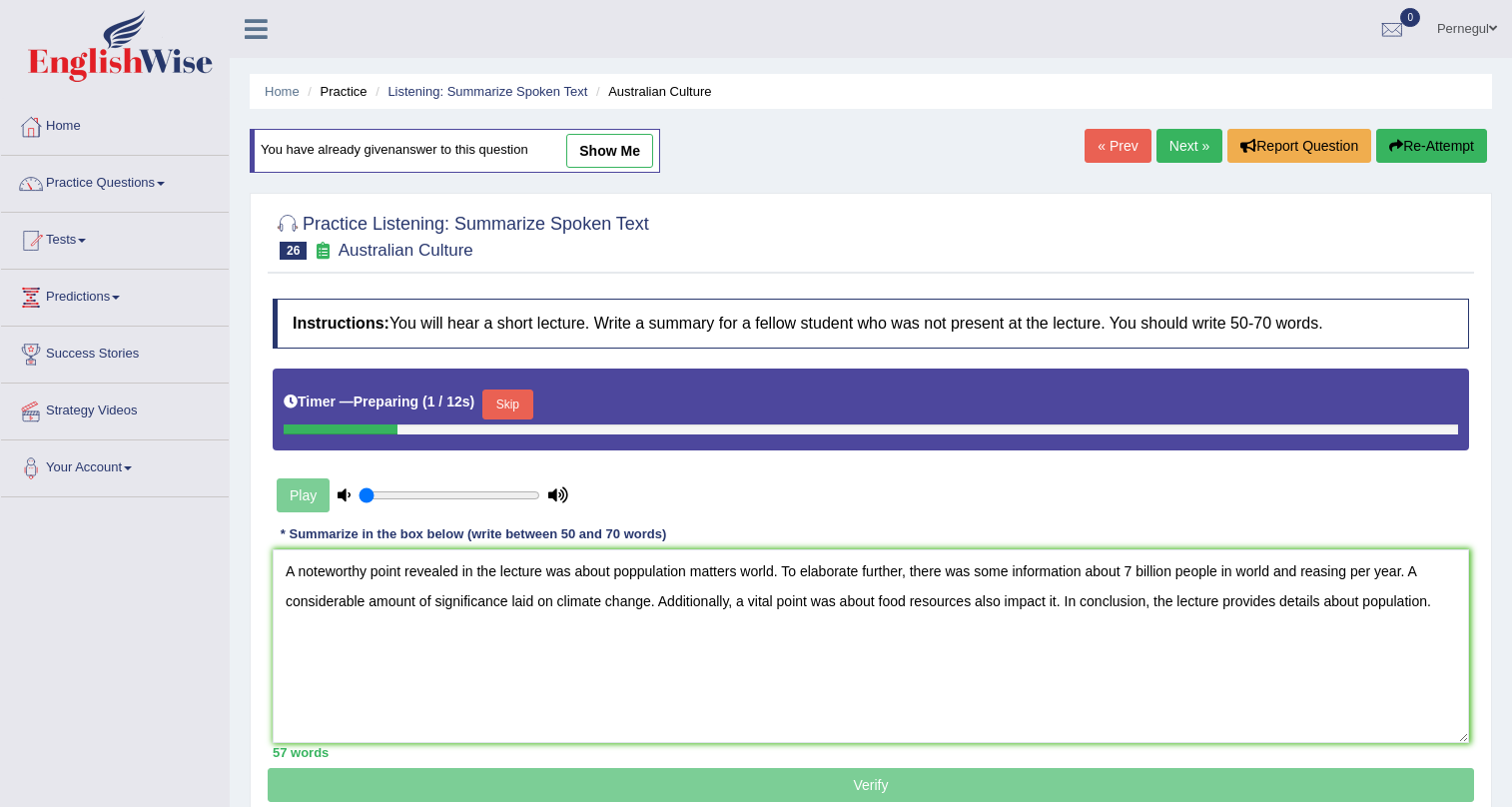 scroll, scrollTop: 35, scrollLeft: 0, axis: vertical 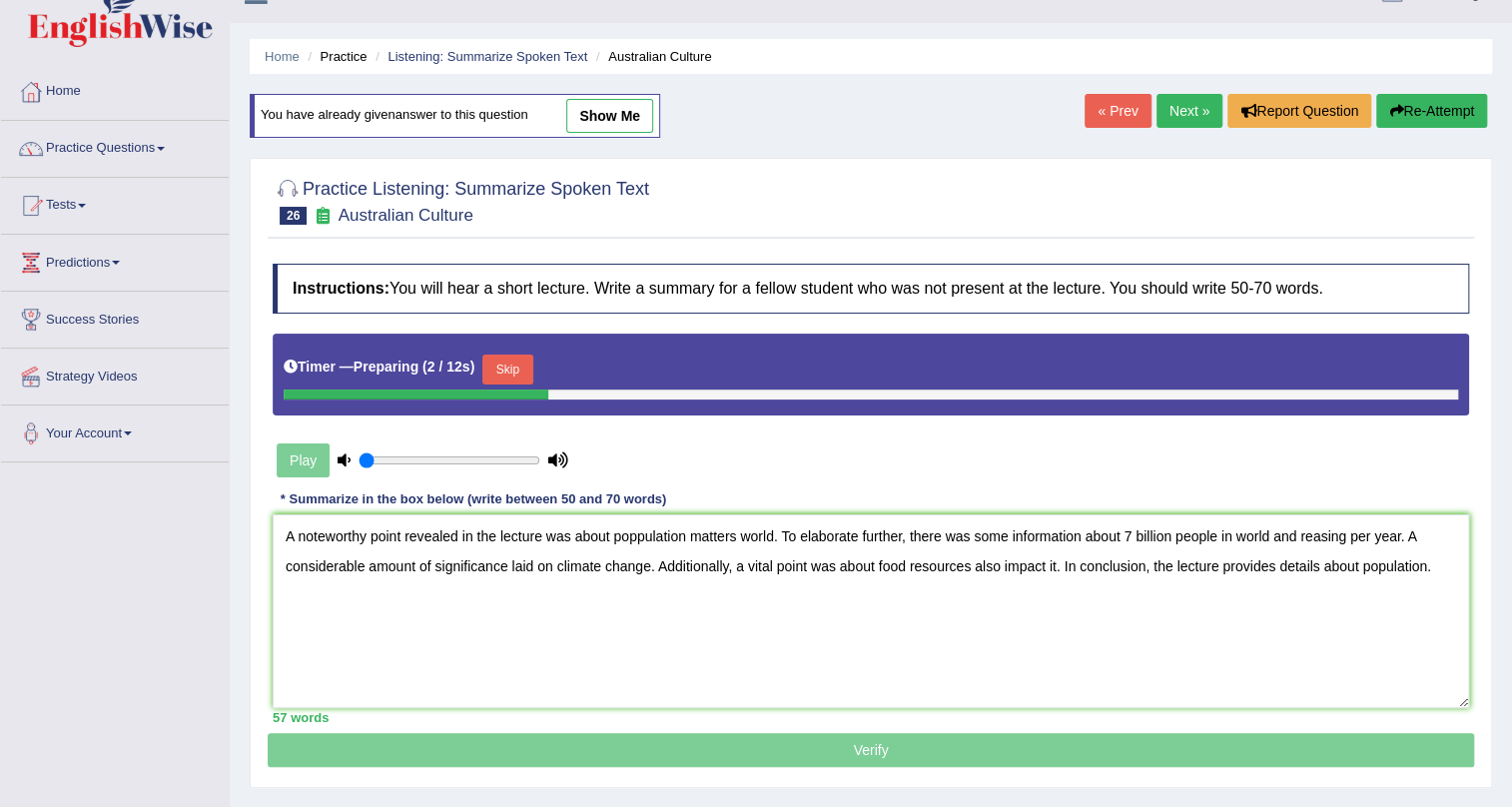 click on "A noteworthy point revealed in the lecture was about poppulation matters world. To elaborate further, there was some information about 7 billion people in world and reasing per year. A considerable amount of significance laid on climate change. Additionally, a vital point was about food resources also impact it. In conclusion, the lecture provides details about population." at bounding box center (871, 611) 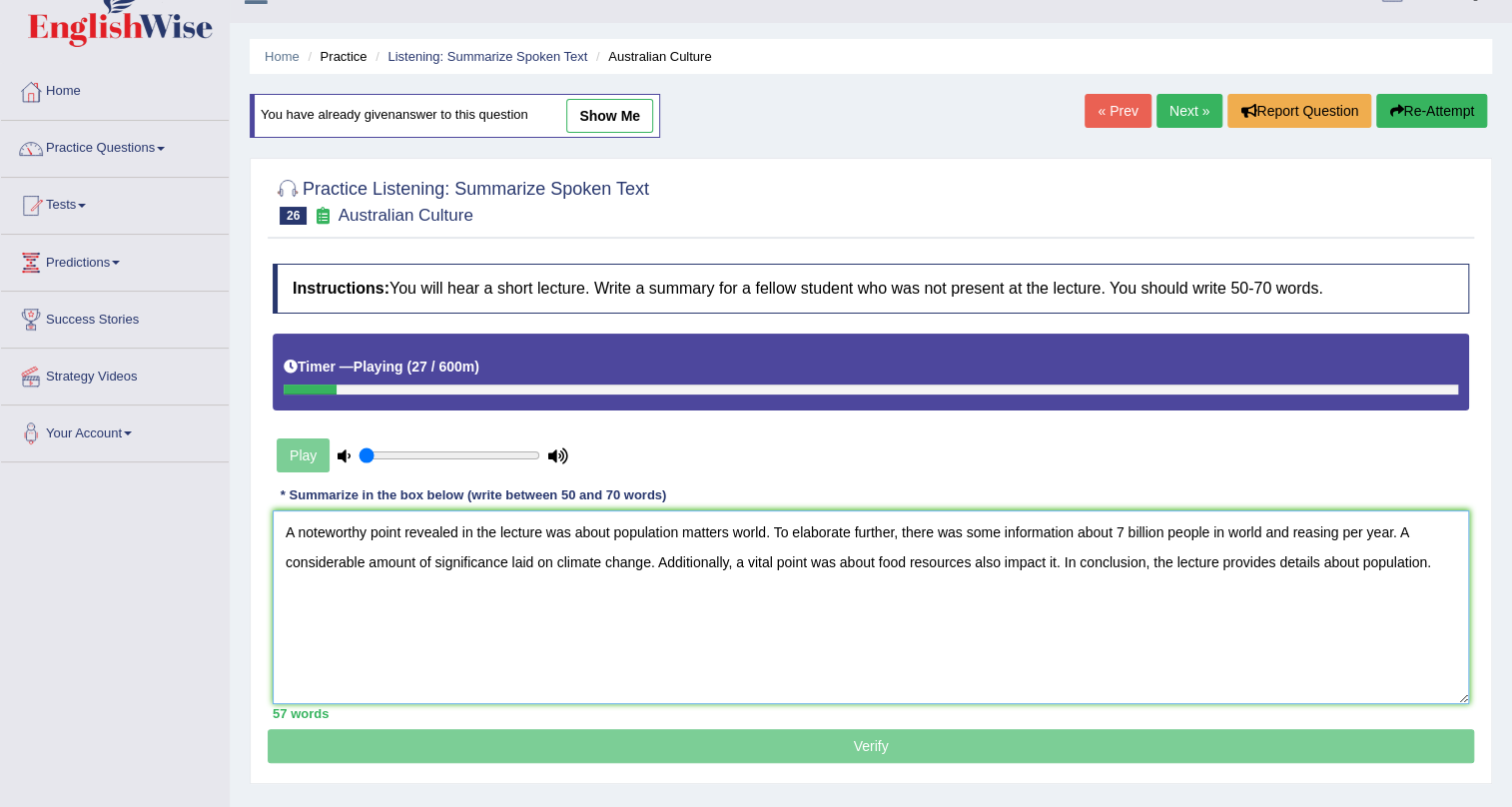 drag, startPoint x: 1293, startPoint y: 531, endPoint x: 1339, endPoint y: 539, distance: 46.69047 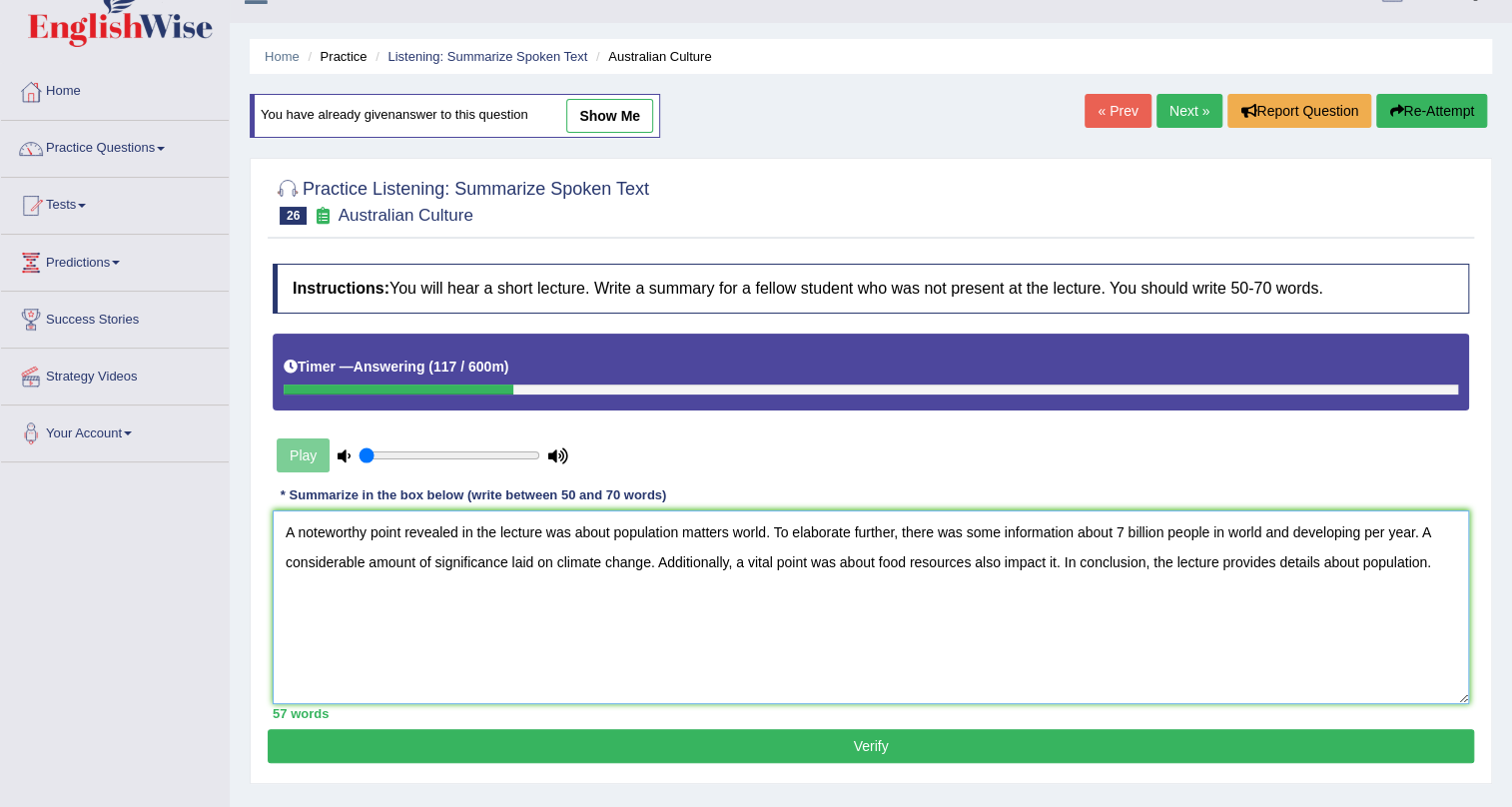 type on "A noteworthy point revealed in the lecture was about population matters world. To elaborate further, there was some information about 7 billion people in world and developing per year. A considerable amount of significance laid on climate change. Additionally, a vital point was about food resources also impact it. In conclusion, the lecture provides details about population." 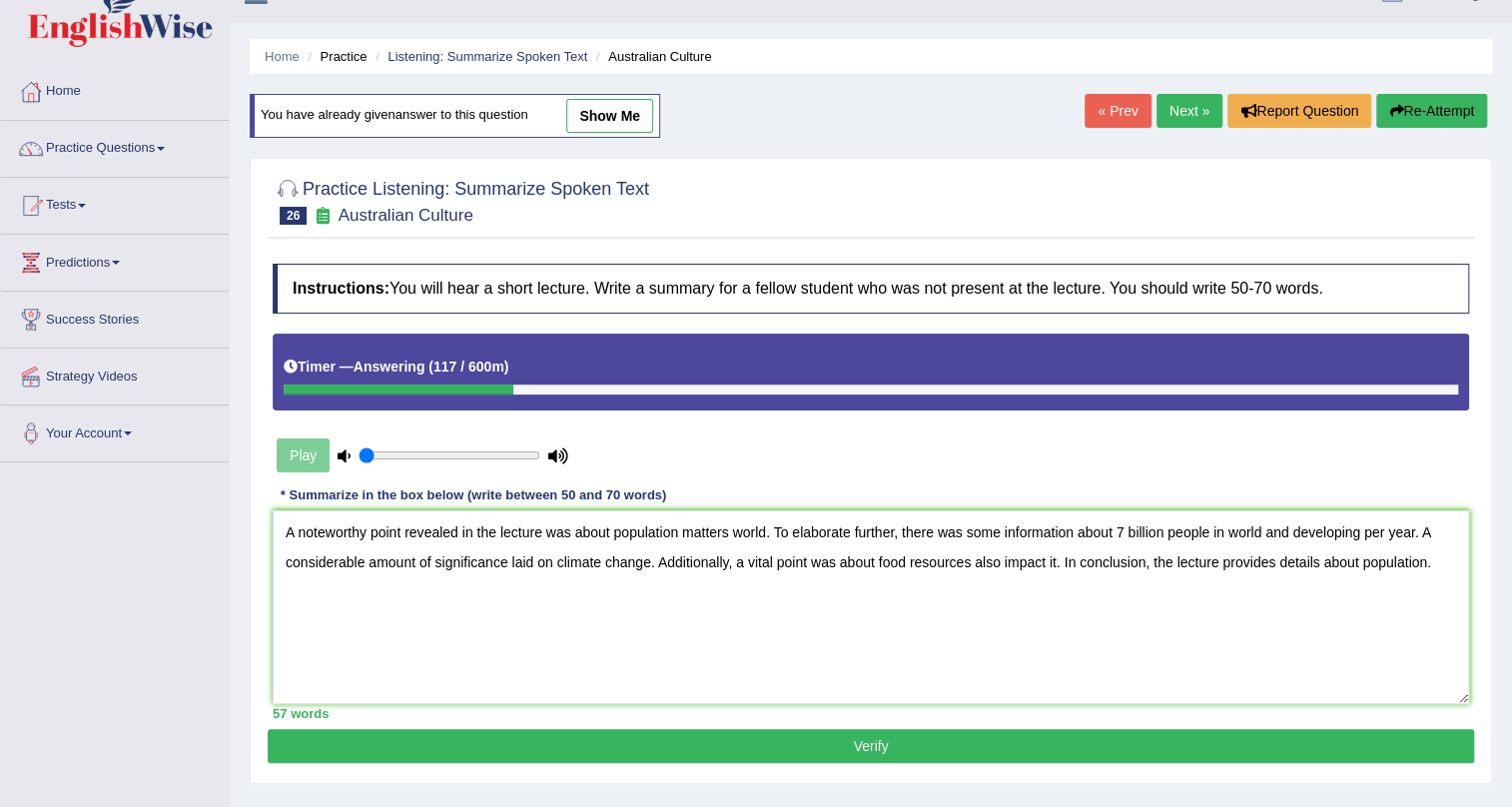 click on "Verify" at bounding box center (871, 746) 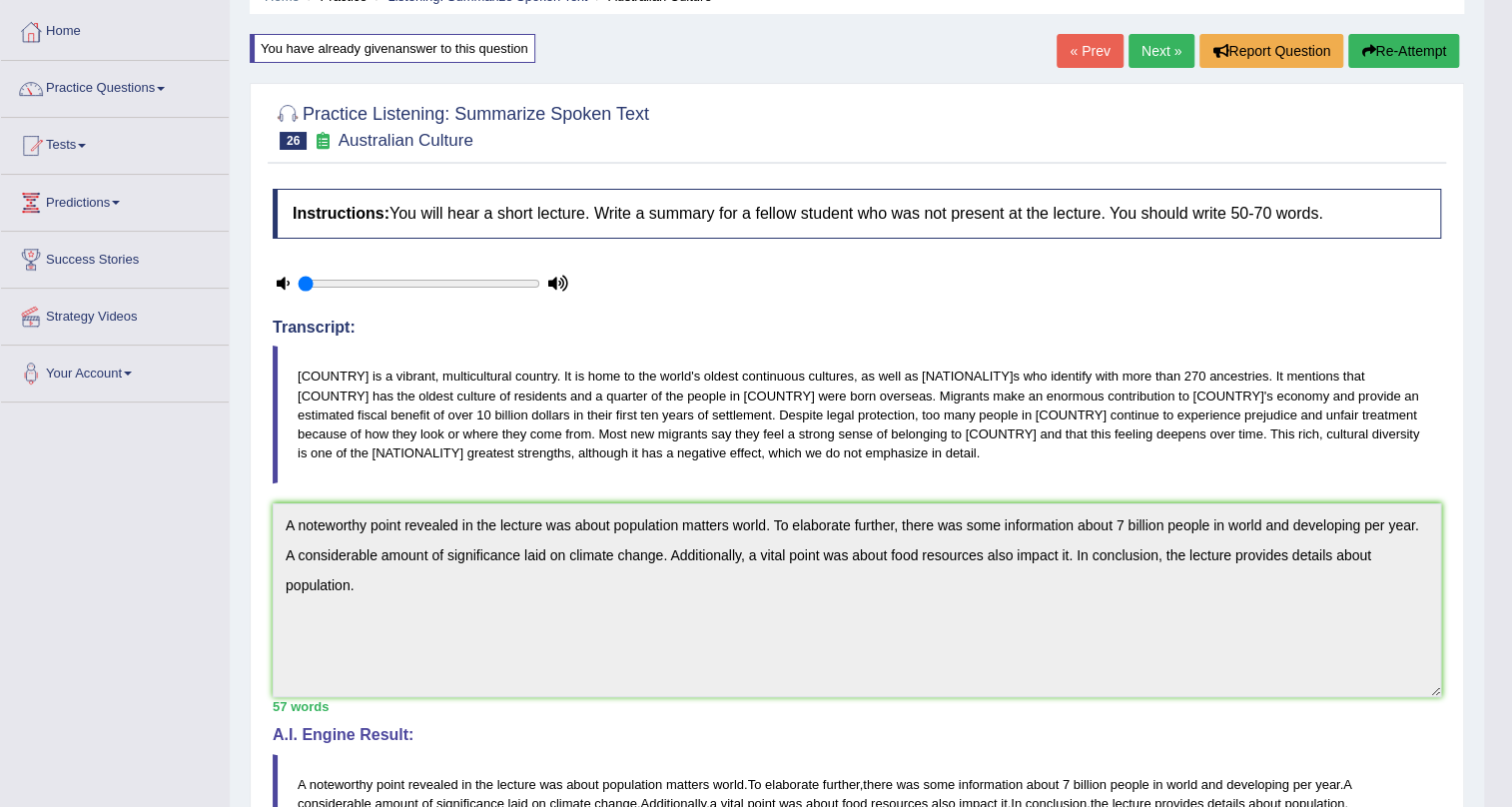scroll, scrollTop: 0, scrollLeft: 0, axis: both 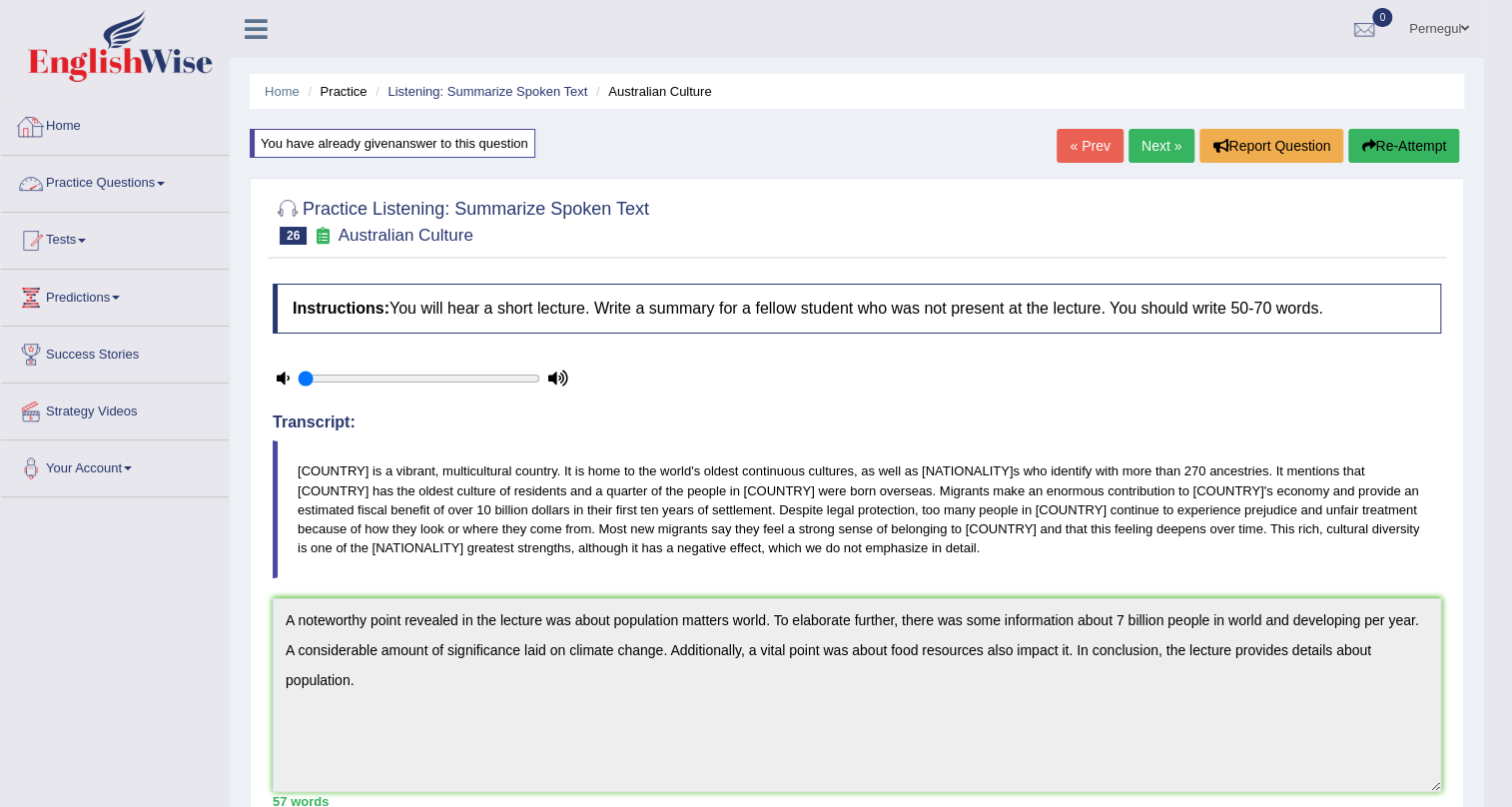 click on "Practice Questions" at bounding box center (115, 181) 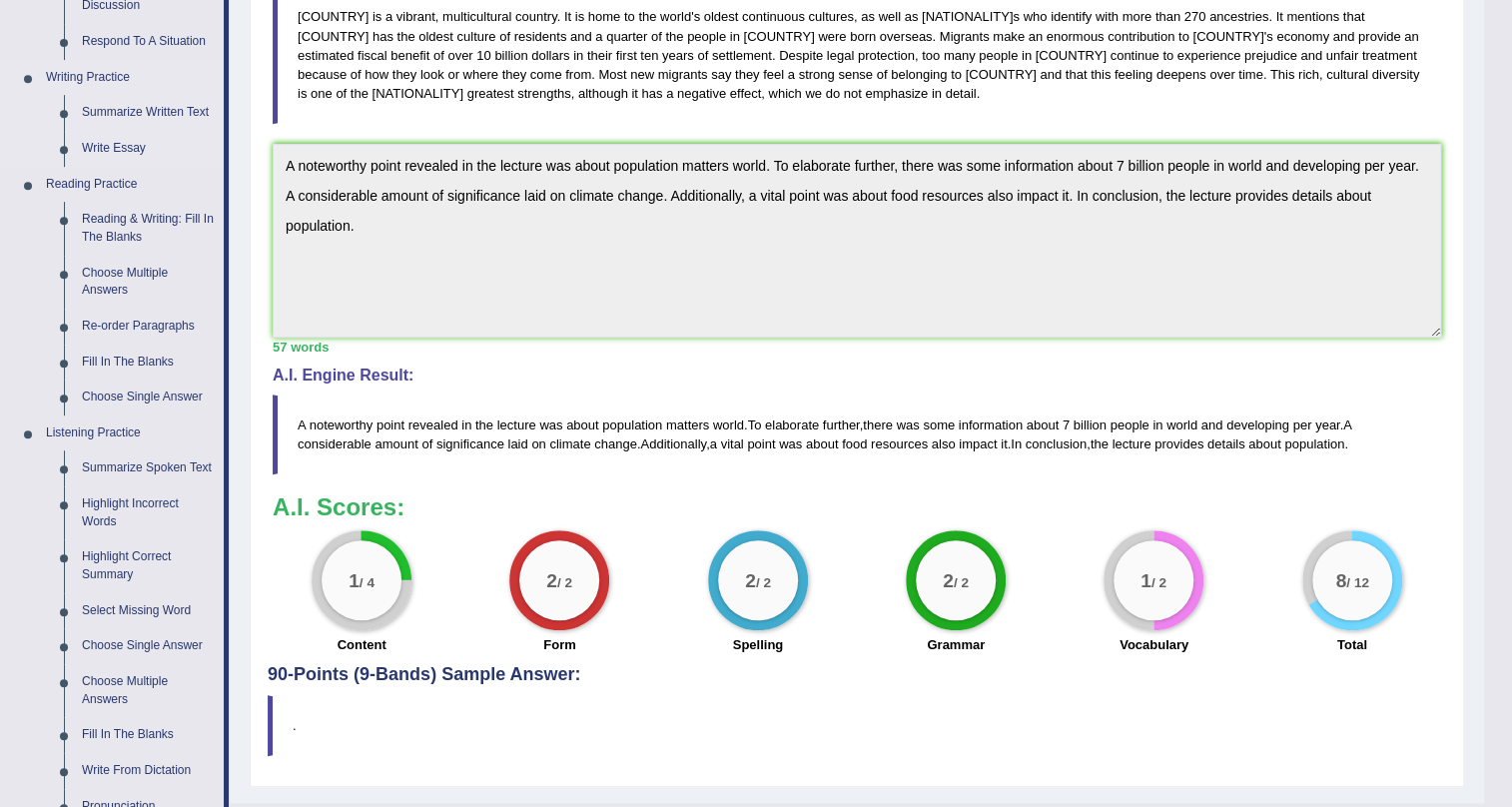 scroll, scrollTop: 544, scrollLeft: 0, axis: vertical 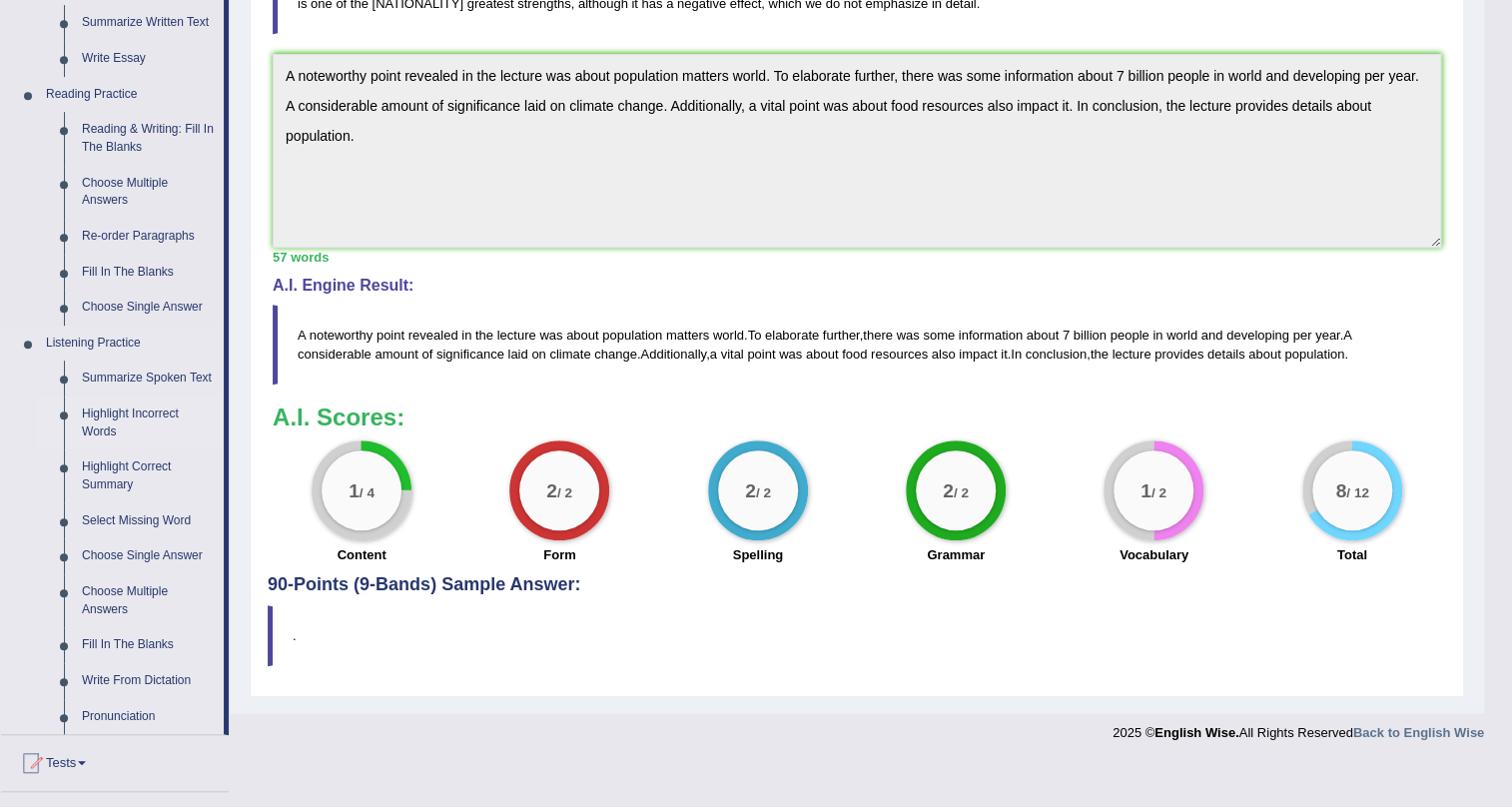 click on "Highlight Incorrect Words" at bounding box center (148, 422) 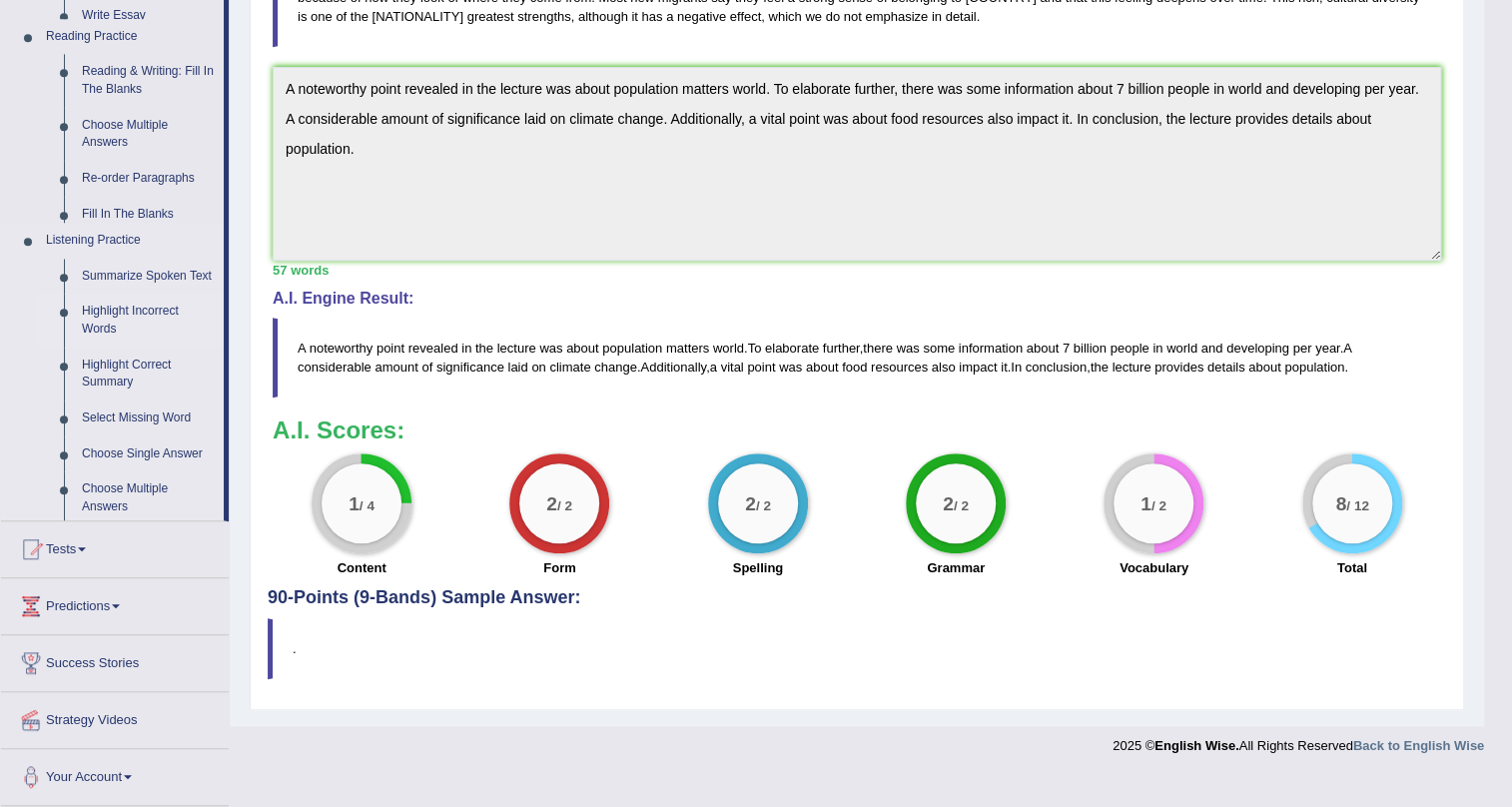scroll, scrollTop: 499, scrollLeft: 0, axis: vertical 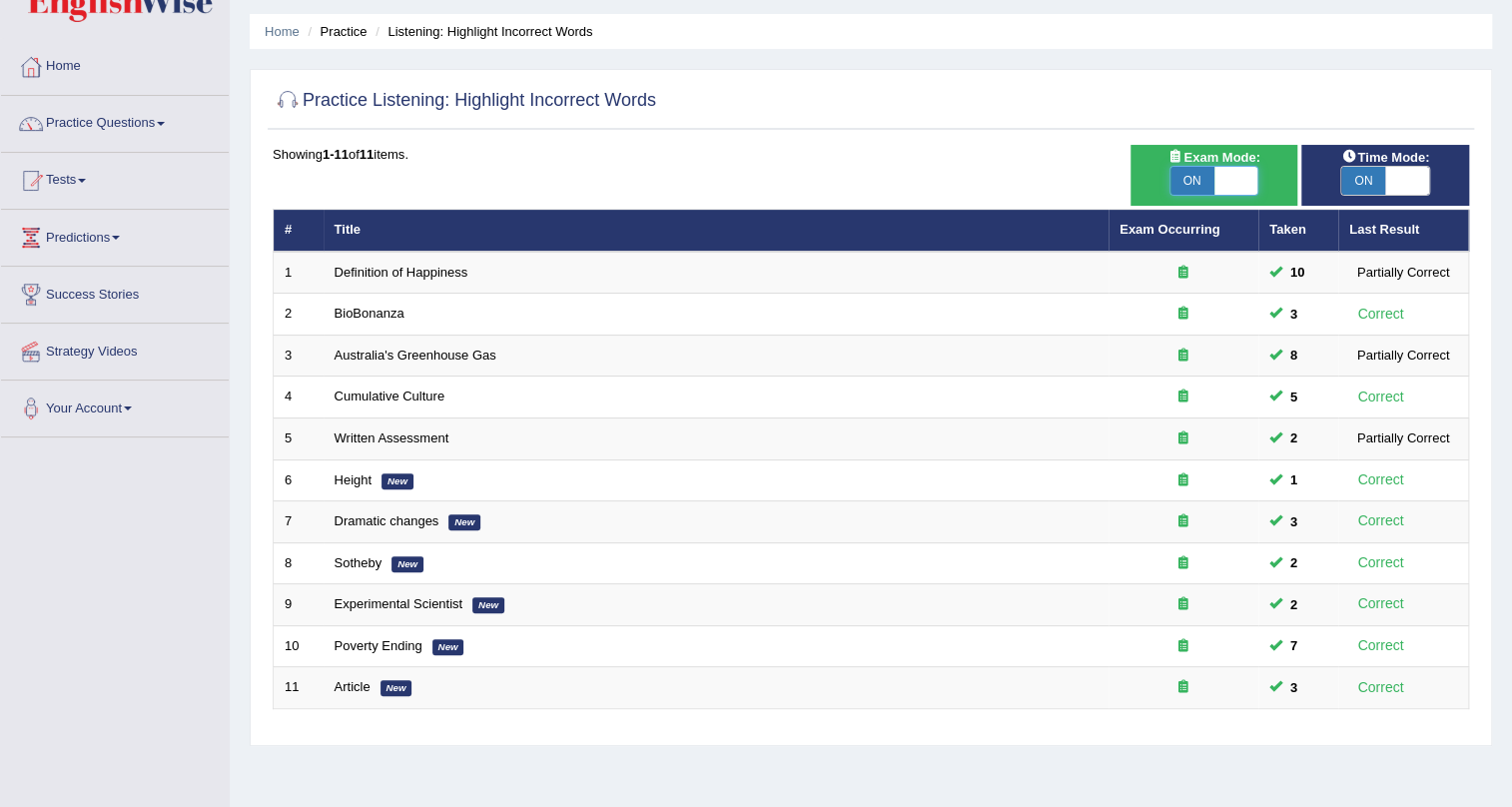 click at bounding box center [1236, 181] 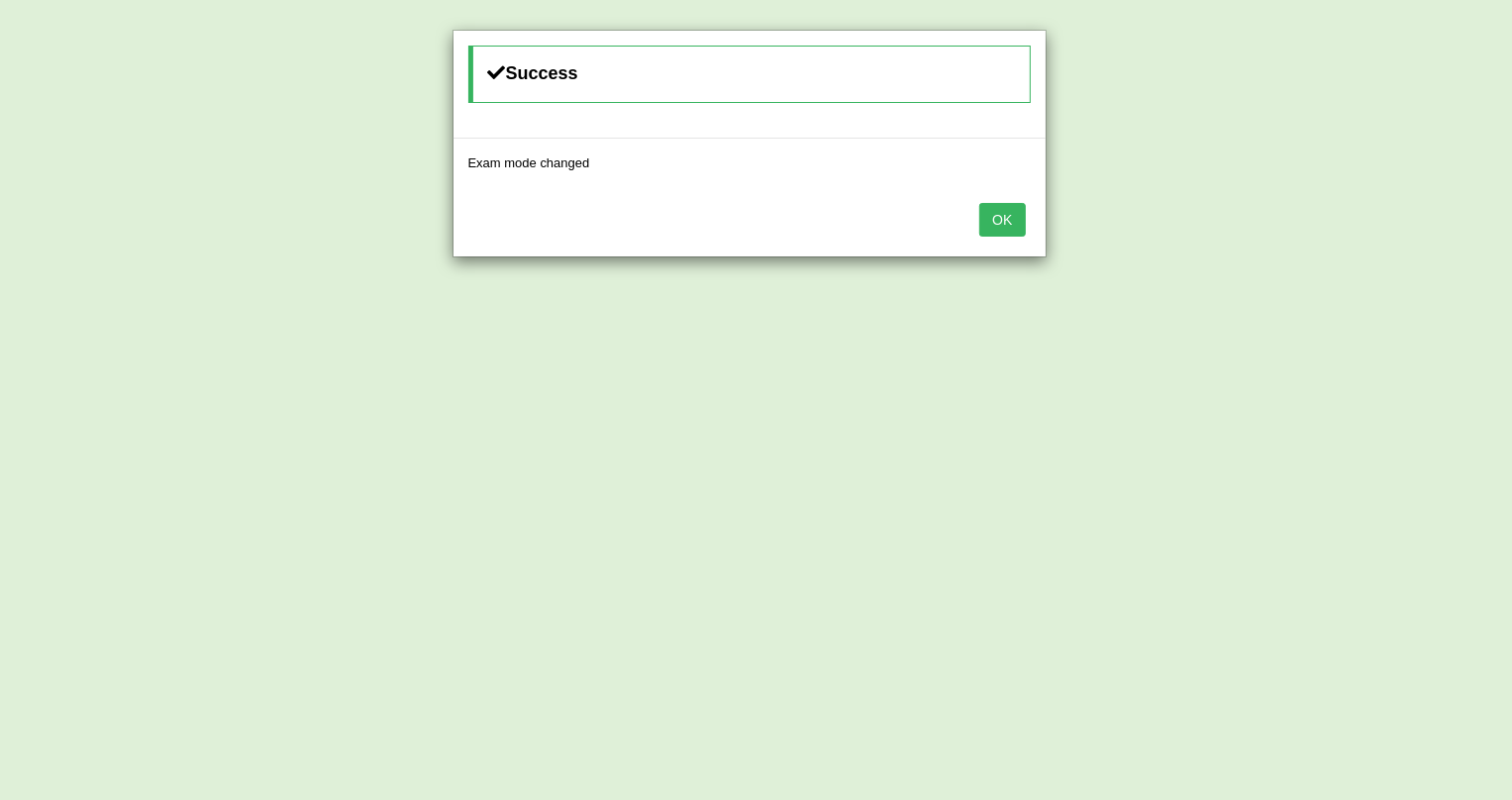 click on "OK" at bounding box center (1002, 220) 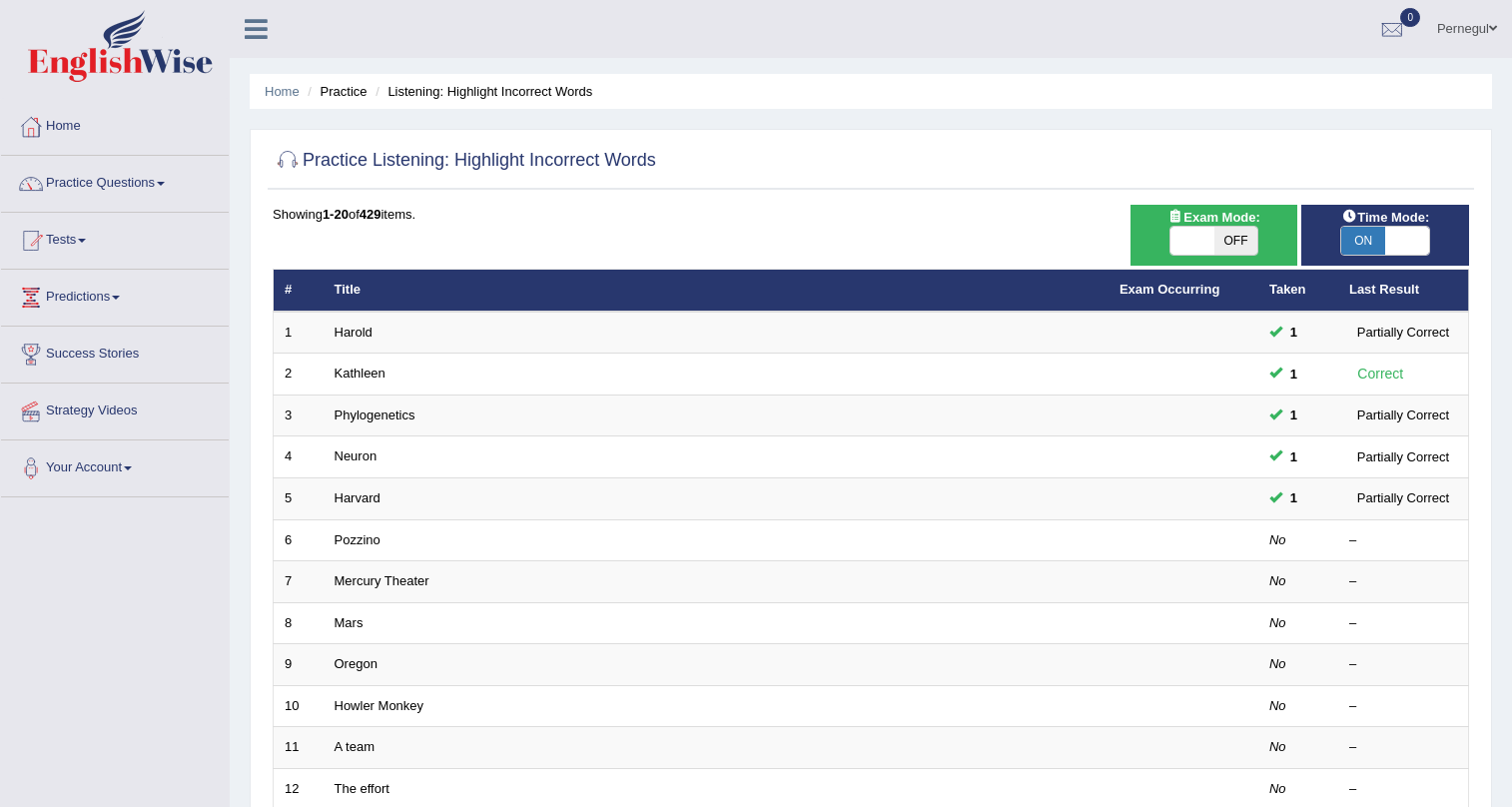 scroll, scrollTop: 60, scrollLeft: 0, axis: vertical 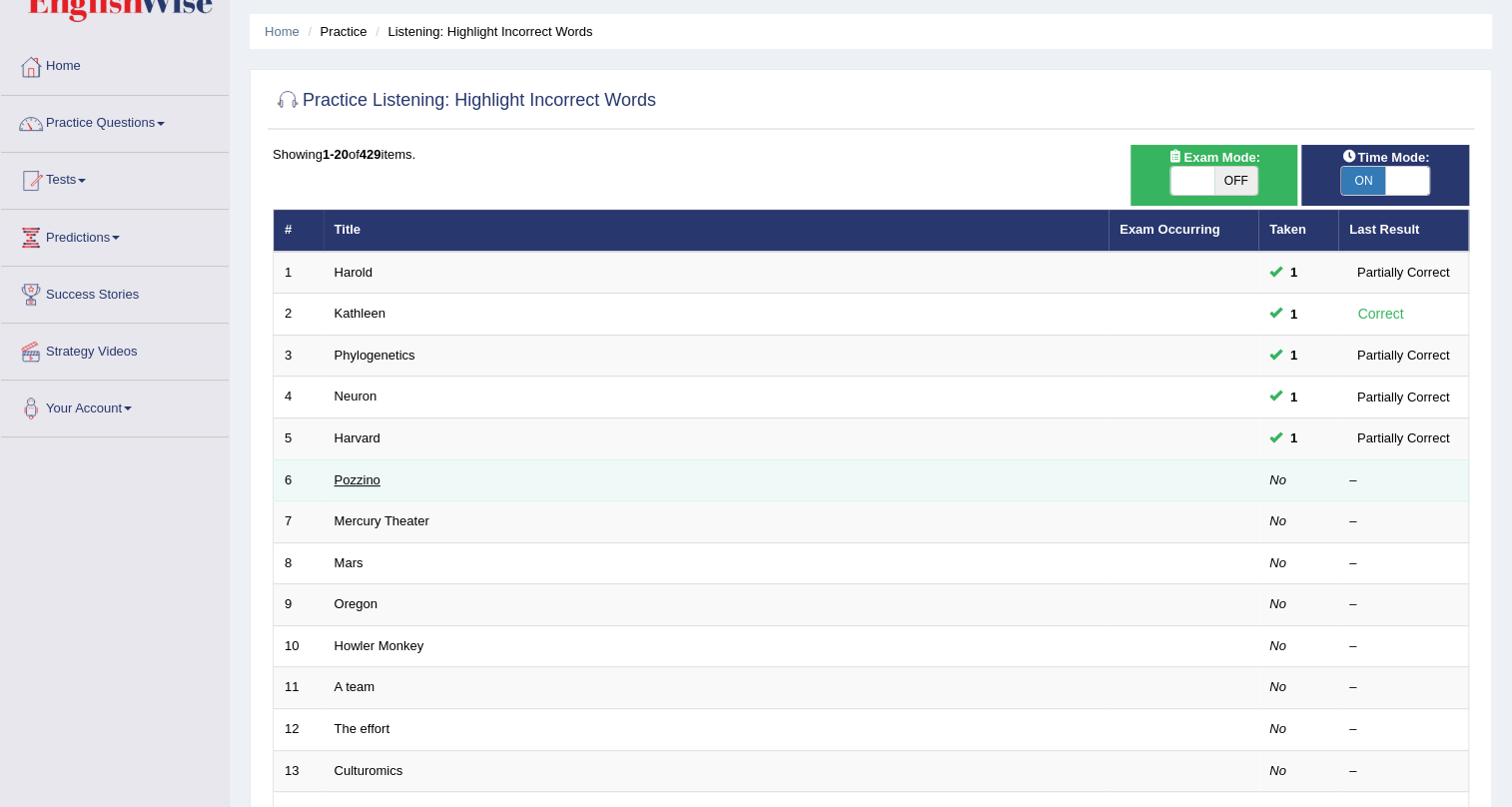 click on "Pozzino" at bounding box center (358, 479) 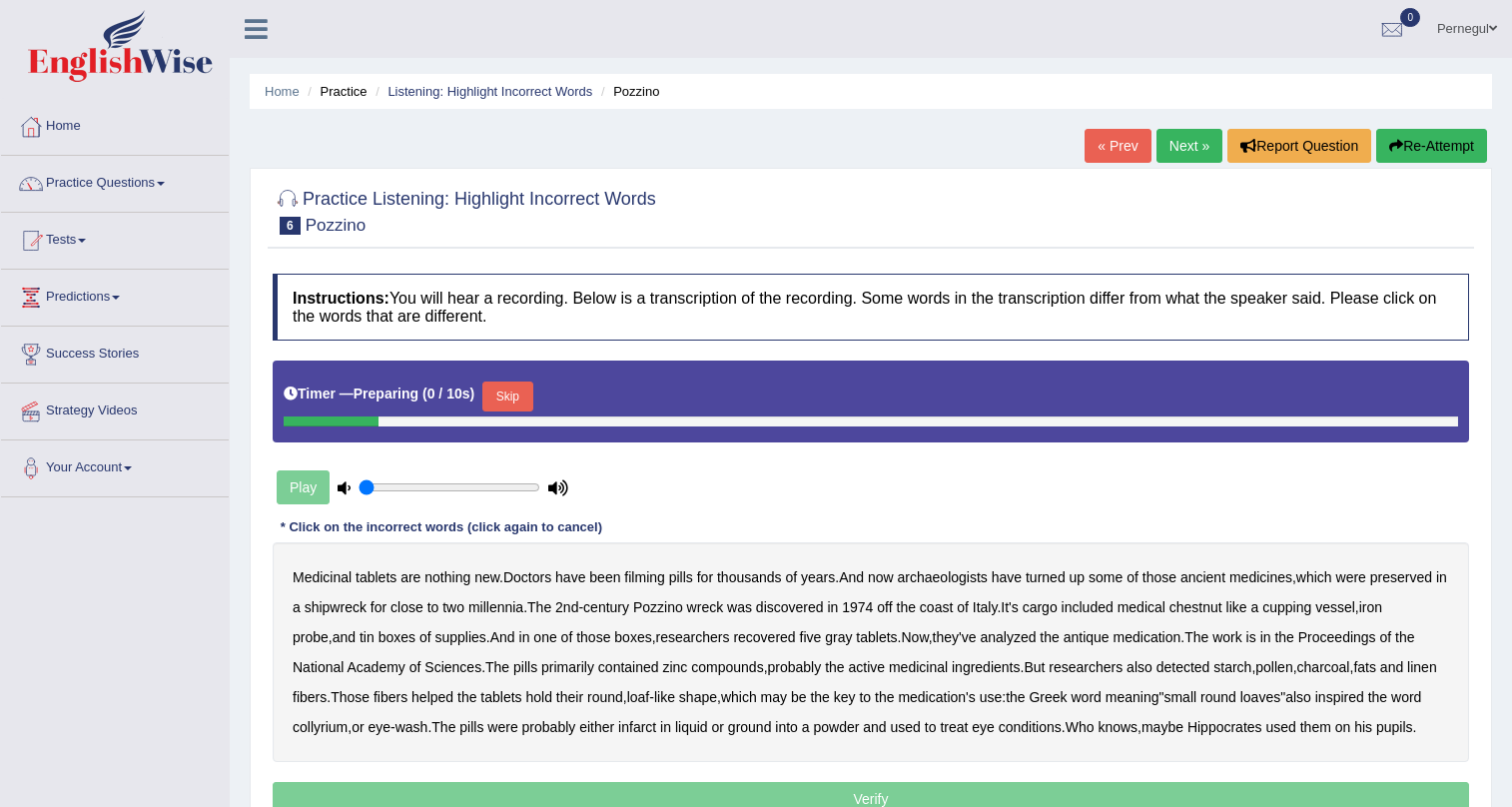 scroll, scrollTop: 0, scrollLeft: 0, axis: both 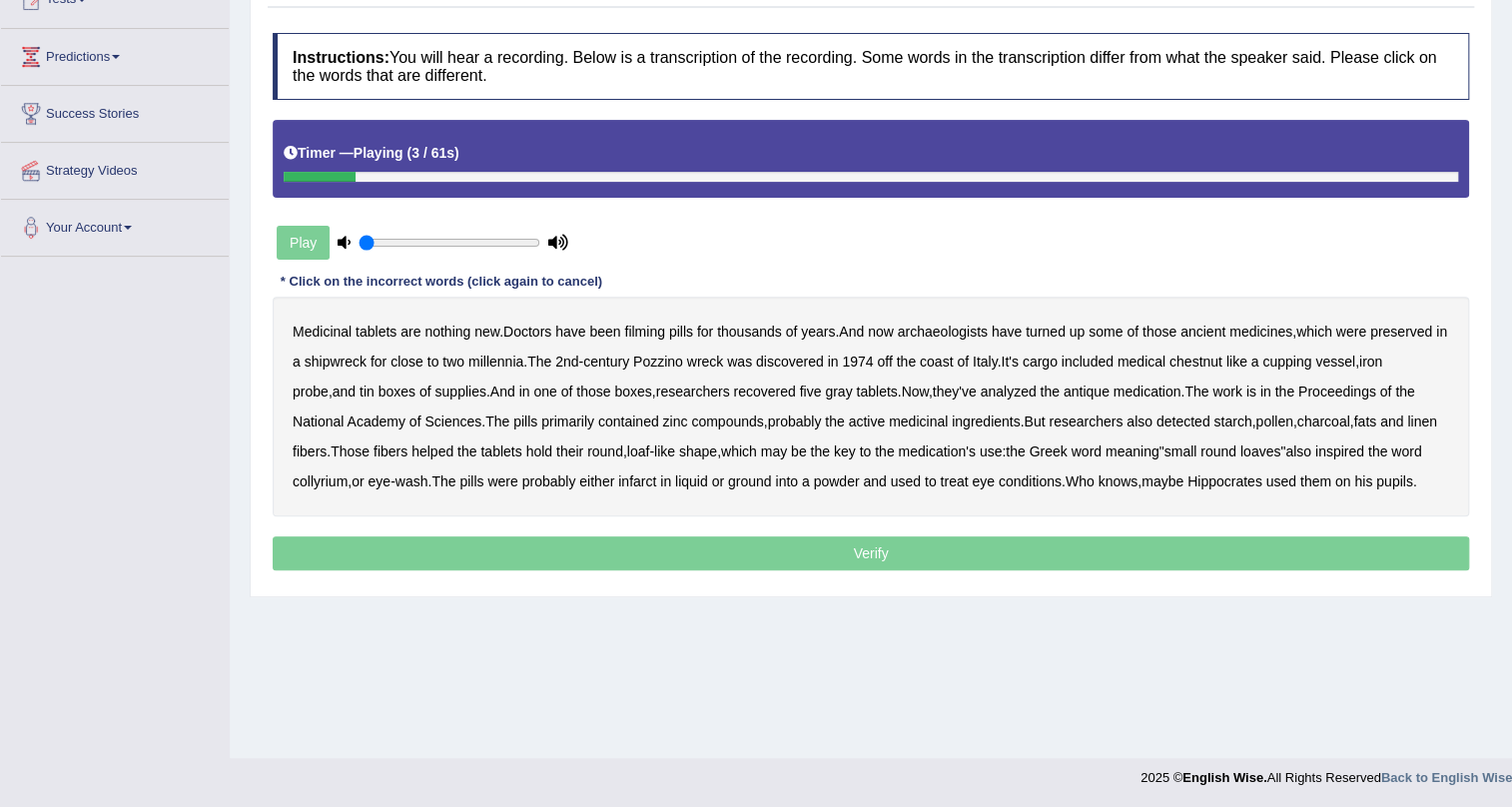 click on "filming" at bounding box center [644, 332] 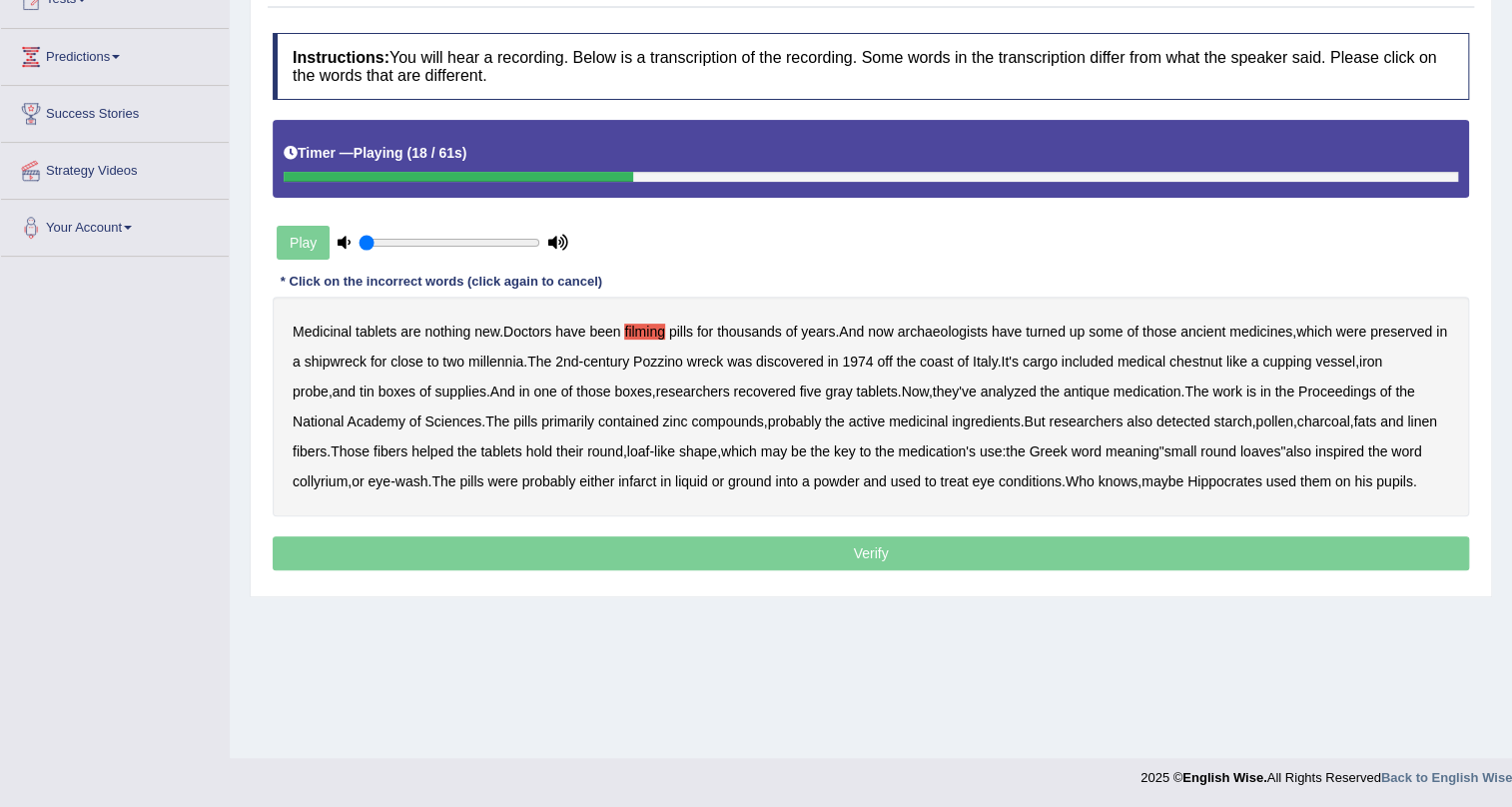 click on "chestnut" at bounding box center (1195, 362) 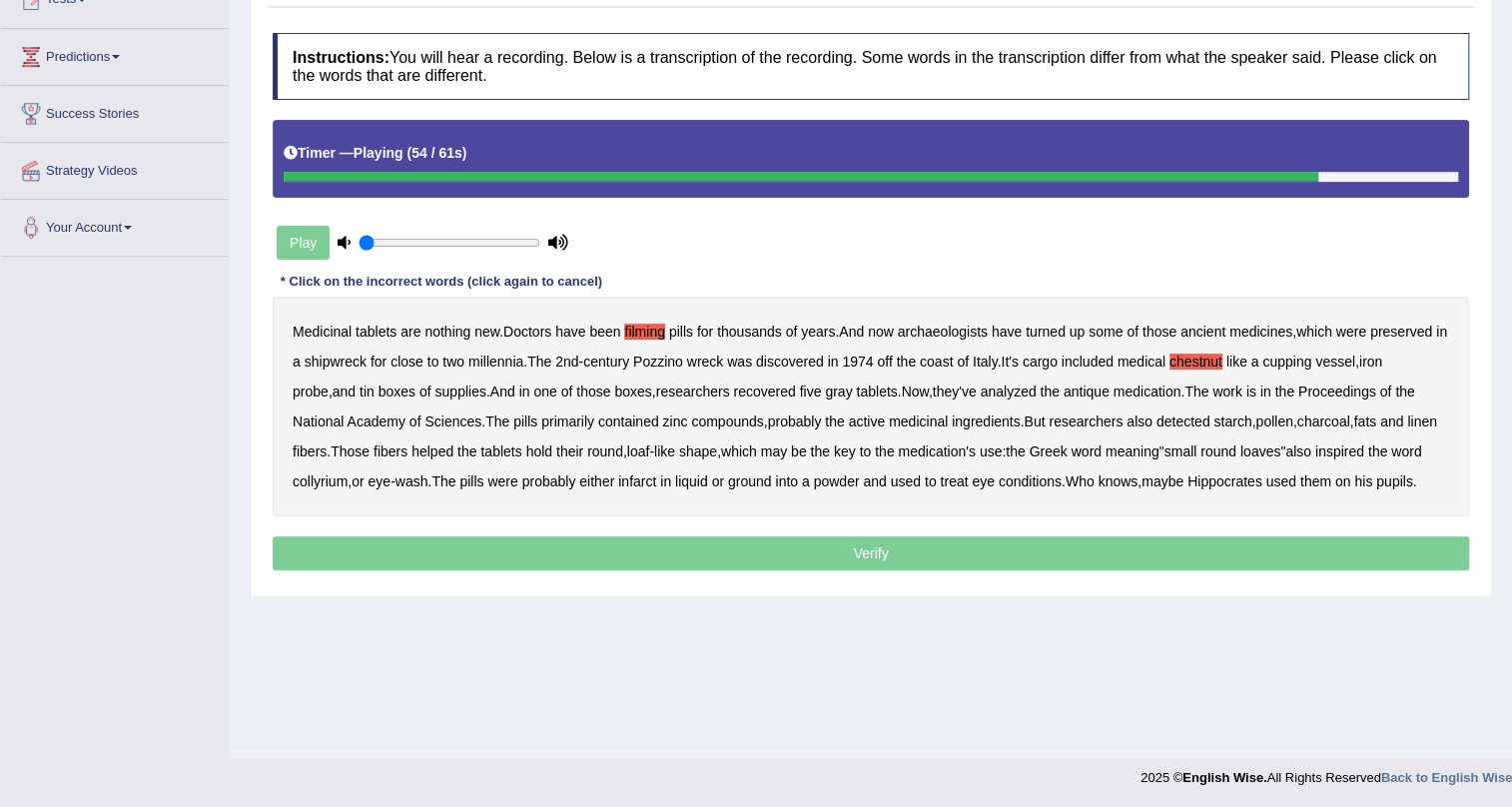 click on "infarct" at bounding box center [637, 481] 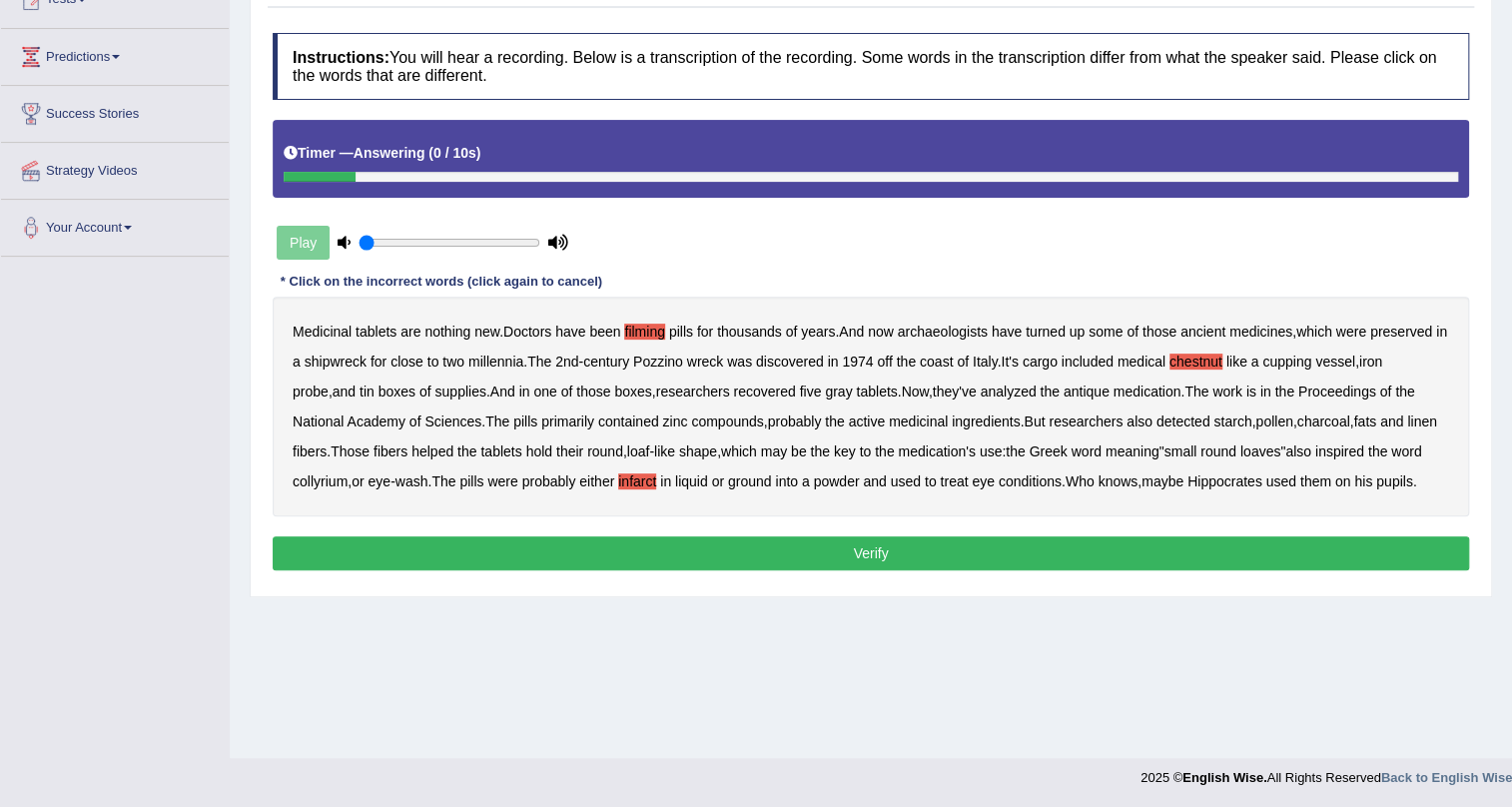 click on "Verify" at bounding box center (871, 553) 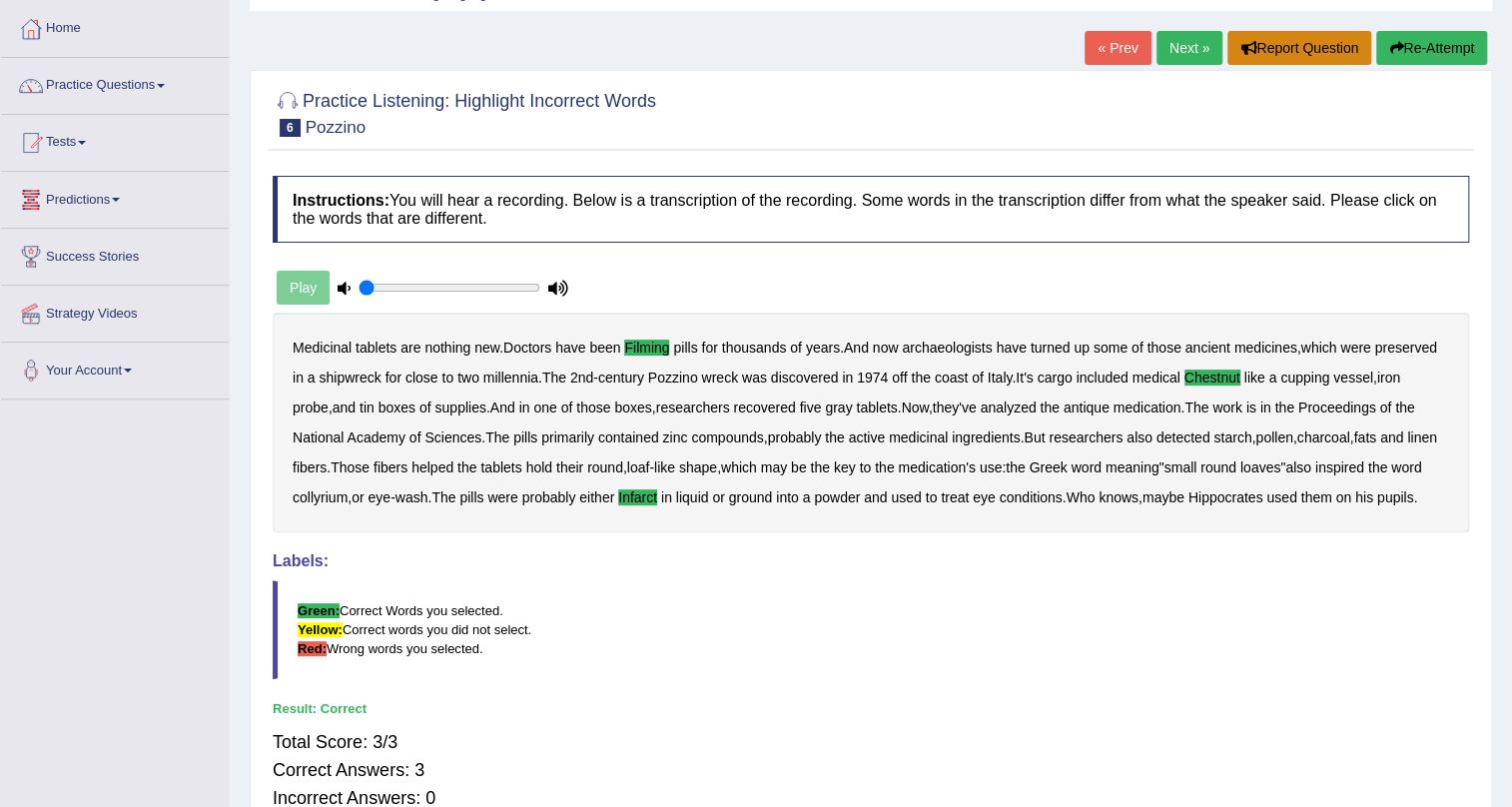 scroll, scrollTop: 0, scrollLeft: 0, axis: both 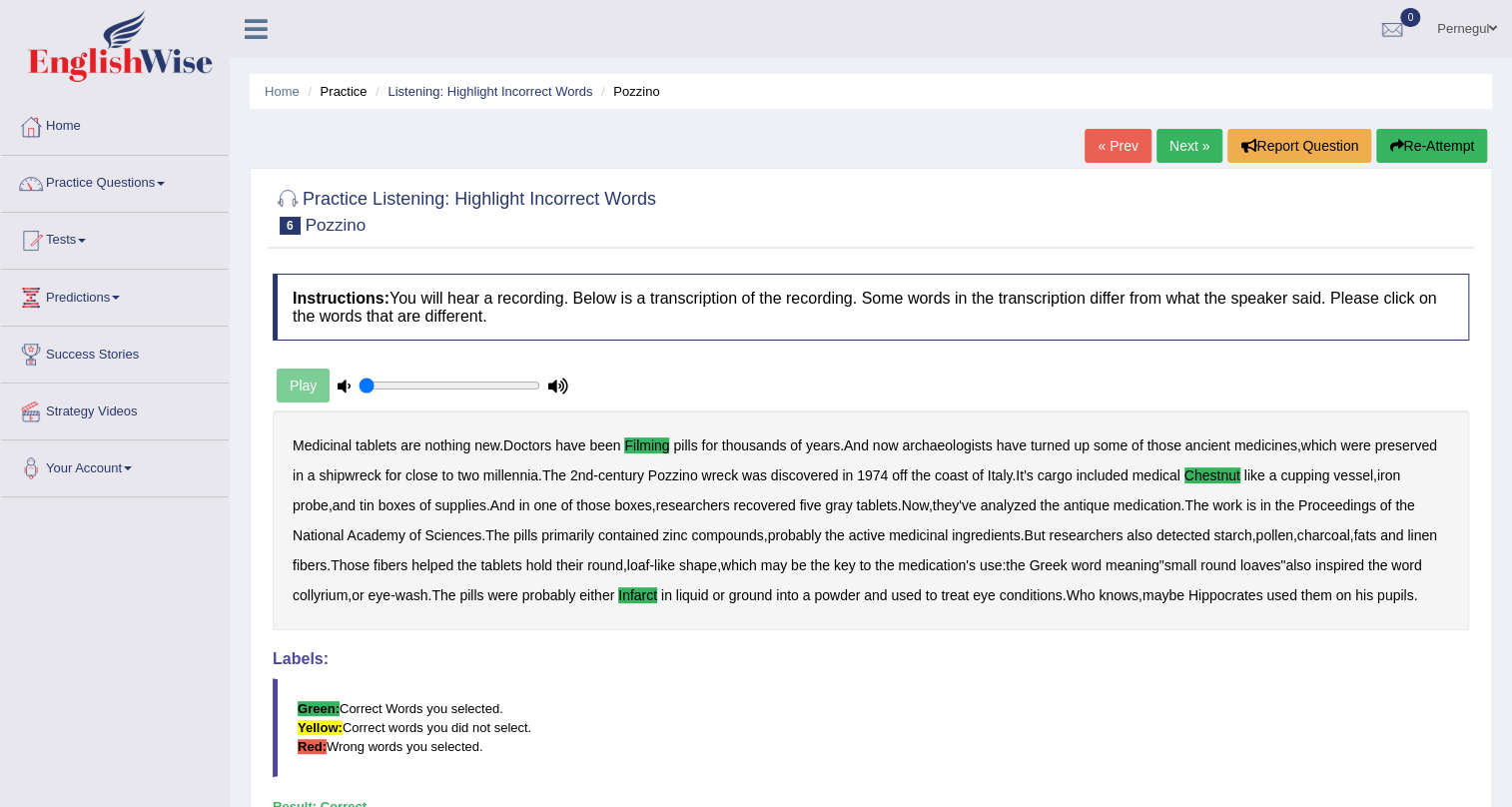 click on "Next »" at bounding box center [1189, 146] 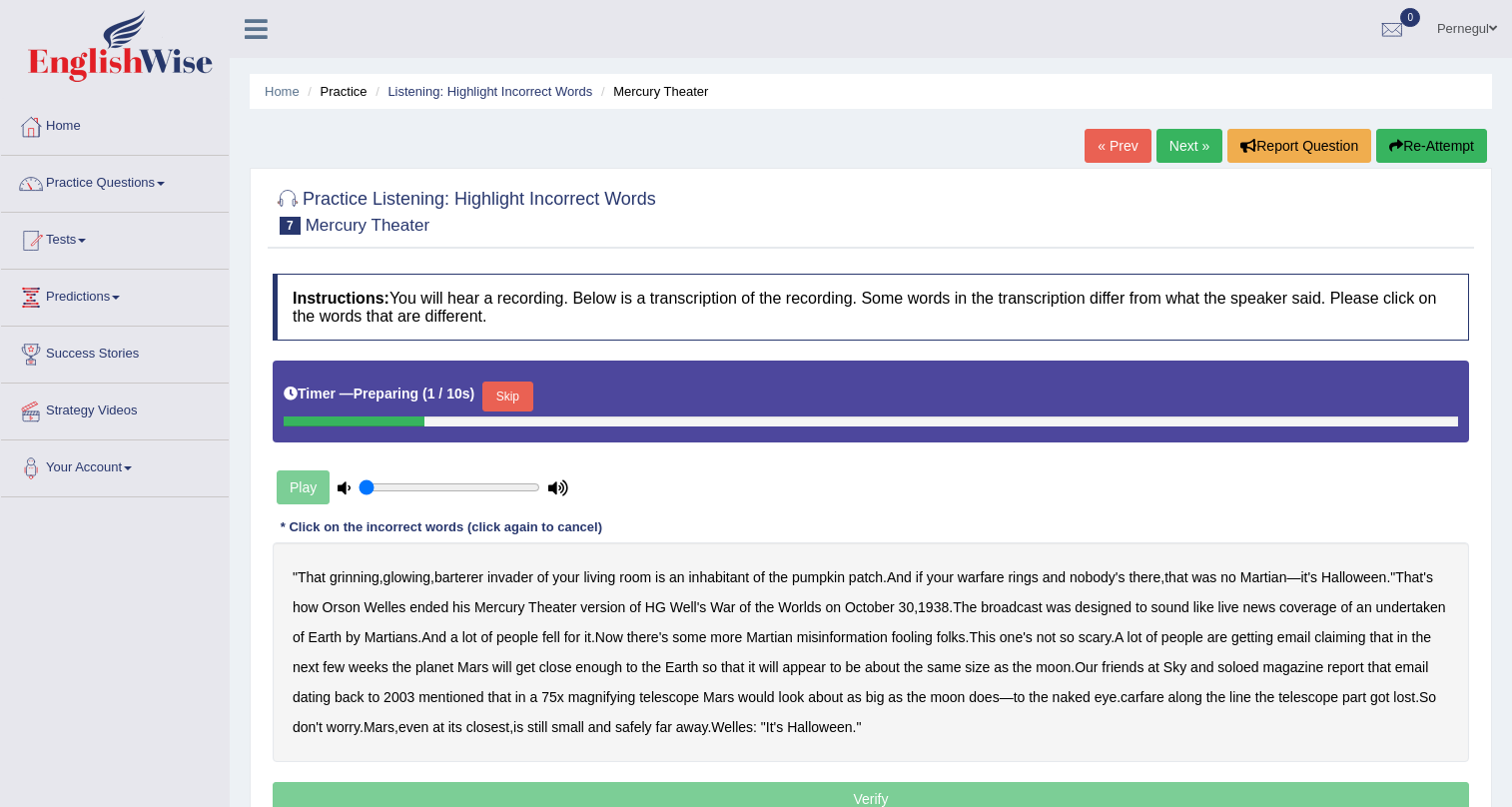 scroll, scrollTop: 241, scrollLeft: 0, axis: vertical 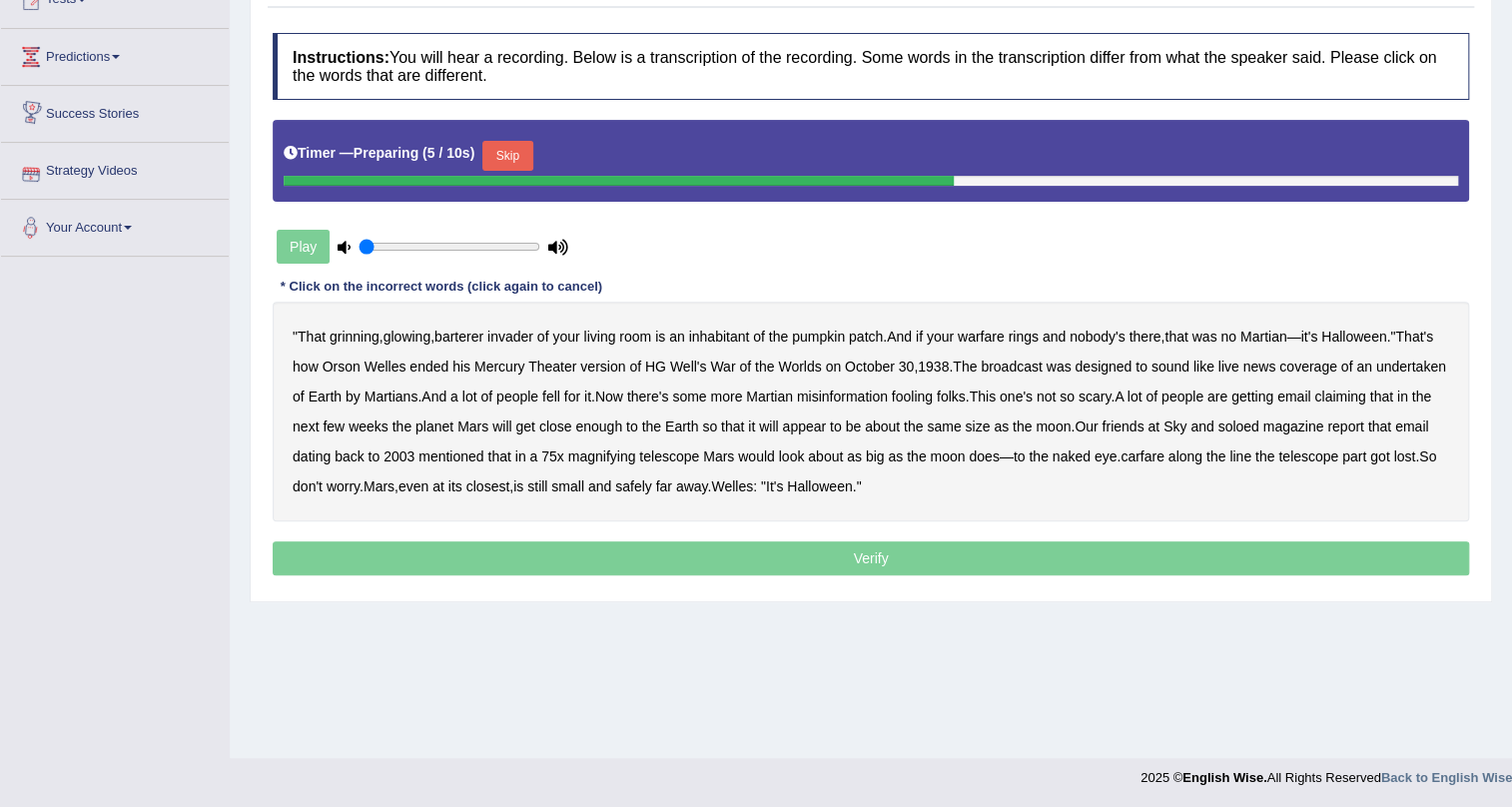 click on "Skip" at bounding box center [507, 156] 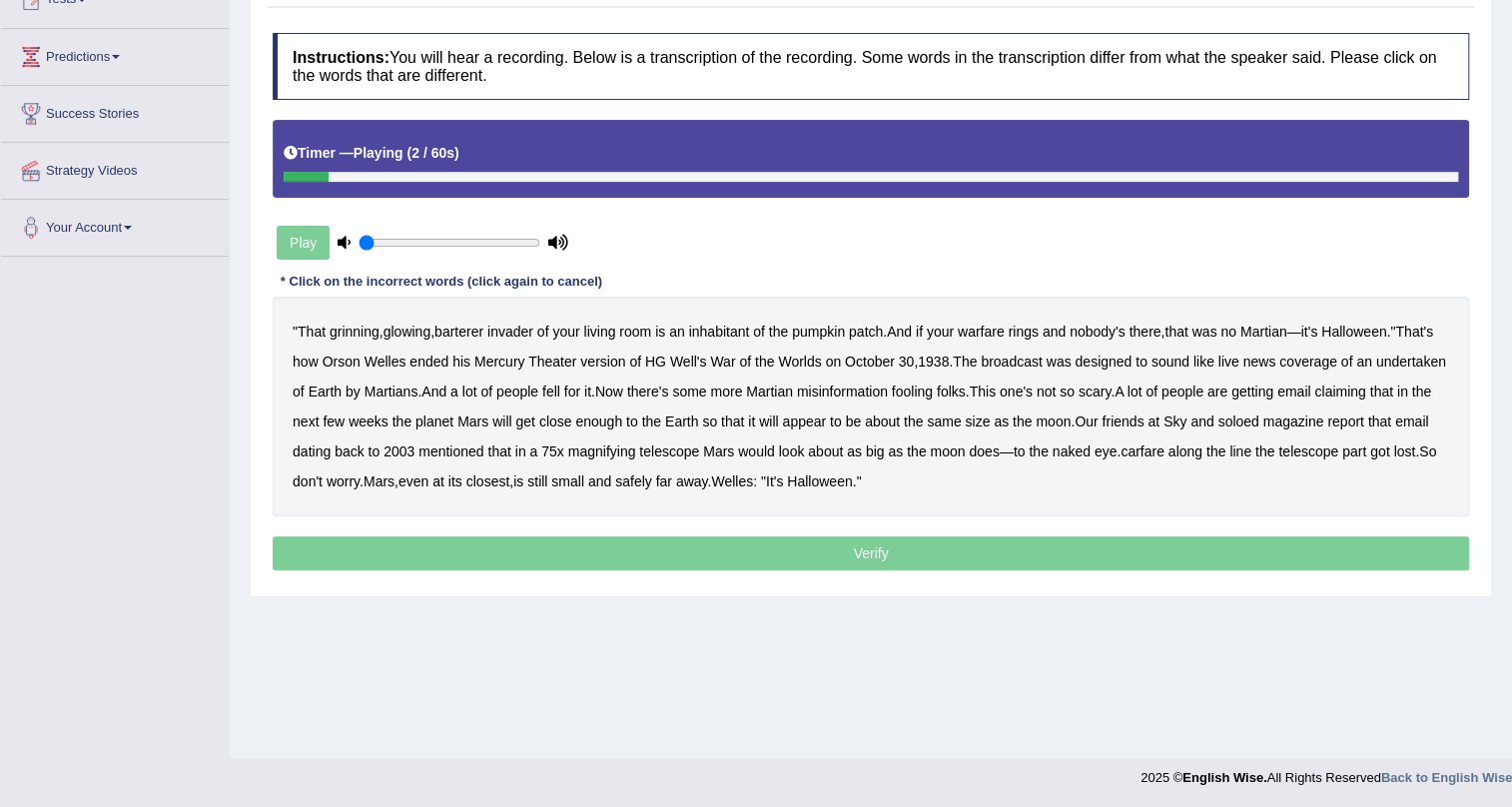click on "barterer" at bounding box center [458, 332] 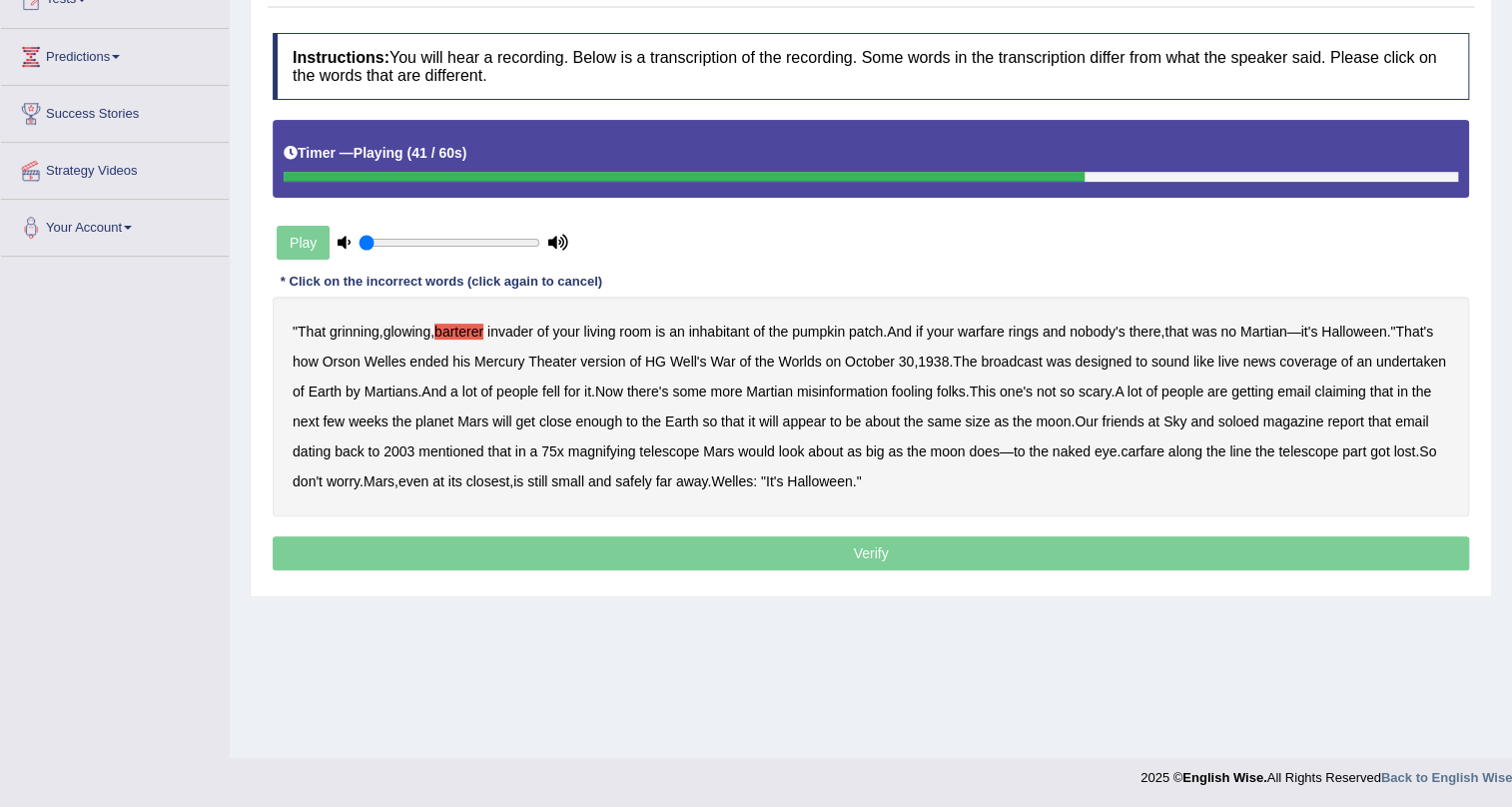 click on "soloed" at bounding box center (1237, 421) 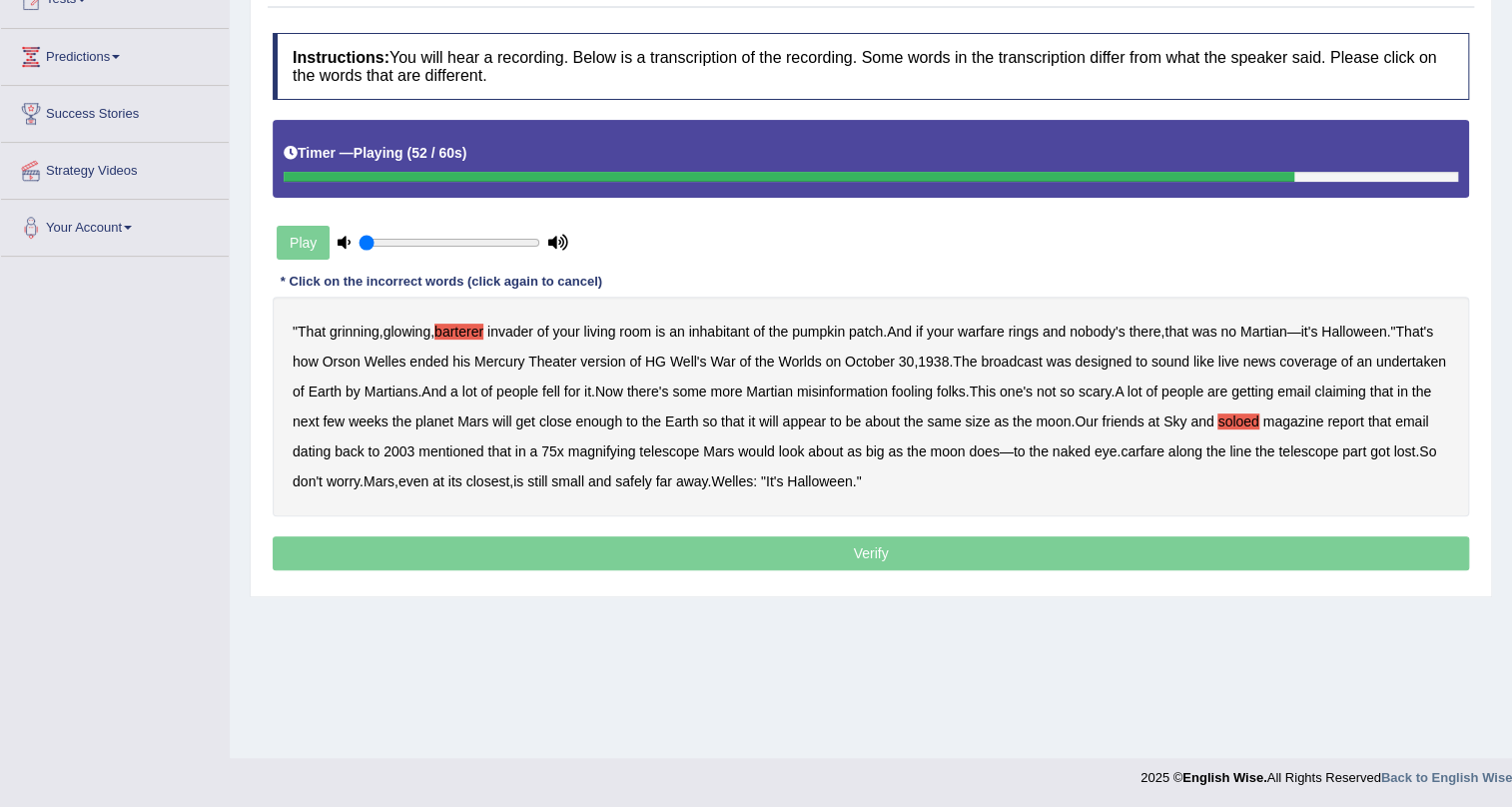 click on "carfare" at bounding box center [1142, 451] 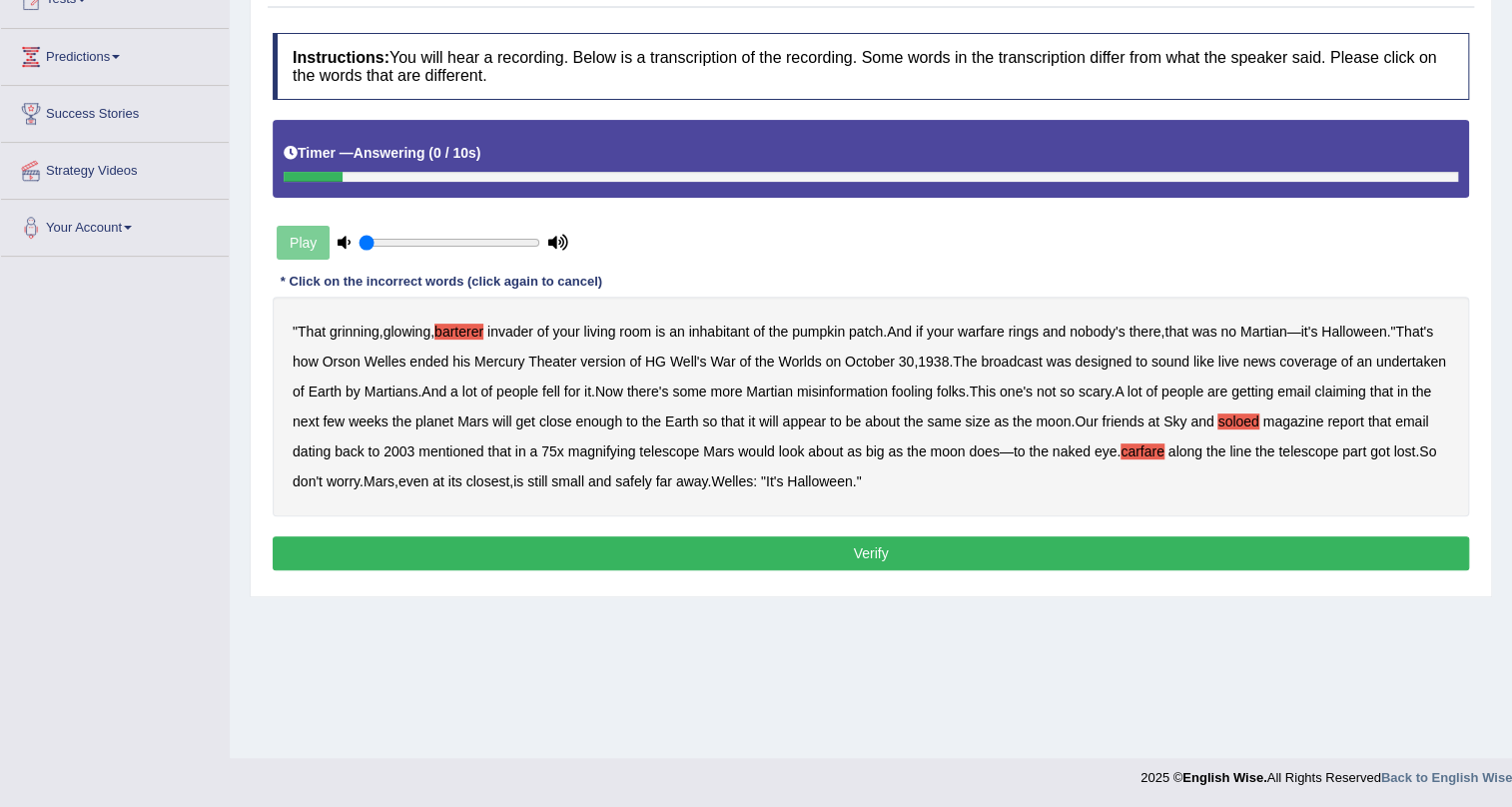click on "Verify" at bounding box center (871, 553) 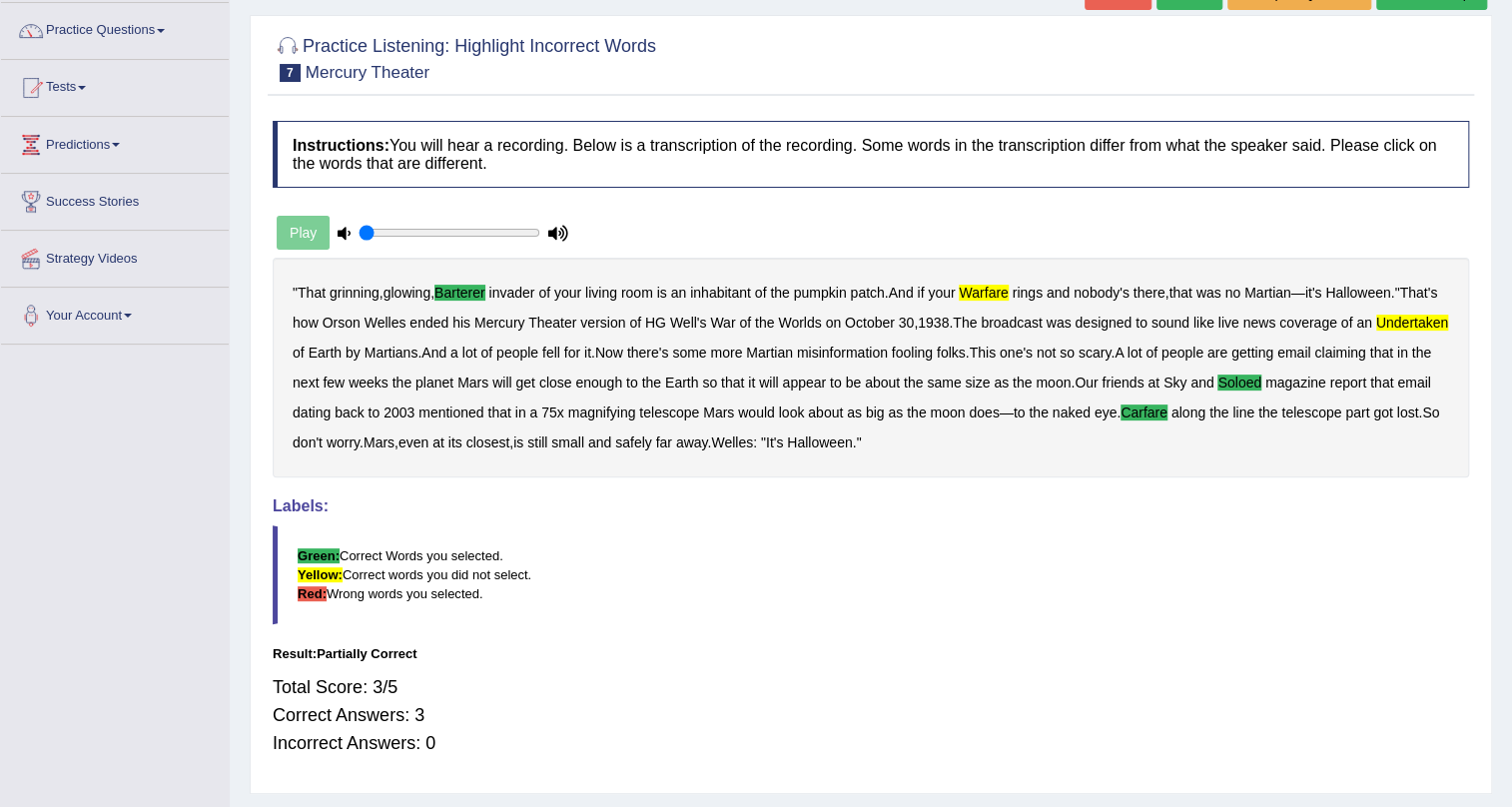 scroll, scrollTop: 0, scrollLeft: 0, axis: both 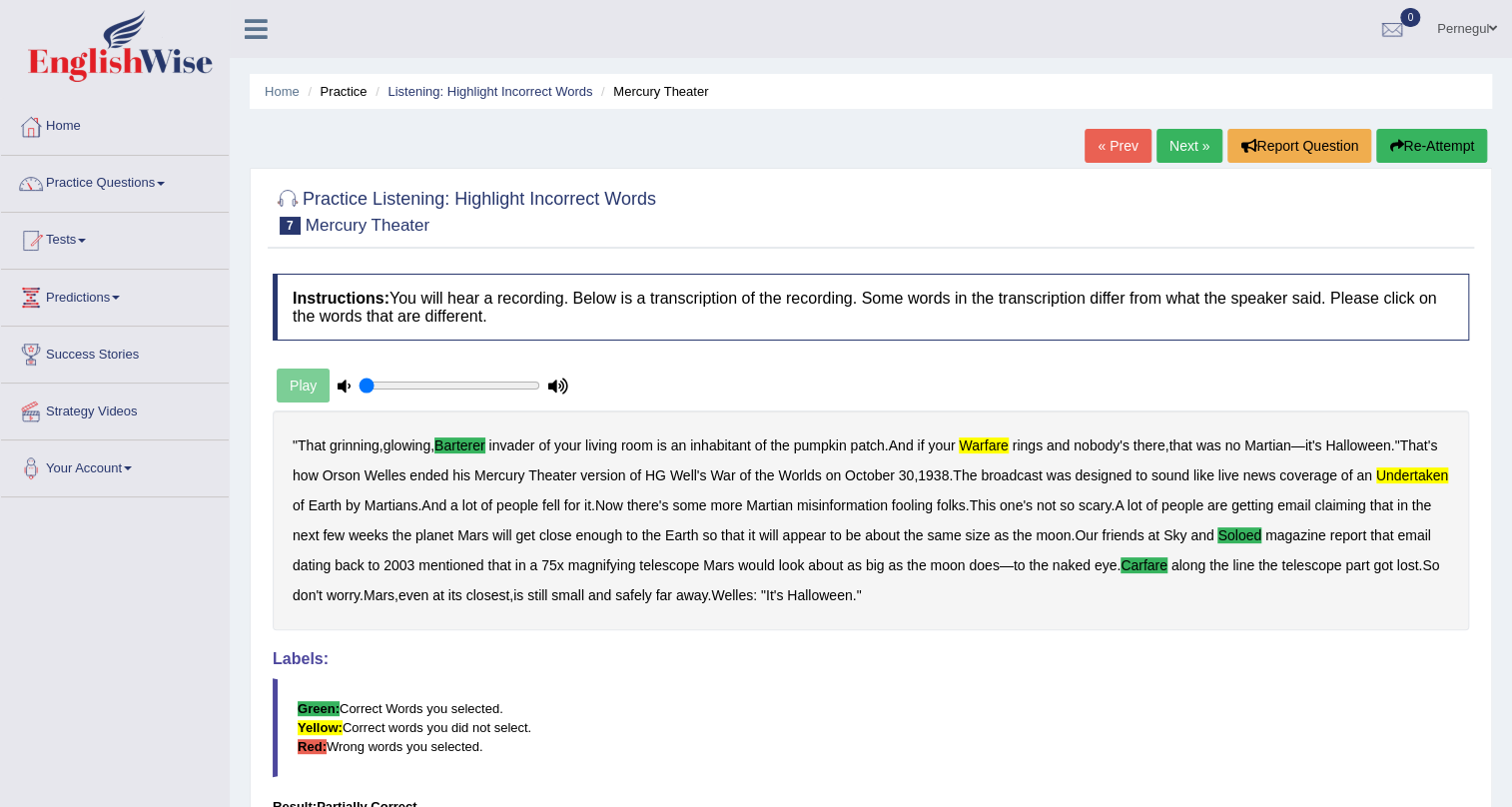 click on "Next »" at bounding box center [1189, 146] 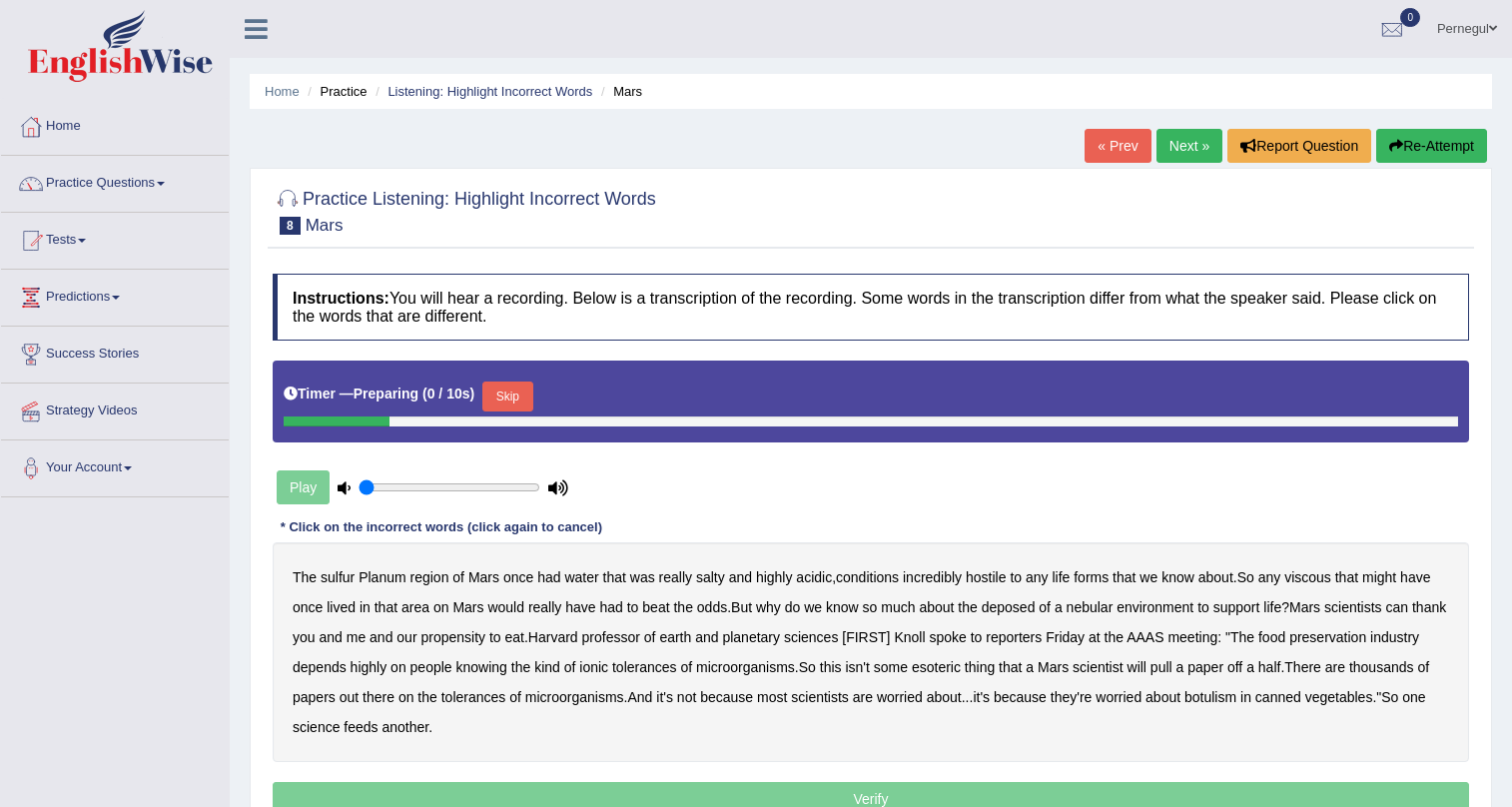scroll, scrollTop: 241, scrollLeft: 0, axis: vertical 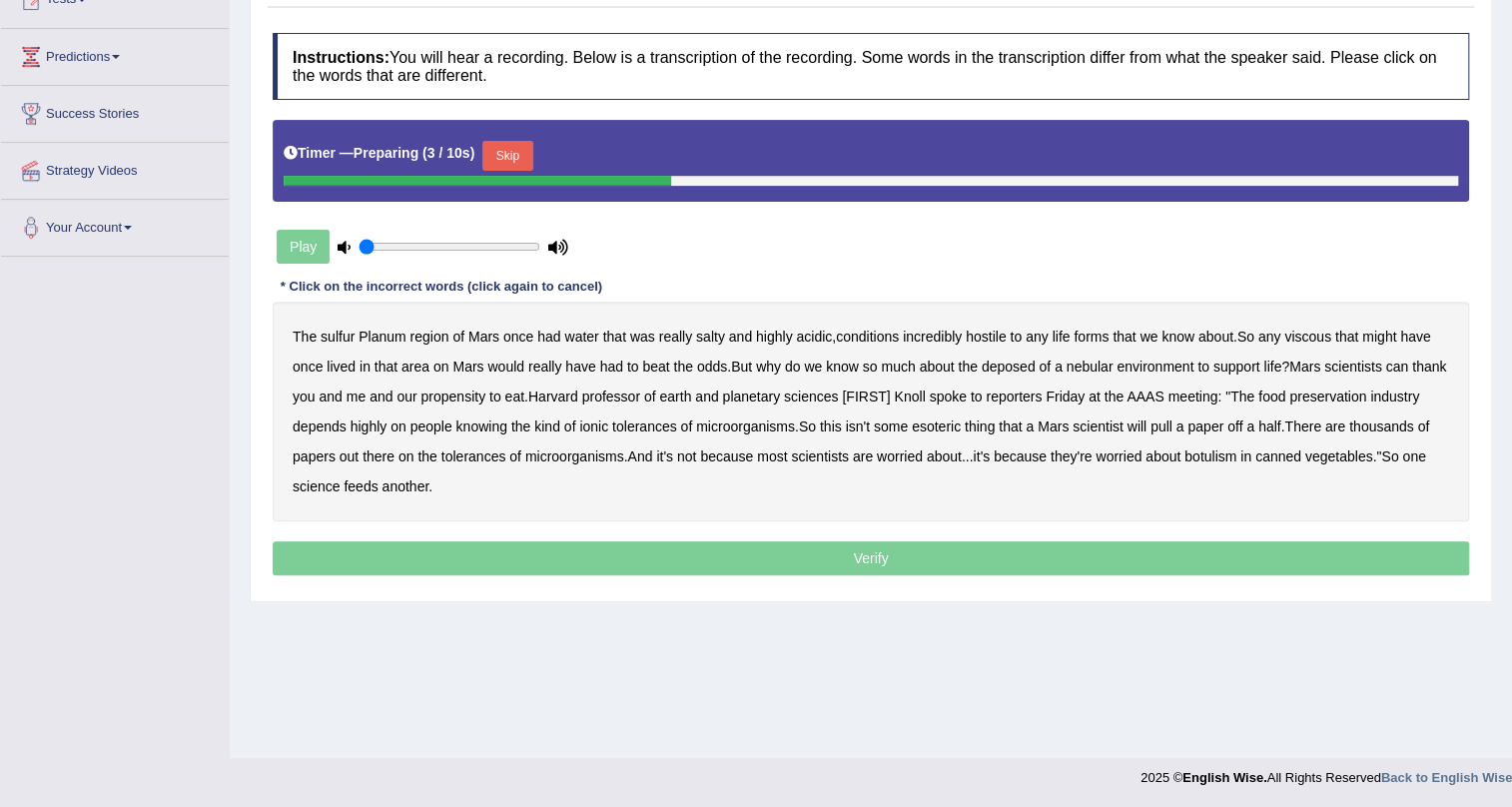 click on "Skip" at bounding box center [507, 156] 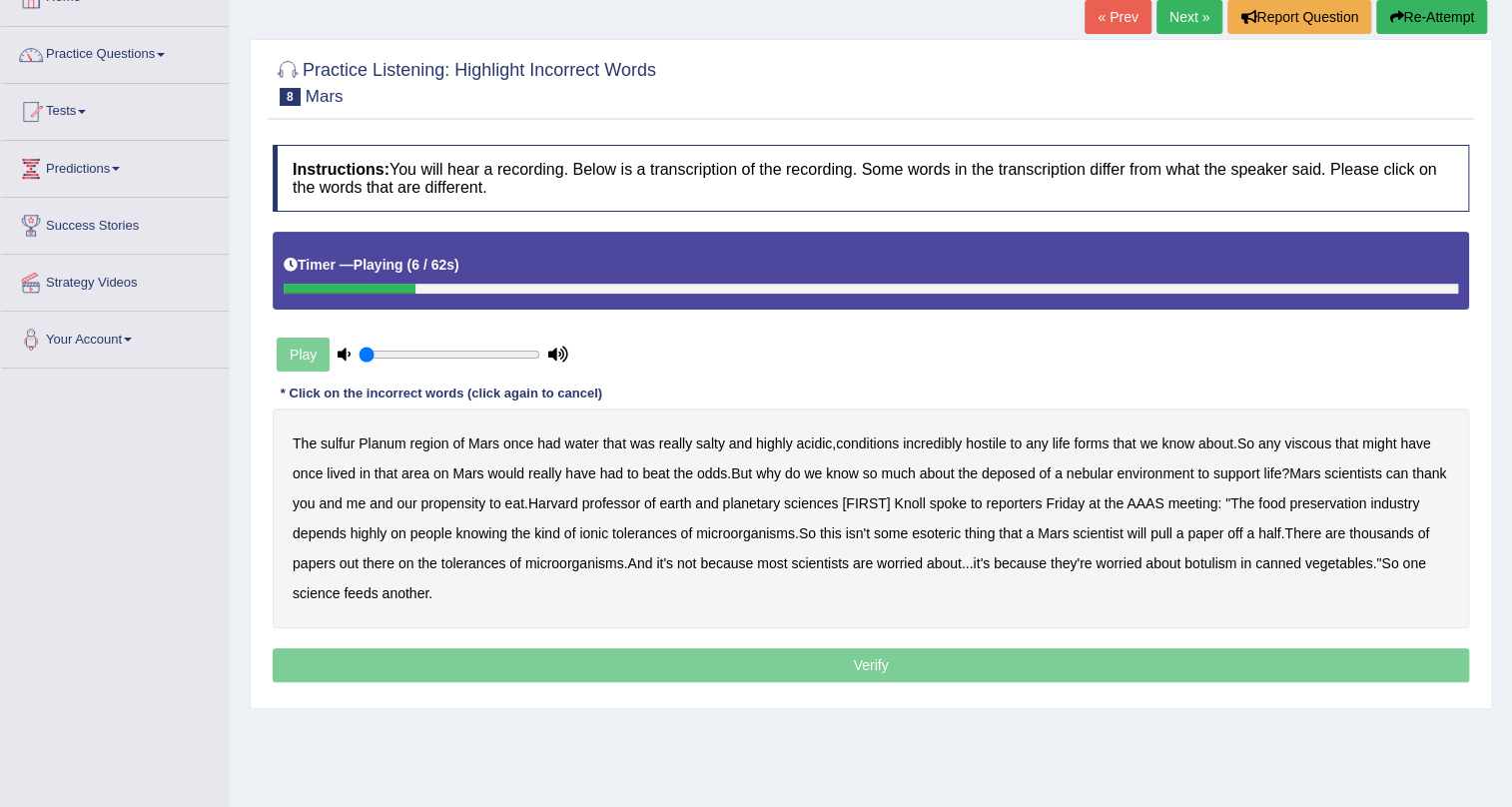 scroll, scrollTop: 0, scrollLeft: 0, axis: both 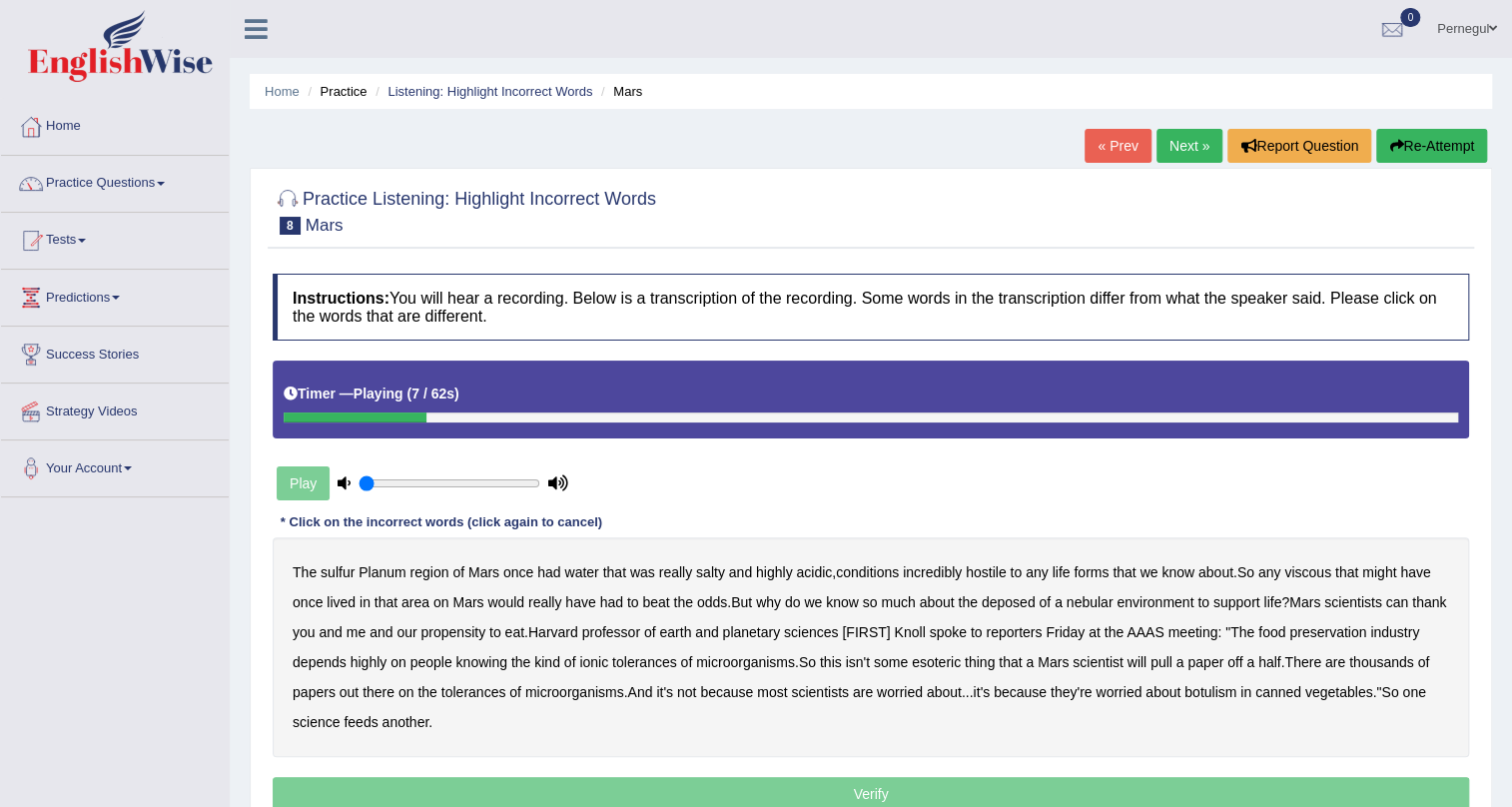 click on "Re-Attempt" at bounding box center [1431, 146] 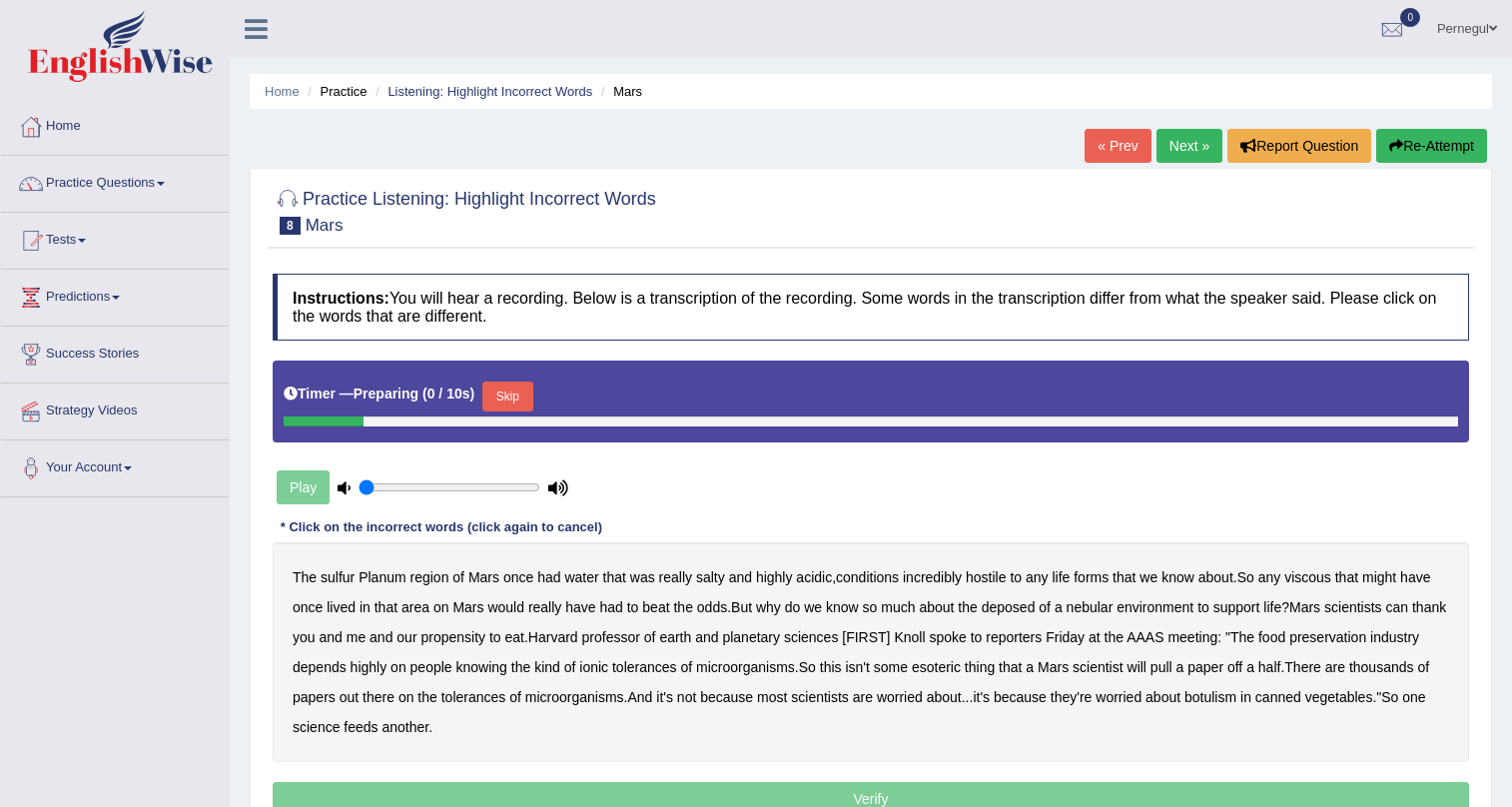 scroll, scrollTop: 0, scrollLeft: 0, axis: both 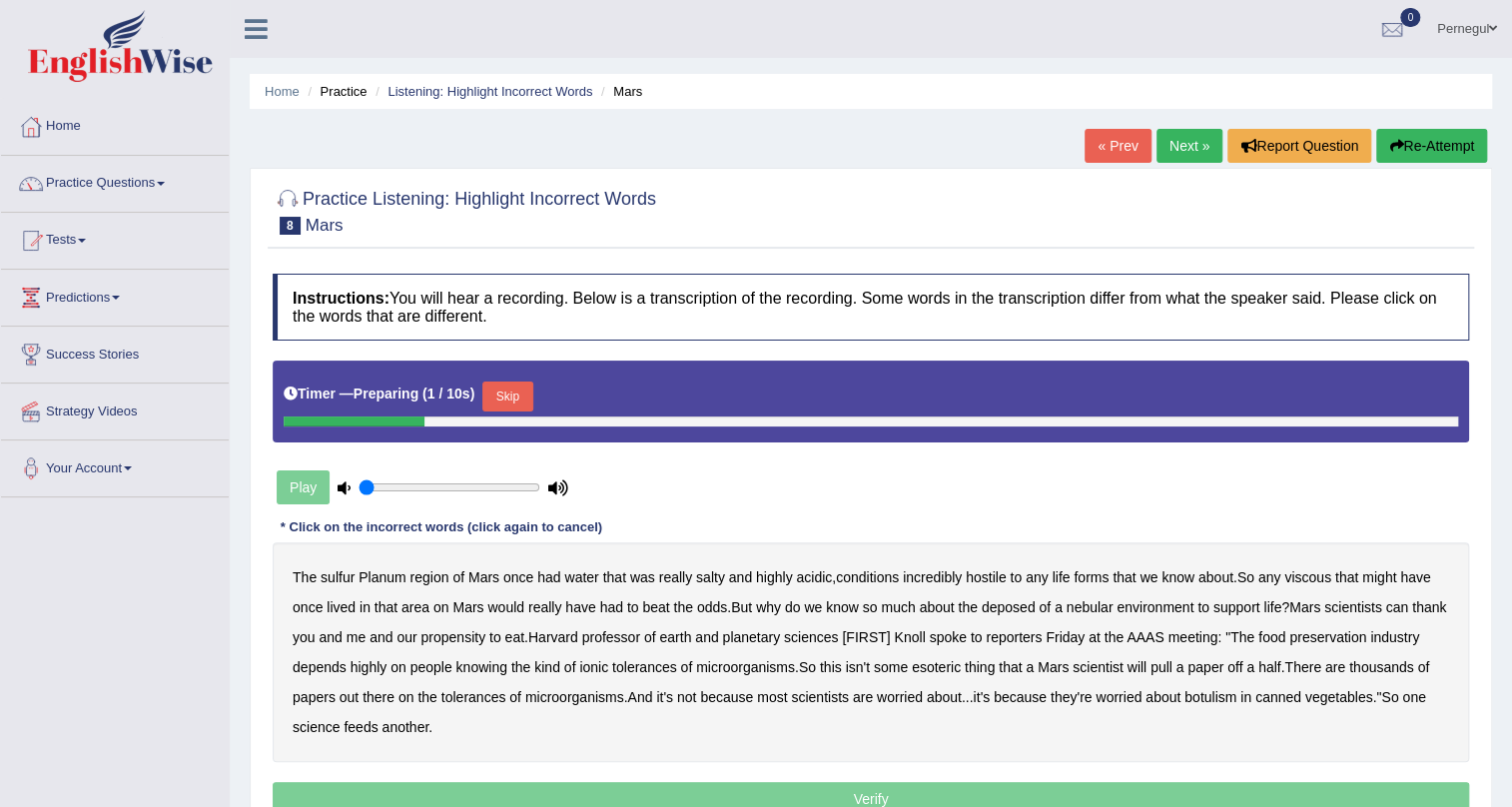 click on "Skip" at bounding box center (507, 397) 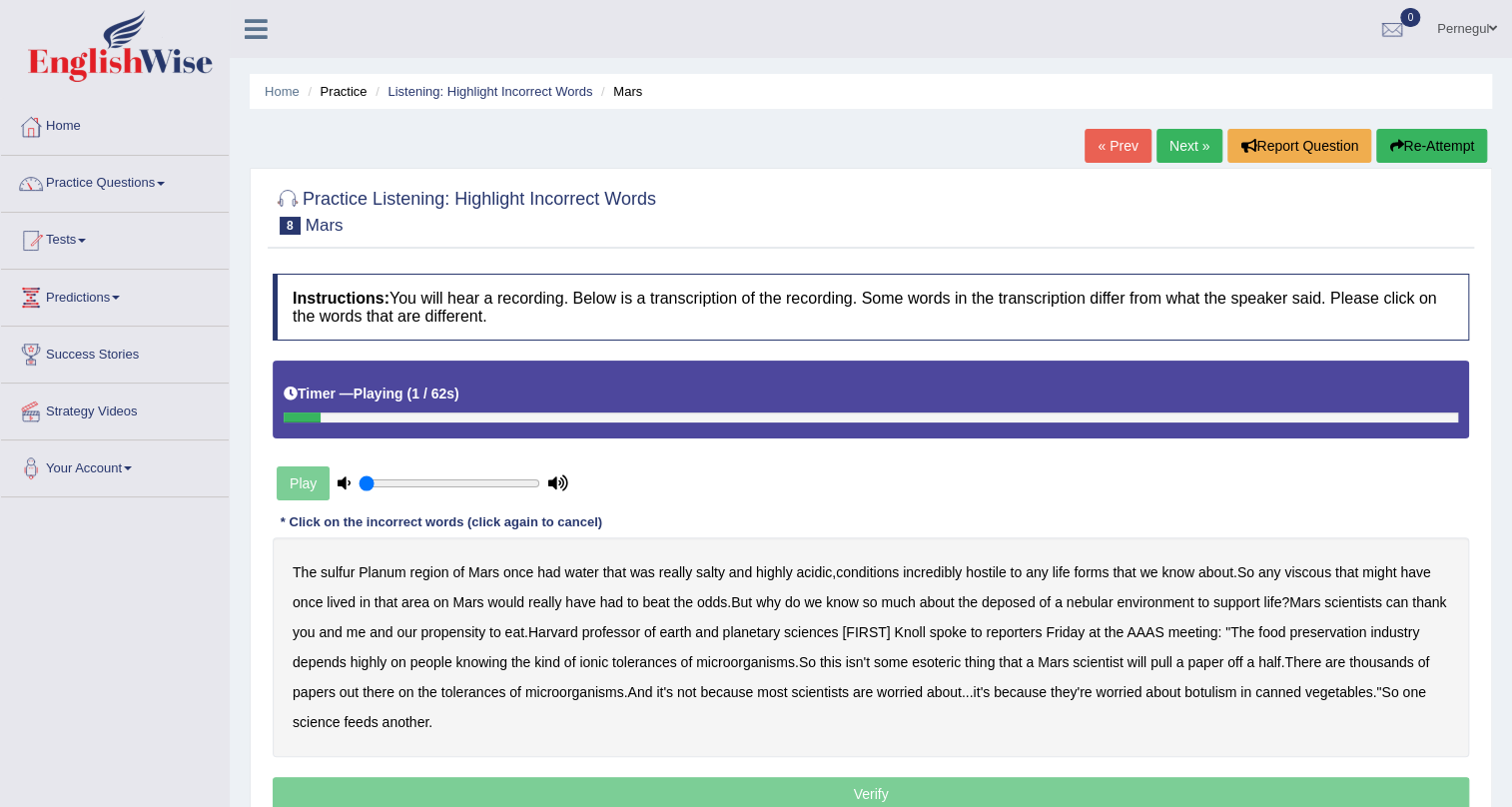 click on "sulfur" at bounding box center [338, 572] 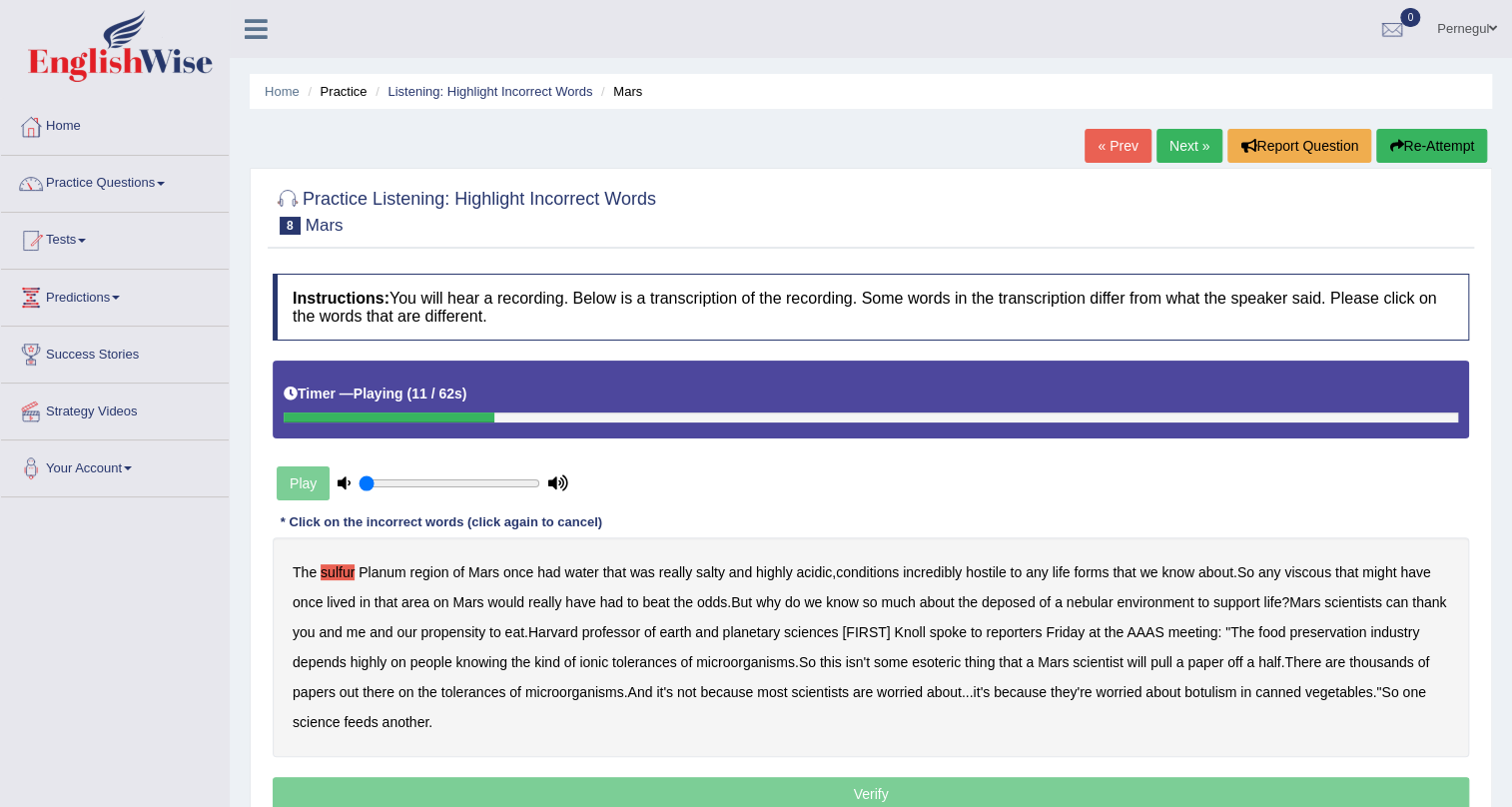 click on "viscous" at bounding box center (1307, 572) 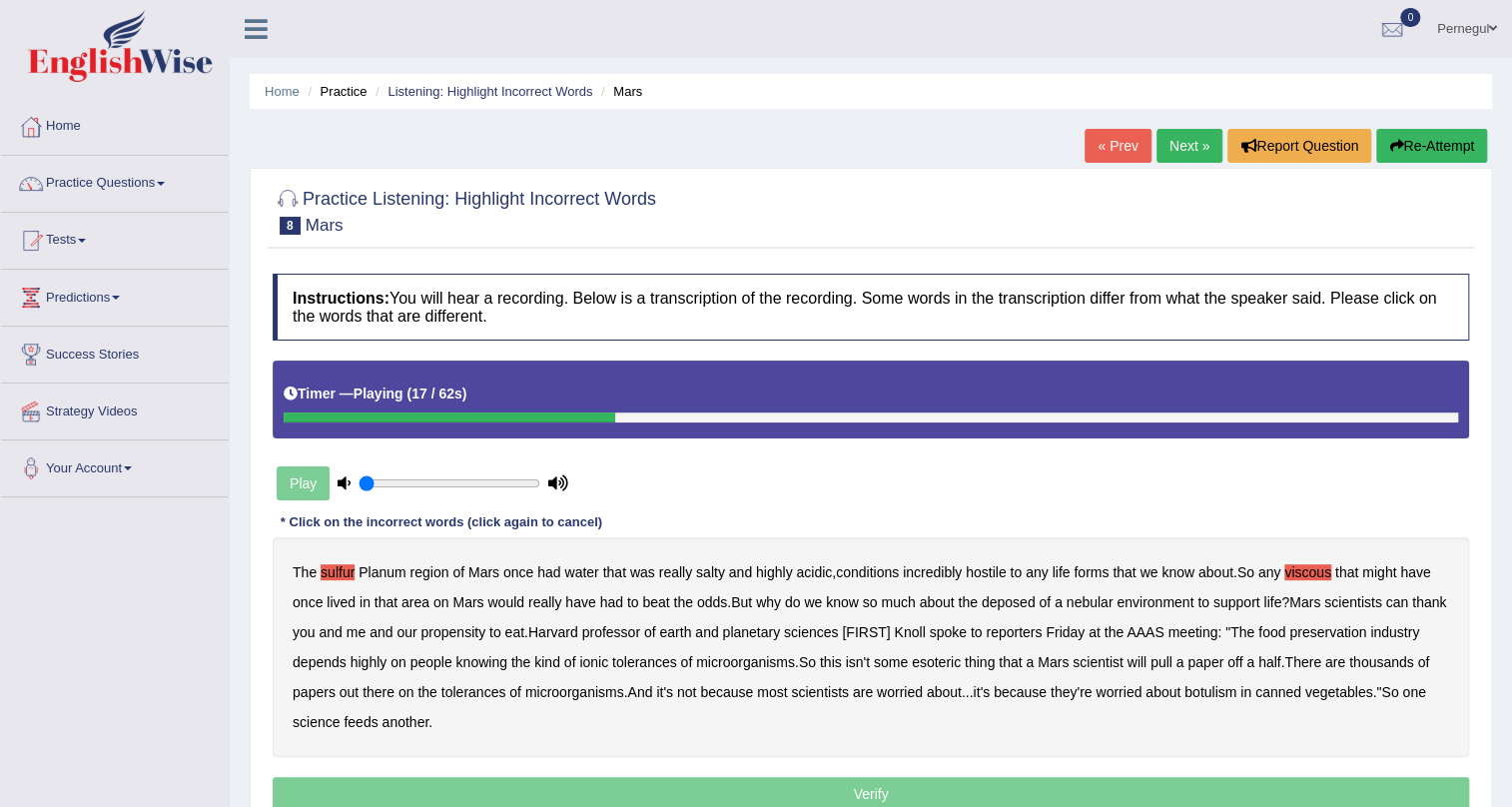 click on "deposed" at bounding box center [1009, 602] 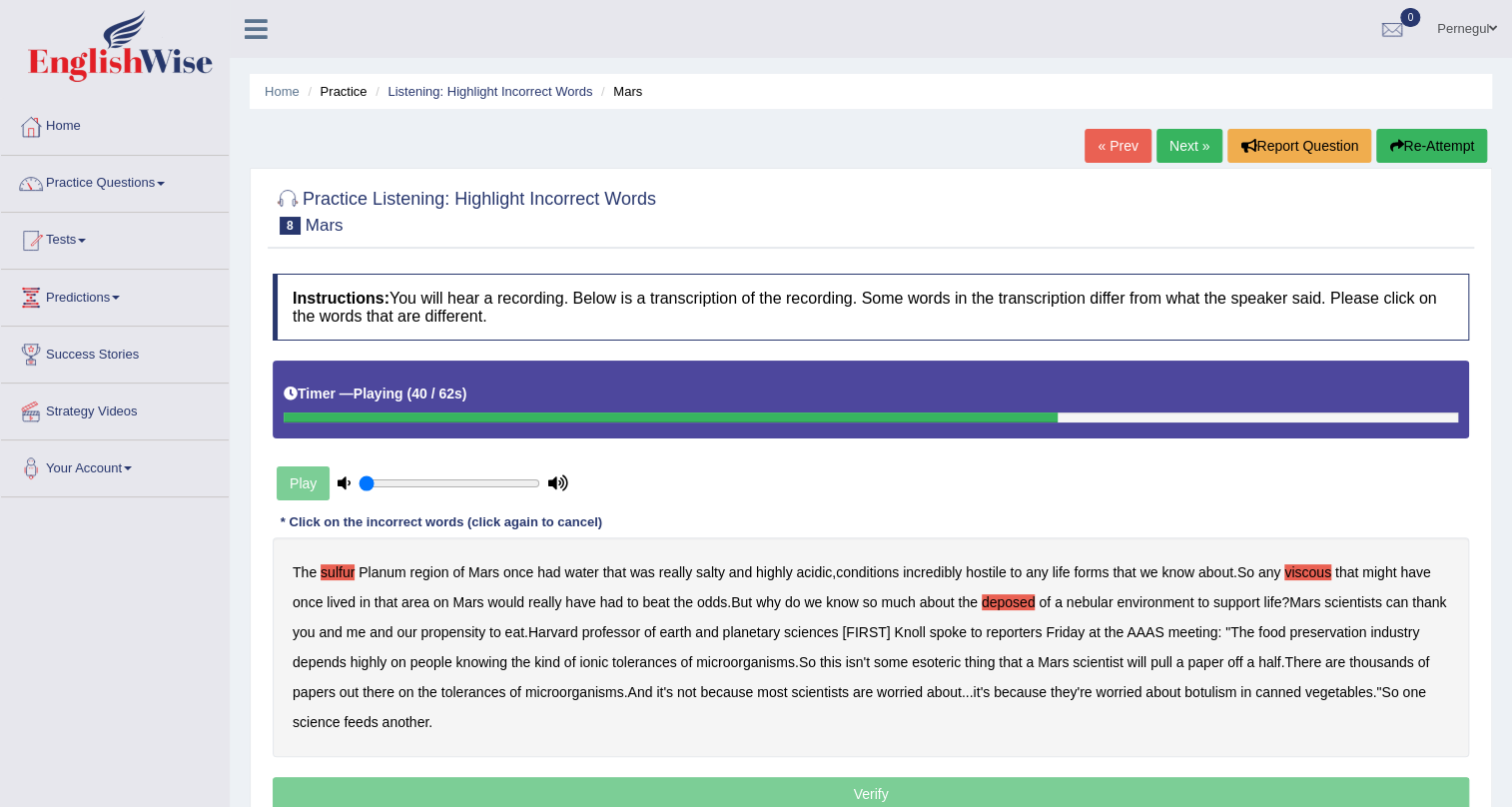 click on "esoteric" at bounding box center (936, 662) 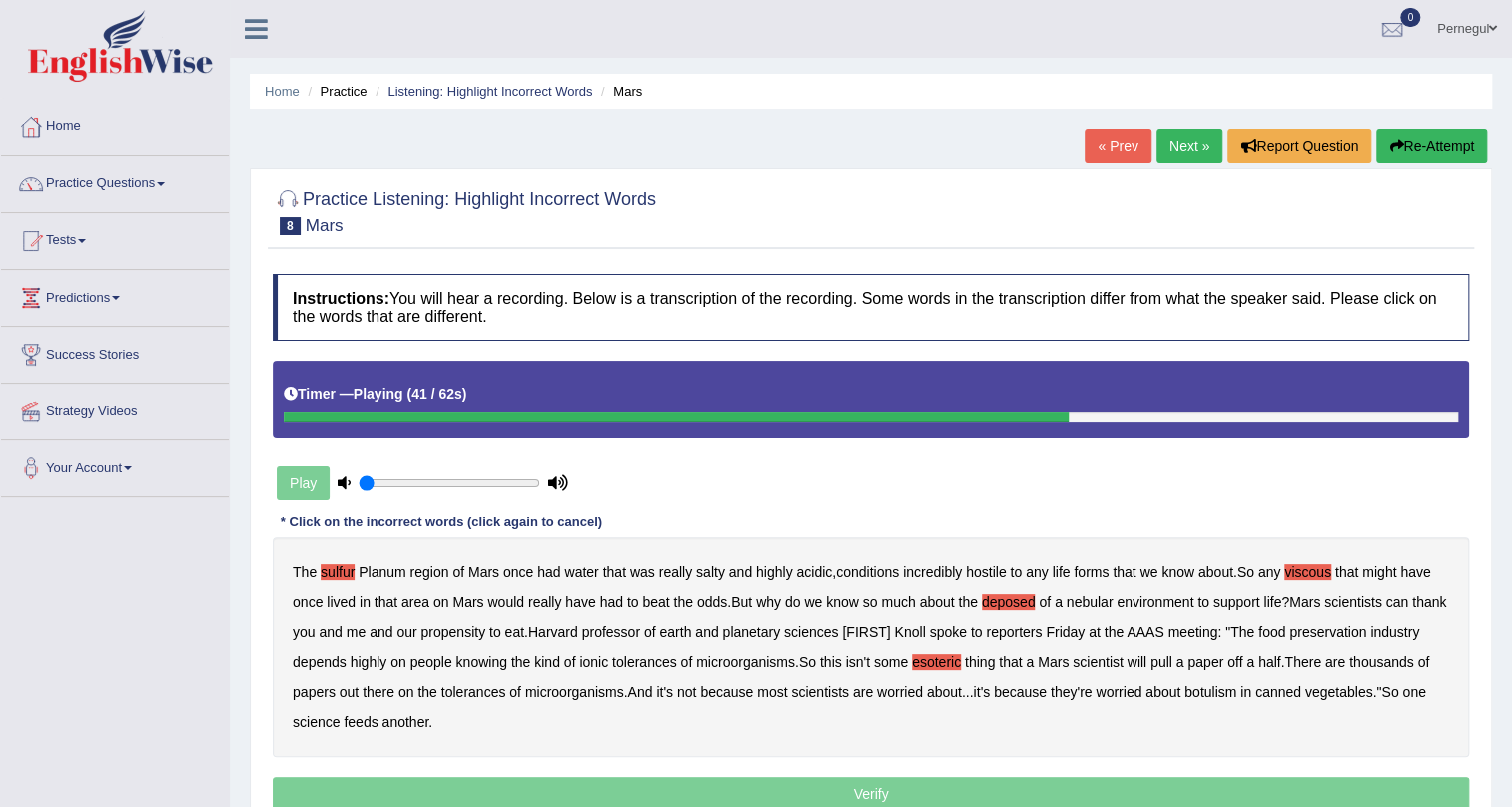 click on "esoteric" at bounding box center [936, 662] 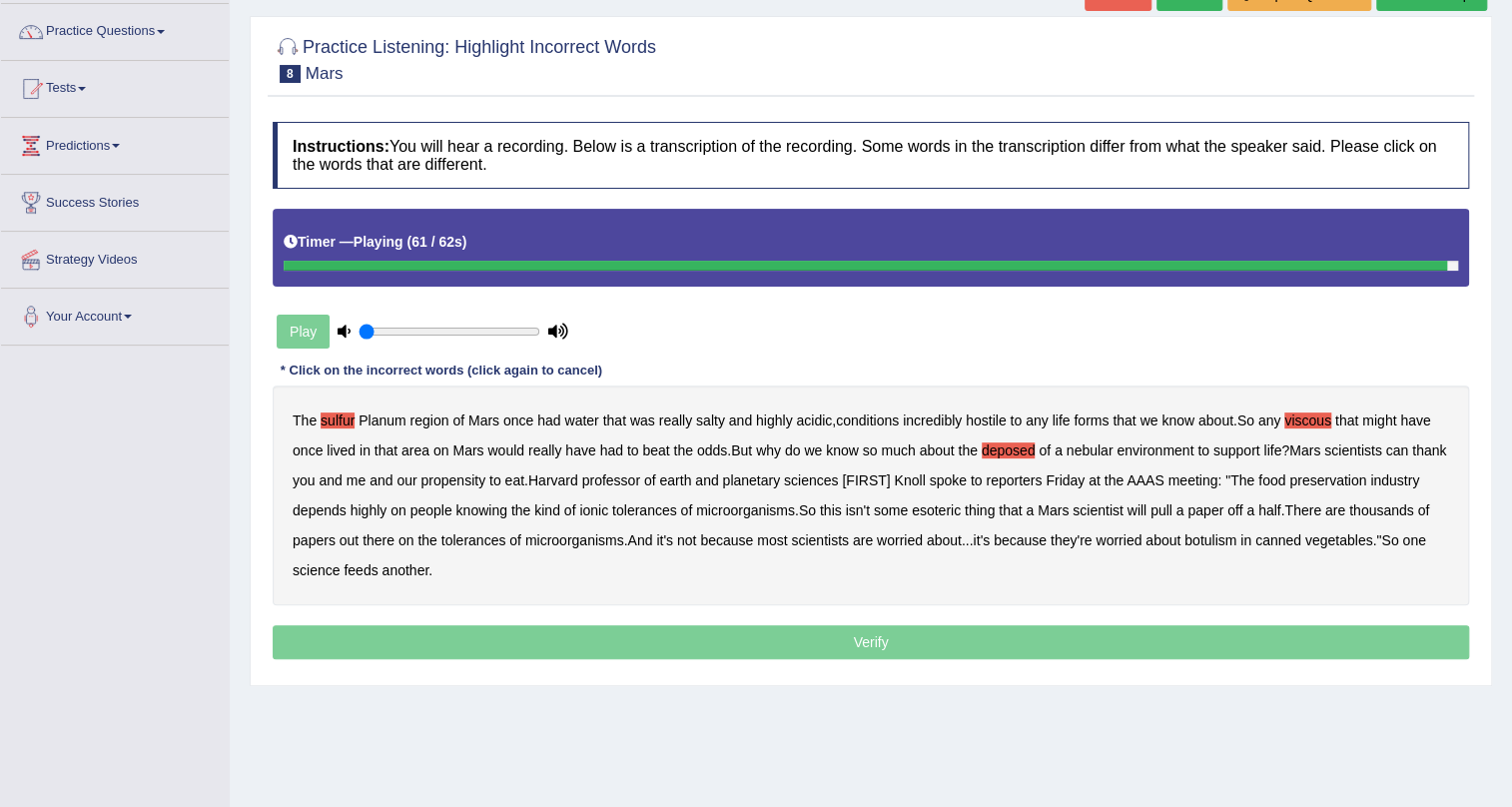 scroll, scrollTop: 181, scrollLeft: 0, axis: vertical 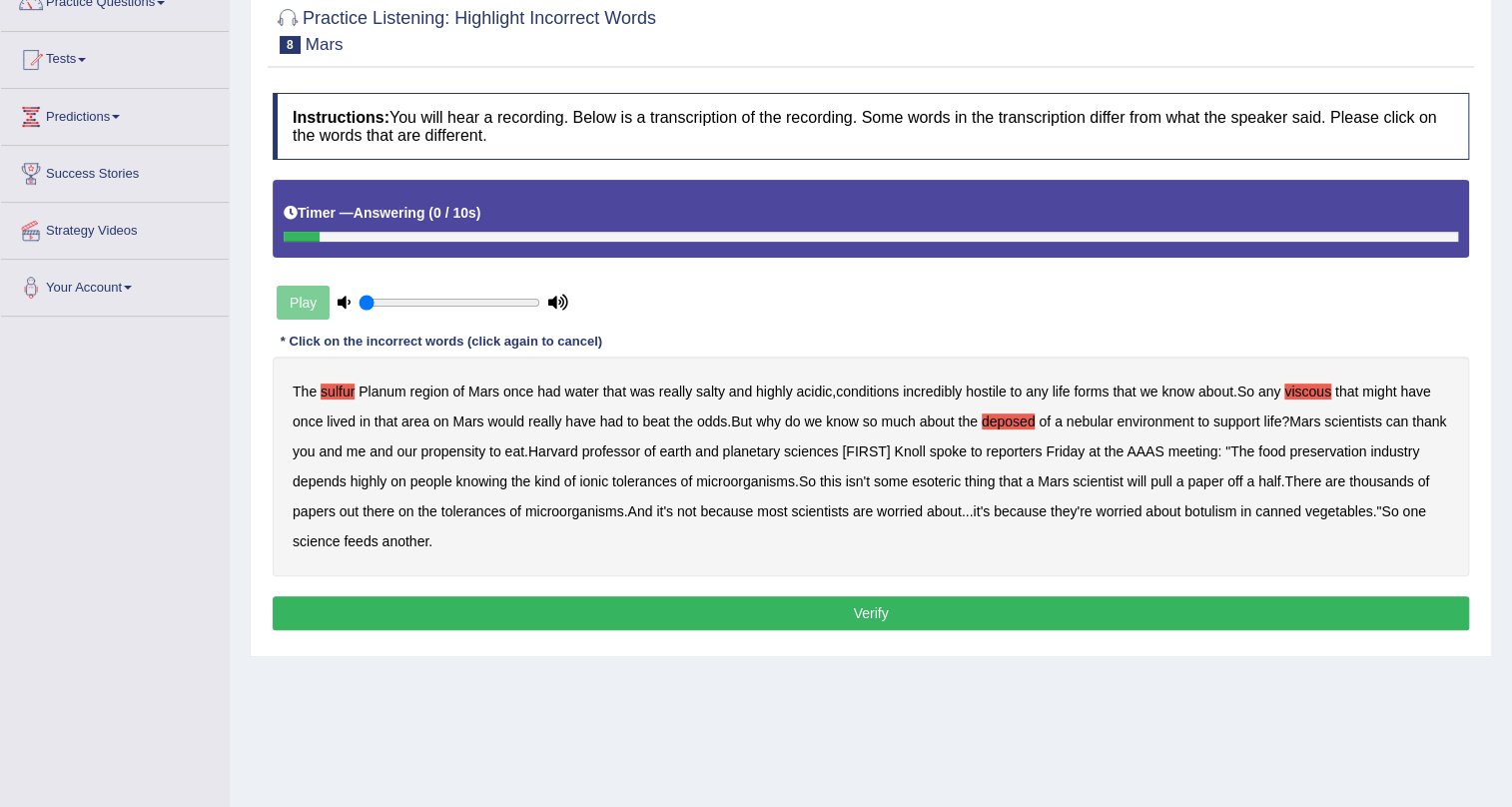 click on "Verify" at bounding box center [871, 613] 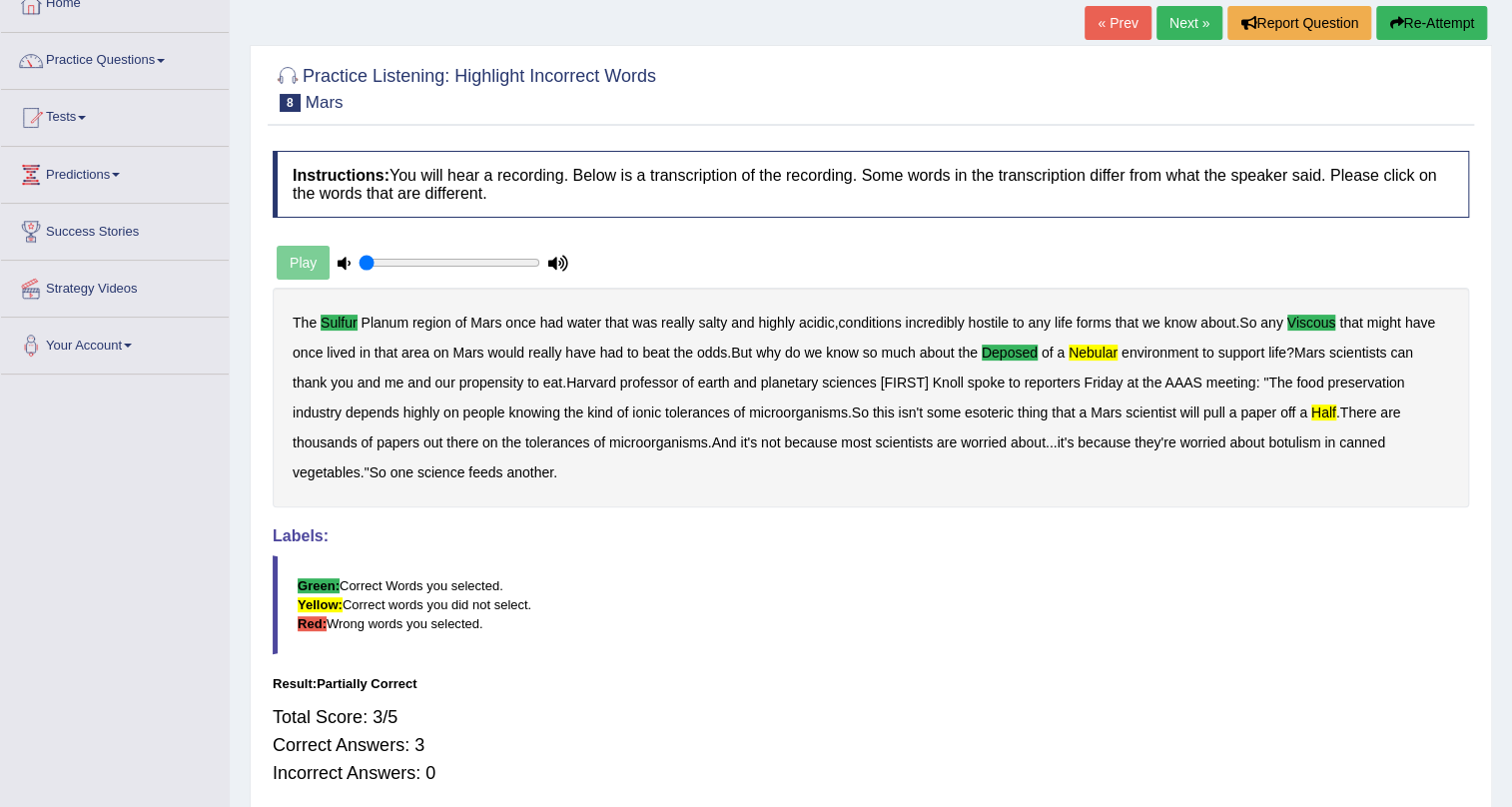 scroll, scrollTop: 0, scrollLeft: 0, axis: both 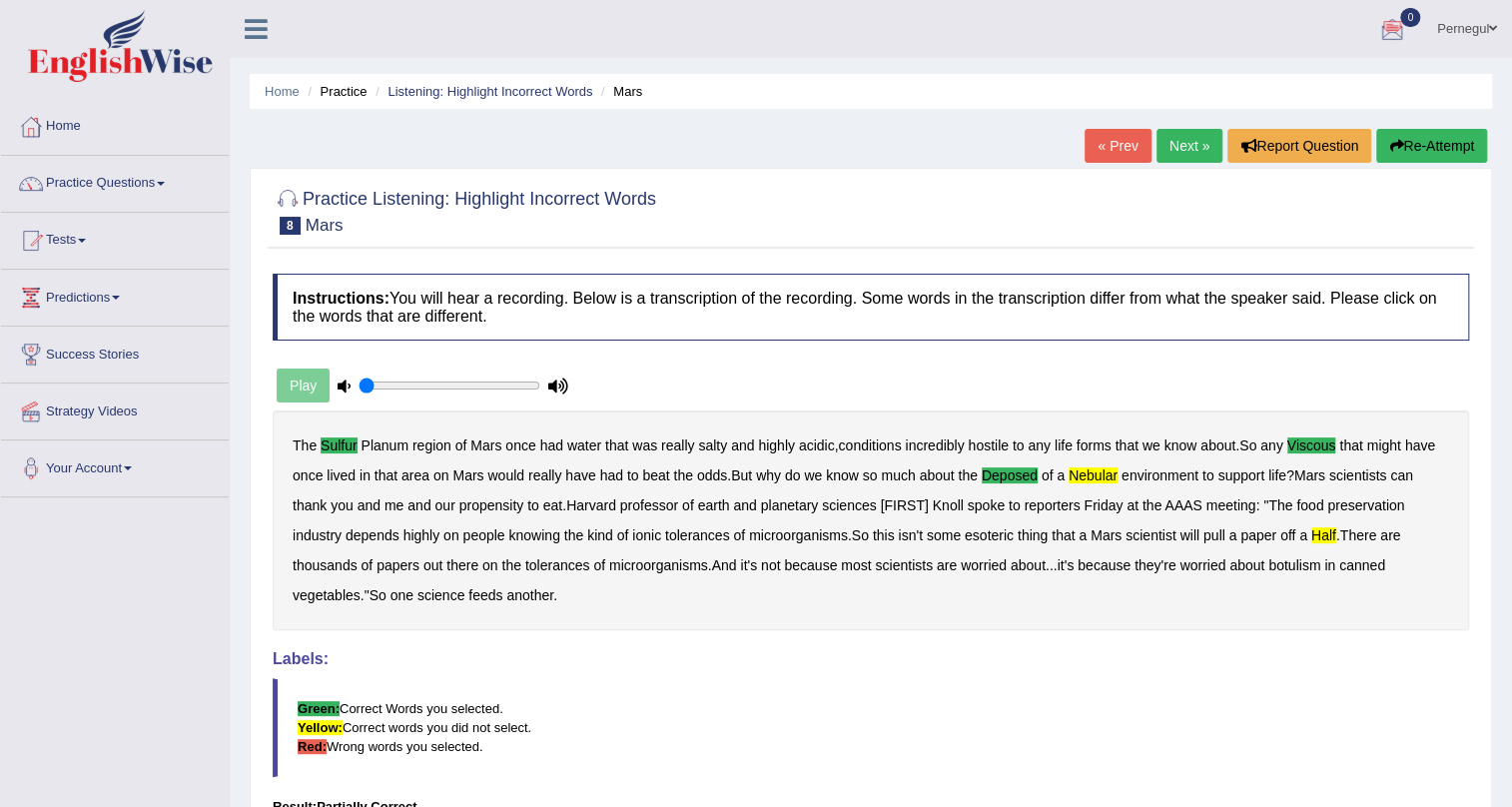 click on "Next »" at bounding box center (1189, 146) 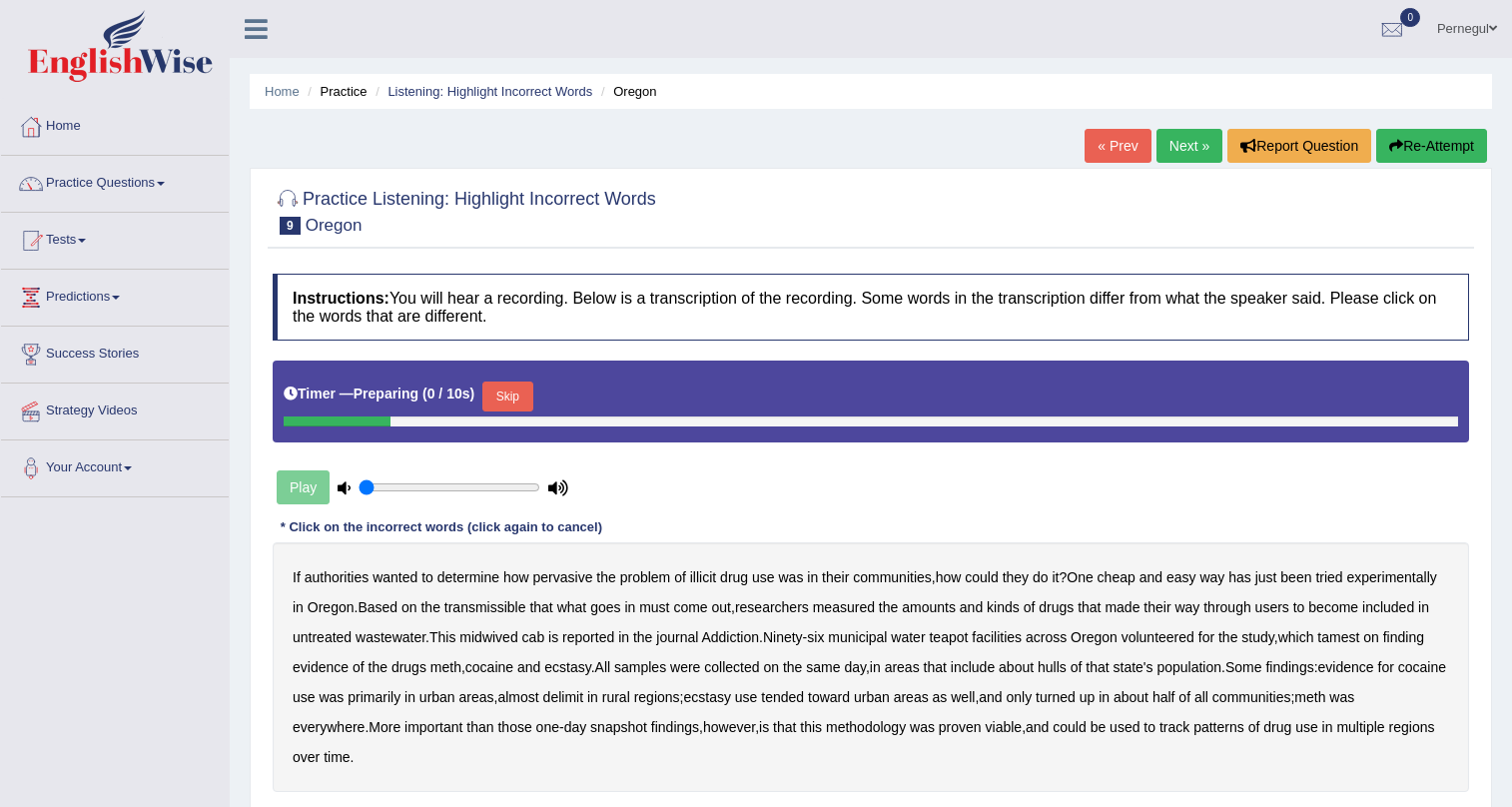 scroll, scrollTop: 181, scrollLeft: 0, axis: vertical 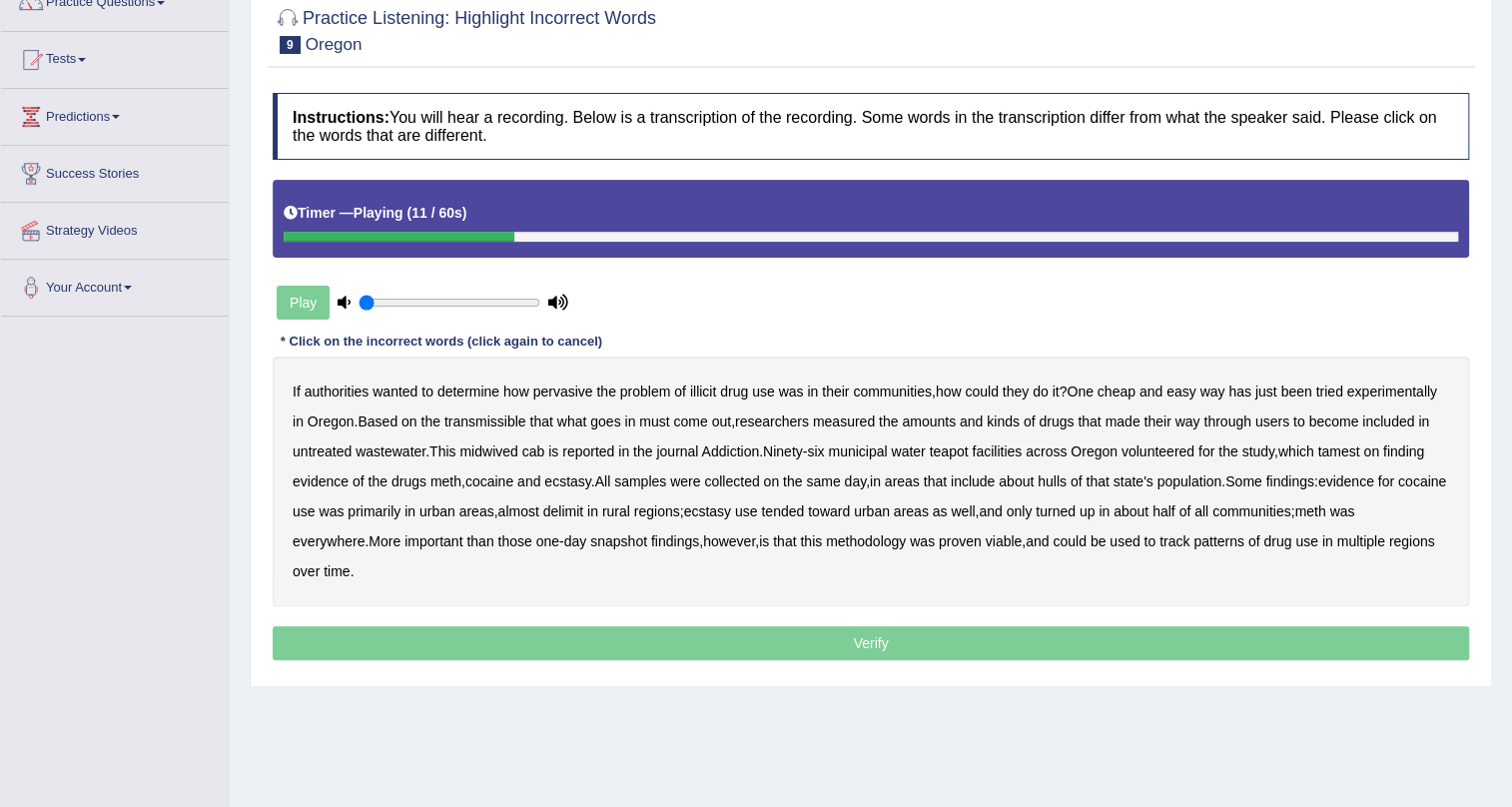 click on "transmissible" at bounding box center [485, 421] 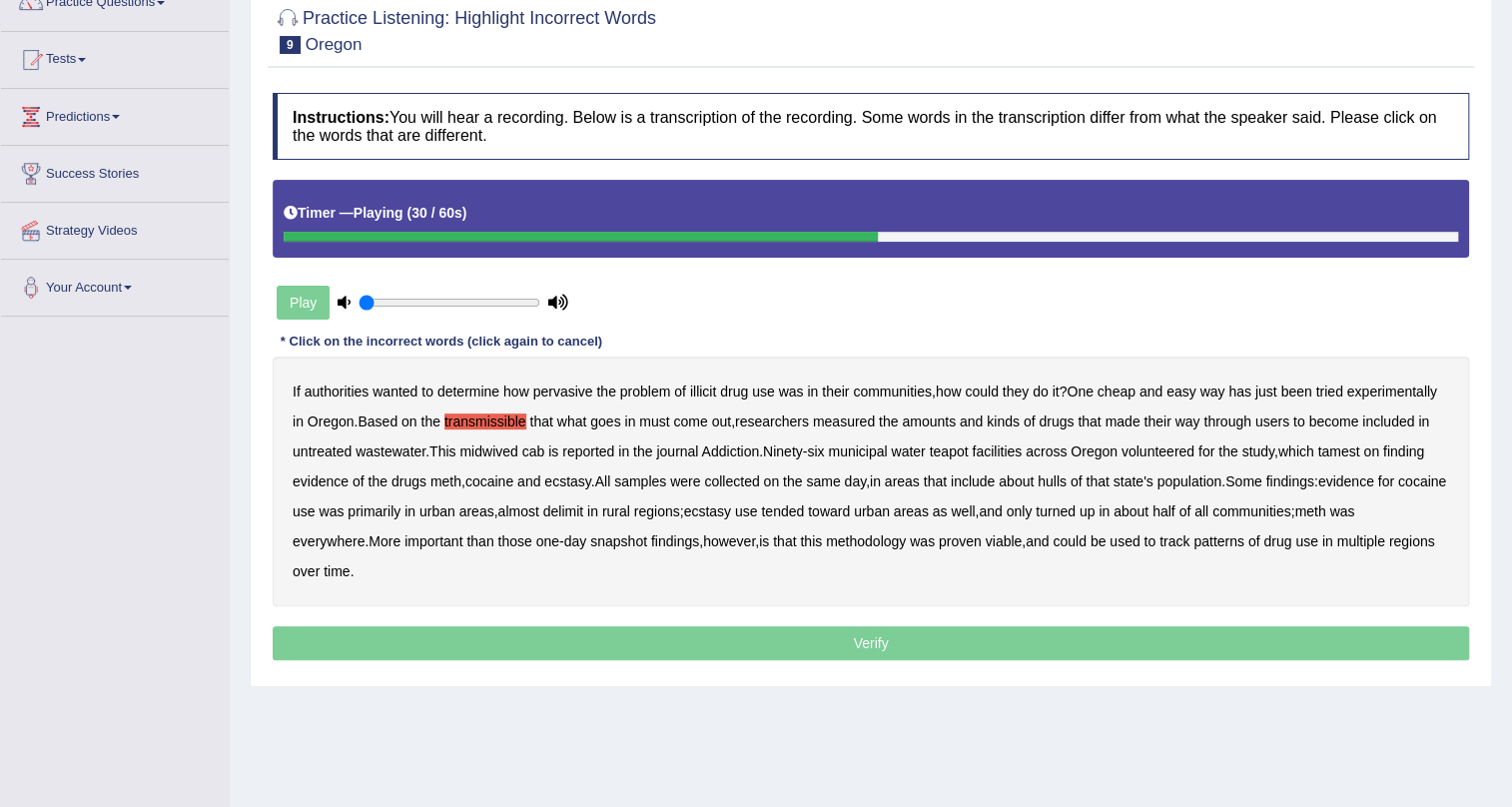 click on "tamest" at bounding box center [1338, 451] 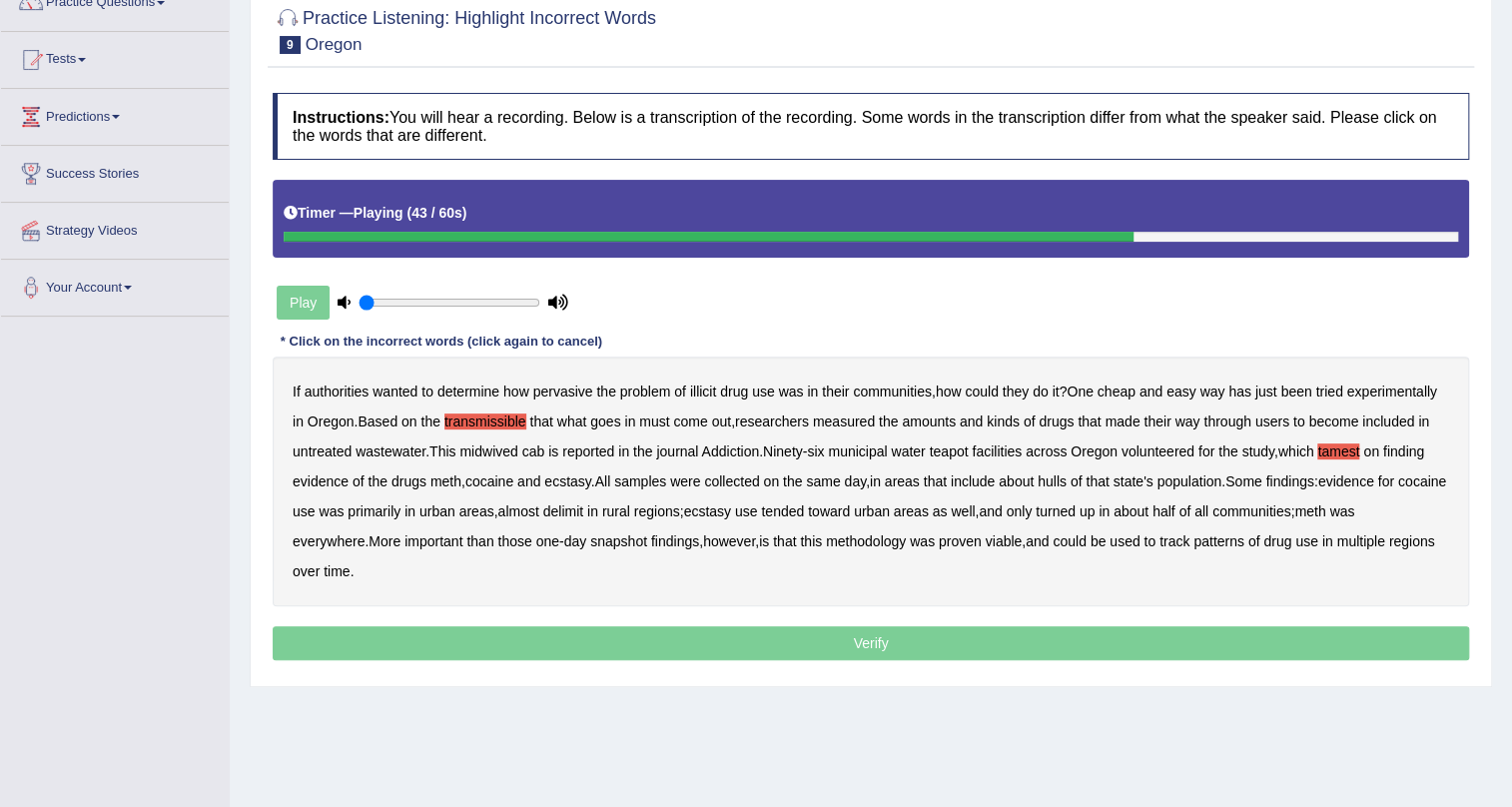 click on "delimit" at bounding box center [563, 511] 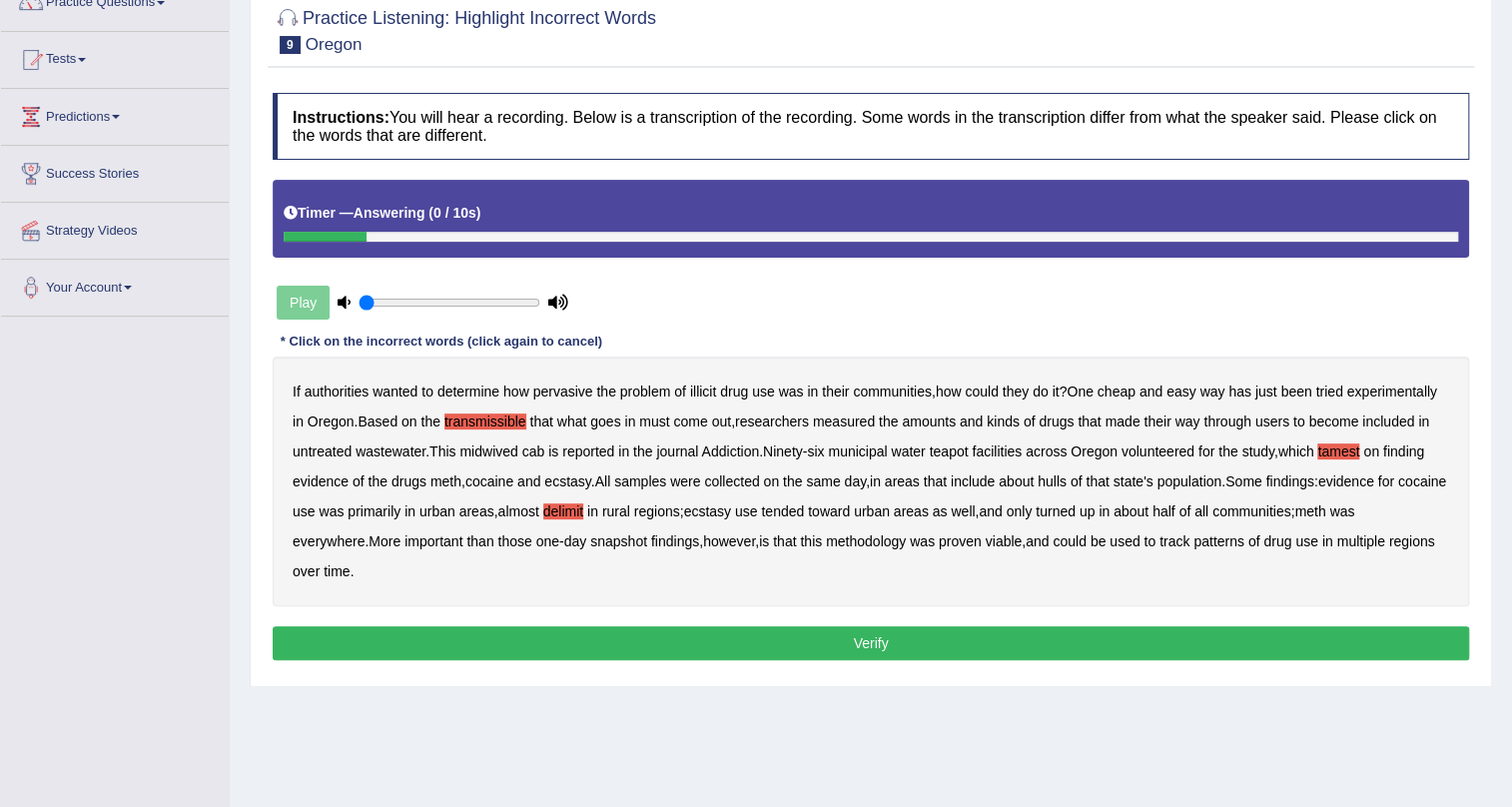 click on "Verify" at bounding box center [871, 643] 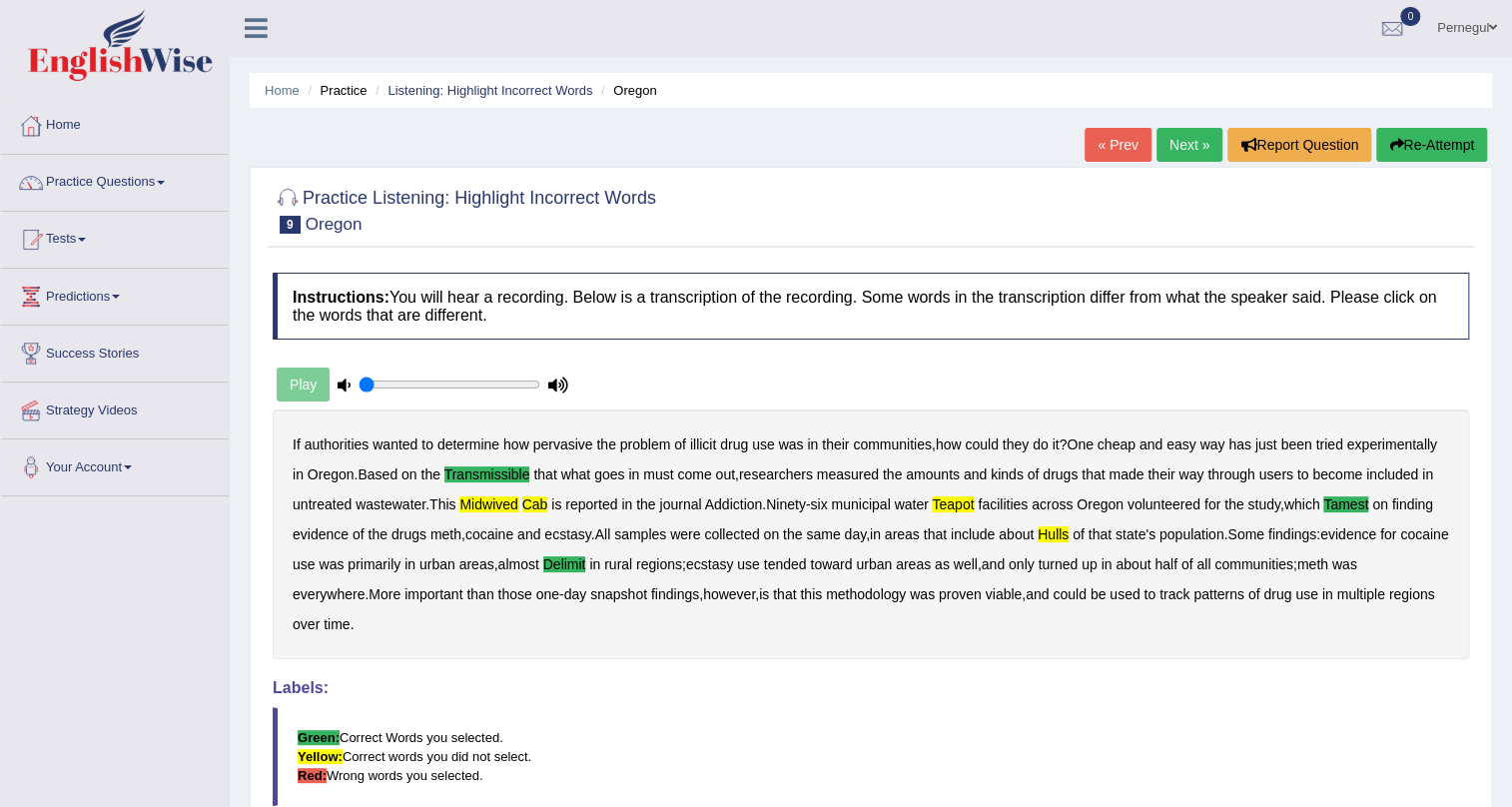 scroll, scrollTop: 0, scrollLeft: 0, axis: both 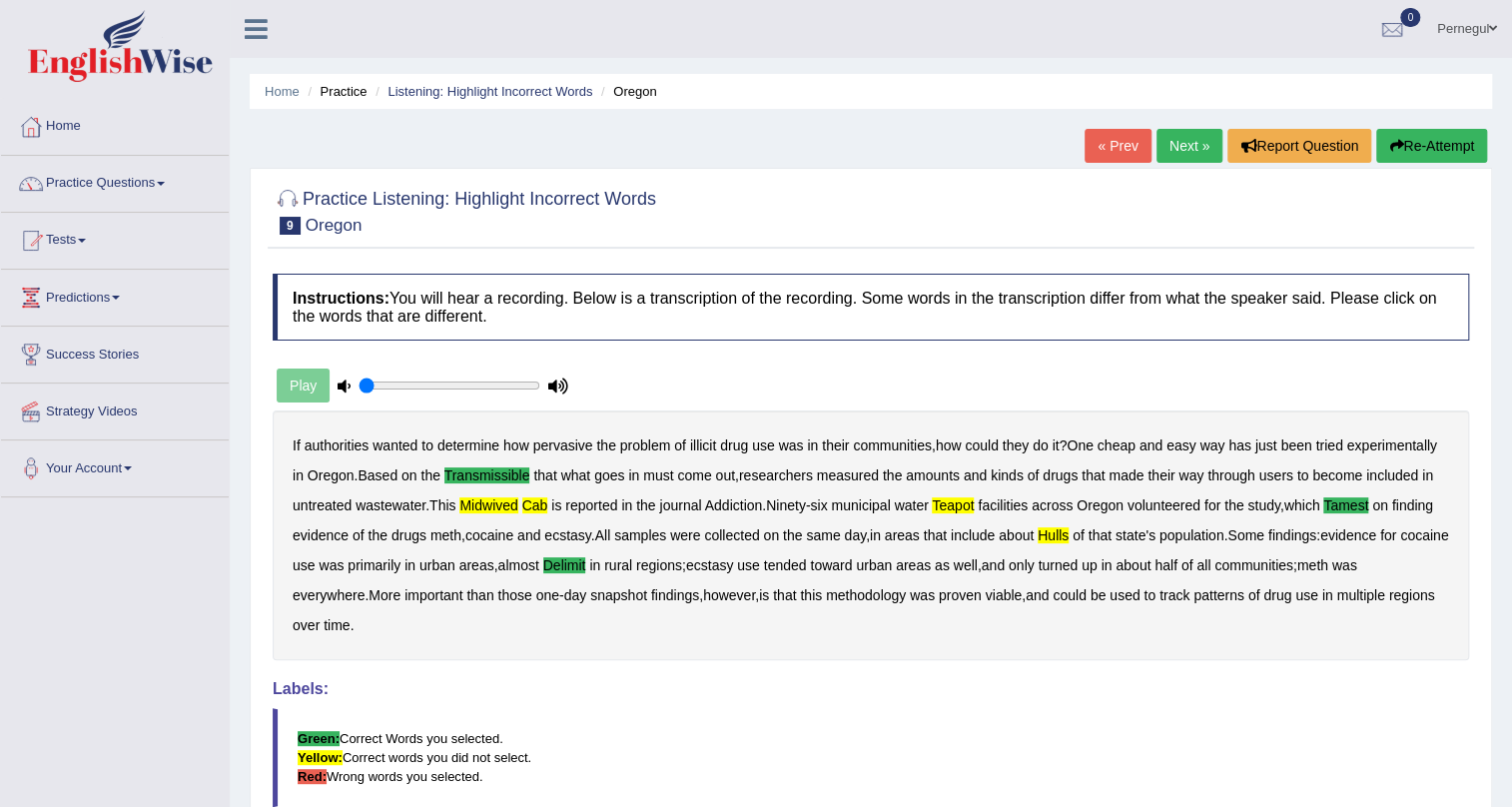 click on "Next »" at bounding box center (1189, 146) 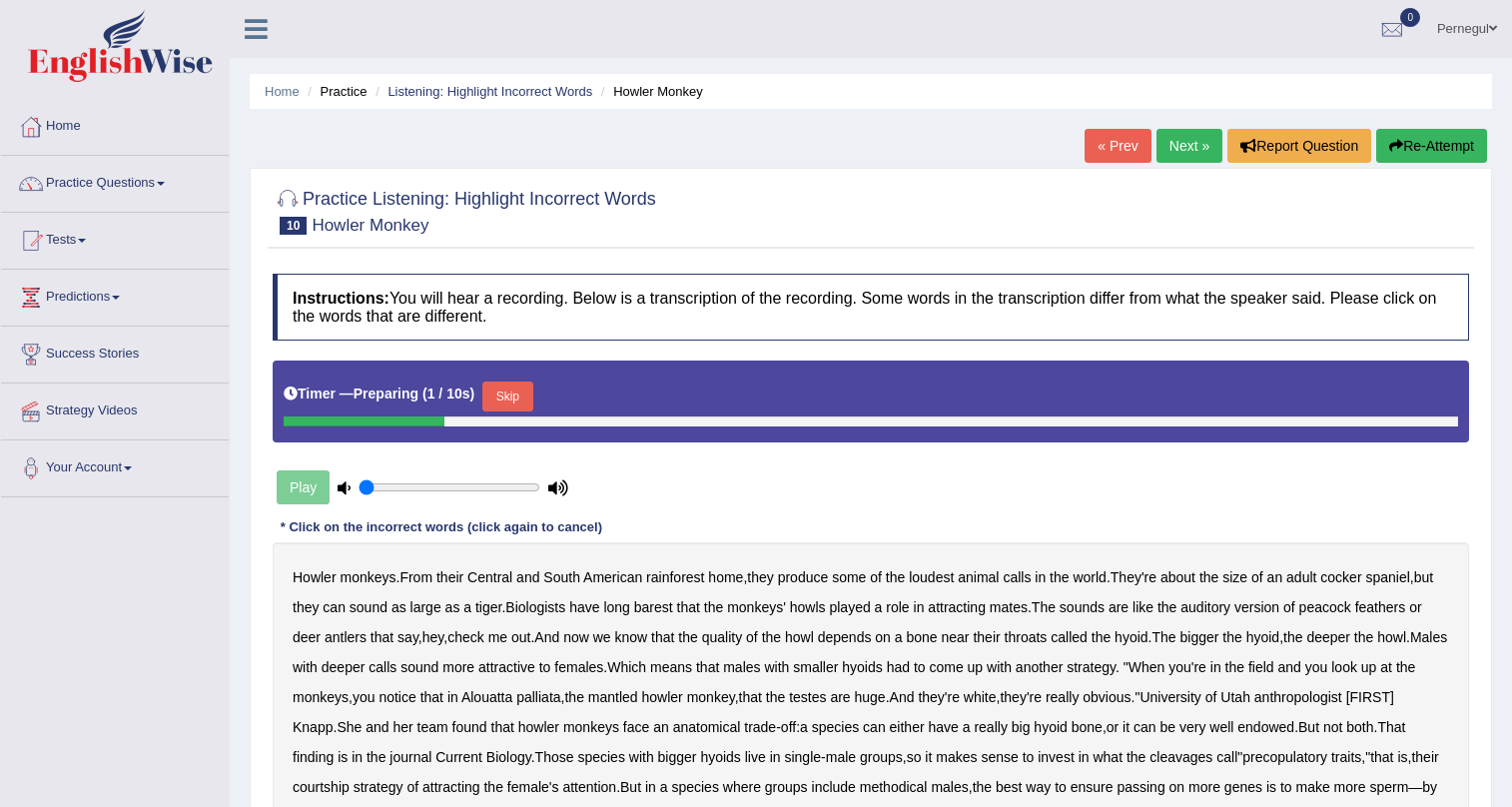 scroll, scrollTop: 241, scrollLeft: 0, axis: vertical 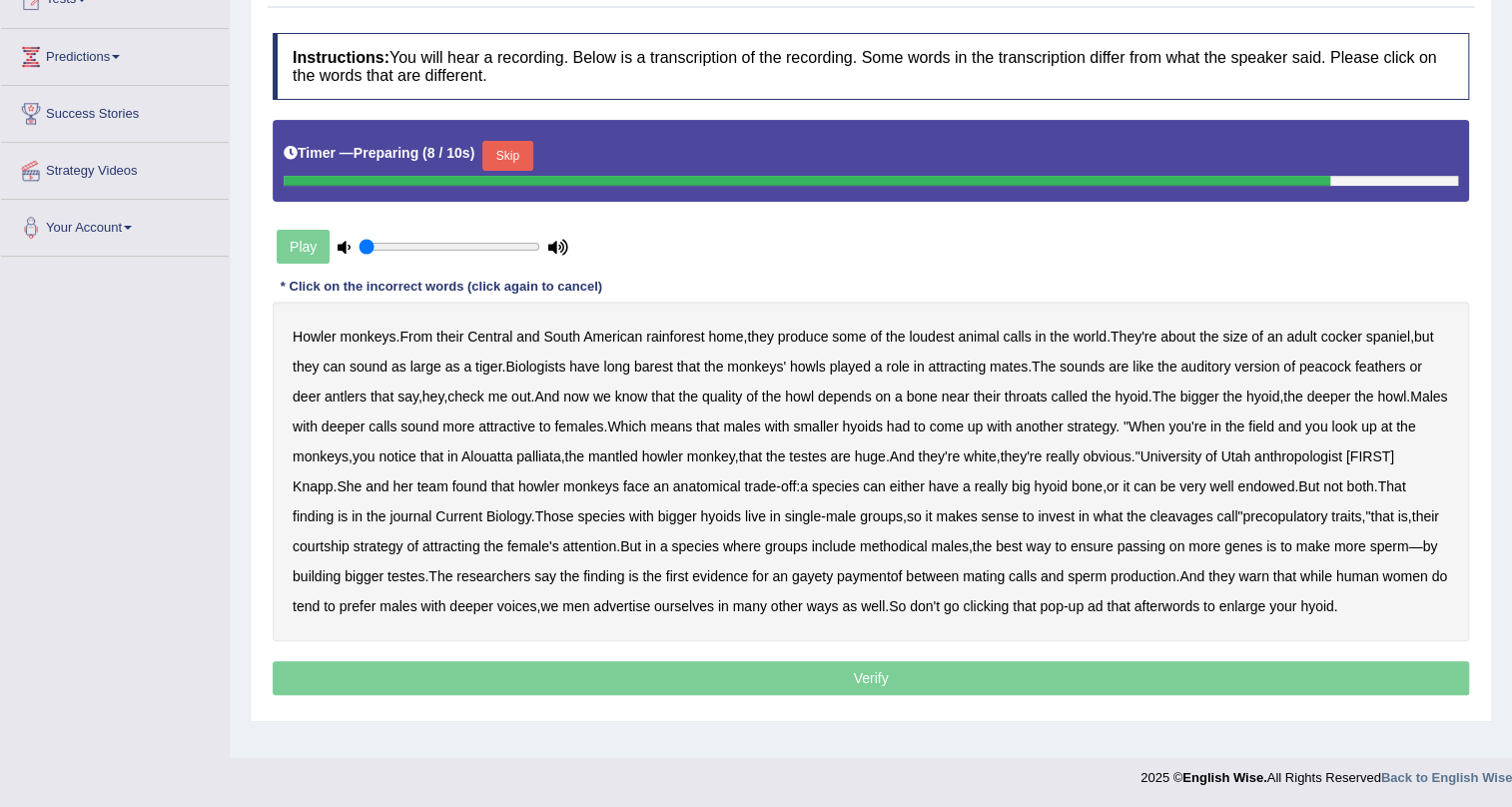 click on "Skip" at bounding box center (507, 156) 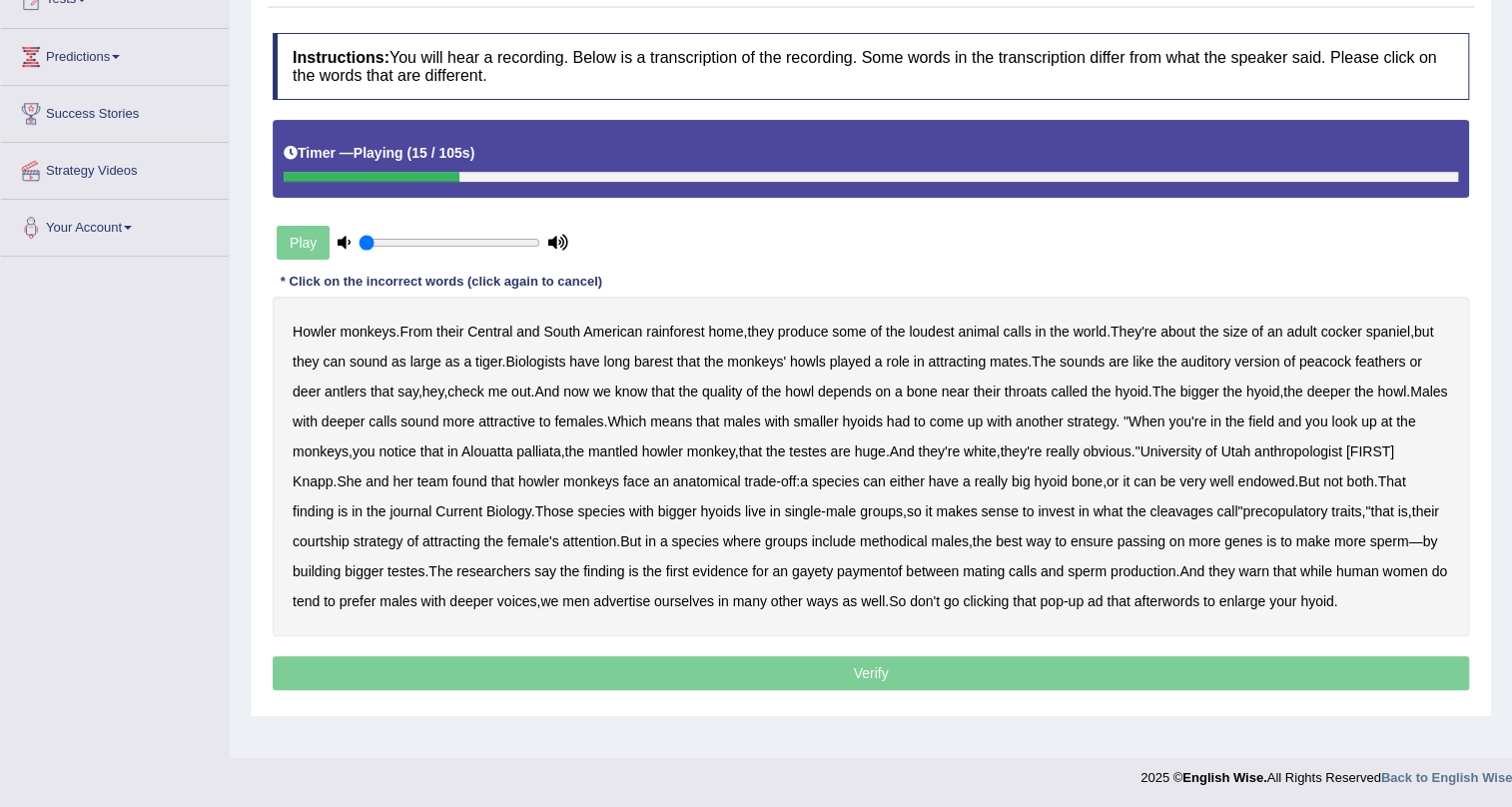 click on "barest" at bounding box center [653, 362] 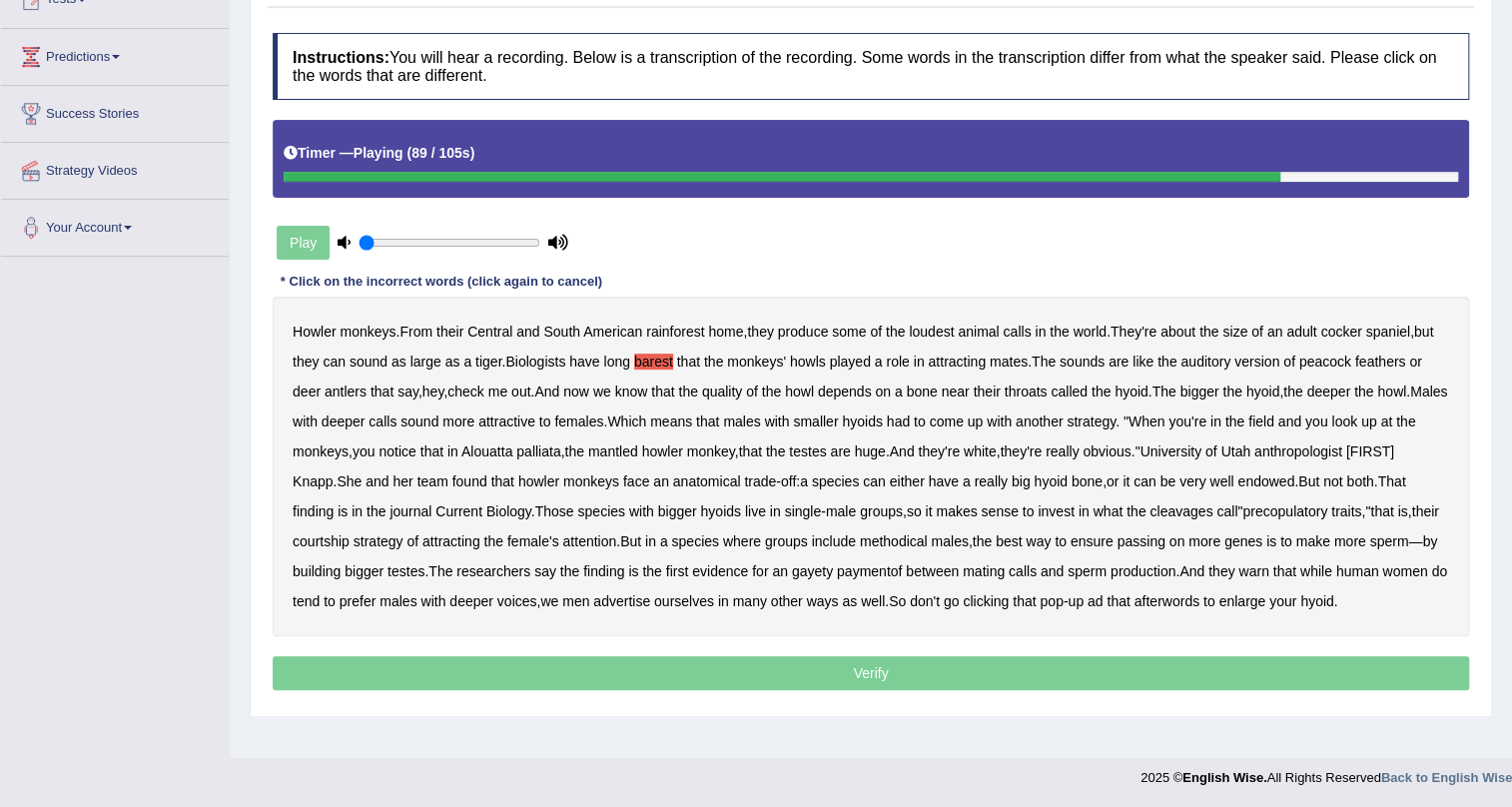 click on "gayety" at bounding box center (812, 571) 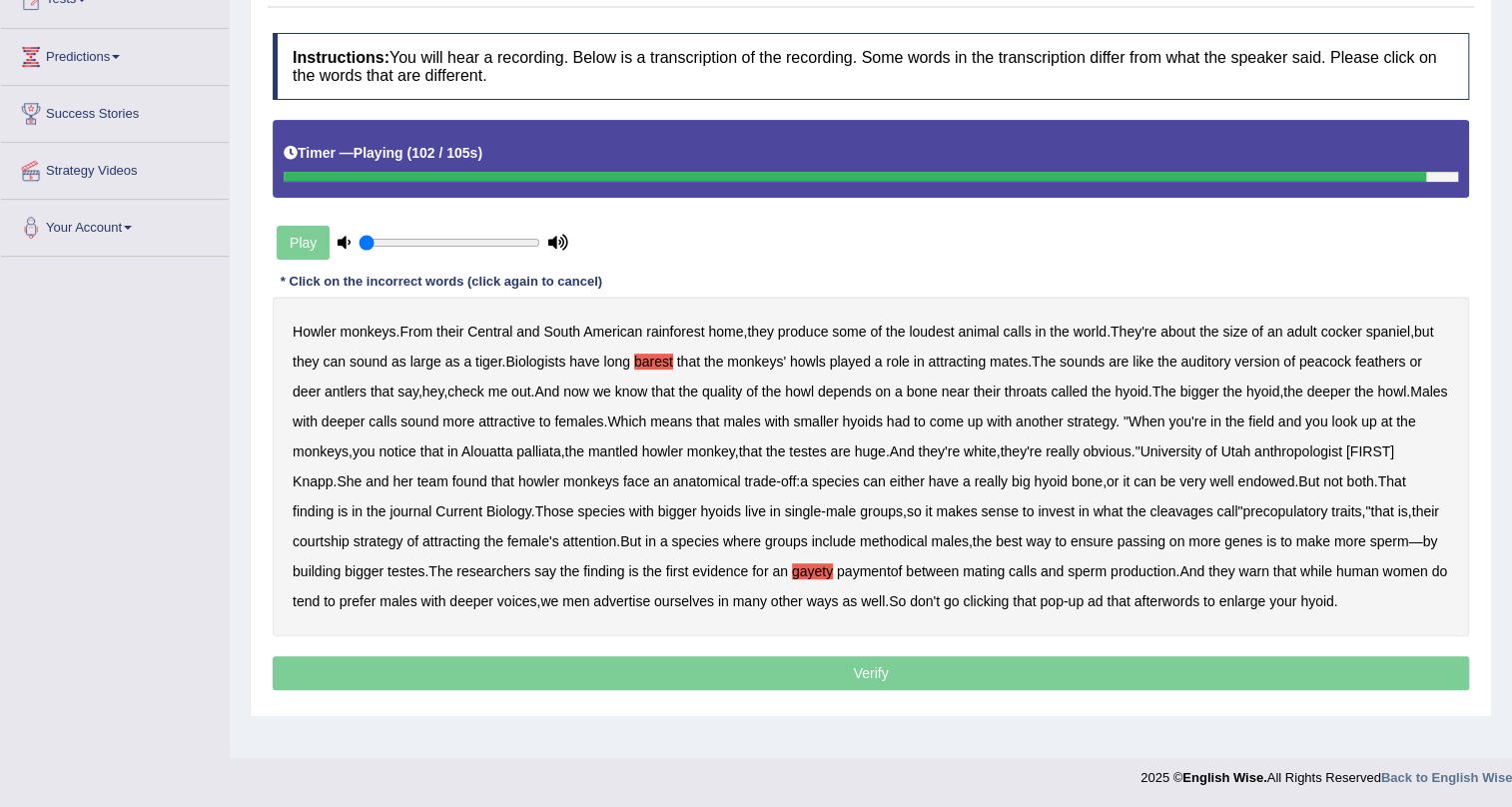 click on "afterwords" at bounding box center (1166, 601) 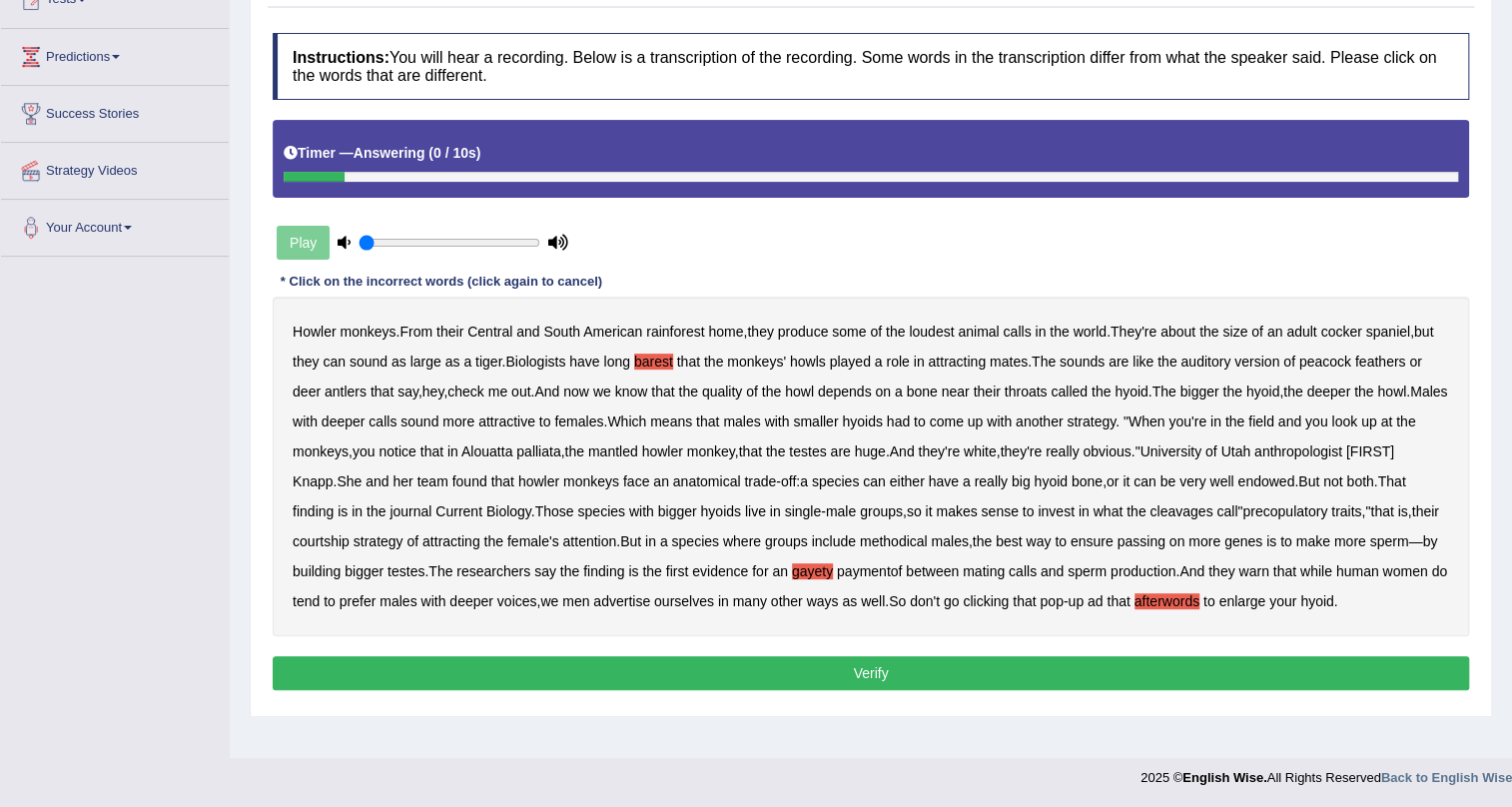 click on "Verify" at bounding box center (871, 673) 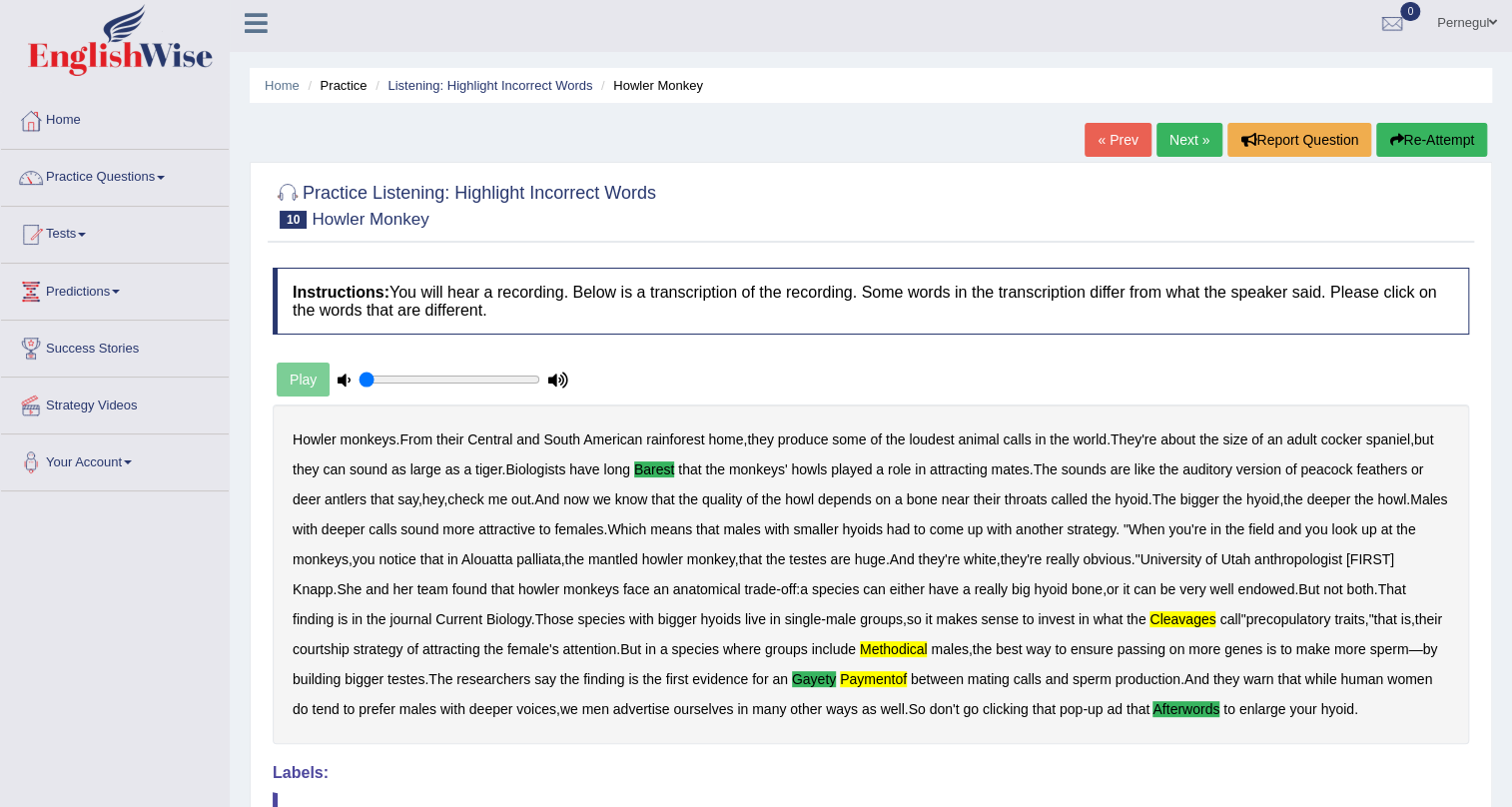 scroll, scrollTop: 0, scrollLeft: 0, axis: both 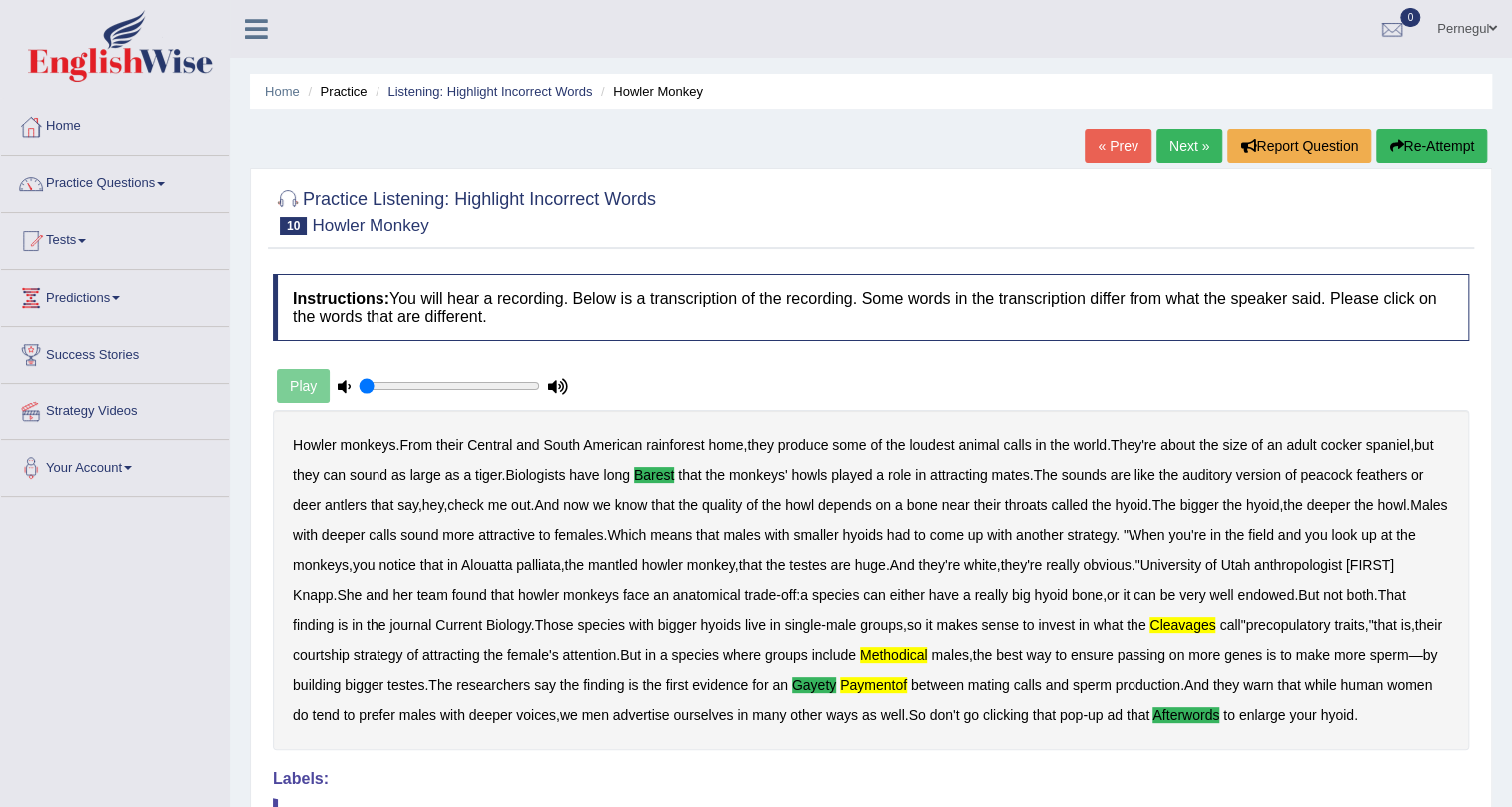 click on "Next »" at bounding box center [1189, 146] 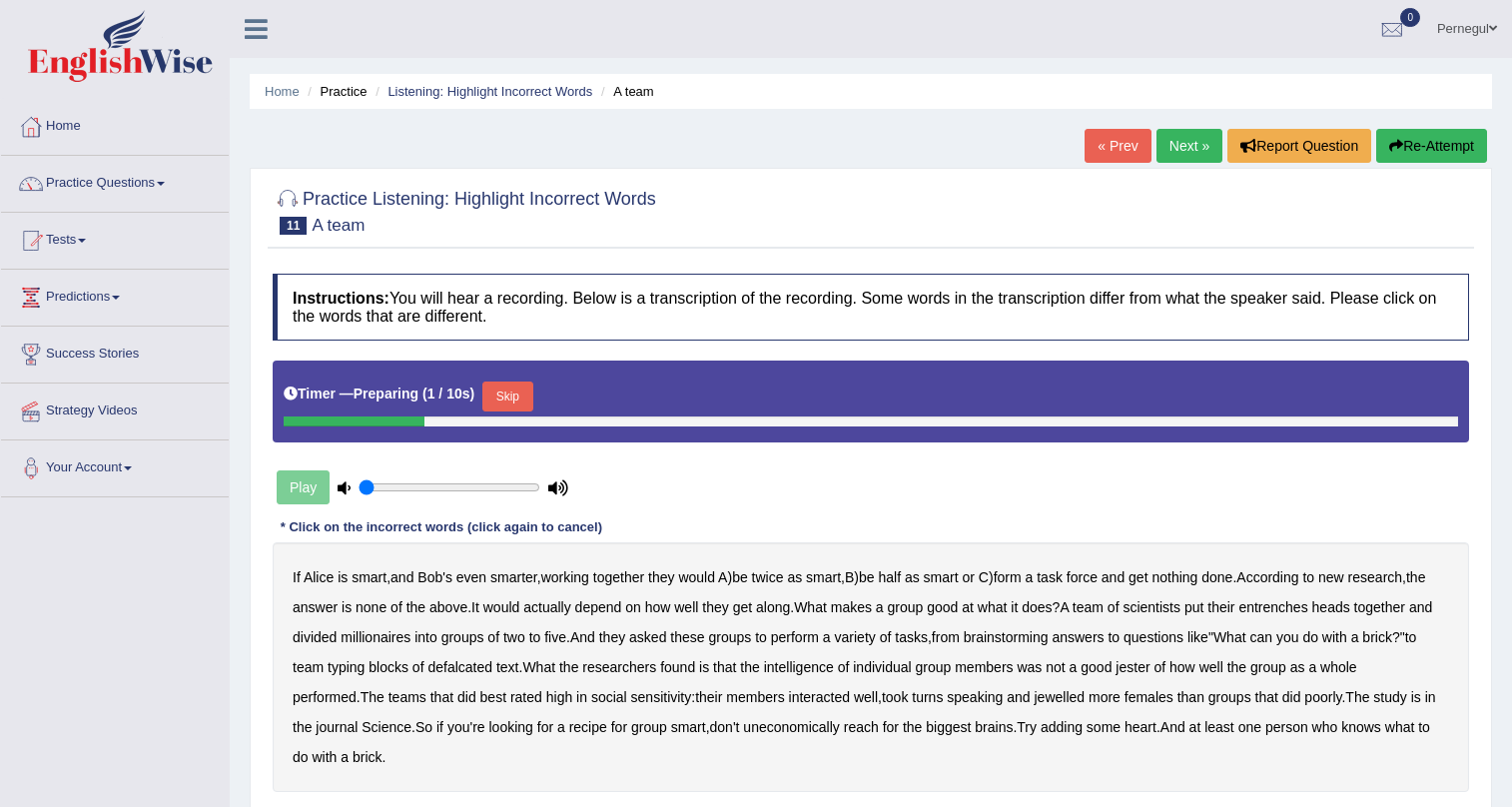 scroll, scrollTop: 0, scrollLeft: 0, axis: both 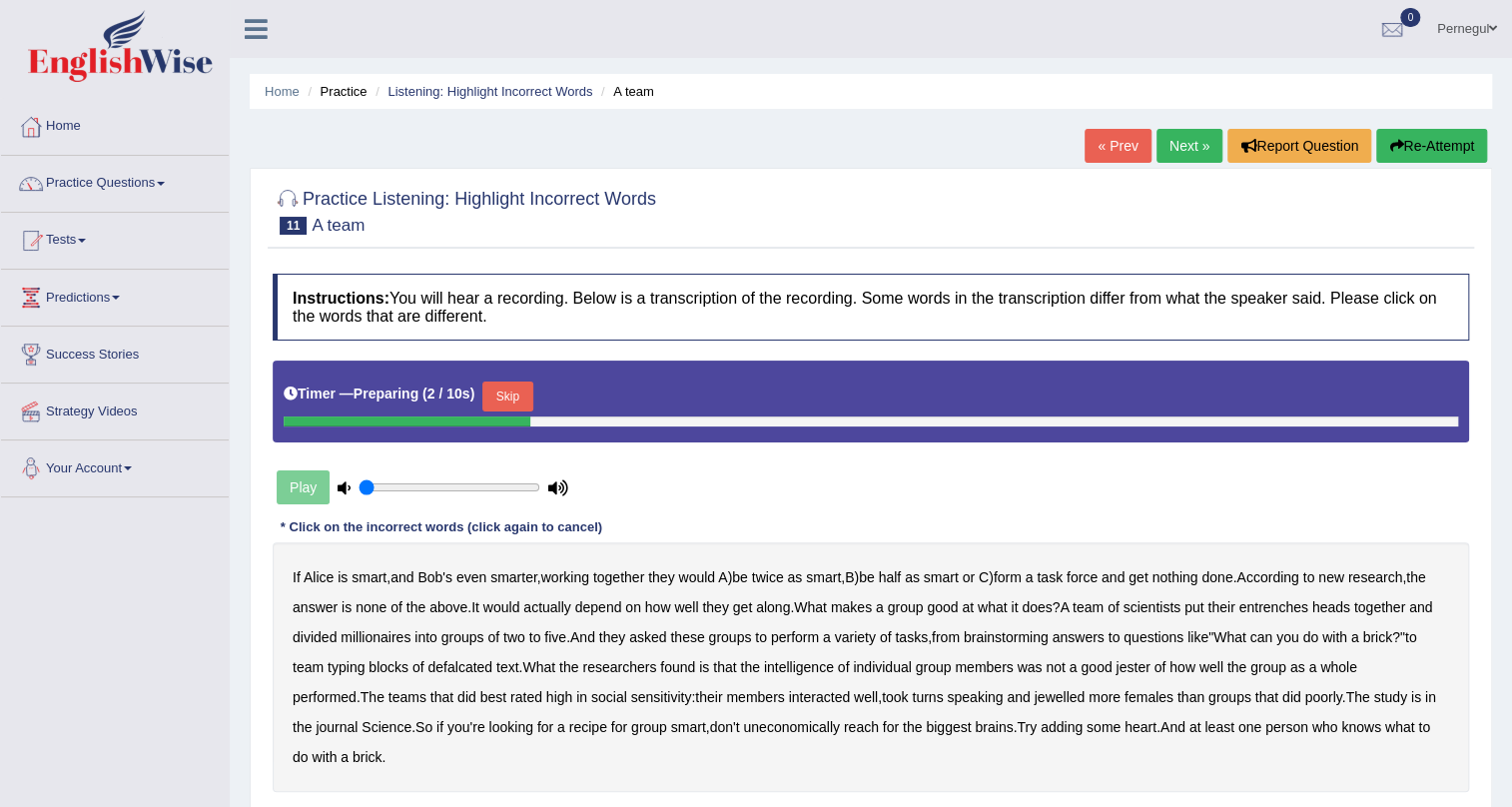 click on "Skip" at bounding box center [507, 397] 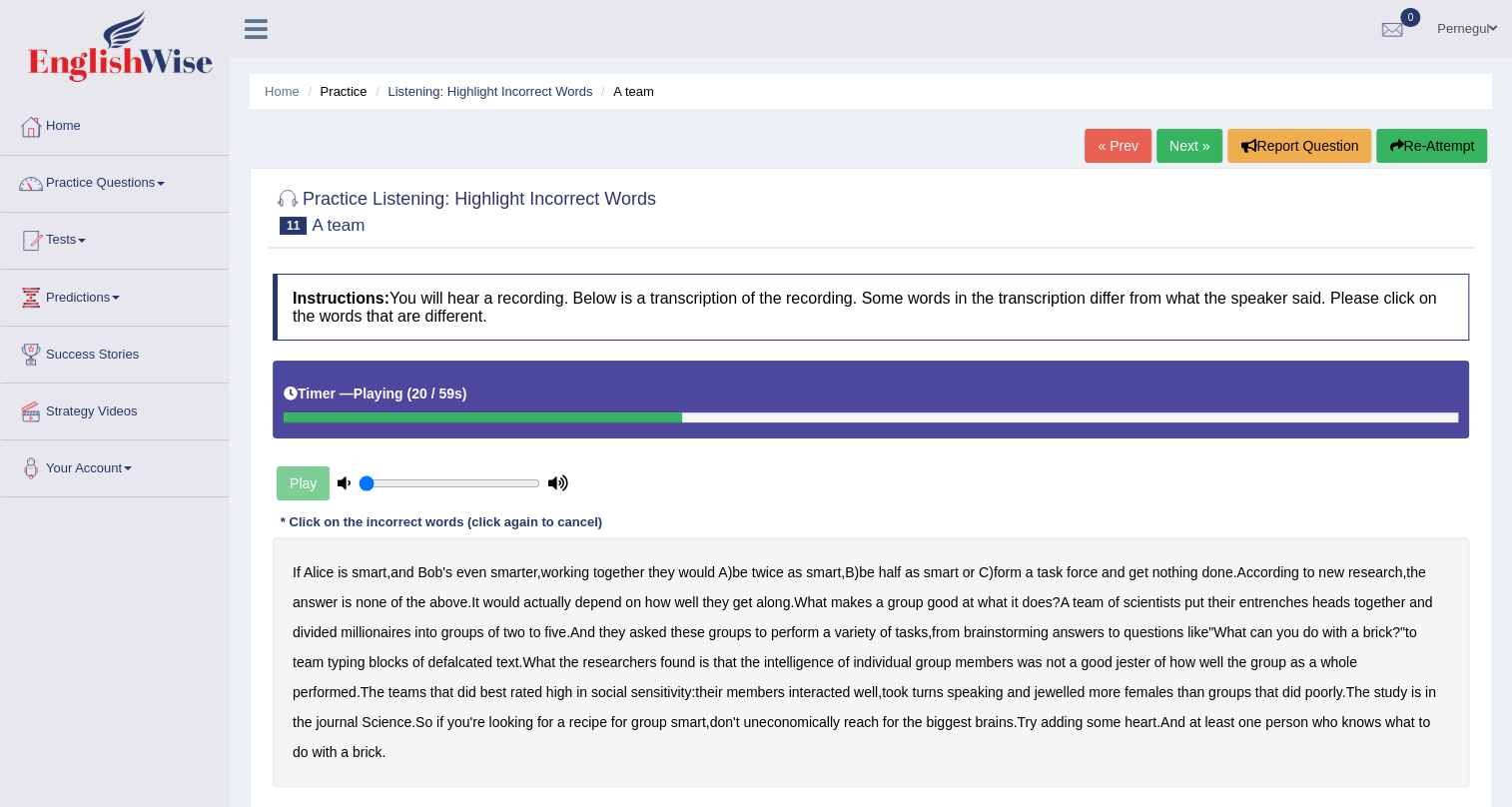 click on "entrenches" at bounding box center (1272, 602) 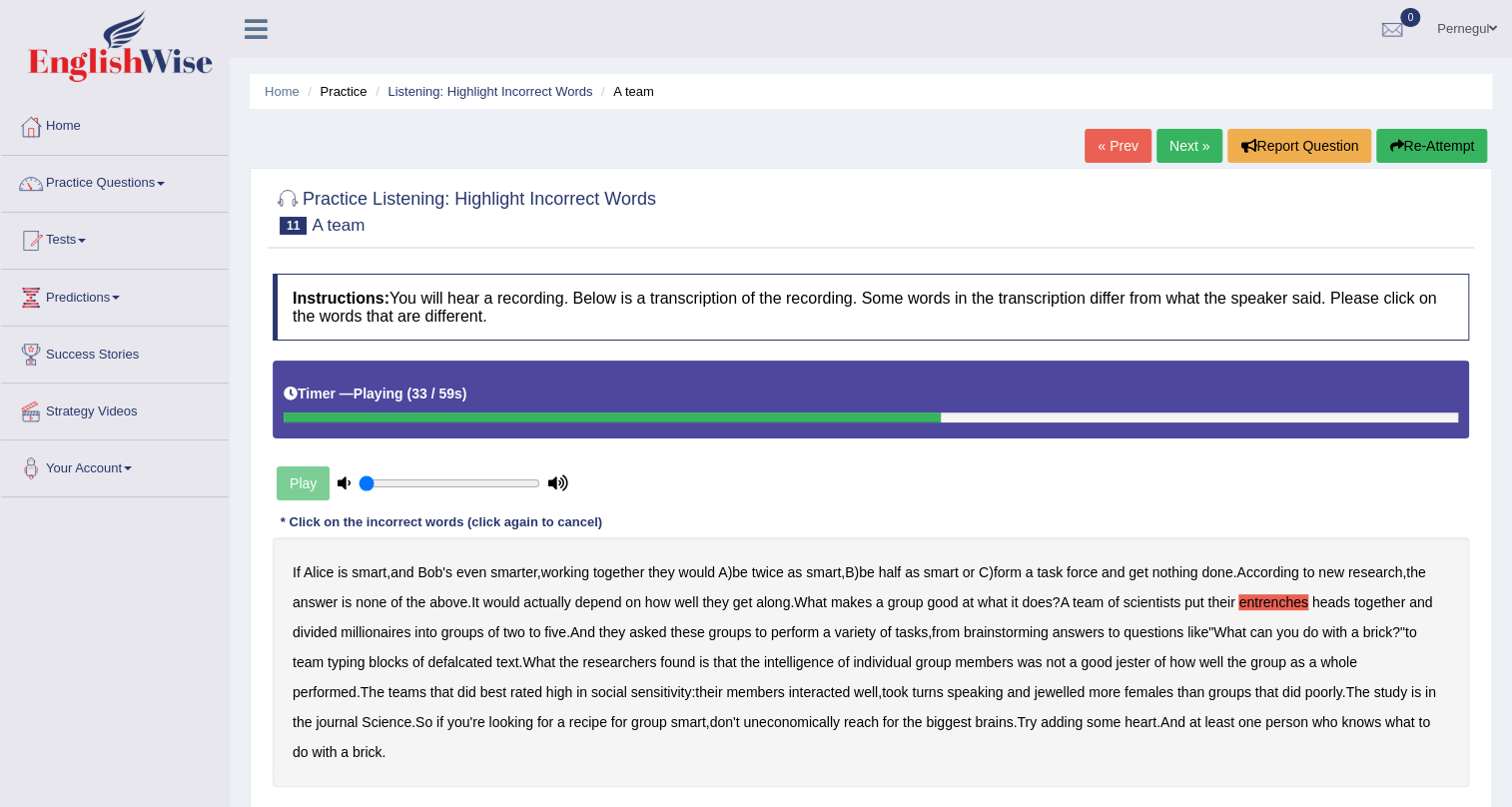 click on "defalcated" at bounding box center (459, 662) 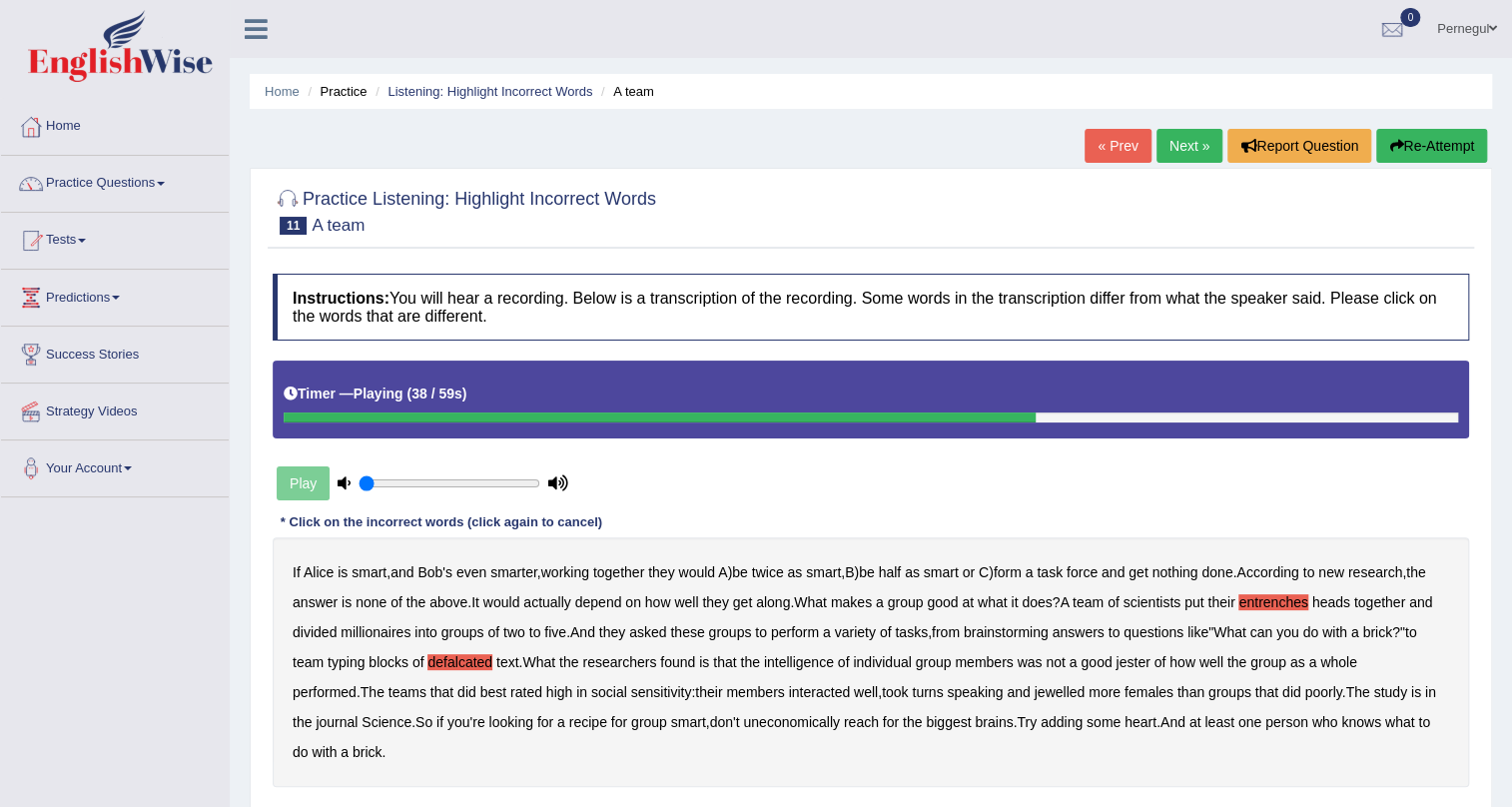 click on "jester" at bounding box center (1133, 662) 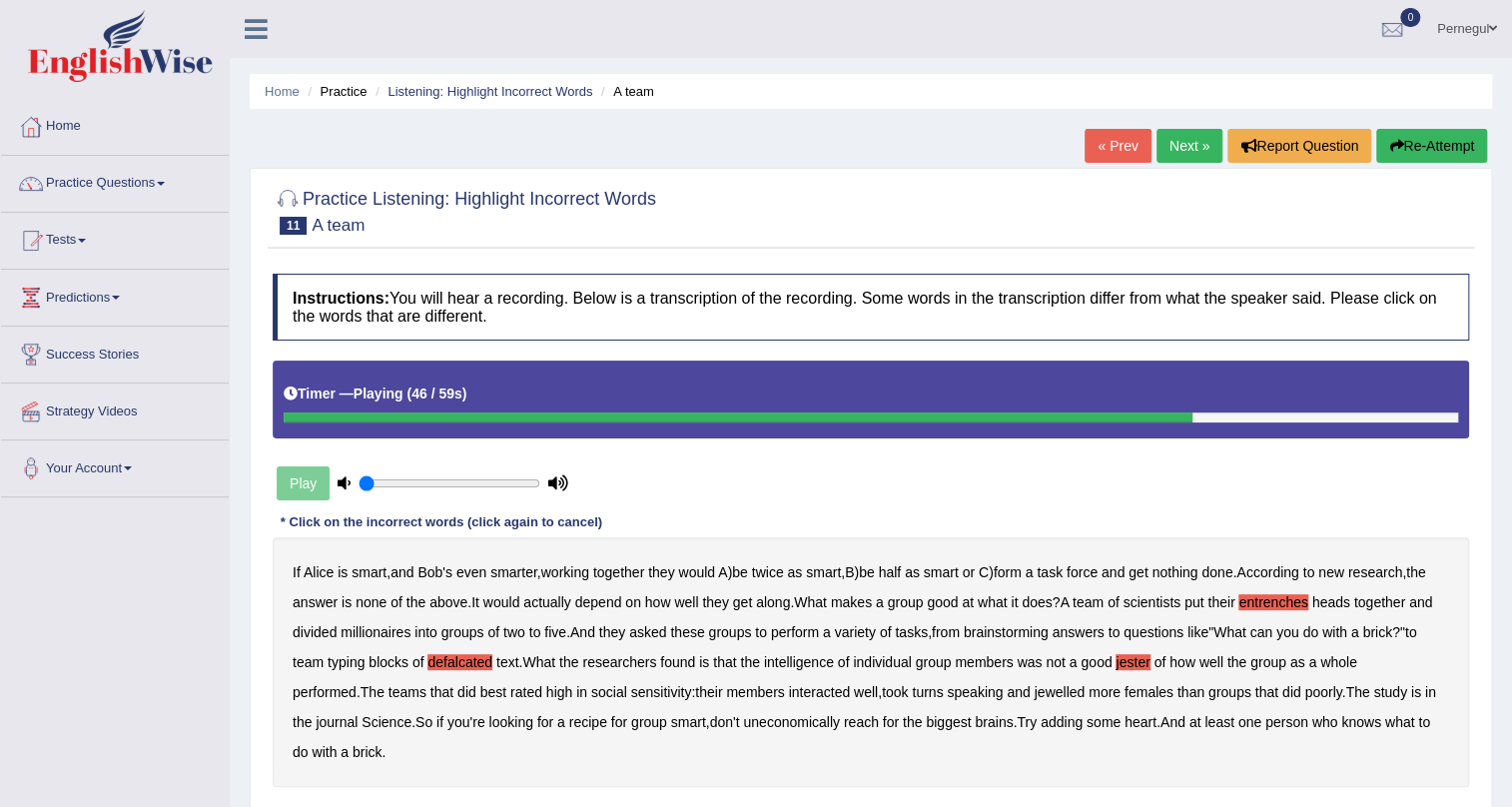 click on "turns" at bounding box center (927, 692) 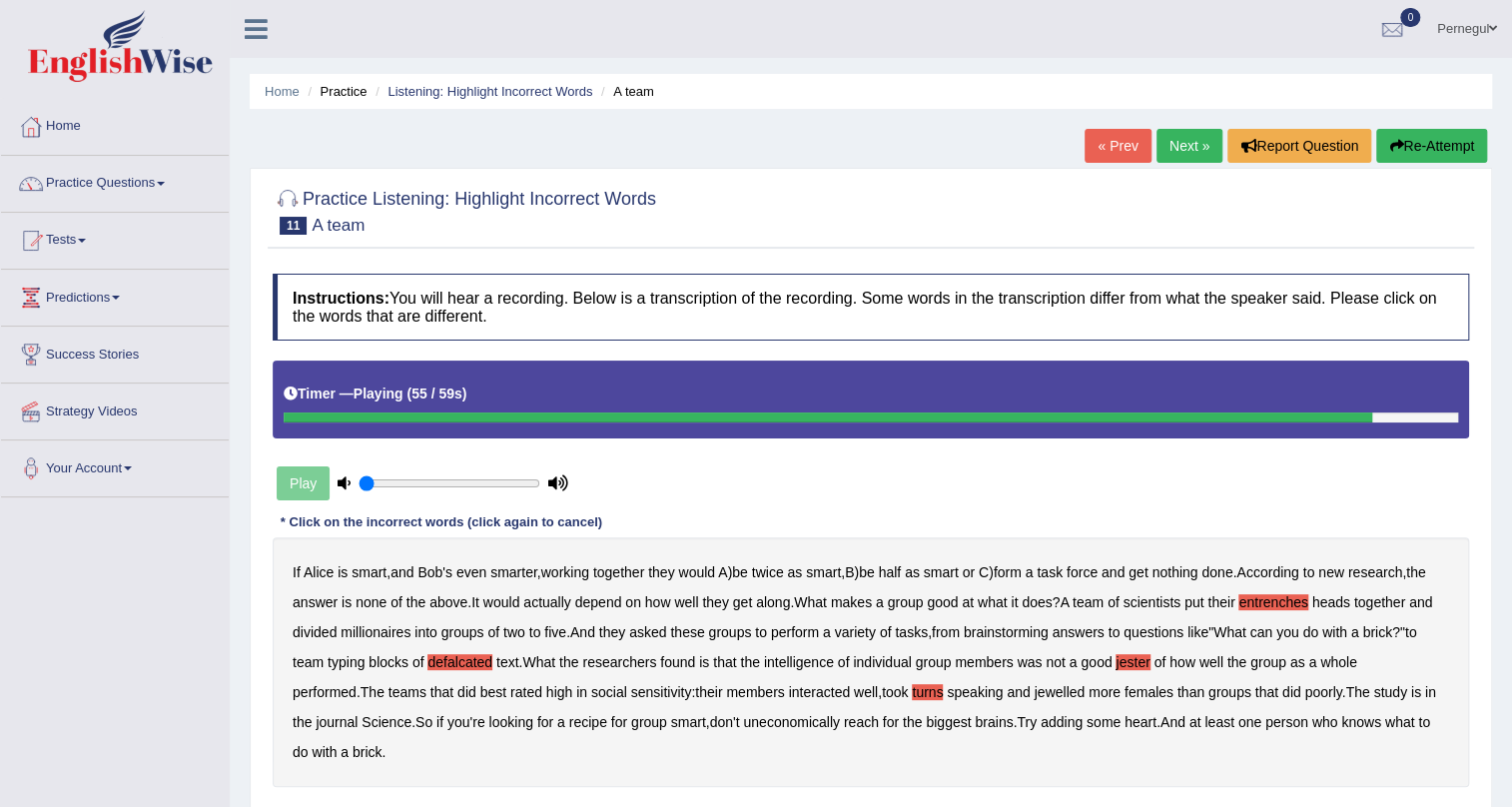 click on "uneconomically" at bounding box center [791, 722] 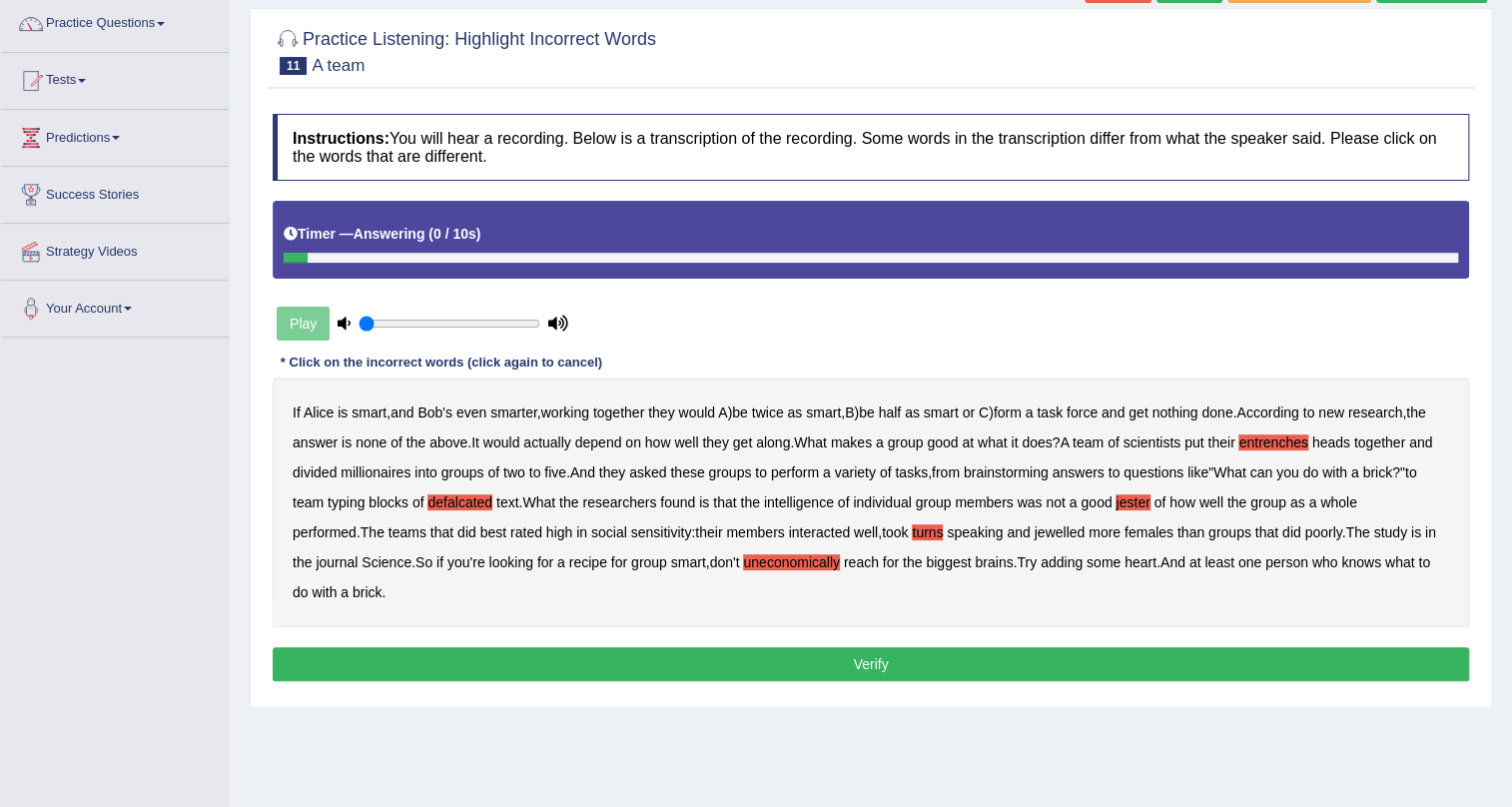 scroll, scrollTop: 181, scrollLeft: 0, axis: vertical 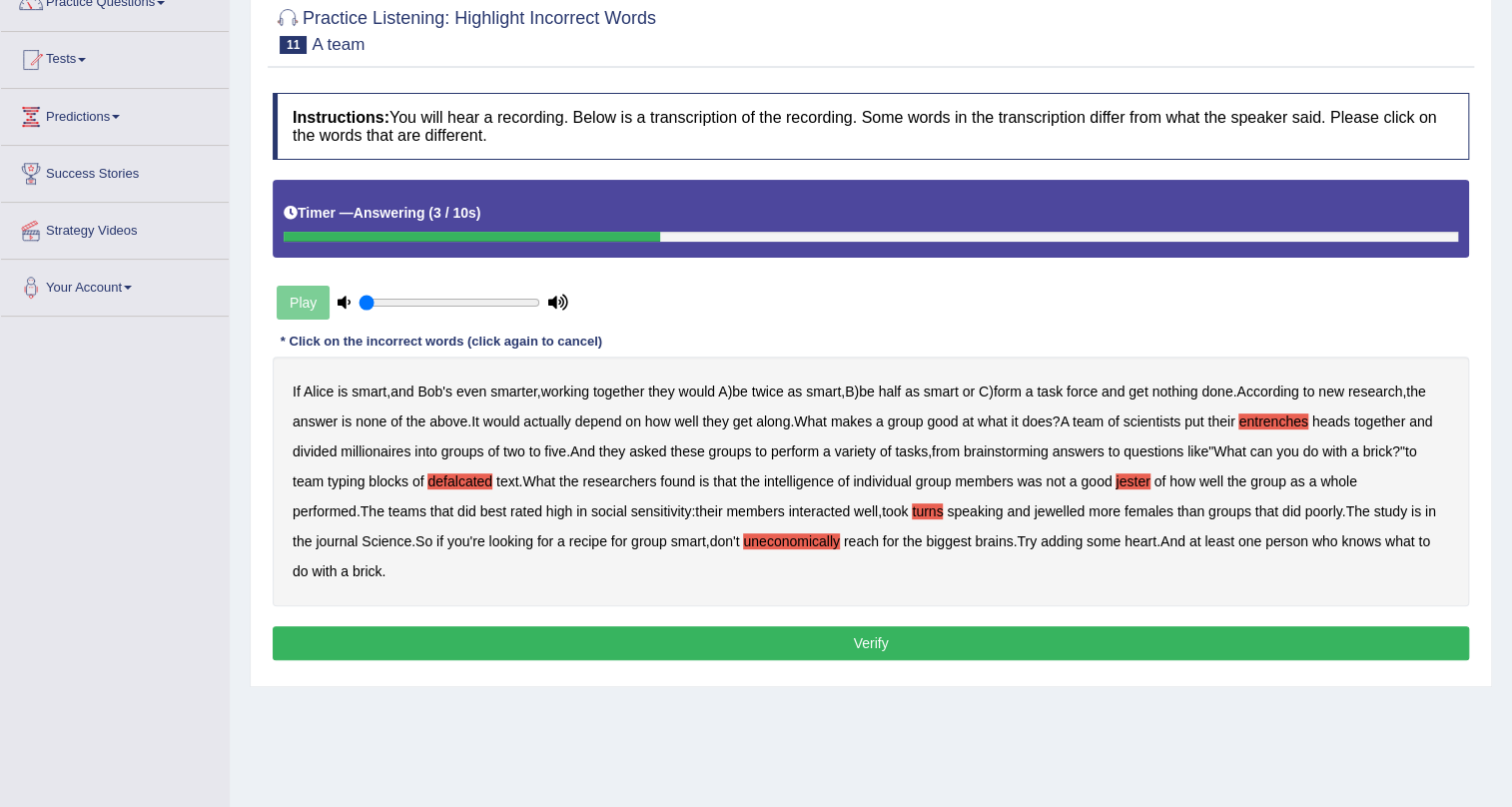click on "Verify" at bounding box center (871, 643) 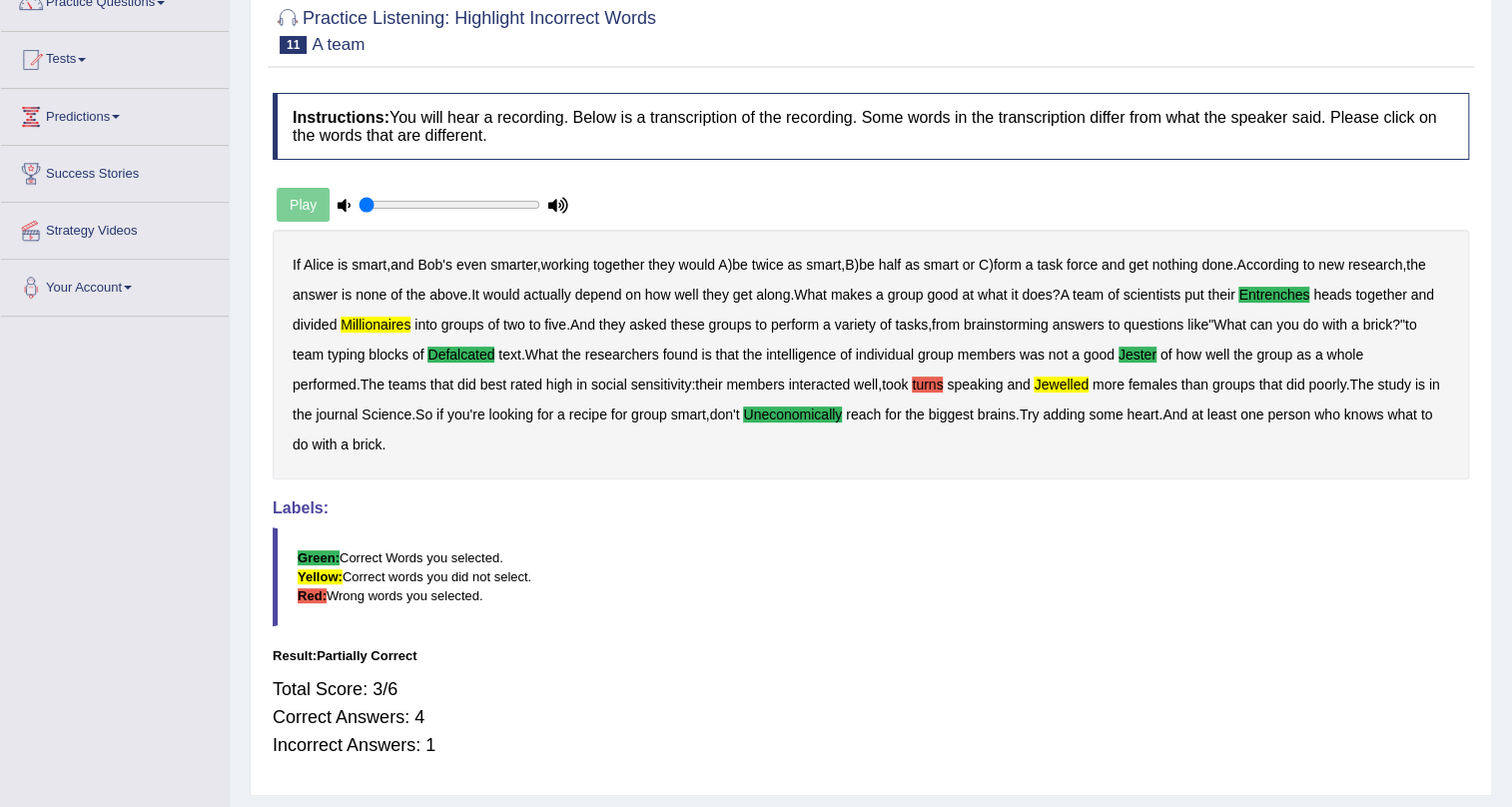 scroll, scrollTop: 0, scrollLeft: 0, axis: both 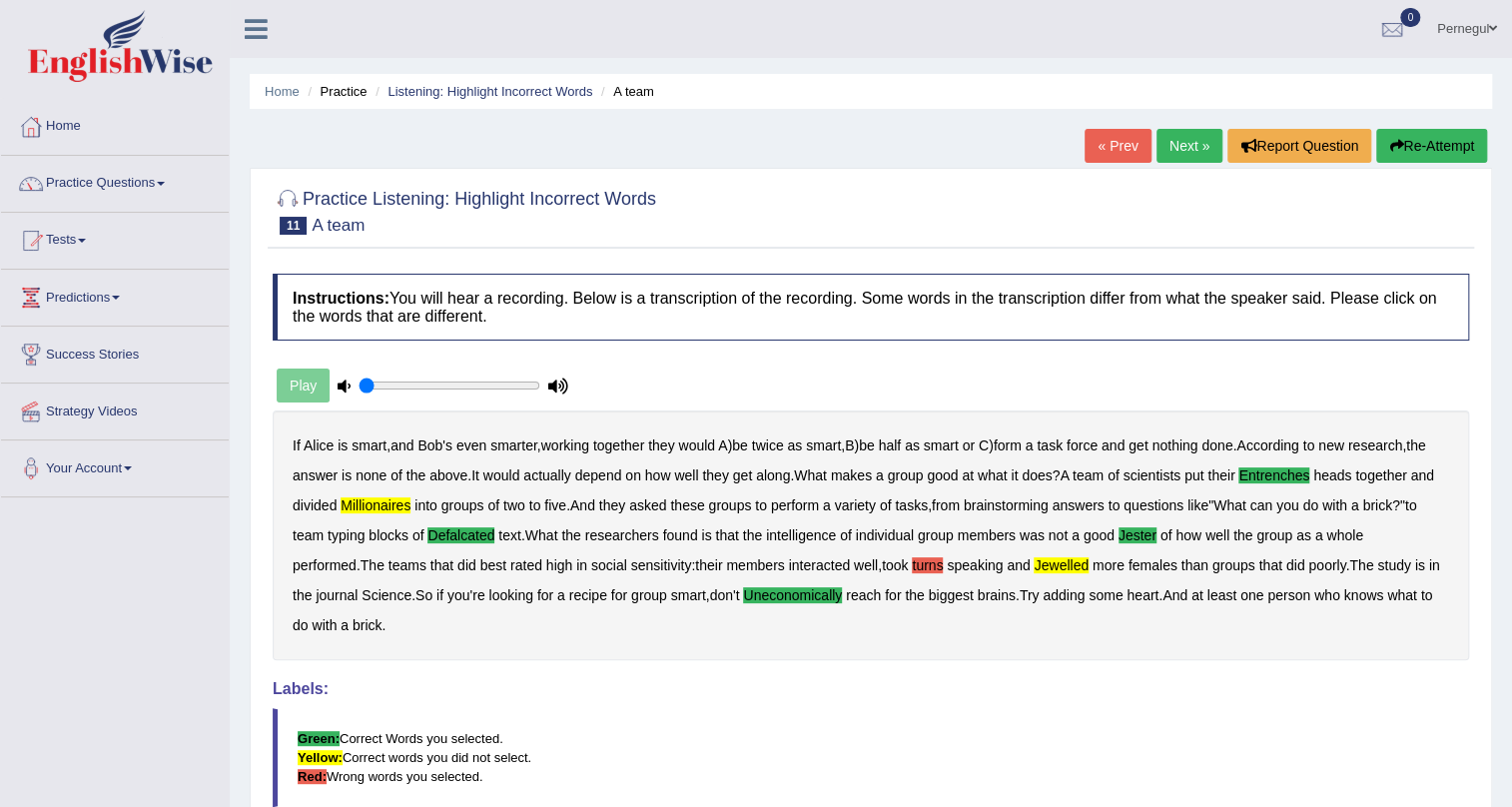 click on "Next »" at bounding box center [1189, 146] 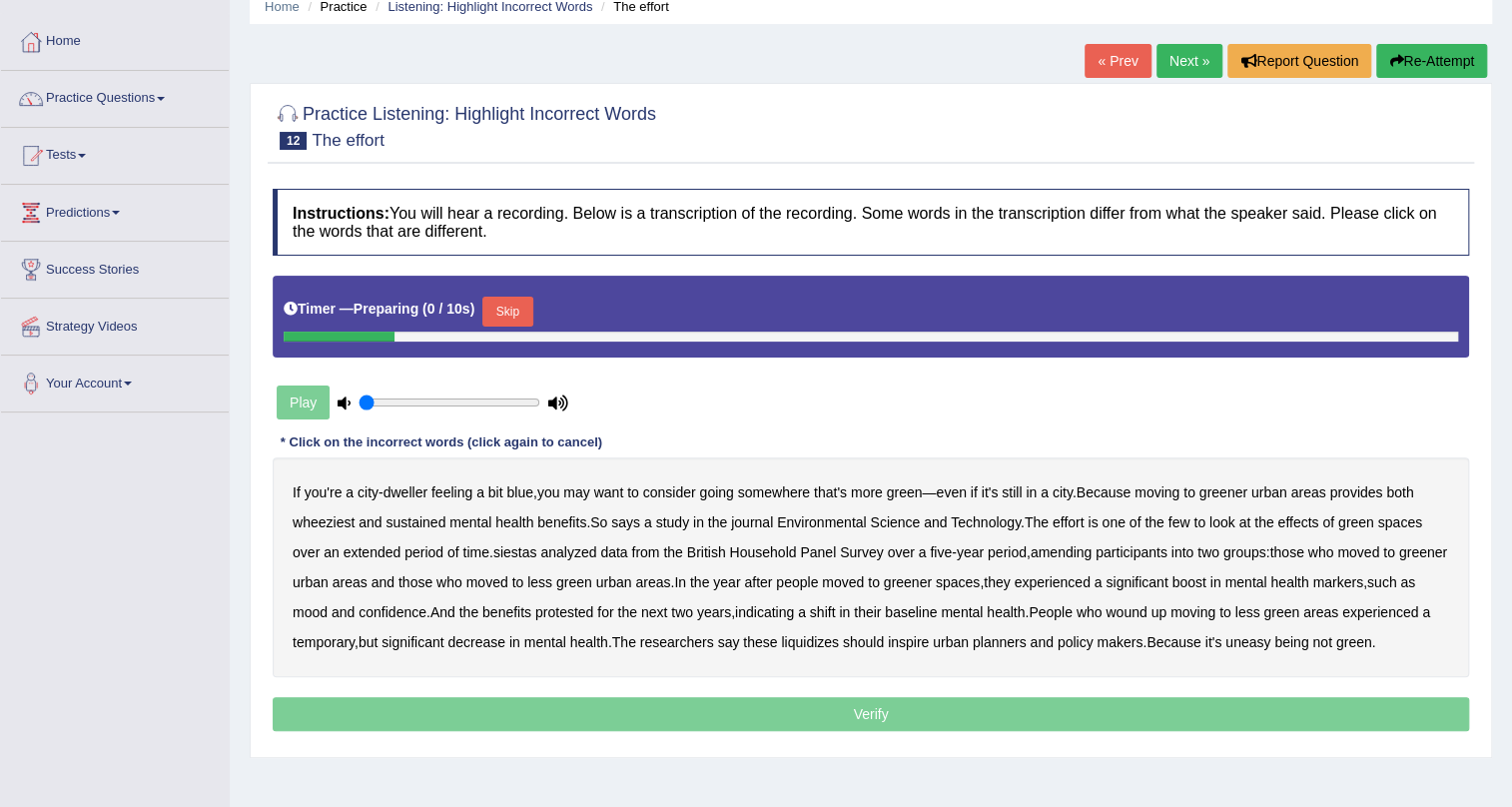 scroll, scrollTop: 0, scrollLeft: 0, axis: both 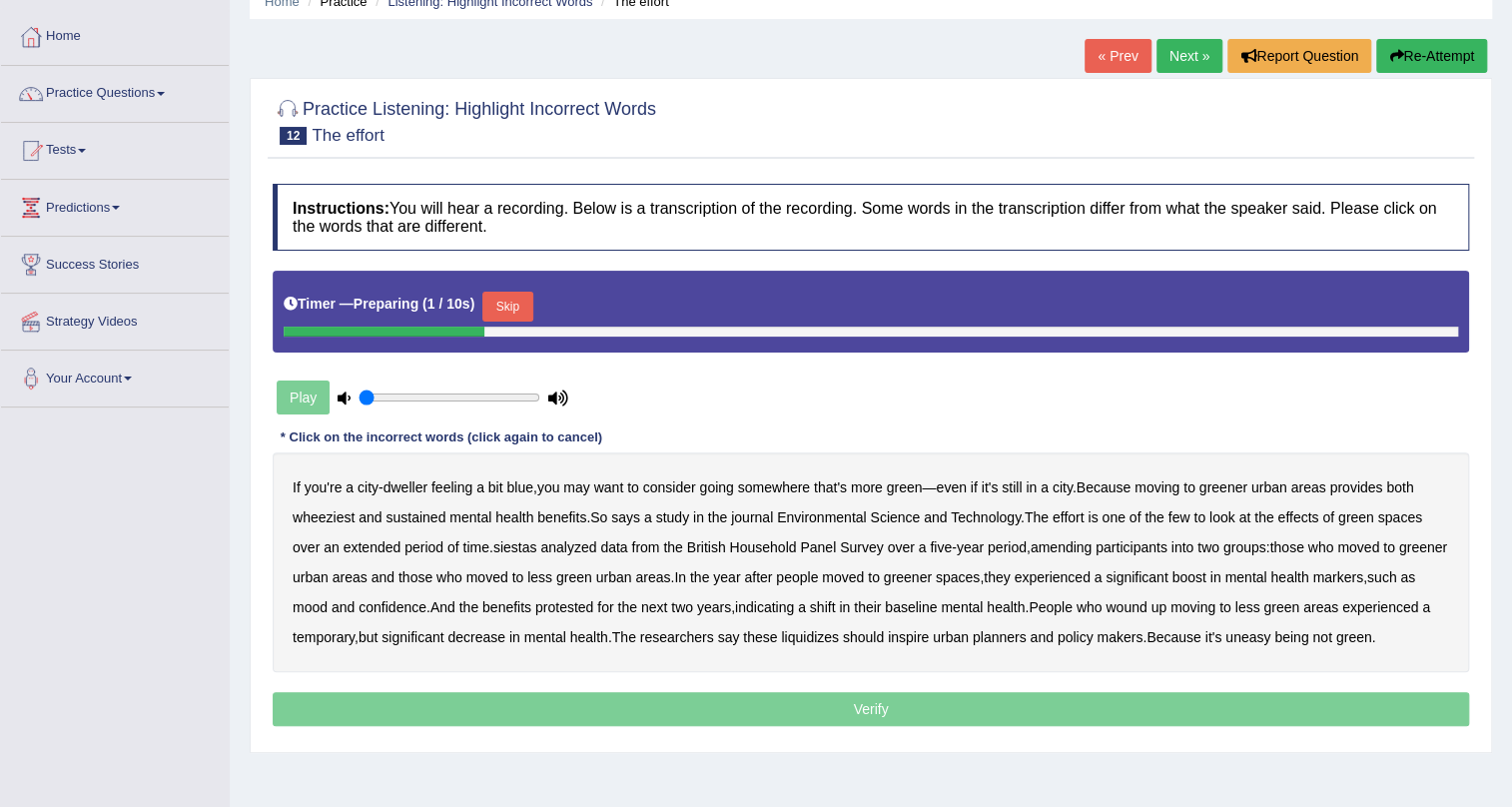 click on "Skip" at bounding box center (507, 307) 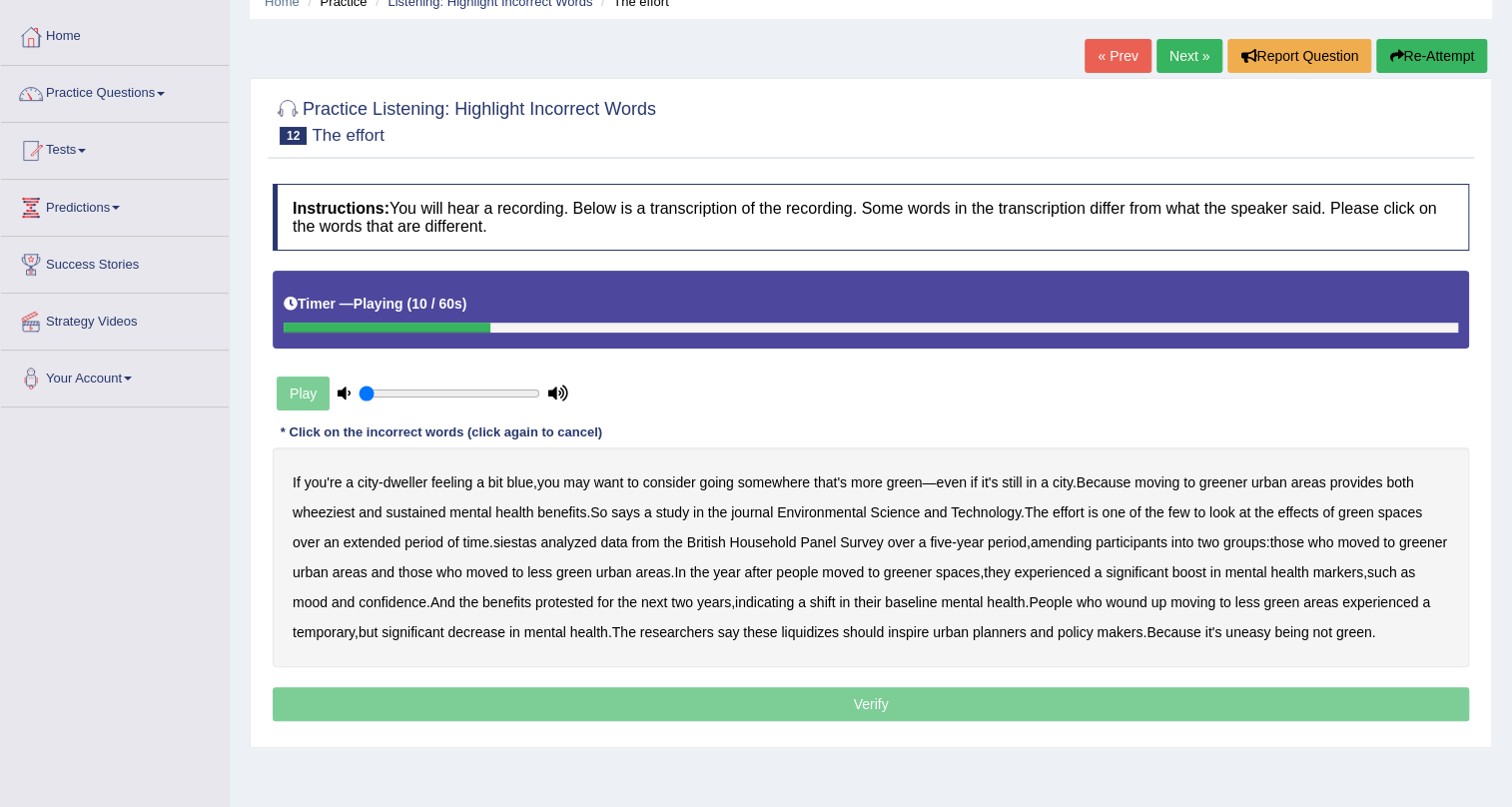 click on "wheeziest" at bounding box center [324, 512] 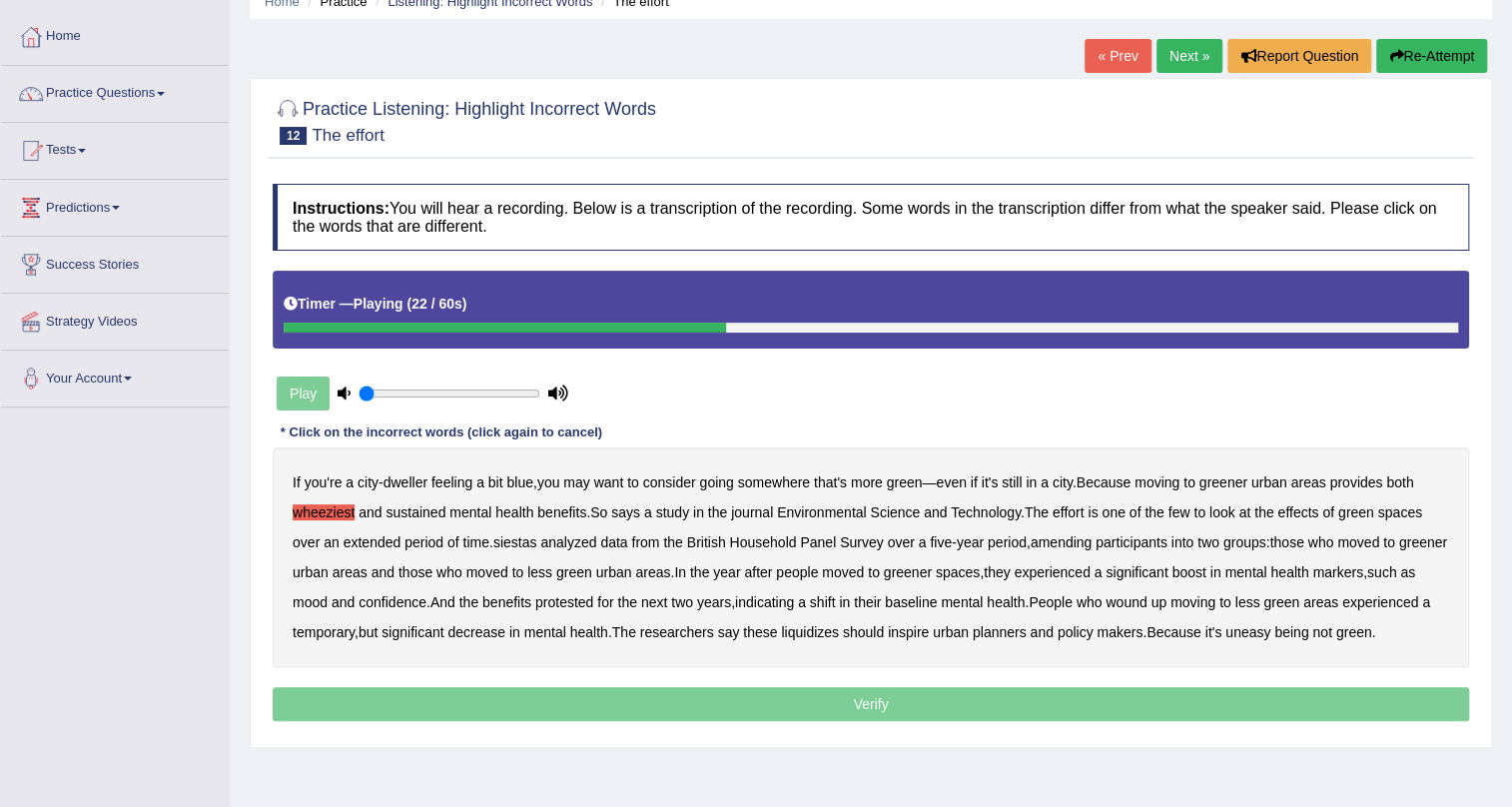 click on "siestas" at bounding box center [515, 542] 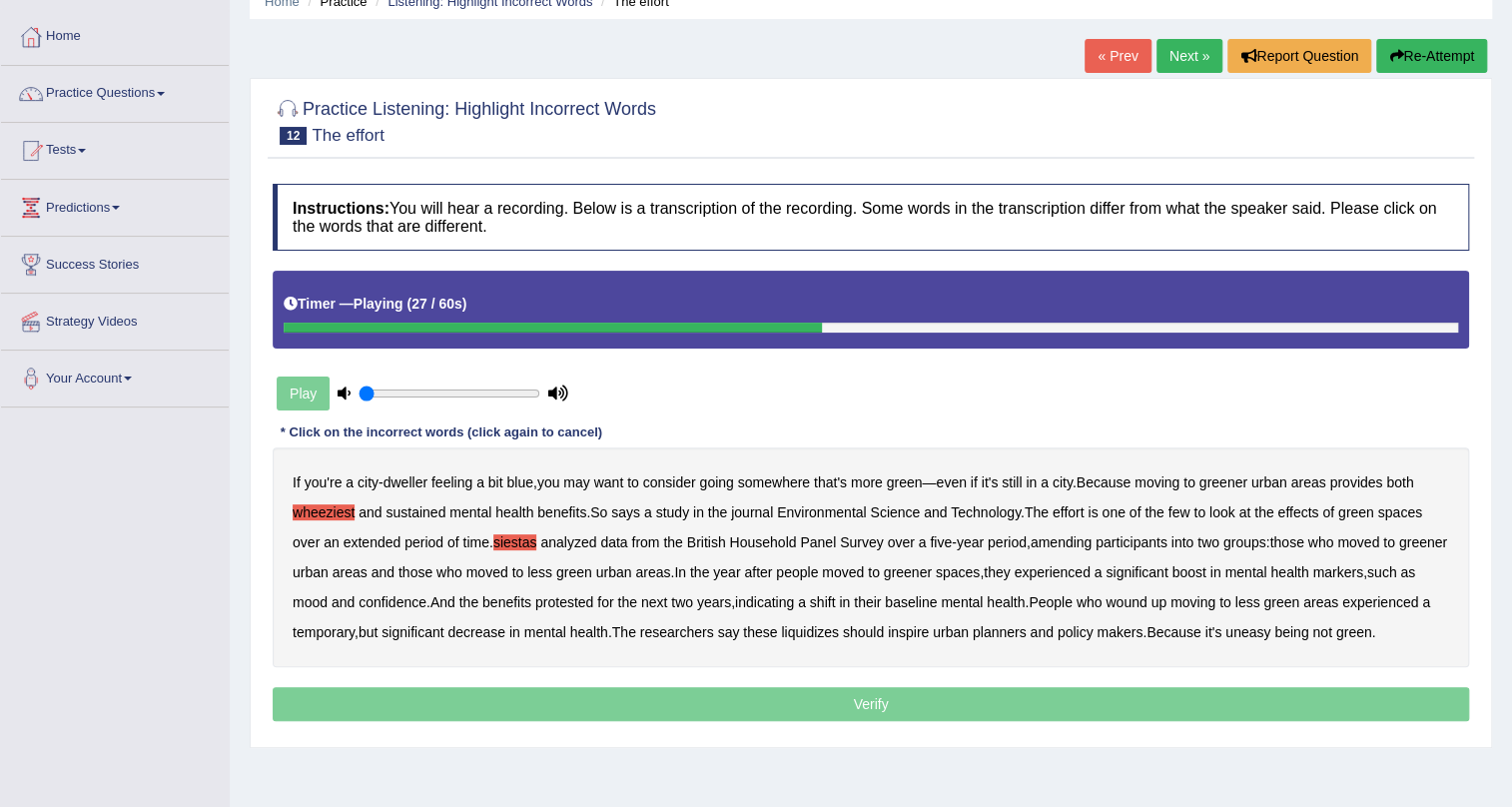click on "amending" at bounding box center [1062, 542] 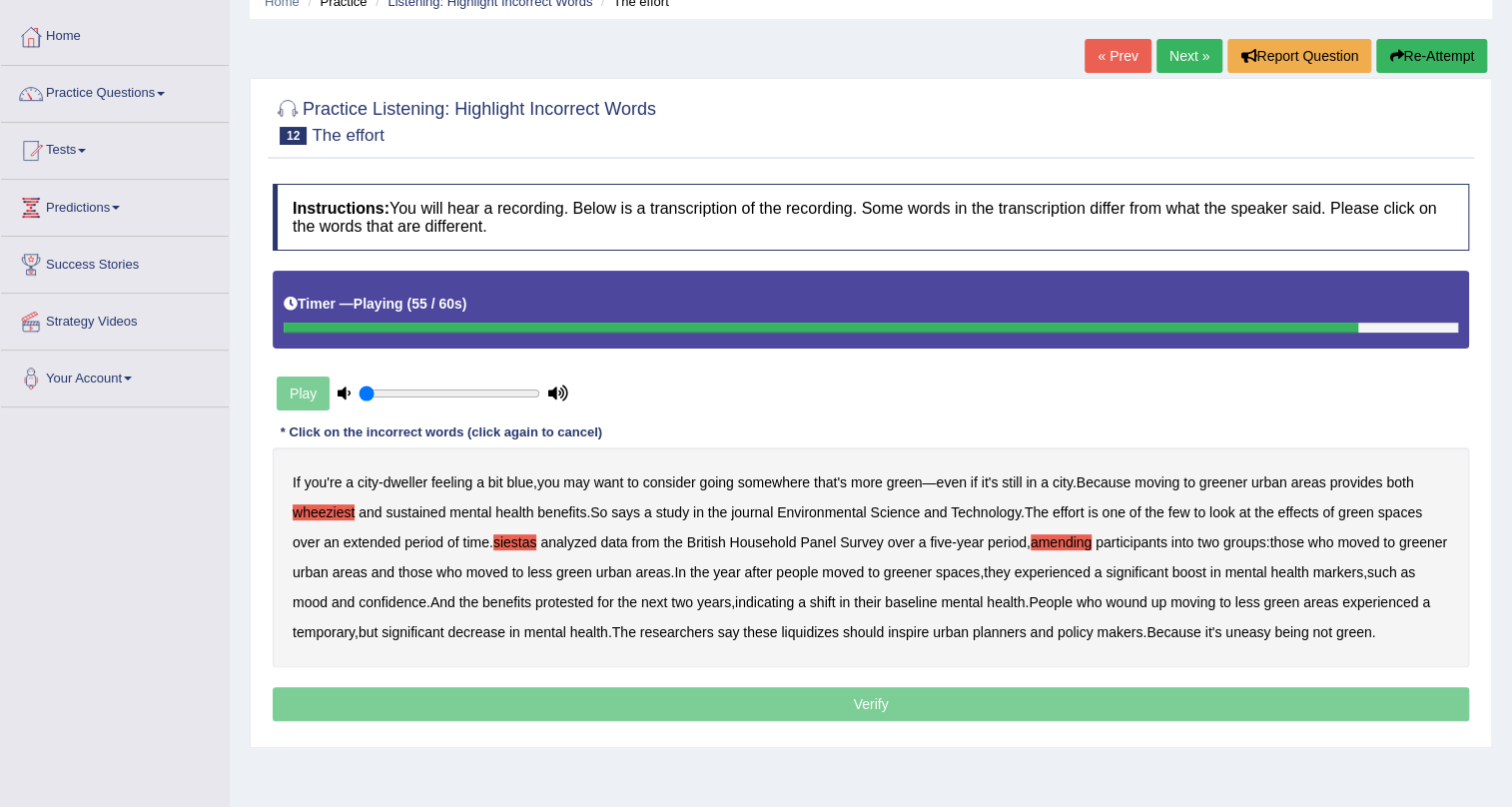 click on "liquidizes" at bounding box center (810, 632) 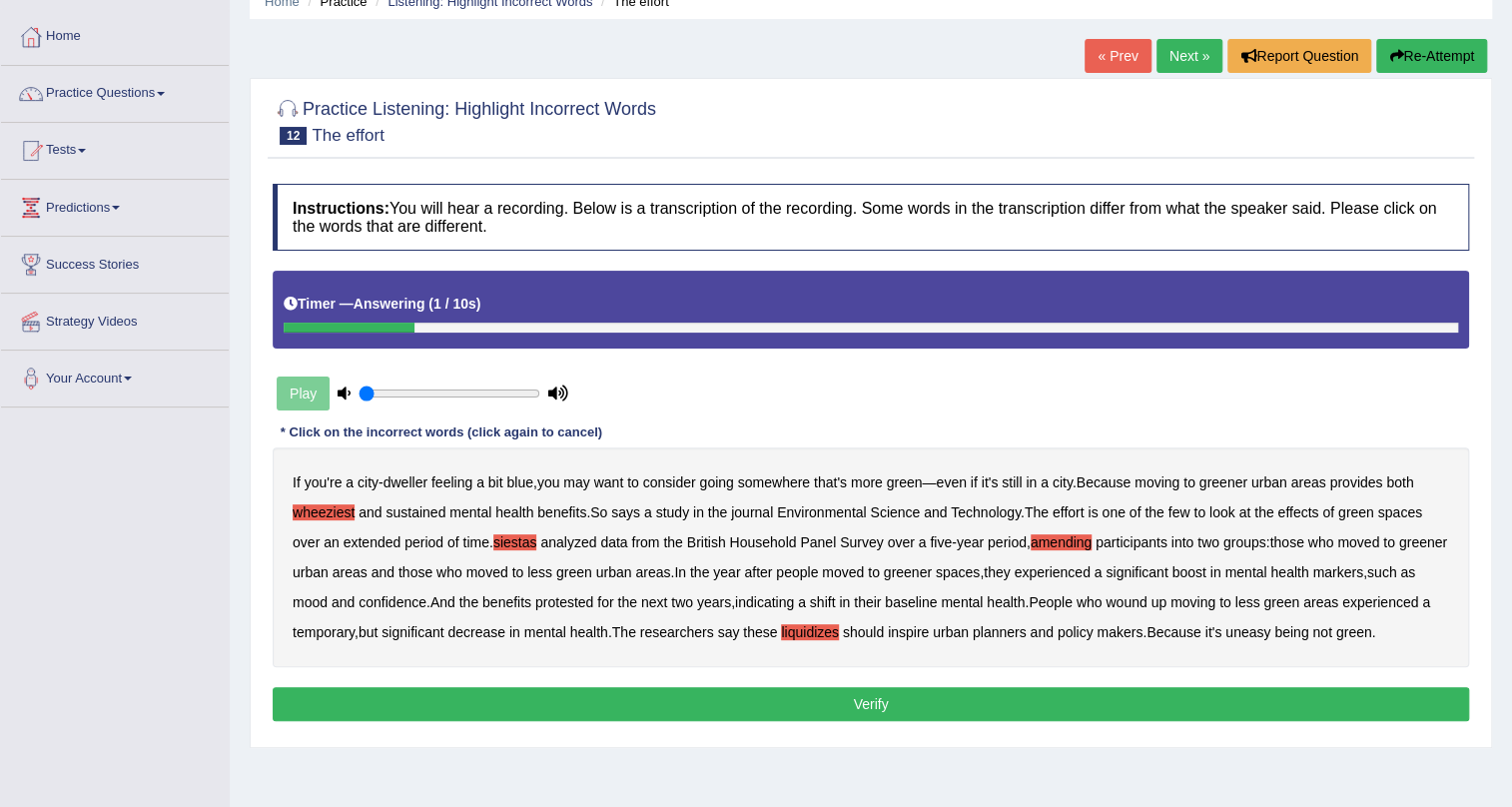 click on "Verify" at bounding box center [871, 704] 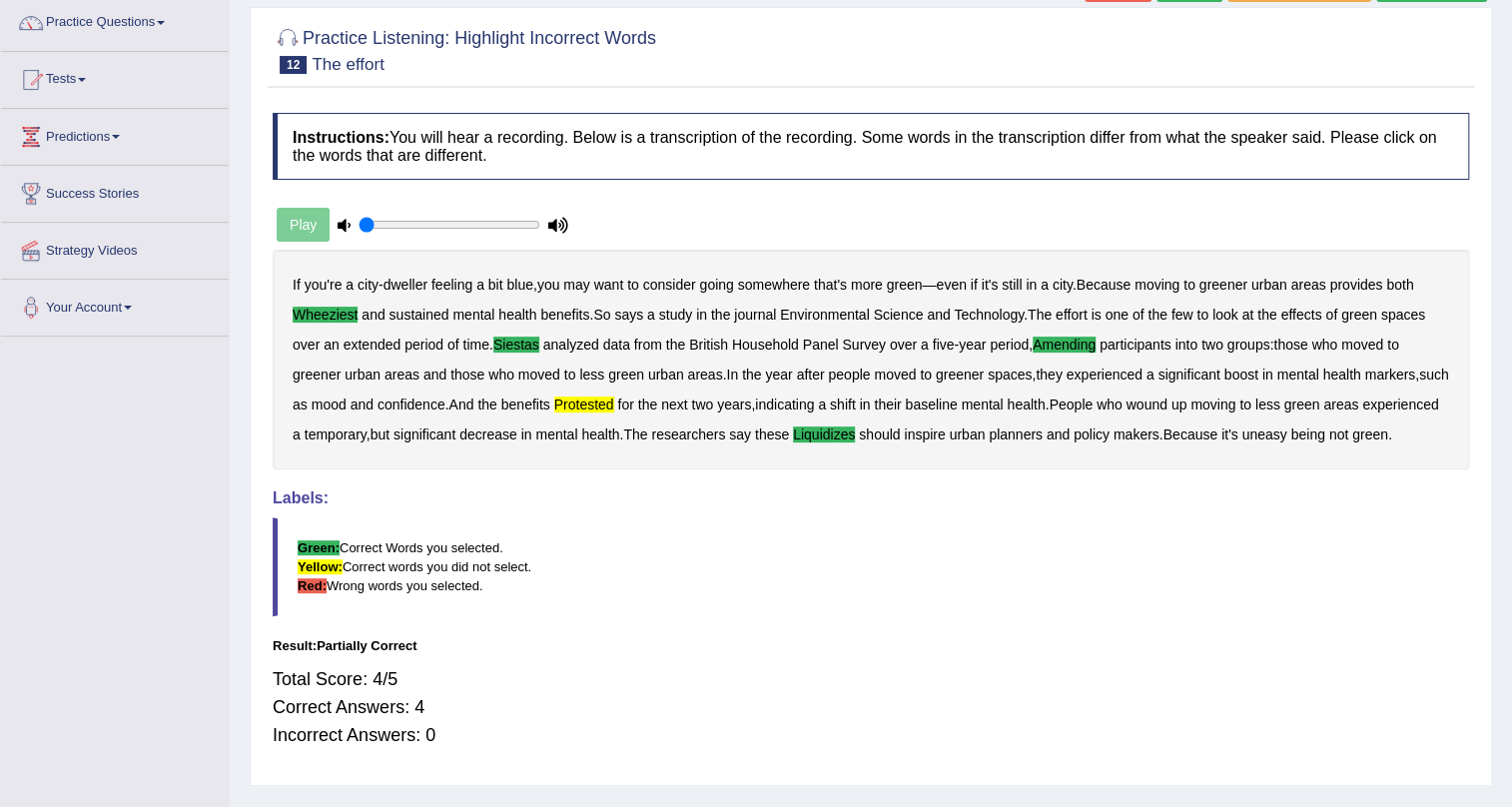 scroll, scrollTop: 0, scrollLeft: 0, axis: both 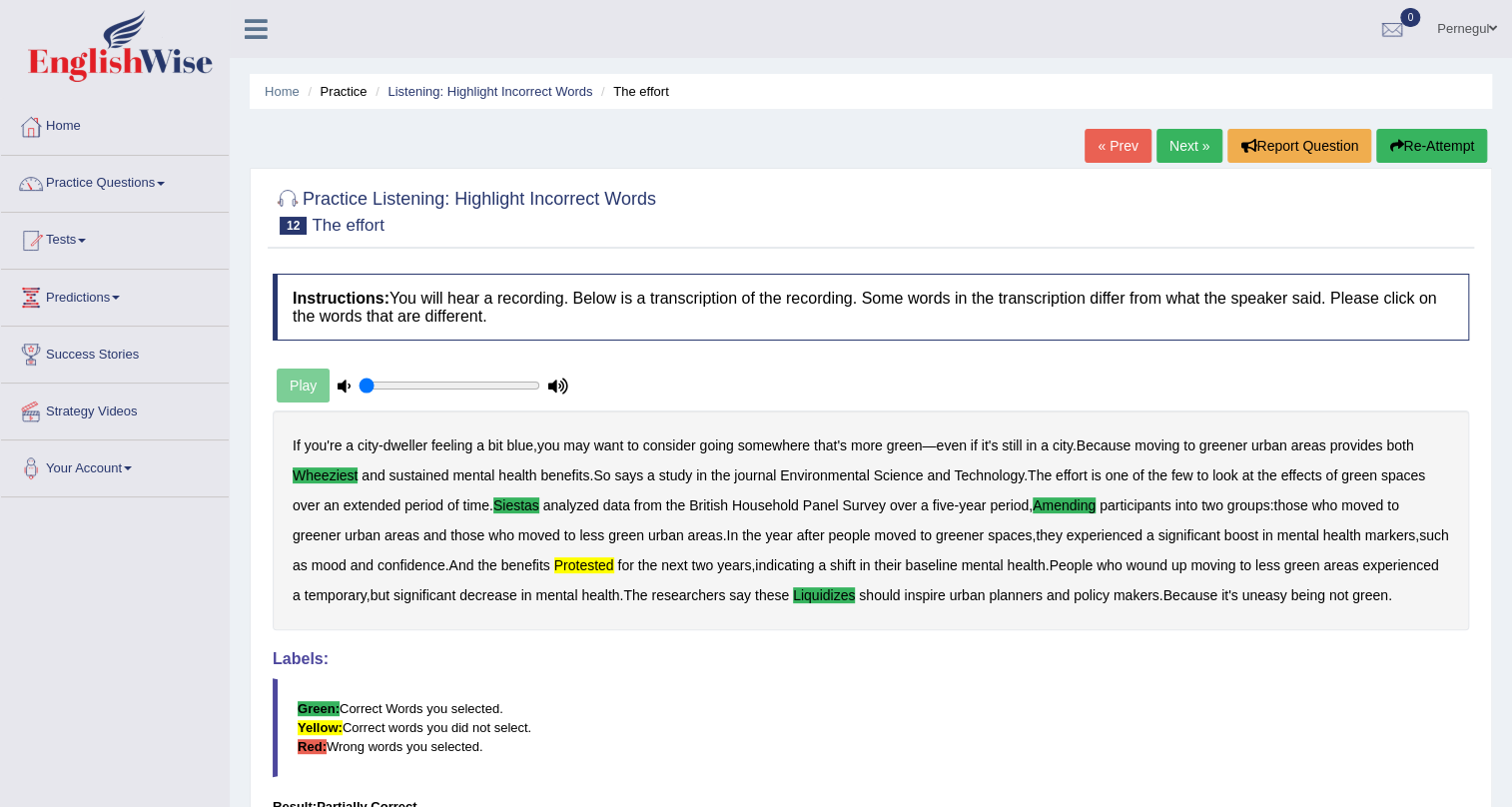 click on "Next »" at bounding box center [1189, 146] 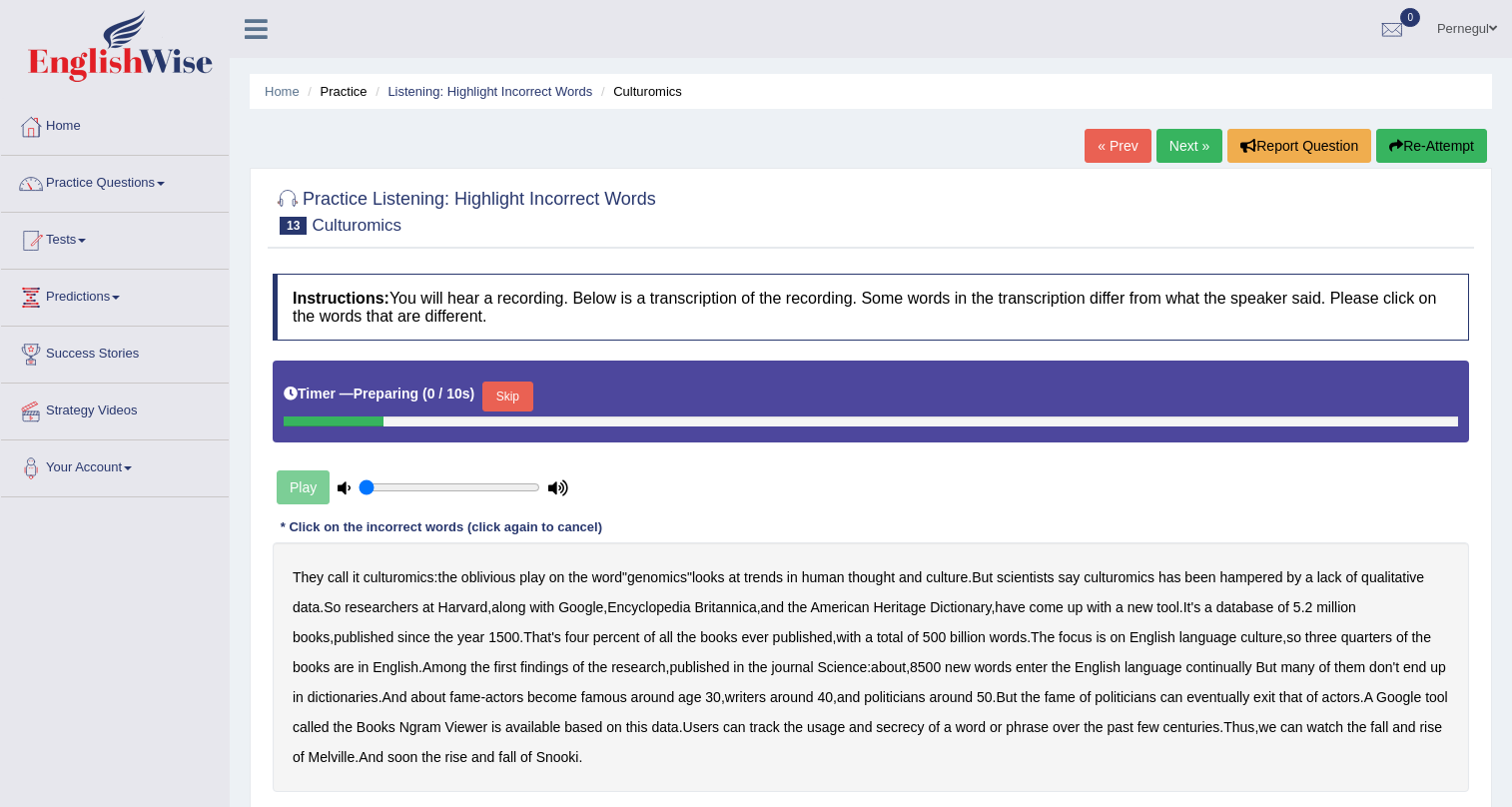 scroll, scrollTop: 0, scrollLeft: 0, axis: both 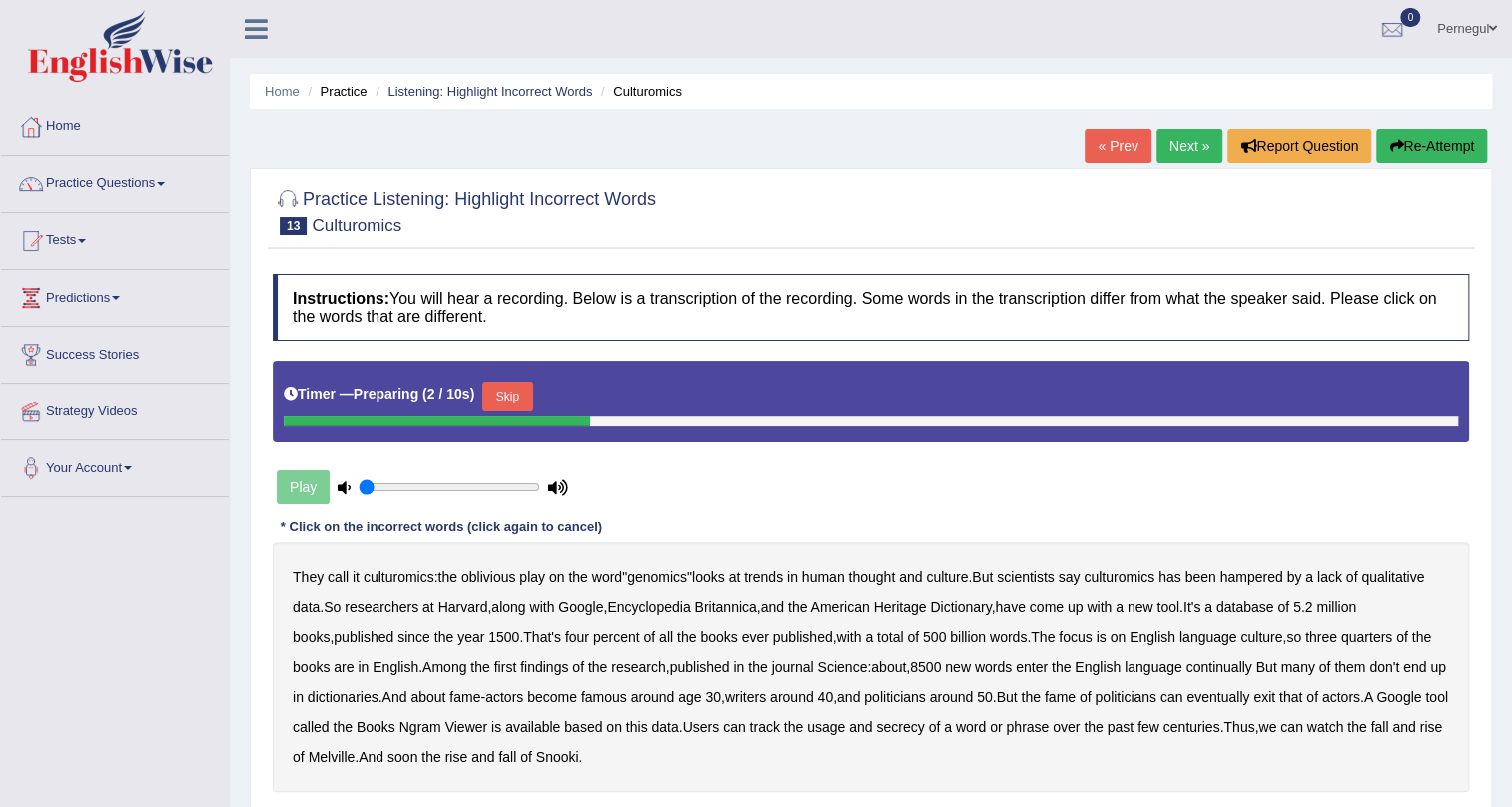 click on "Skip" at bounding box center (507, 397) 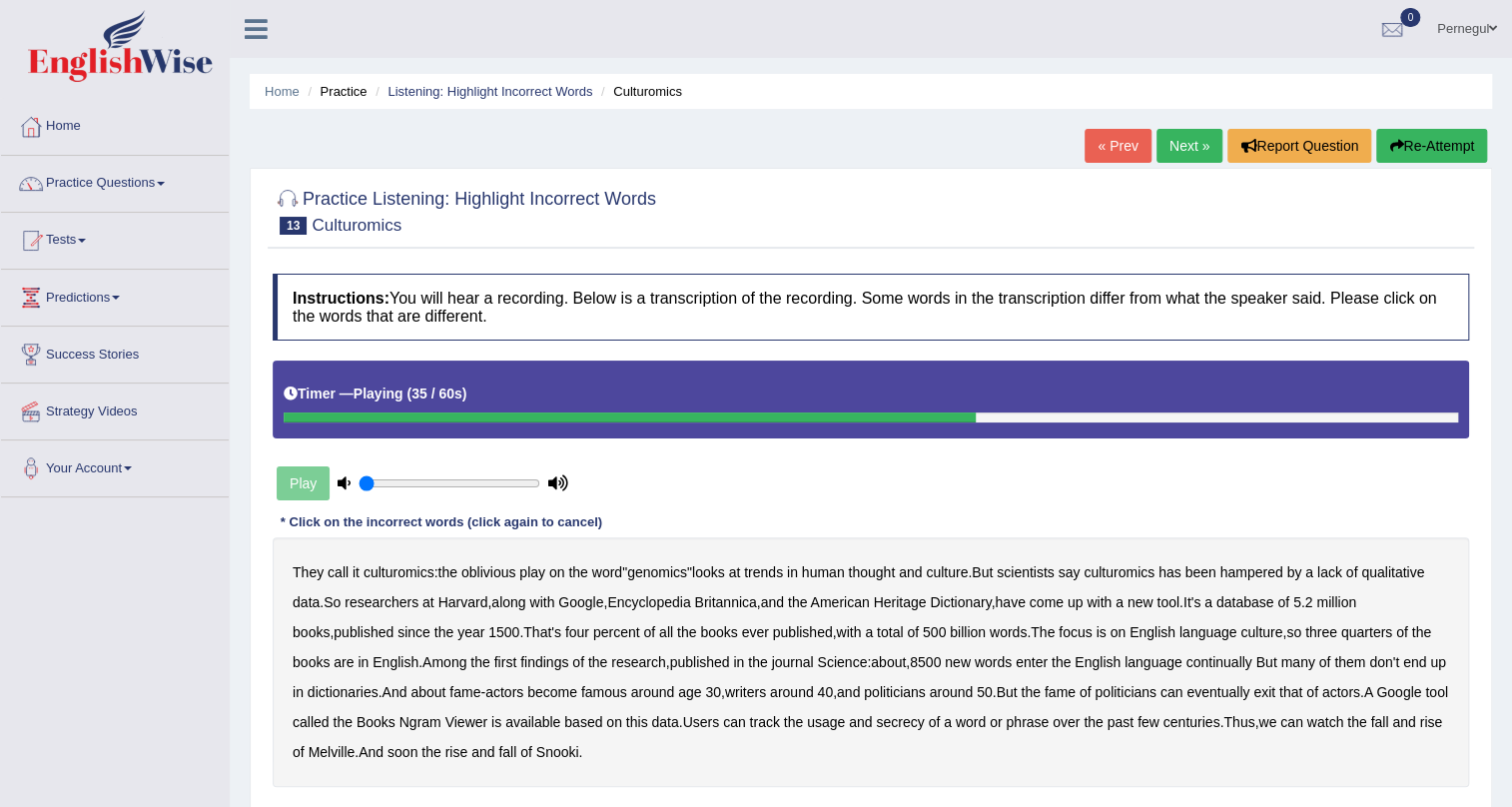 click on "continually" at bounding box center (1218, 662) 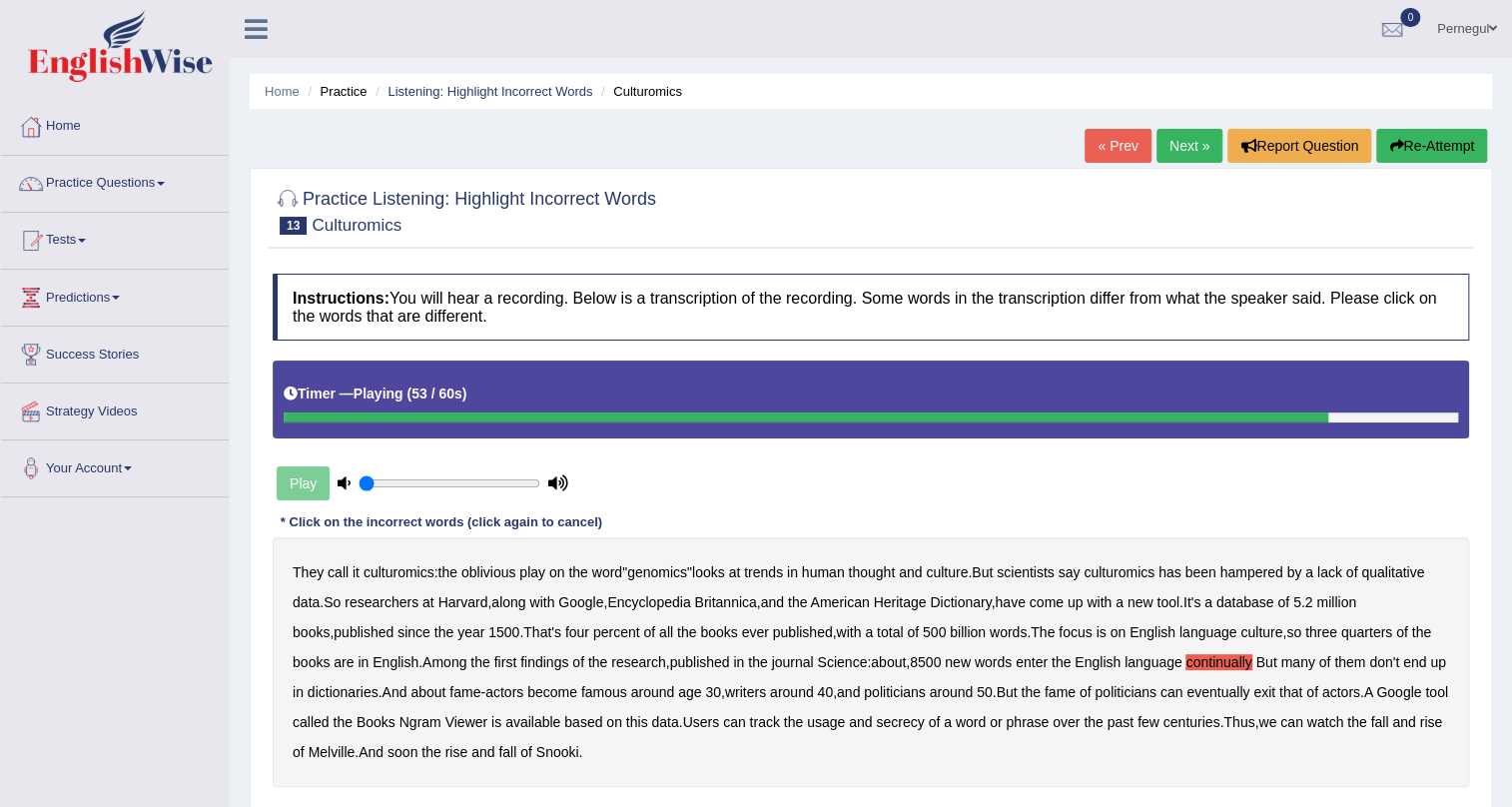 click on "secrecy" at bounding box center [900, 722] 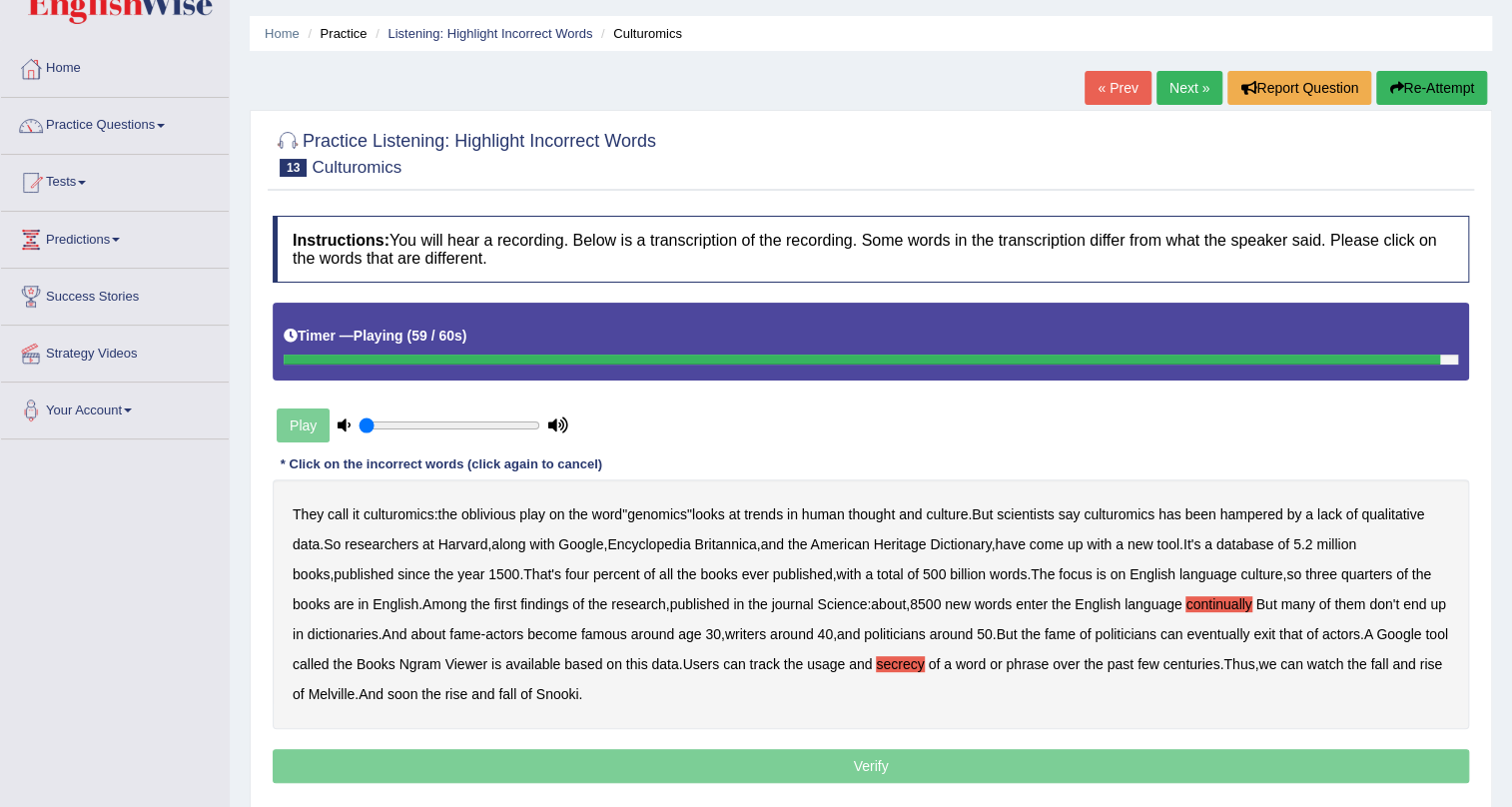 scroll, scrollTop: 90, scrollLeft: 0, axis: vertical 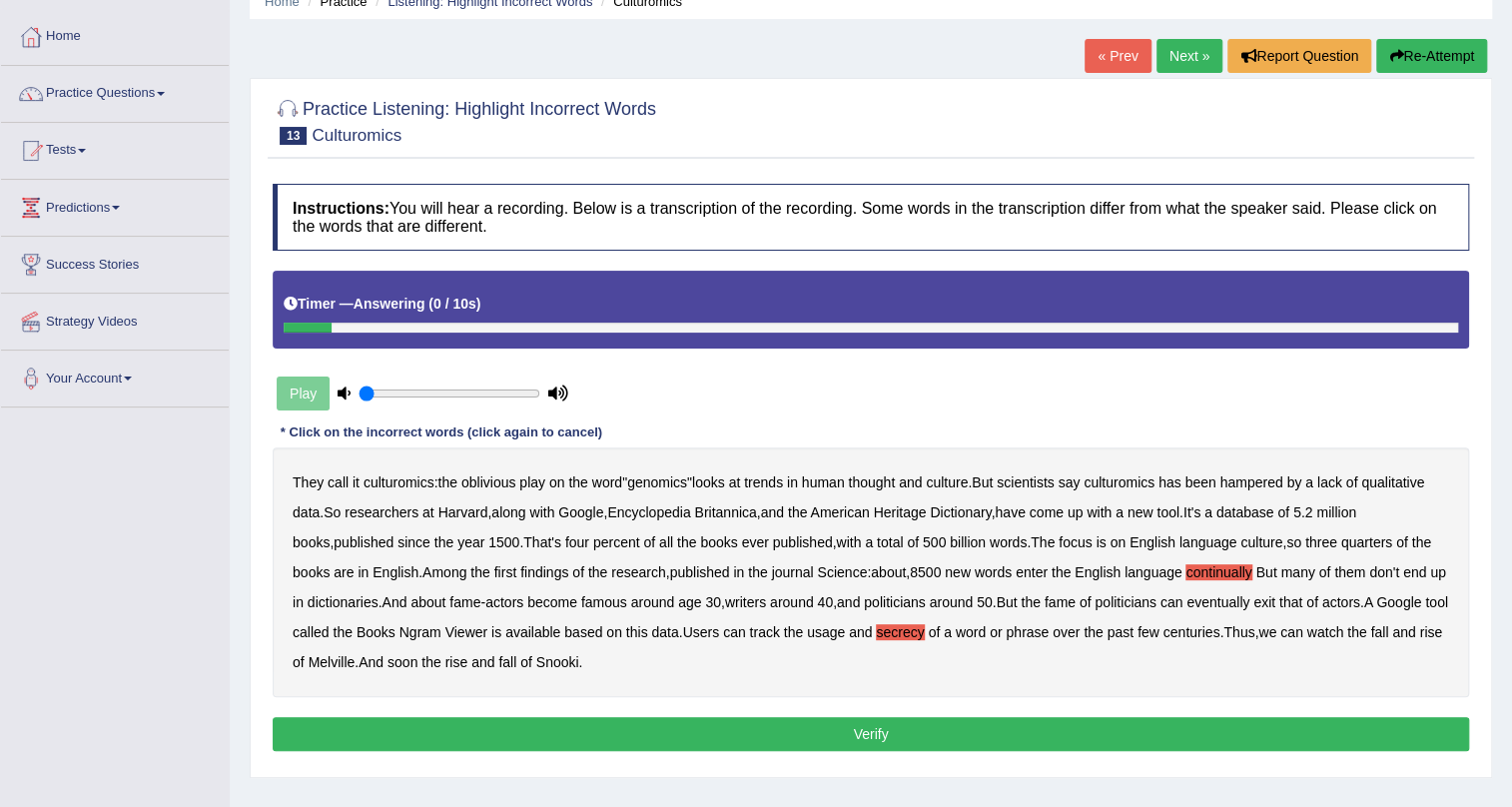 click on "Verify" at bounding box center (871, 734) 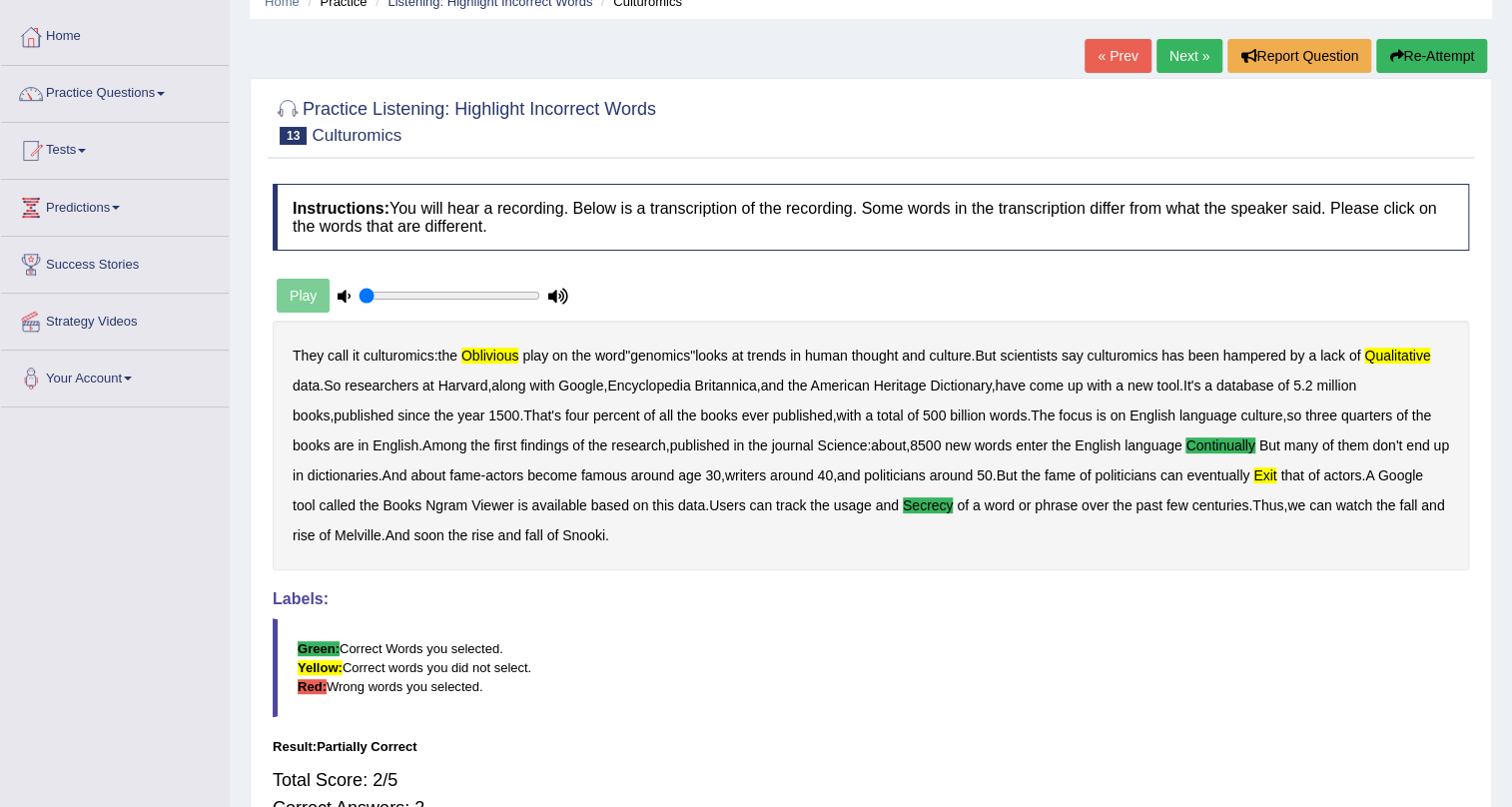 click on "Next »" at bounding box center [1189, 56] 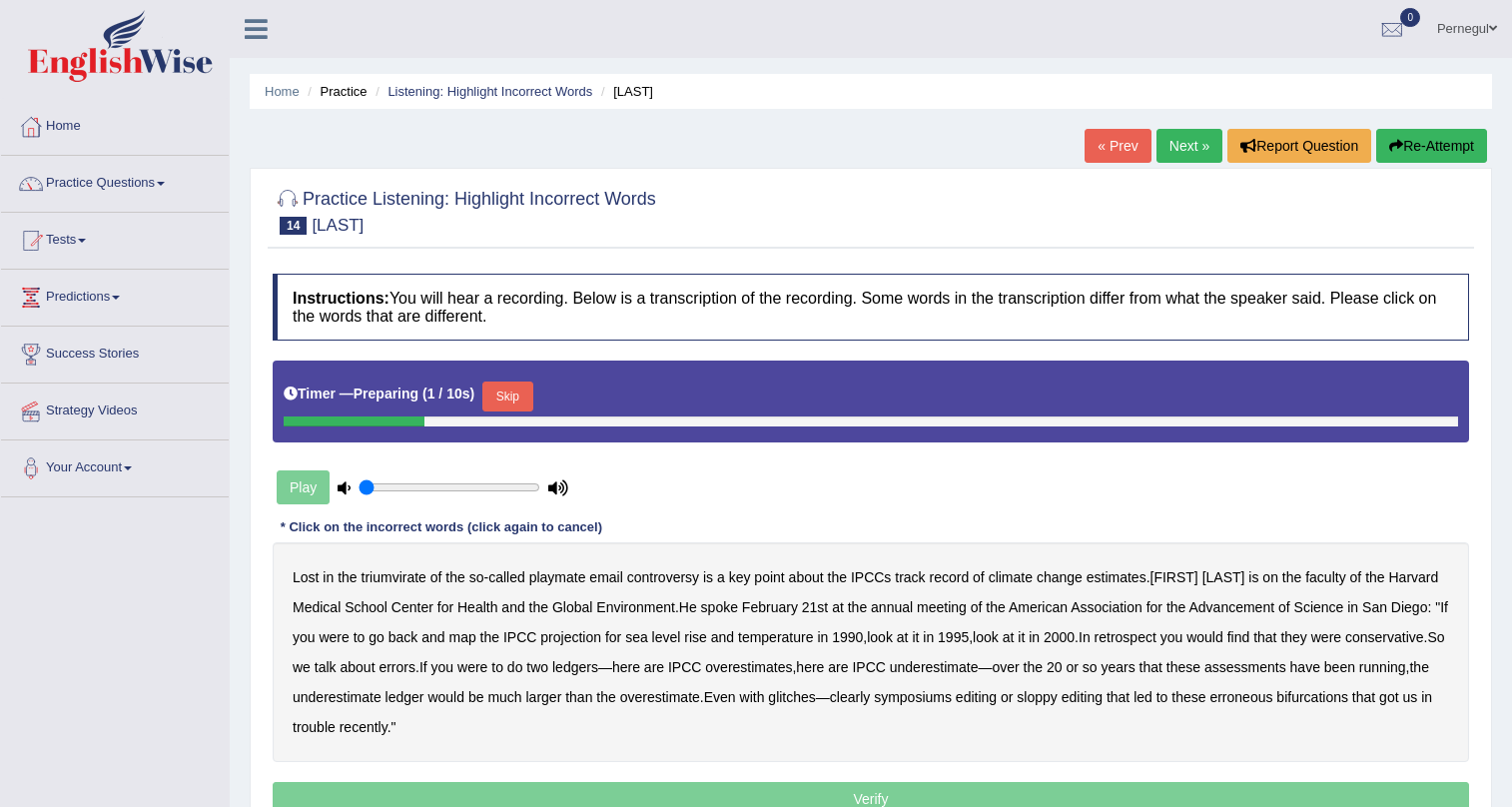 scroll, scrollTop: 181, scrollLeft: 0, axis: vertical 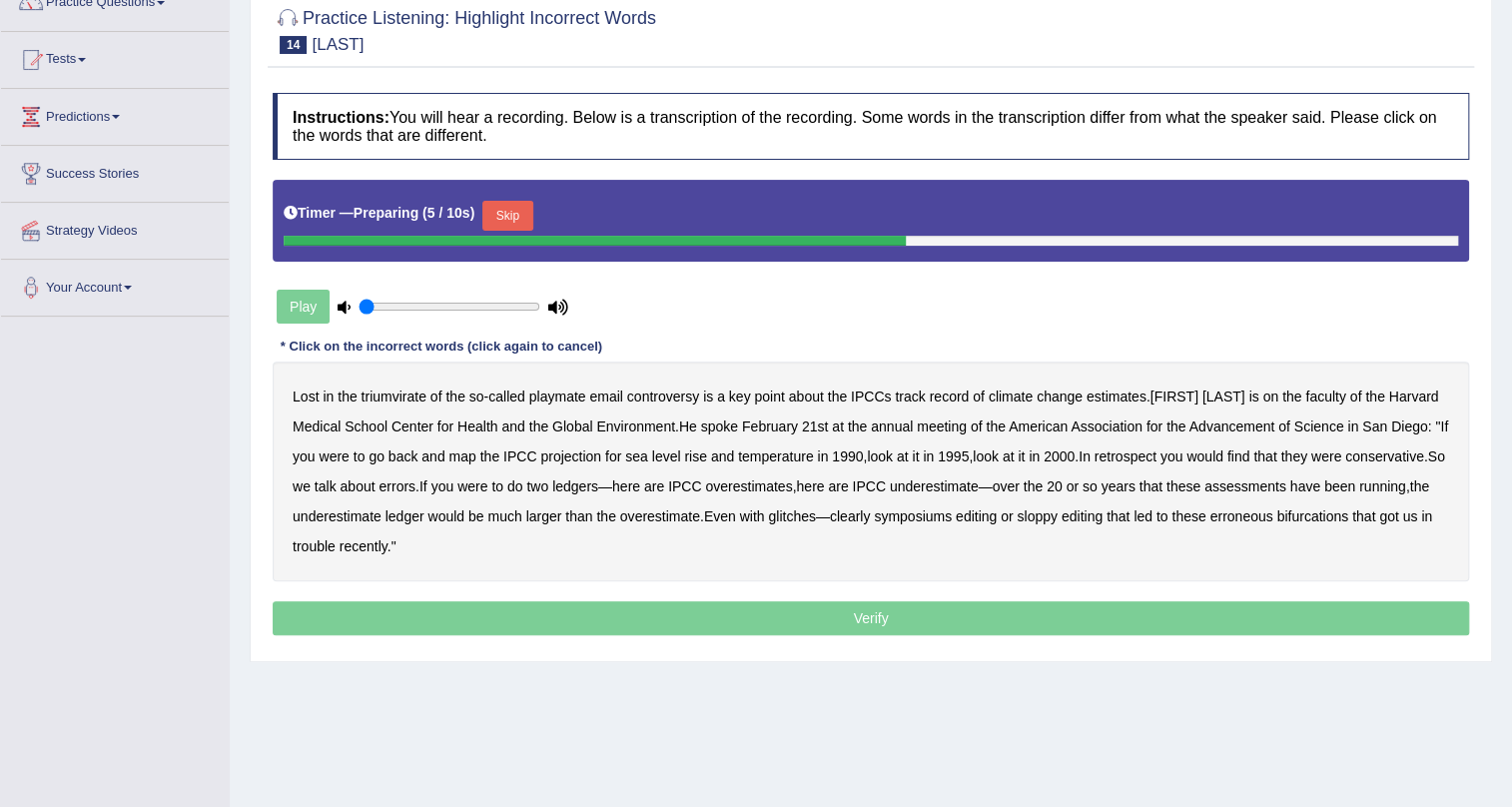 click on "Skip" at bounding box center (507, 216) 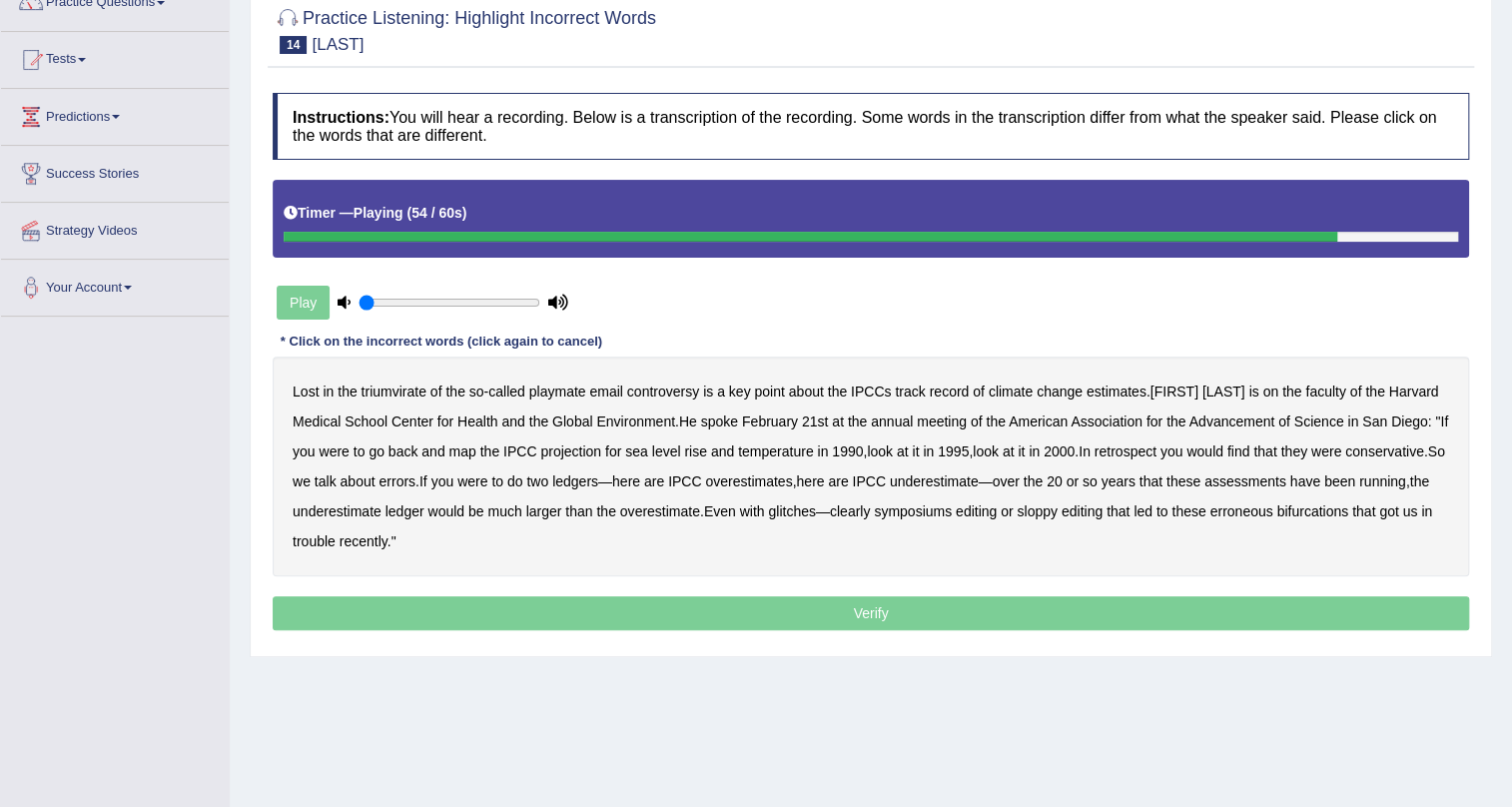 click on "symposiums" at bounding box center [913, 511] 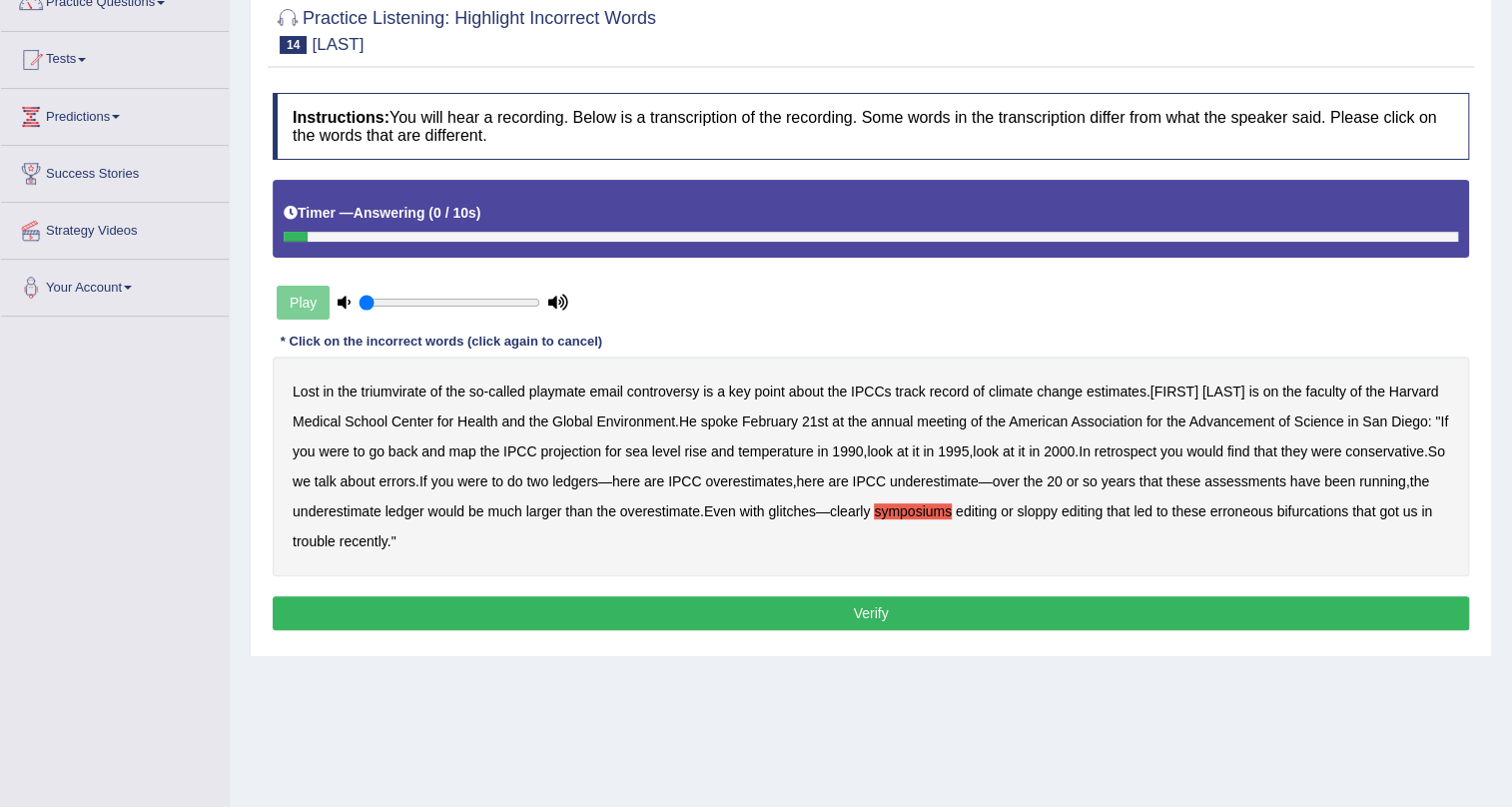 click on "Verify" at bounding box center (871, 613) 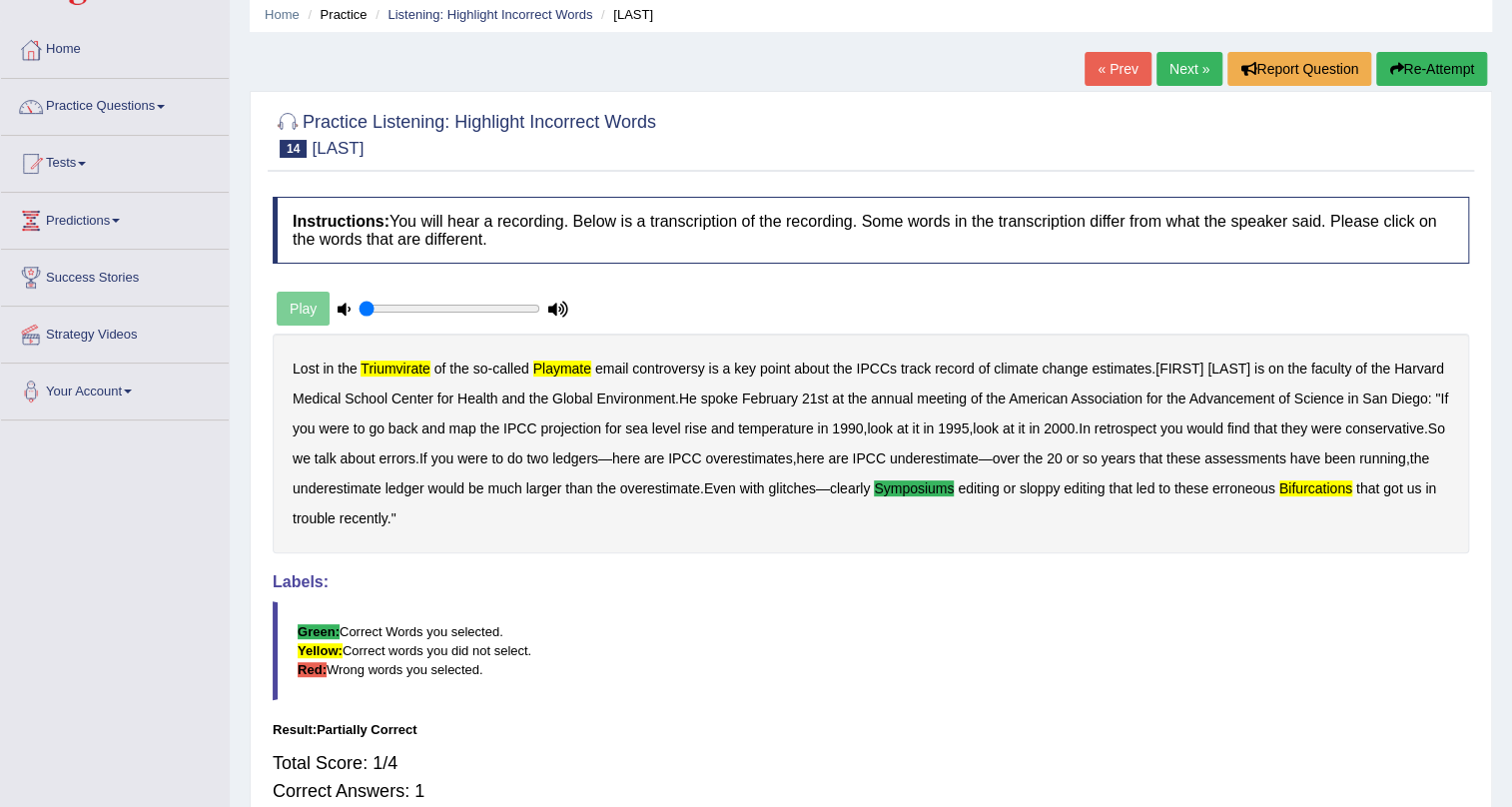 scroll, scrollTop: 0, scrollLeft: 0, axis: both 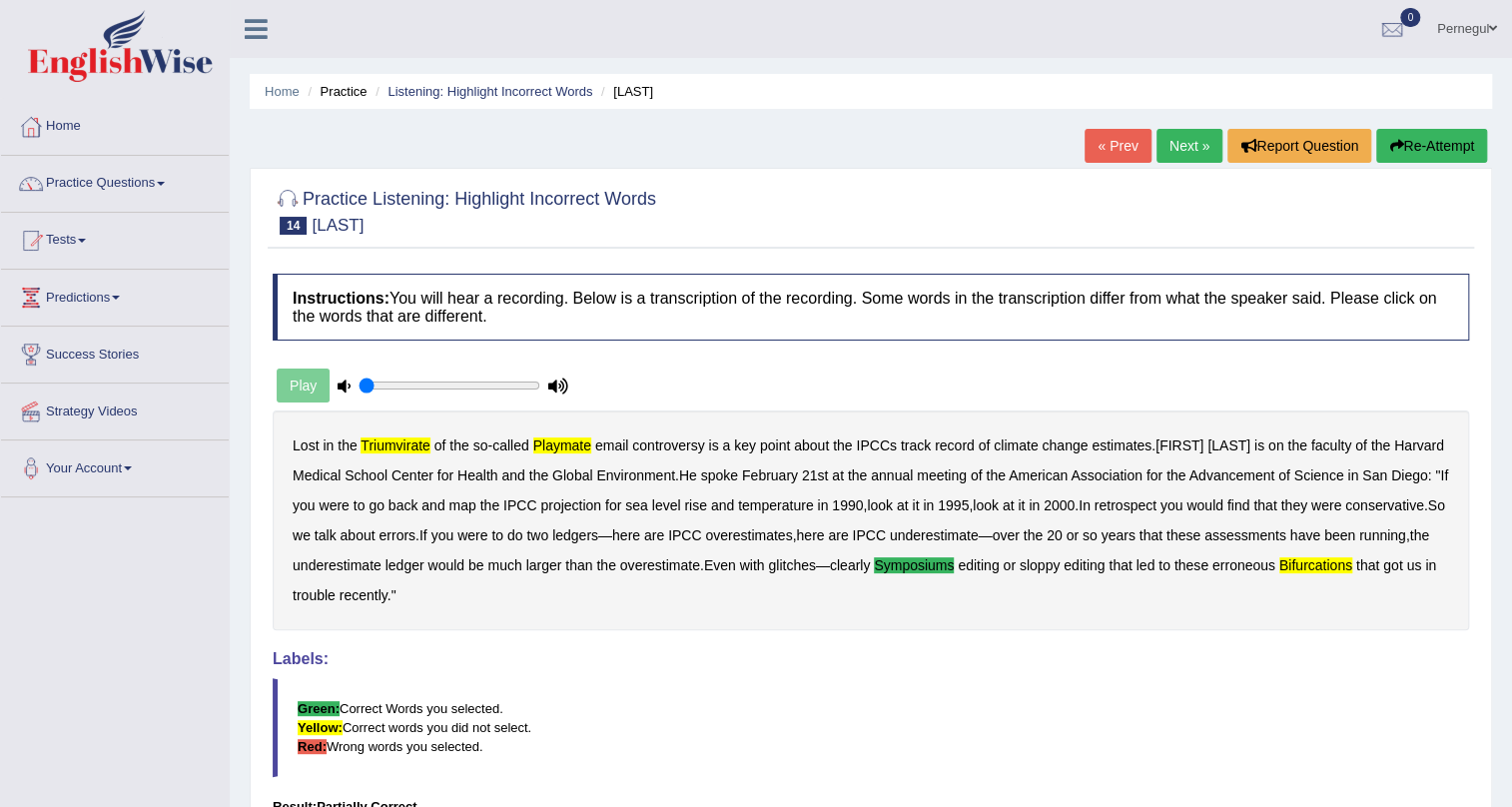 click on "Next »" at bounding box center [1189, 146] 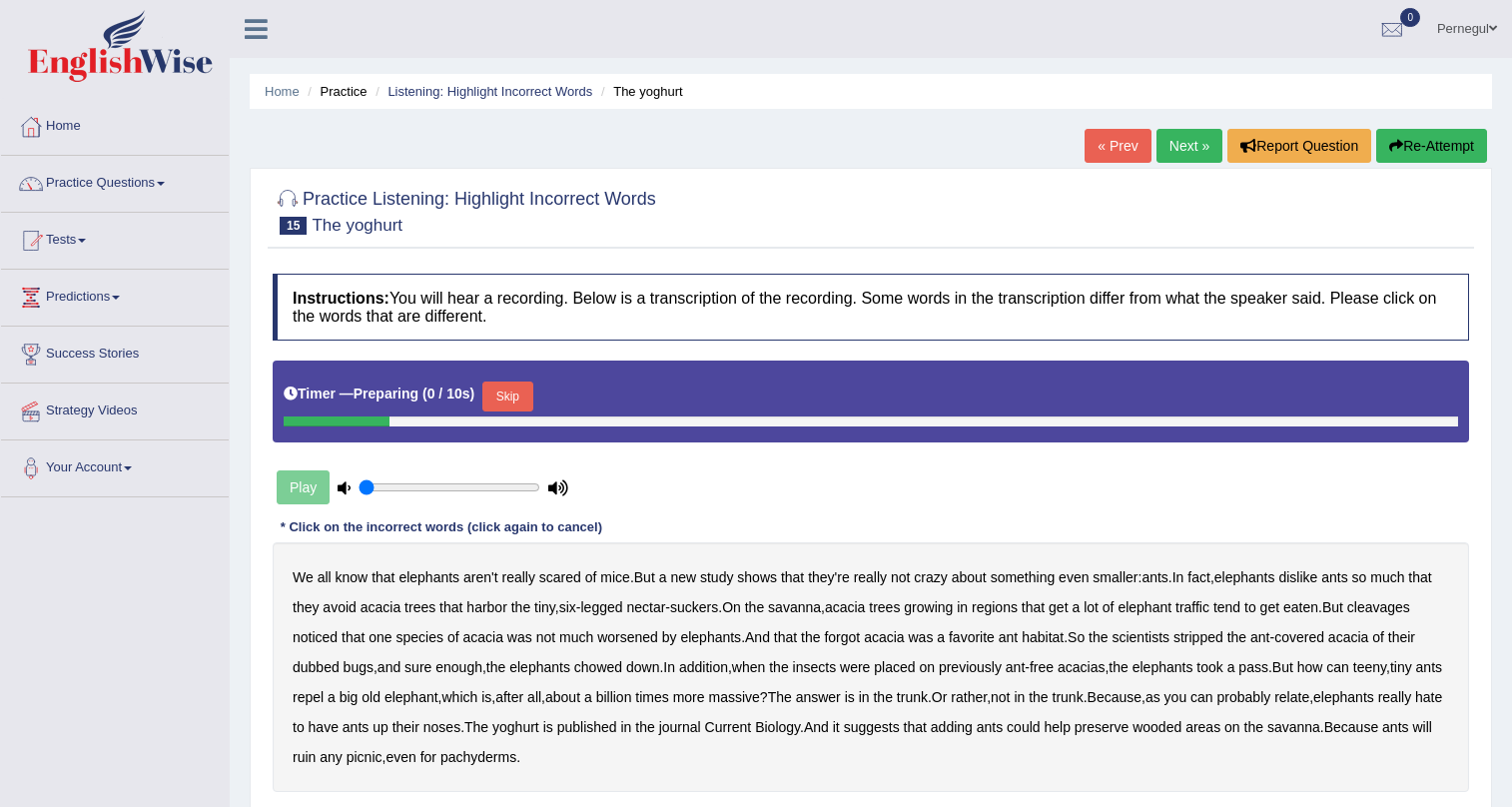 scroll, scrollTop: 0, scrollLeft: 0, axis: both 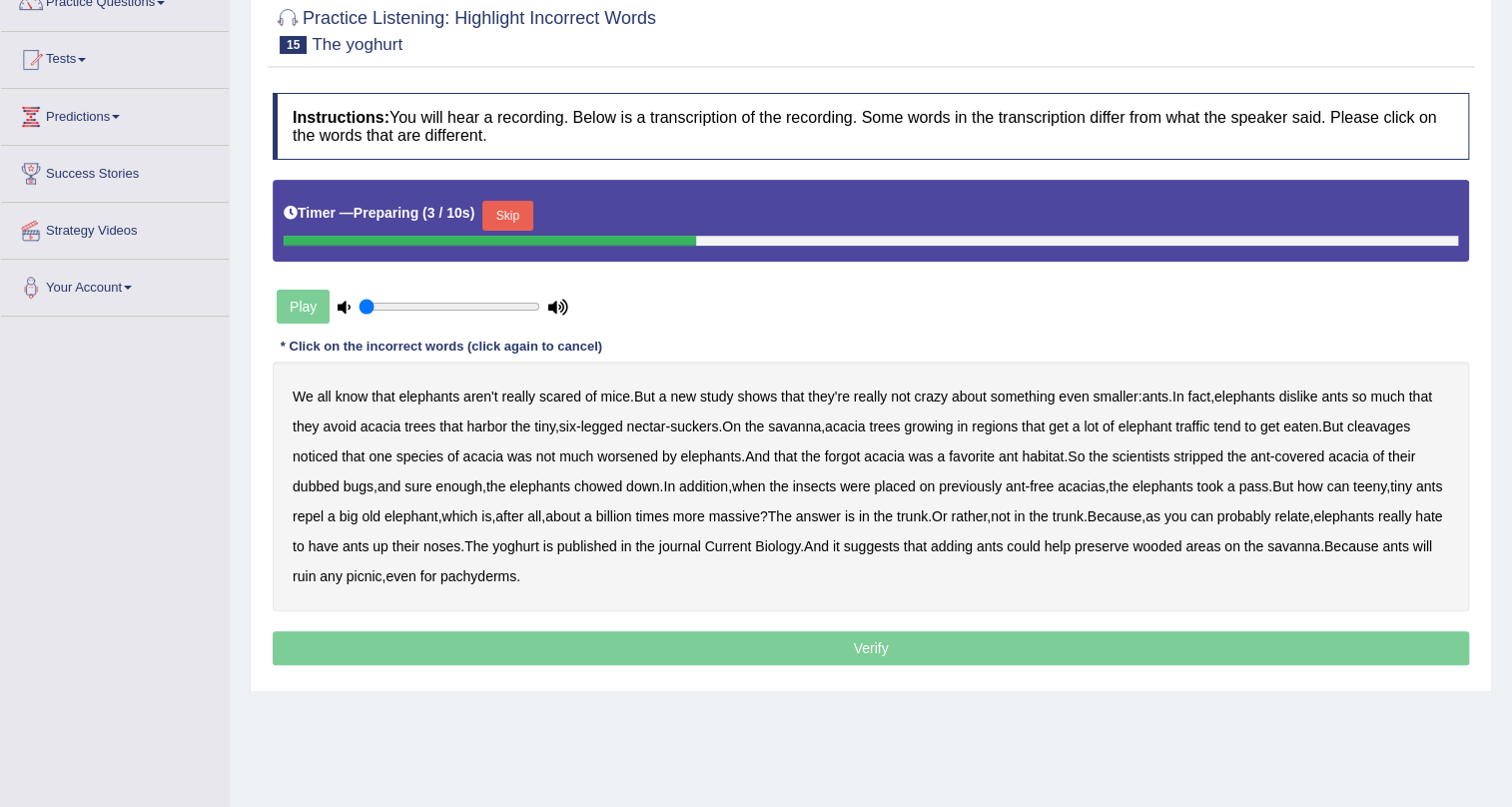click on "Skip" at bounding box center [507, 216] 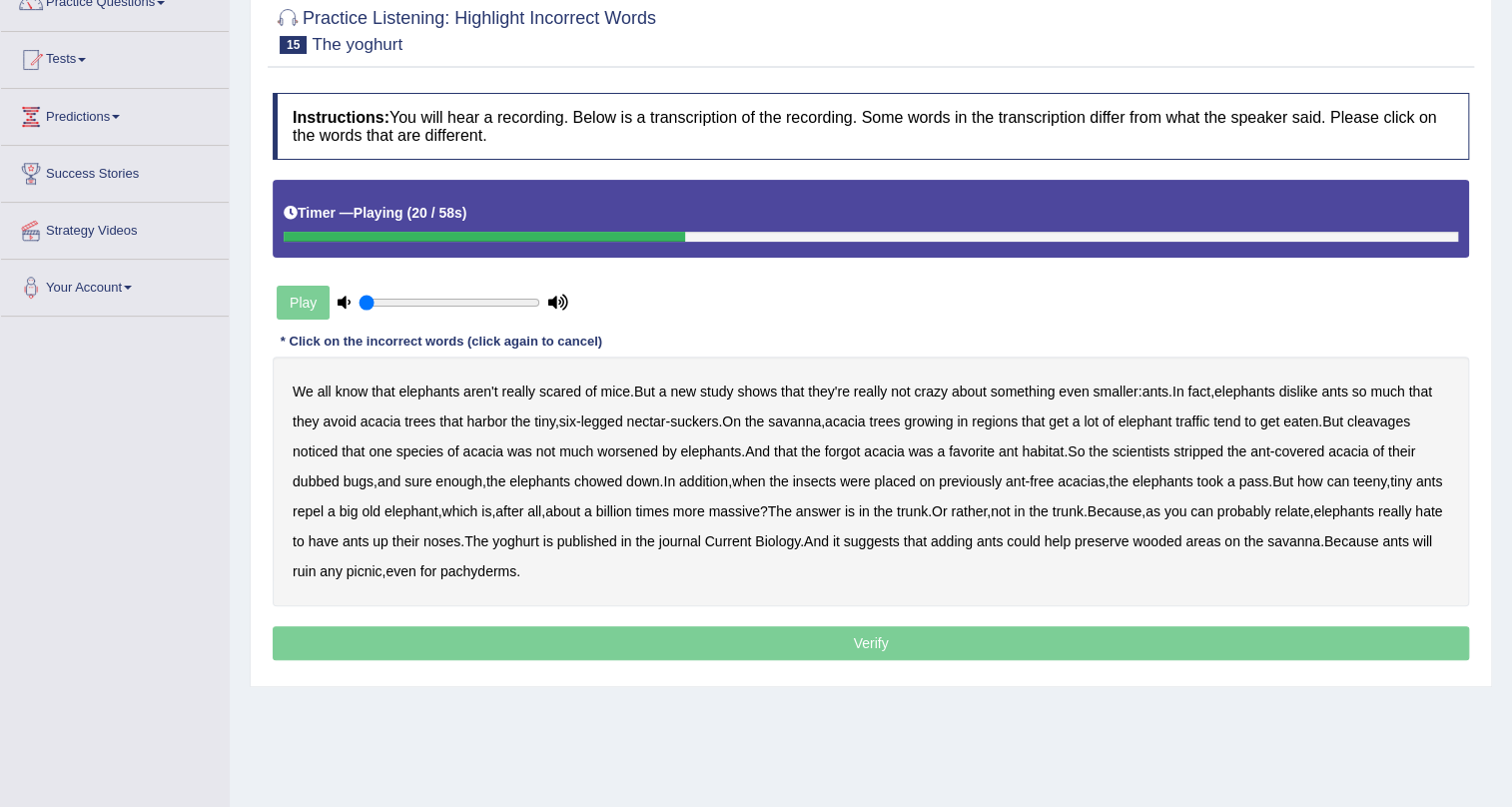 click on "cleavages" at bounding box center (1378, 421) 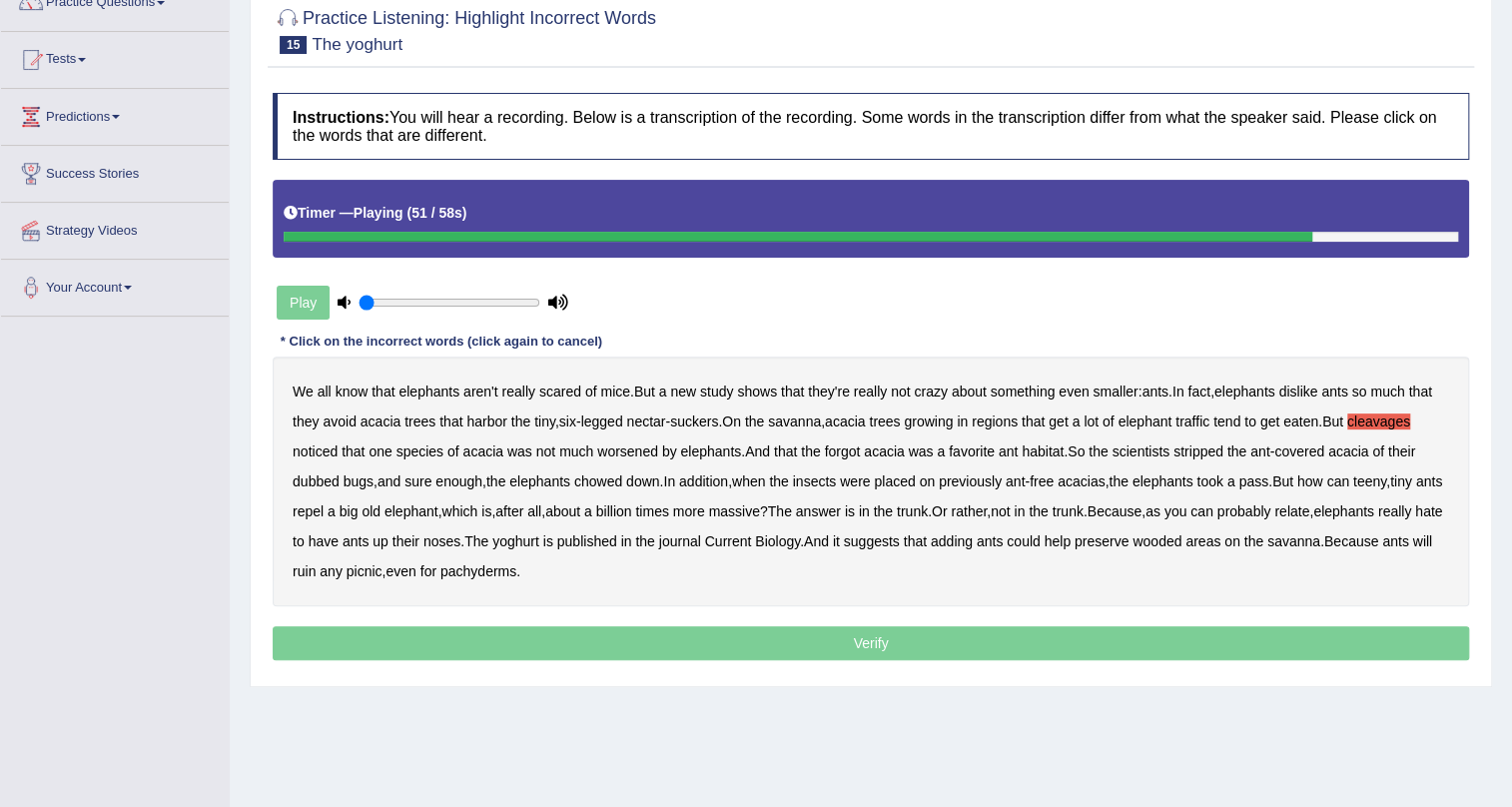 click on "yoghurt" at bounding box center (515, 541) 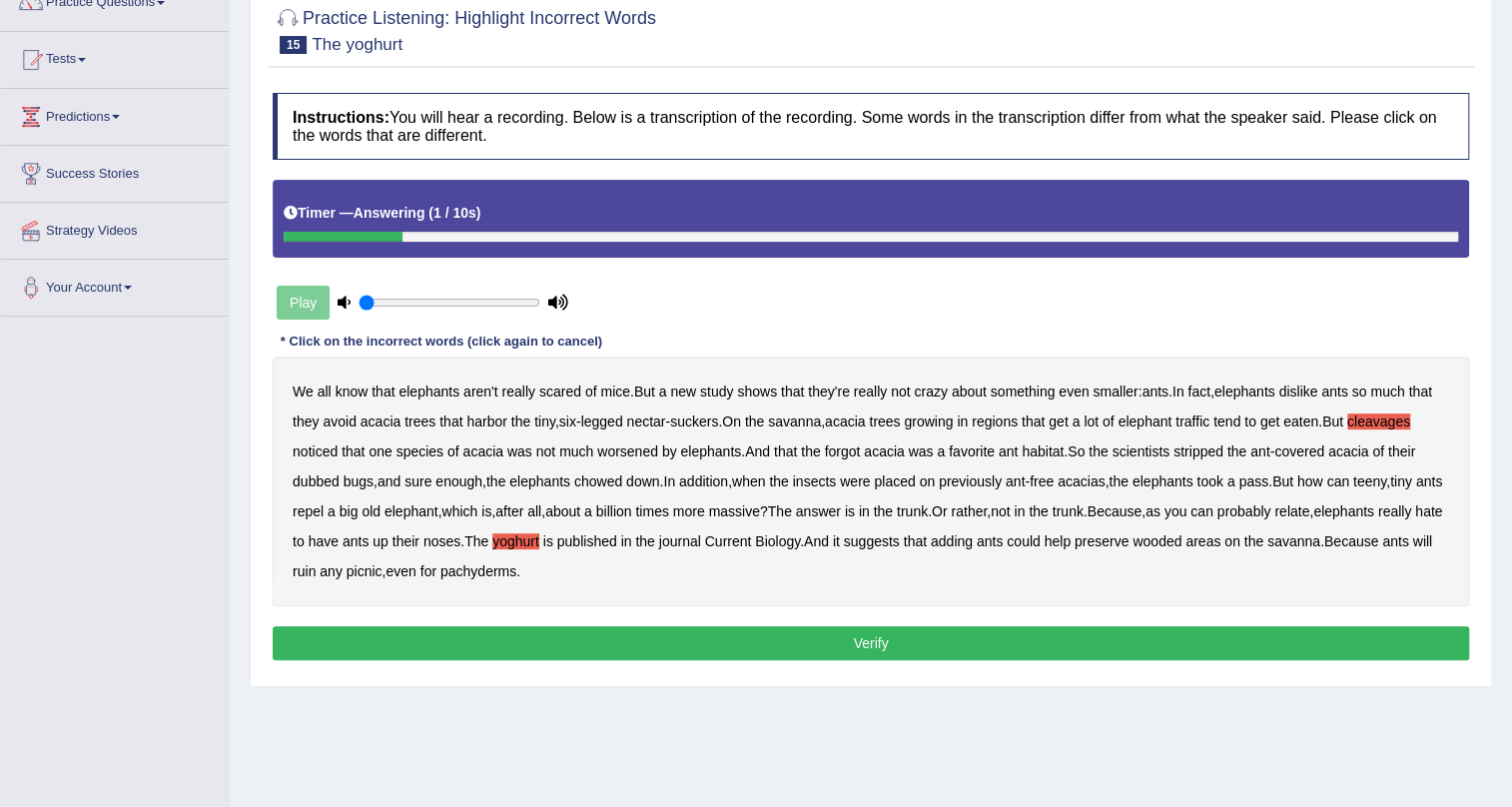 click on "Verify" at bounding box center (871, 643) 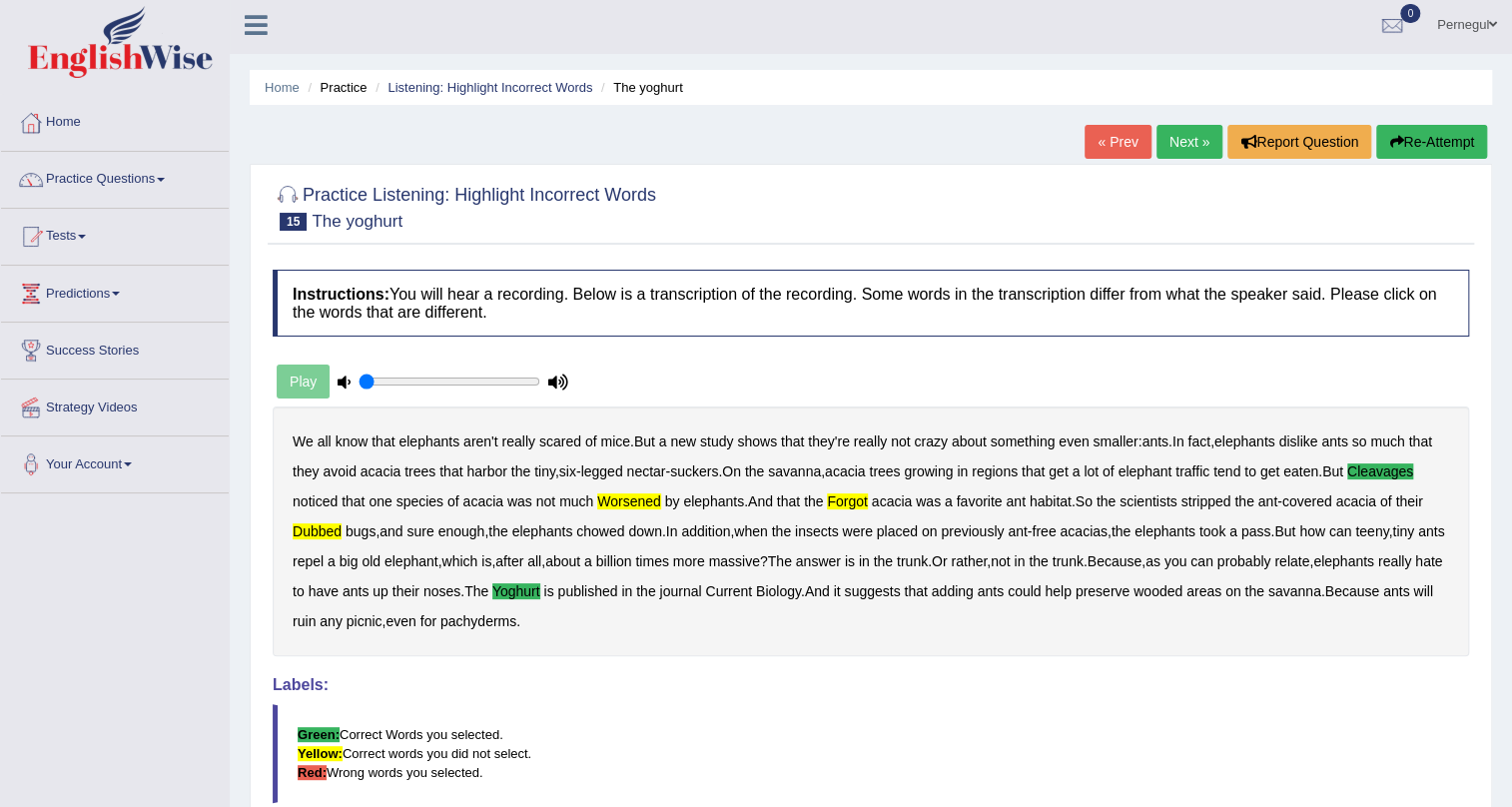 scroll, scrollTop: 0, scrollLeft: 0, axis: both 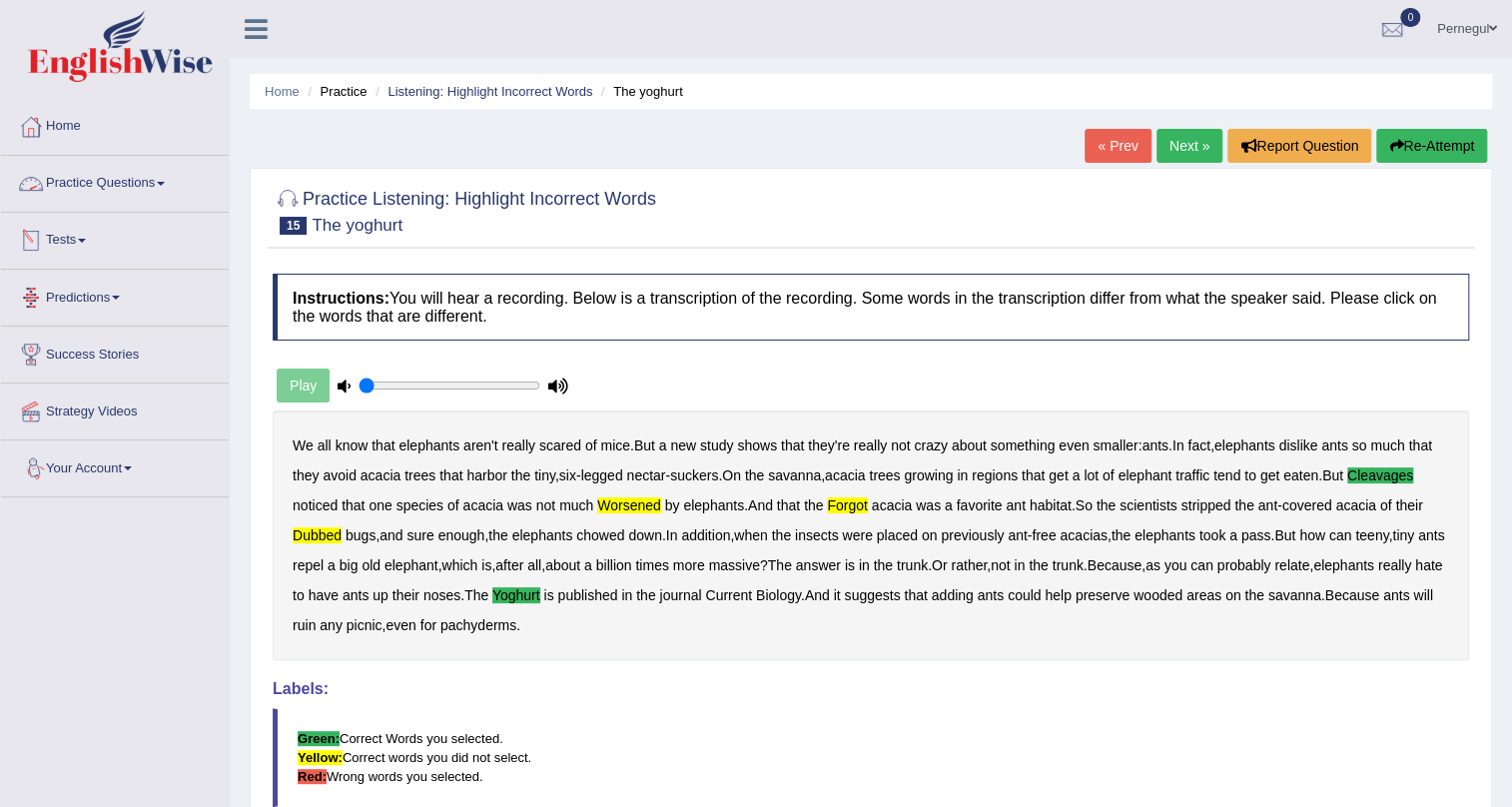 click on "Practice Questions" at bounding box center [115, 181] 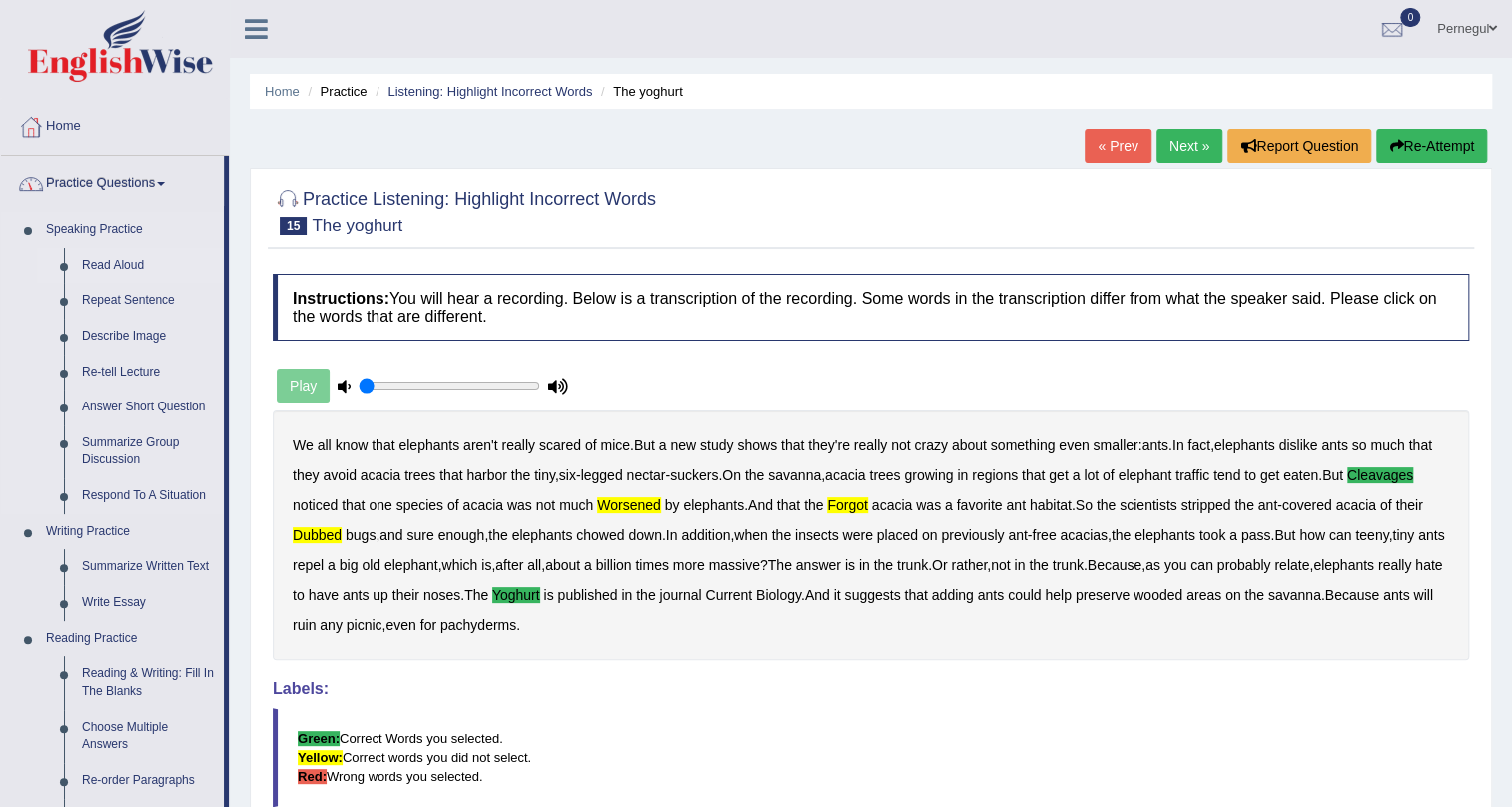 click on "Read Aloud" at bounding box center (148, 266) 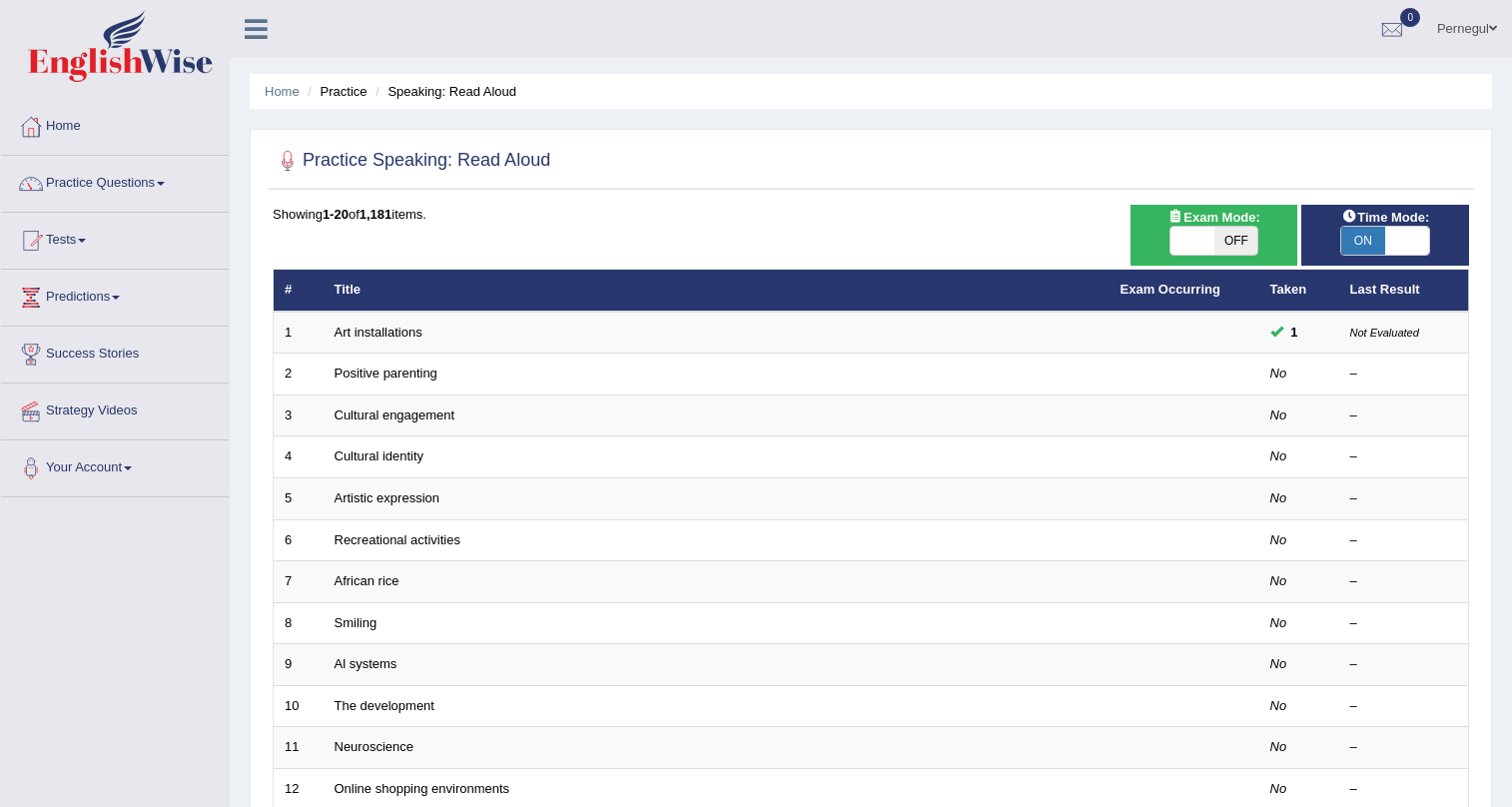 scroll, scrollTop: 0, scrollLeft: 0, axis: both 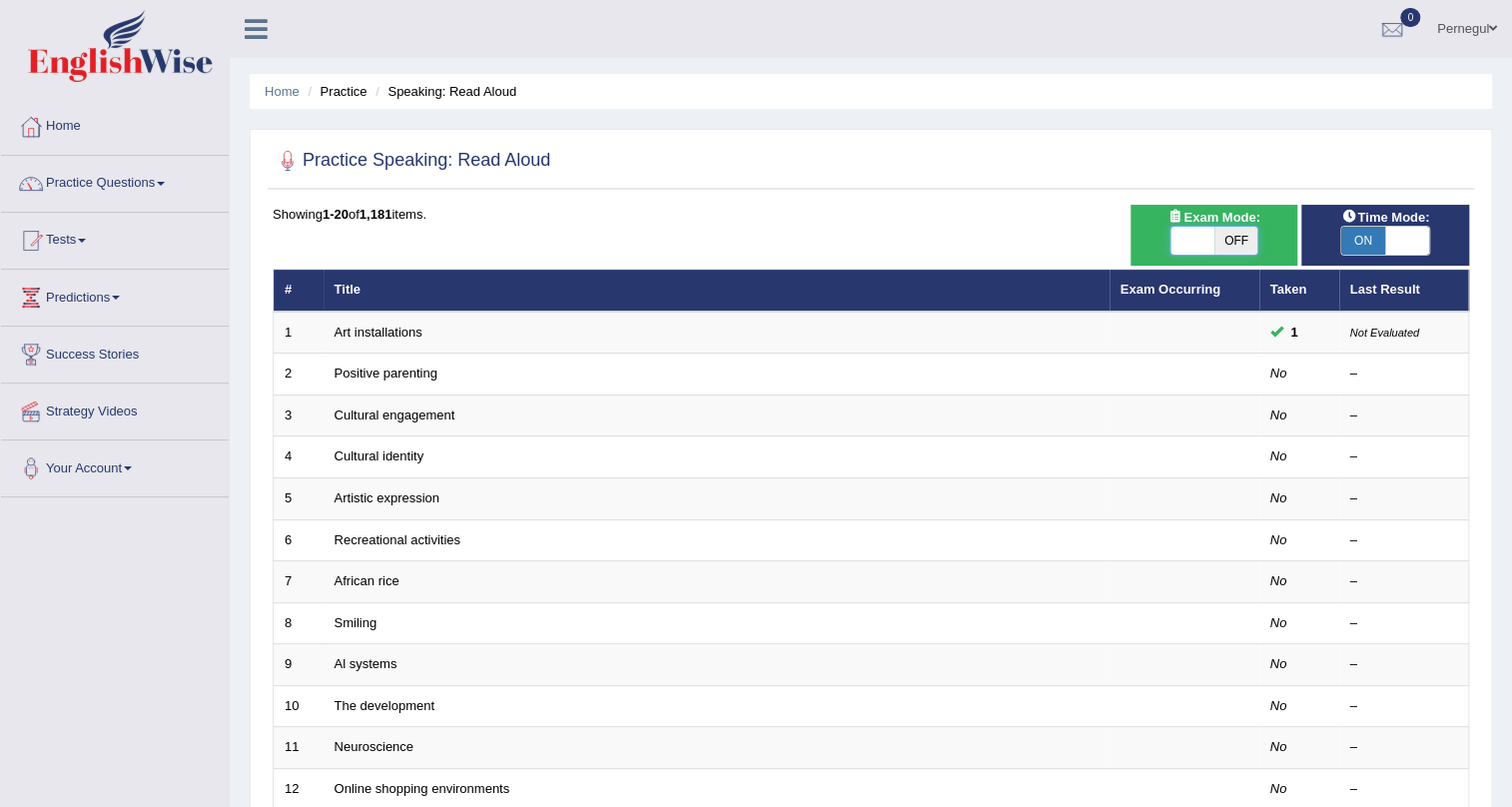 click at bounding box center (1192, 241) 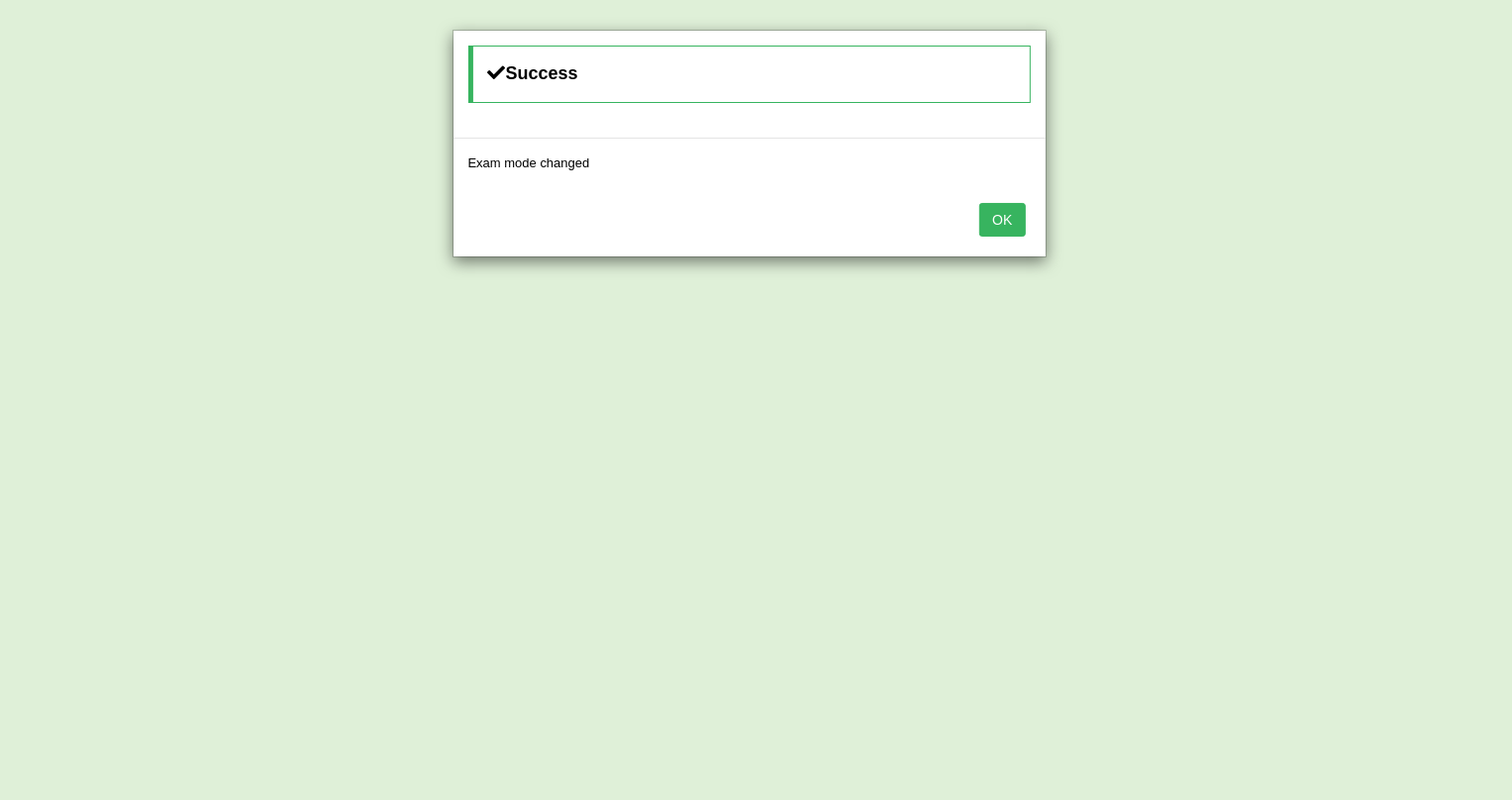click on "OK" at bounding box center [1002, 220] 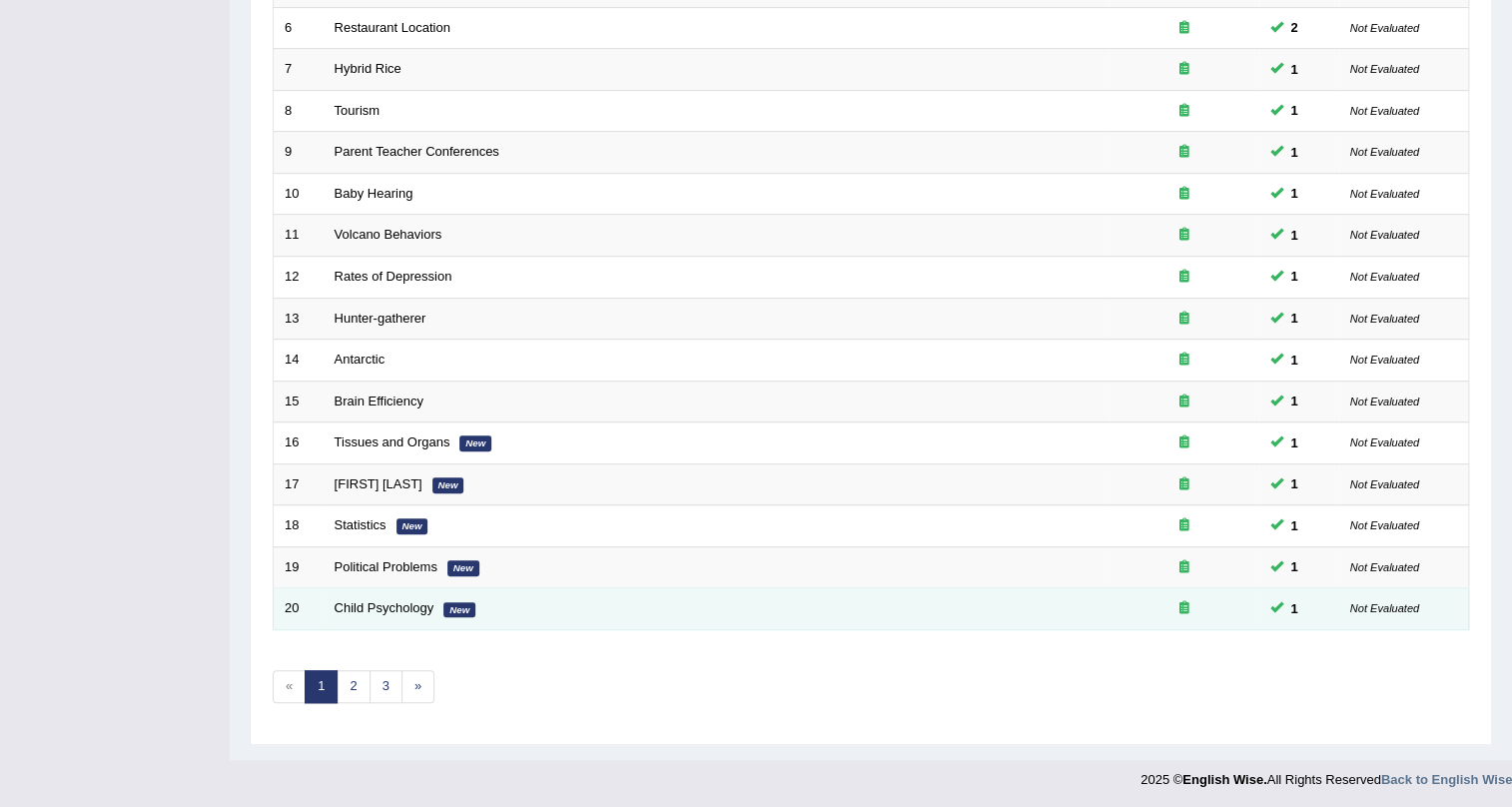 scroll, scrollTop: 512, scrollLeft: 0, axis: vertical 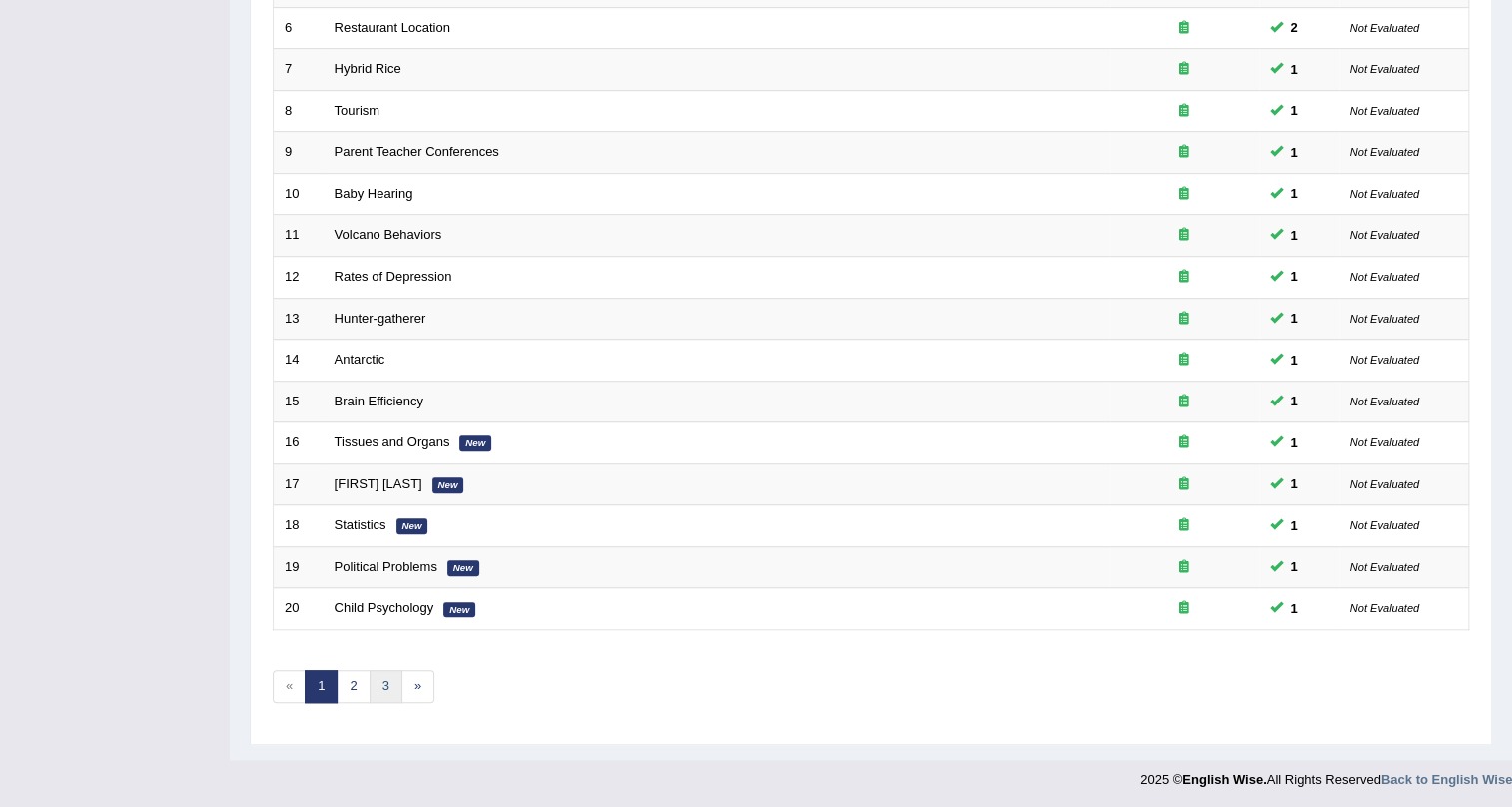 click on "3" at bounding box center (385, 686) 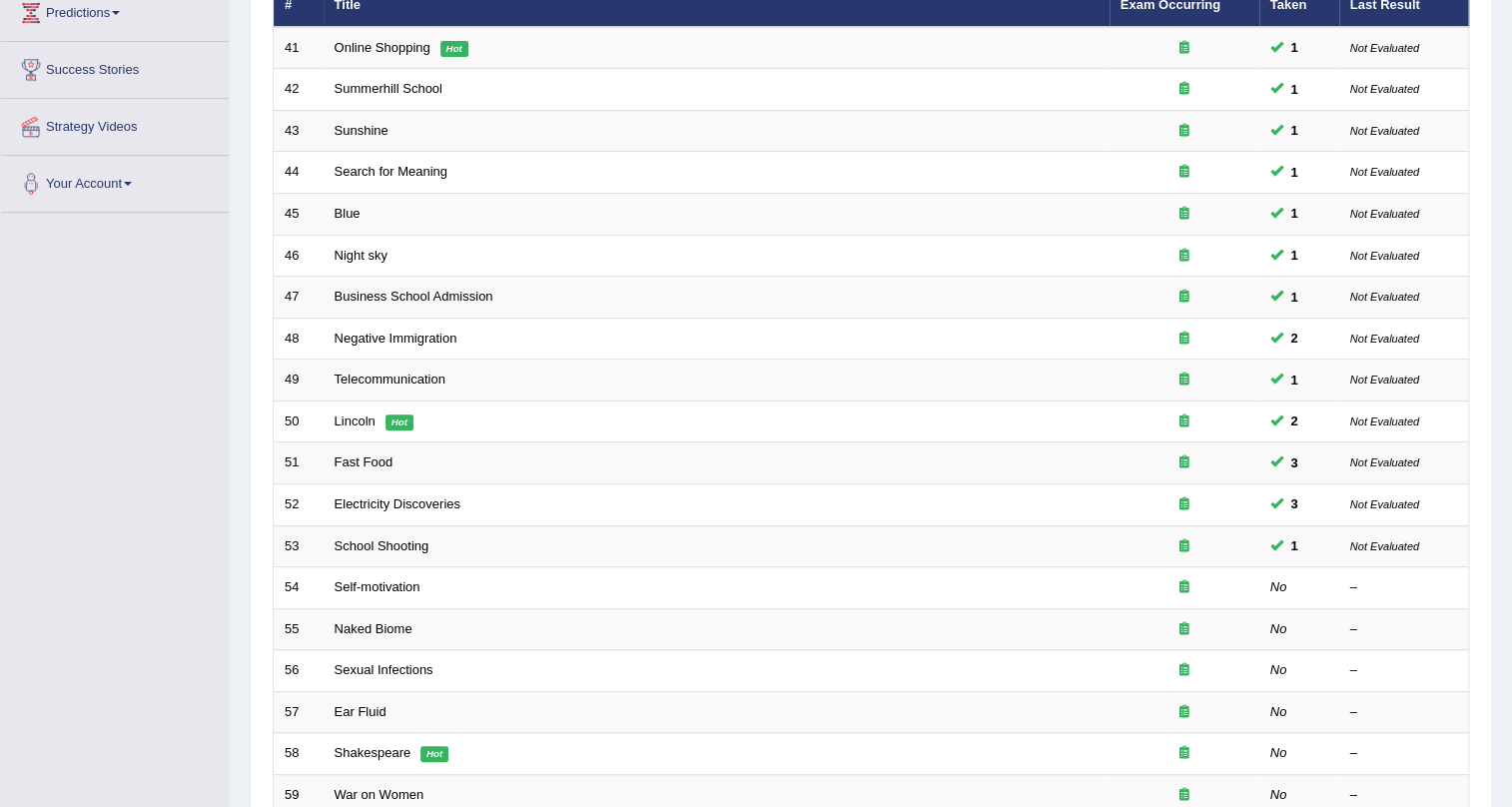 scroll, scrollTop: 0, scrollLeft: 0, axis: both 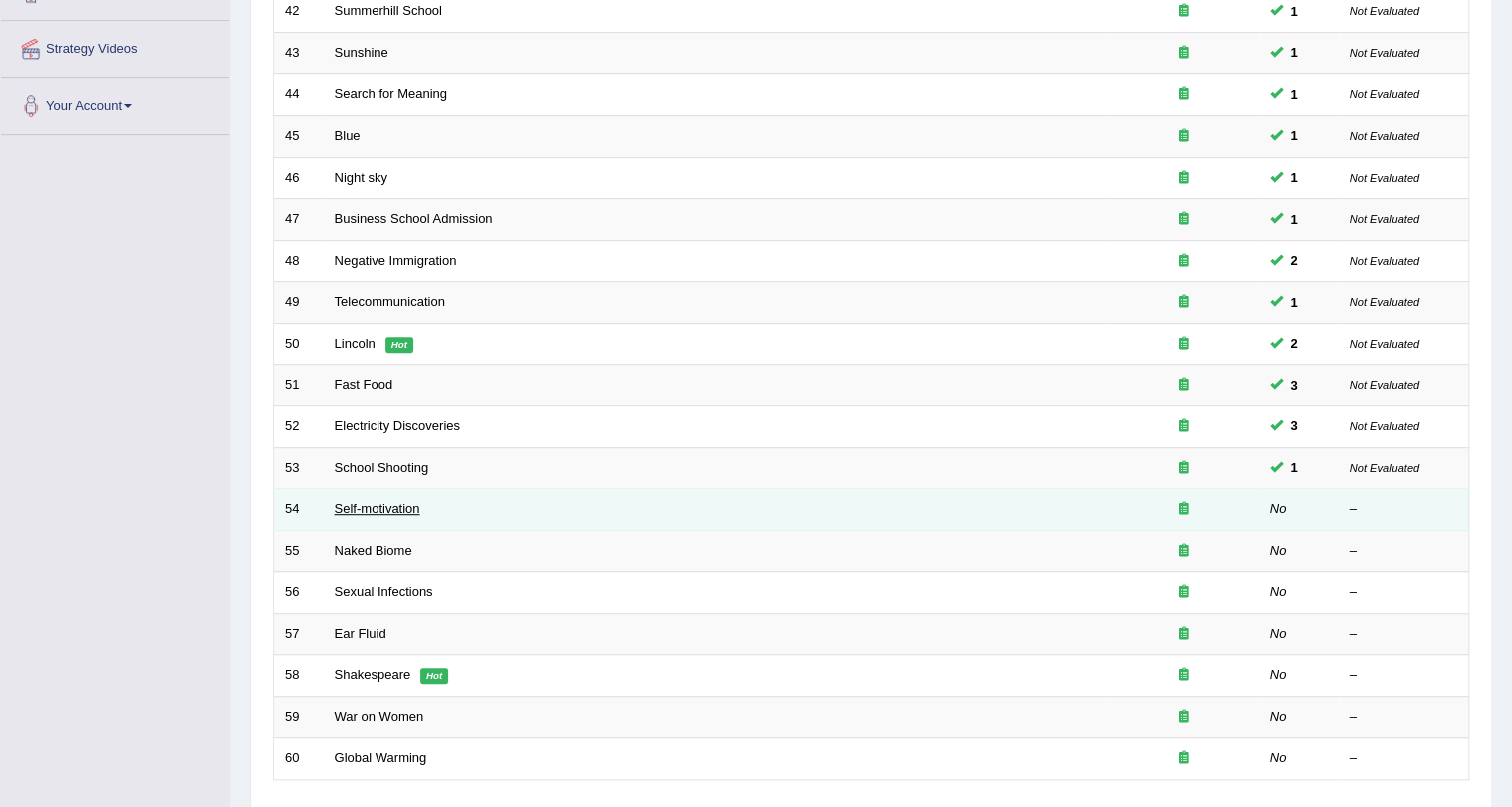 click on "Self-motivation" at bounding box center (378, 508) 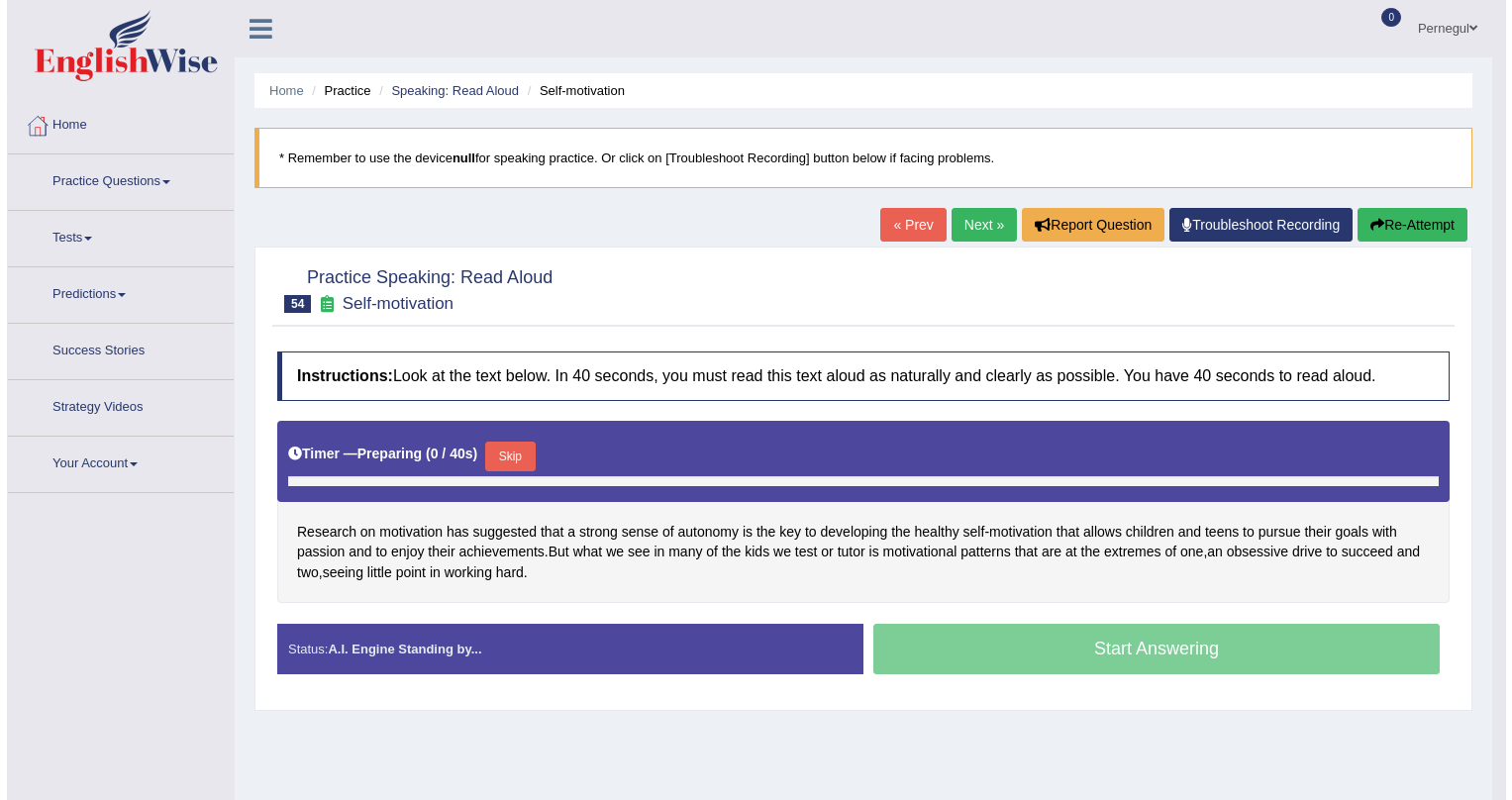 scroll, scrollTop: 0, scrollLeft: 0, axis: both 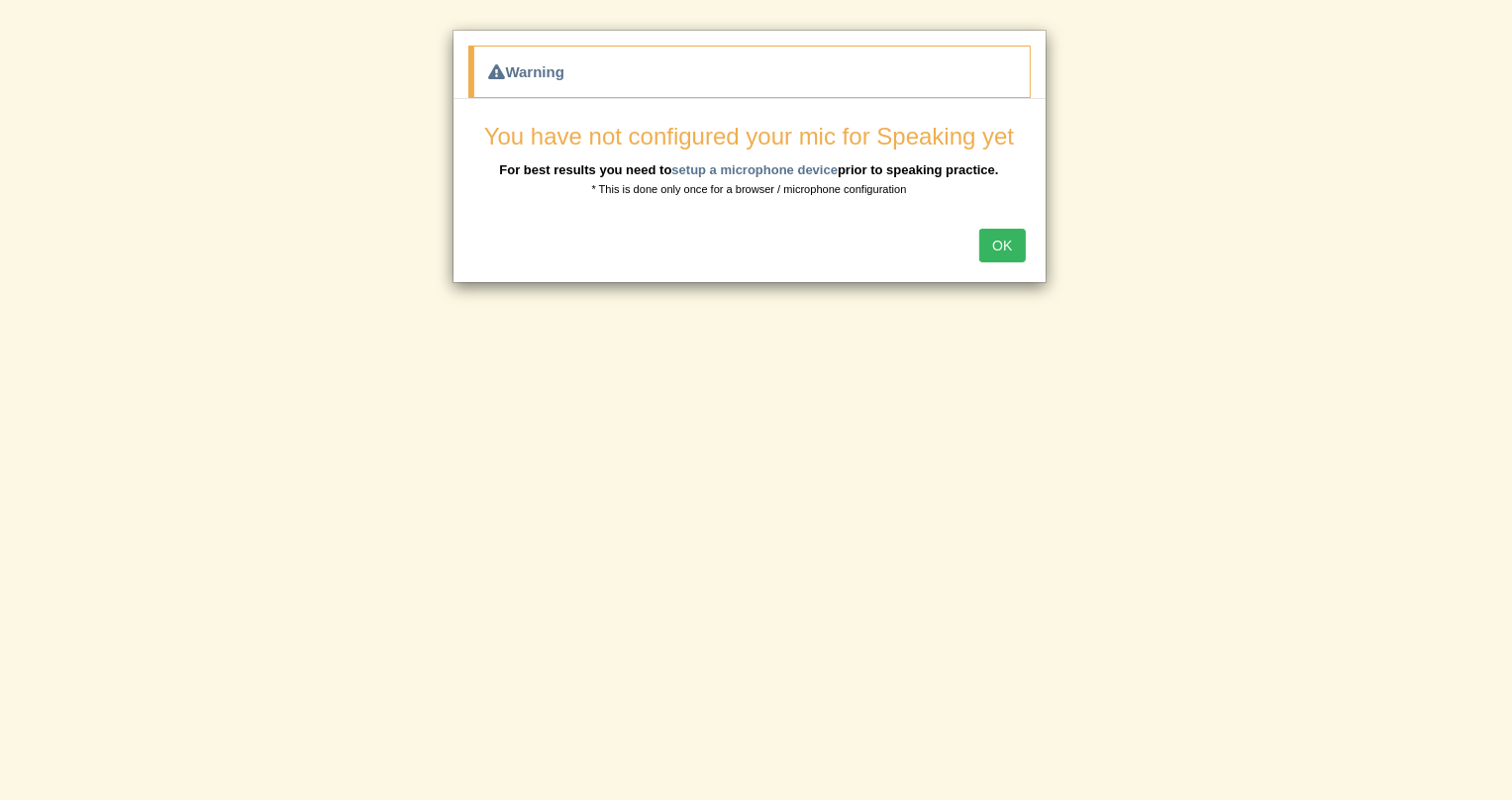 click on "OK" at bounding box center (1002, 246) 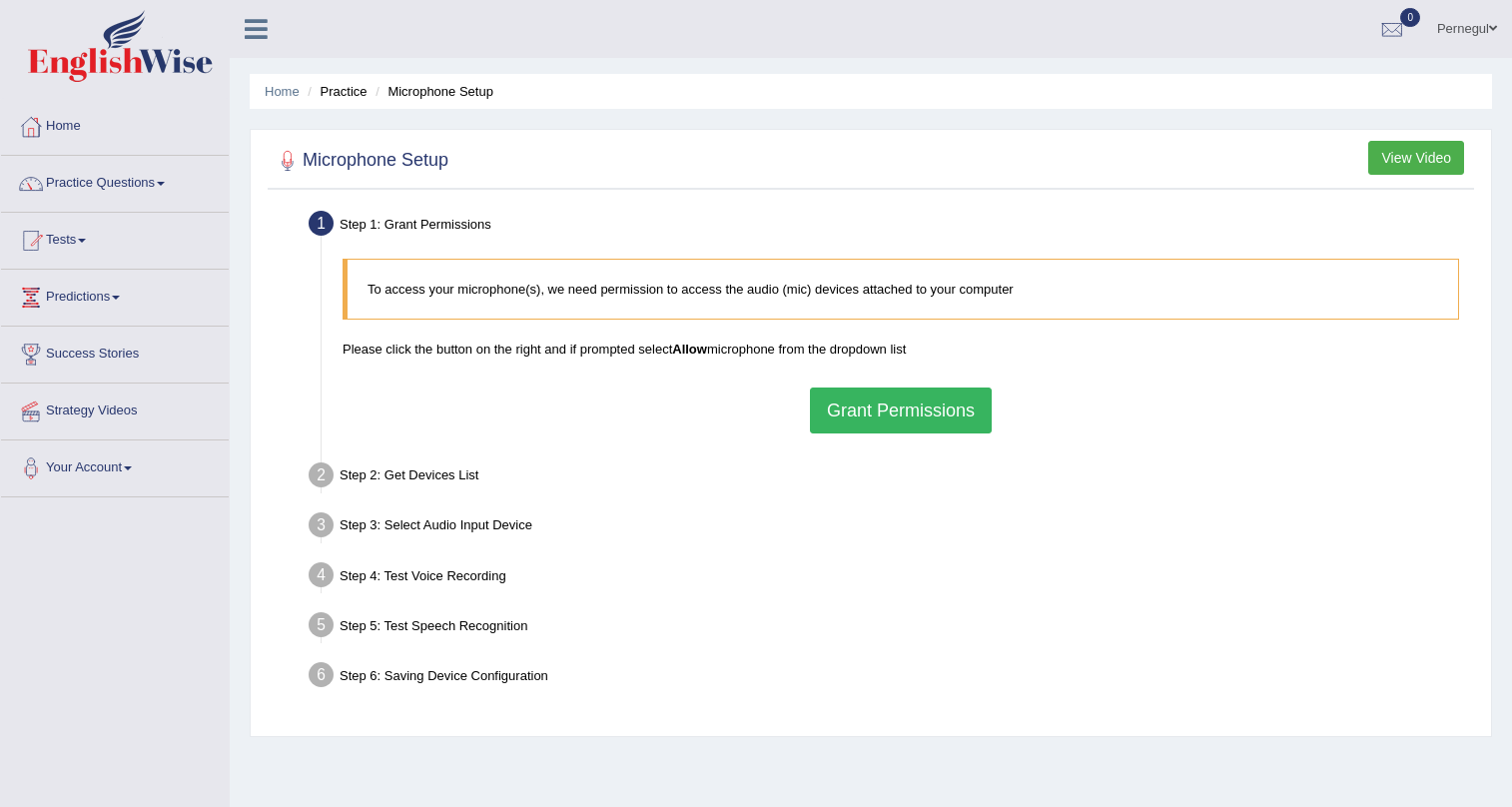 scroll, scrollTop: 0, scrollLeft: 0, axis: both 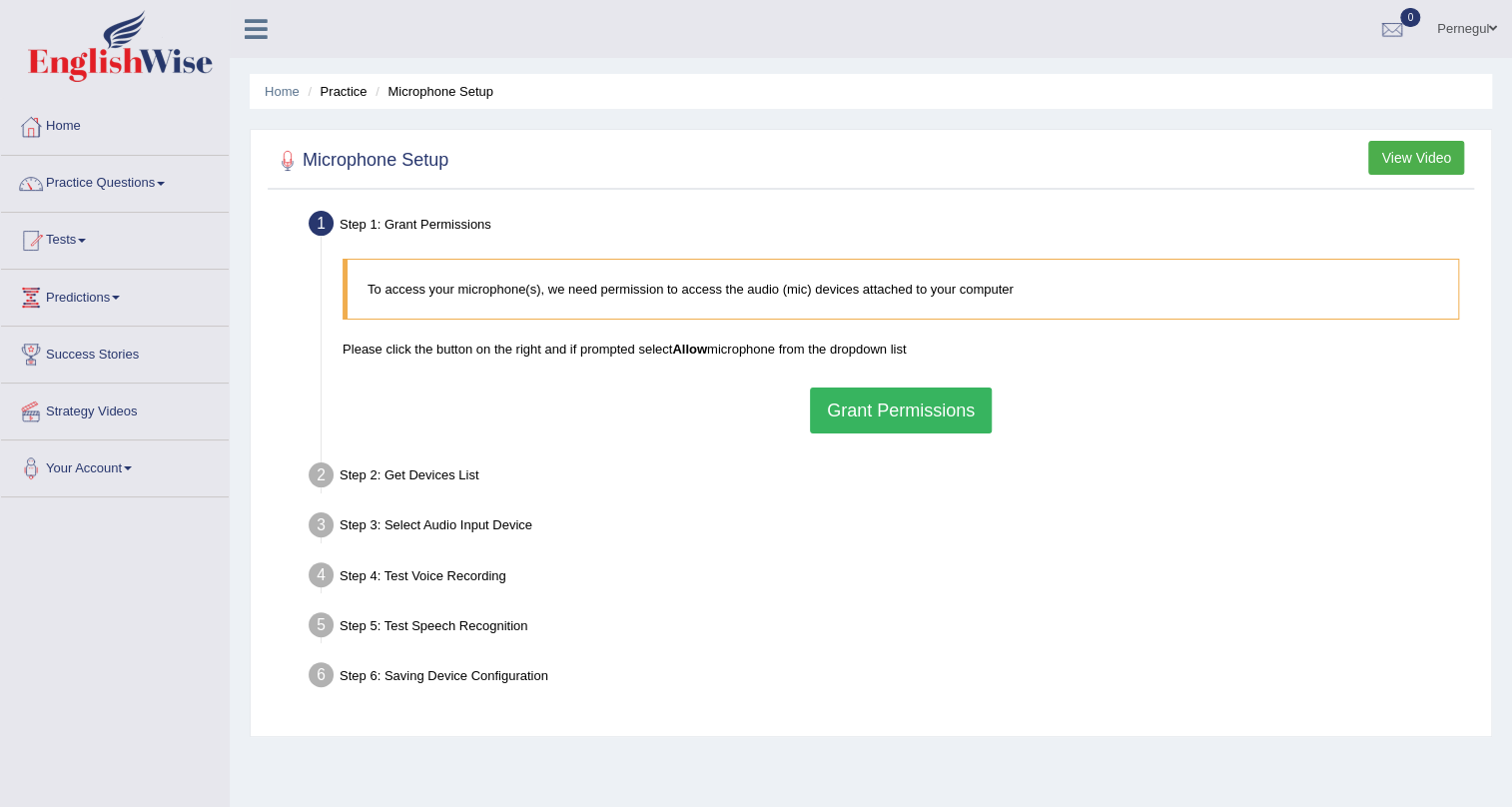 click on "Grant Permissions" at bounding box center [901, 410] 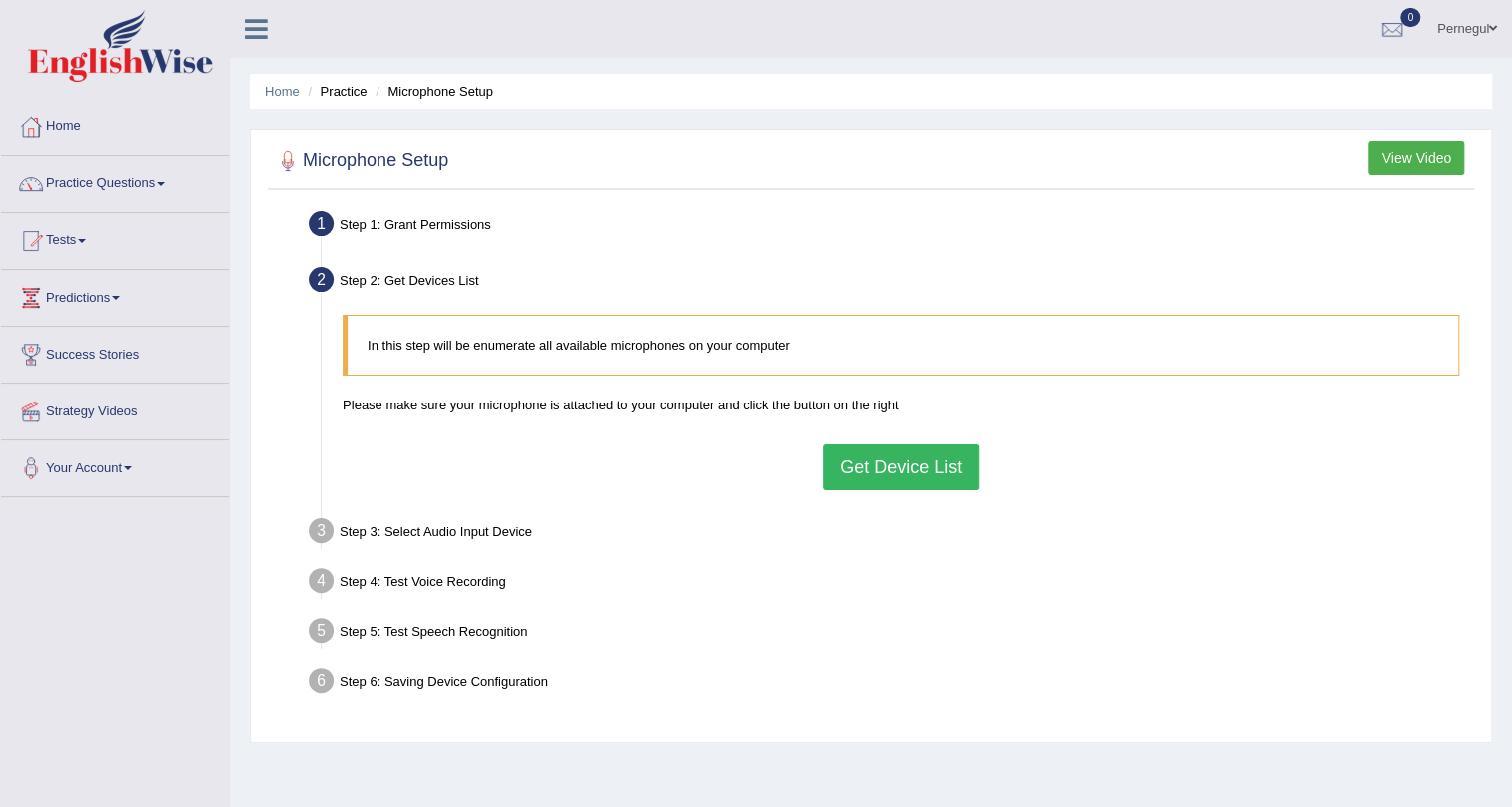 click on "Get Device List" at bounding box center [901, 467] 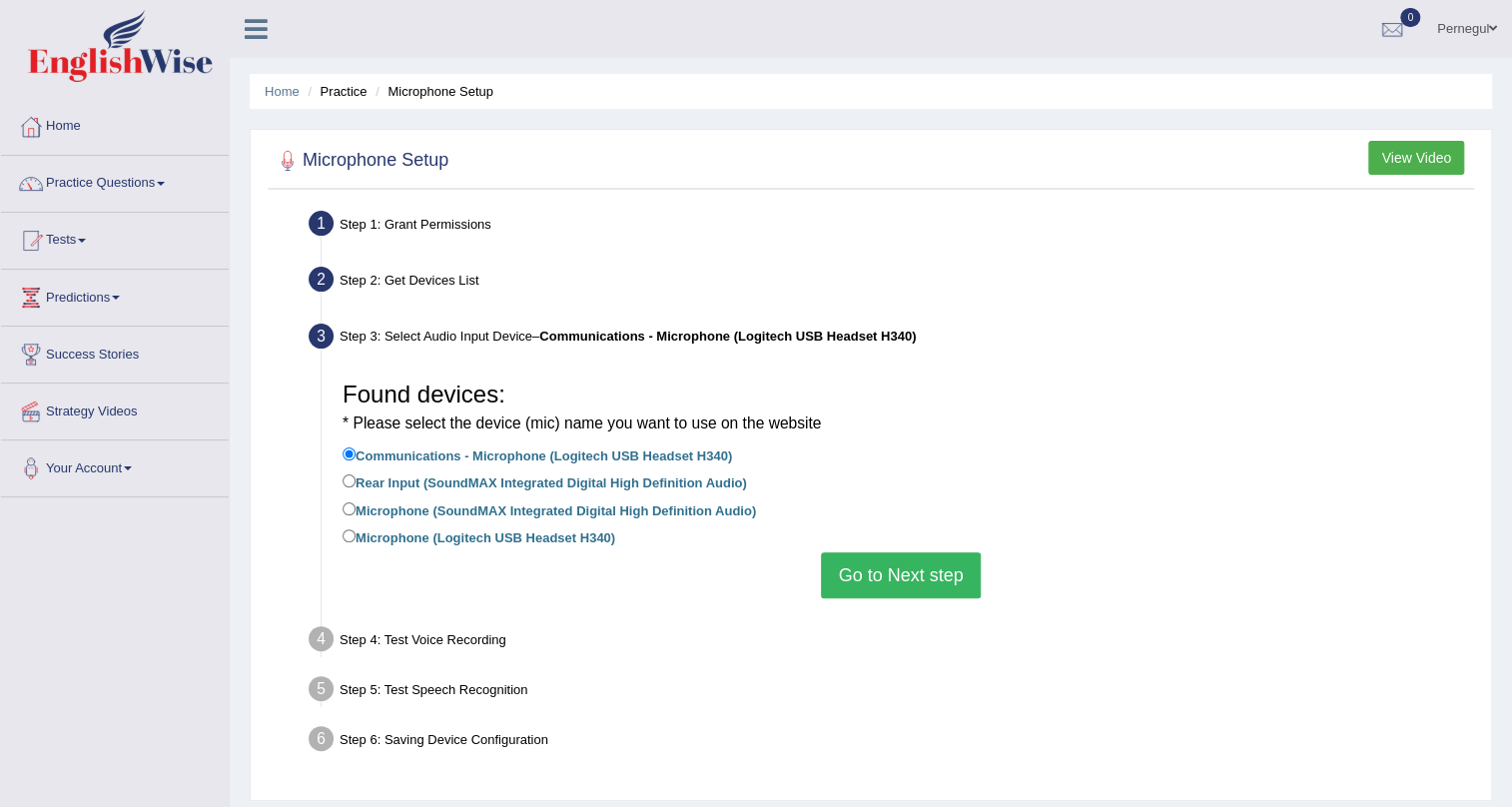 click on "Go to Next step" at bounding box center [900, 575] 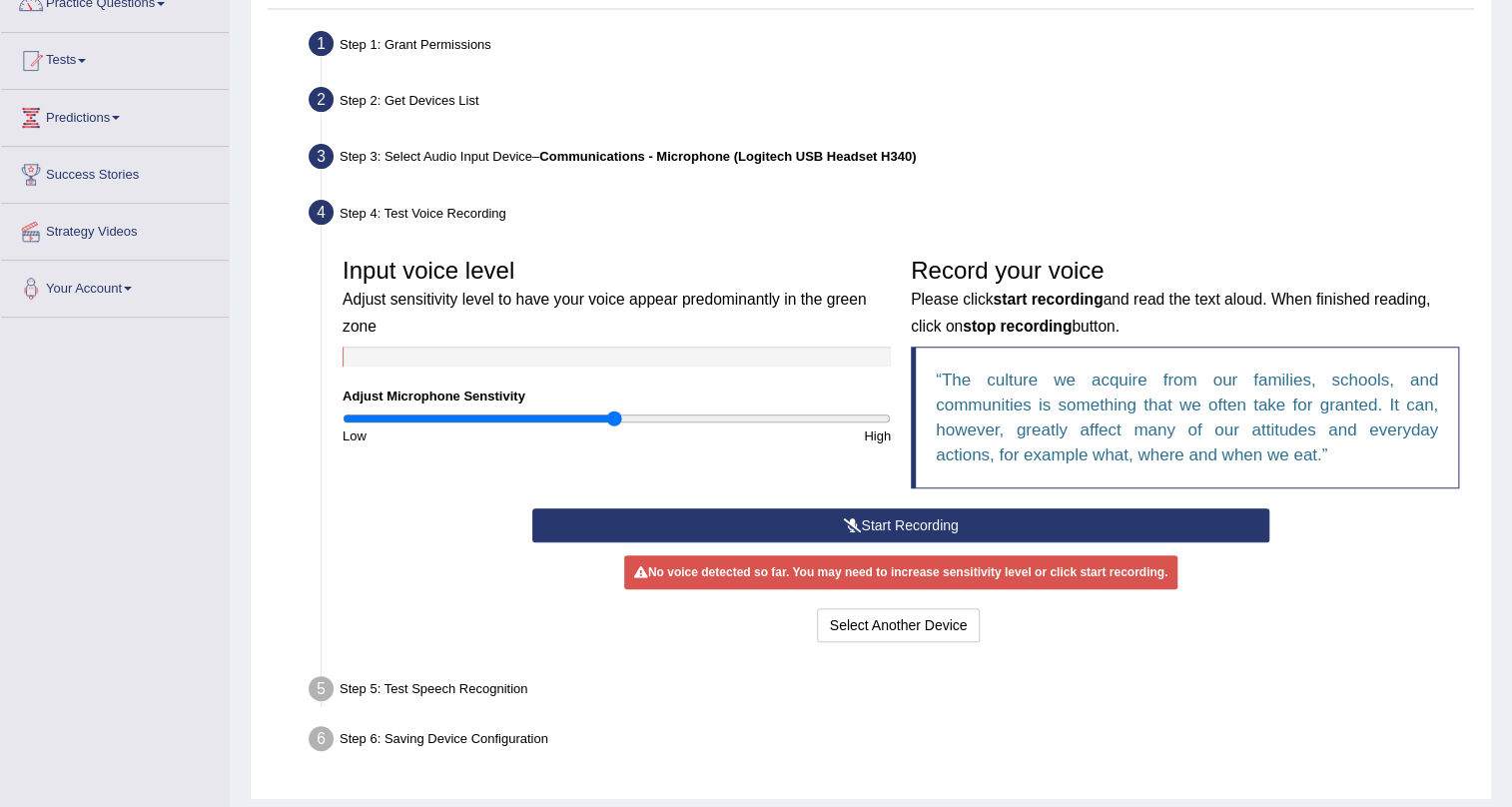scroll, scrollTop: 181, scrollLeft: 0, axis: vertical 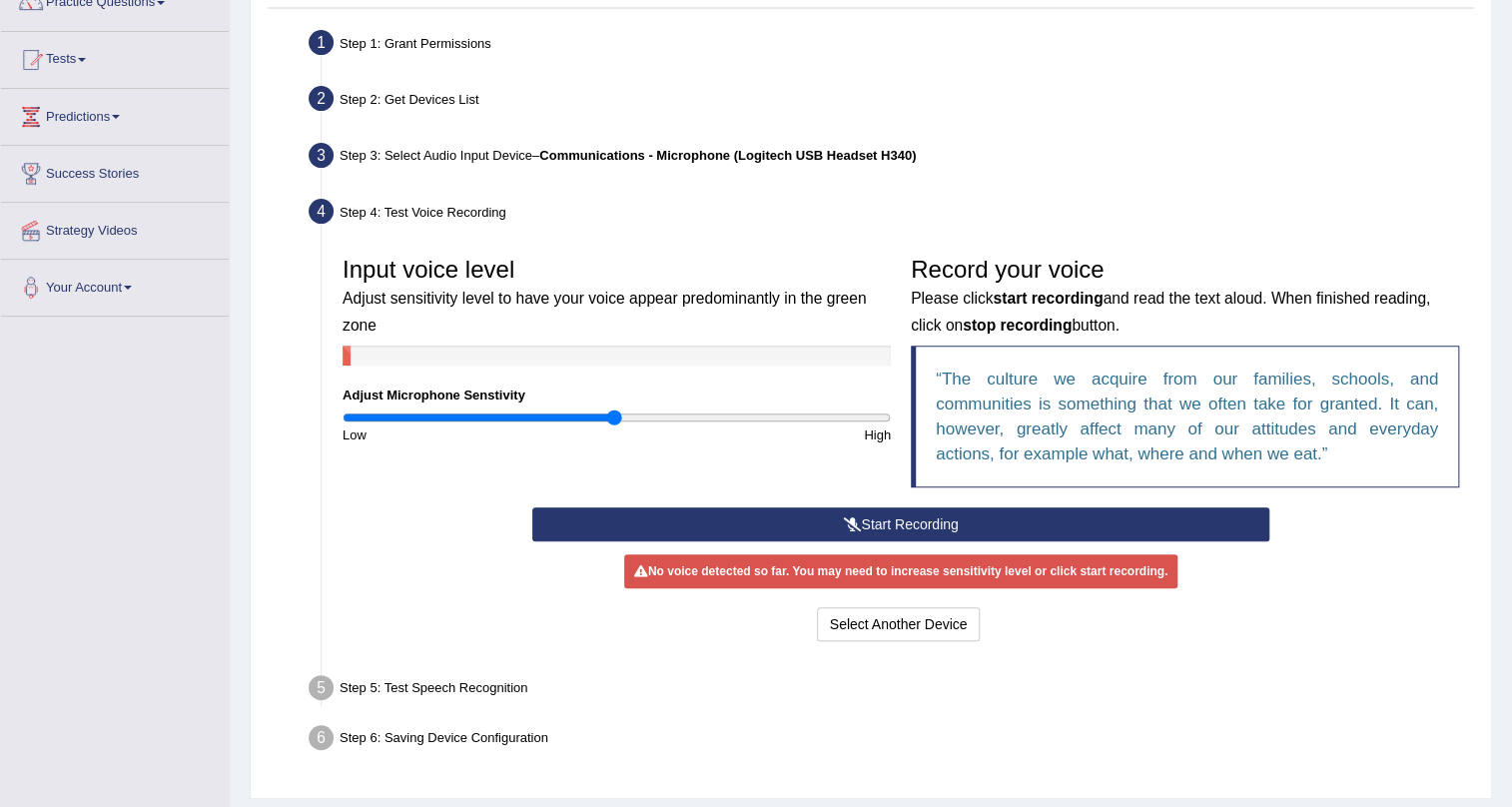 click on "Start Recording" at bounding box center [901, 524] 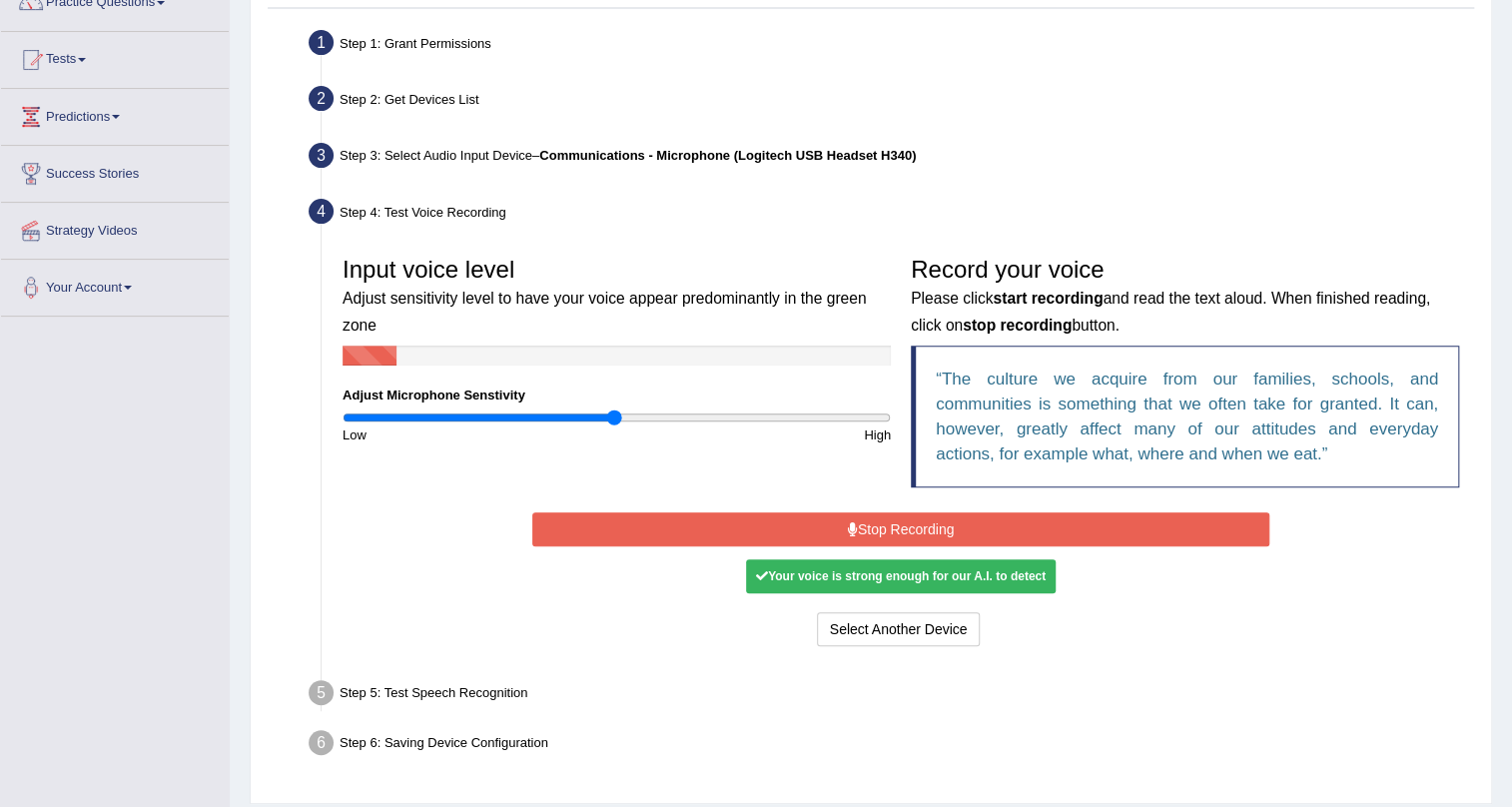 click on "Stop Recording" at bounding box center (901, 529) 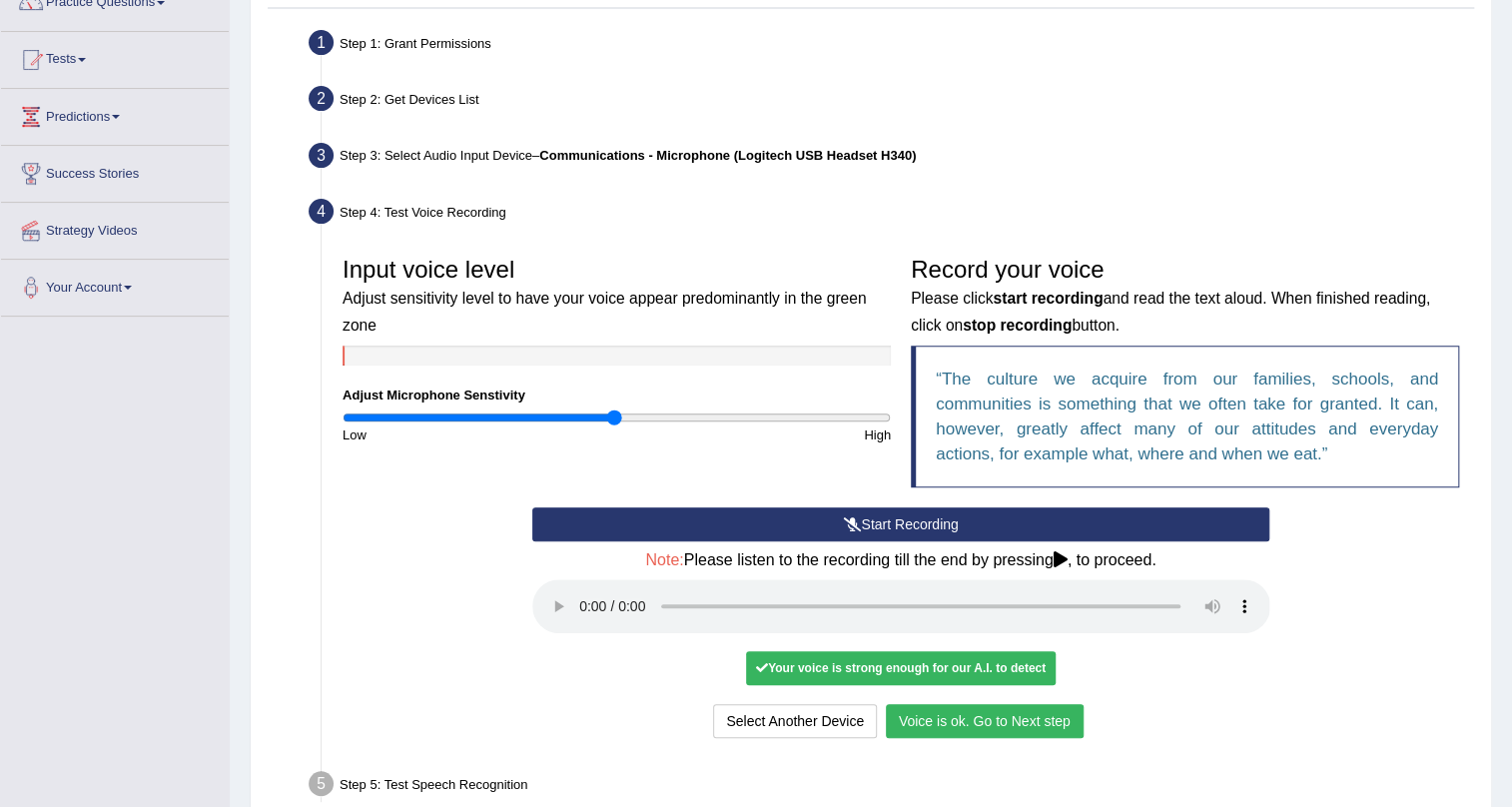 click on "Voice is ok. Go to Next step" at bounding box center [985, 721] 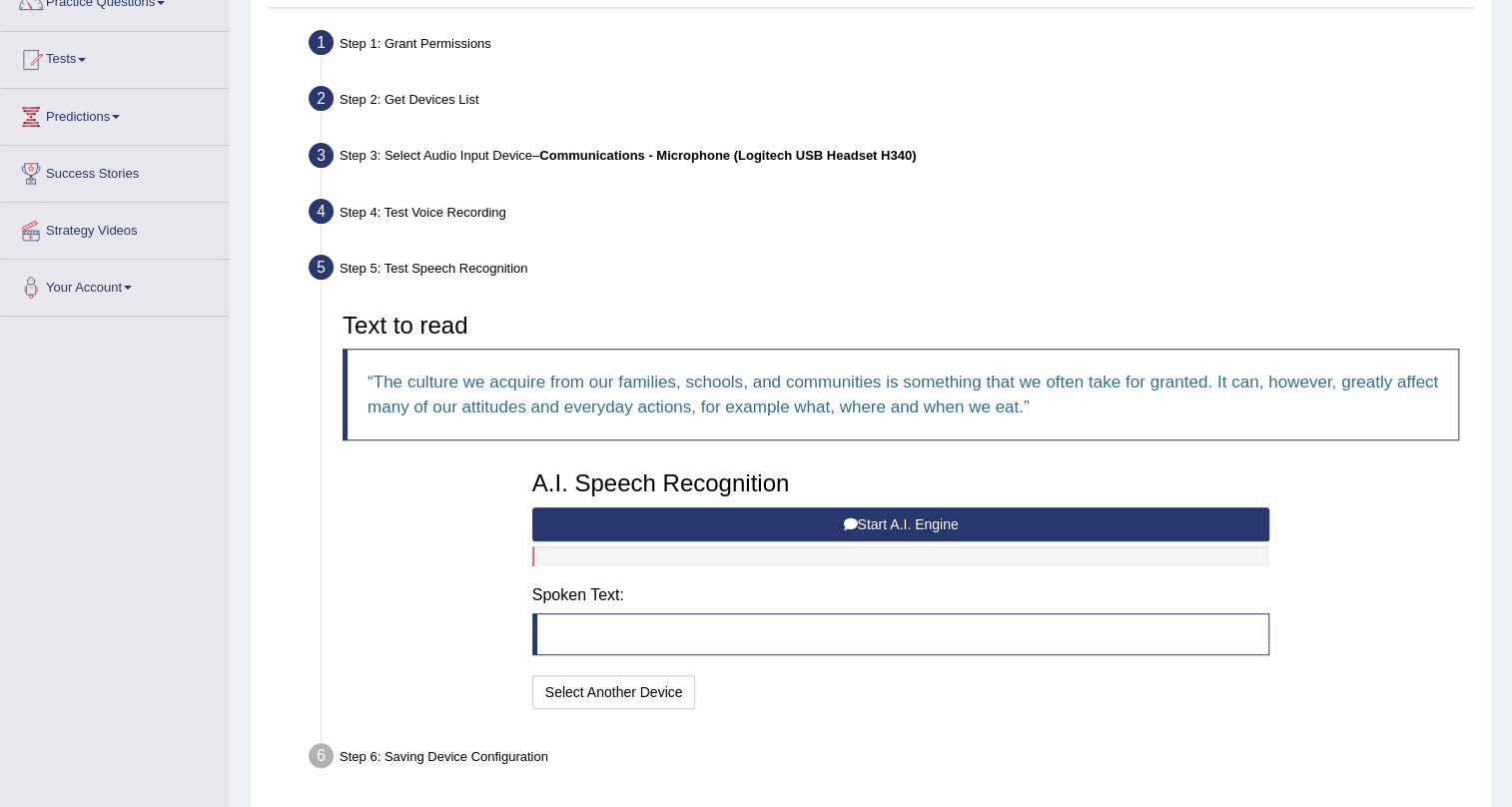 click on "Start A.I. Engine" at bounding box center [901, 524] 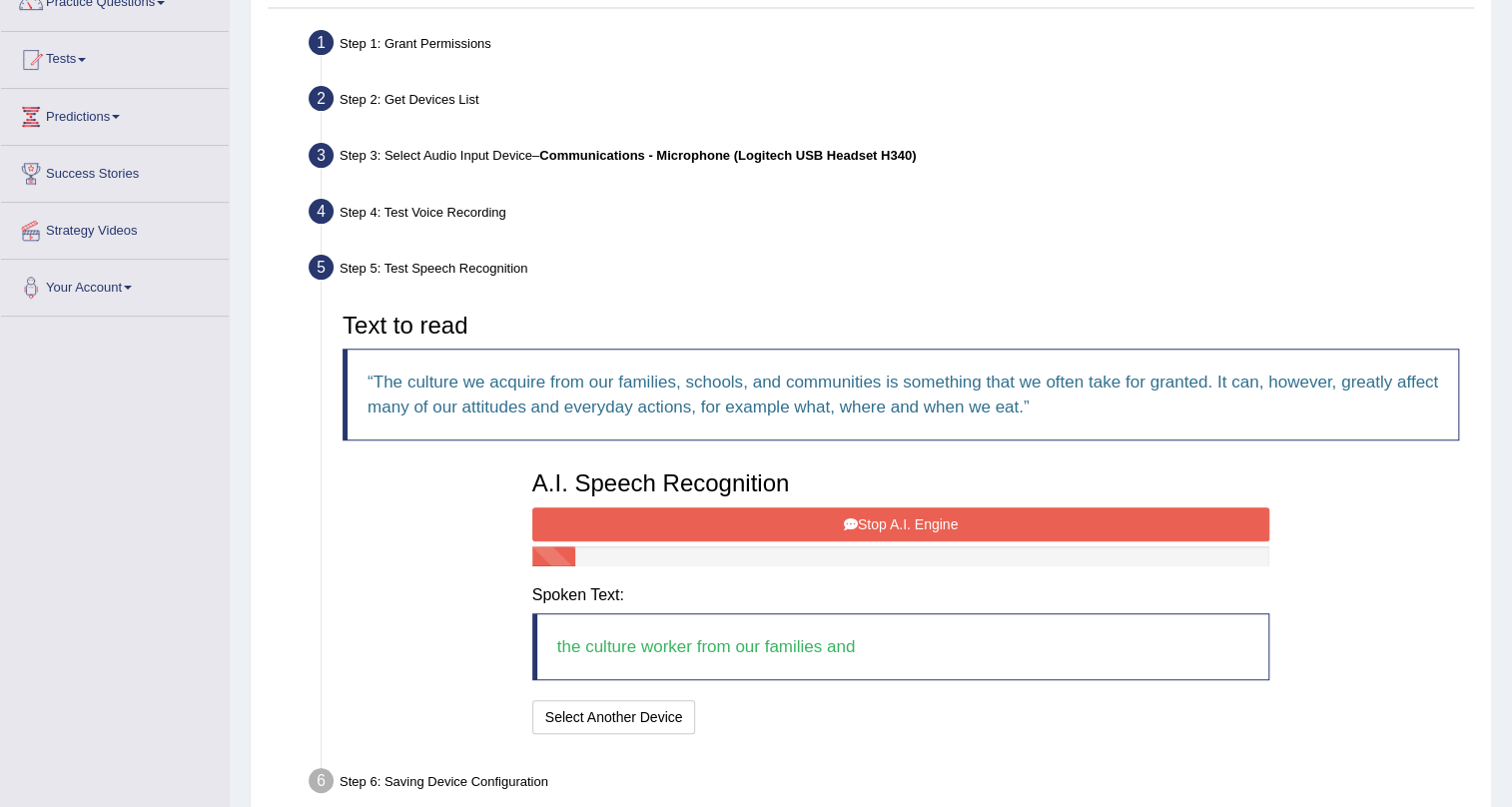 click on "Stop A.I. Engine" at bounding box center (901, 524) 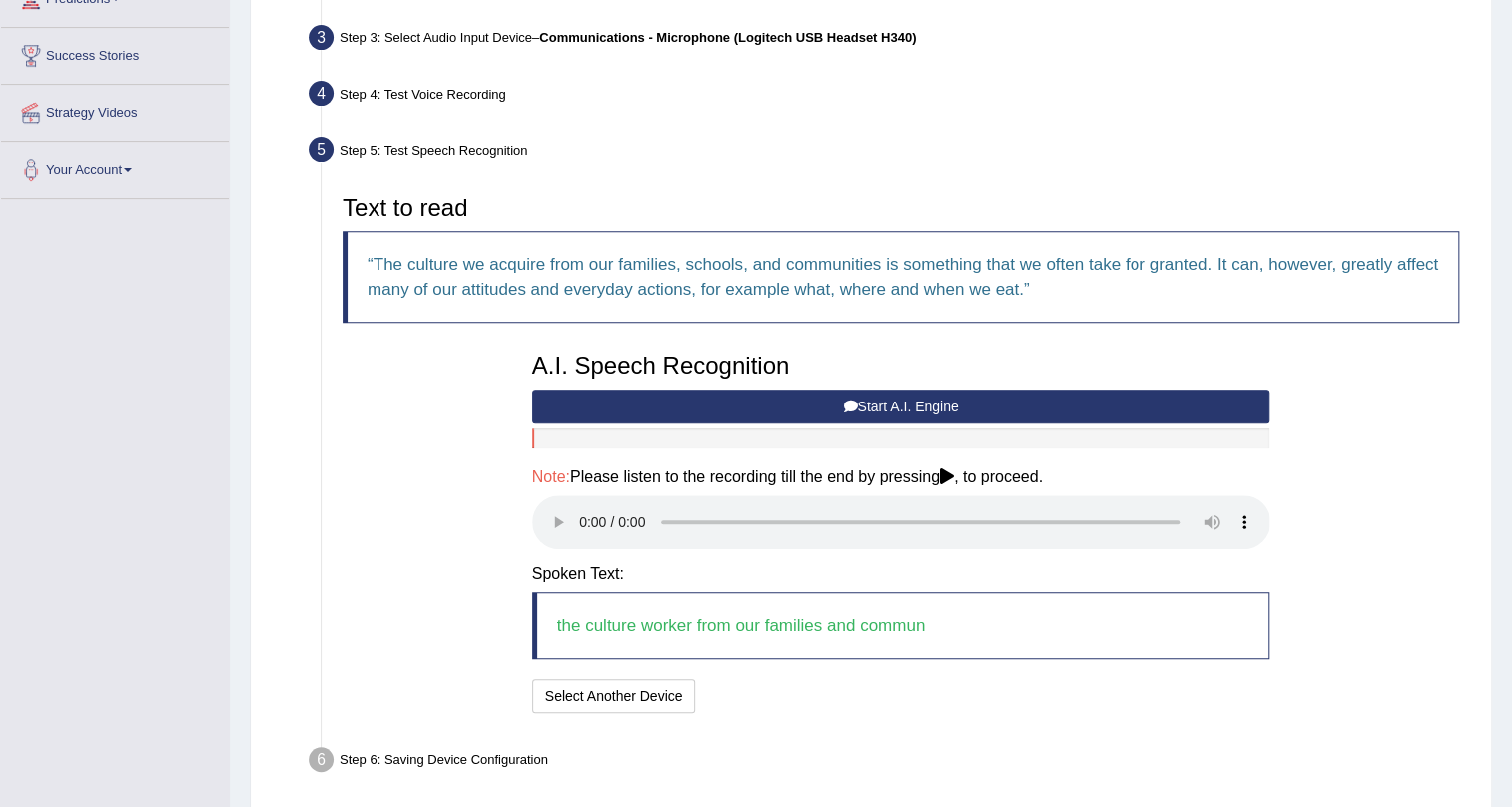 scroll, scrollTop: 378, scrollLeft: 0, axis: vertical 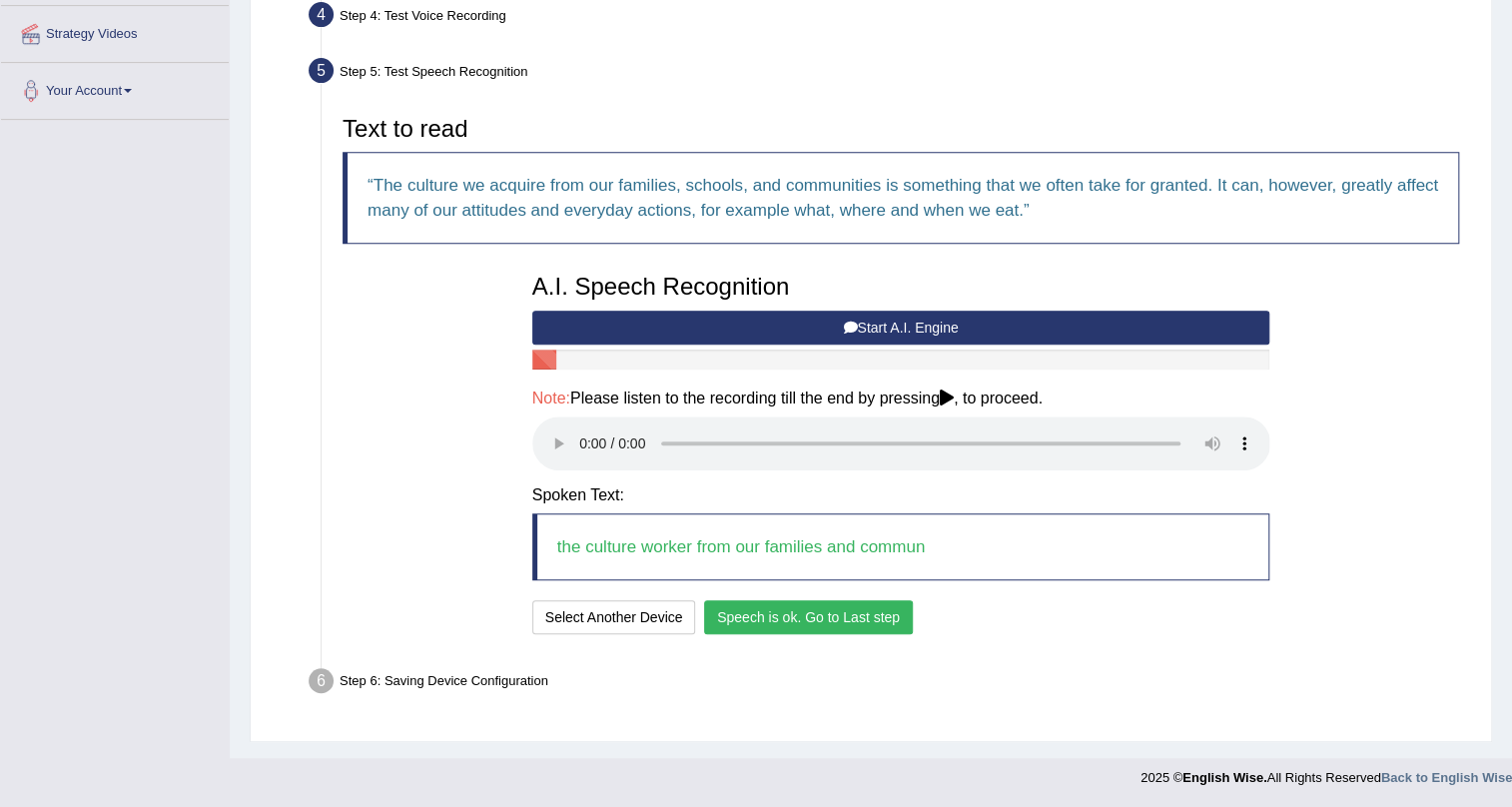 click on "Speech is ok. Go to Last step" at bounding box center (808, 617) 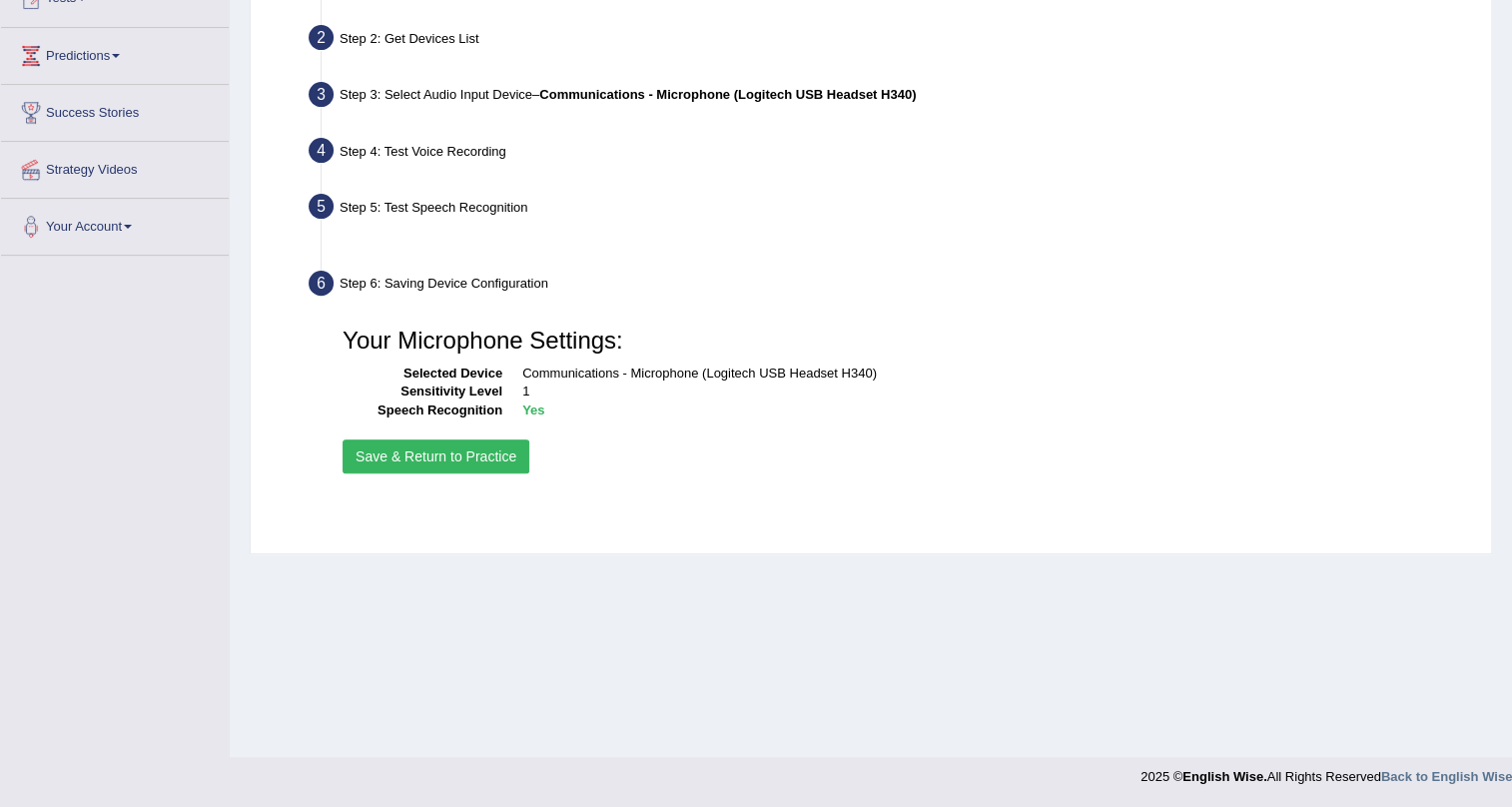 scroll, scrollTop: 241, scrollLeft: 0, axis: vertical 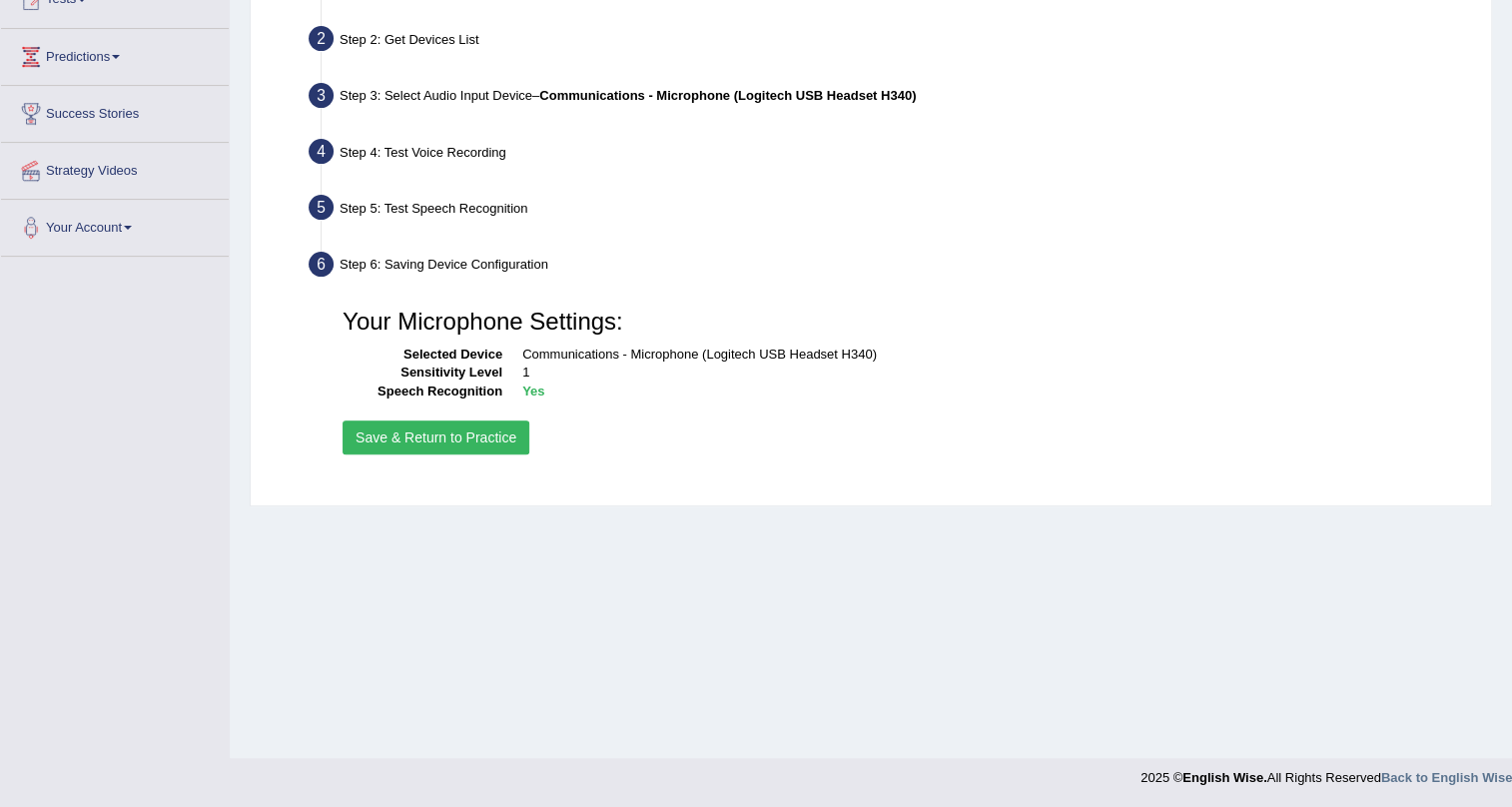 click on "Save & Return to Practice" at bounding box center [435, 437] 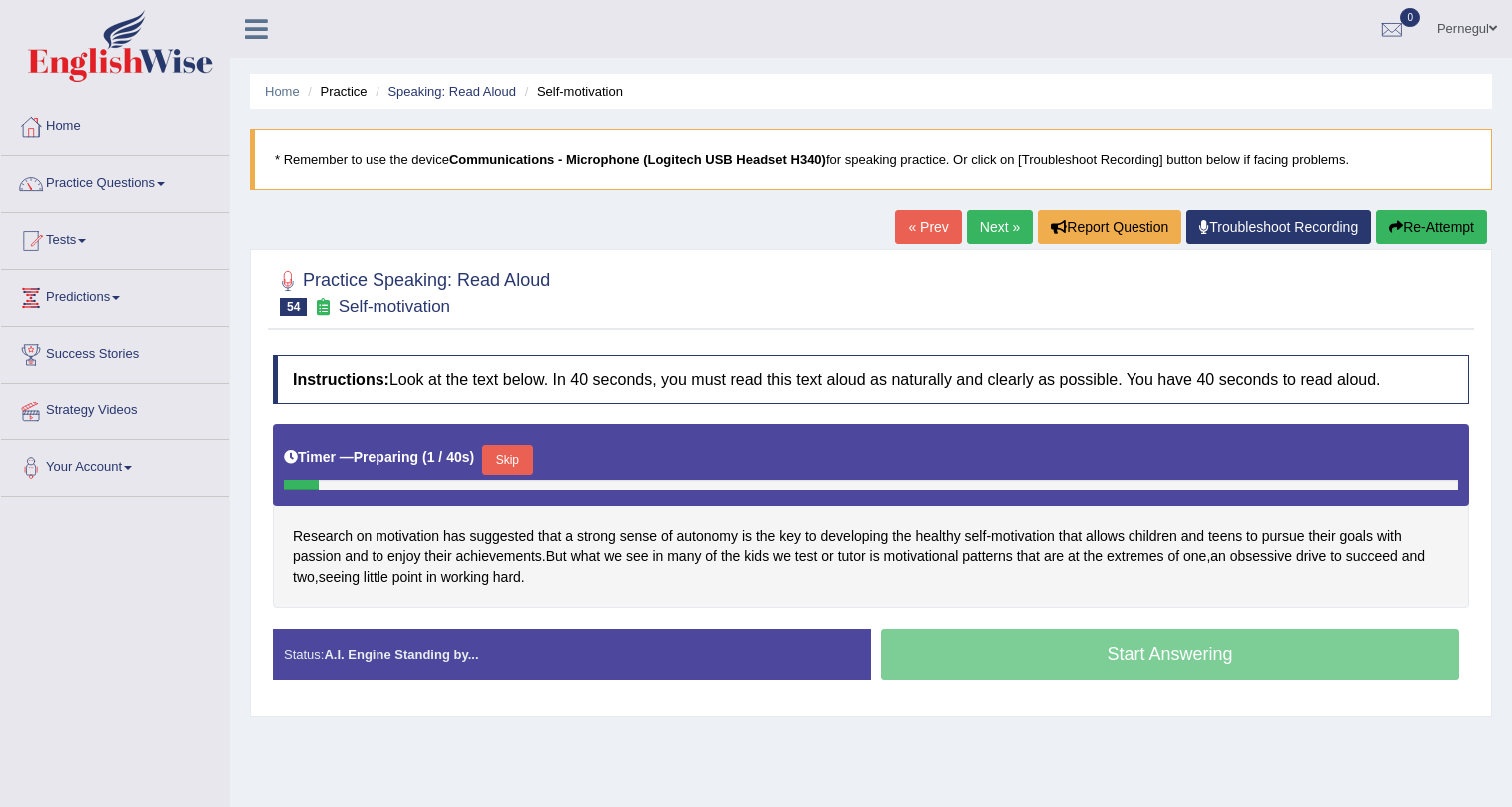 scroll, scrollTop: 90, scrollLeft: 0, axis: vertical 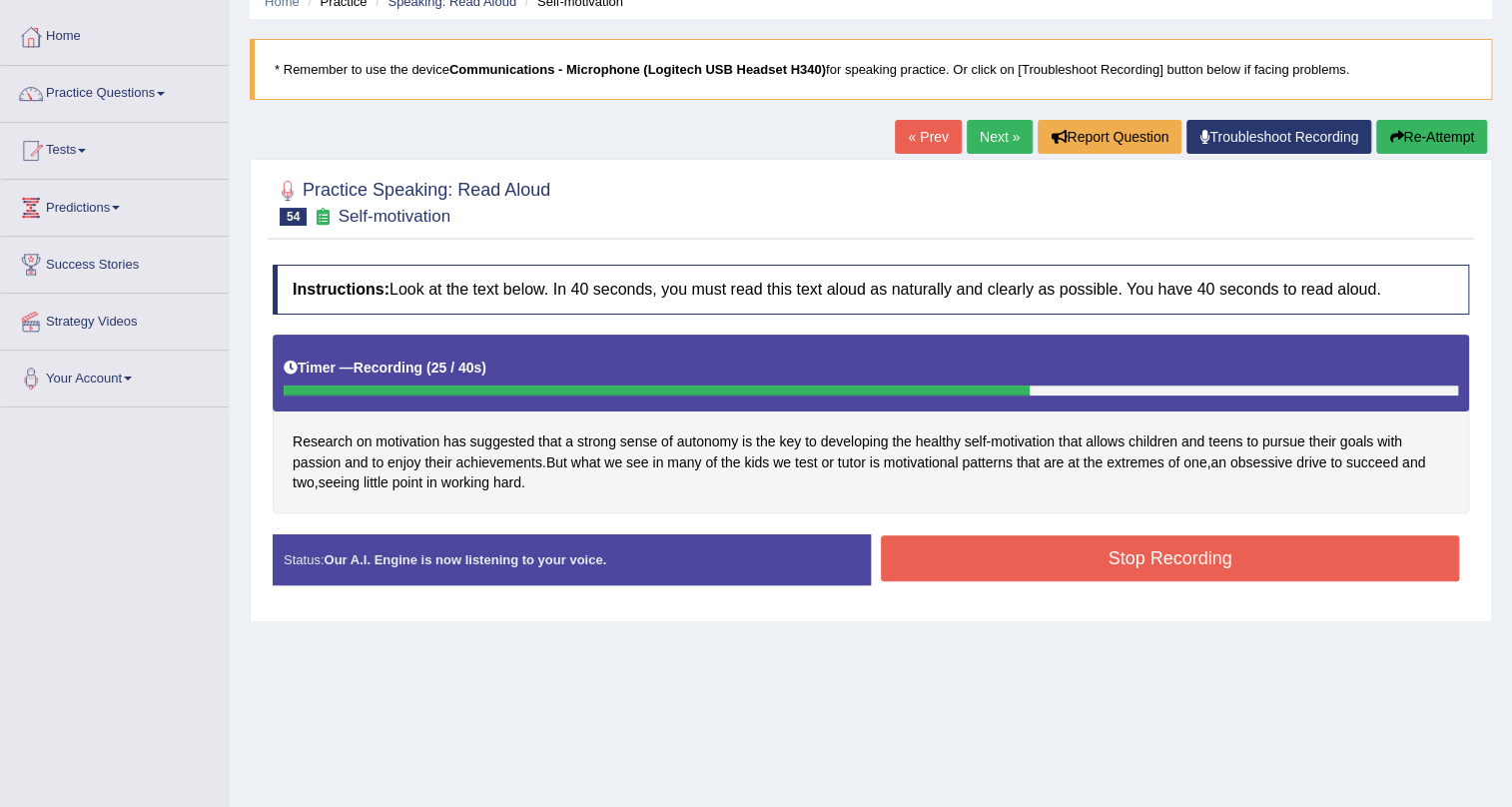 click on "Stop Recording" at bounding box center [1169, 558] 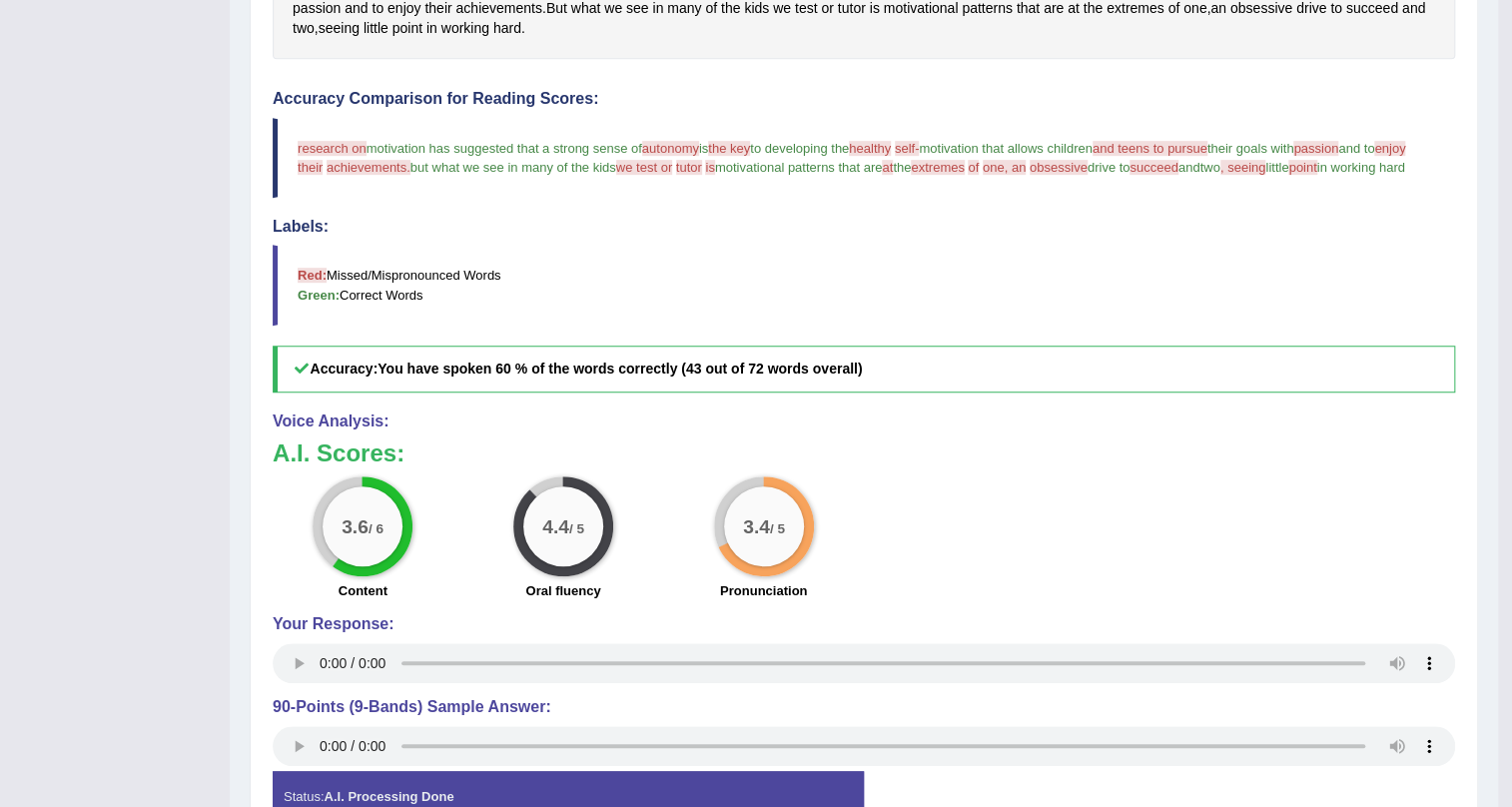 scroll, scrollTop: 90, scrollLeft: 0, axis: vertical 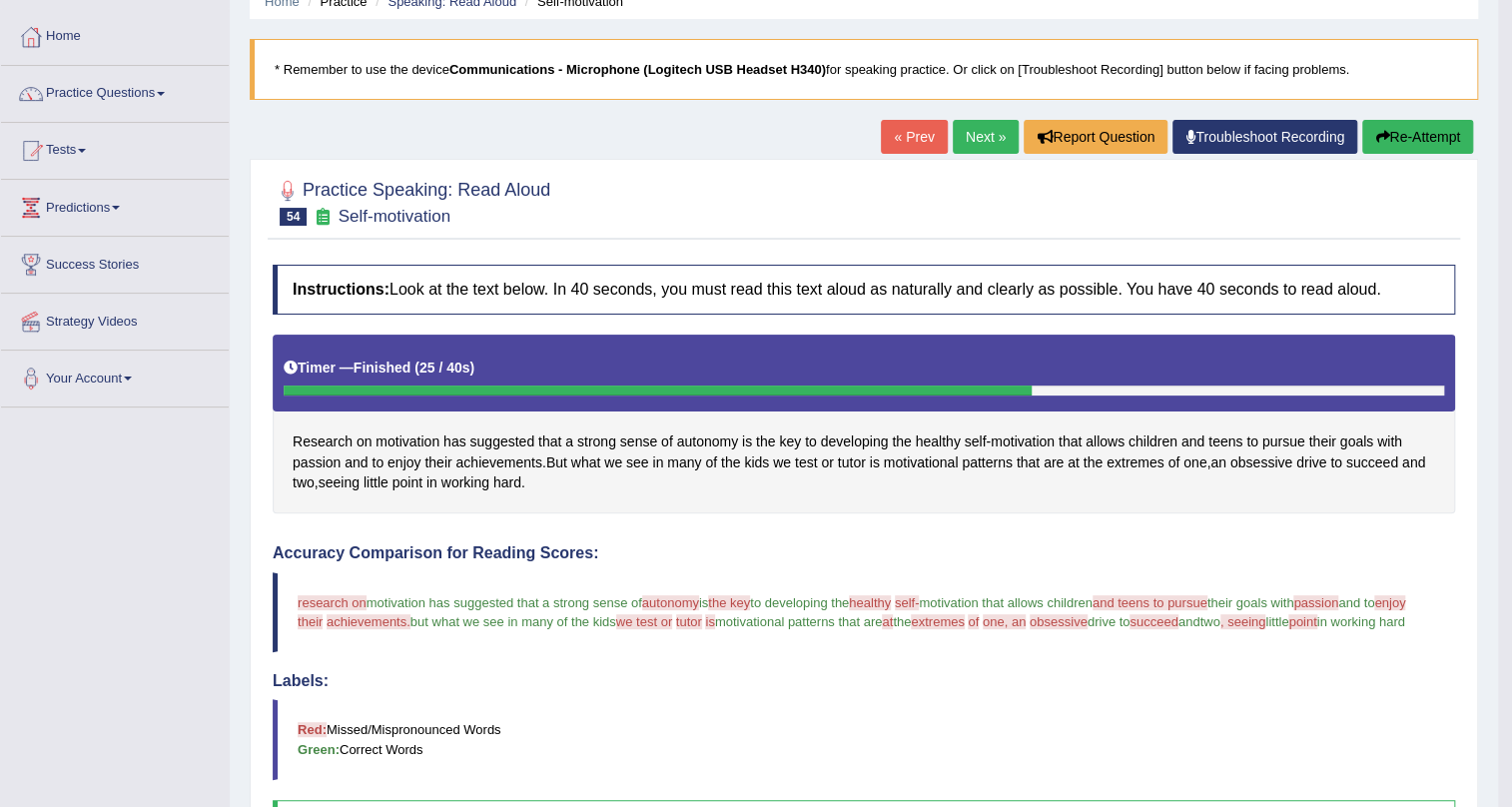 click on "Next »" at bounding box center (986, 137) 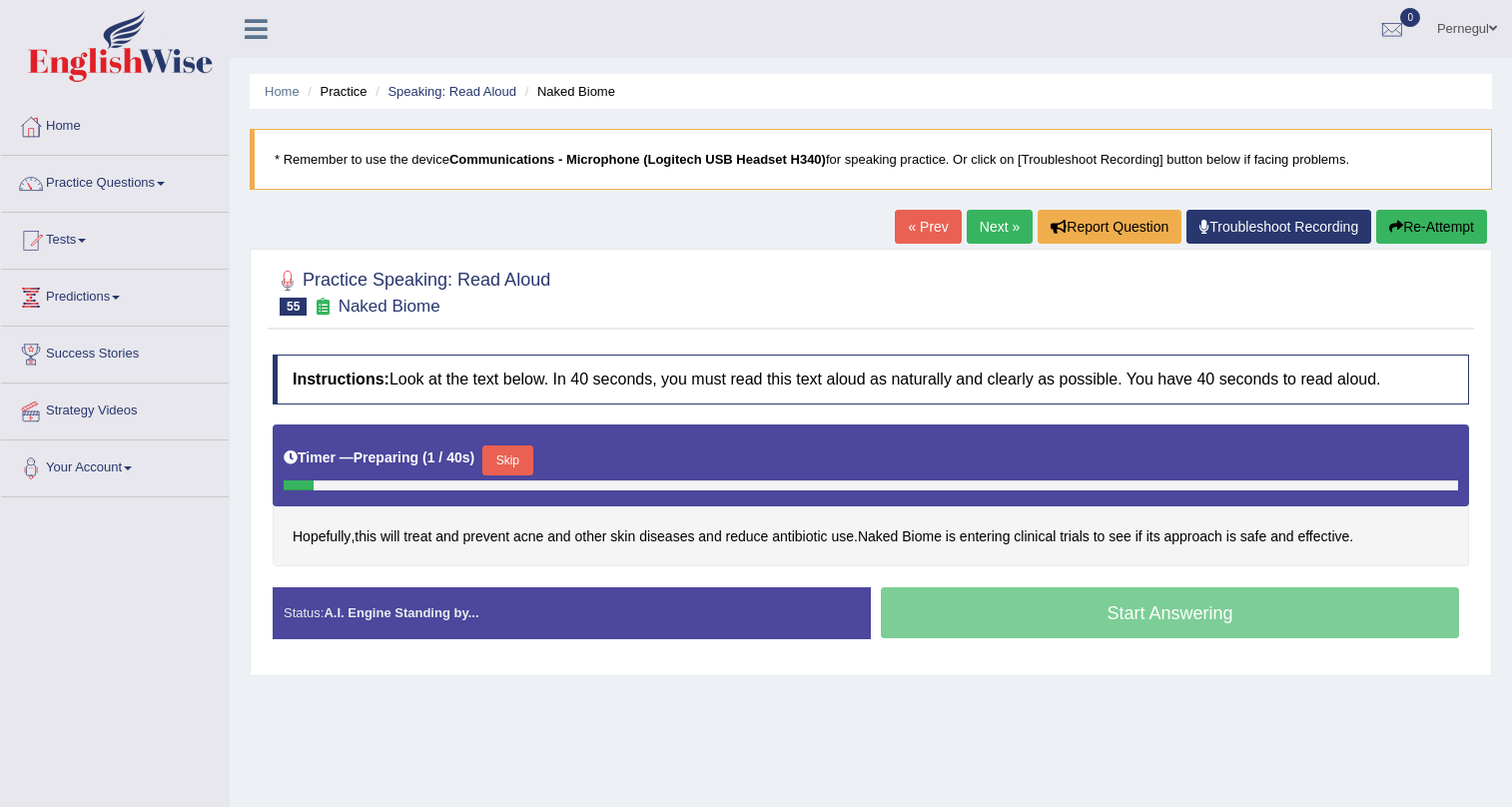 scroll, scrollTop: 0, scrollLeft: 0, axis: both 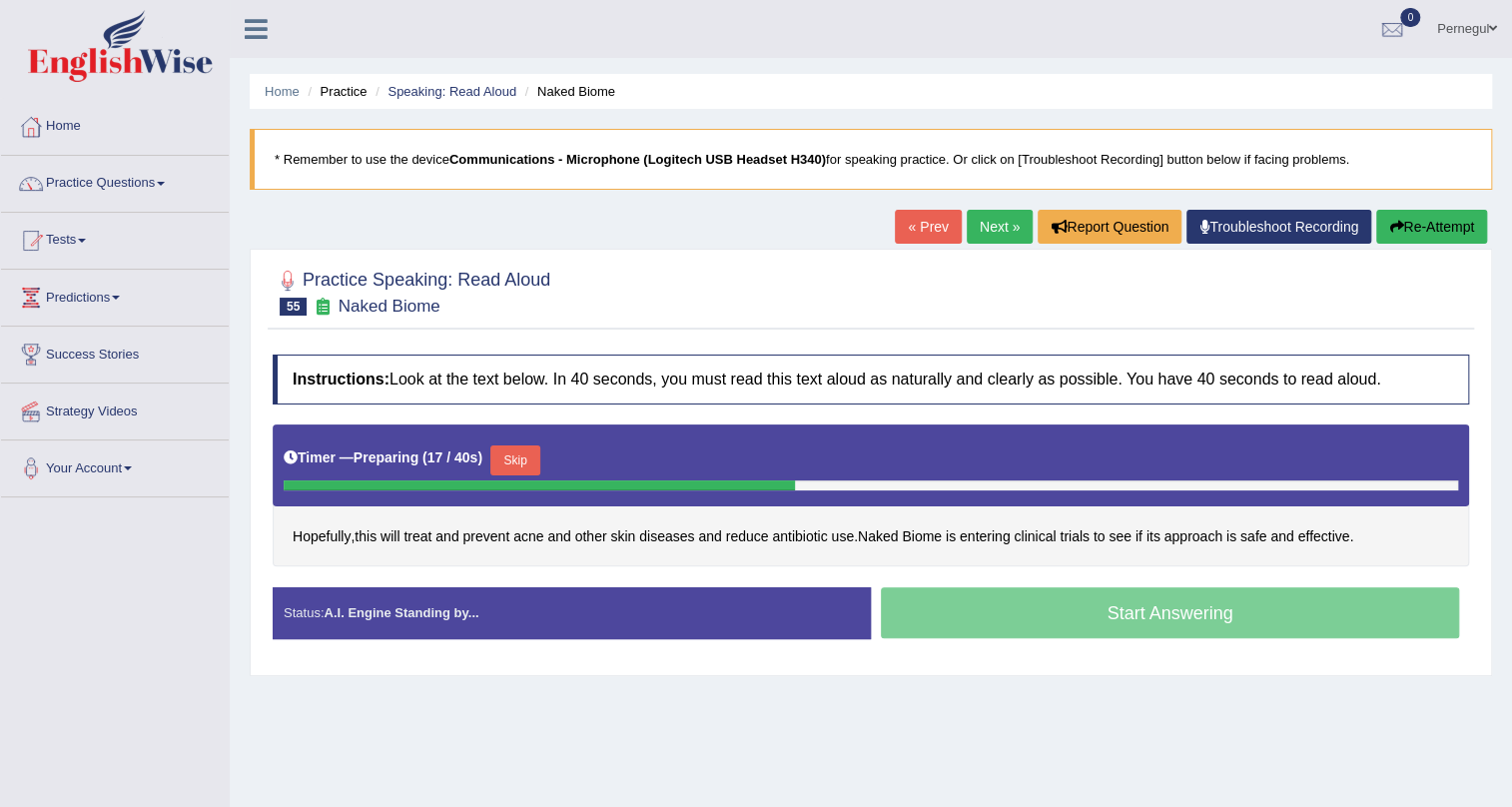 click on "Skip" at bounding box center (515, 460) 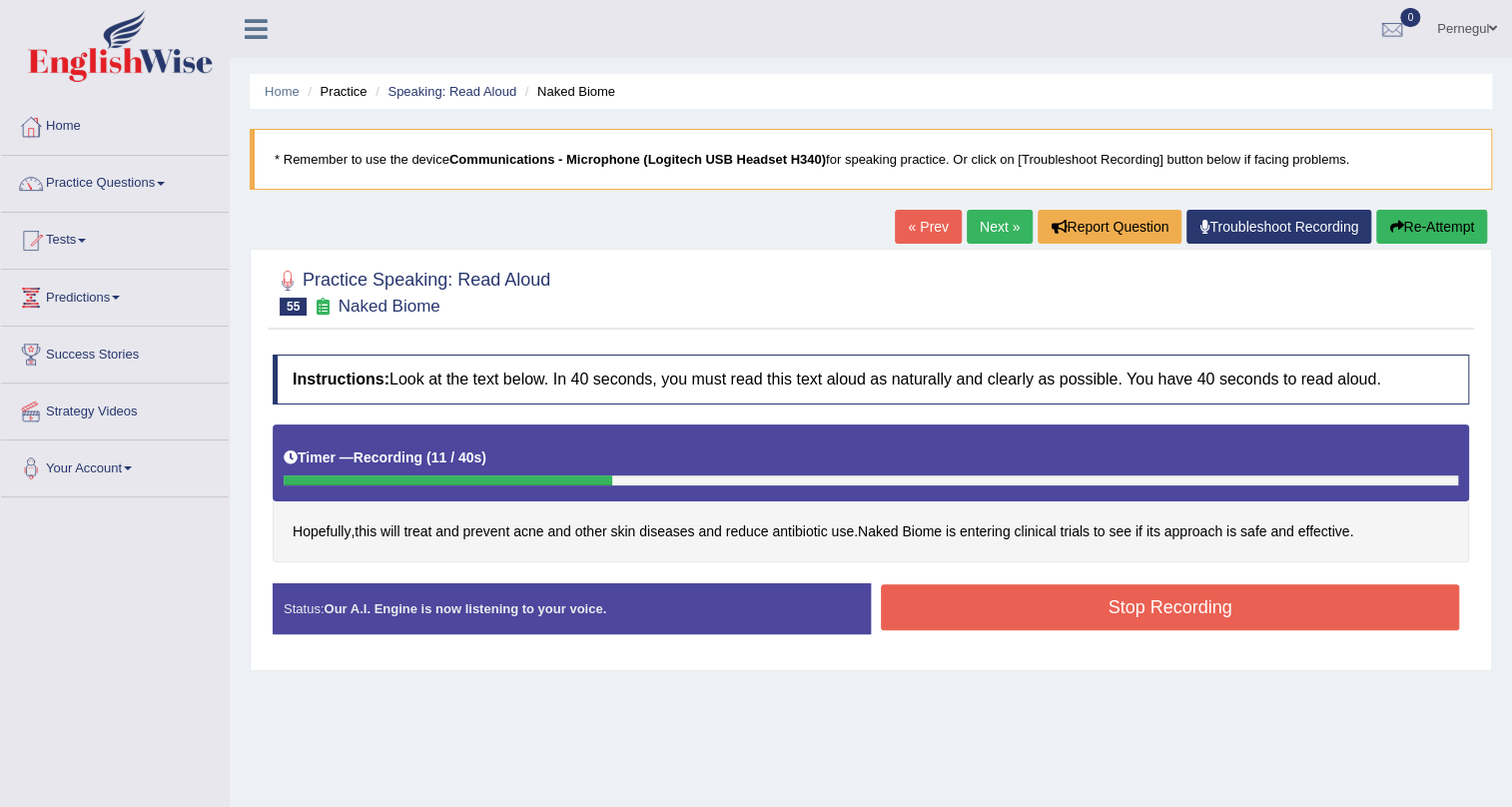 click on "Stop Recording" at bounding box center [1169, 607] 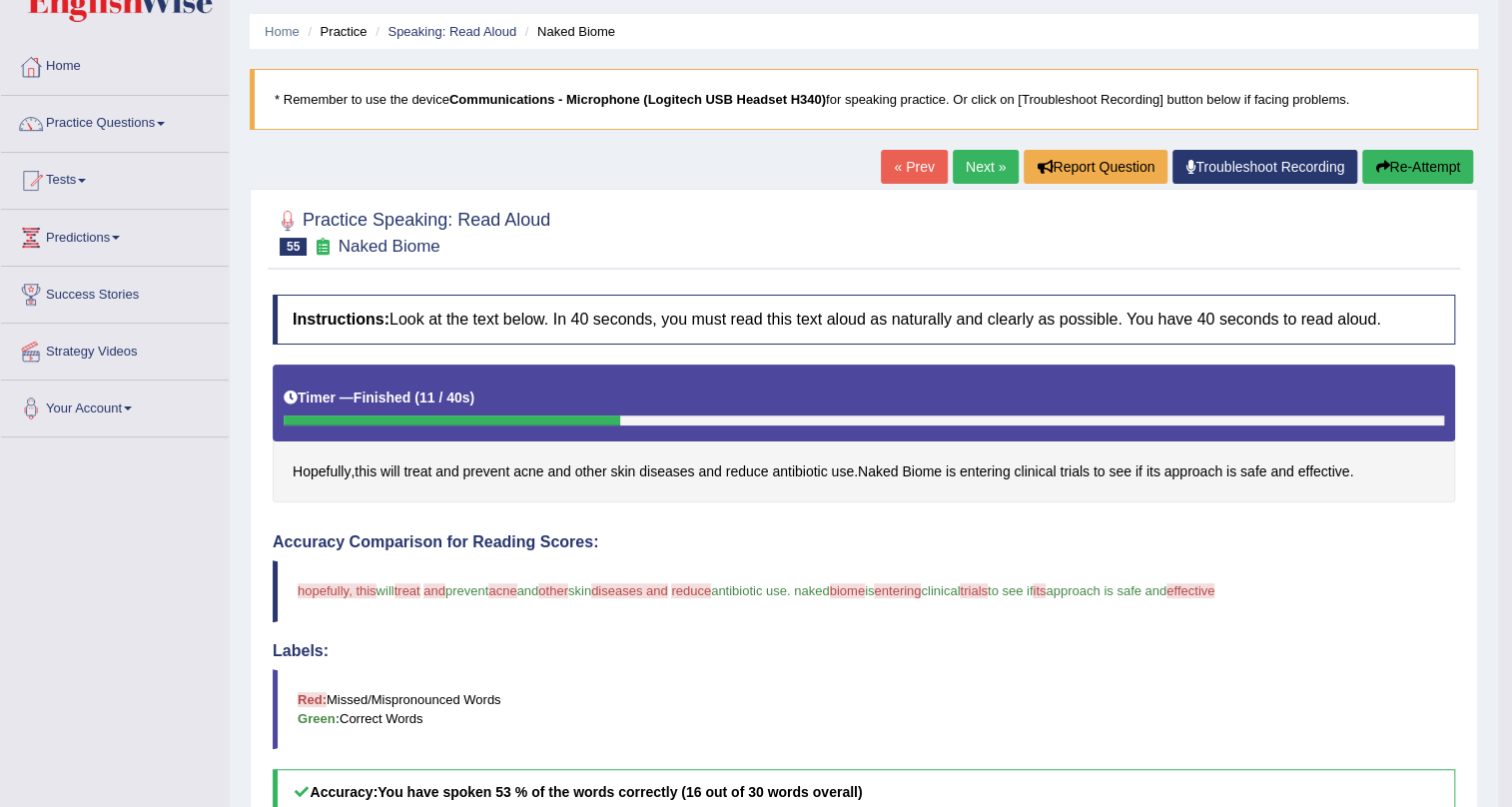 scroll, scrollTop: 0, scrollLeft: 0, axis: both 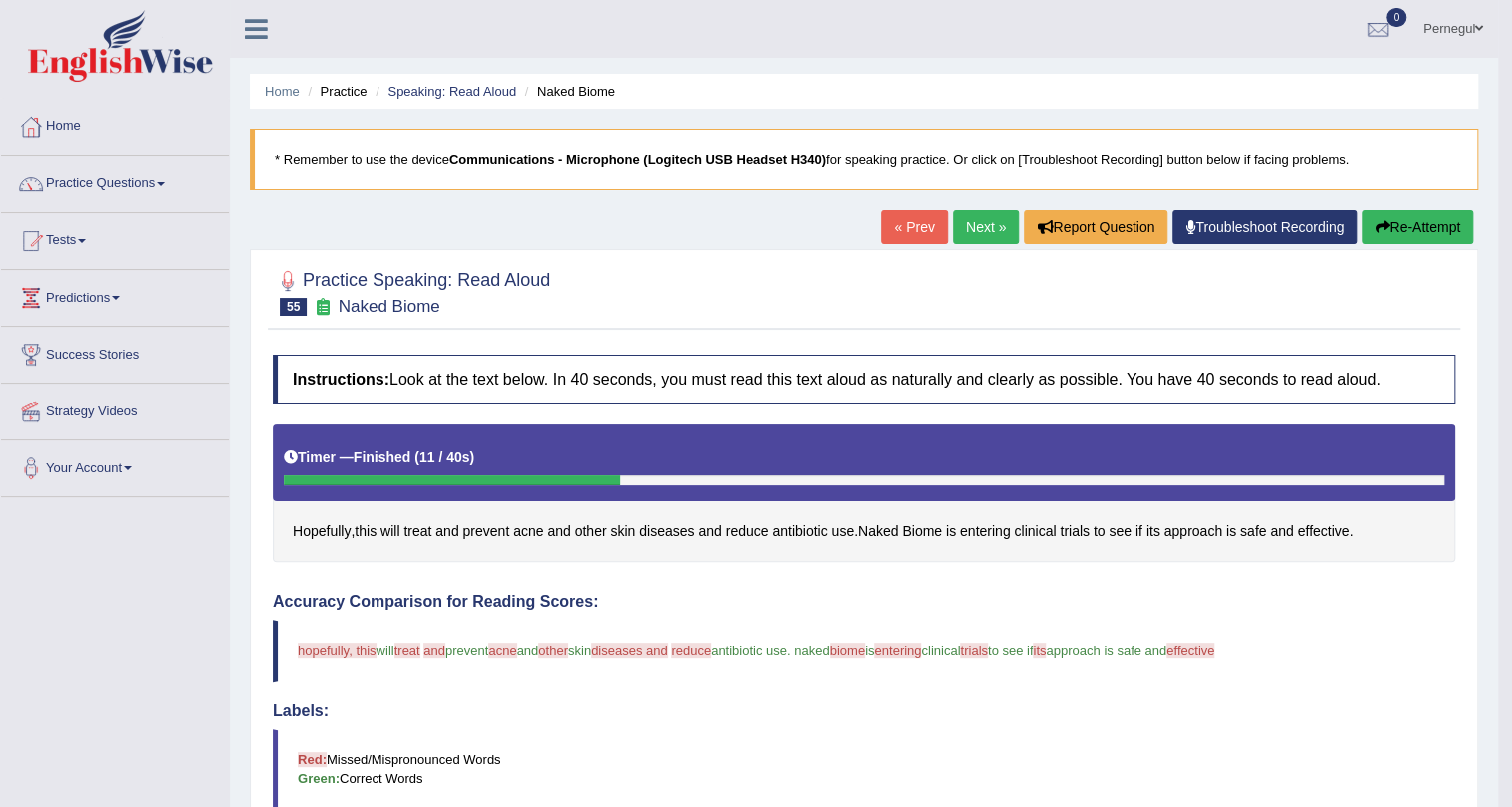 click on "Next »" at bounding box center [986, 227] 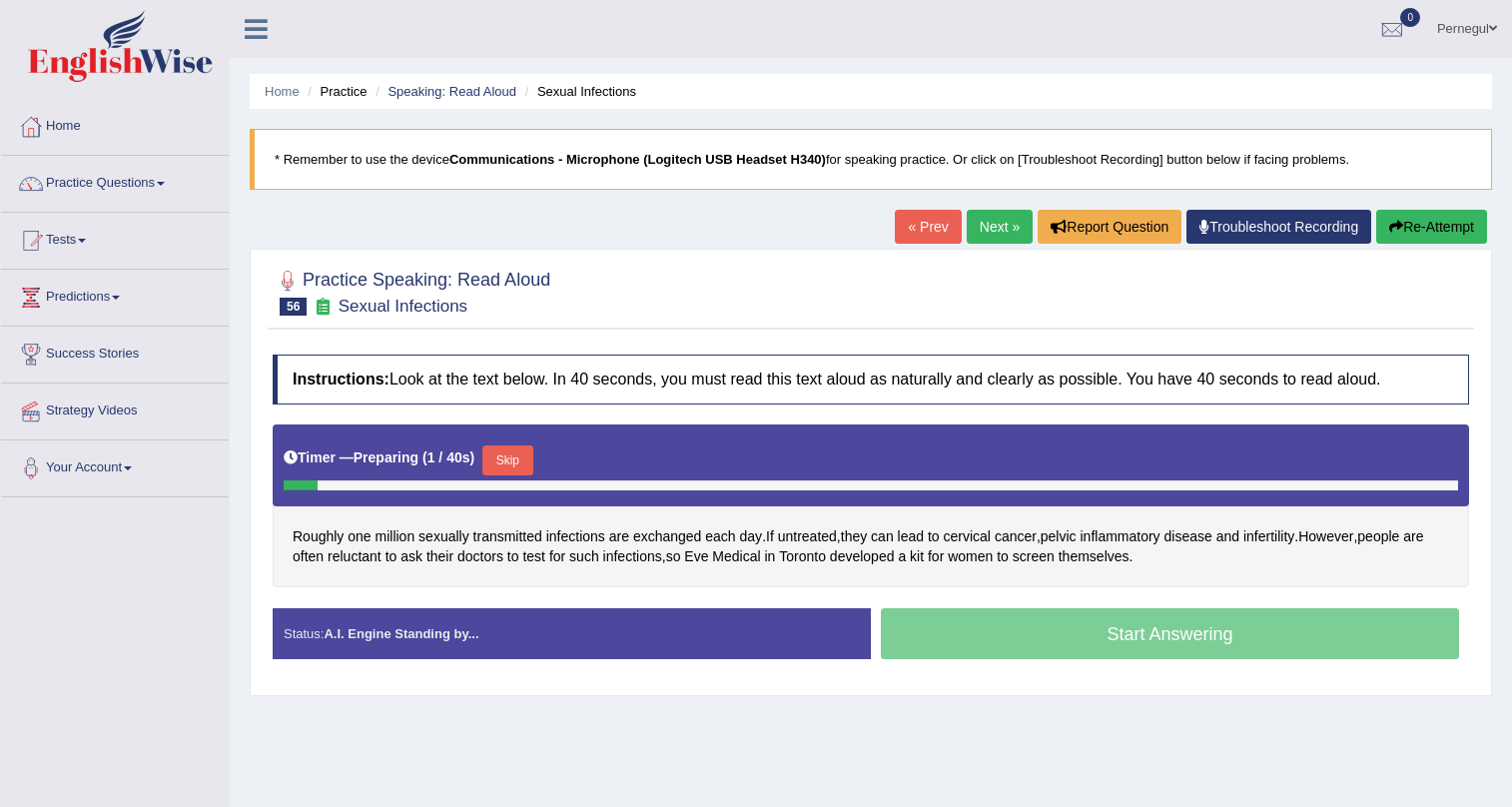scroll, scrollTop: 0, scrollLeft: 0, axis: both 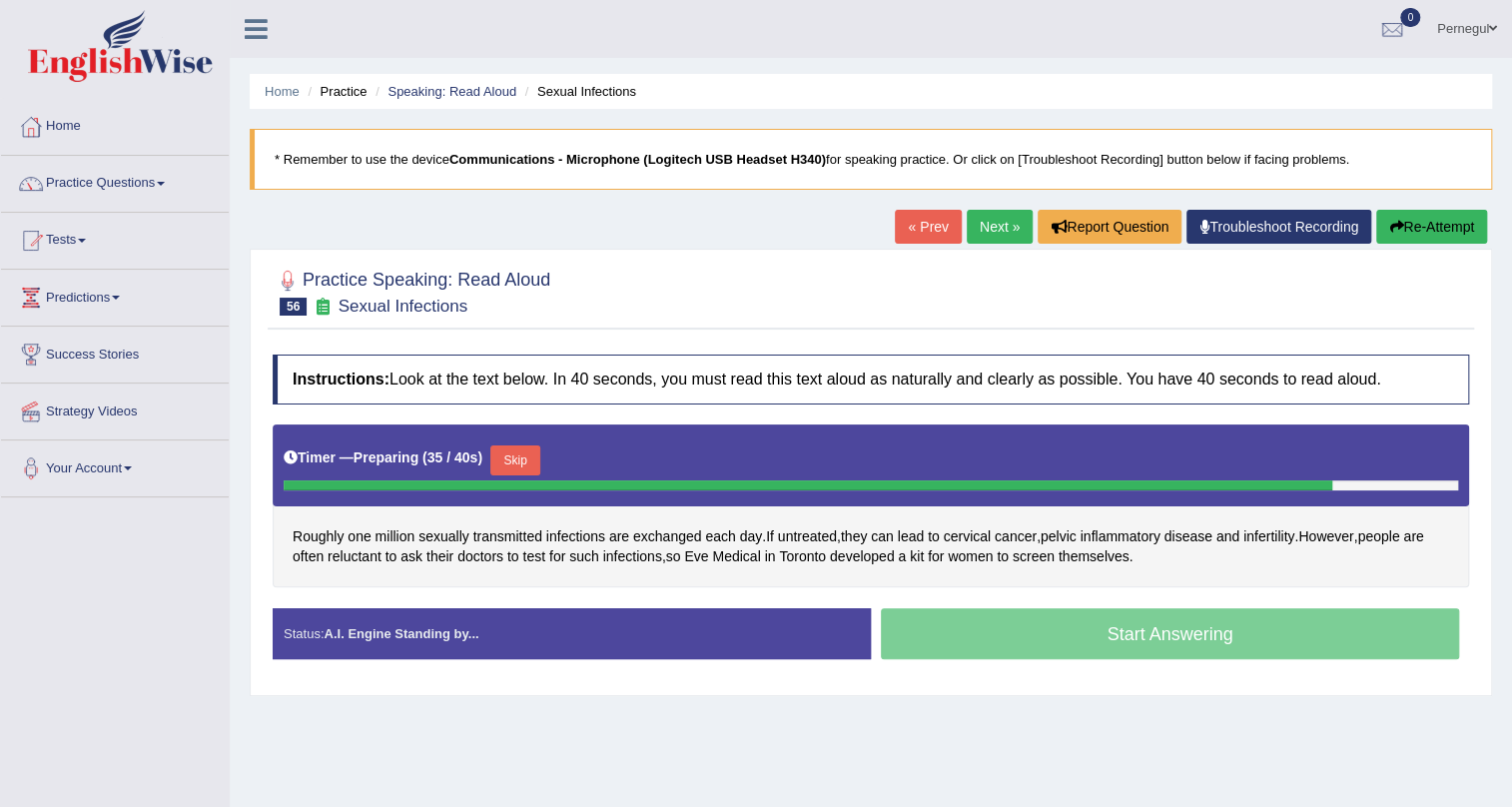 click on "Skip" at bounding box center (515, 460) 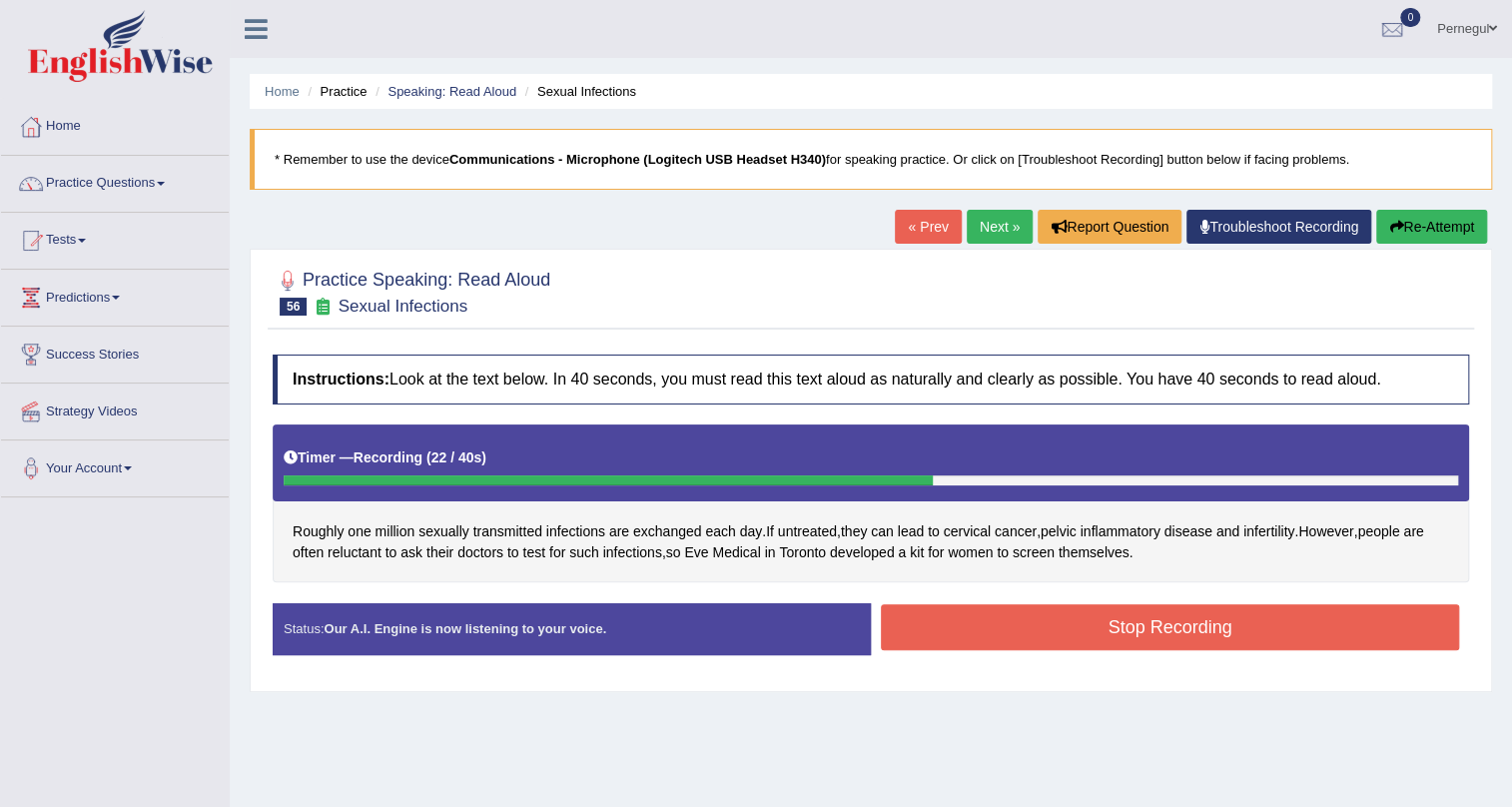 click on "Stop Recording" at bounding box center (1169, 627) 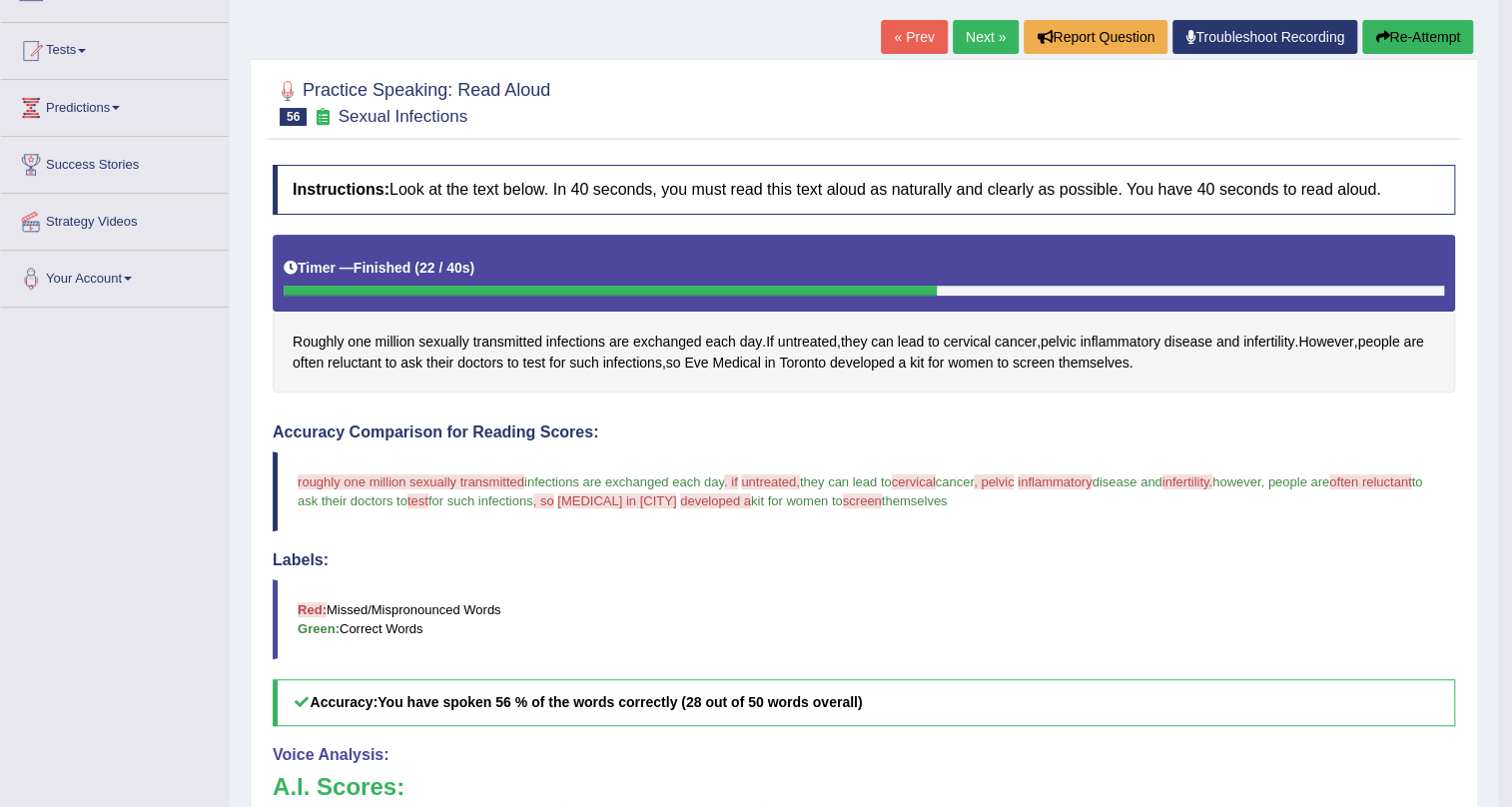 scroll, scrollTop: 181, scrollLeft: 0, axis: vertical 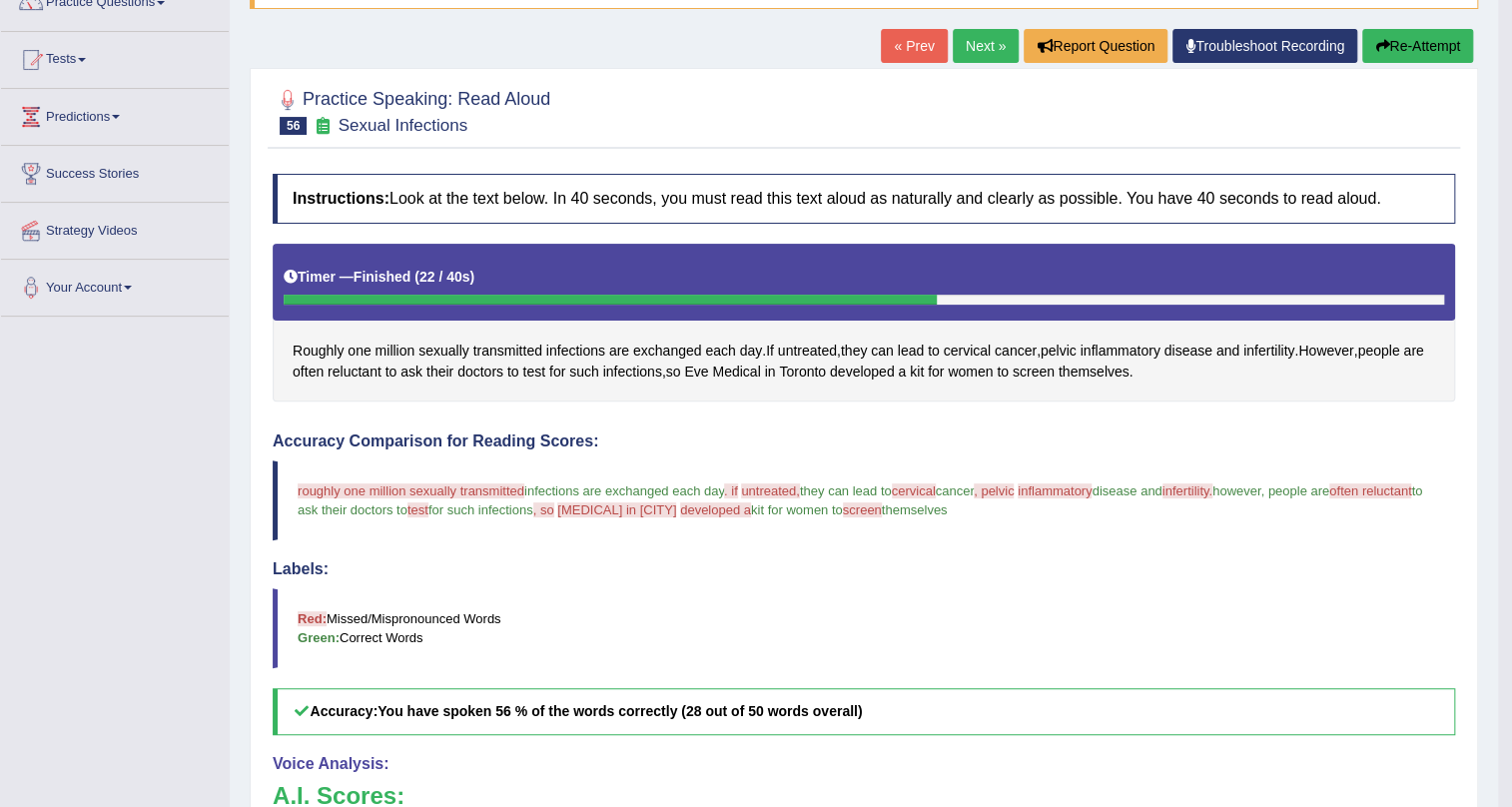 click on "Re-Attempt" at bounding box center [1417, 46] 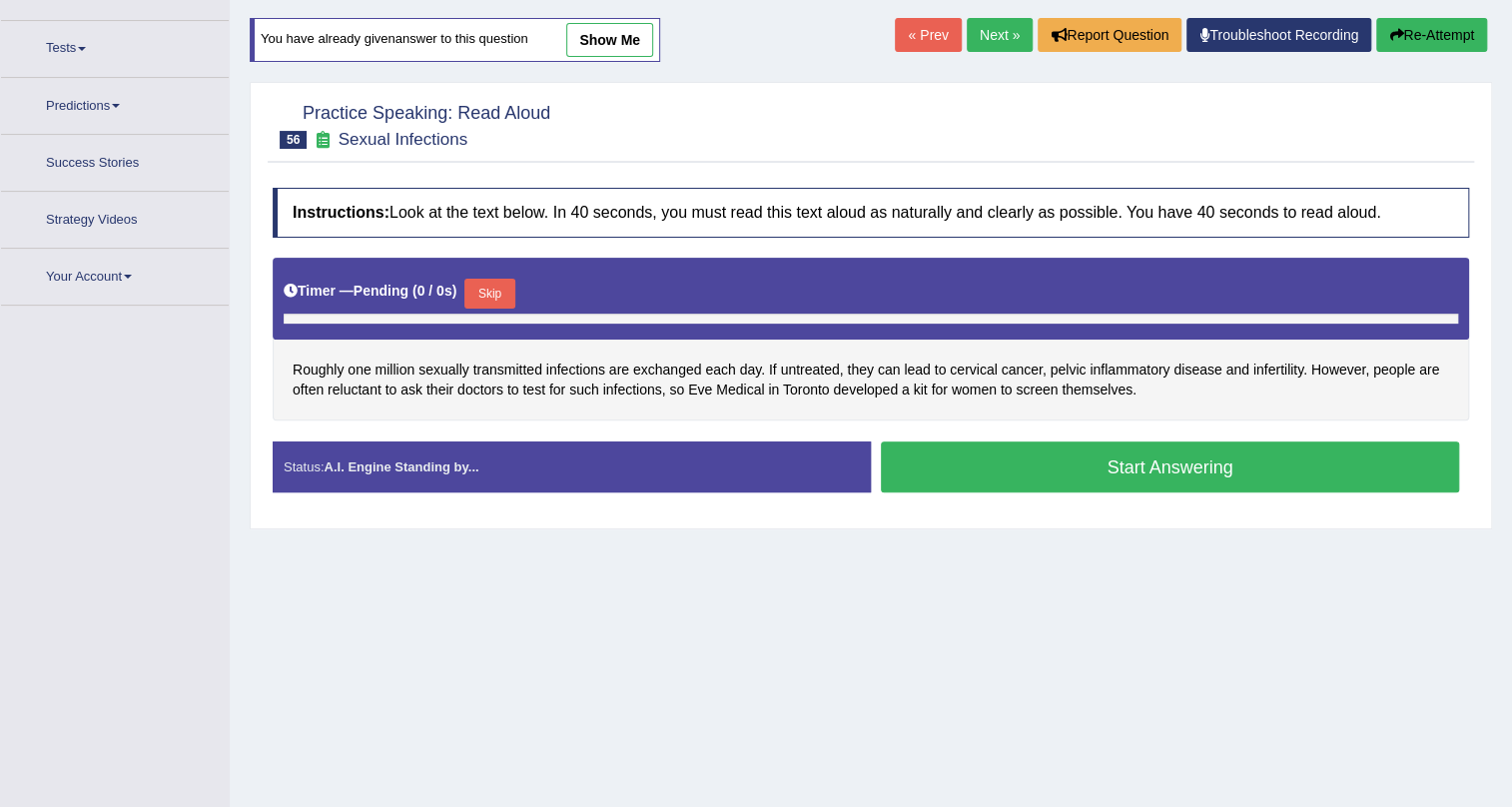 scroll, scrollTop: 181, scrollLeft: 0, axis: vertical 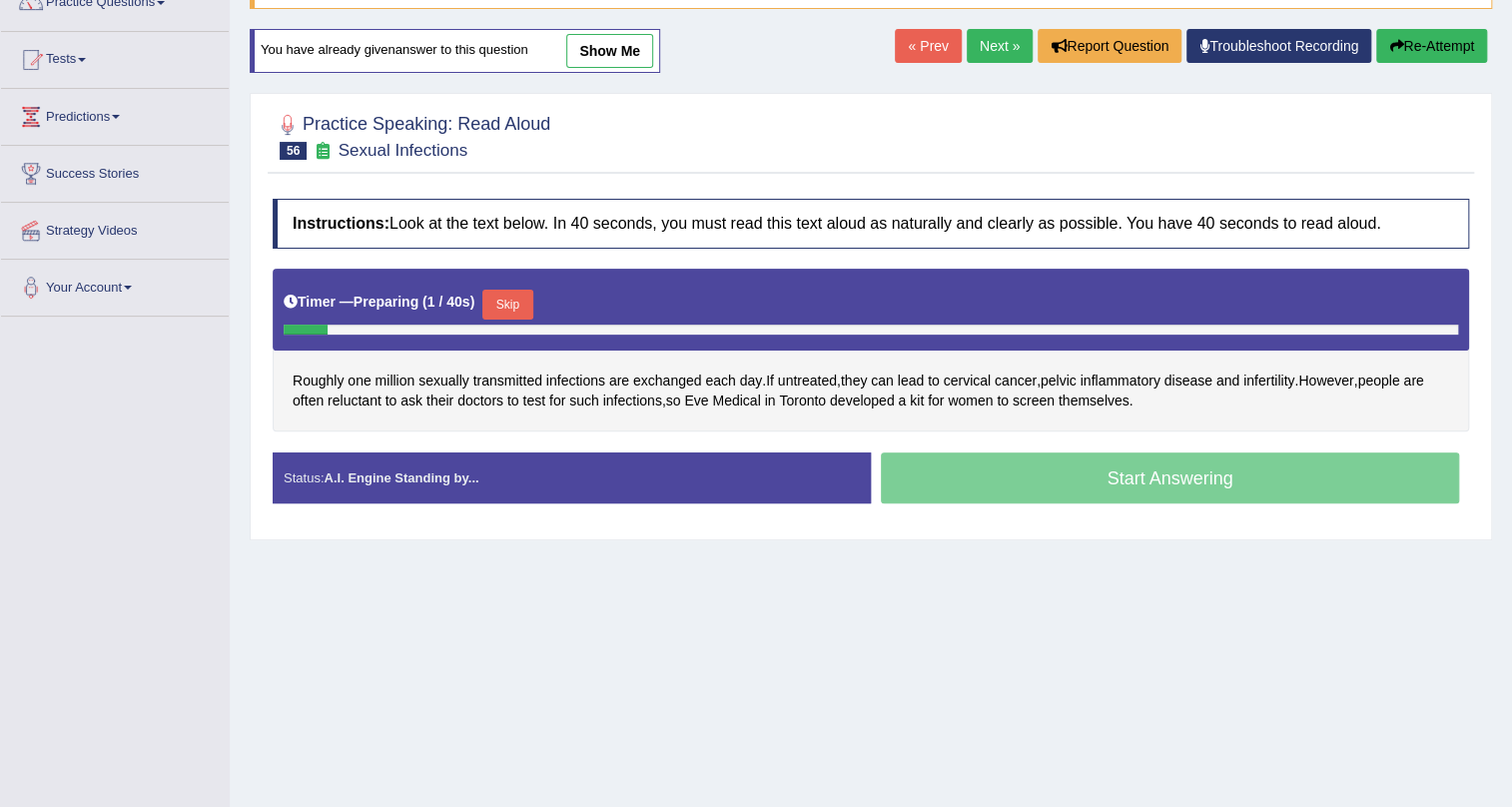 click on "Skip" at bounding box center (507, 305) 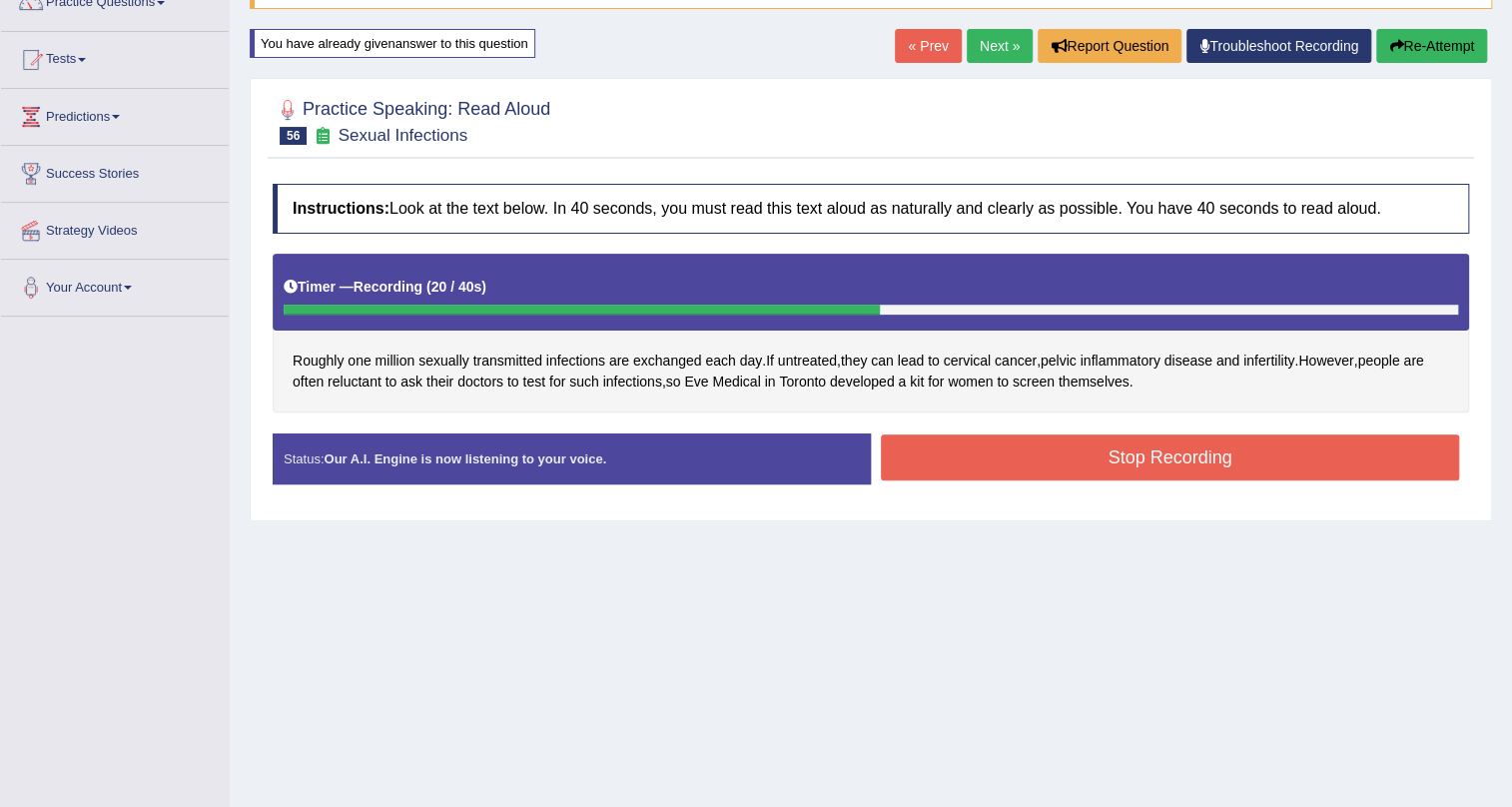 click on "Stop Recording" at bounding box center (1169, 457) 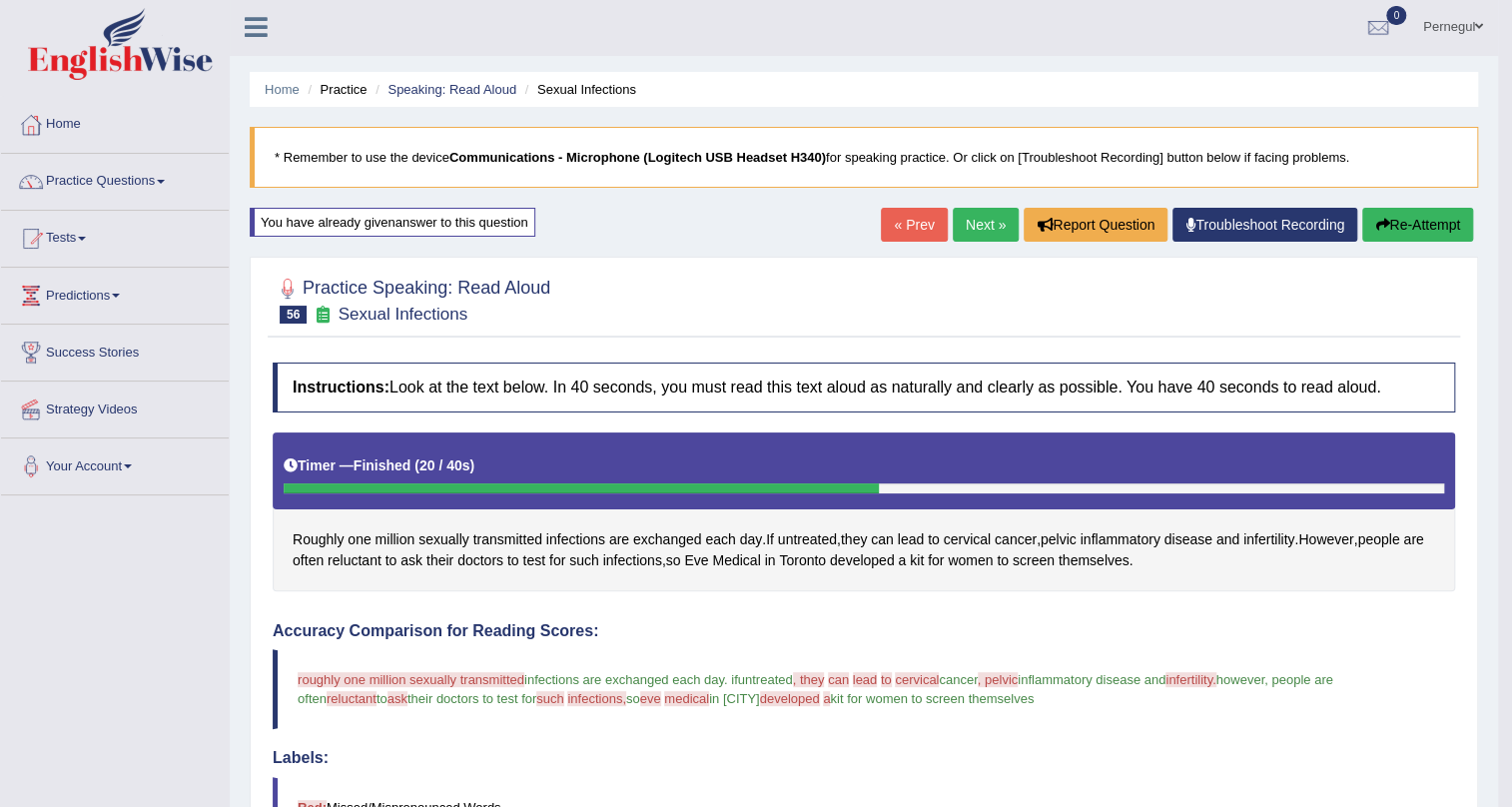 scroll, scrollTop: 0, scrollLeft: 0, axis: both 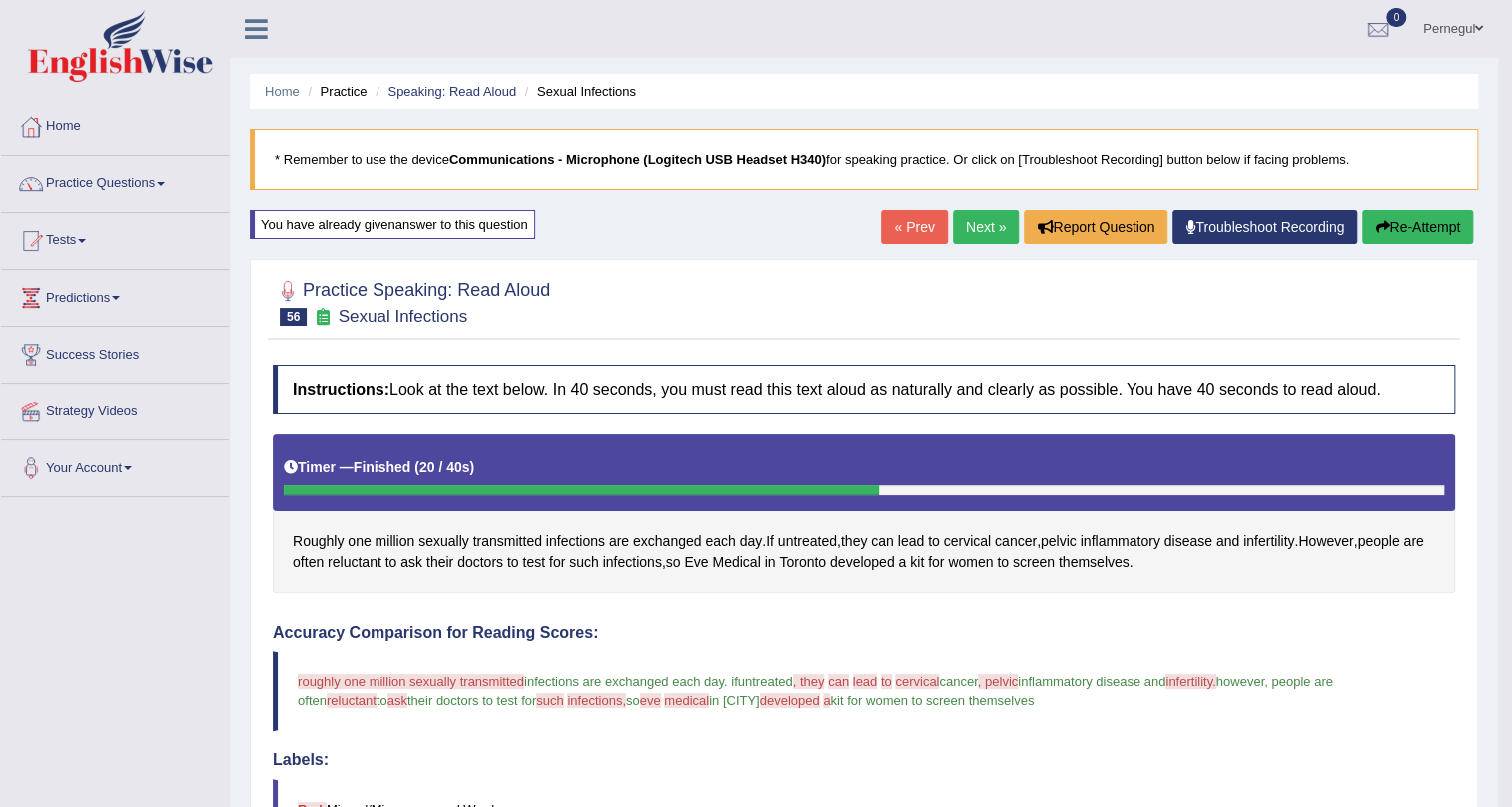 click on "Next »" at bounding box center [986, 227] 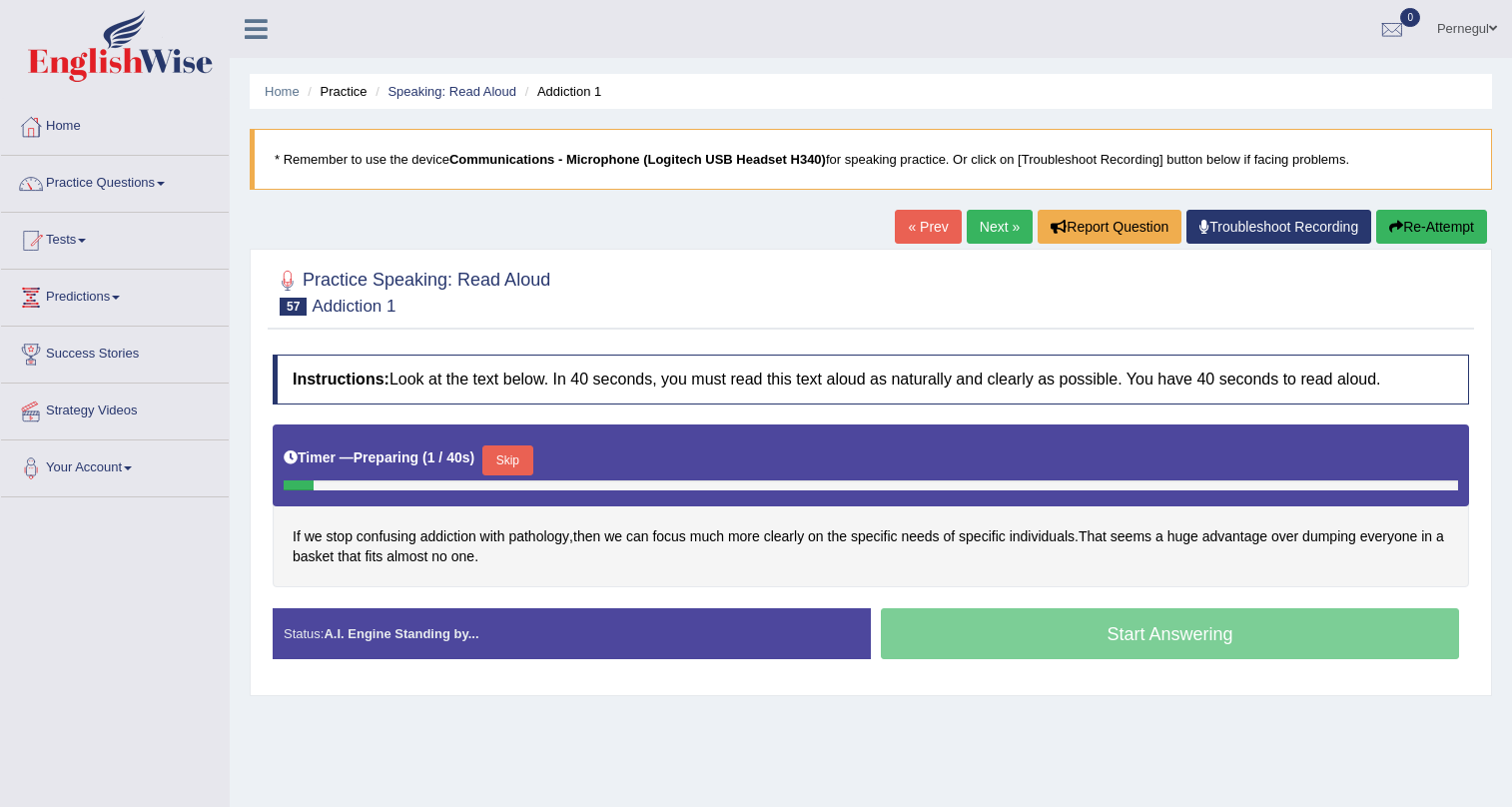scroll, scrollTop: 0, scrollLeft: 0, axis: both 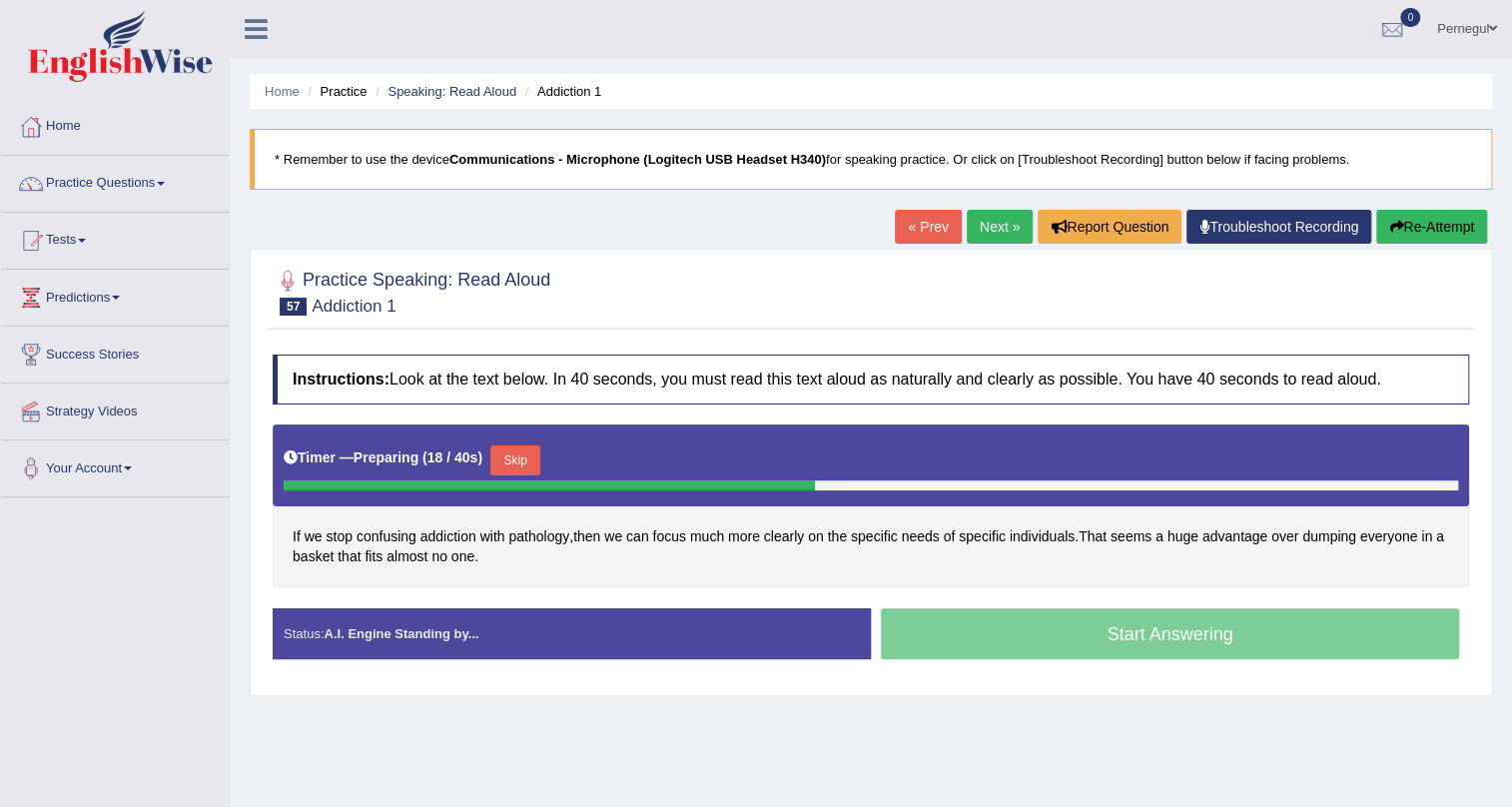 click on "Skip" at bounding box center [515, 460] 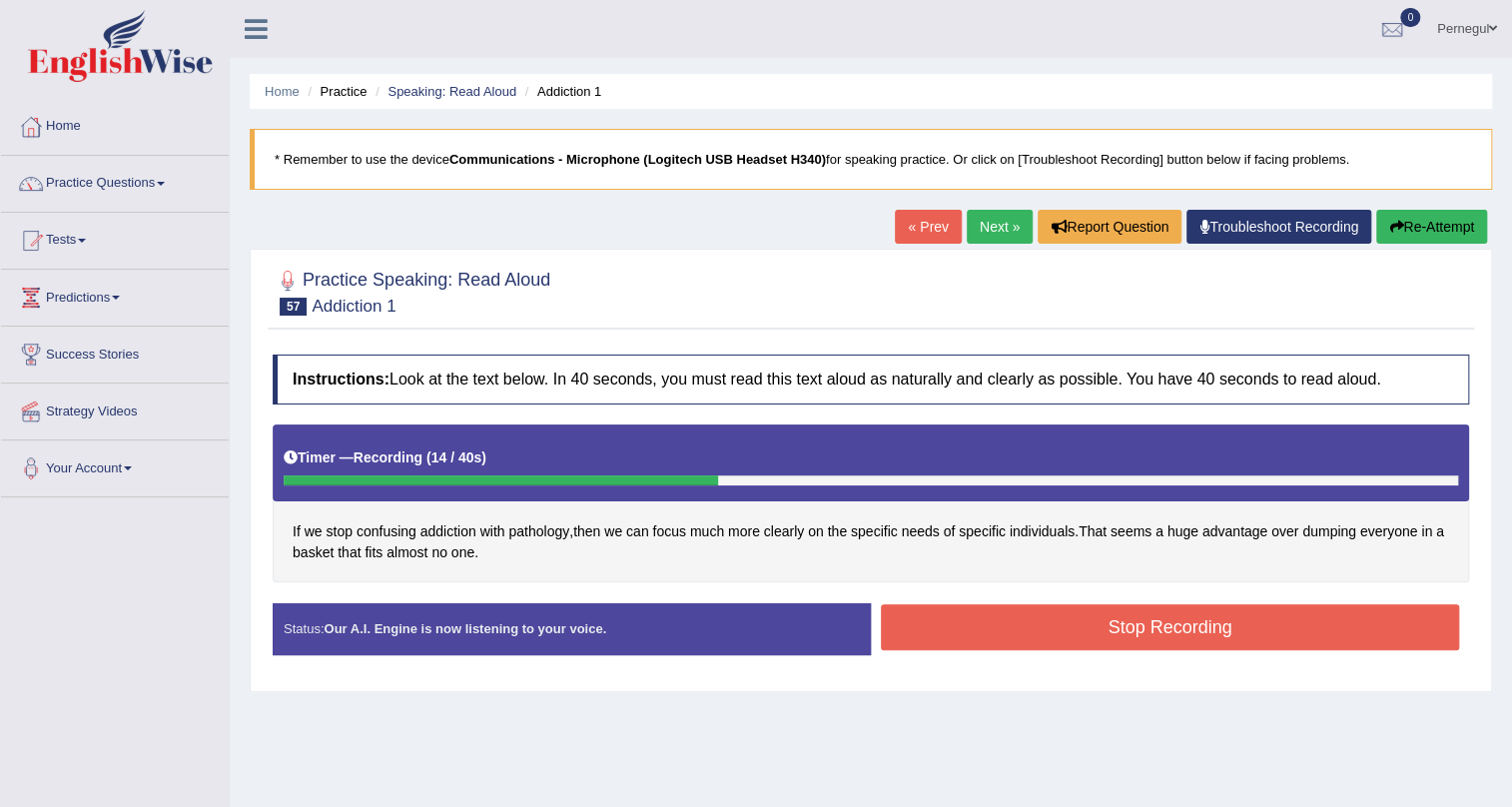 click on "Stop Recording" at bounding box center [1169, 627] 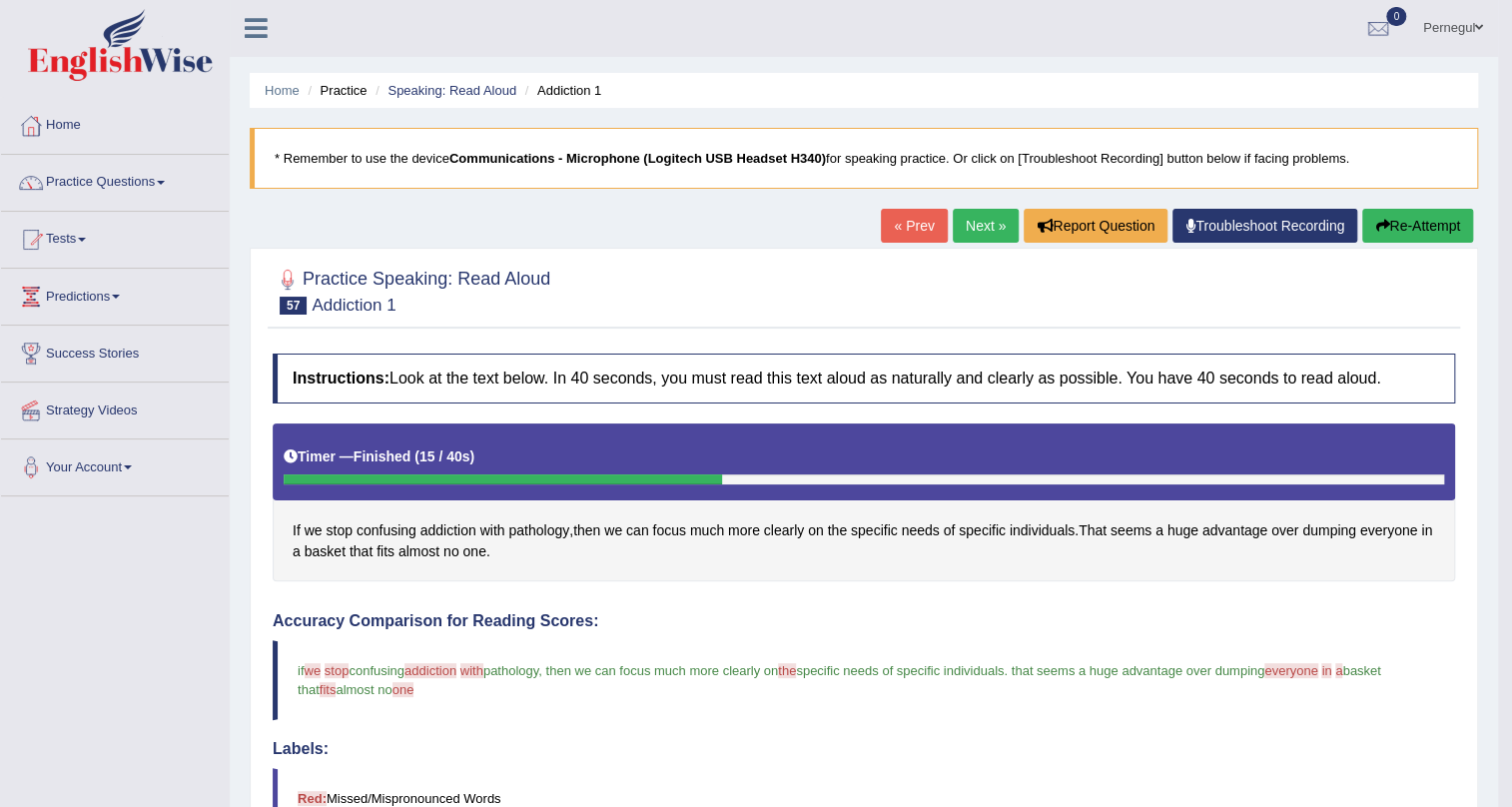 scroll, scrollTop: 0, scrollLeft: 0, axis: both 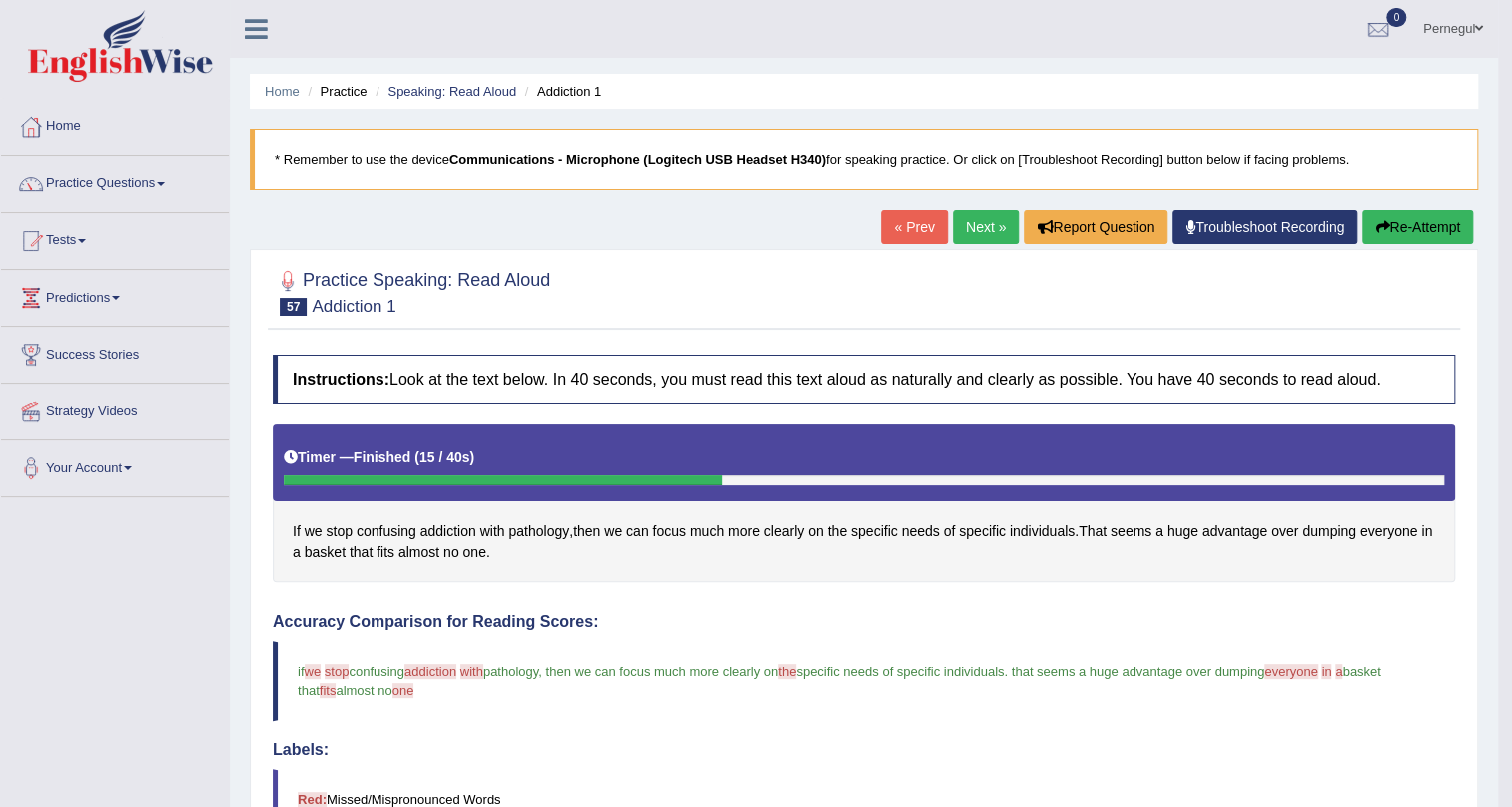 click on "Next »" at bounding box center (986, 227) 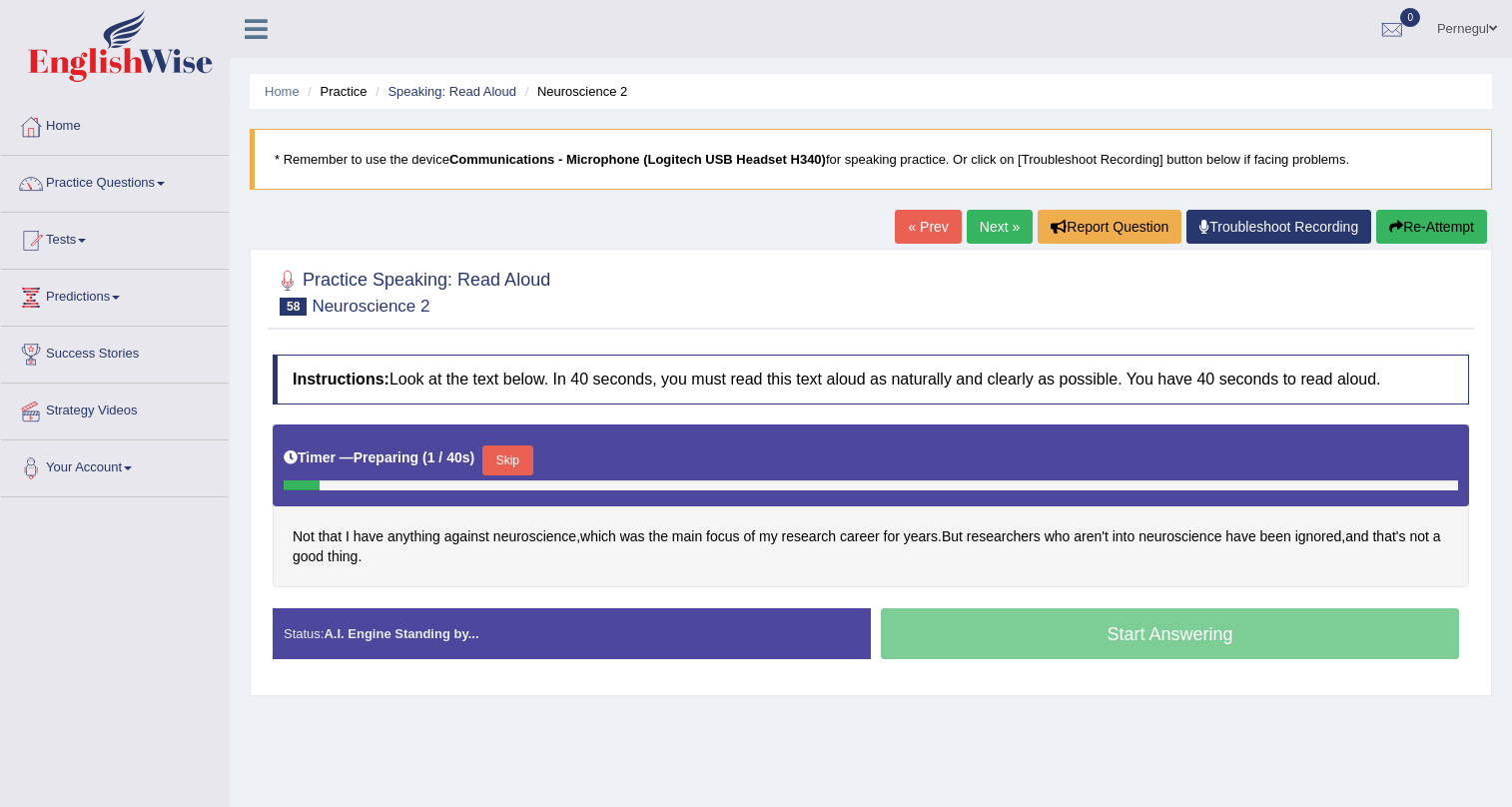 scroll, scrollTop: 0, scrollLeft: 0, axis: both 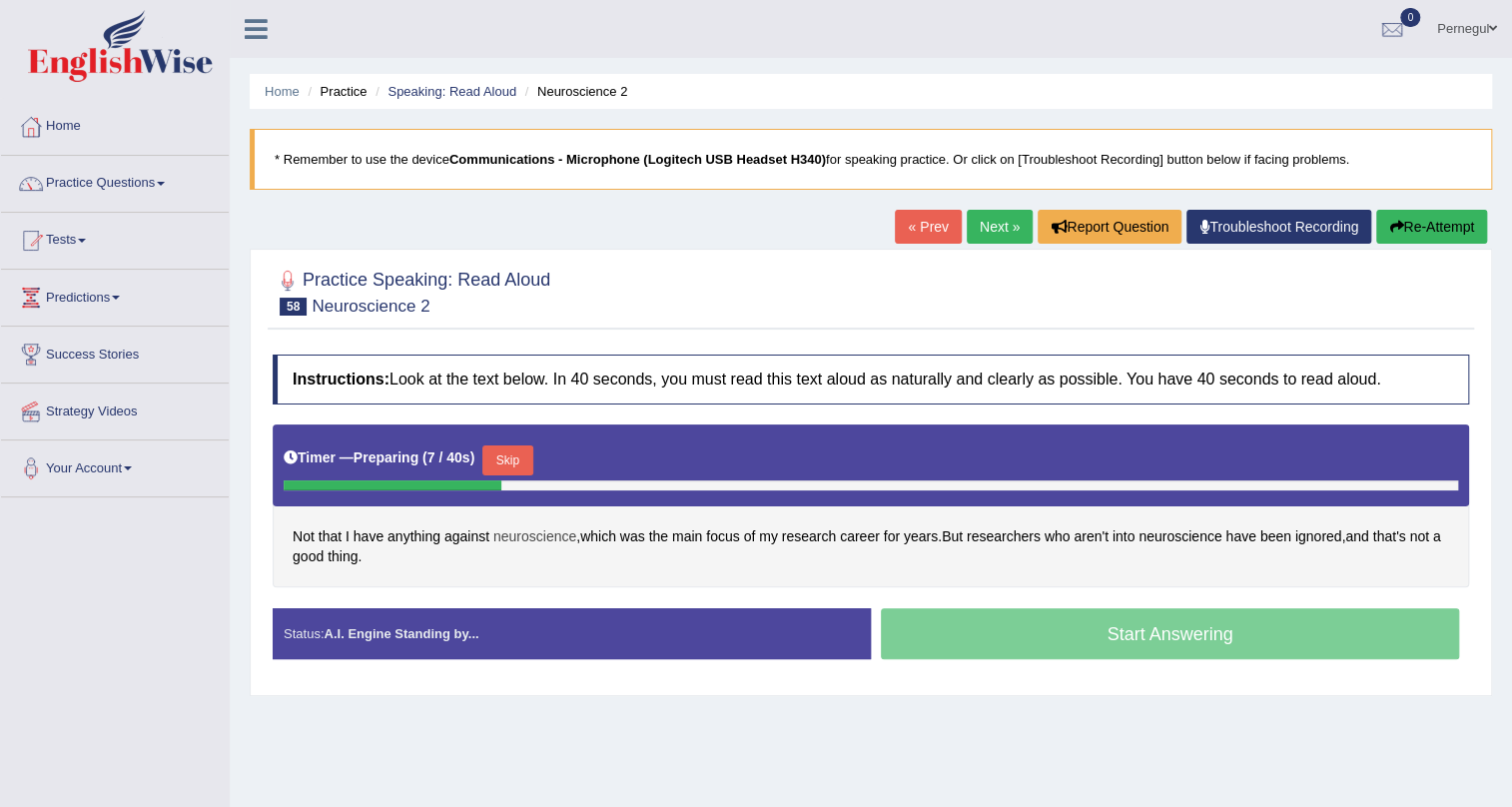 click on "neuroscience" at bounding box center [534, 536] 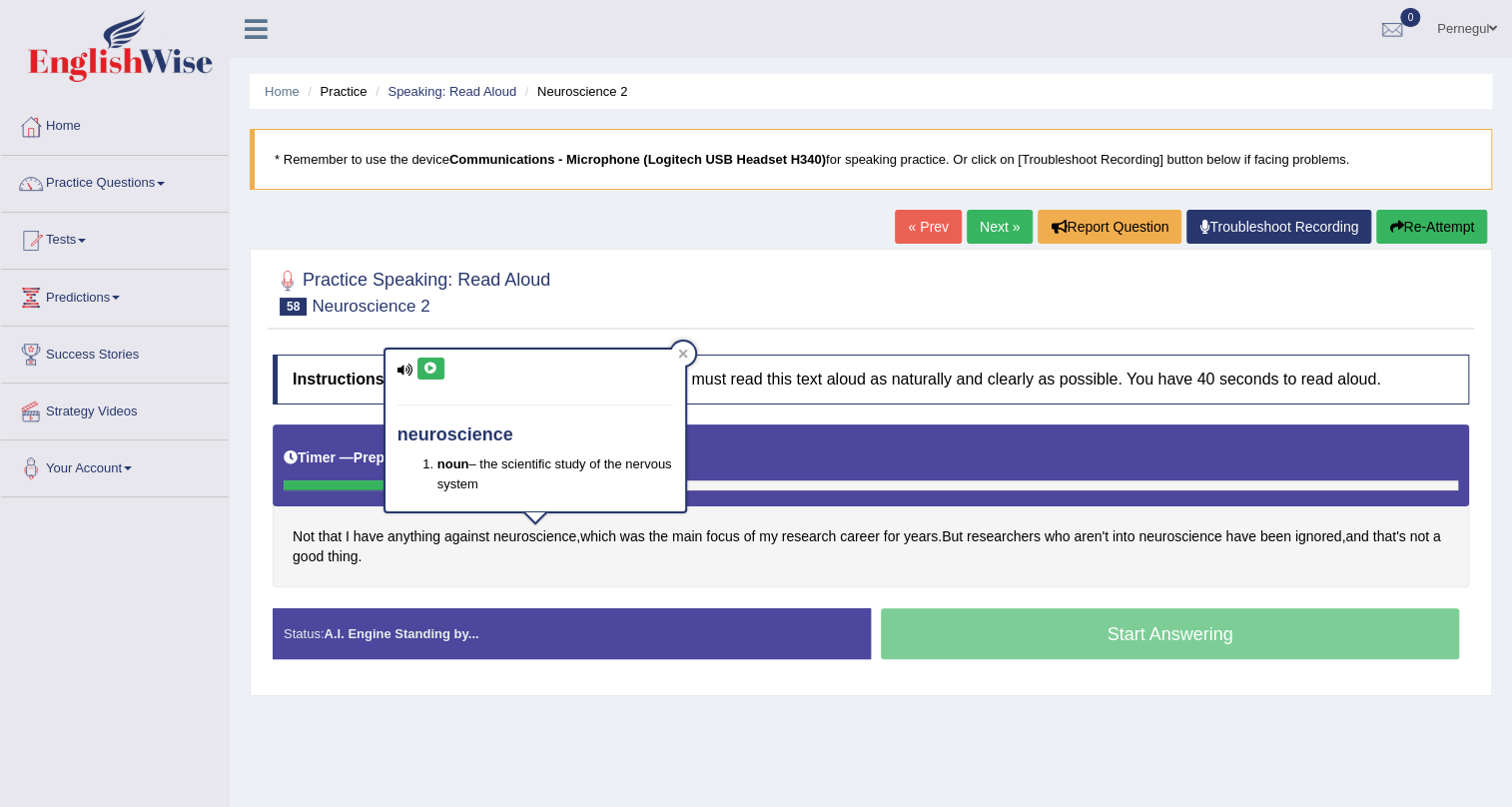 click at bounding box center (430, 369) 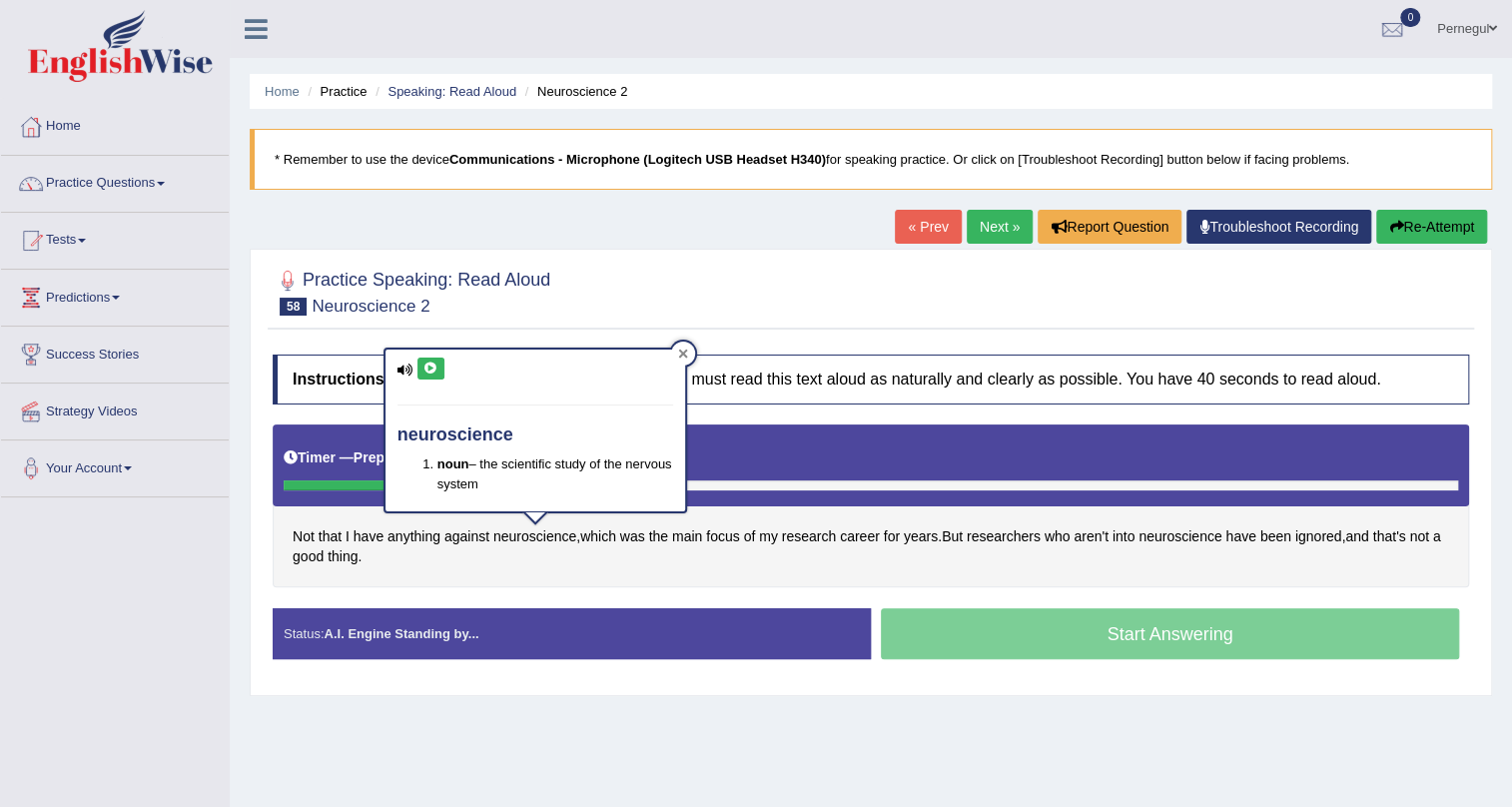click 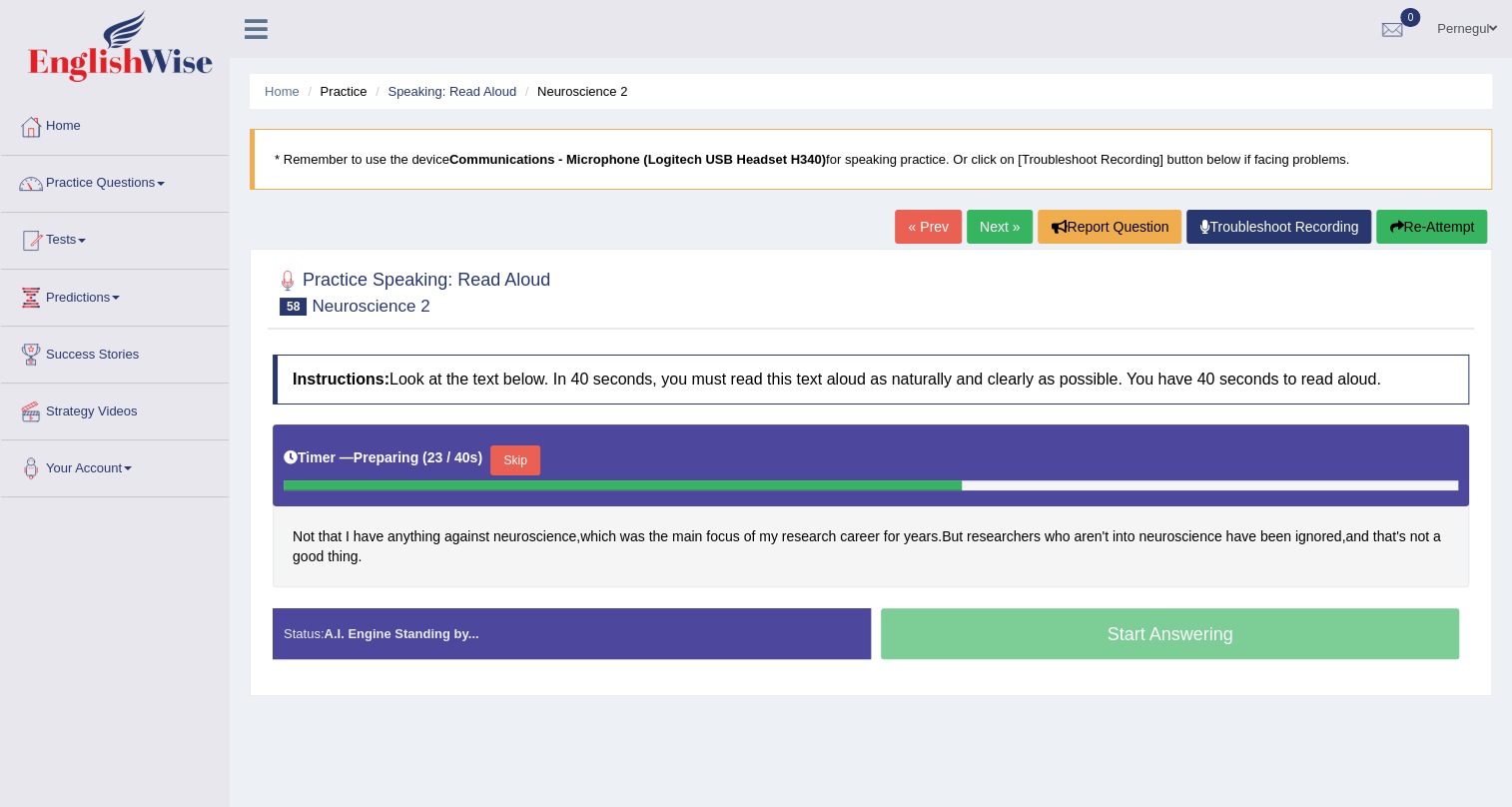 click on "Skip" at bounding box center [515, 460] 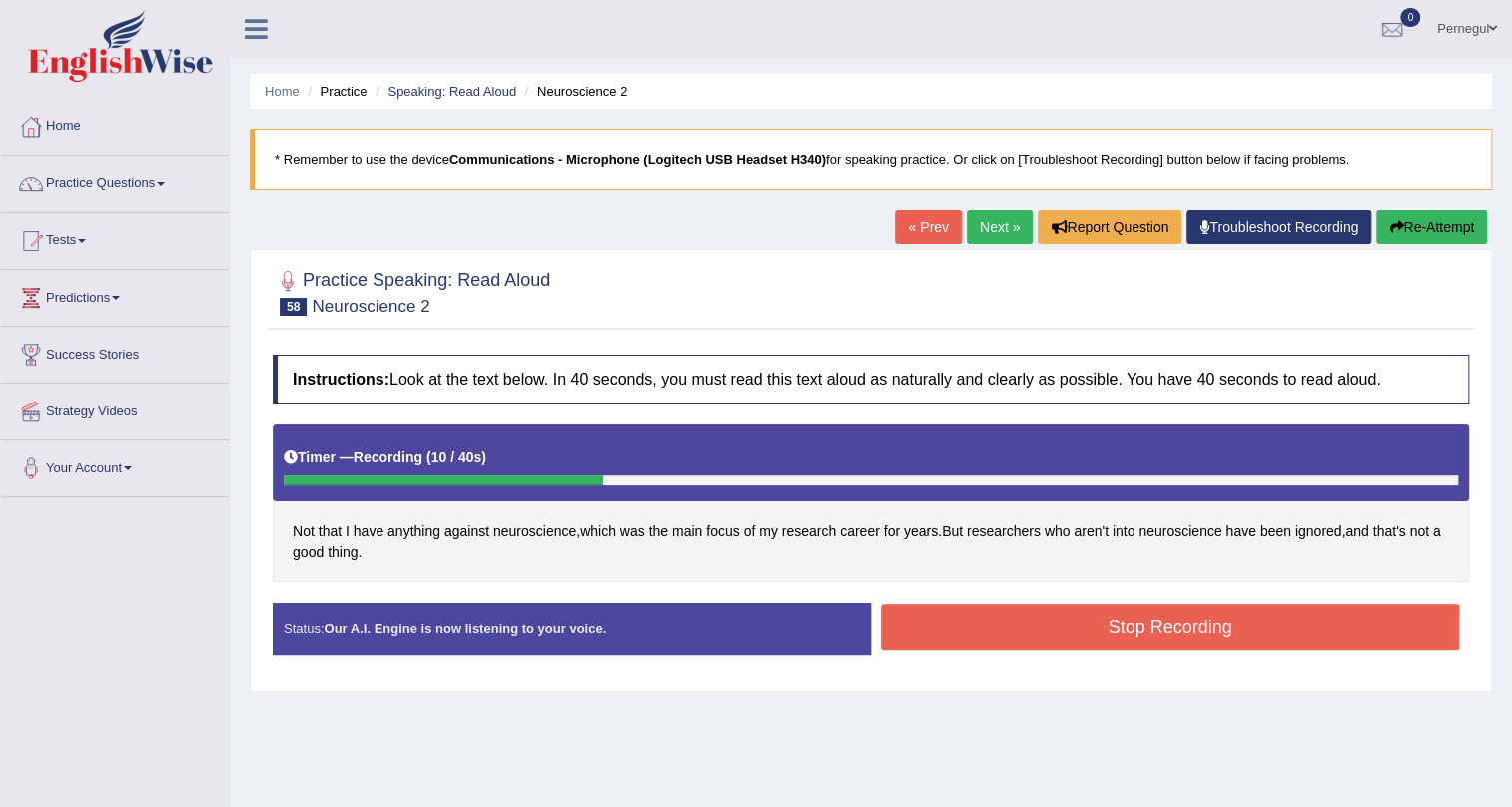 click on "Stop Recording" at bounding box center (1169, 627) 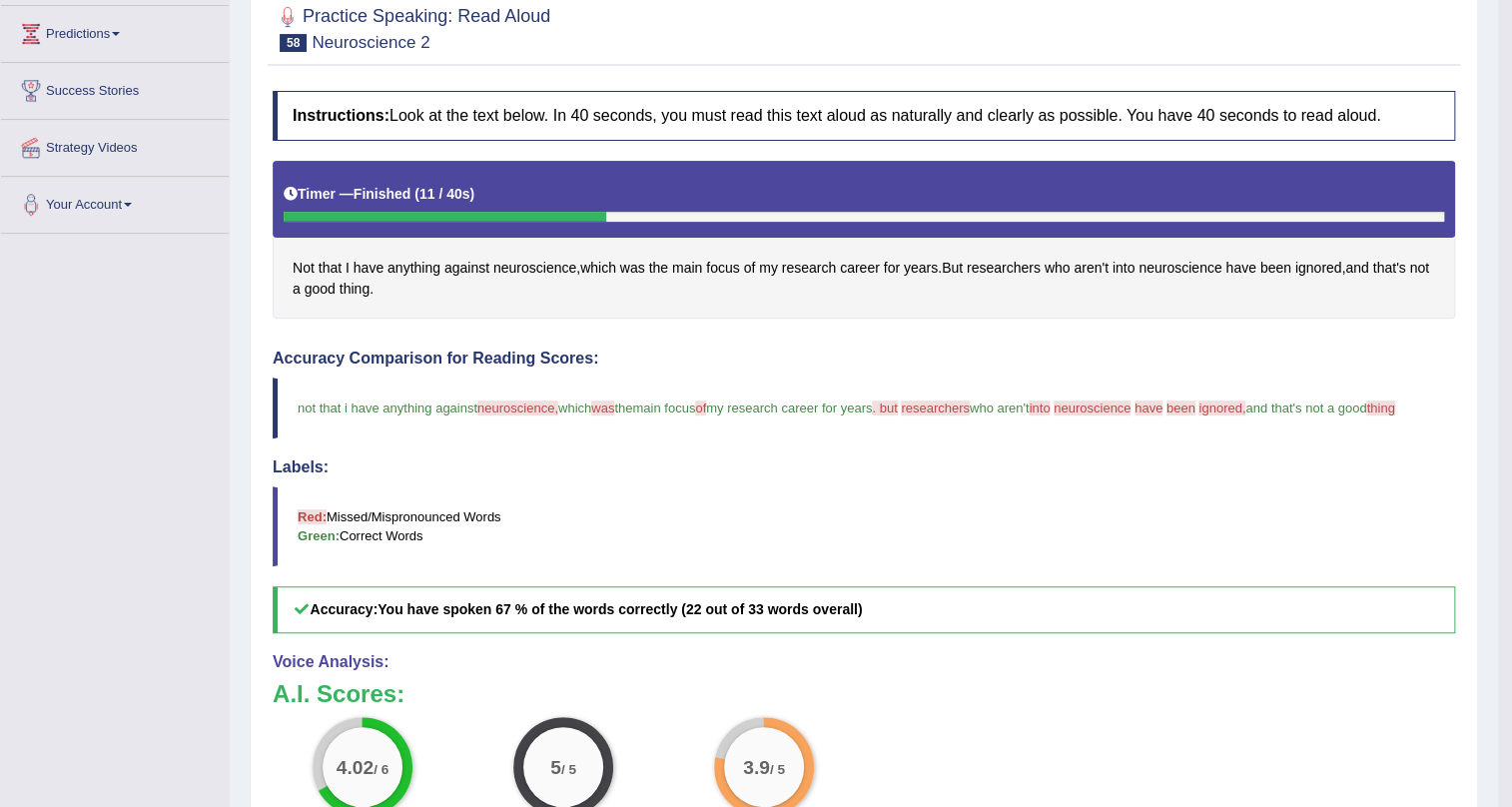 scroll, scrollTop: 0, scrollLeft: 0, axis: both 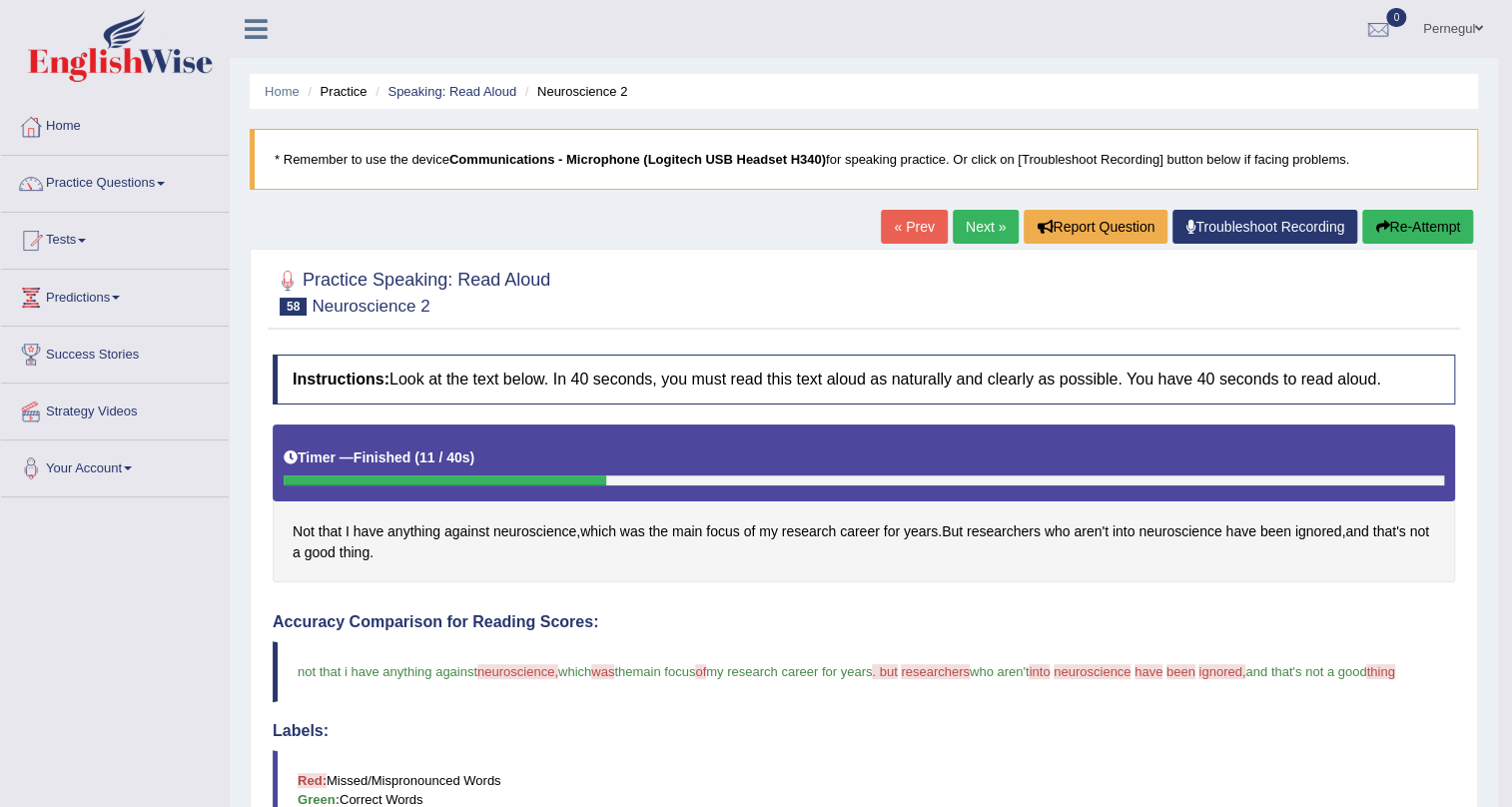 click on "Next »" at bounding box center (986, 227) 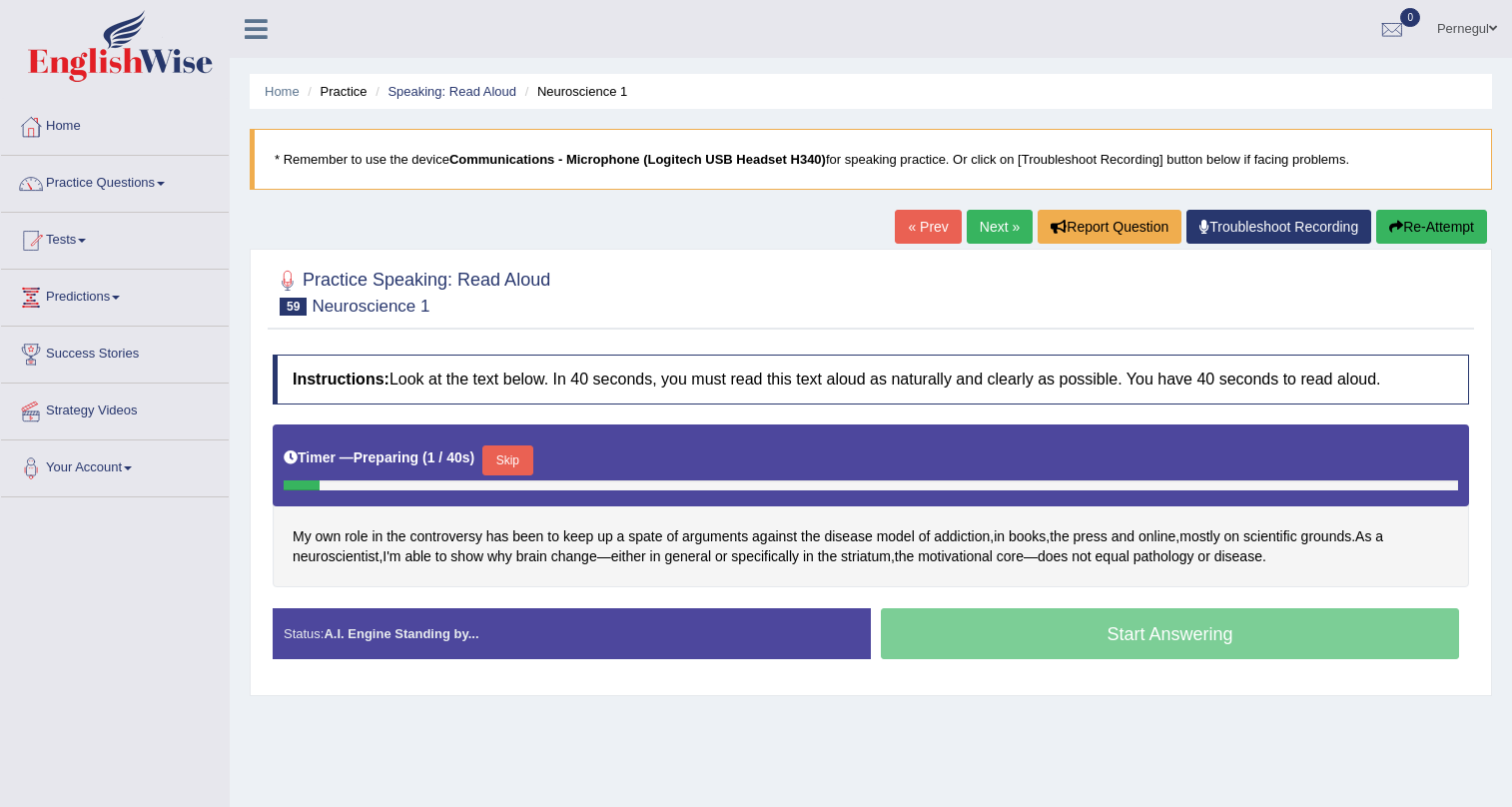 scroll, scrollTop: 0, scrollLeft: 0, axis: both 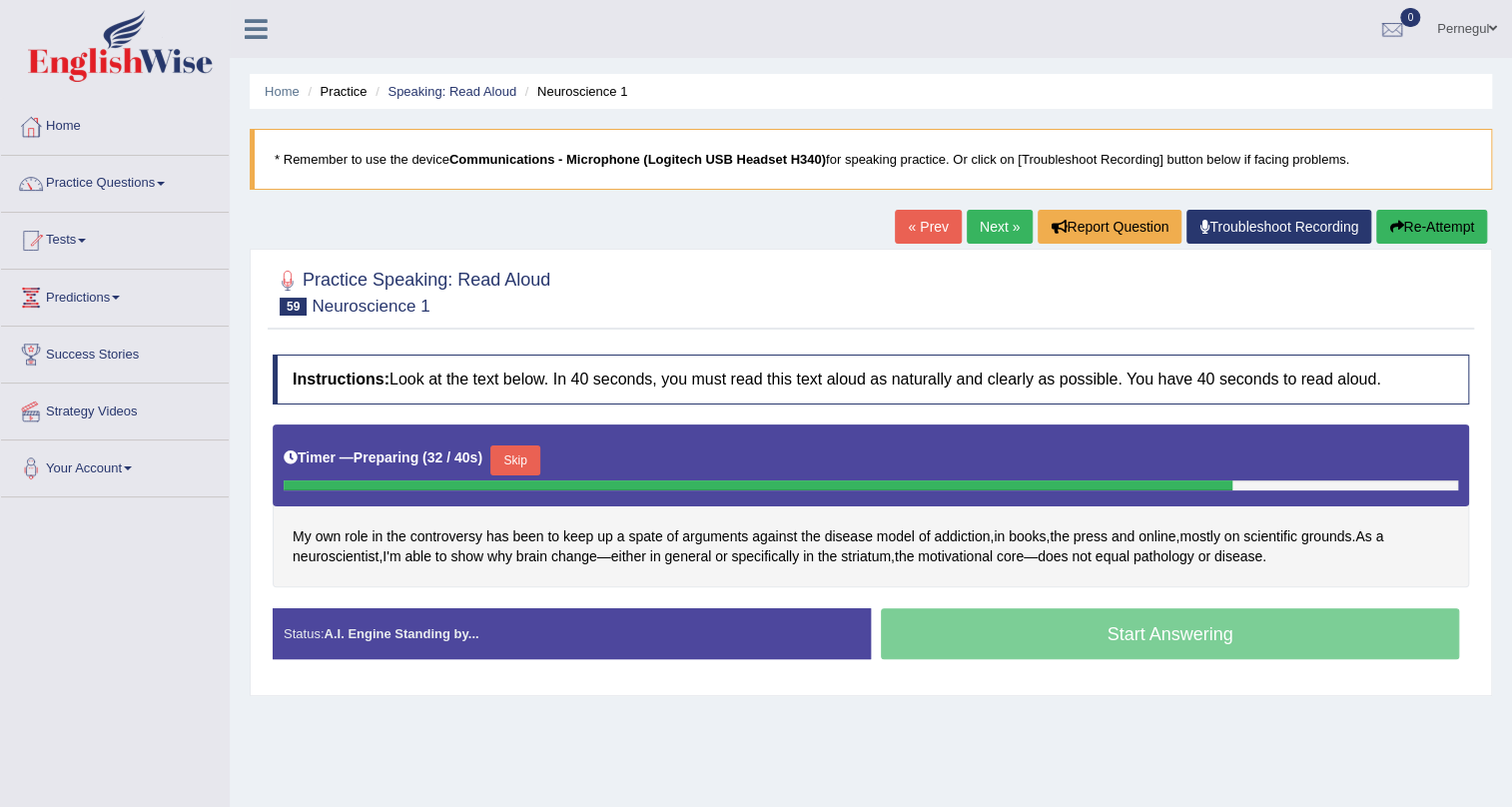 click on "Skip" at bounding box center (515, 460) 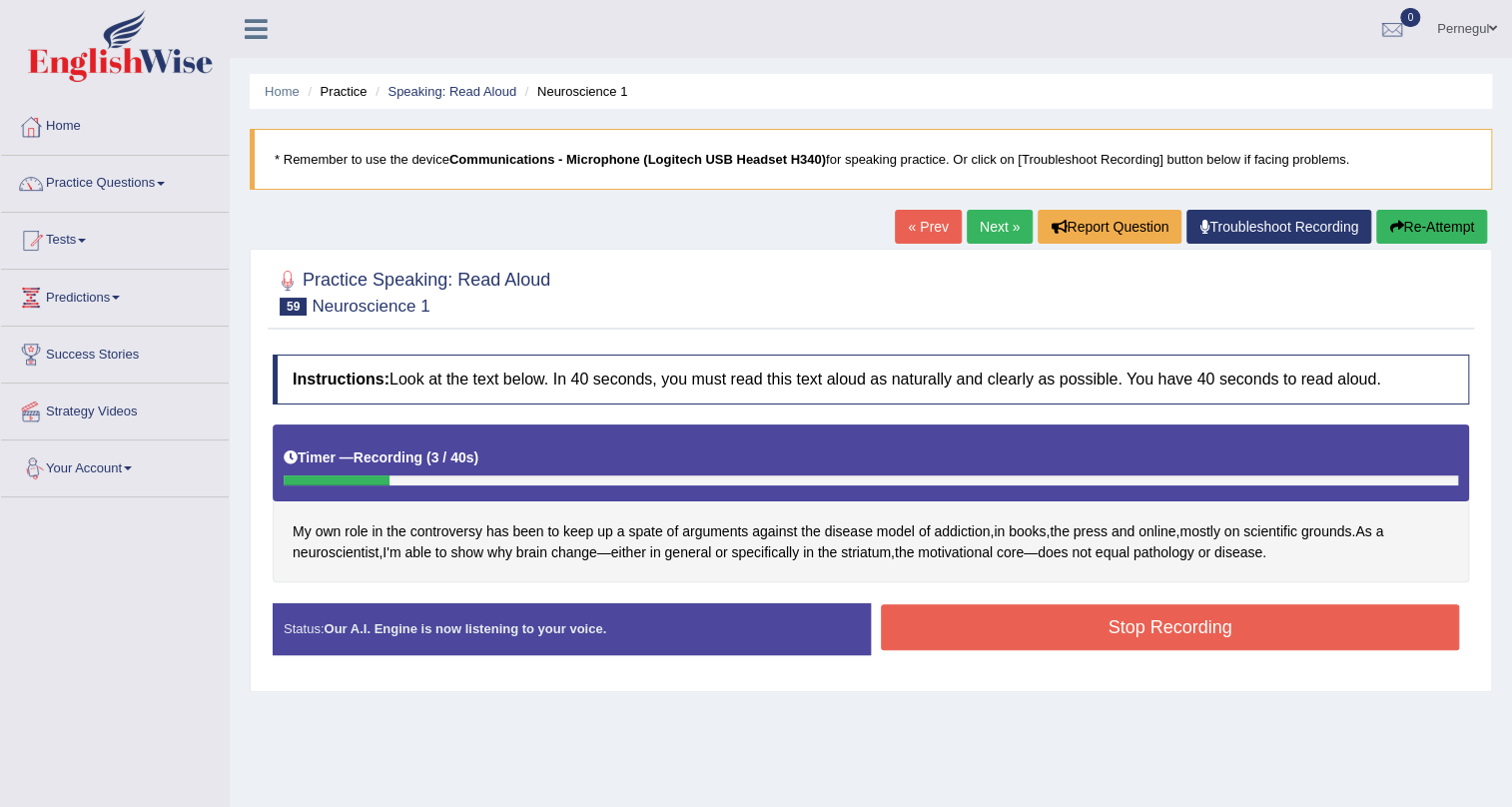 click on "Re-Attempt" at bounding box center [1431, 227] 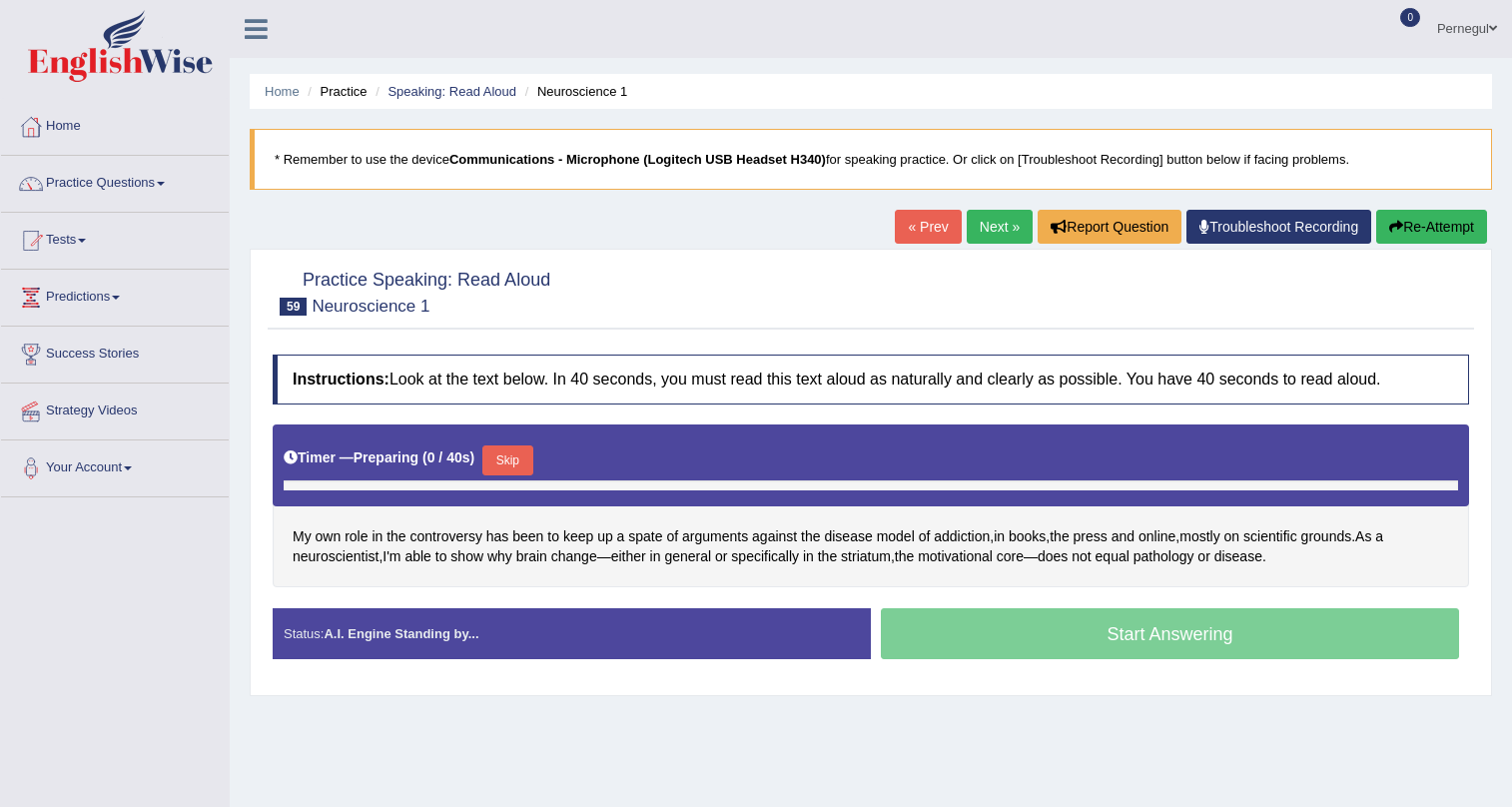 scroll, scrollTop: 0, scrollLeft: 0, axis: both 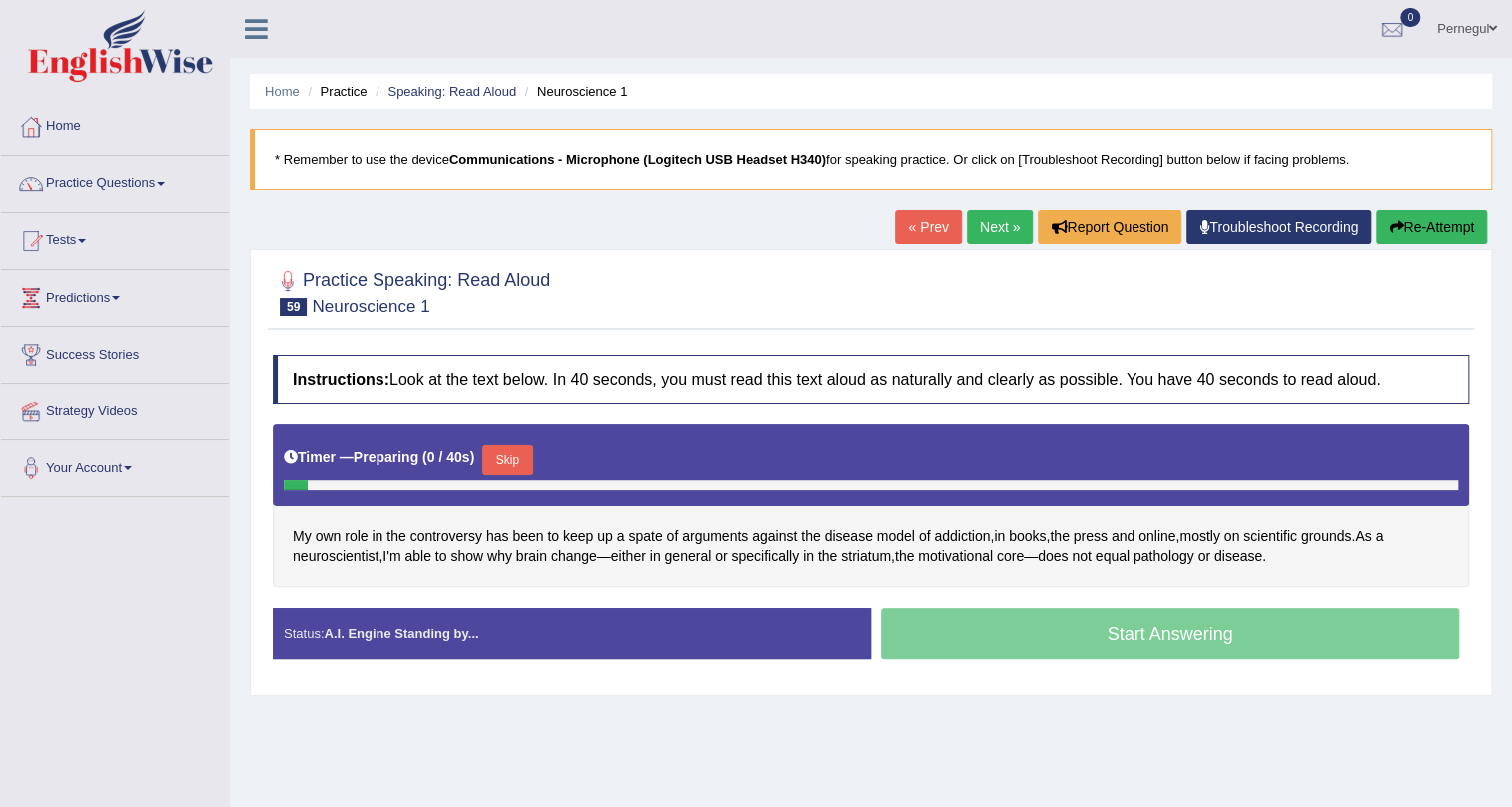 click on "Skip" at bounding box center [507, 460] 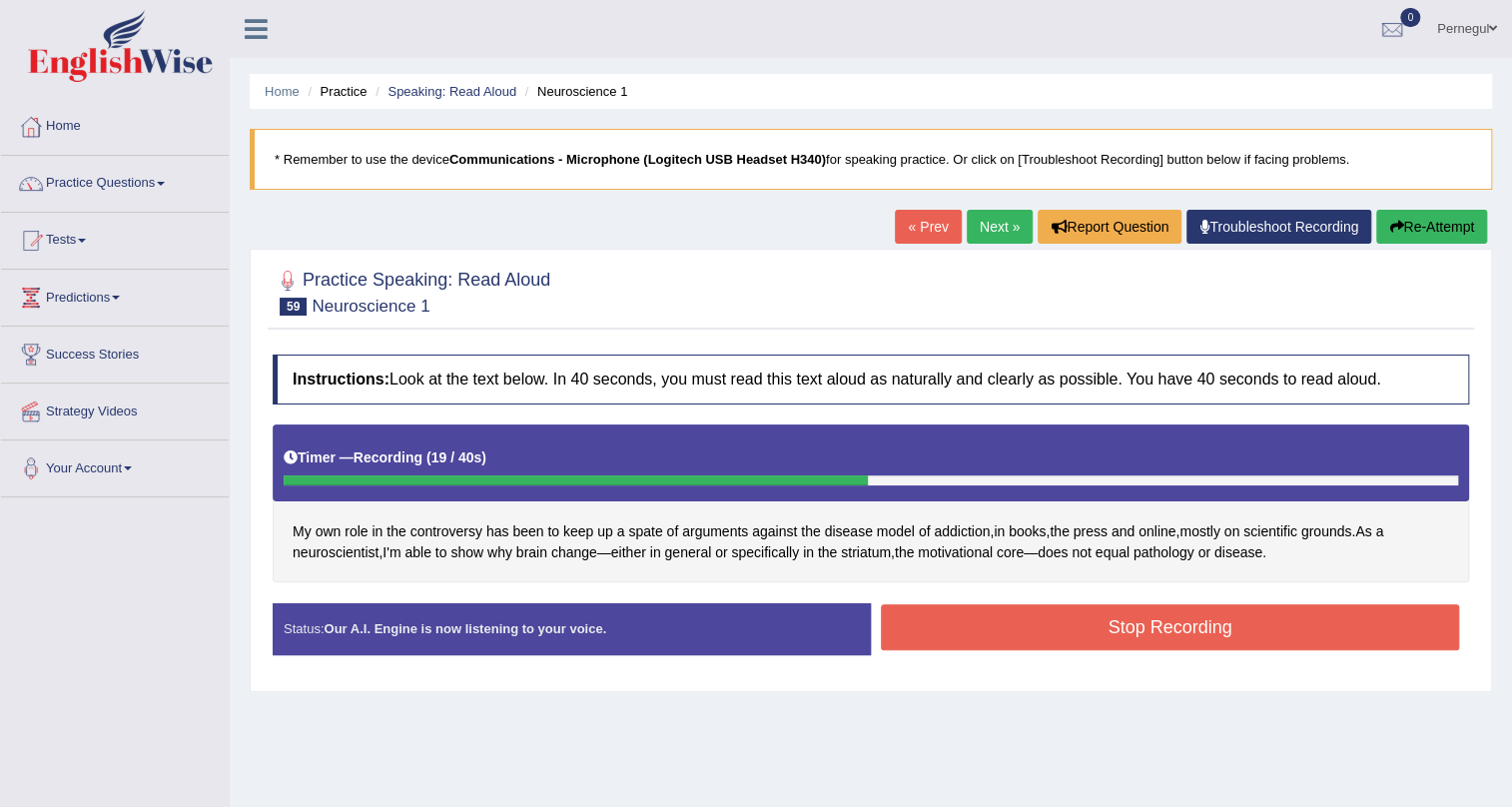 click on "Stop Recording" at bounding box center (1169, 627) 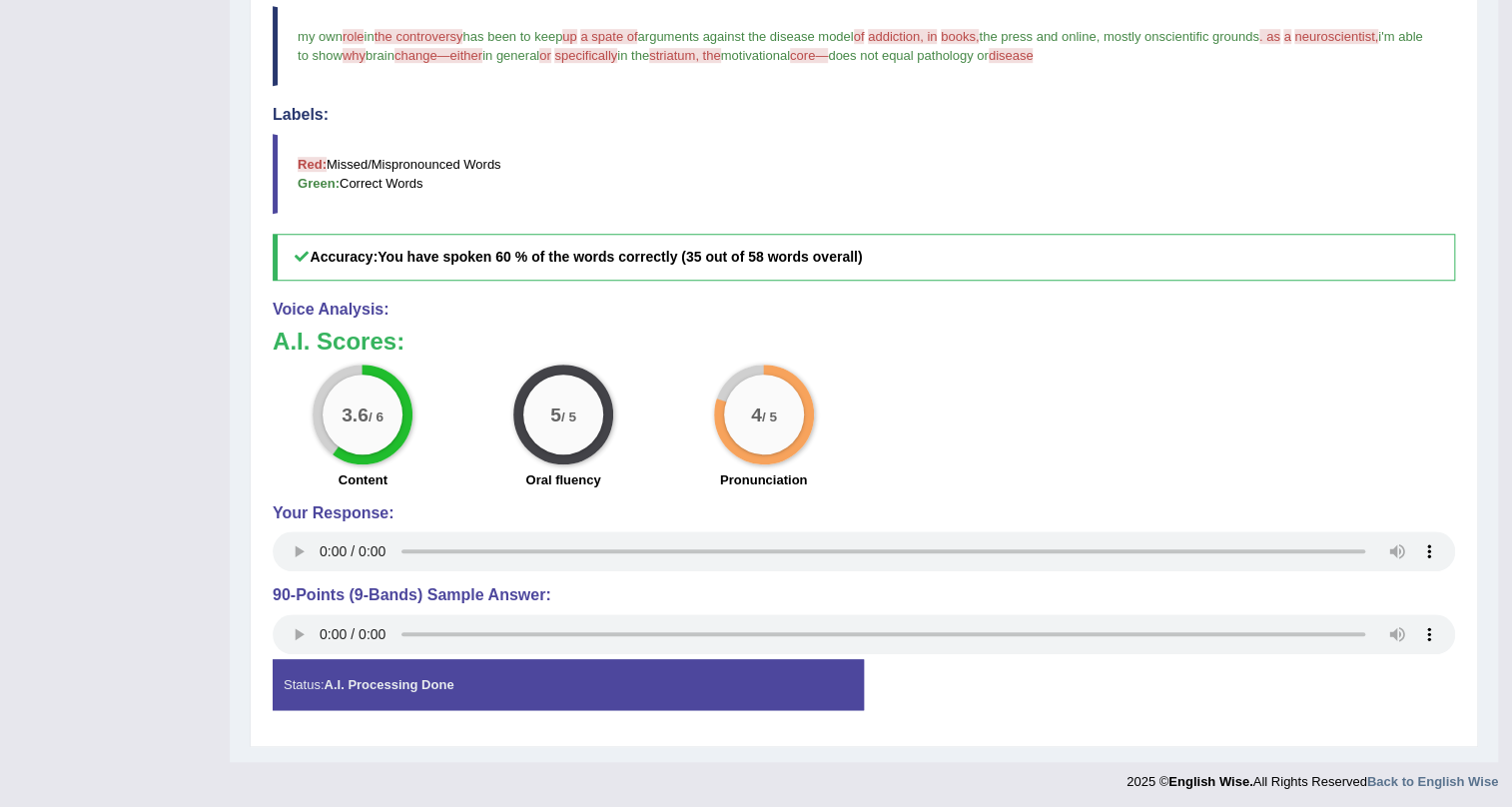 scroll, scrollTop: 181, scrollLeft: 0, axis: vertical 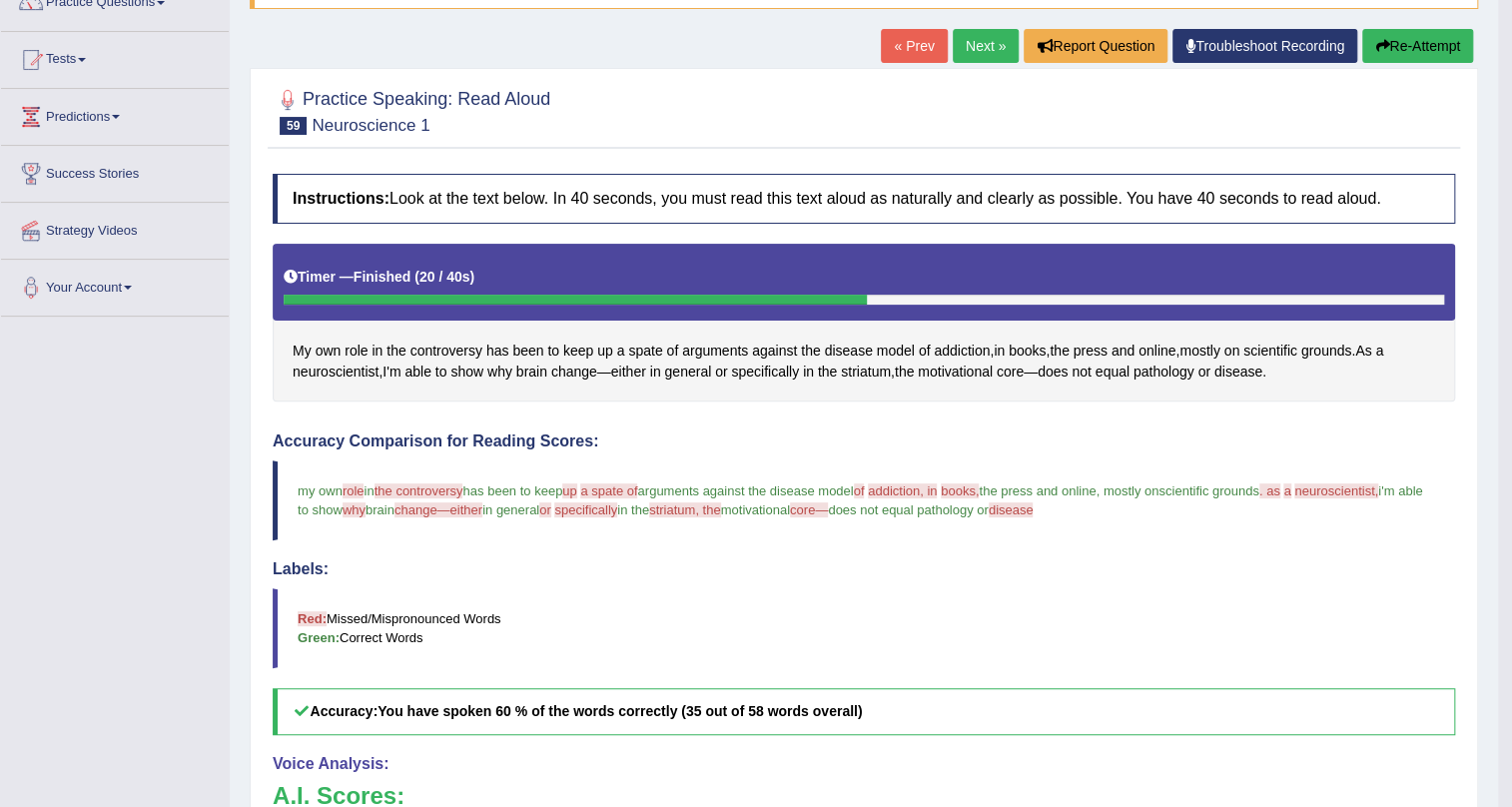 click on "Next »" at bounding box center [986, 46] 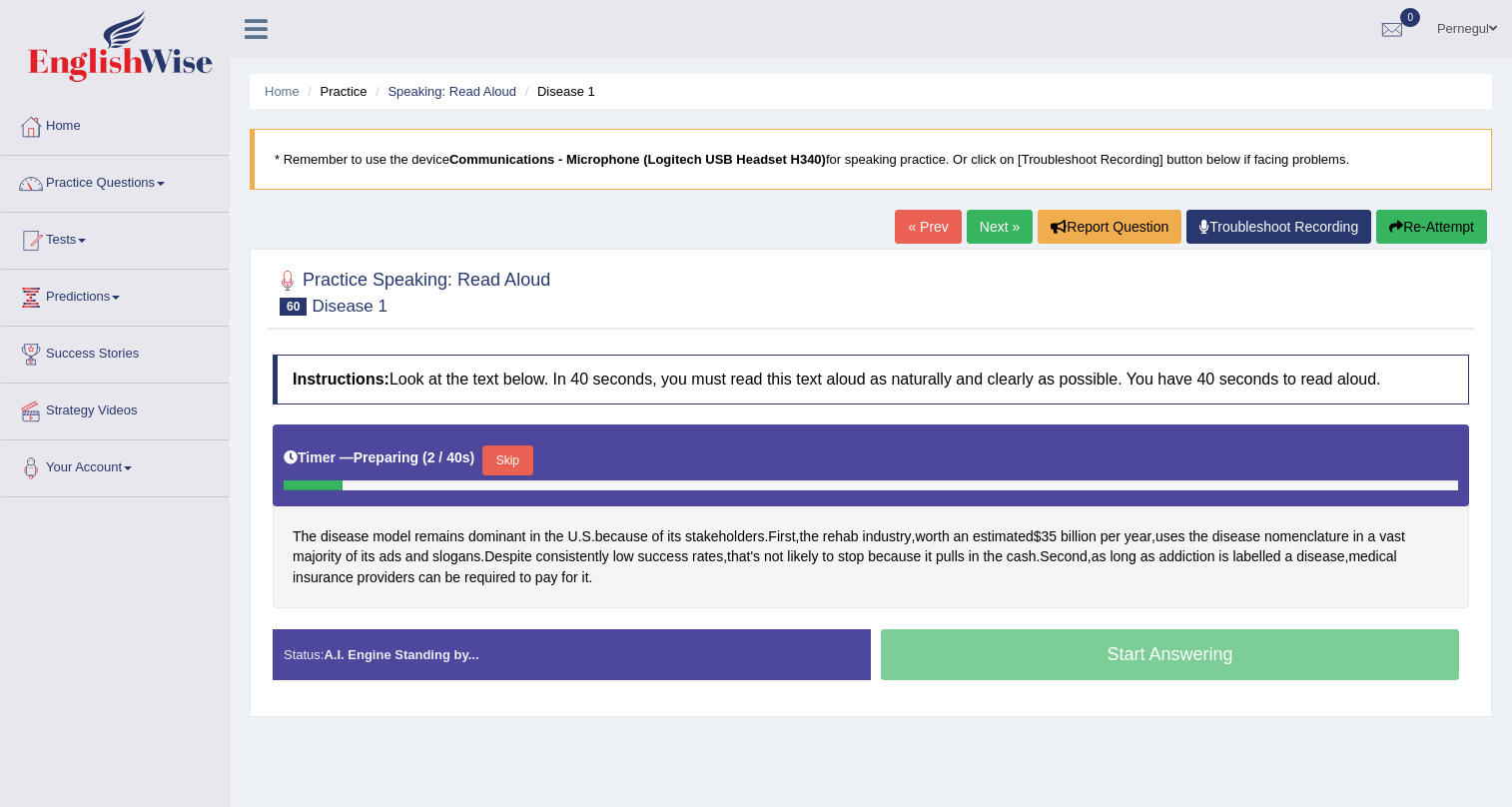 scroll, scrollTop: 0, scrollLeft: 0, axis: both 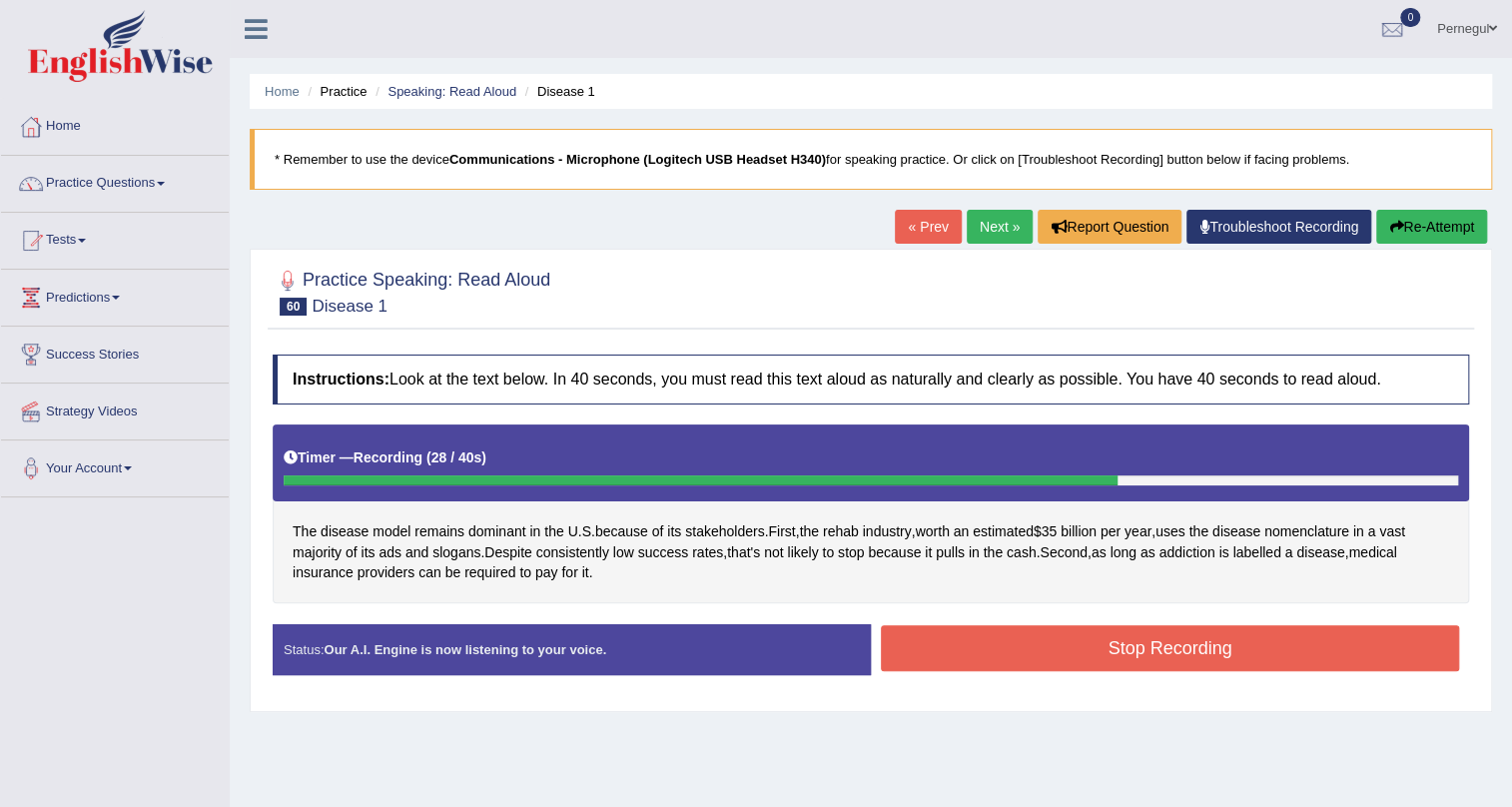 click on "Stop Recording" at bounding box center (1169, 648) 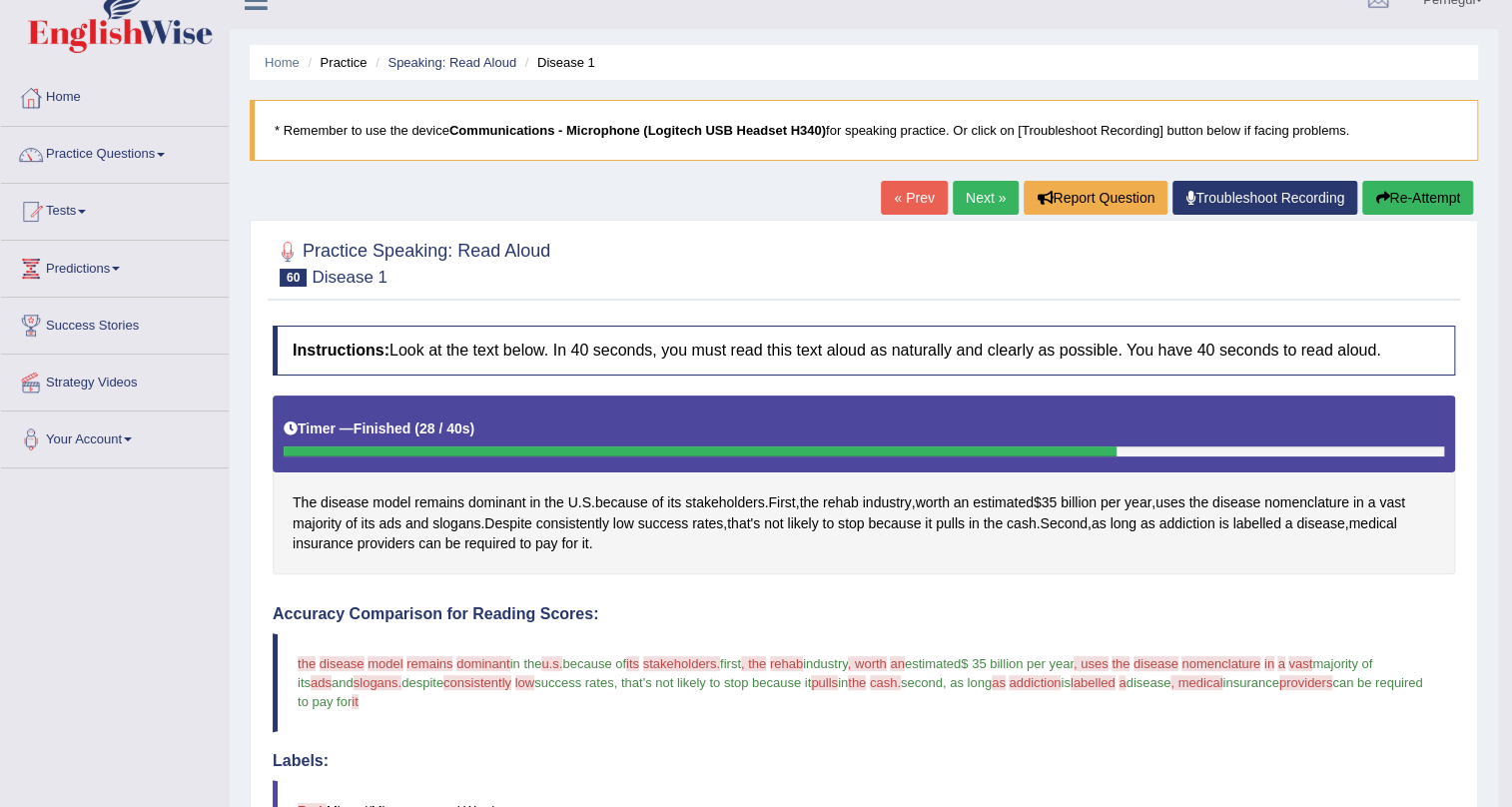 scroll, scrollTop: 0, scrollLeft: 0, axis: both 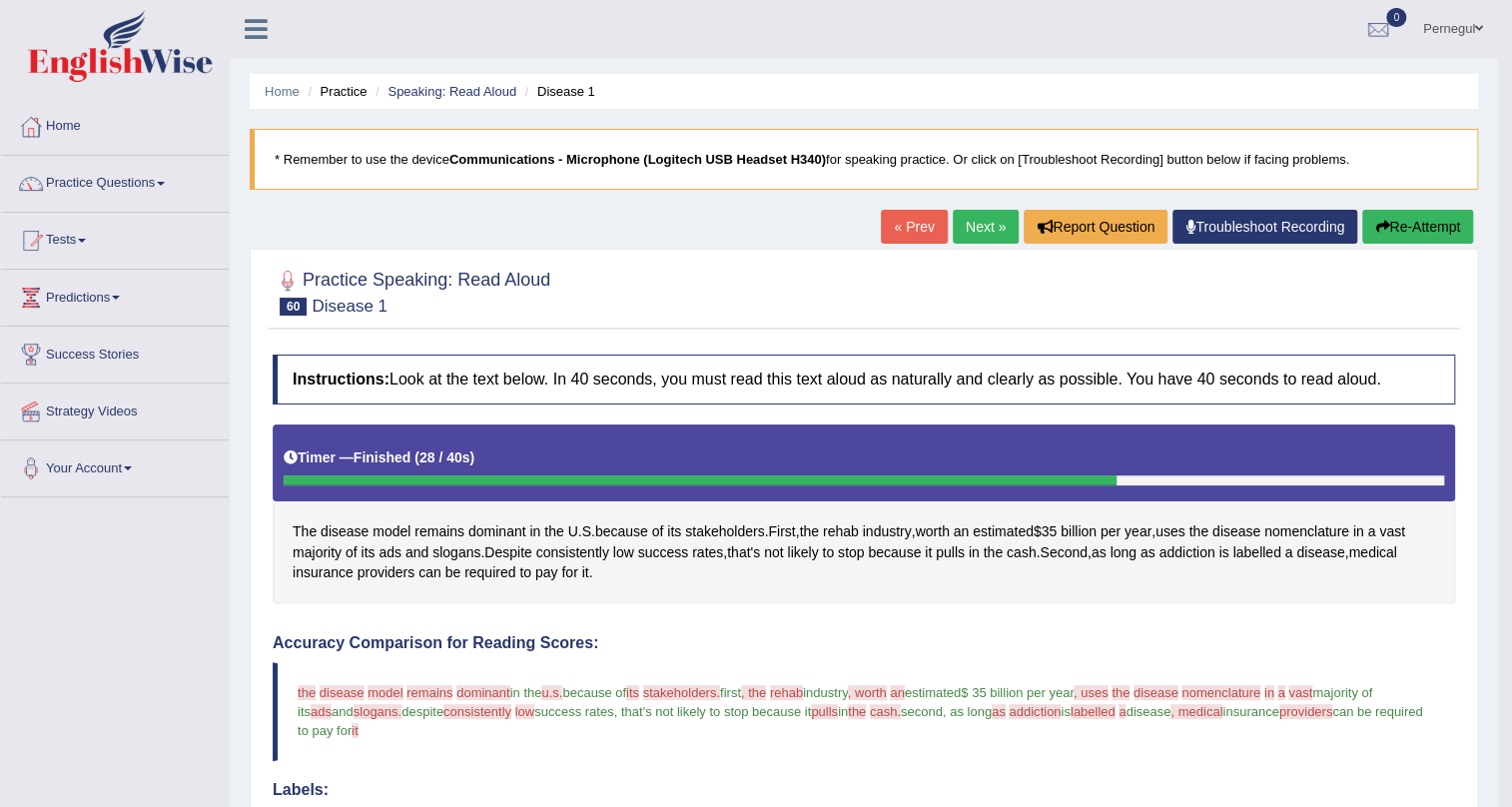 click on "Next »" at bounding box center (986, 227) 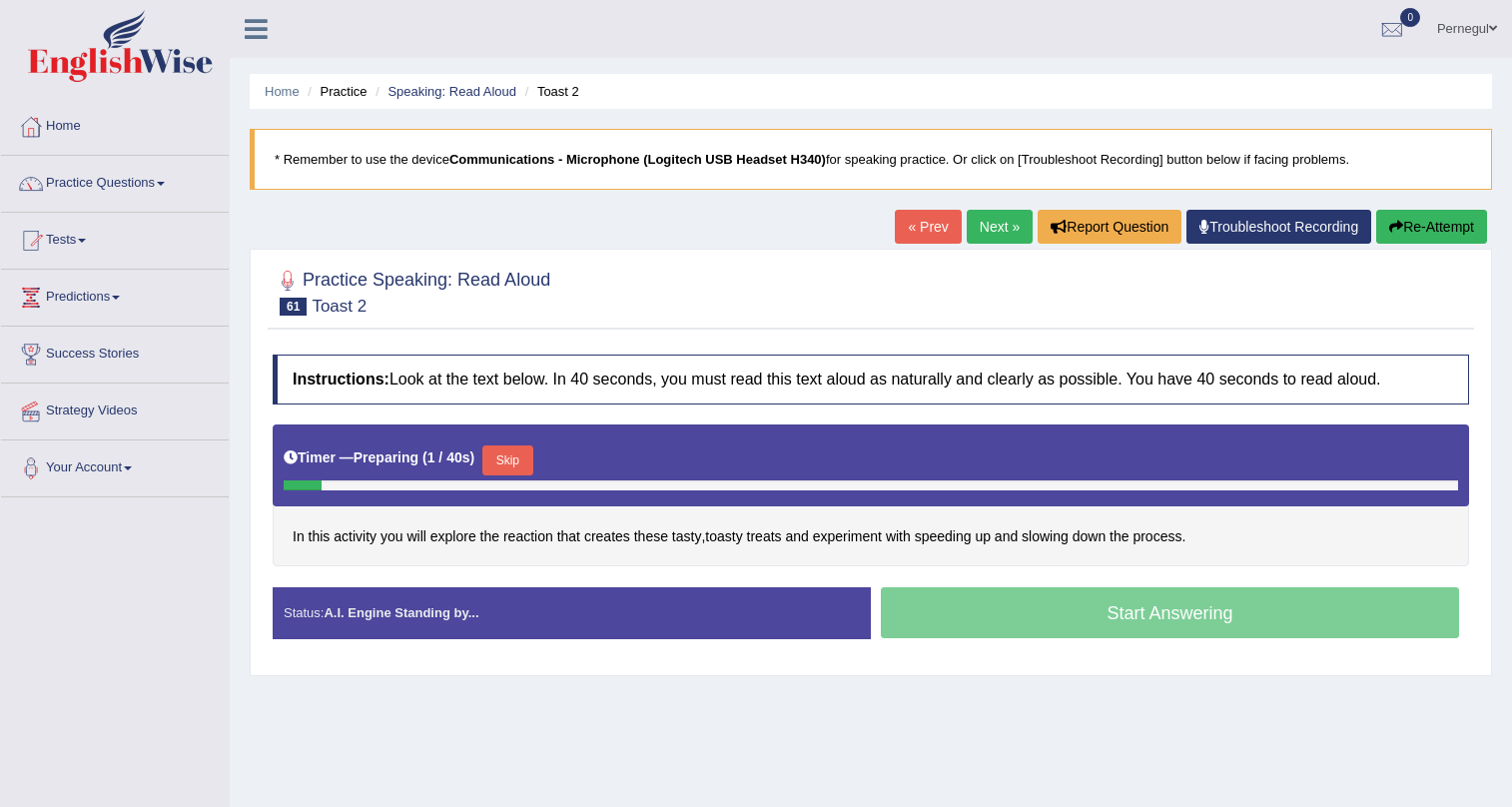 scroll, scrollTop: 0, scrollLeft: 0, axis: both 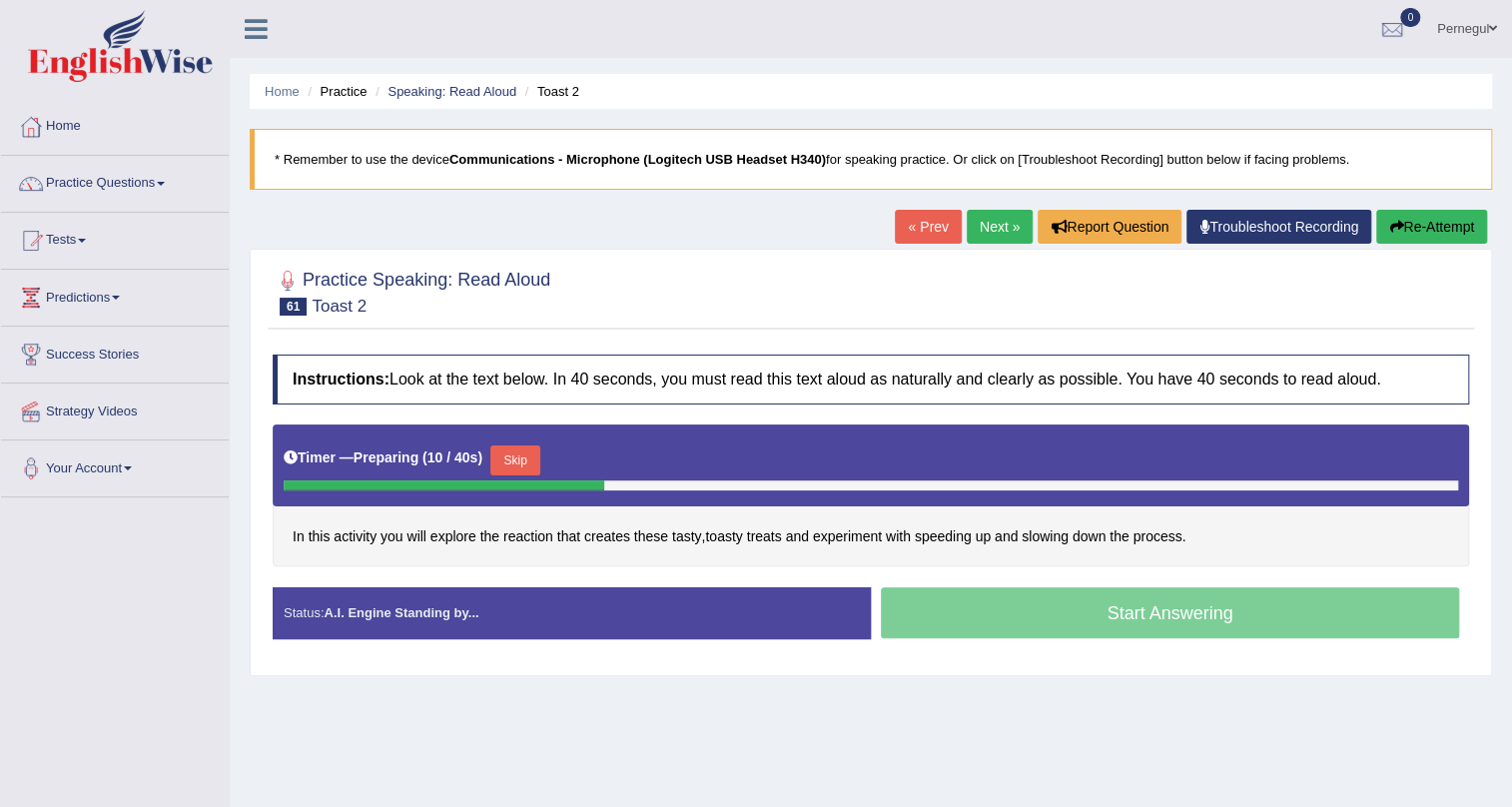 click on "Skip" at bounding box center [515, 460] 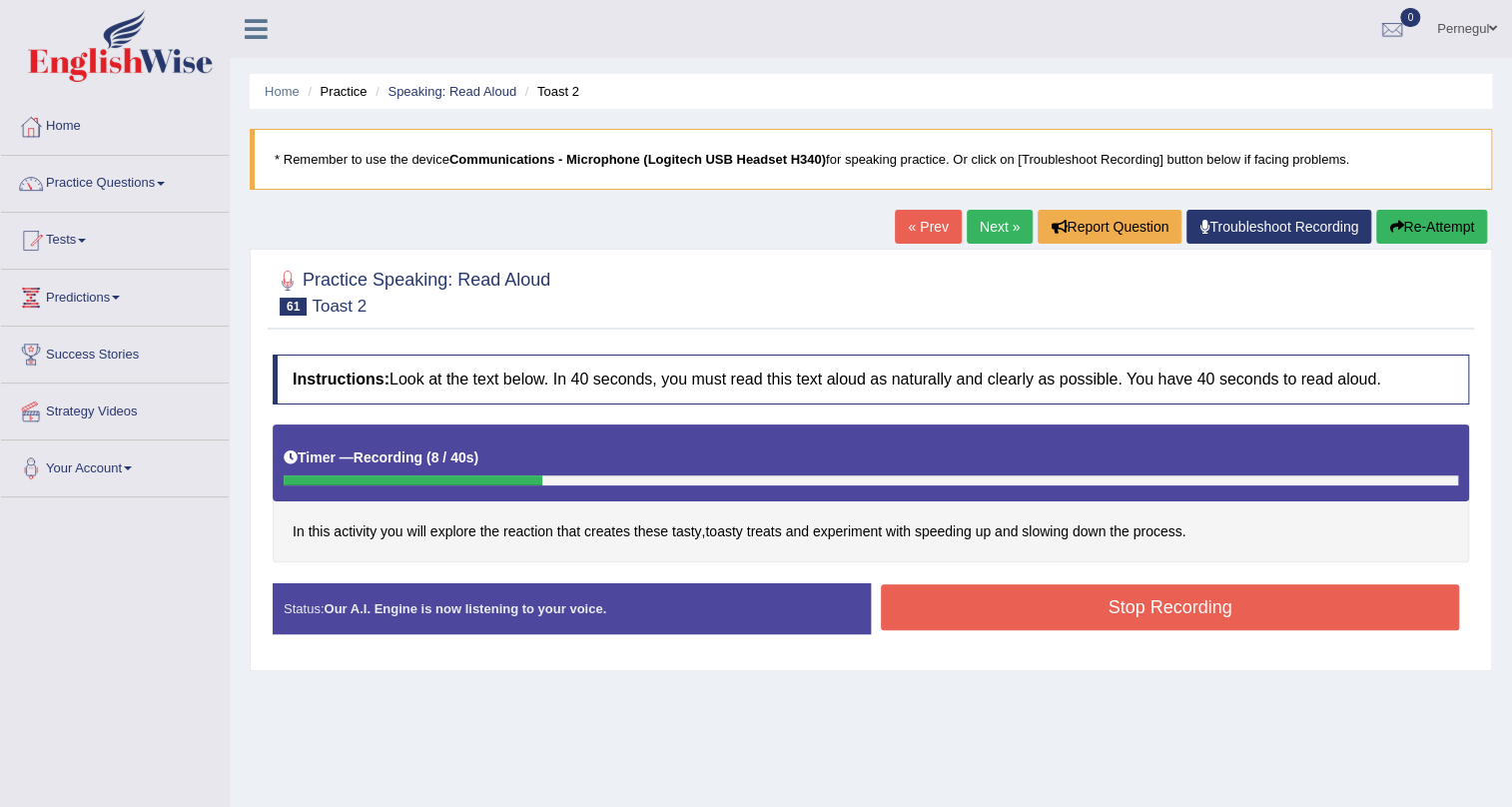click on "Stop Recording" at bounding box center [1169, 607] 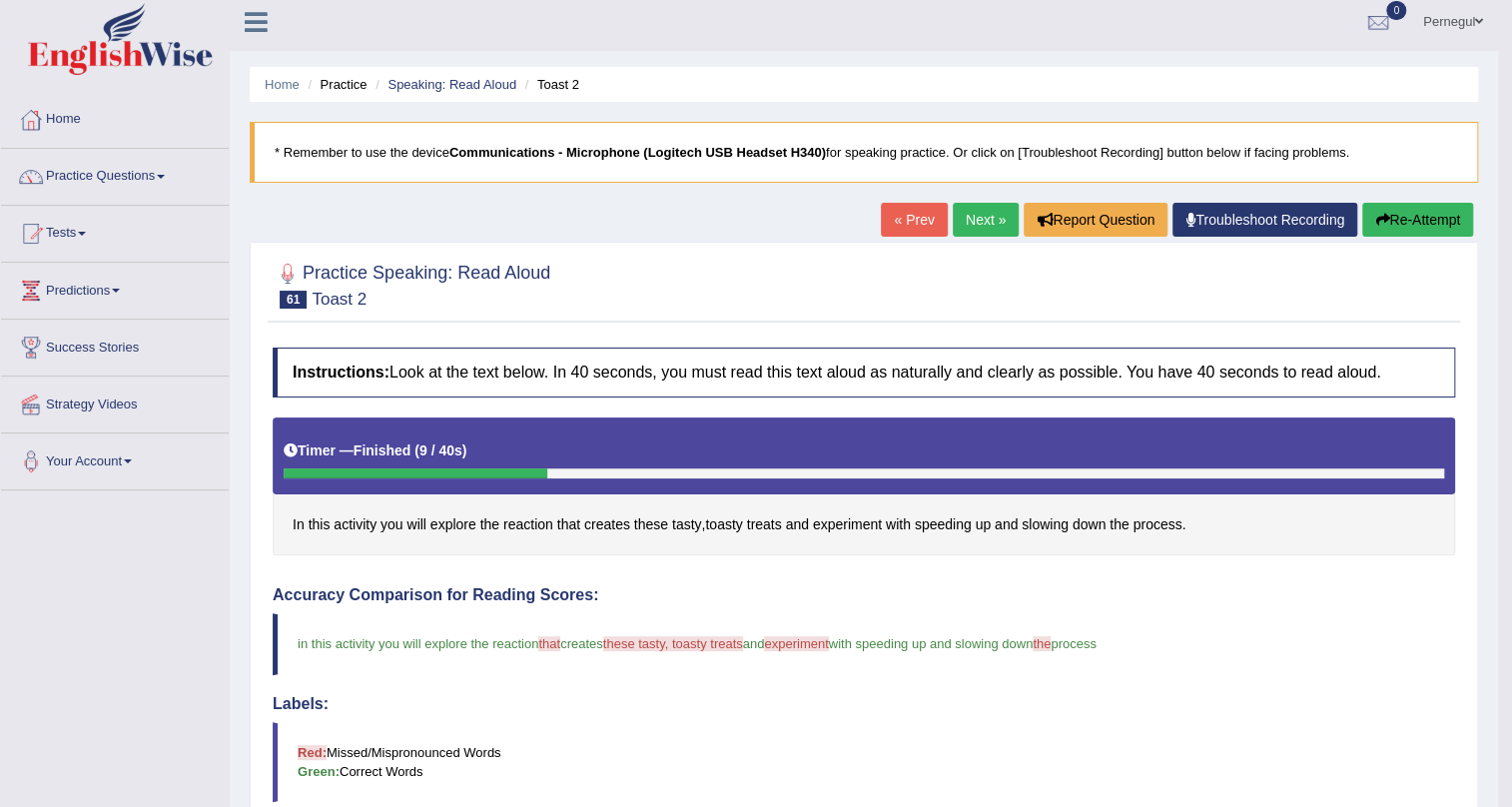 scroll, scrollTop: 0, scrollLeft: 0, axis: both 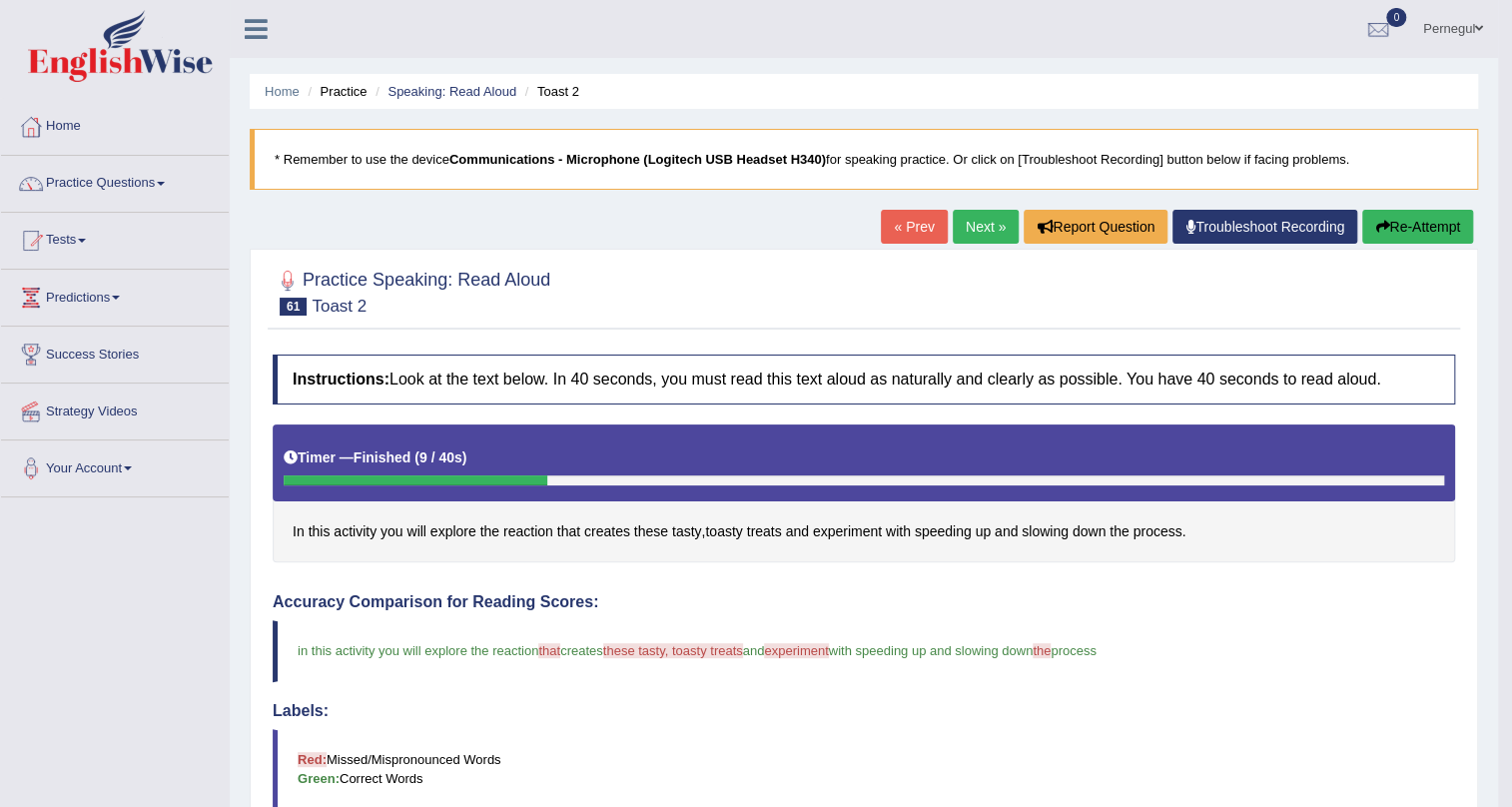 click on "Next »" at bounding box center (986, 227) 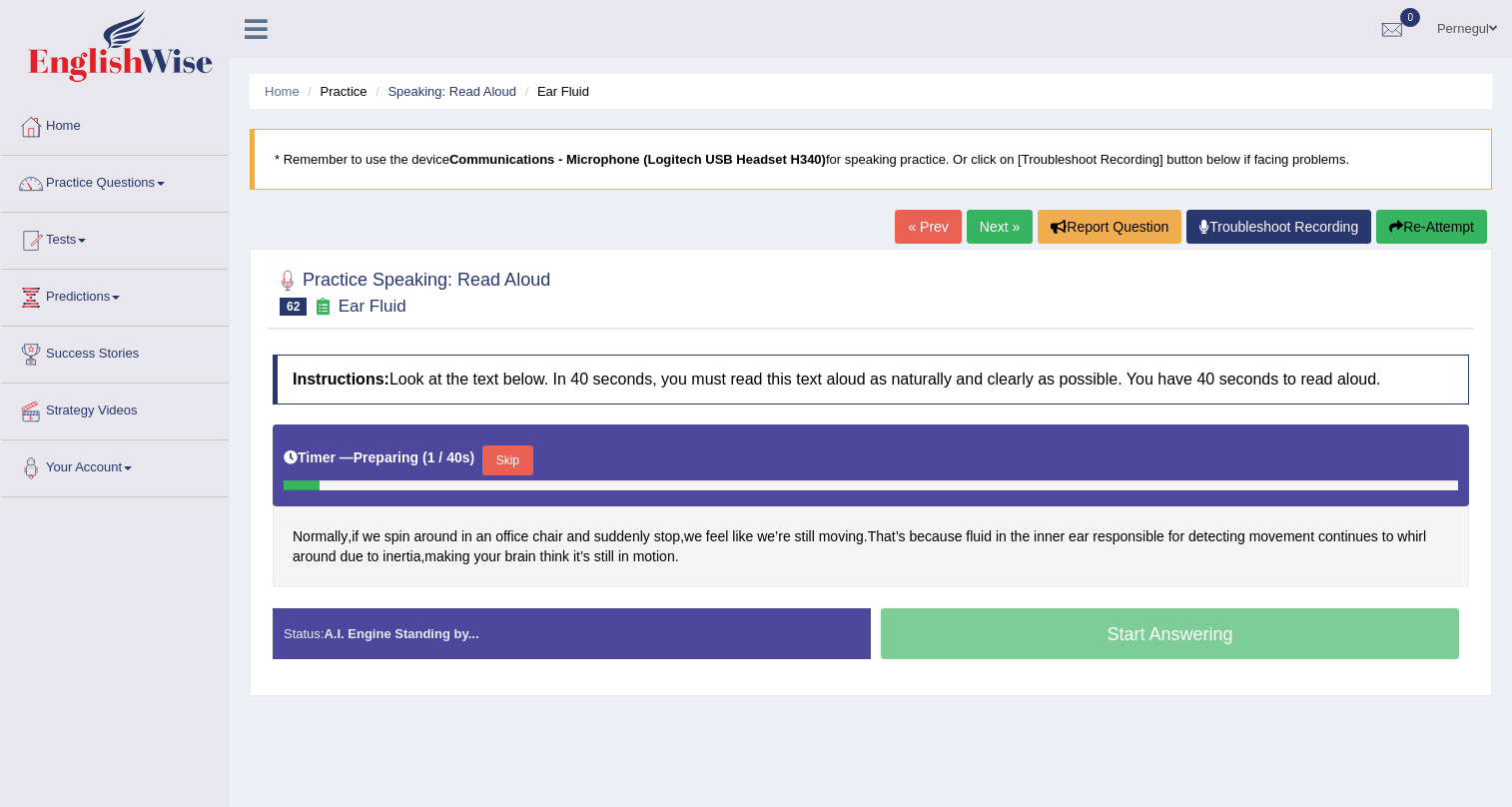 scroll, scrollTop: 0, scrollLeft: 0, axis: both 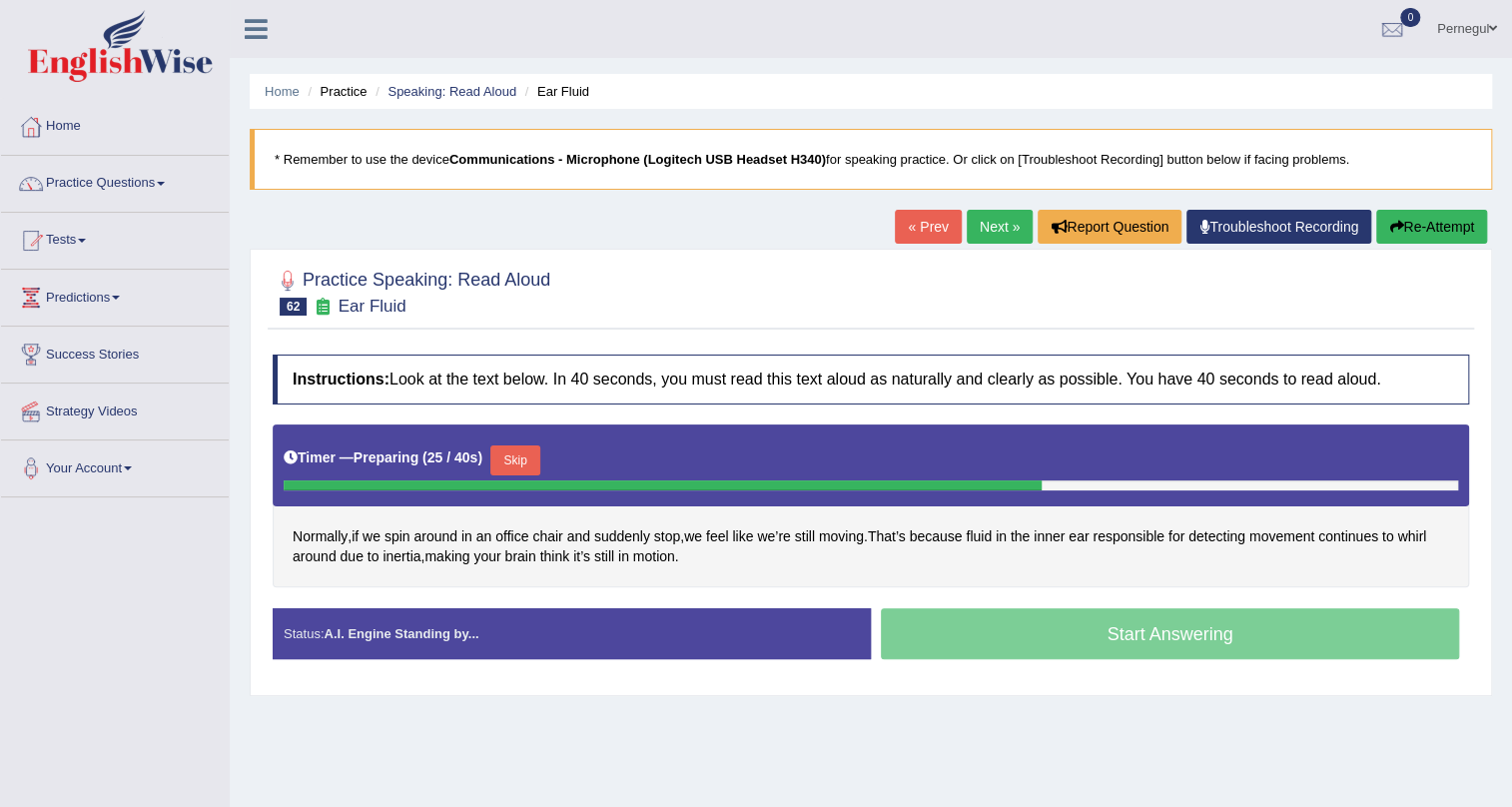 click on "Skip" at bounding box center (515, 460) 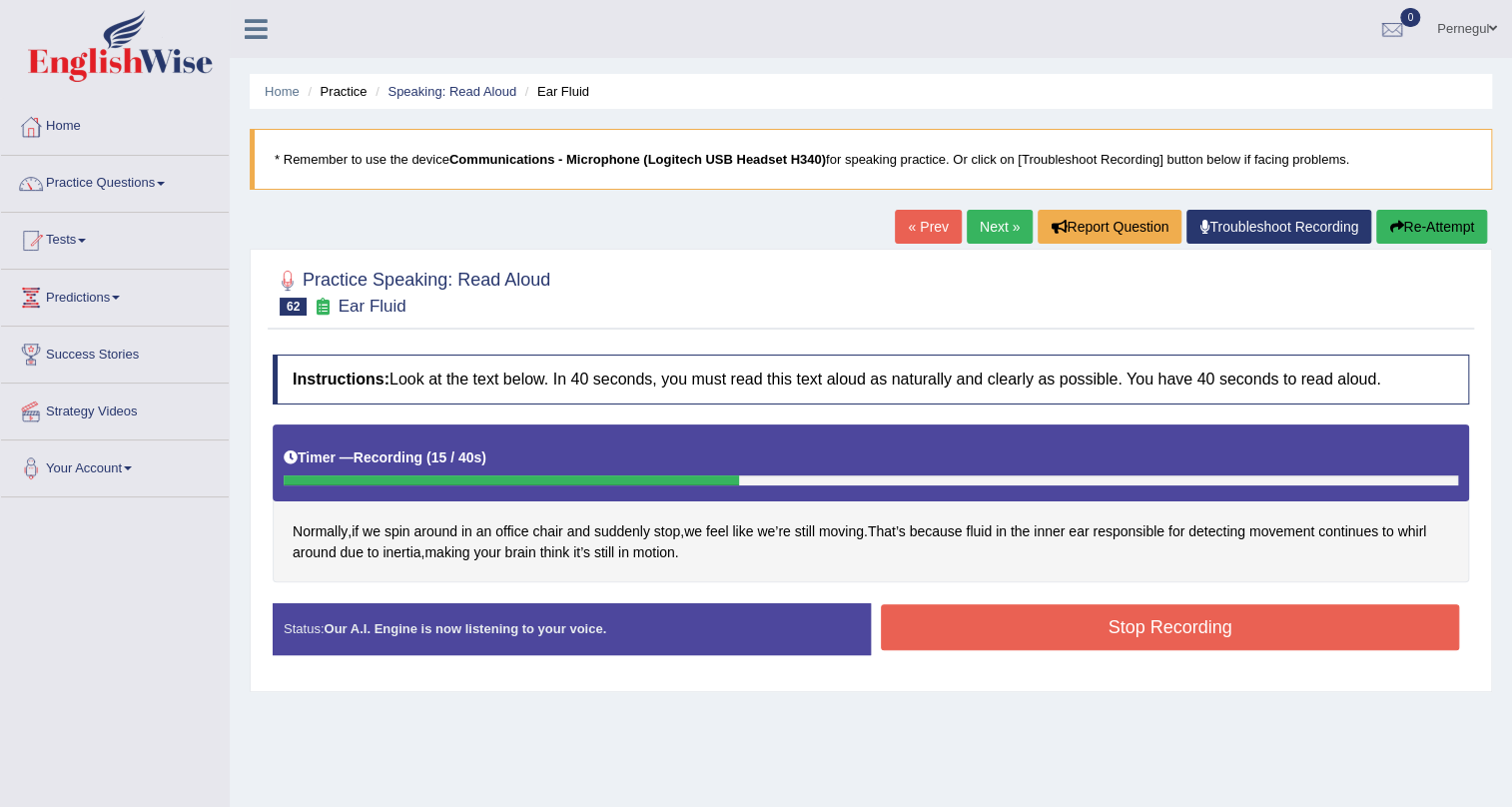 click on "Stop Recording" at bounding box center [1169, 627] 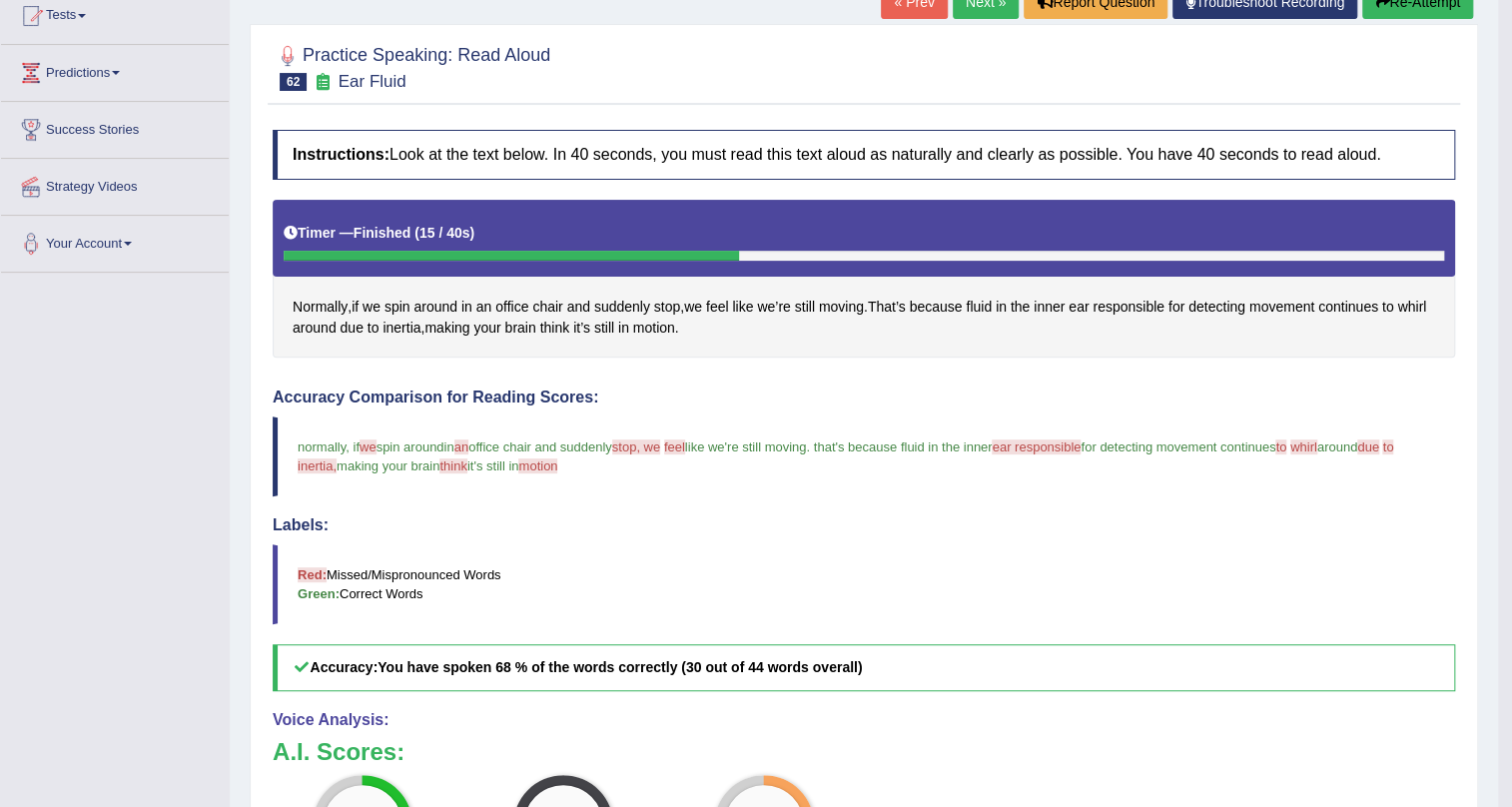 scroll, scrollTop: 0, scrollLeft: 0, axis: both 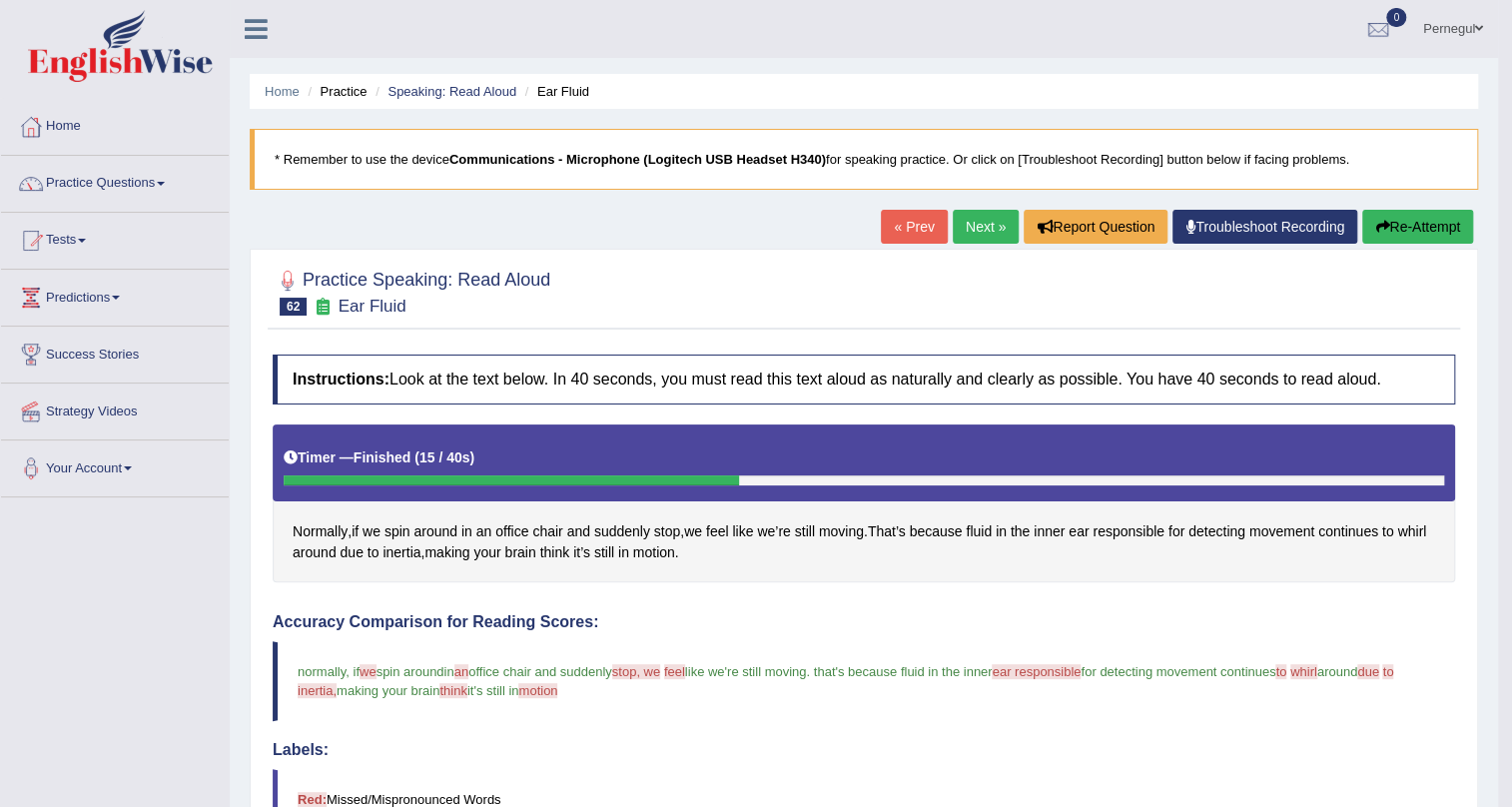 click on "Next »" at bounding box center [986, 227] 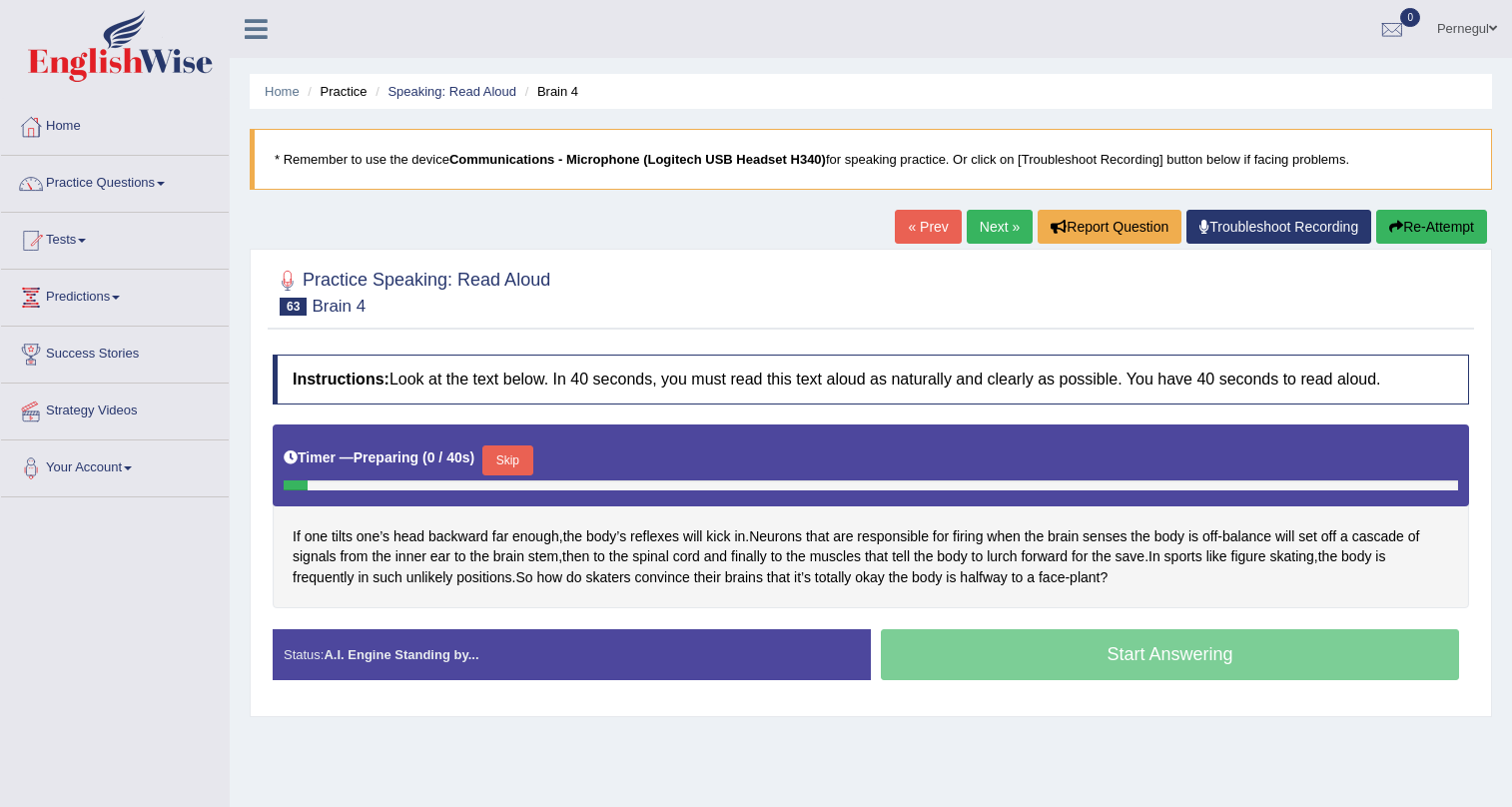 scroll, scrollTop: 0, scrollLeft: 0, axis: both 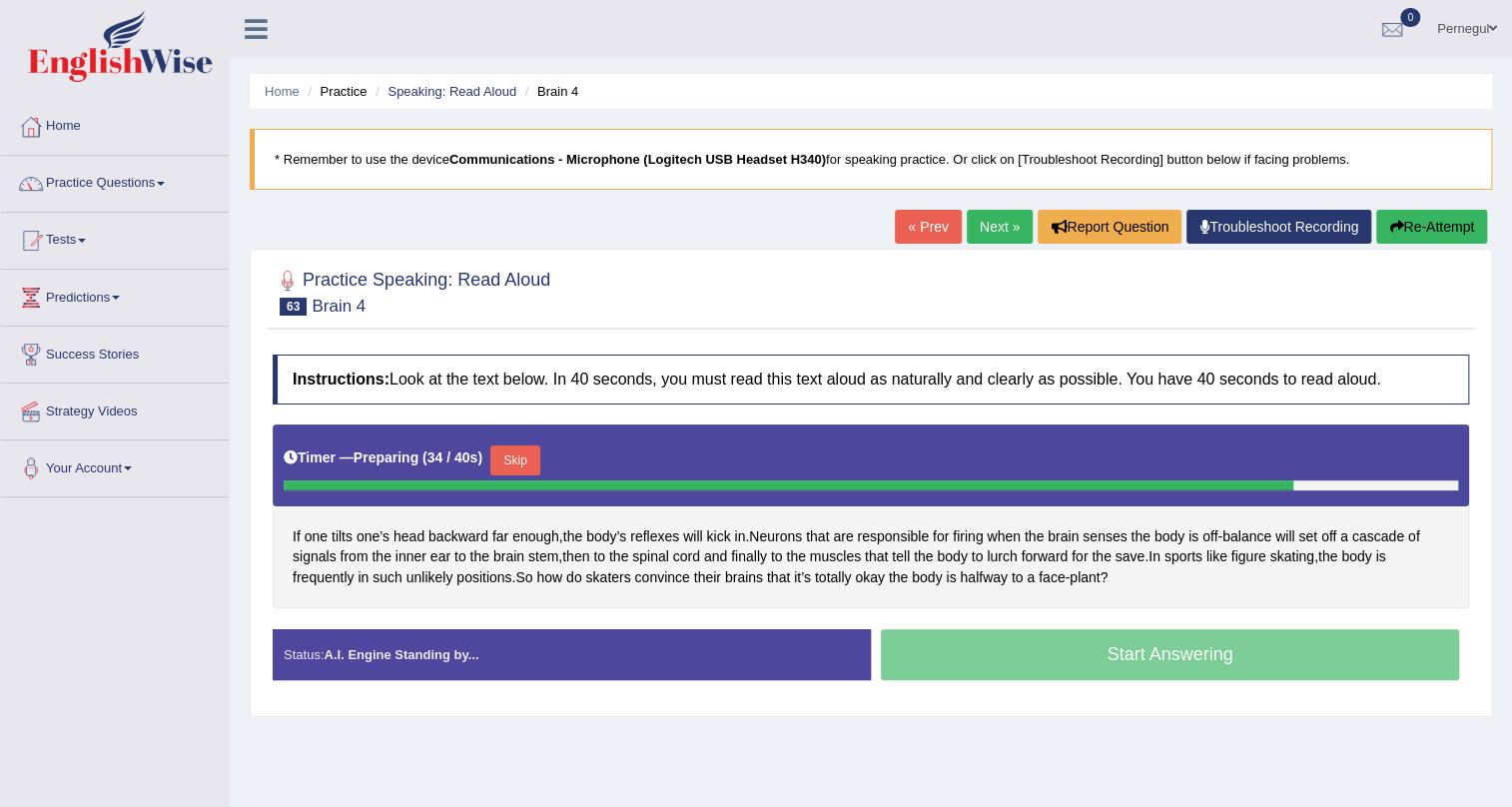 click on "Skip" at bounding box center [515, 460] 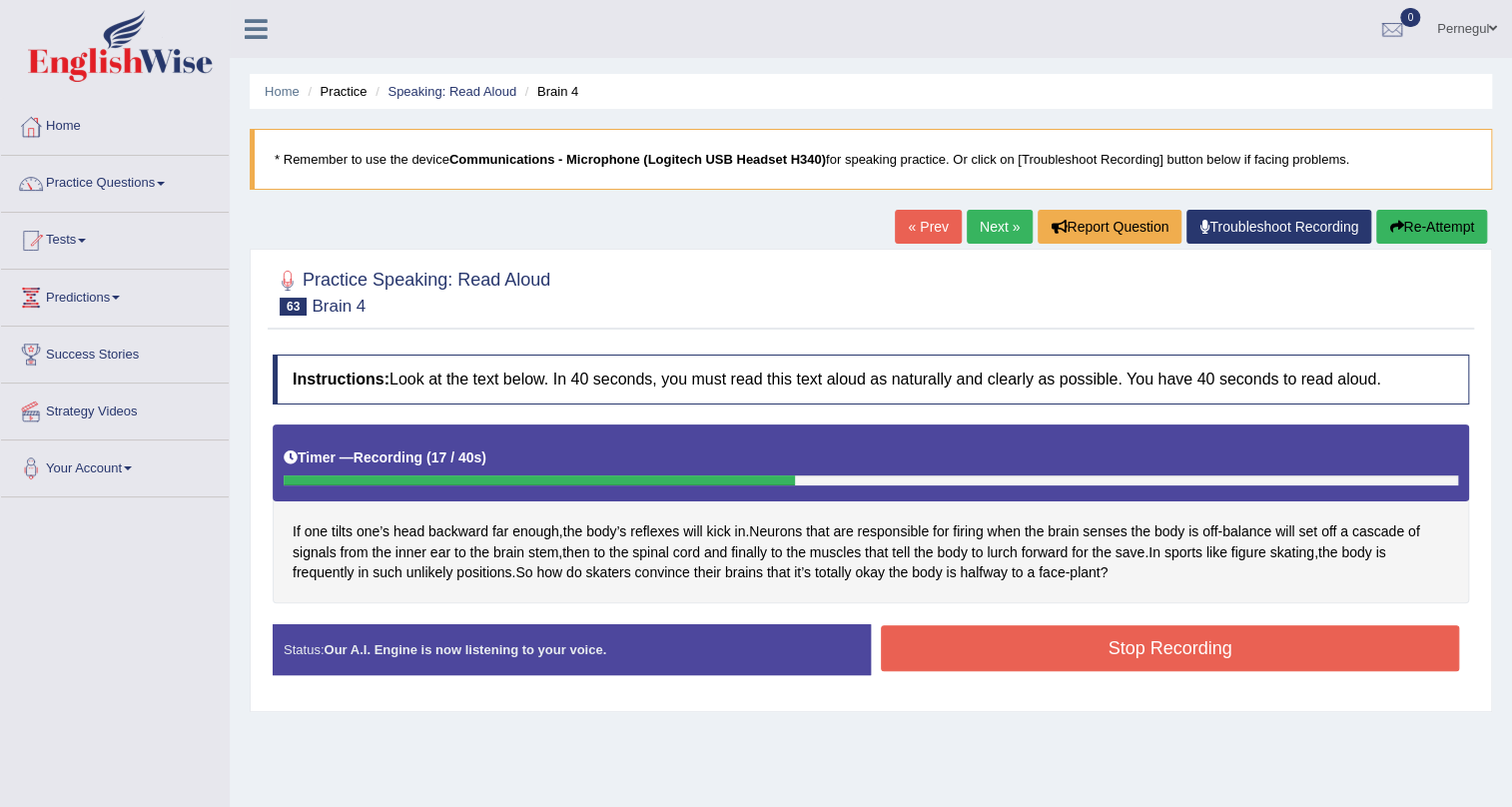 click on "Stop Recording" at bounding box center [1169, 648] 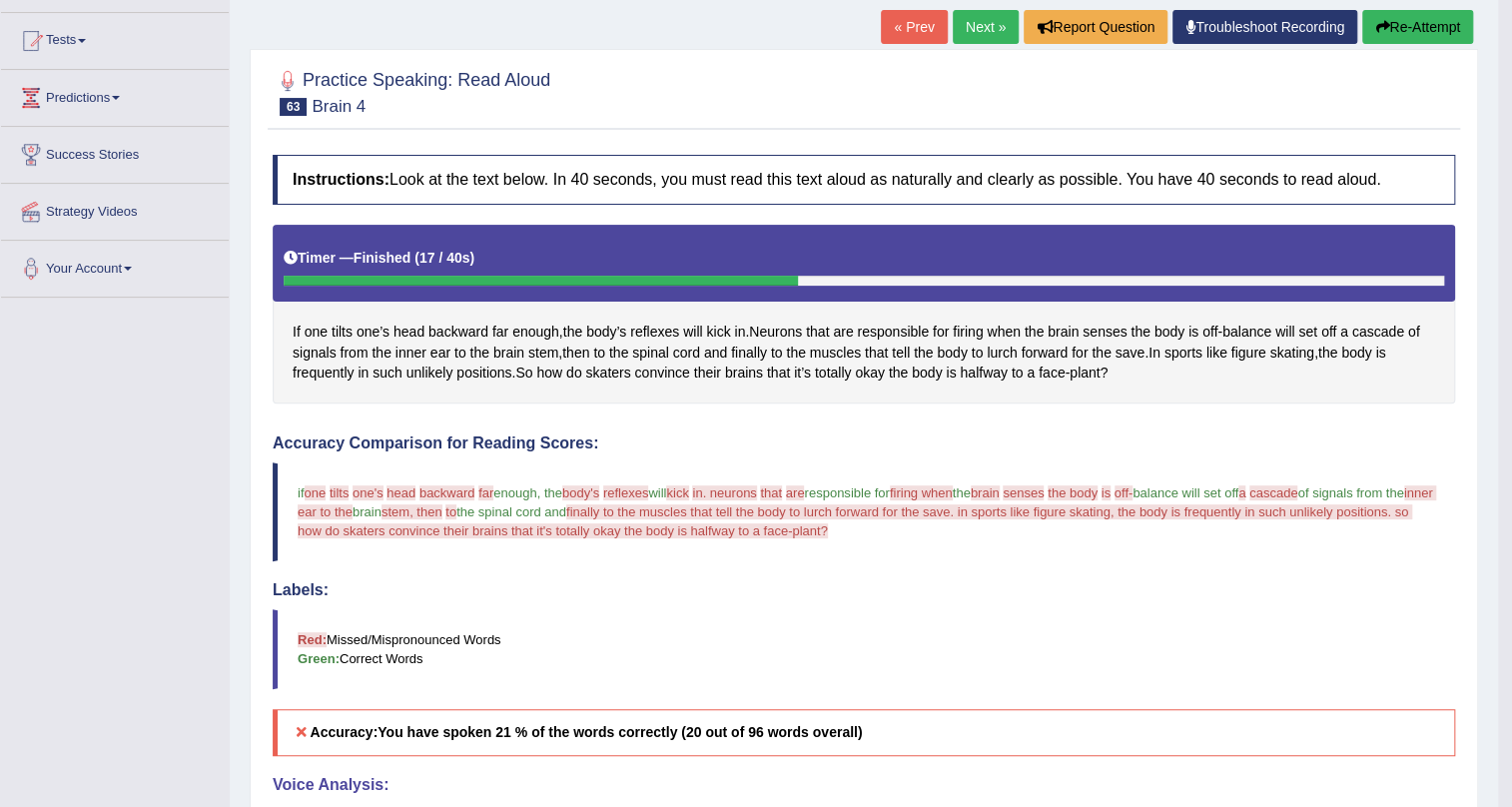 scroll, scrollTop: 0, scrollLeft: 0, axis: both 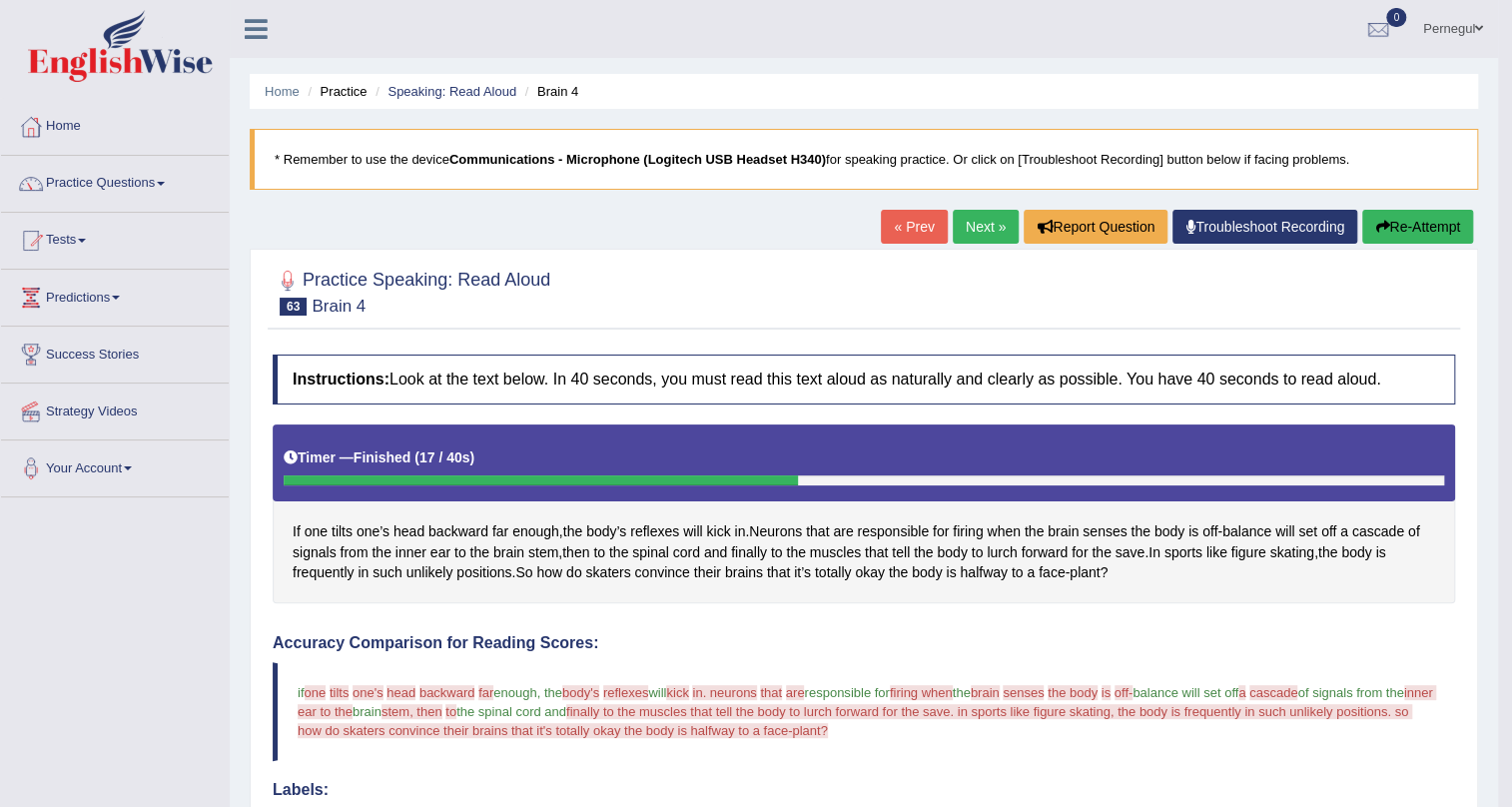 click on "Next »" at bounding box center [986, 227] 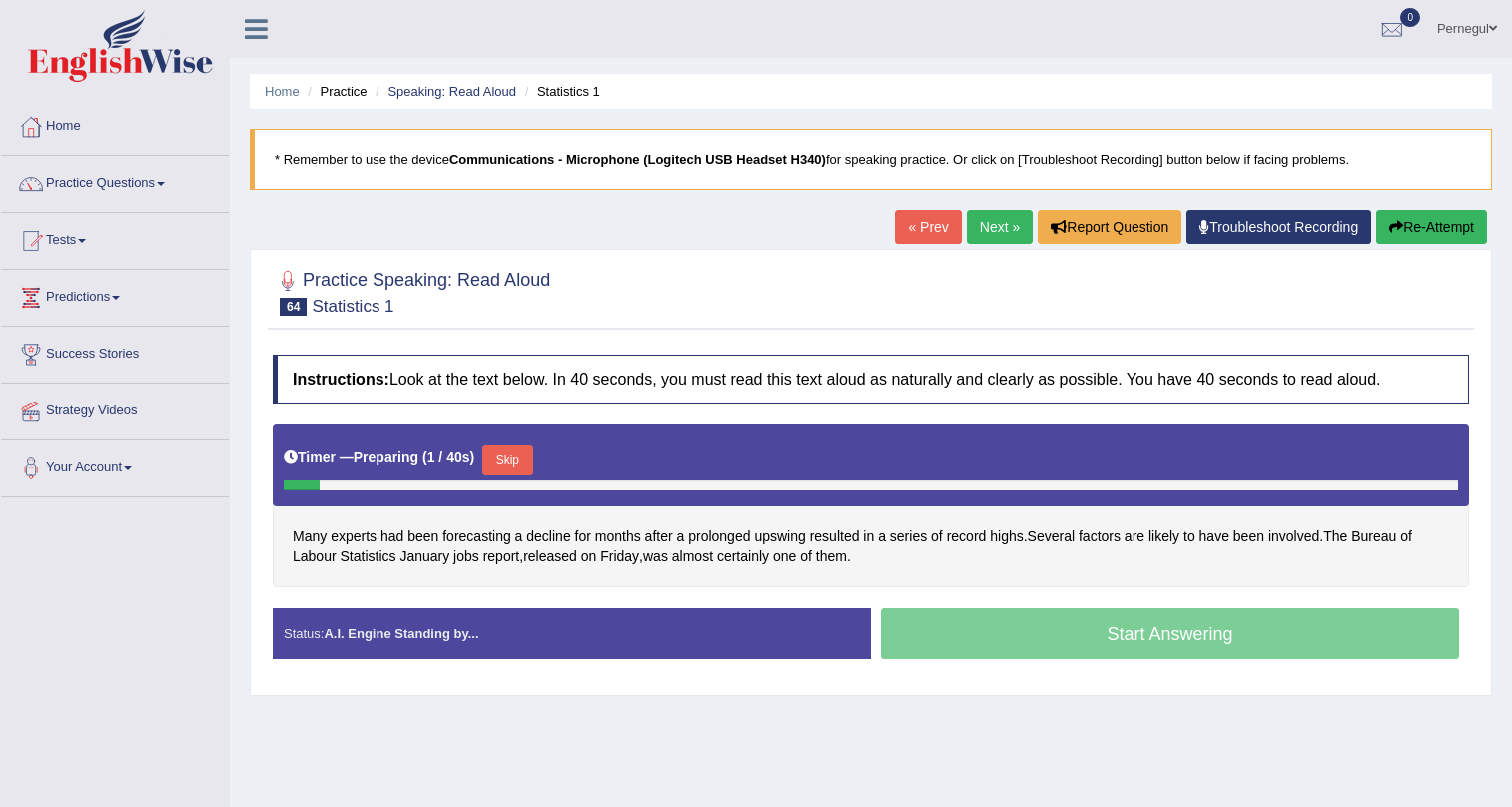 scroll, scrollTop: 0, scrollLeft: 0, axis: both 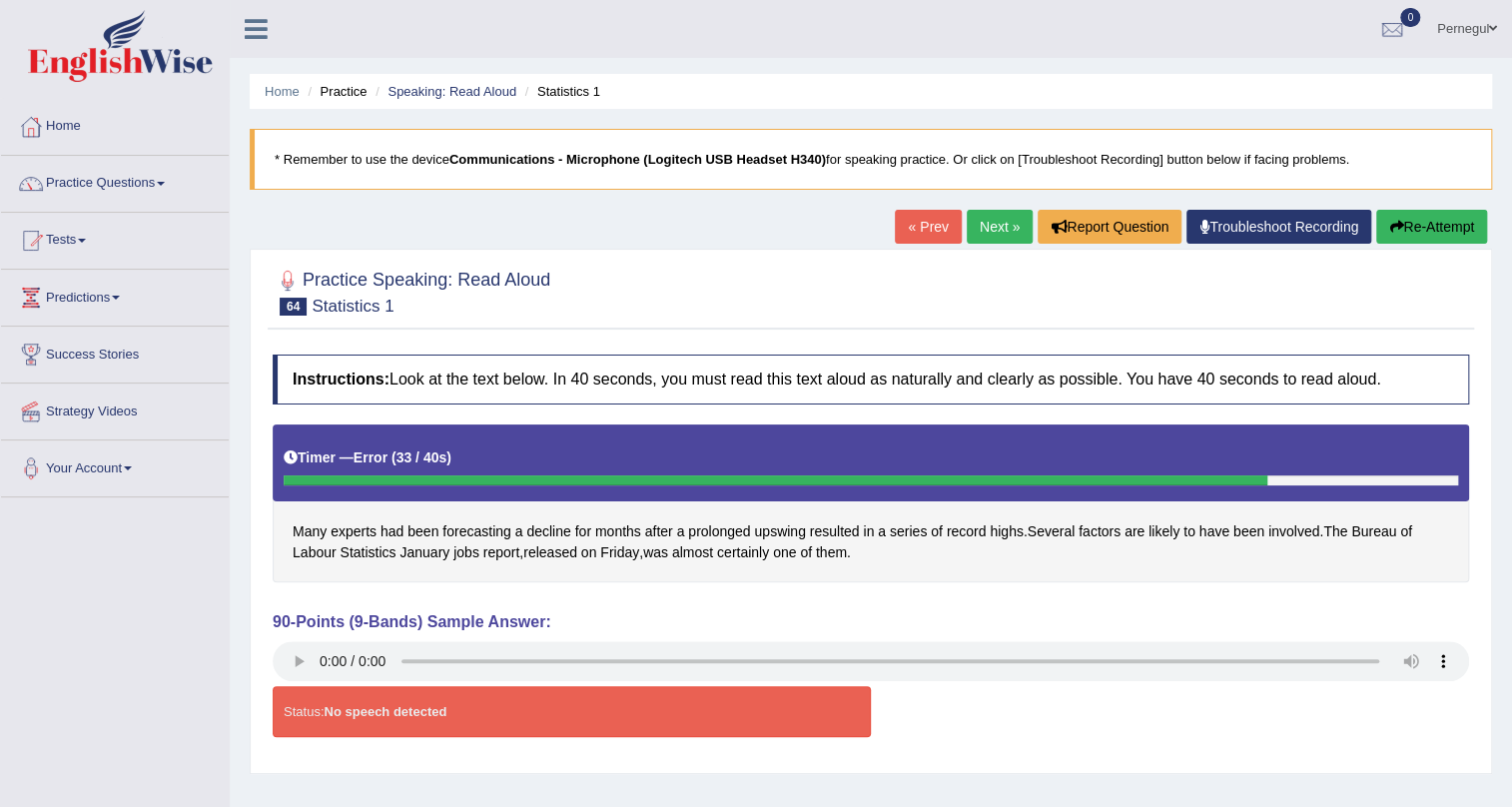 click on "Next »" at bounding box center [1000, 227] 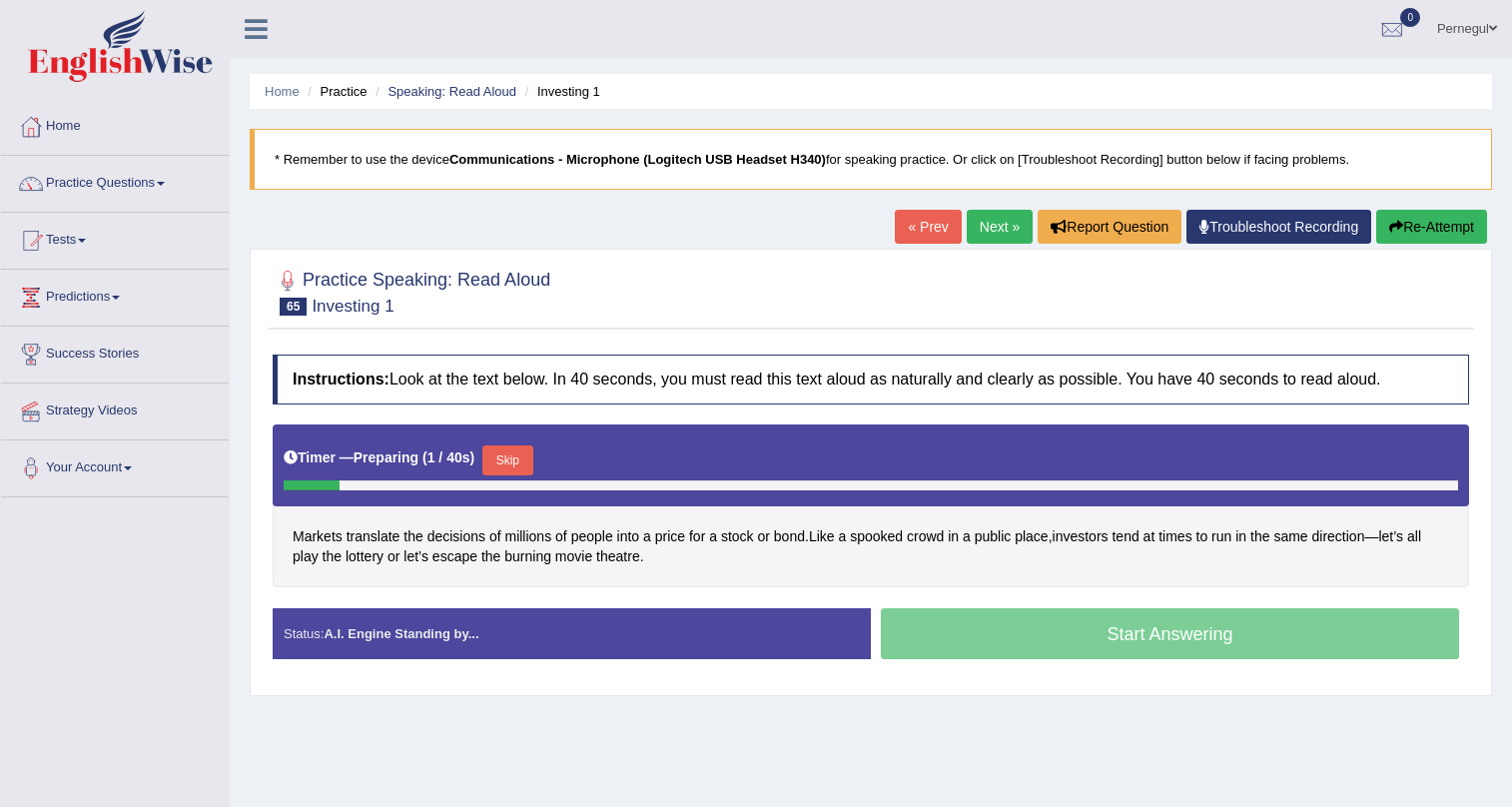 scroll, scrollTop: 0, scrollLeft: 0, axis: both 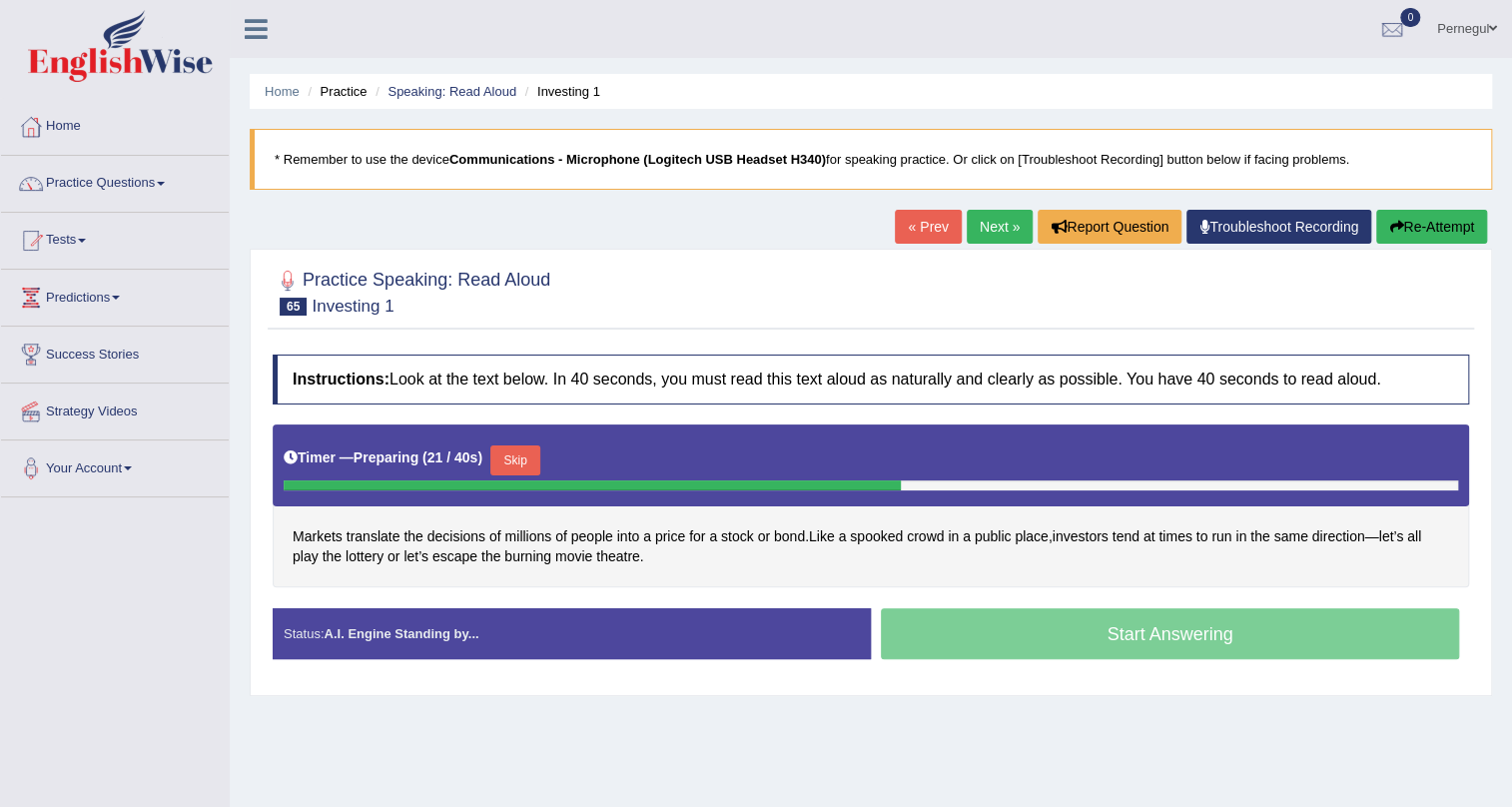 click on "Skip" at bounding box center (515, 460) 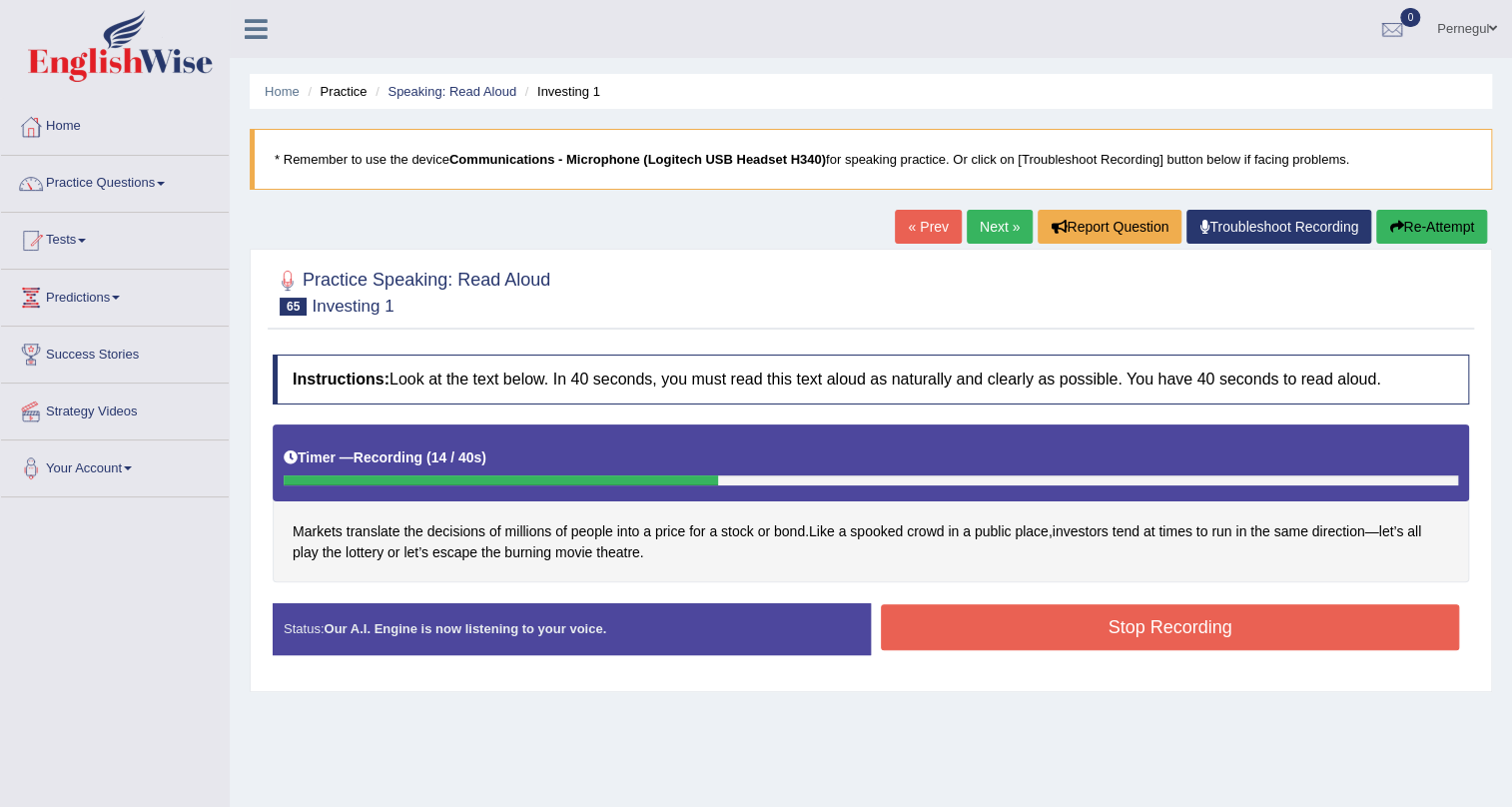 click on "Stop Recording" at bounding box center [1169, 627] 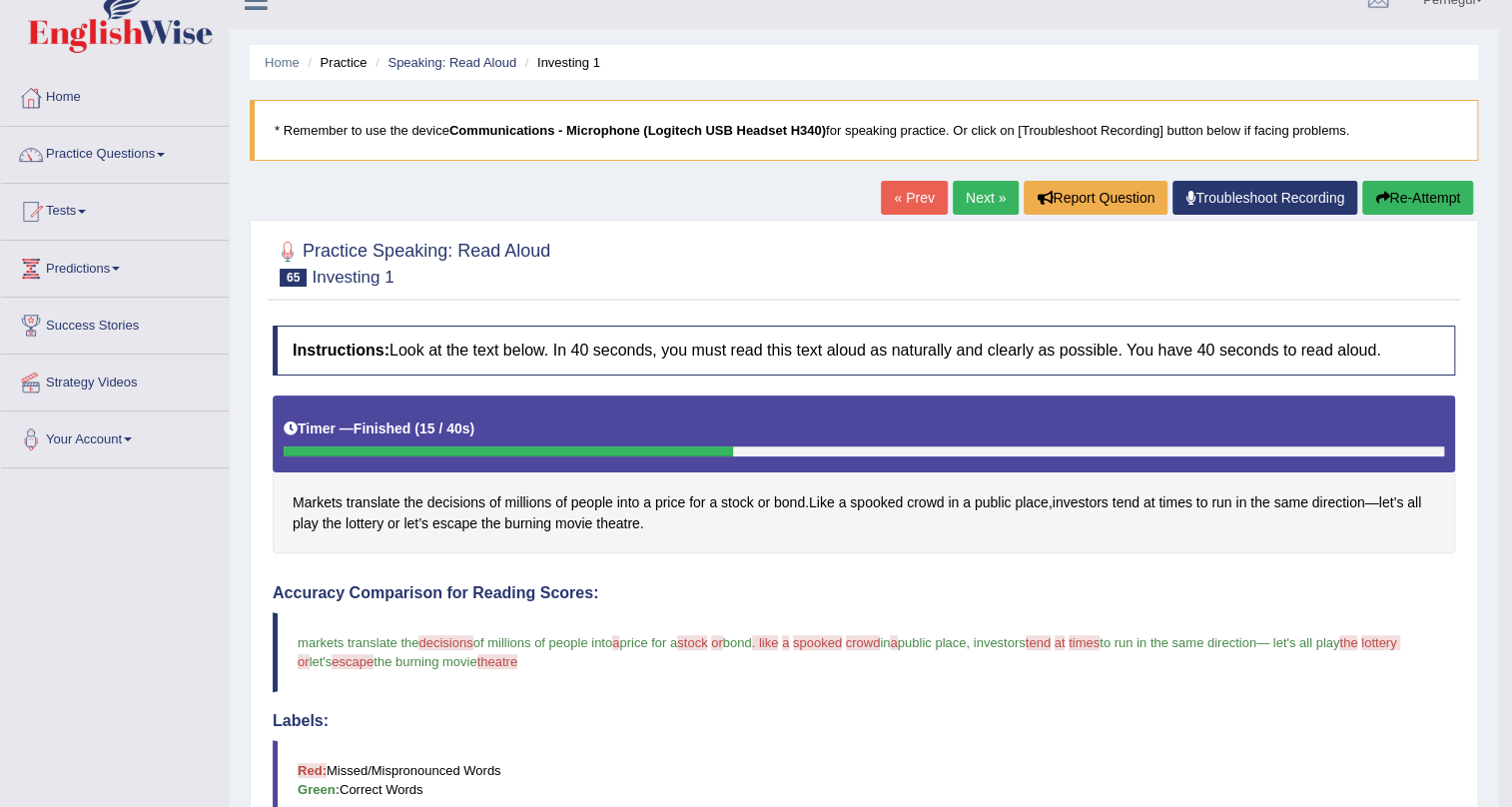 scroll, scrollTop: 0, scrollLeft: 0, axis: both 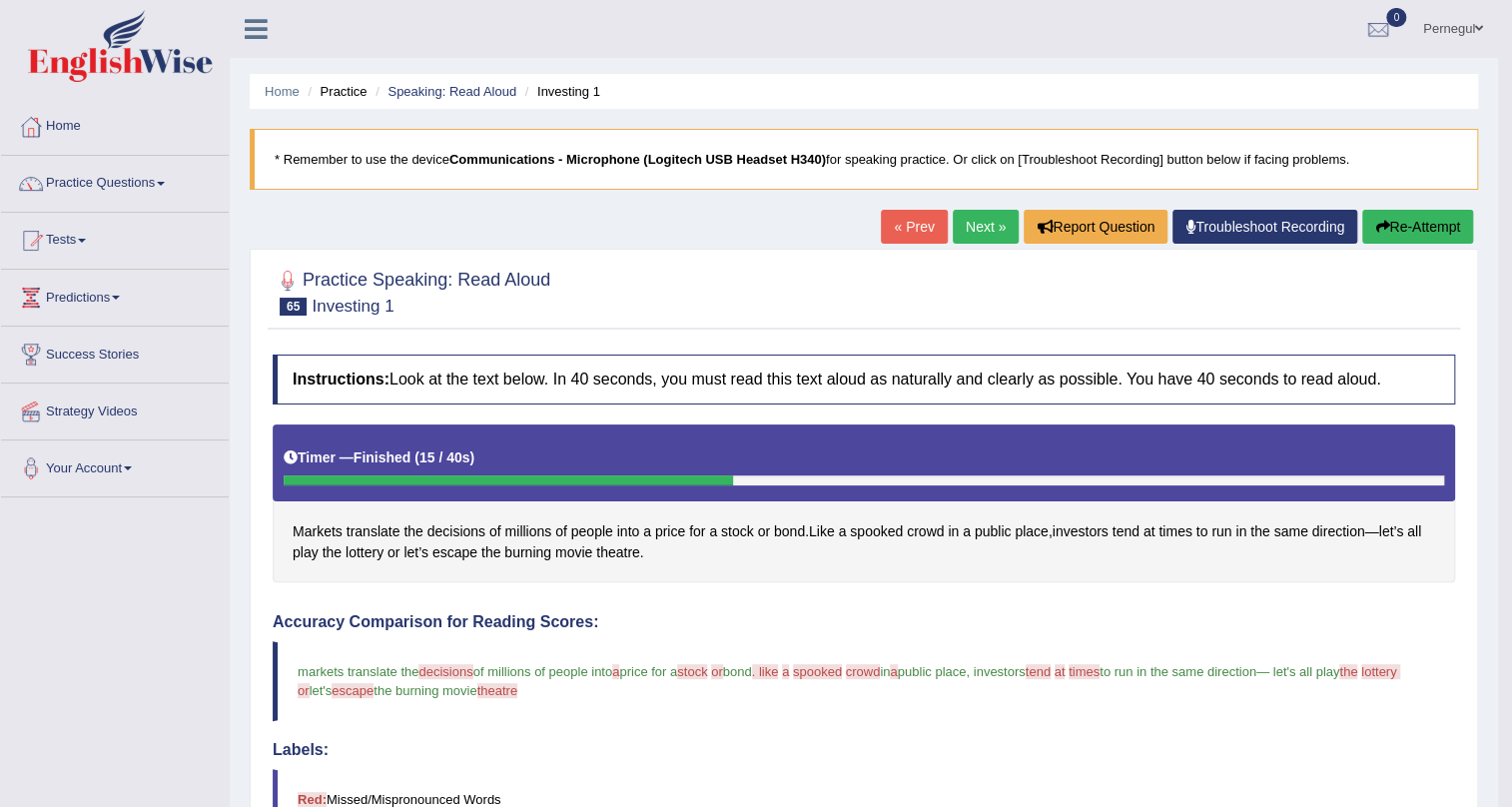 click on "Next »" at bounding box center (986, 227) 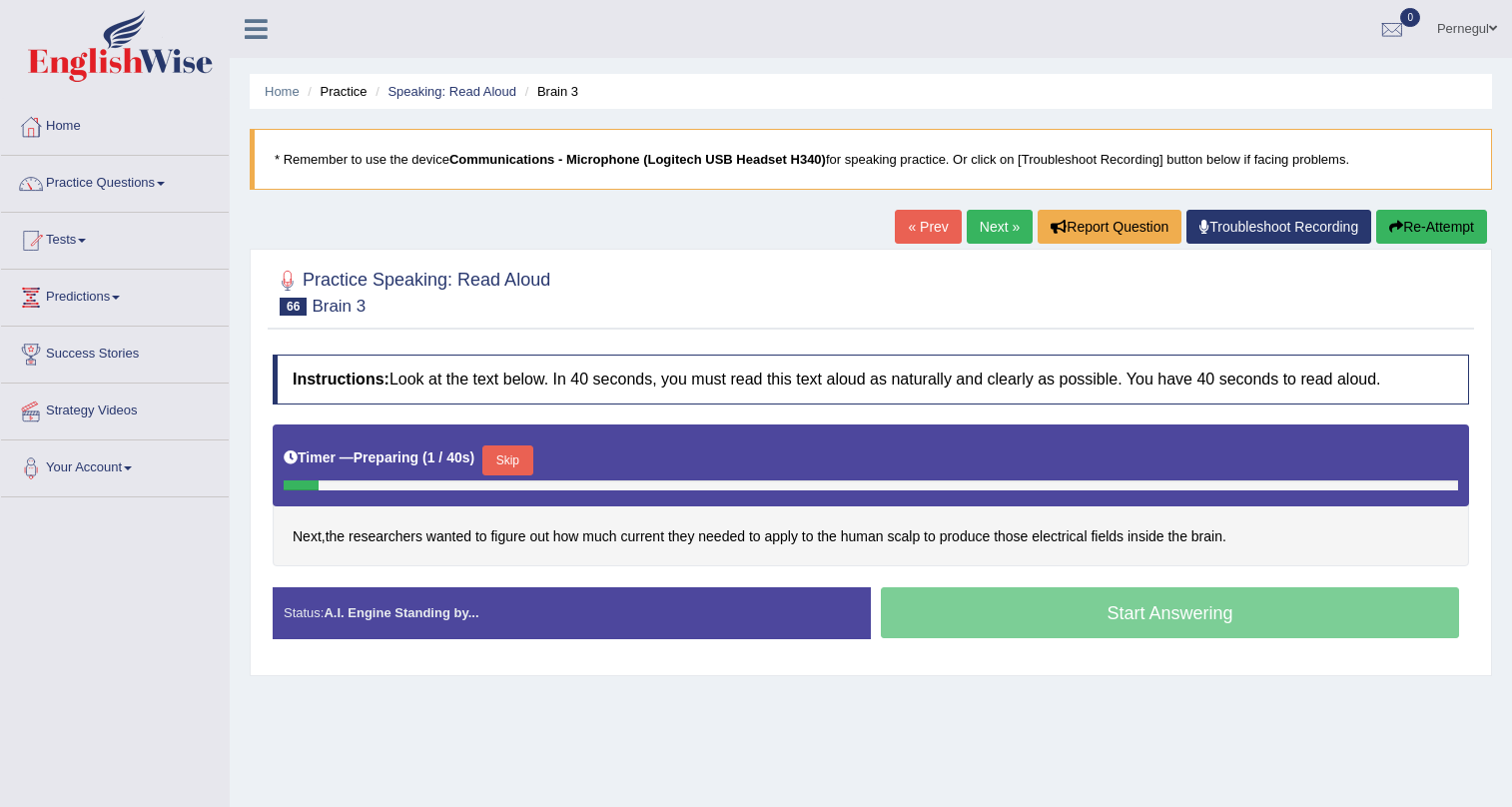 scroll, scrollTop: 0, scrollLeft: 0, axis: both 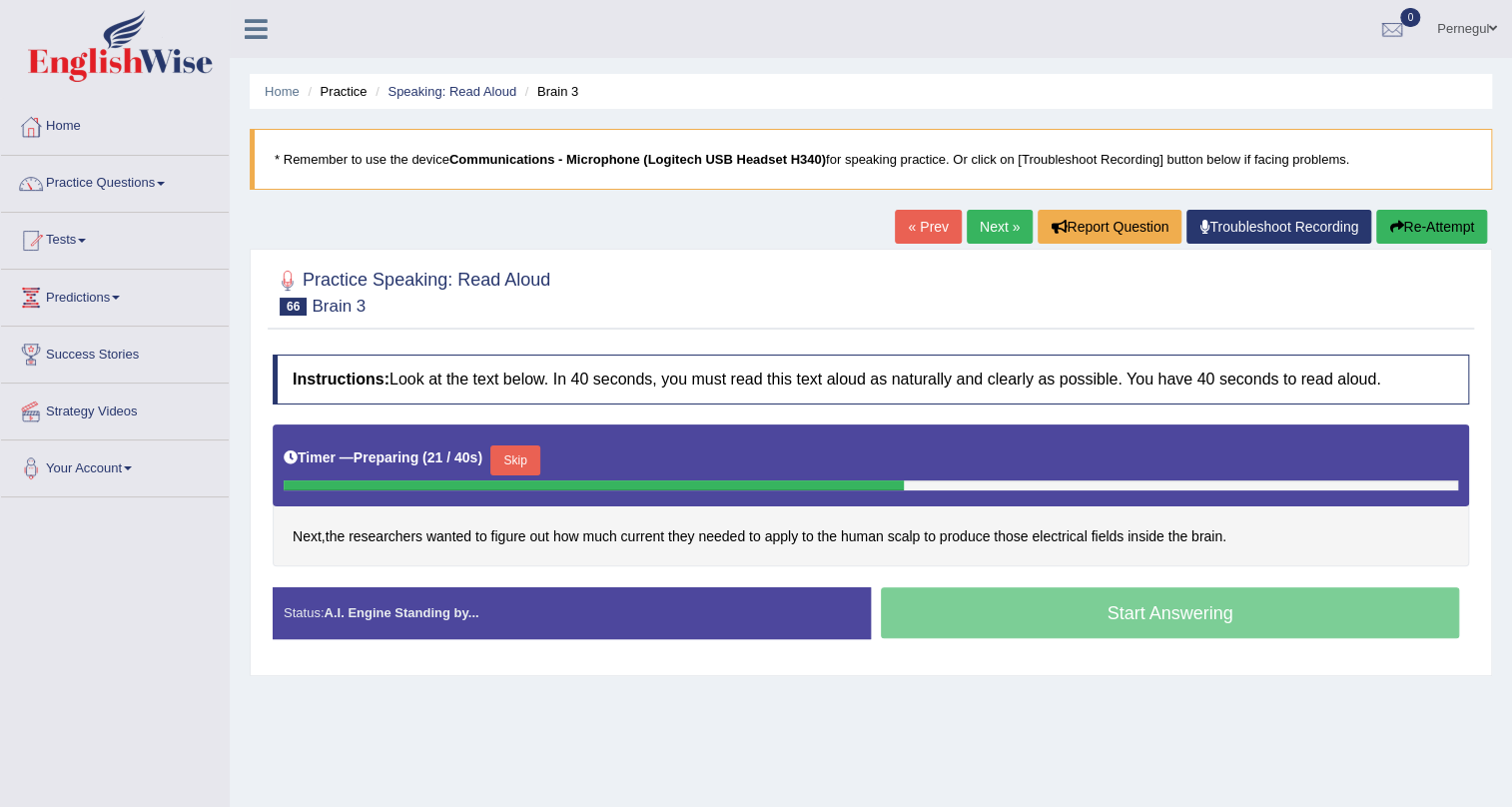 click on "Skip" at bounding box center [515, 460] 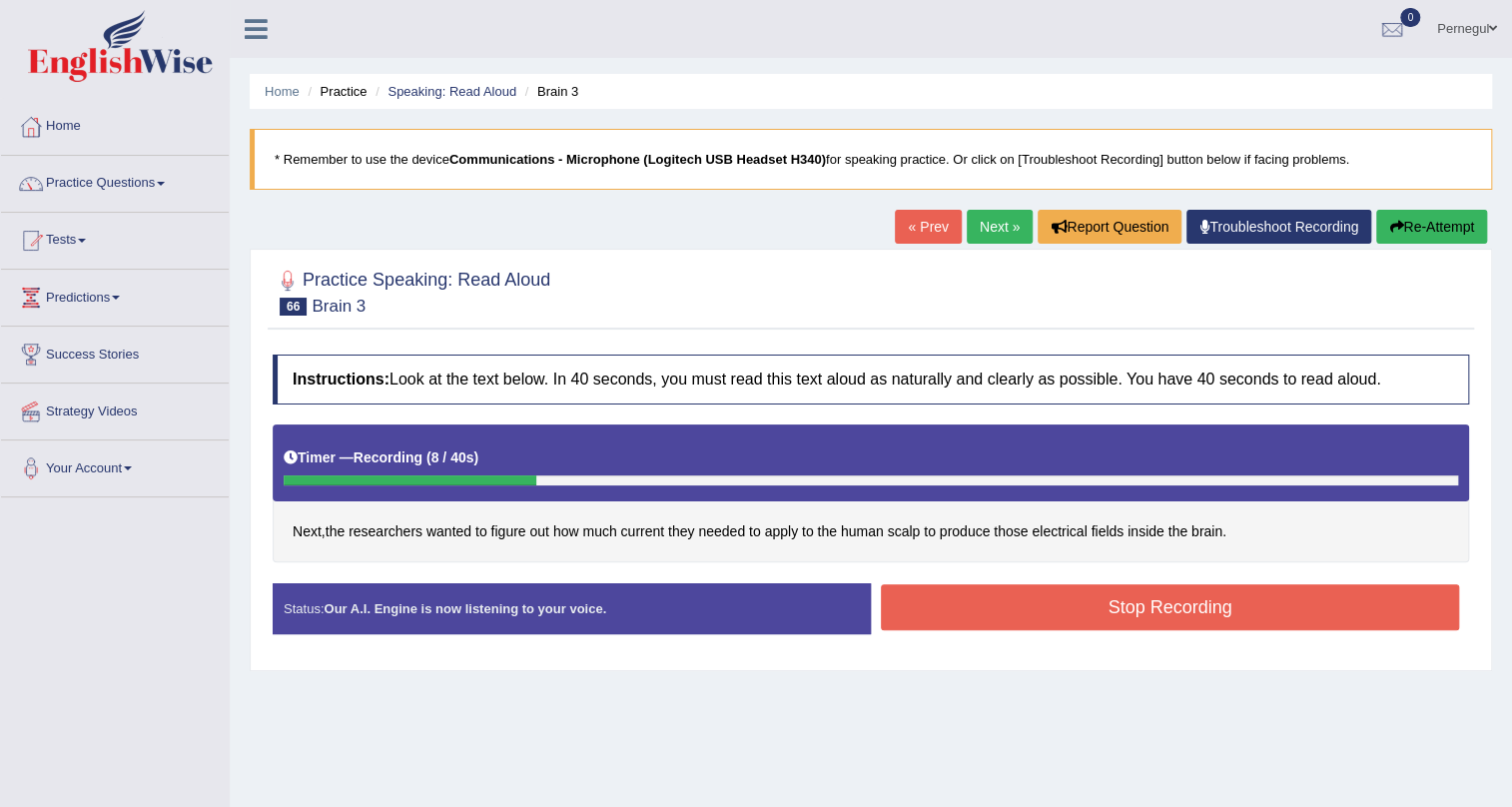 click on "Stop Recording" at bounding box center [1169, 607] 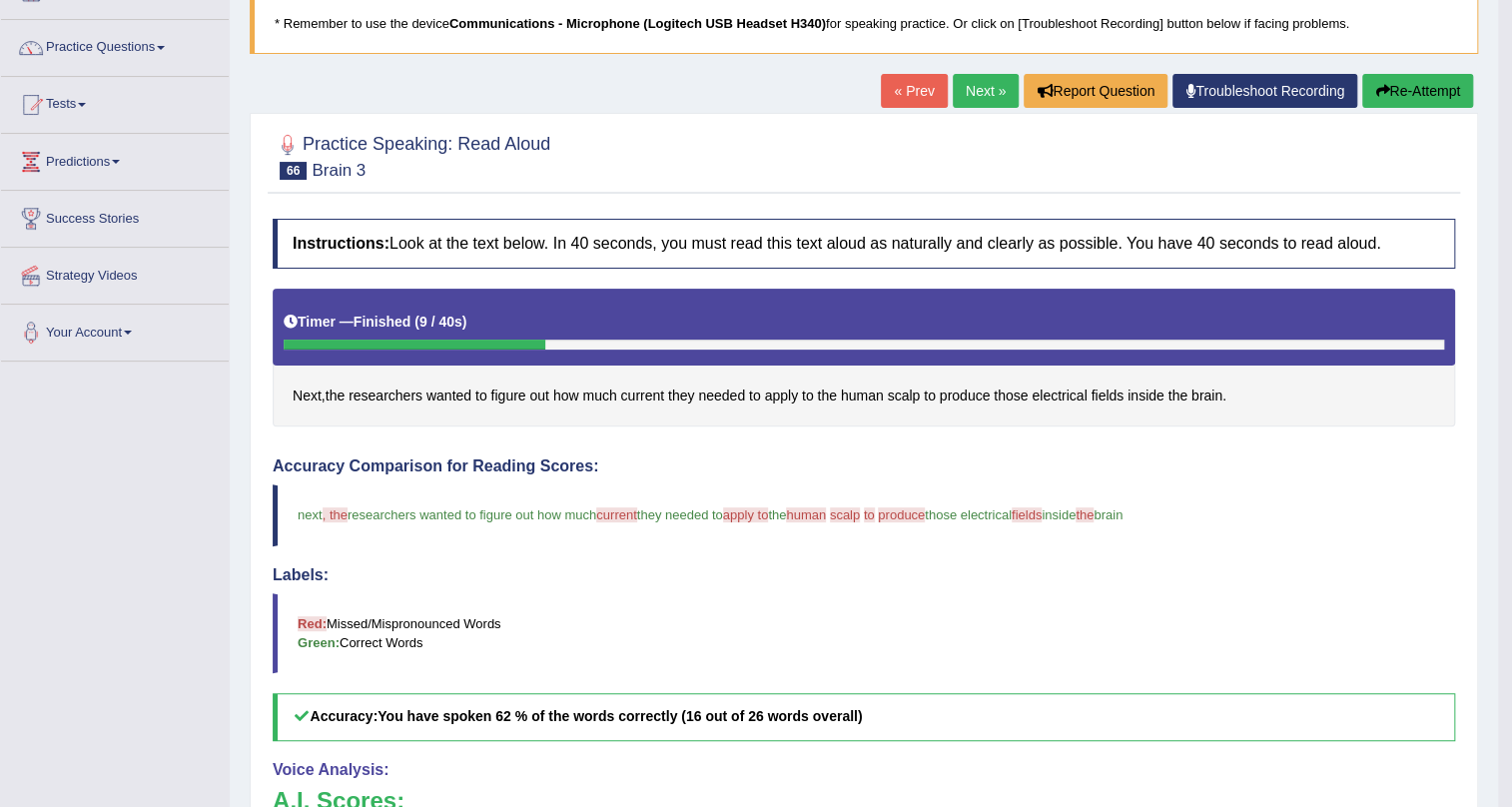 scroll, scrollTop: 0, scrollLeft: 0, axis: both 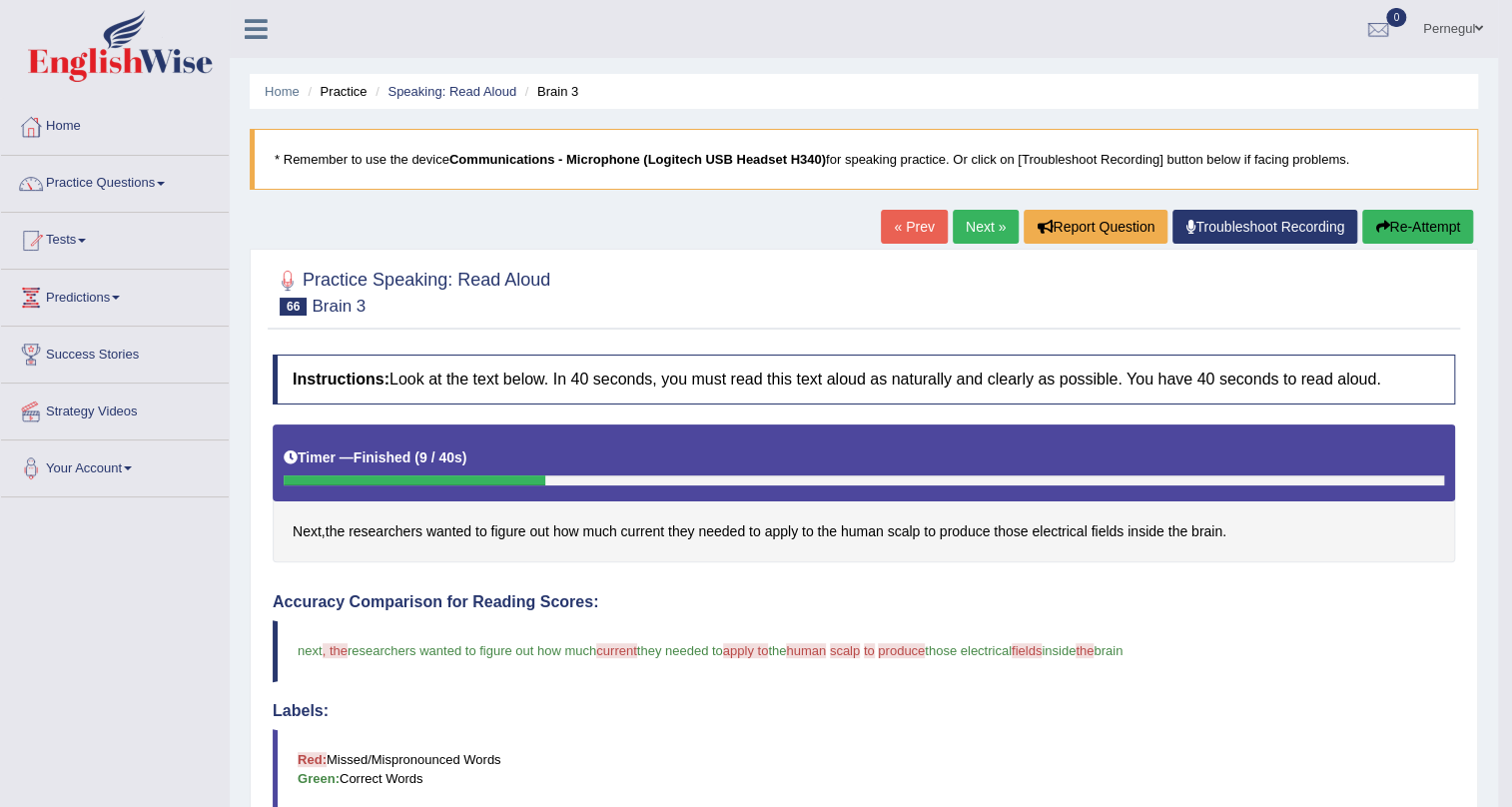 click on "Next »" at bounding box center [986, 227] 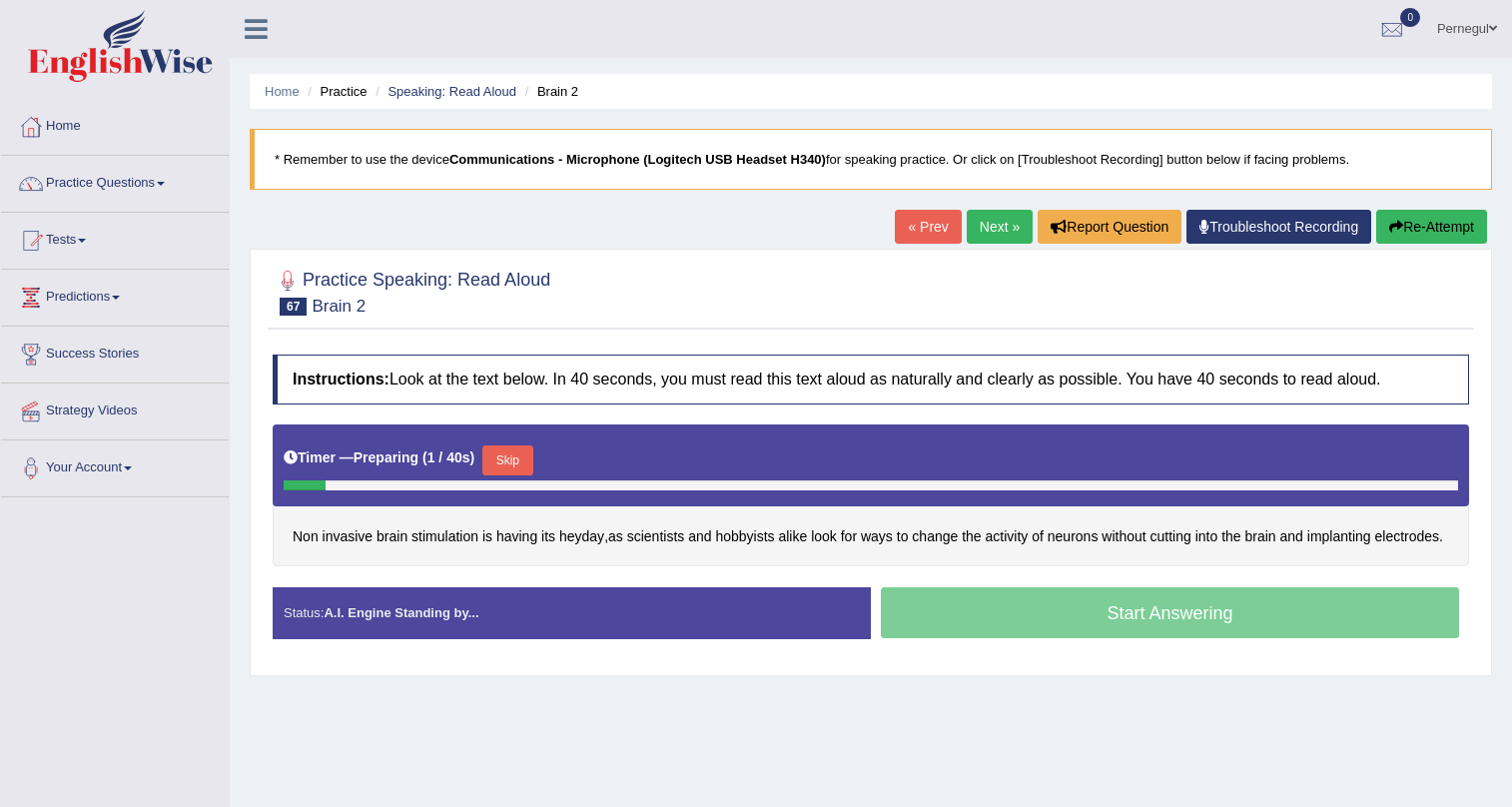 scroll, scrollTop: 0, scrollLeft: 0, axis: both 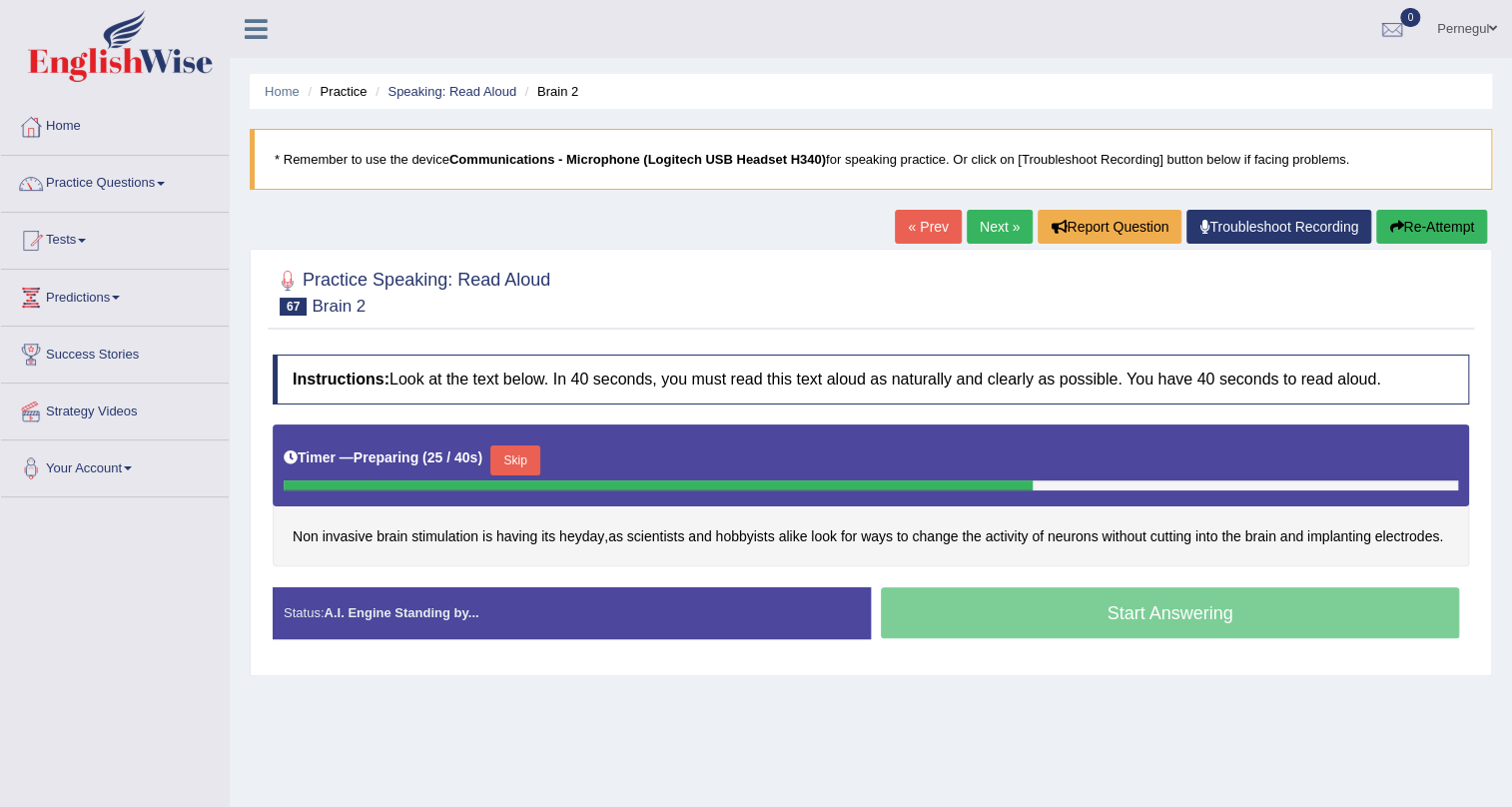 click on "Skip" at bounding box center [515, 460] 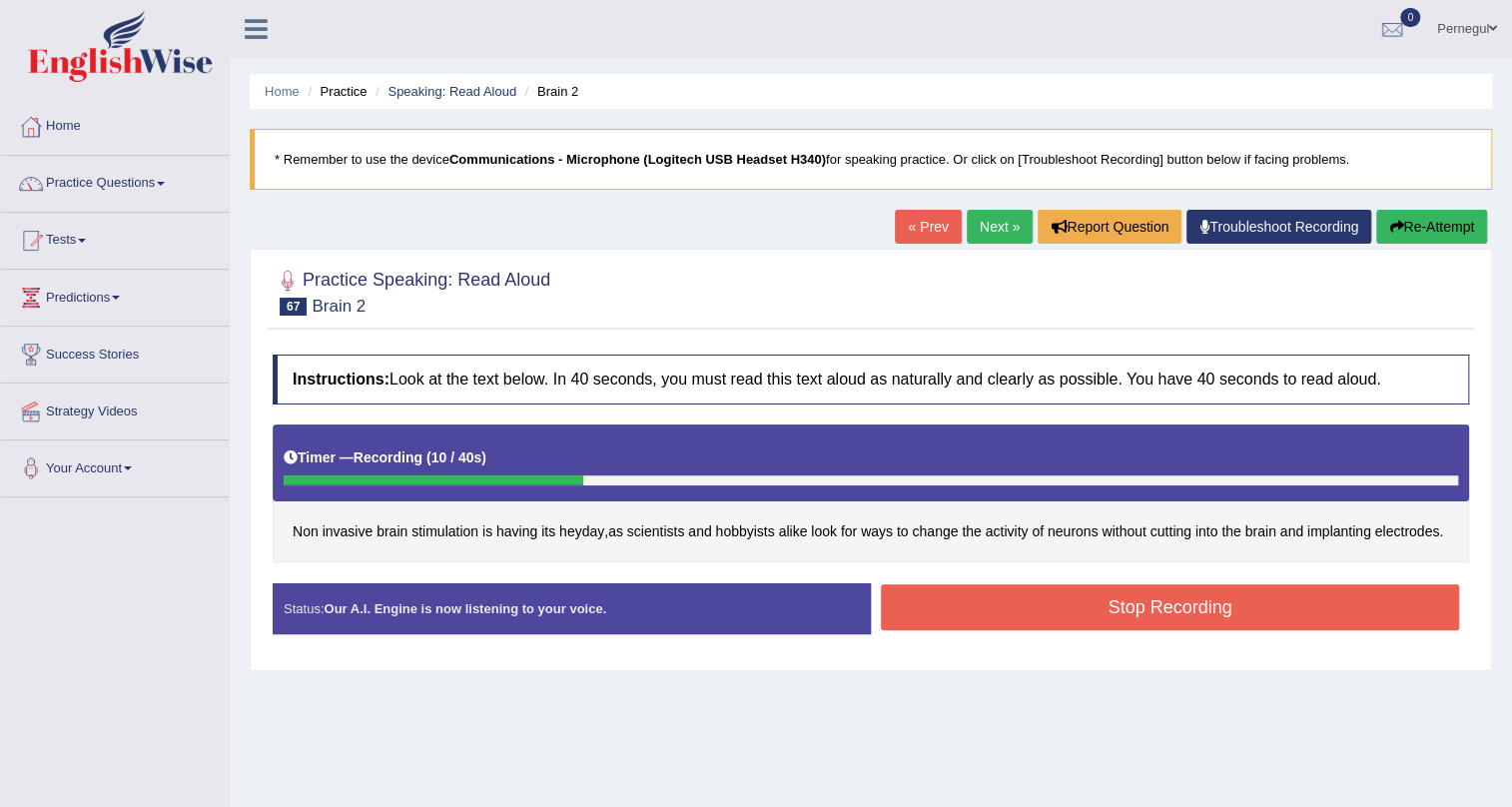 click on "Stop Recording" at bounding box center (1169, 607) 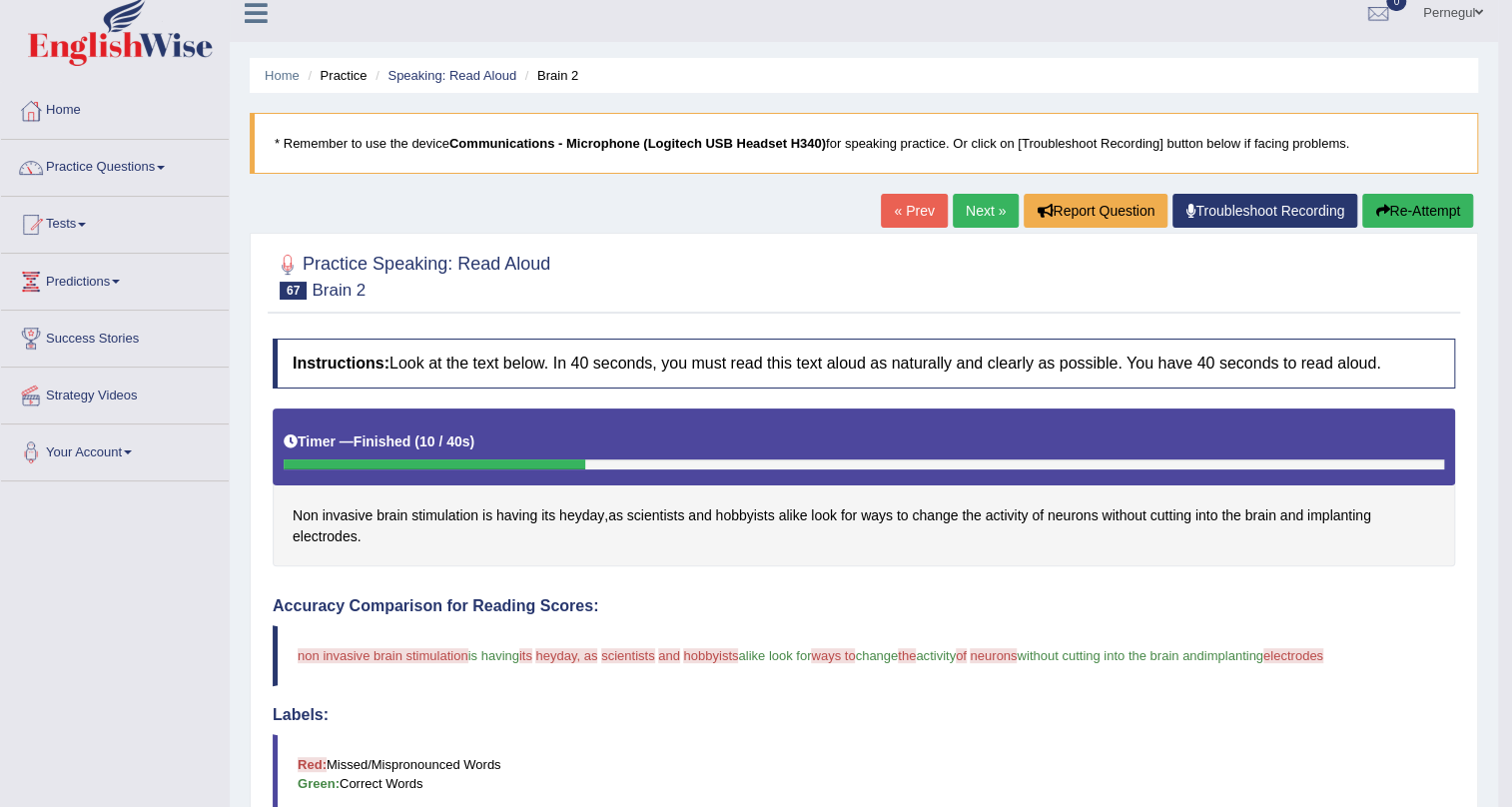 scroll, scrollTop: 0, scrollLeft: 0, axis: both 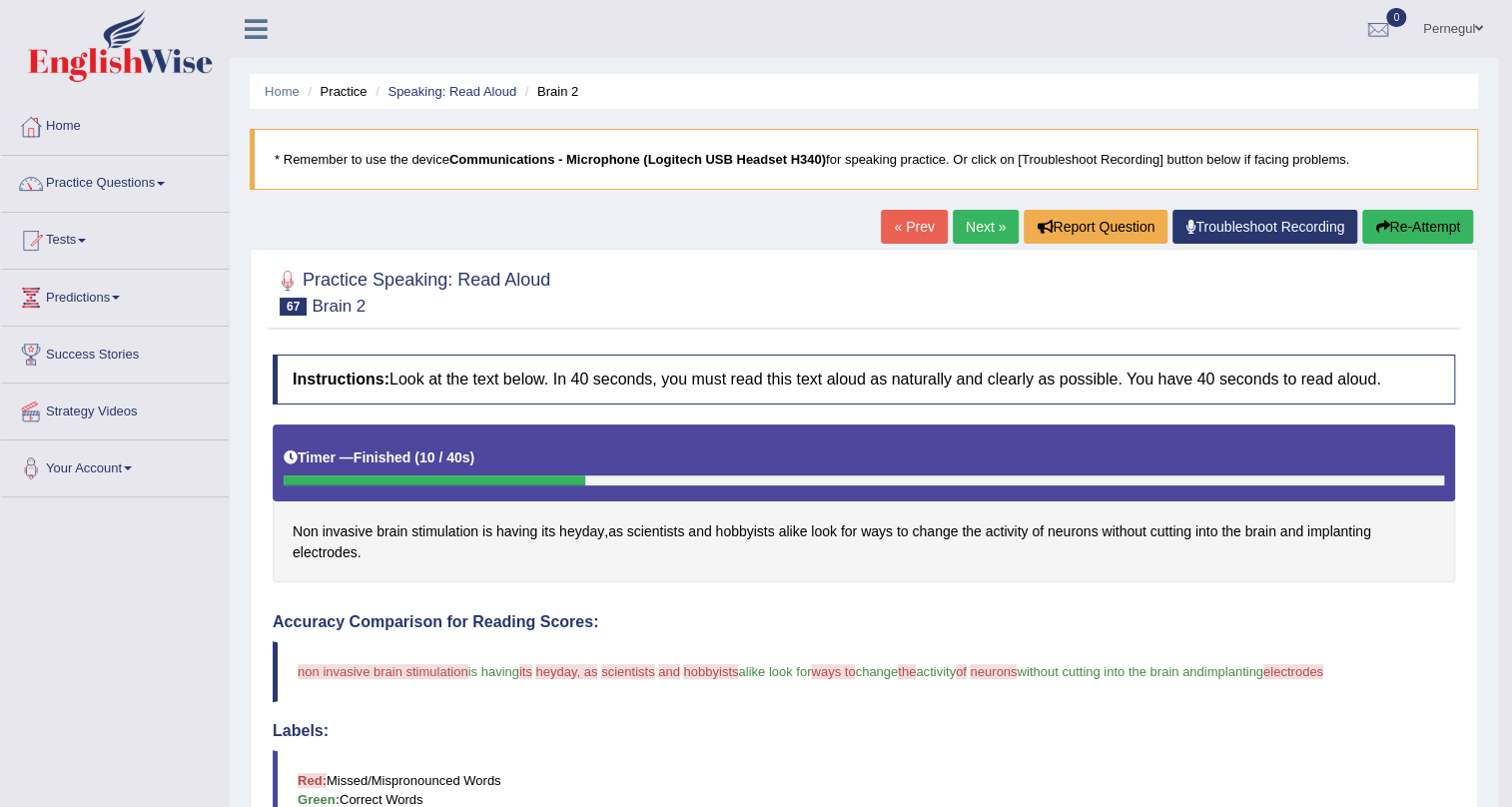 click on "Next »" at bounding box center [986, 227] 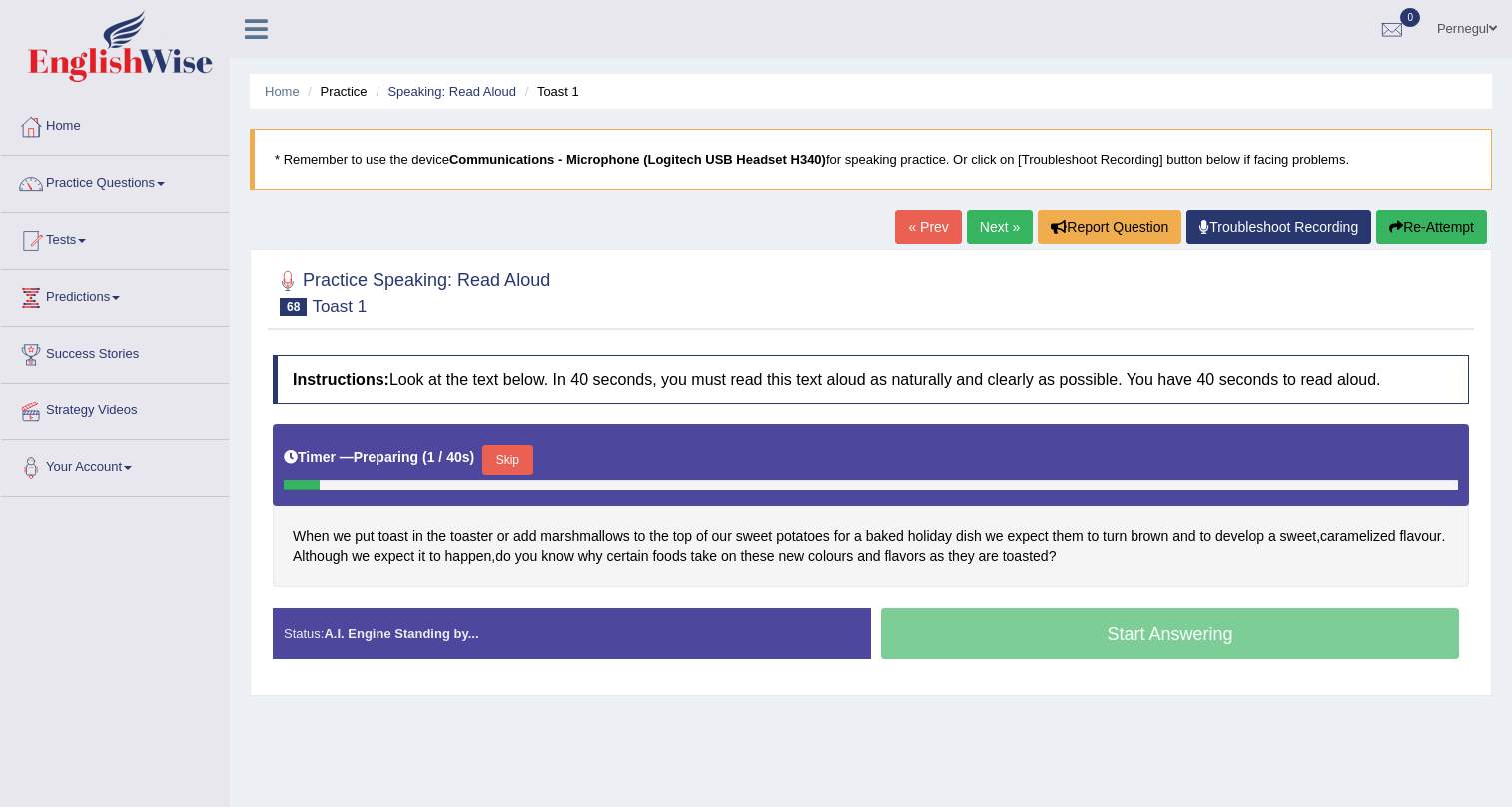 scroll, scrollTop: 0, scrollLeft: 0, axis: both 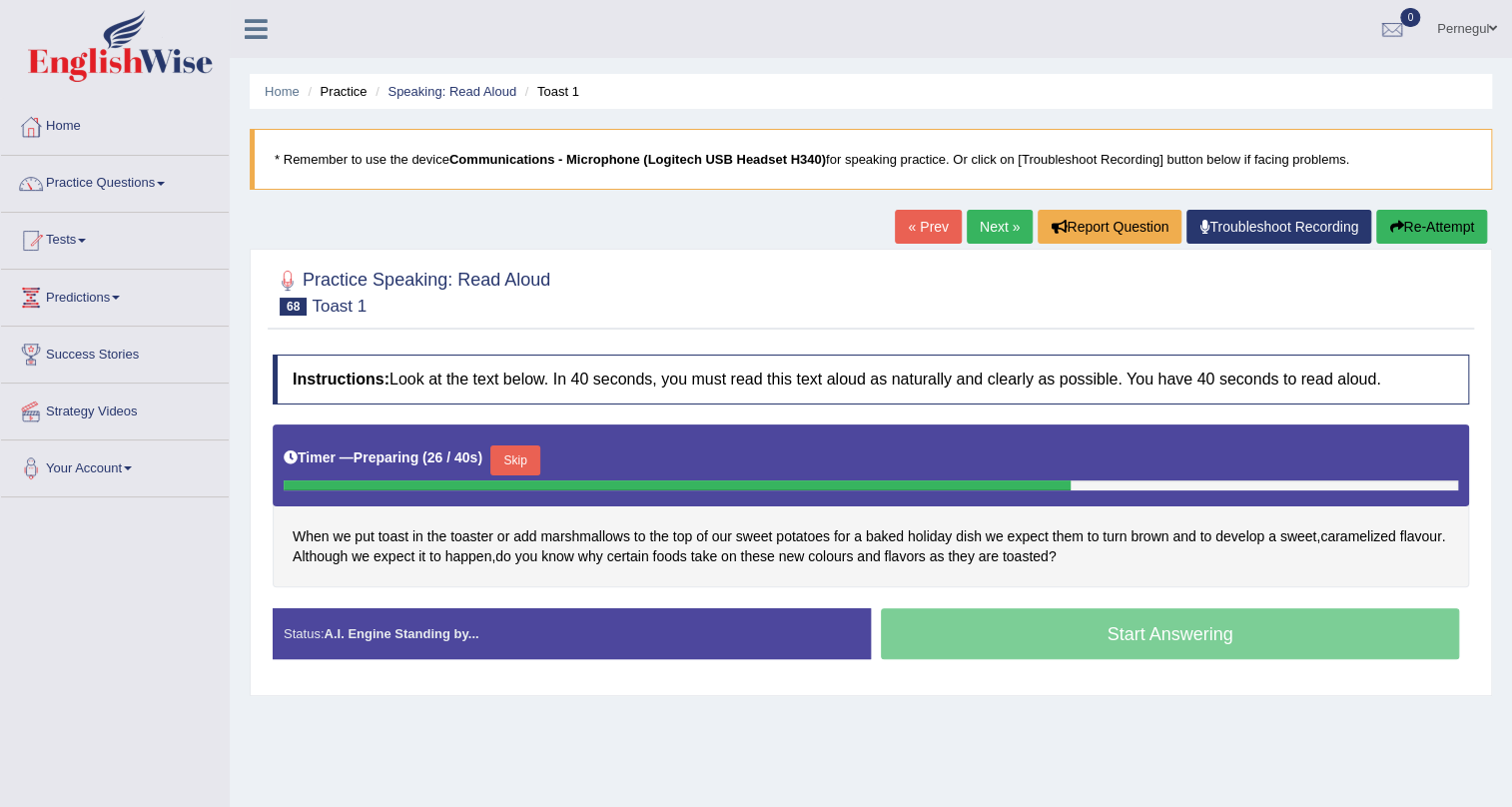 click on "Skip" at bounding box center (515, 460) 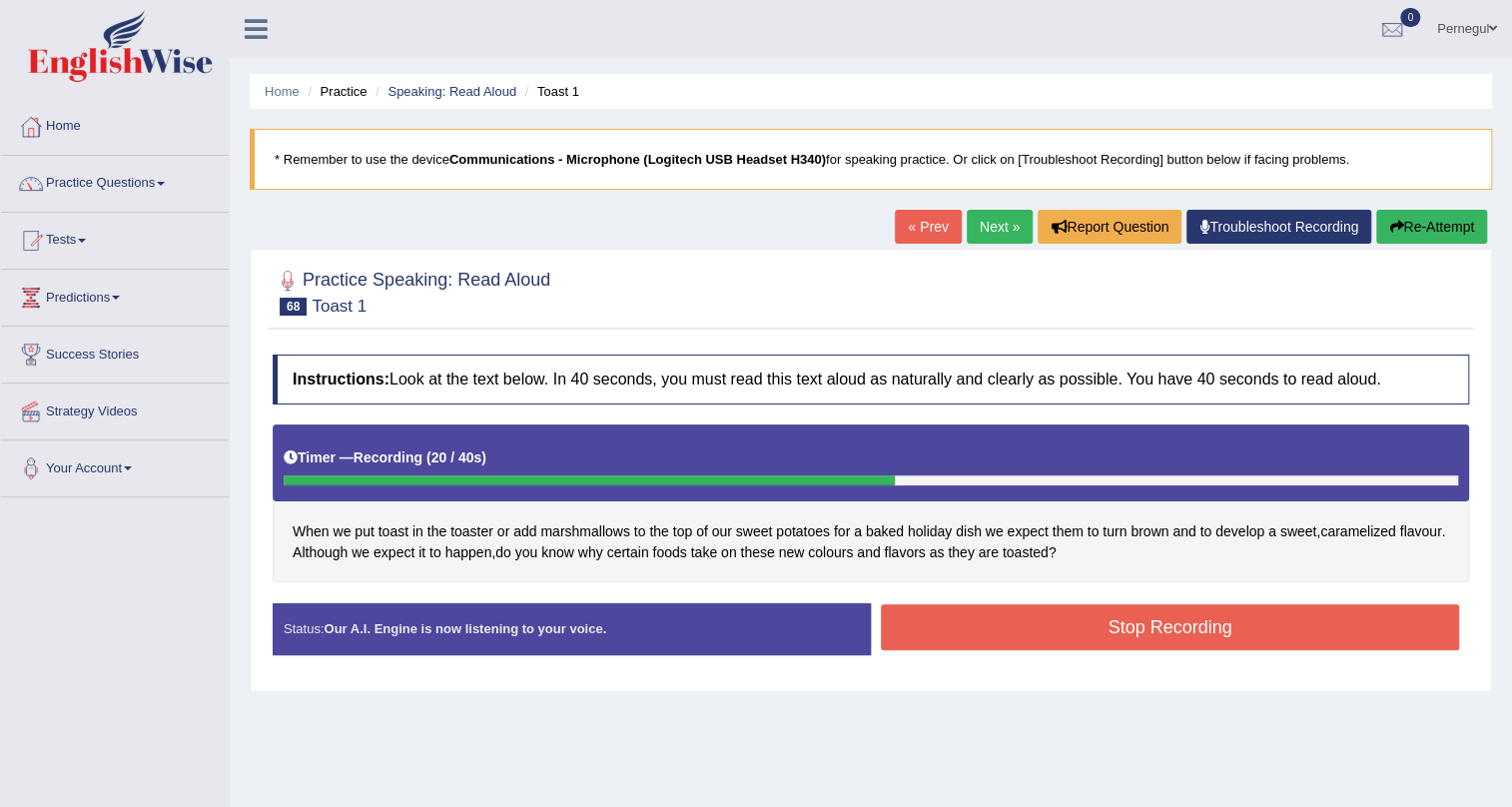 click on "Stop Recording" at bounding box center (1169, 627) 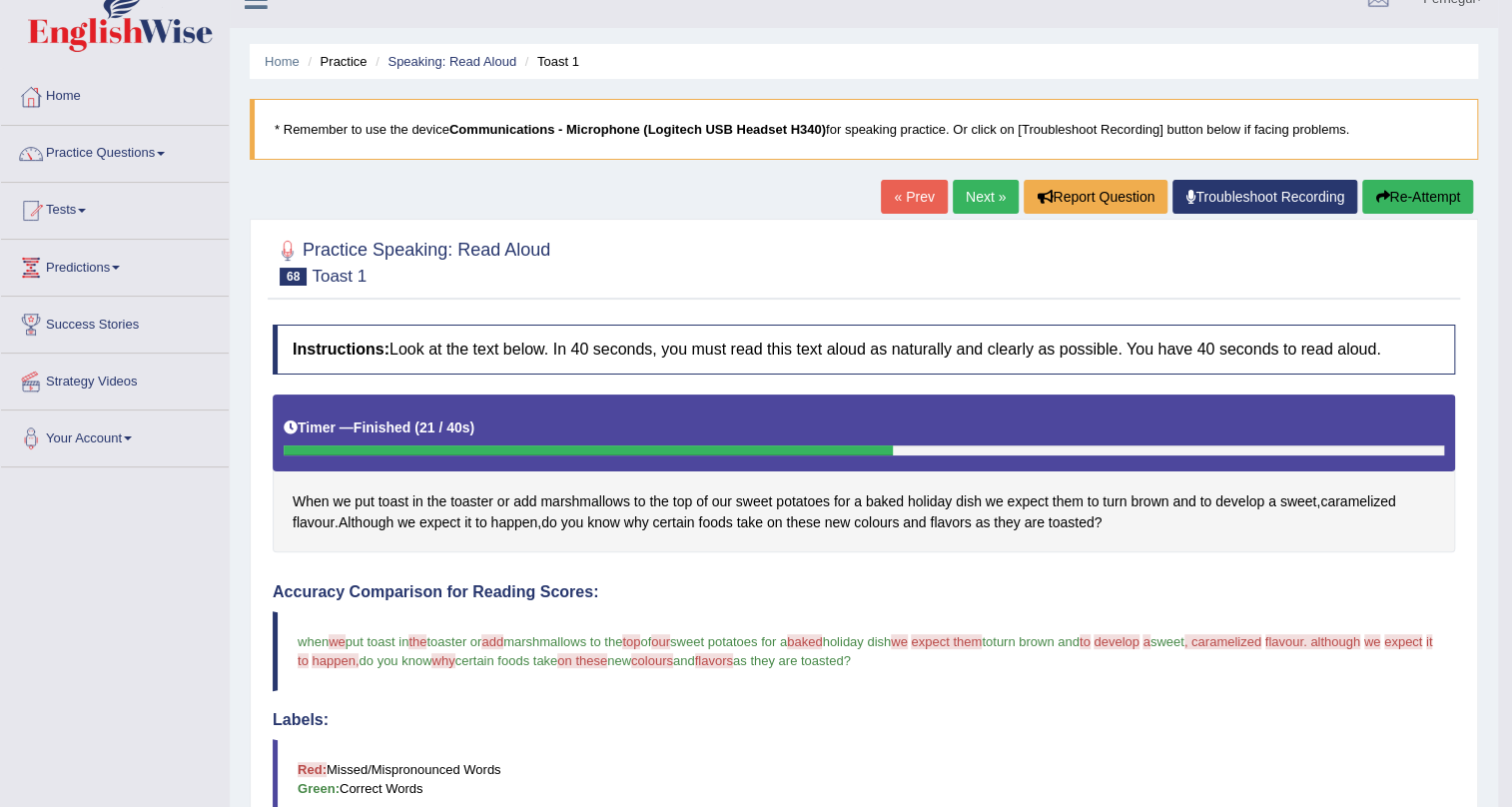 scroll, scrollTop: 0, scrollLeft: 0, axis: both 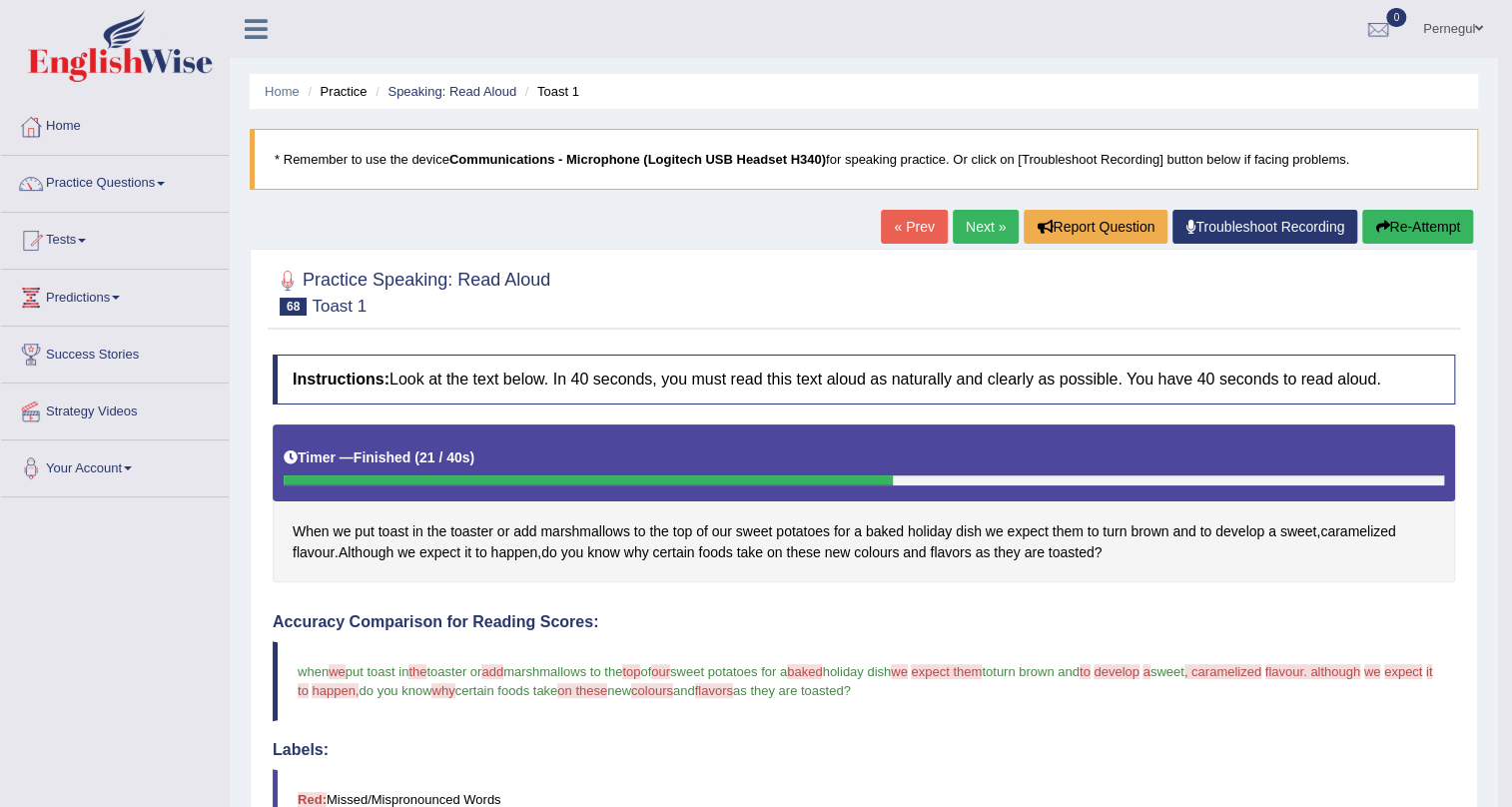 click on "Next »" at bounding box center [986, 227] 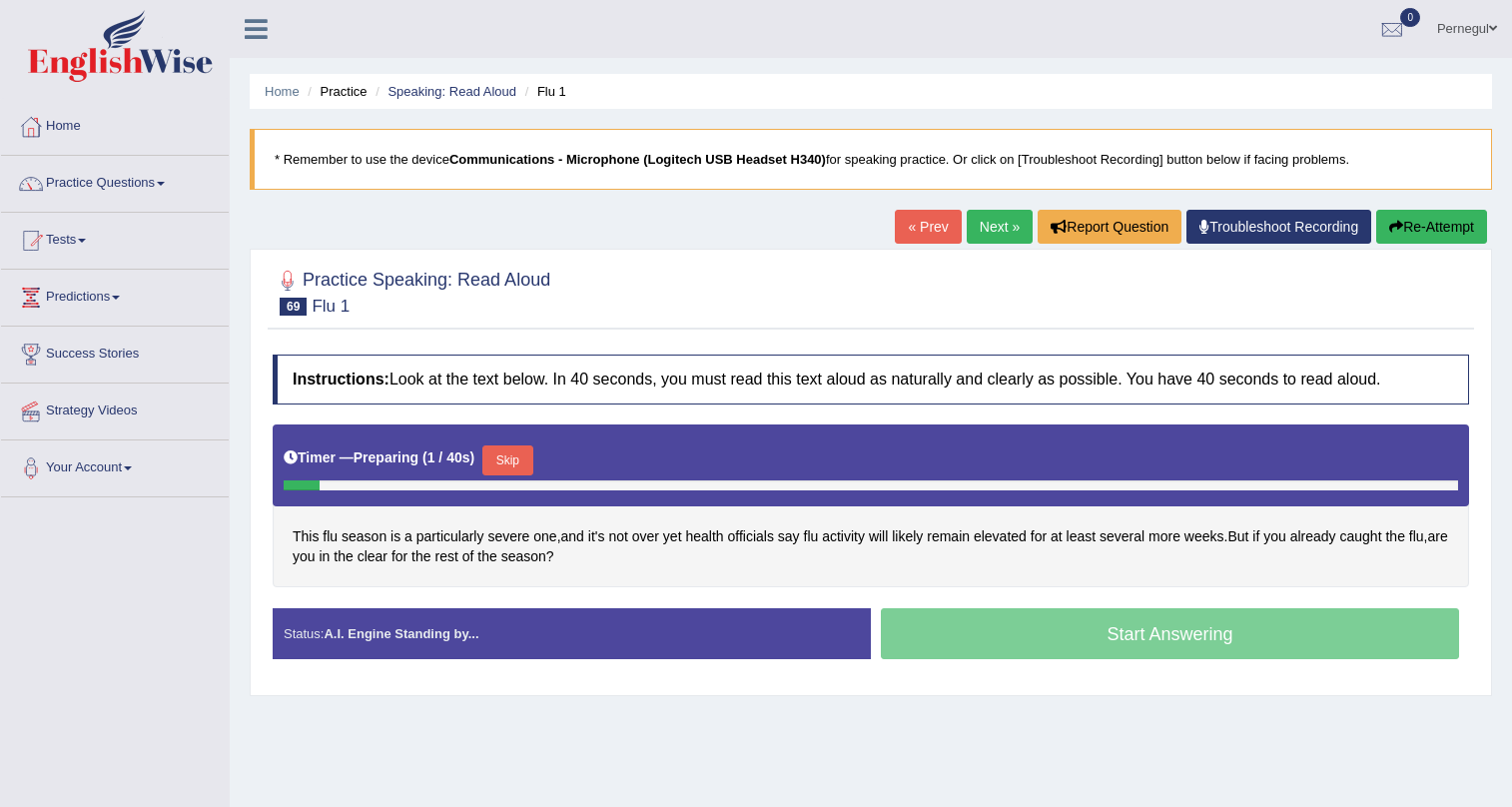 scroll, scrollTop: 0, scrollLeft: 0, axis: both 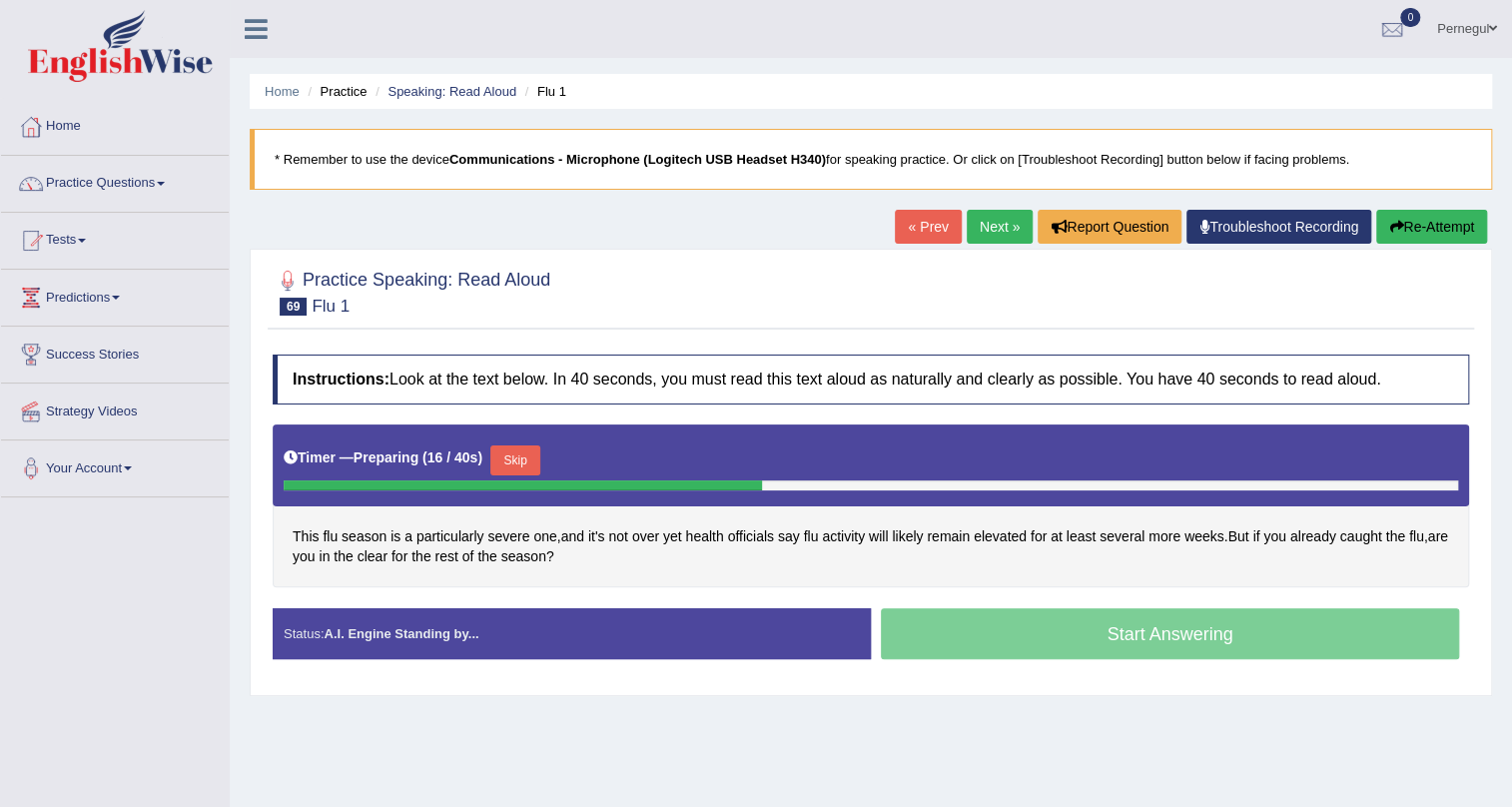 click on "Skip" at bounding box center [515, 460] 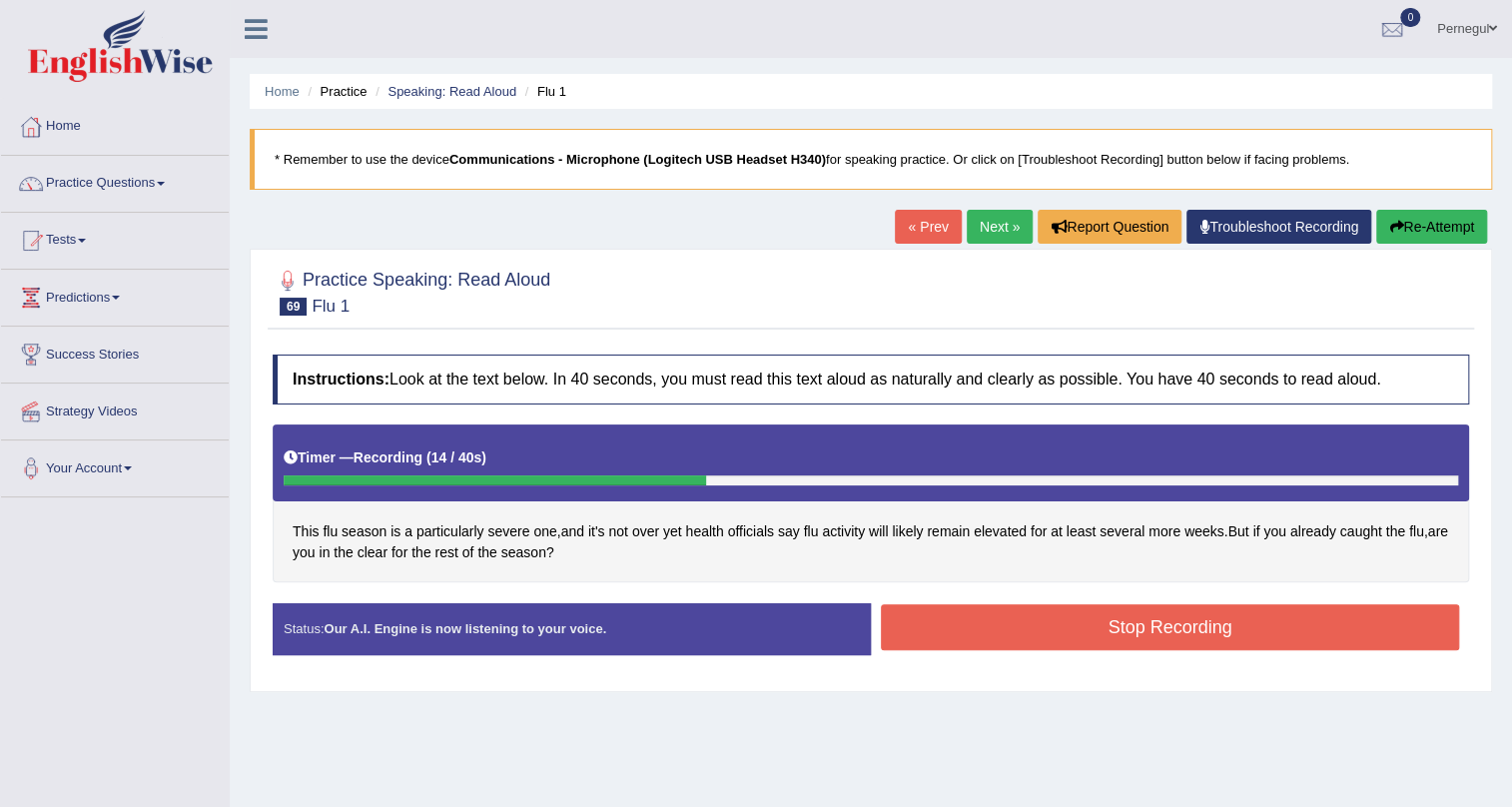 click on "Stop Recording" at bounding box center (1169, 627) 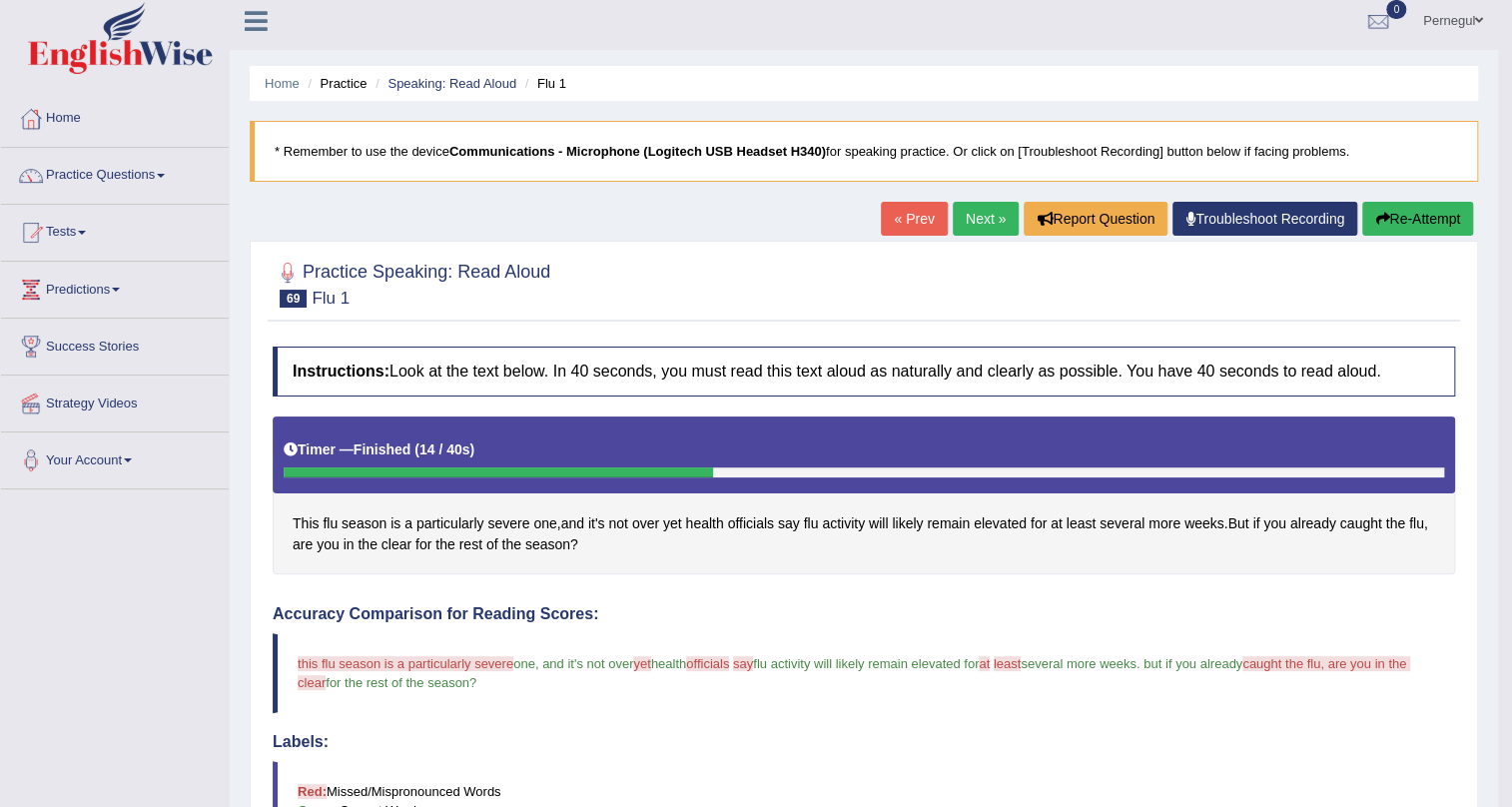 scroll, scrollTop: 0, scrollLeft: 0, axis: both 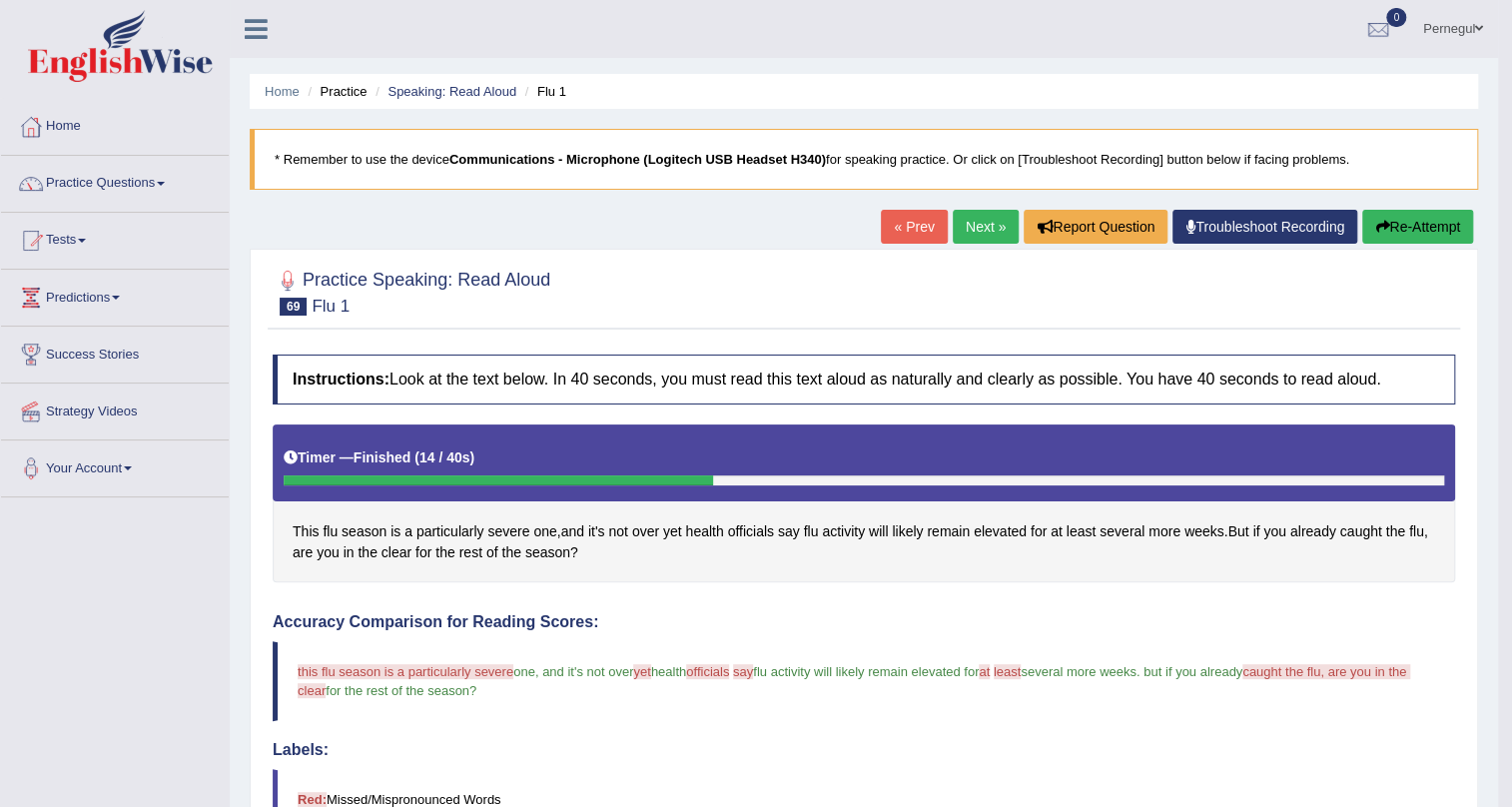 click on "Next »" at bounding box center [986, 227] 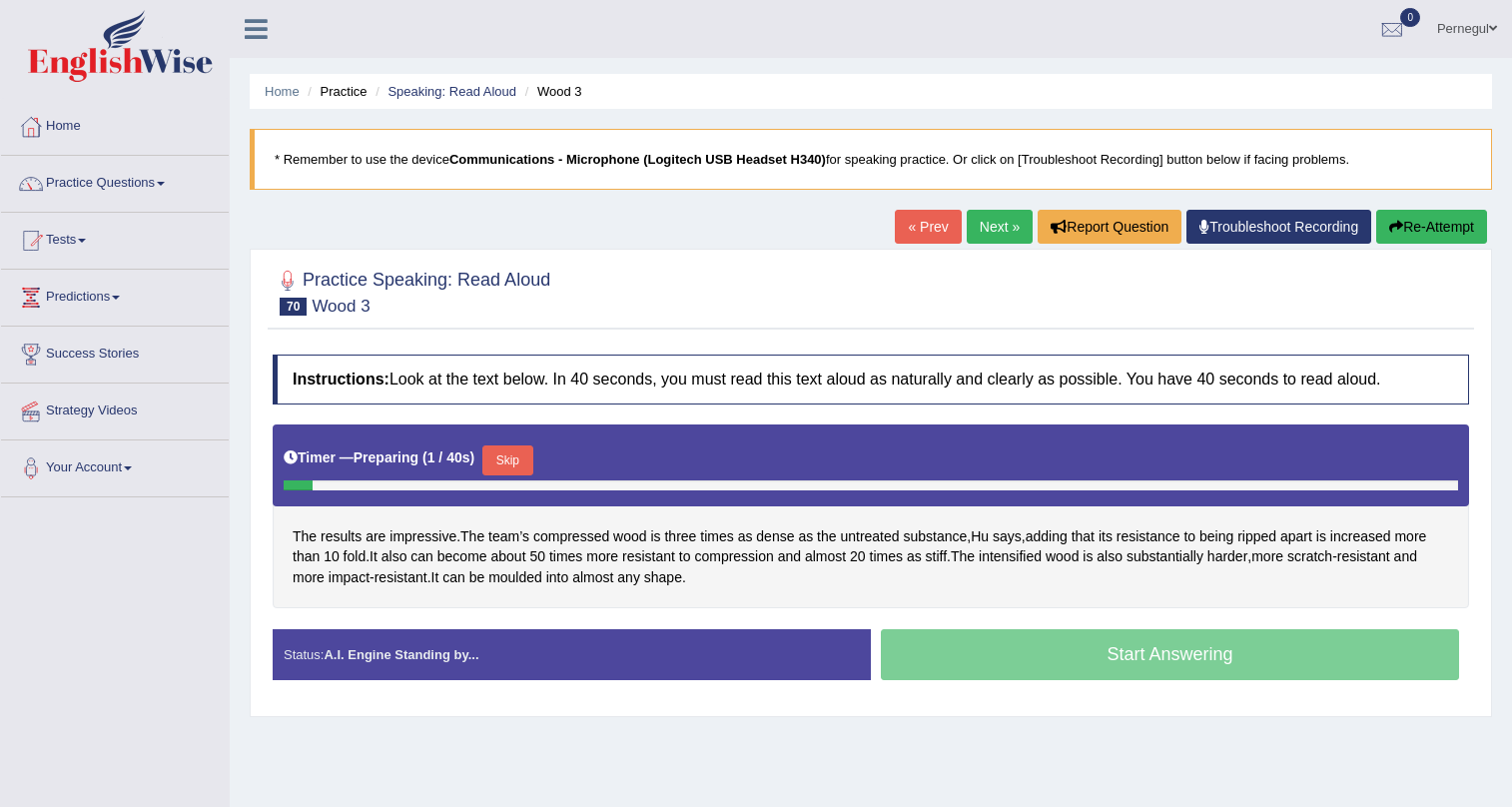 scroll, scrollTop: 0, scrollLeft: 0, axis: both 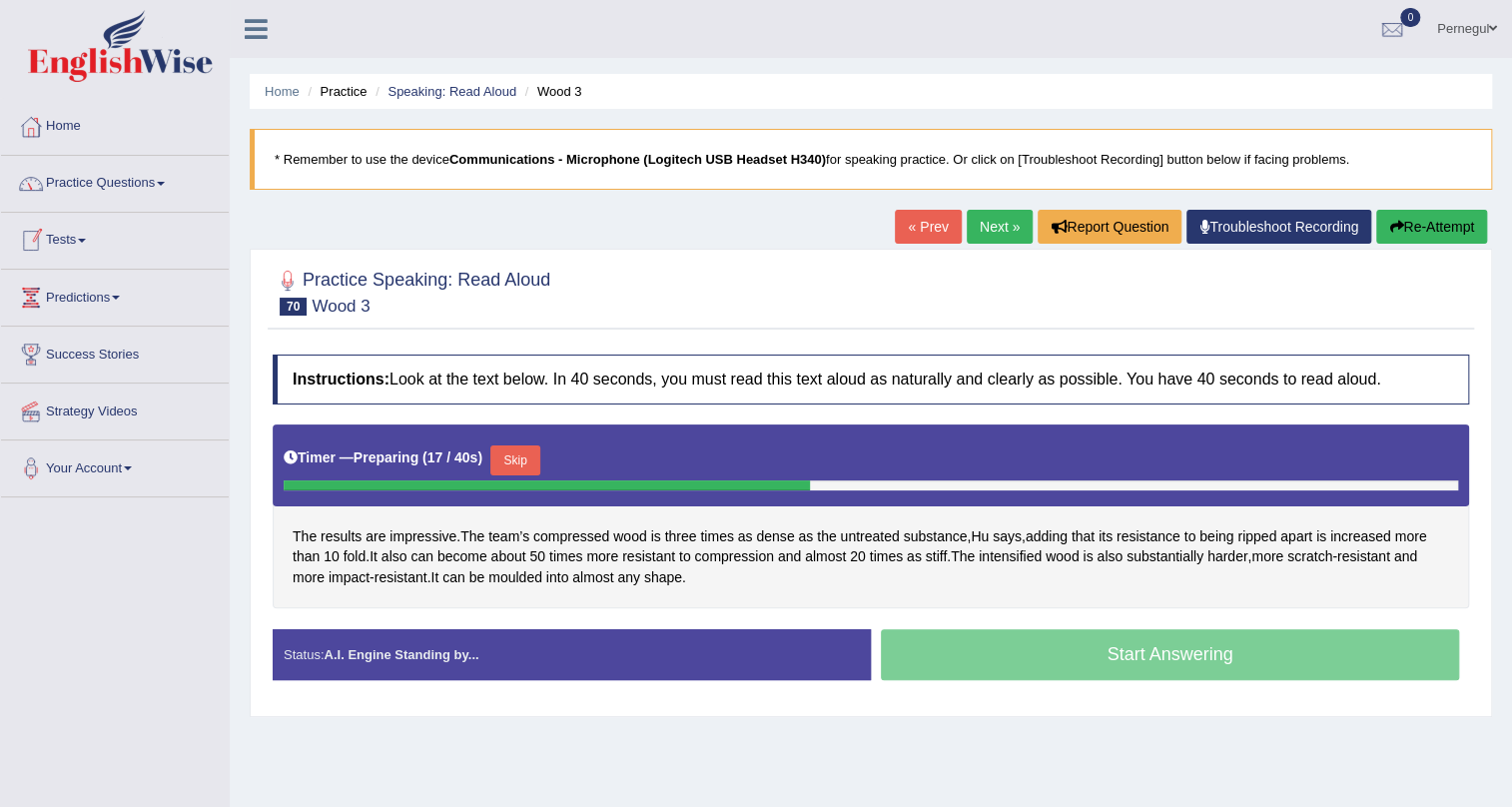 click on "Tests" at bounding box center (115, 238) 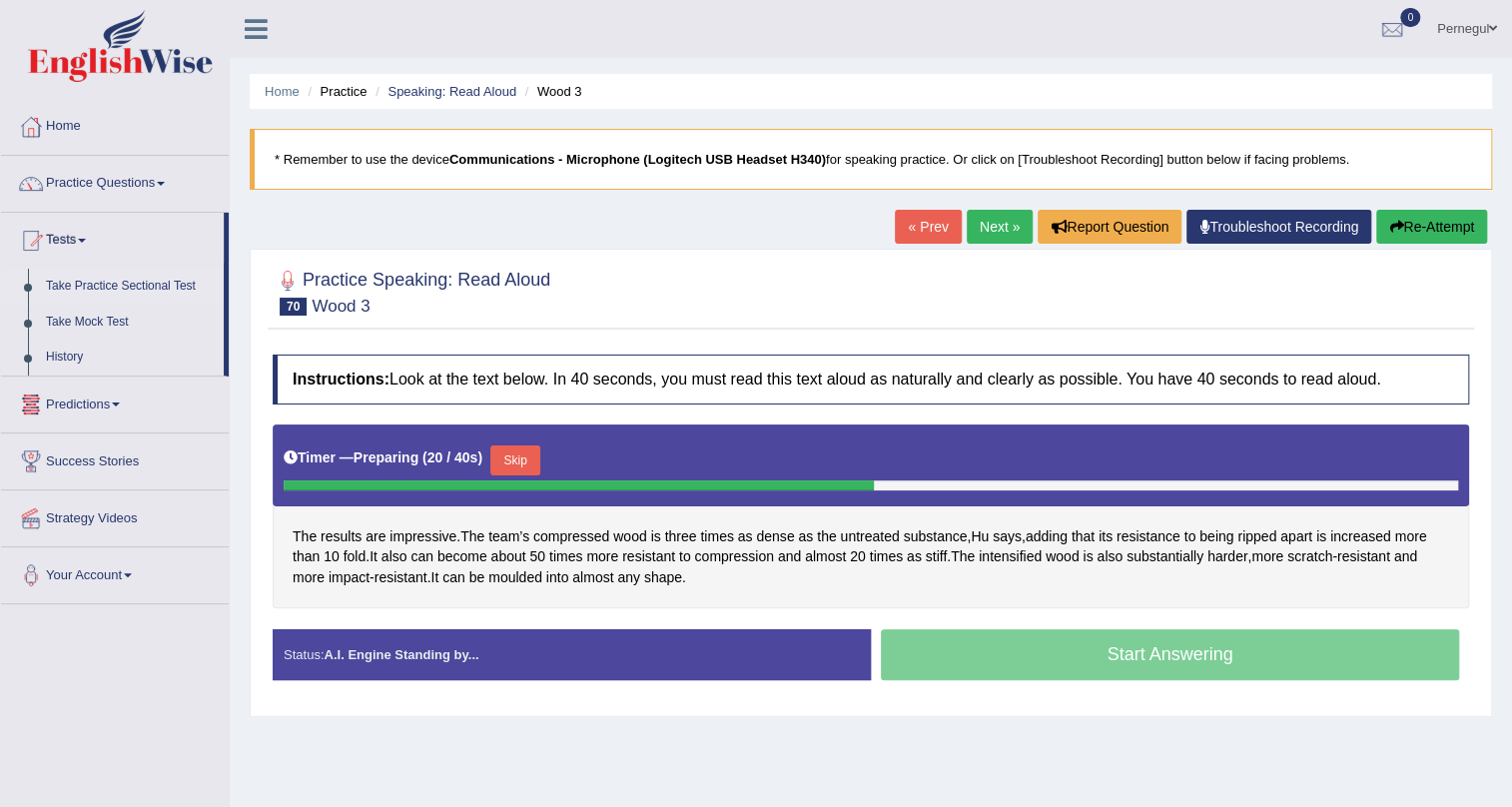 click on "Take Practice Sectional Test" at bounding box center [130, 287] 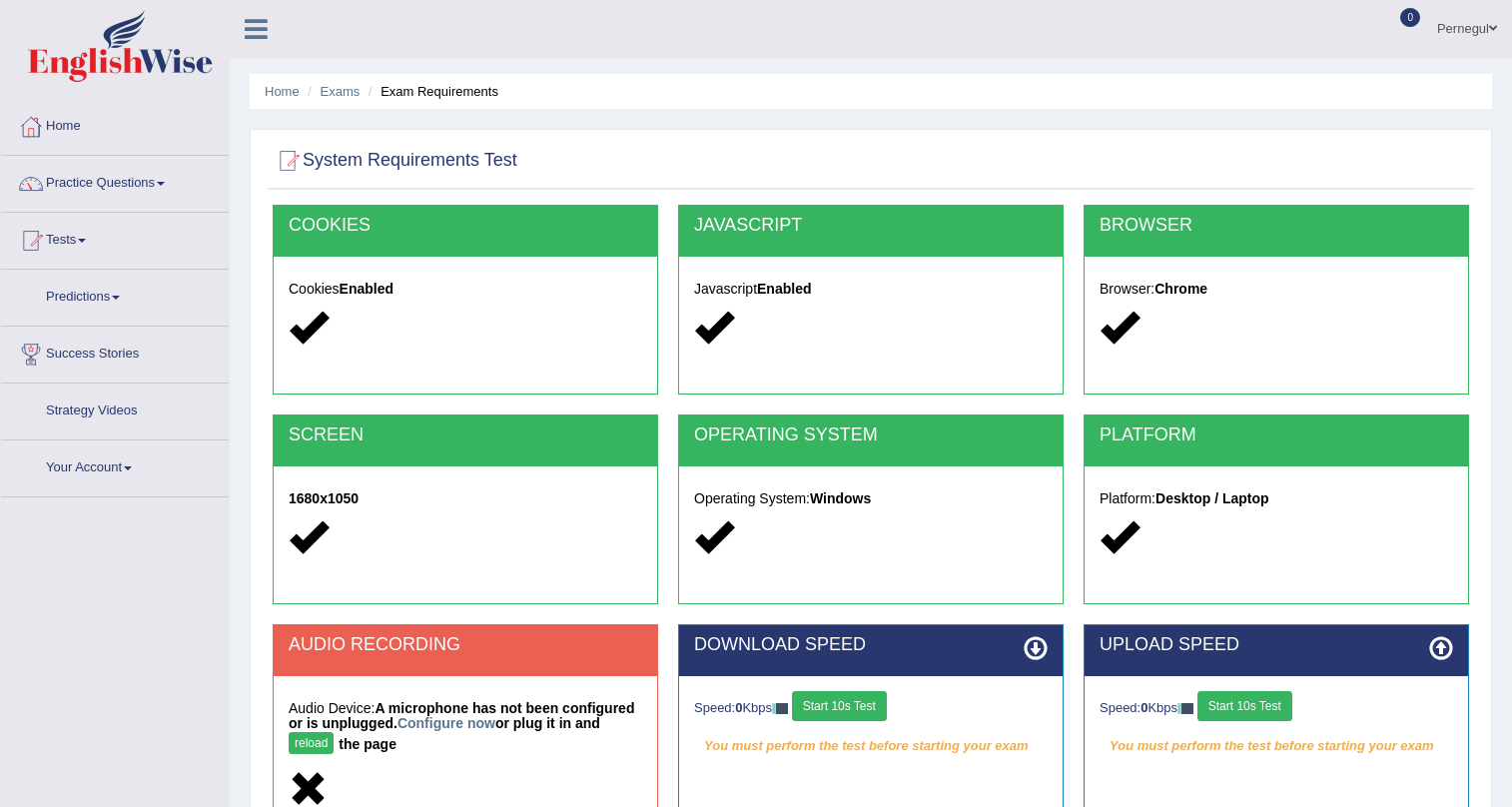 scroll, scrollTop: 0, scrollLeft: 0, axis: both 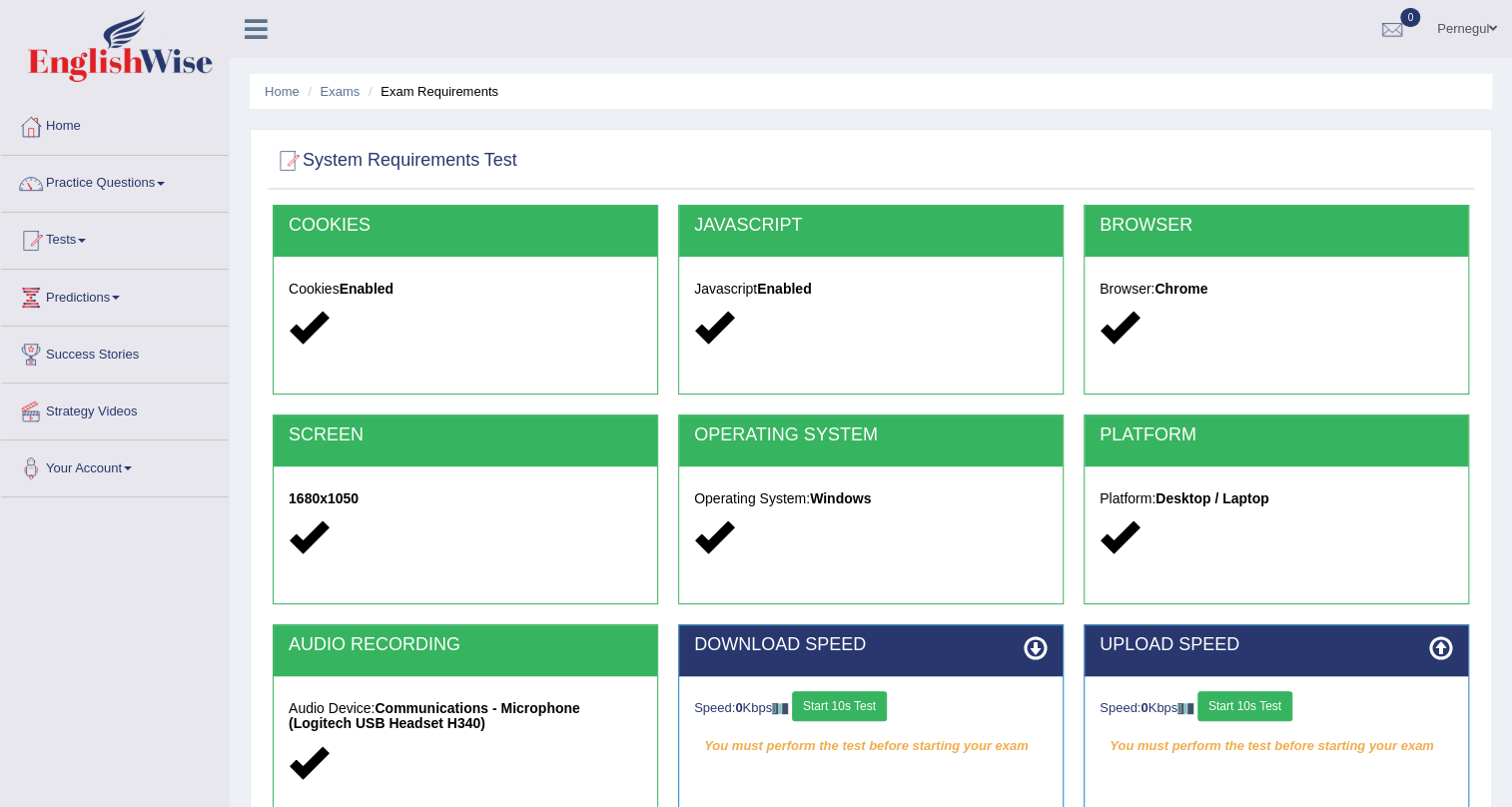 click on "Start 10s Test" at bounding box center (839, 706) 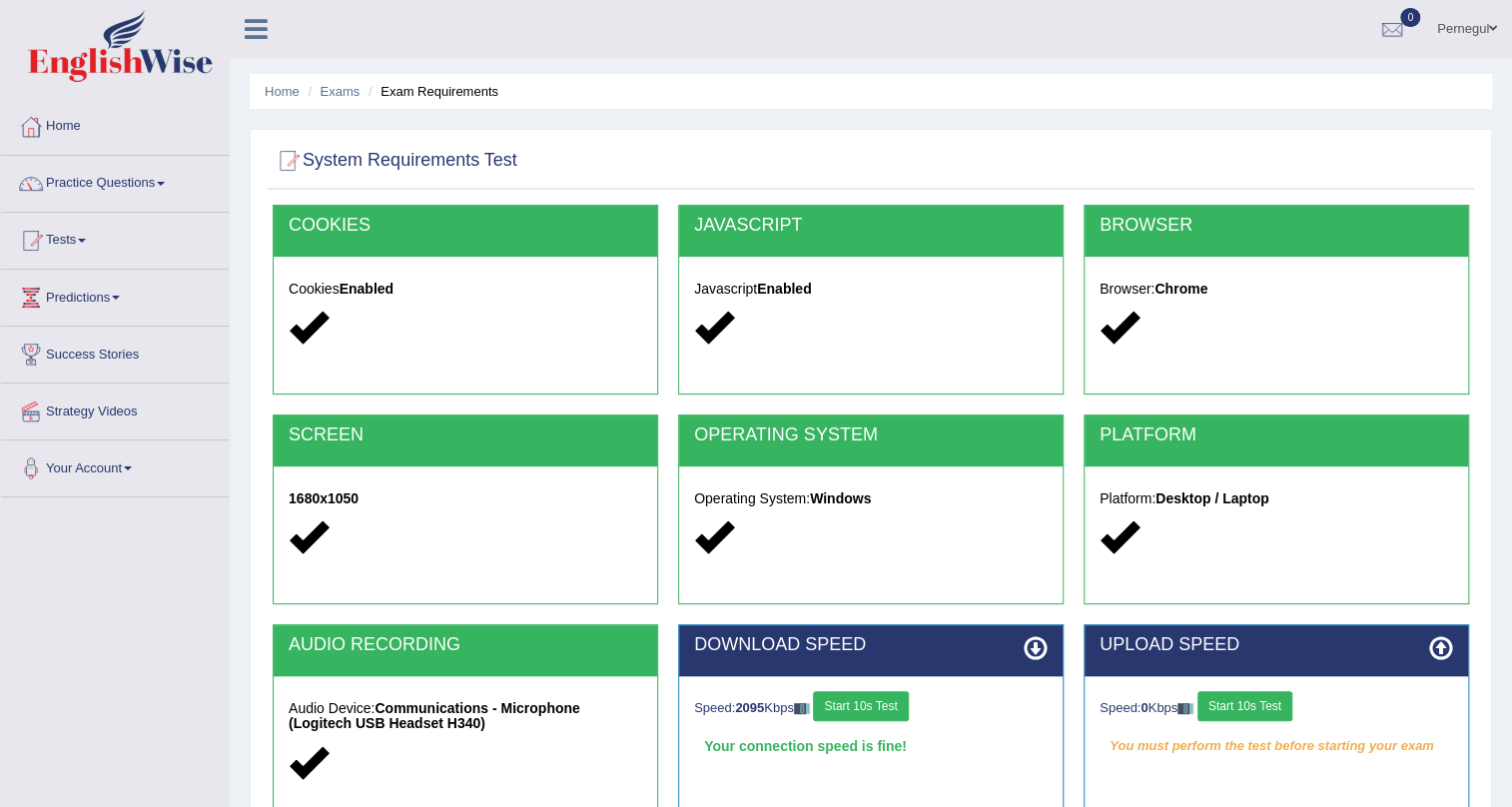 click on "Start 10s Test" at bounding box center (1244, 706) 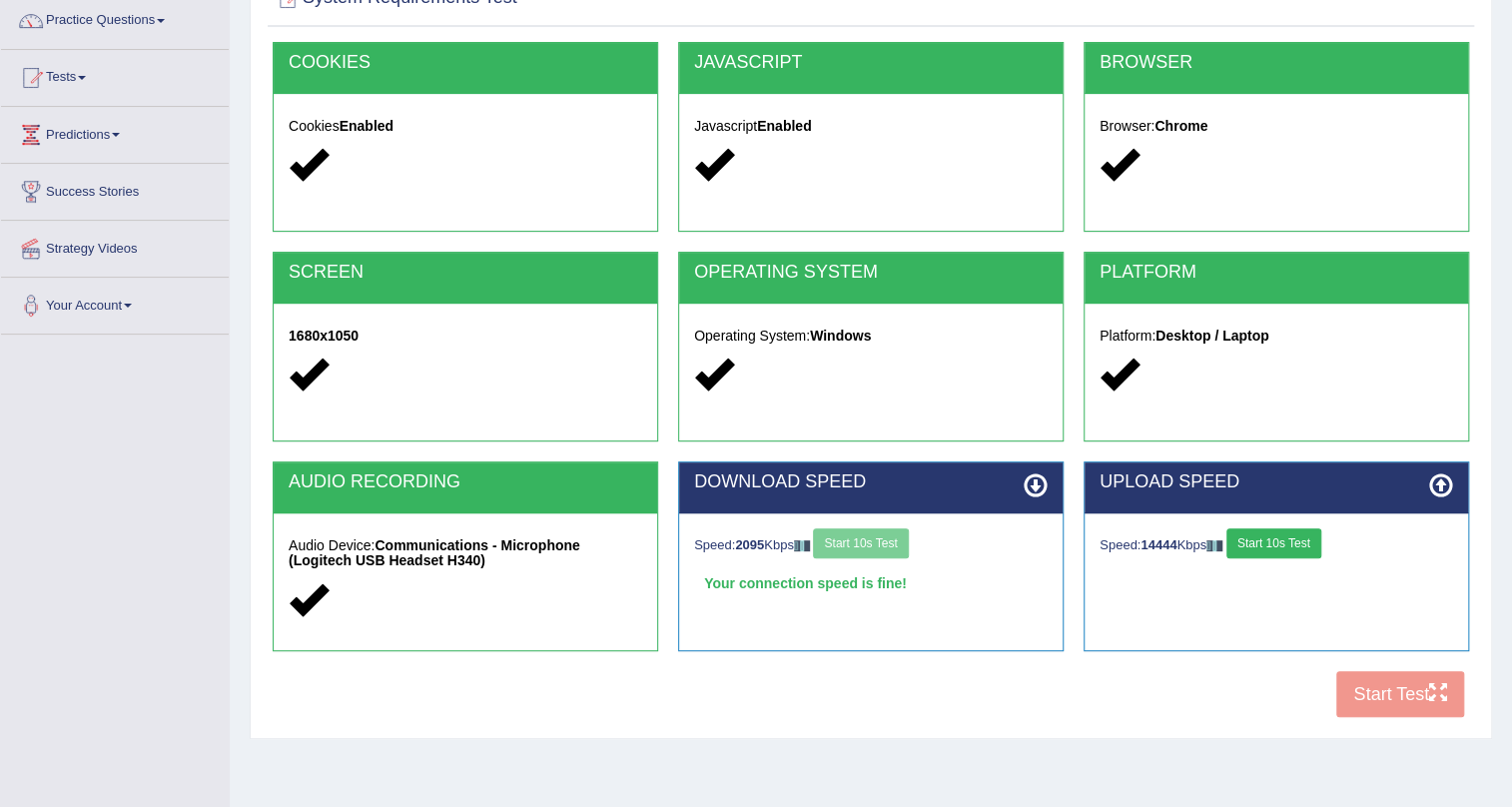 scroll, scrollTop: 241, scrollLeft: 0, axis: vertical 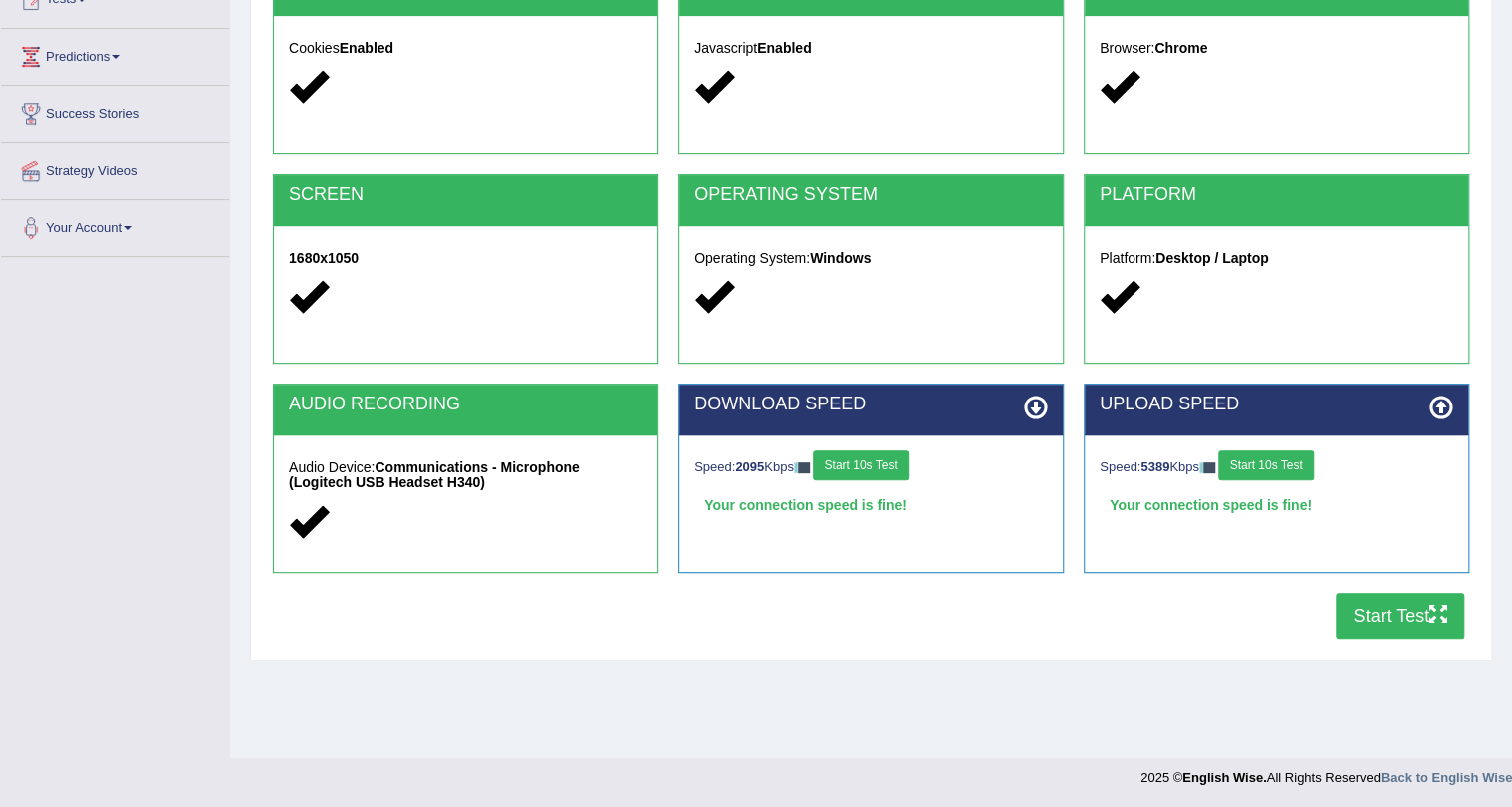 click on "Start Test" at bounding box center [1400, 616] 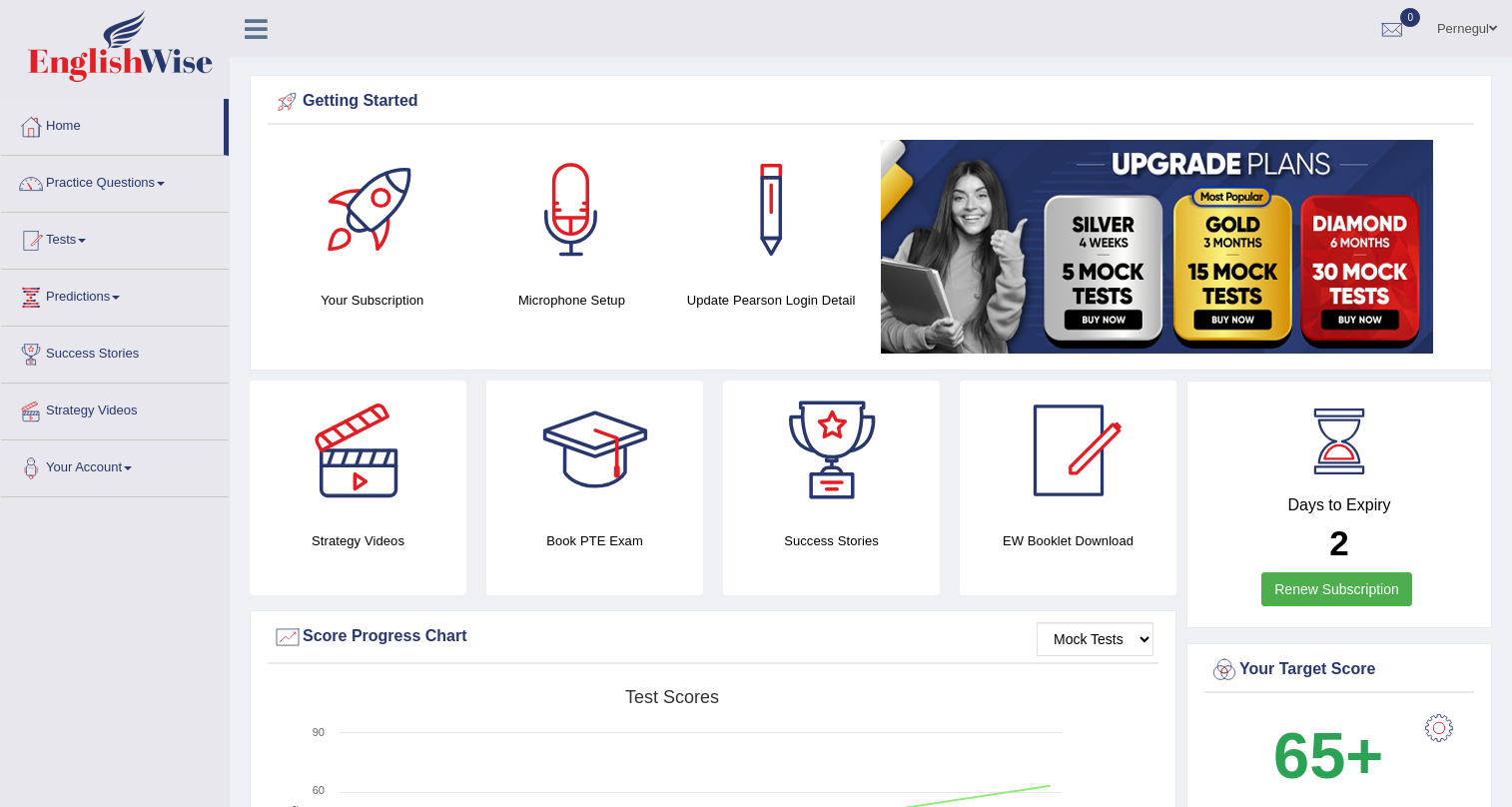 scroll, scrollTop: 0, scrollLeft: 0, axis: both 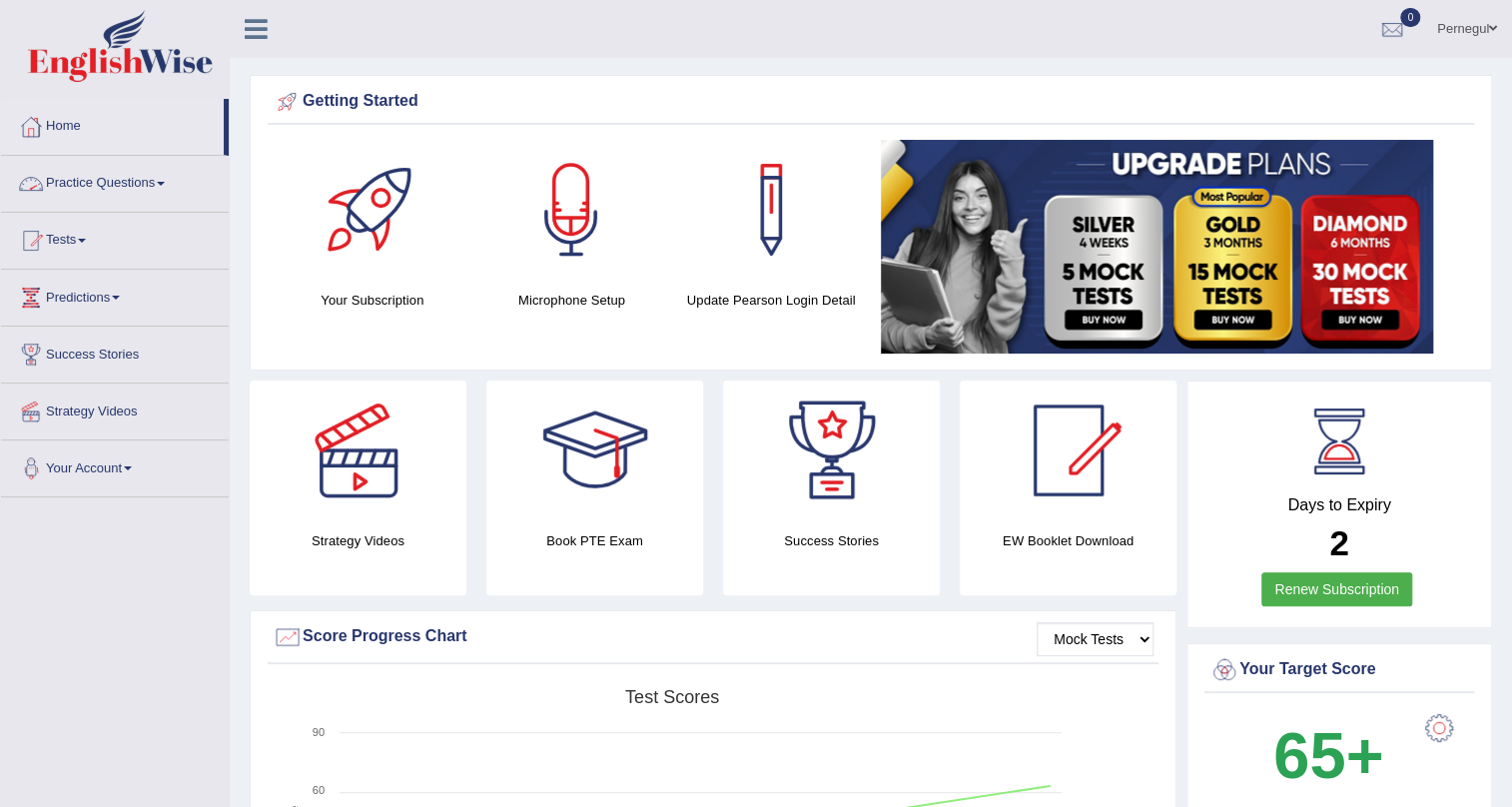 click on "Practice Questions" at bounding box center [115, 181] 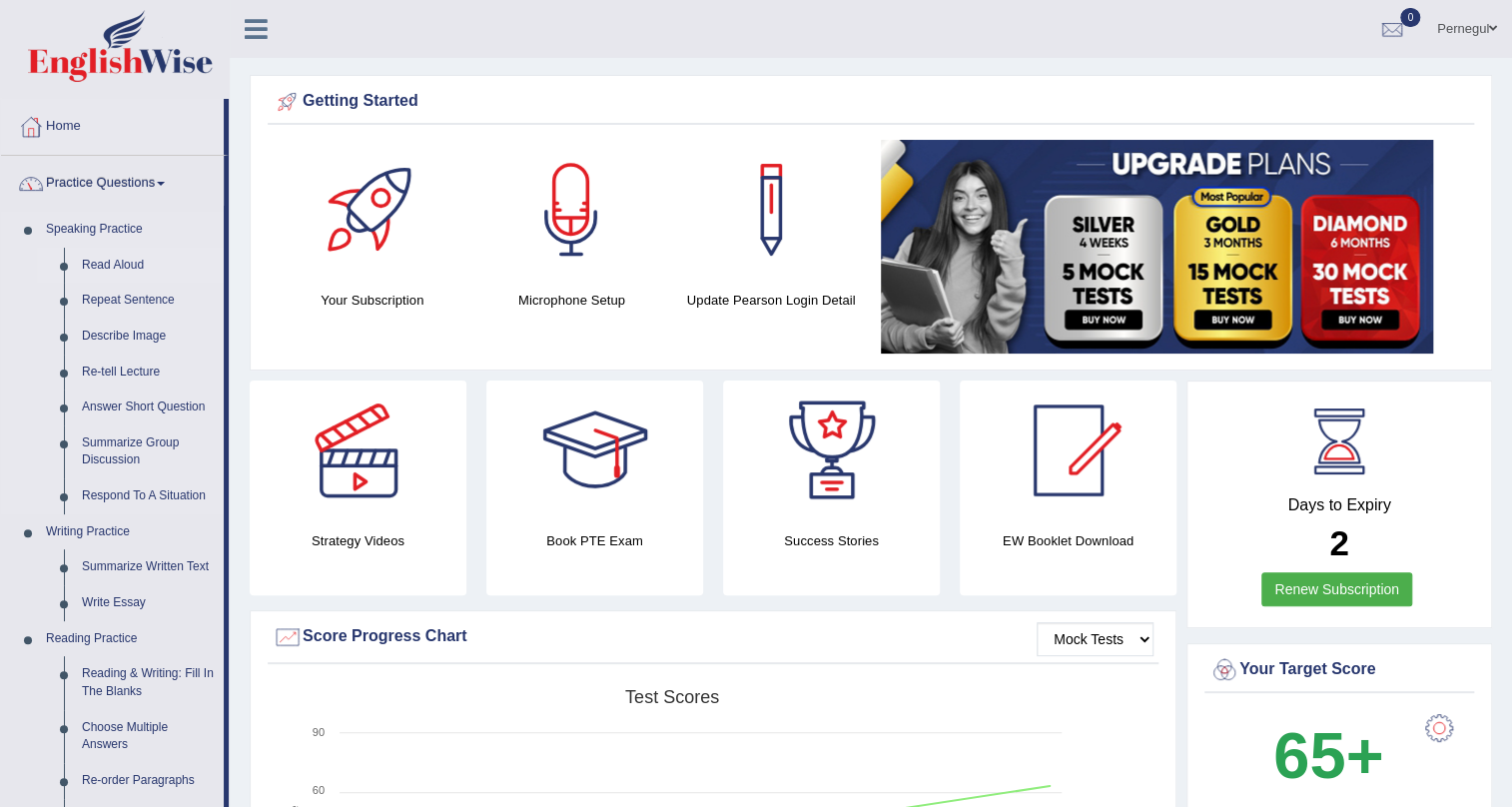 click on "Read Aloud" at bounding box center (148, 266) 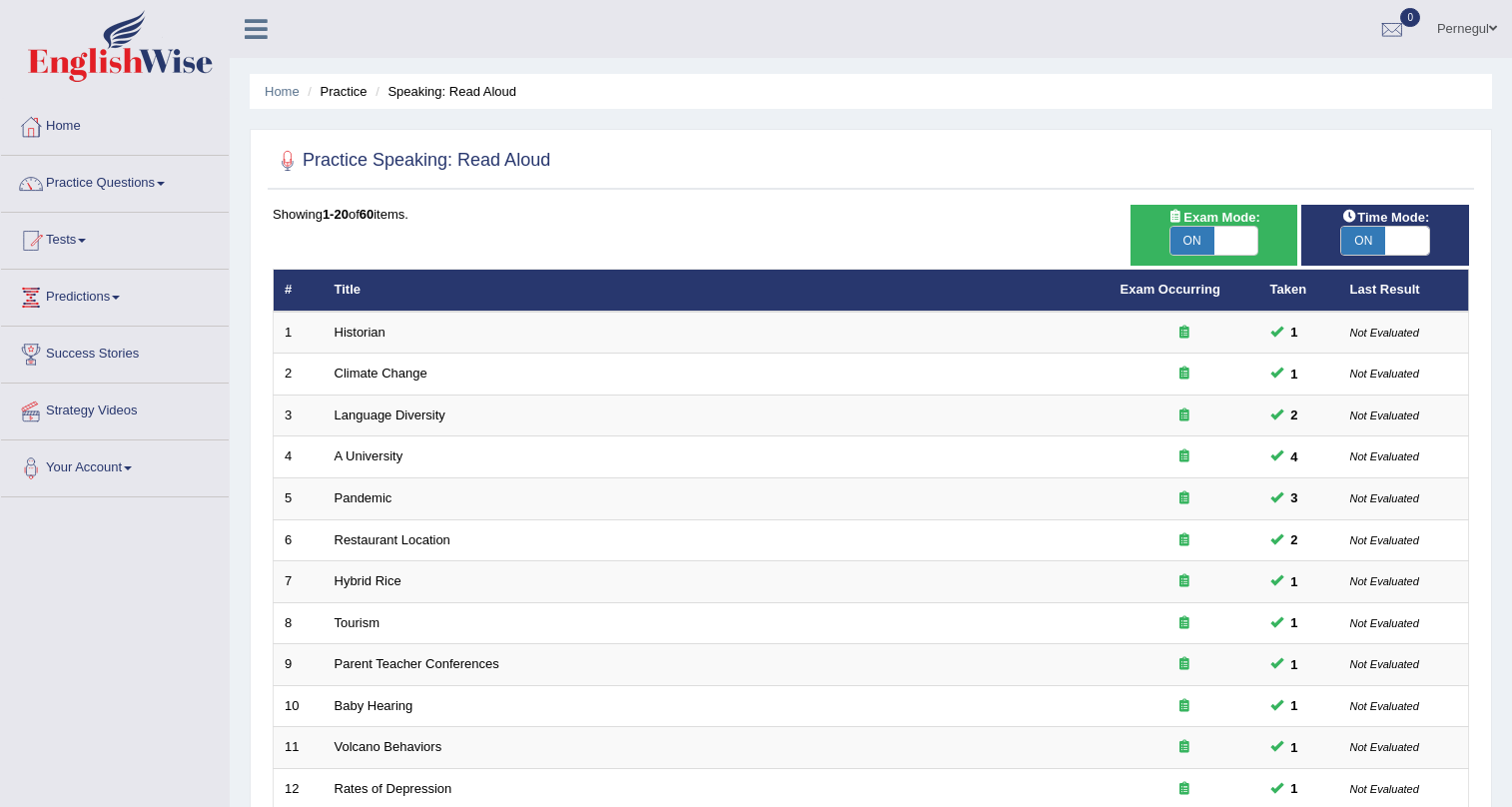 scroll, scrollTop: 512, scrollLeft: 0, axis: vertical 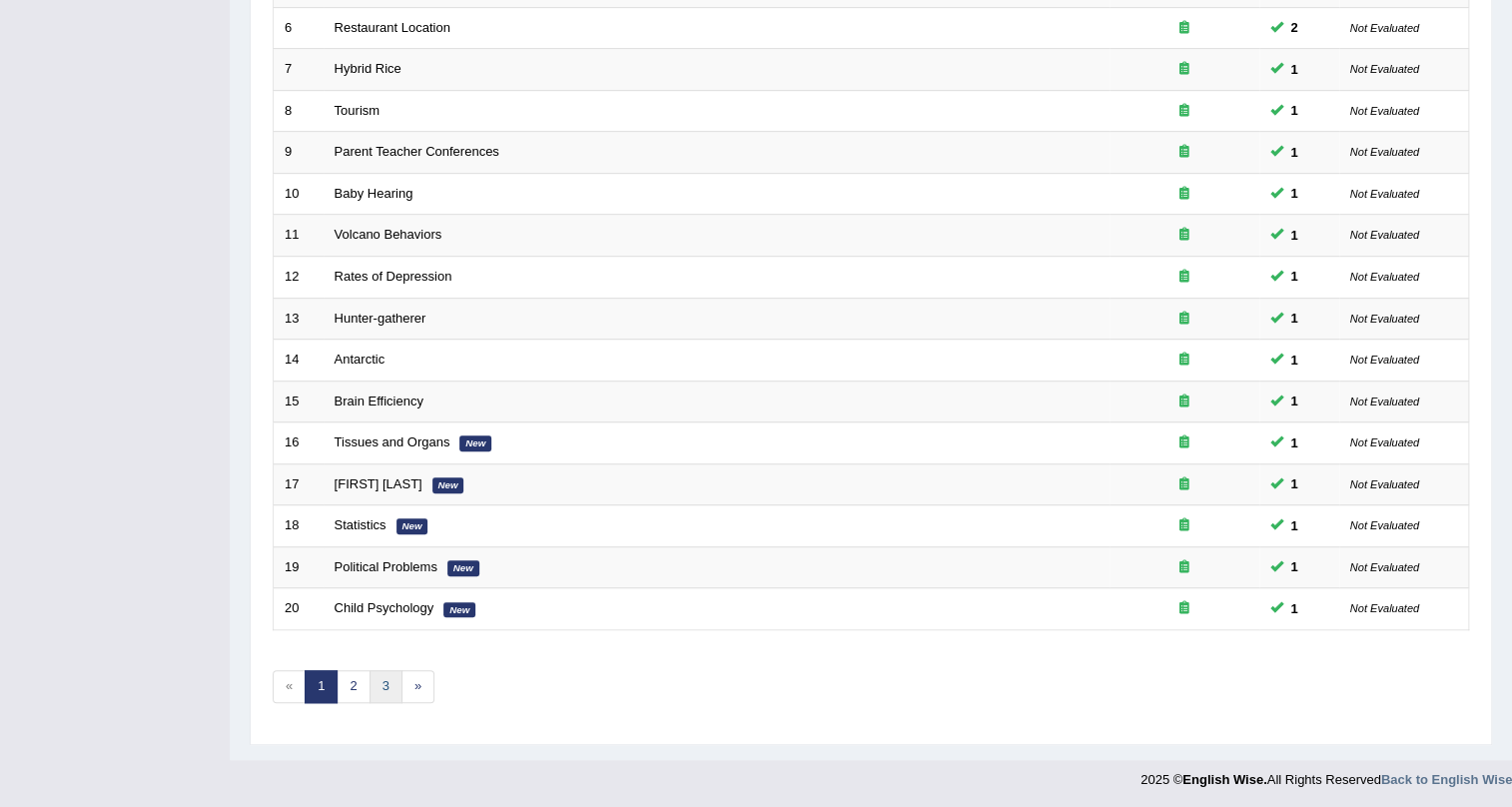 click on "3" at bounding box center (385, 686) 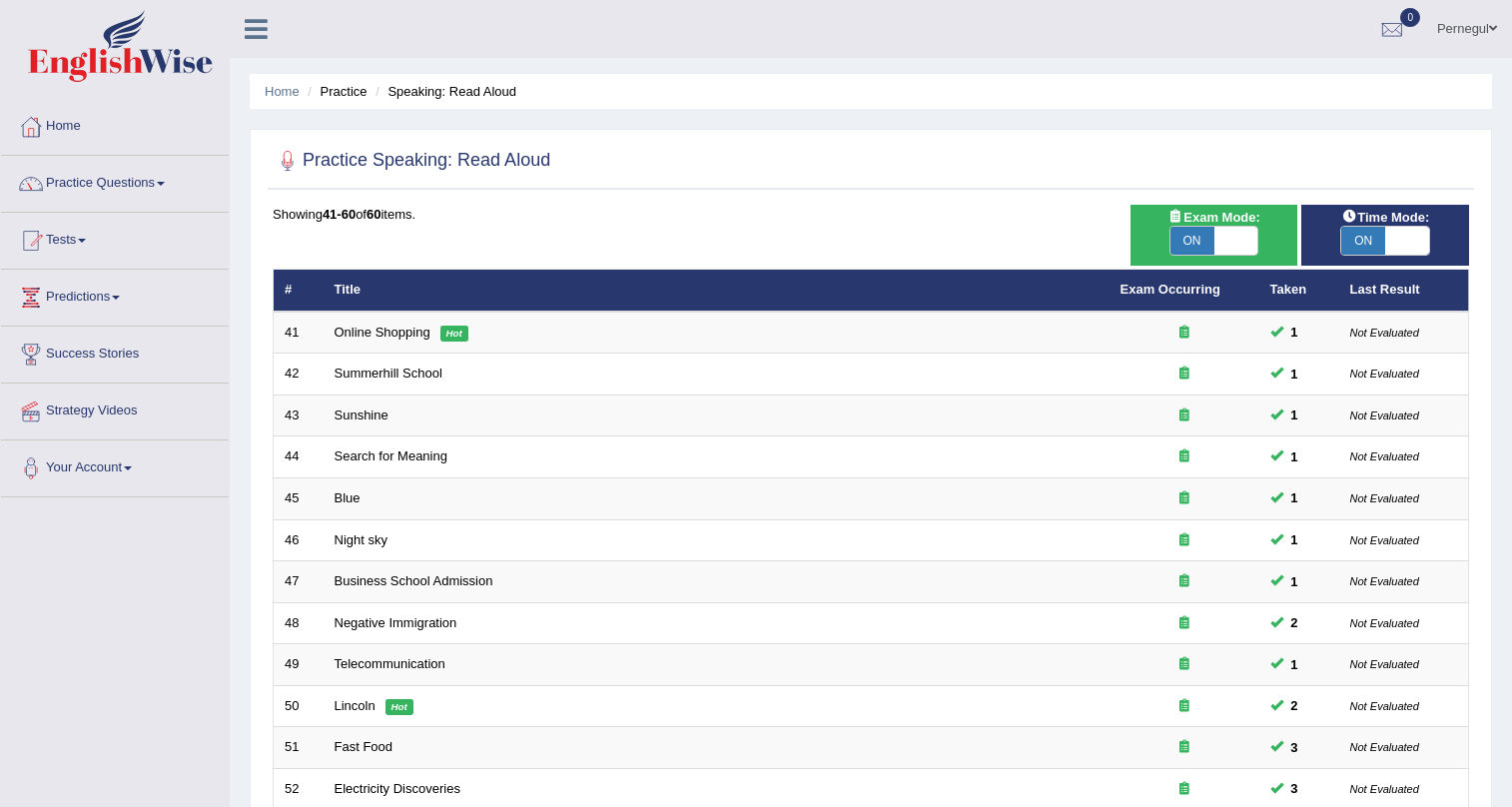 scroll, scrollTop: 512, scrollLeft: 0, axis: vertical 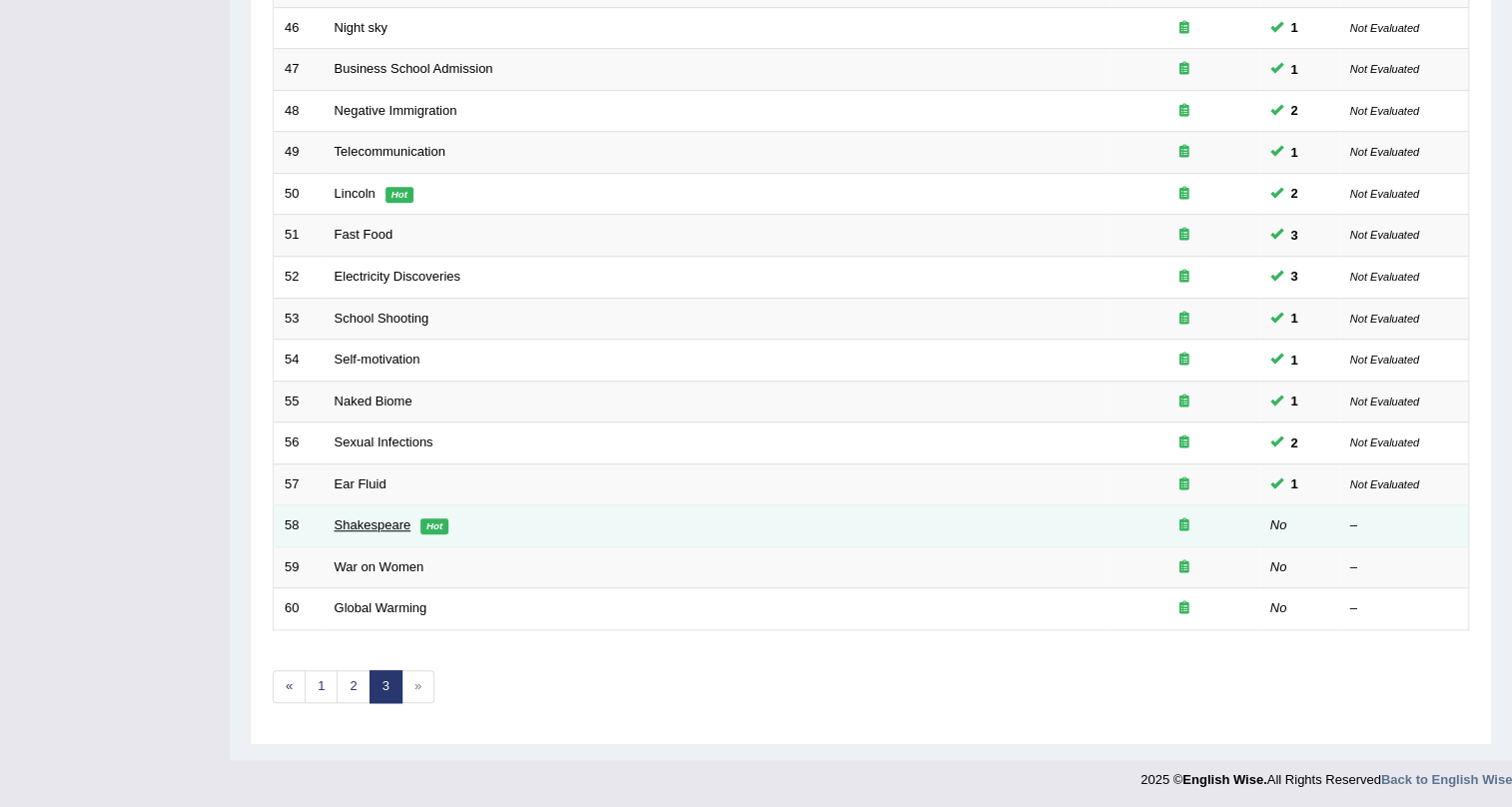 click on "Shakespeare" at bounding box center (373, 524) 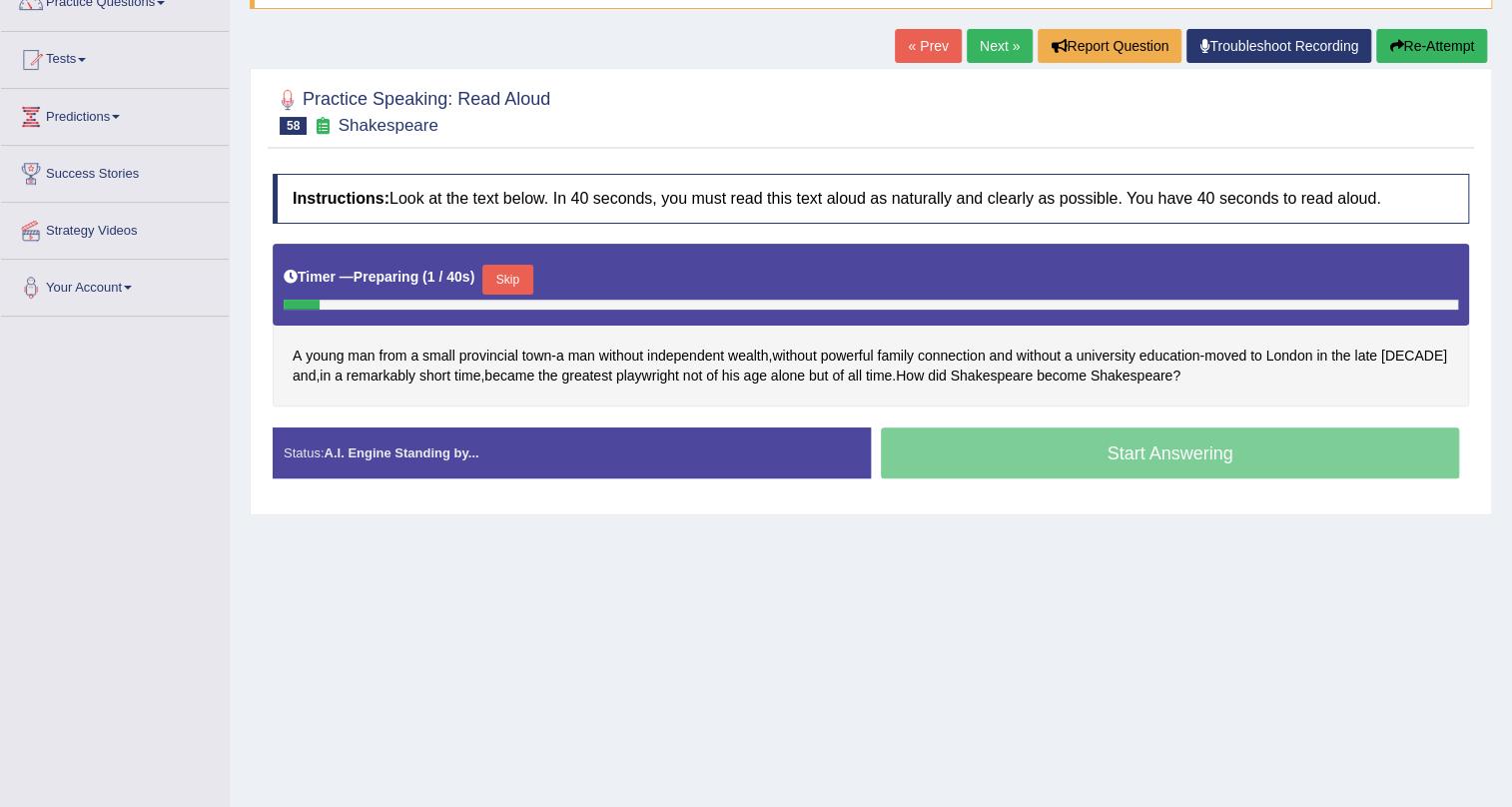 scroll, scrollTop: 181, scrollLeft: 0, axis: vertical 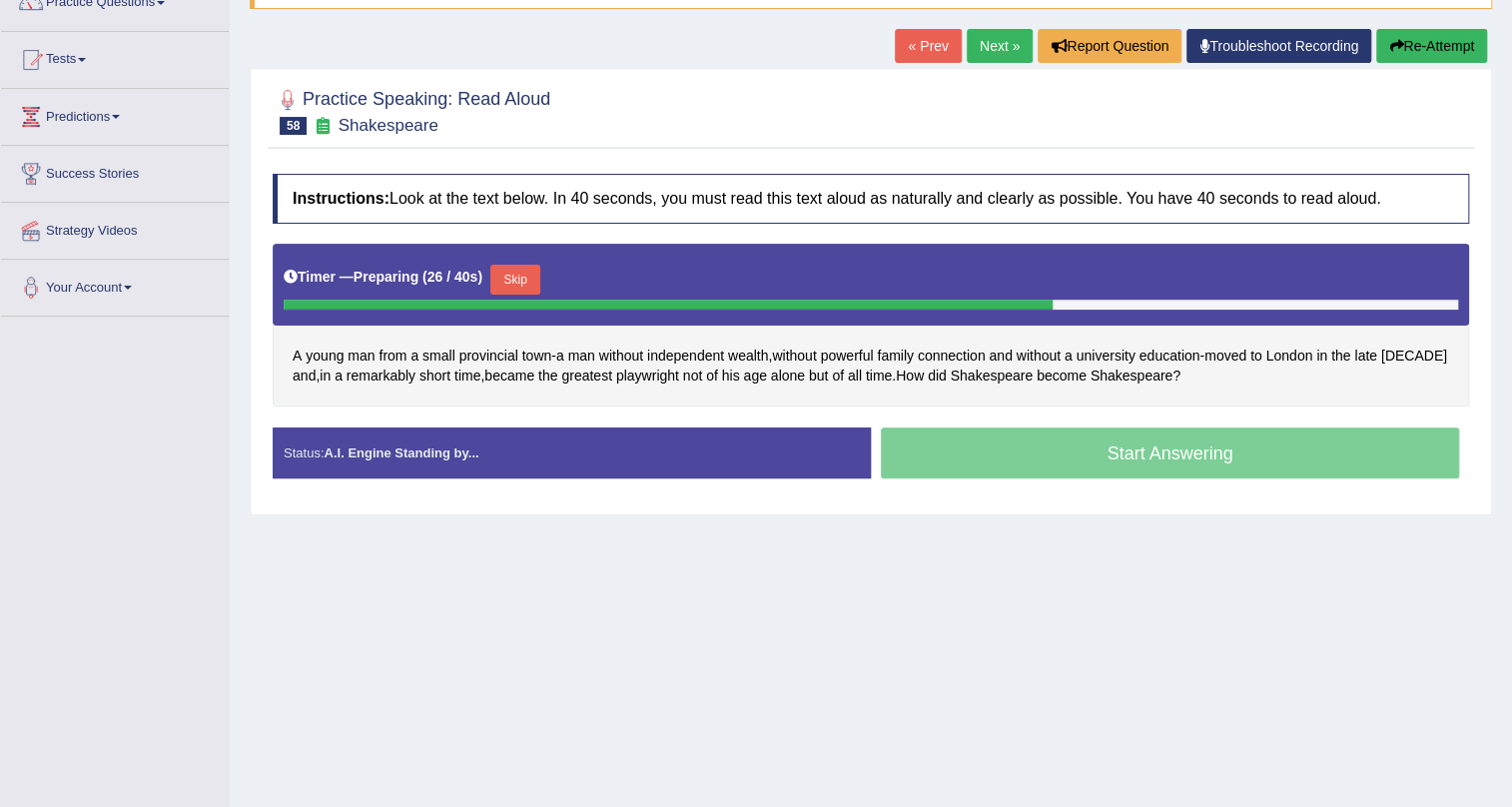 click on "Skip" at bounding box center (515, 280) 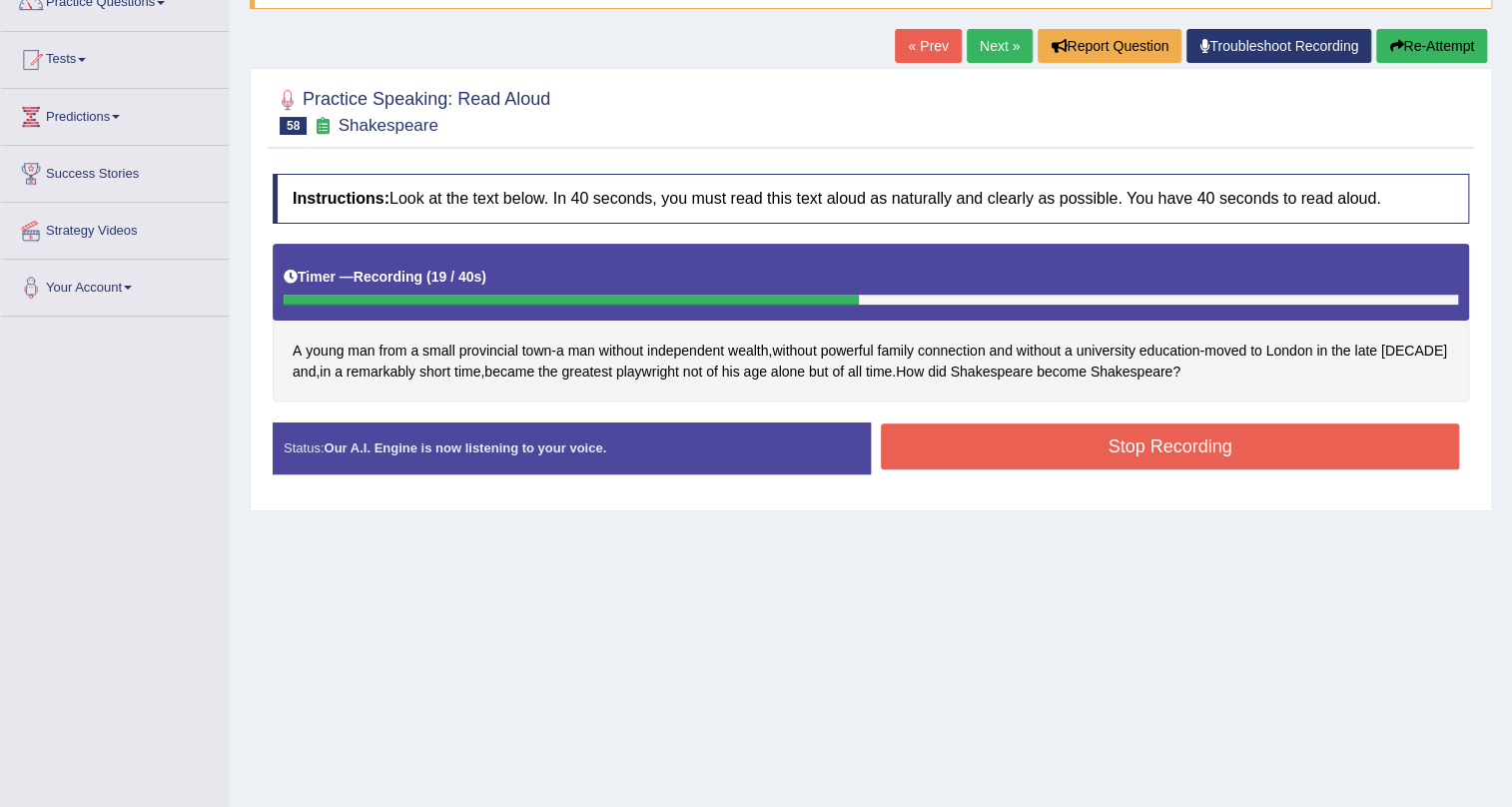 click on "Stop Recording" at bounding box center [1169, 446] 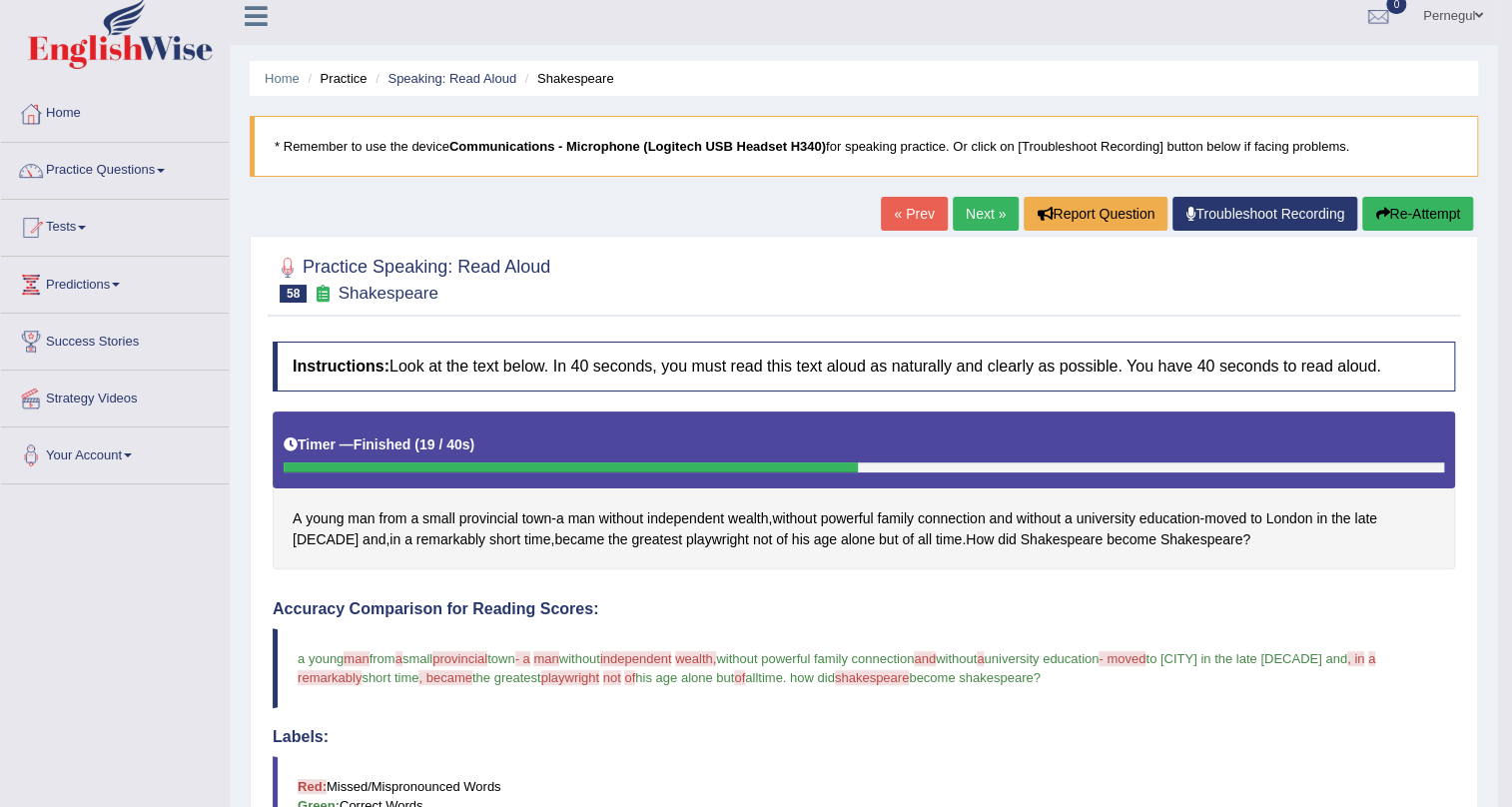 scroll, scrollTop: 0, scrollLeft: 0, axis: both 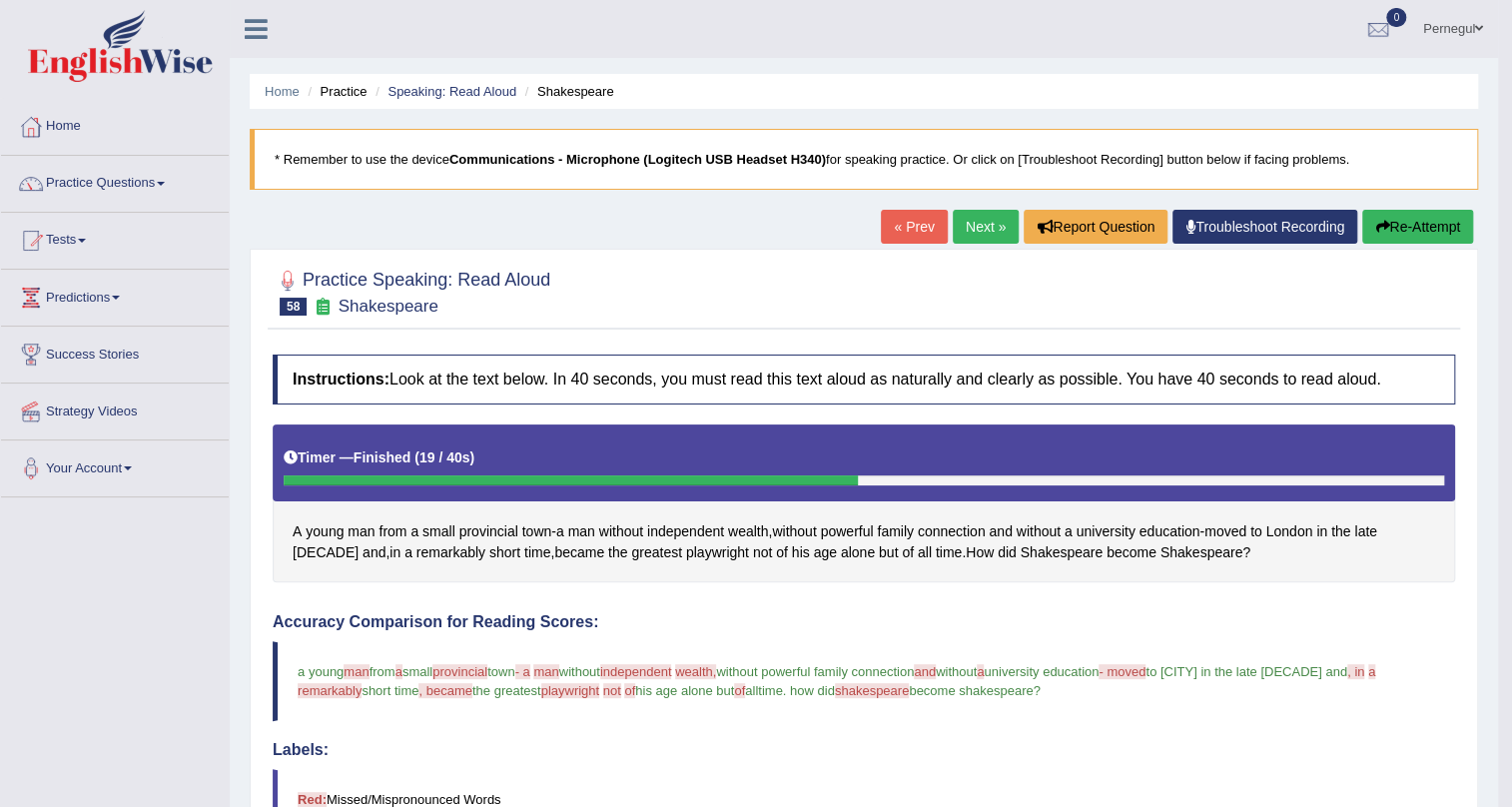 click on "Next »" at bounding box center [986, 227] 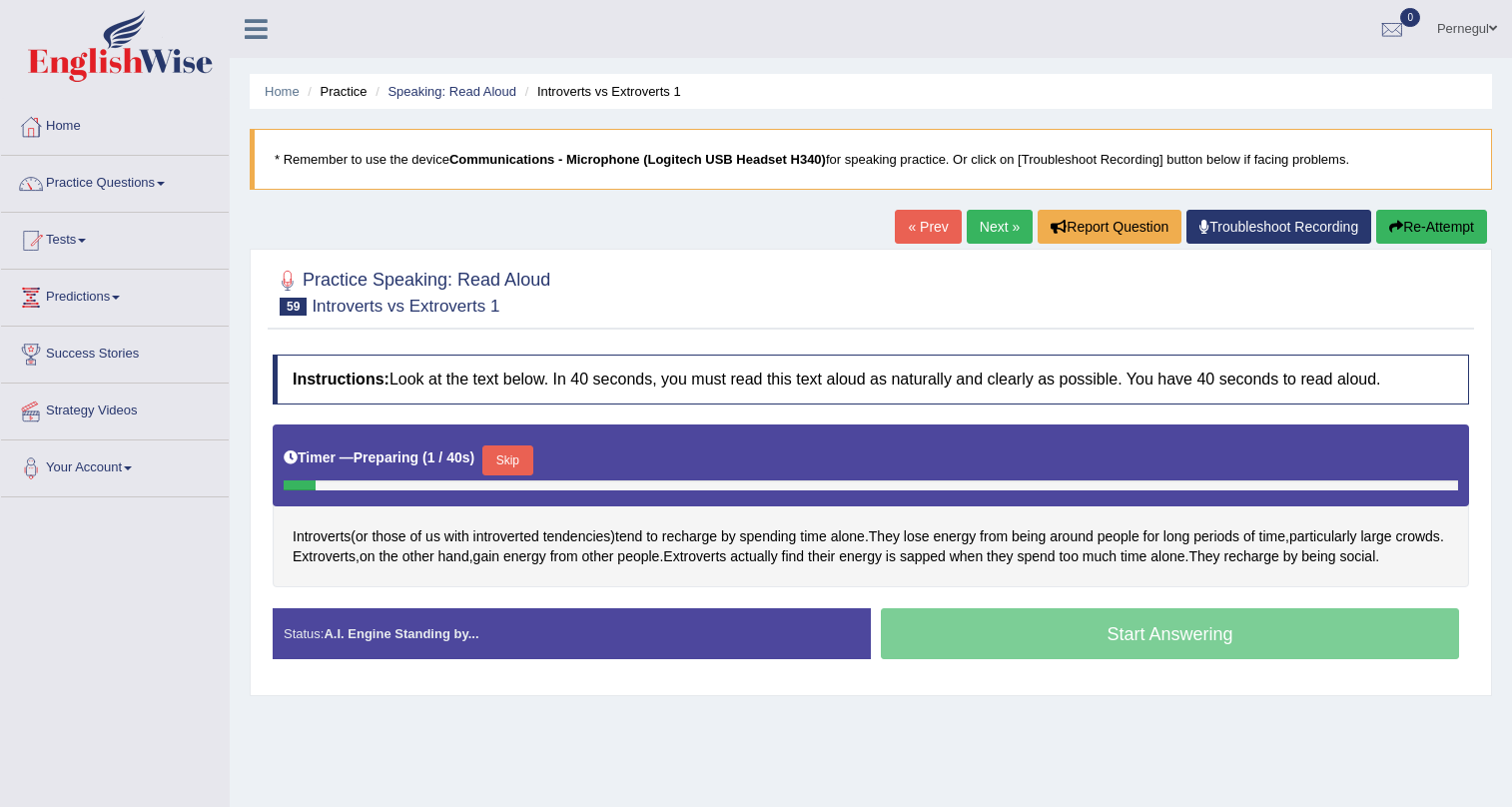 scroll, scrollTop: 0, scrollLeft: 0, axis: both 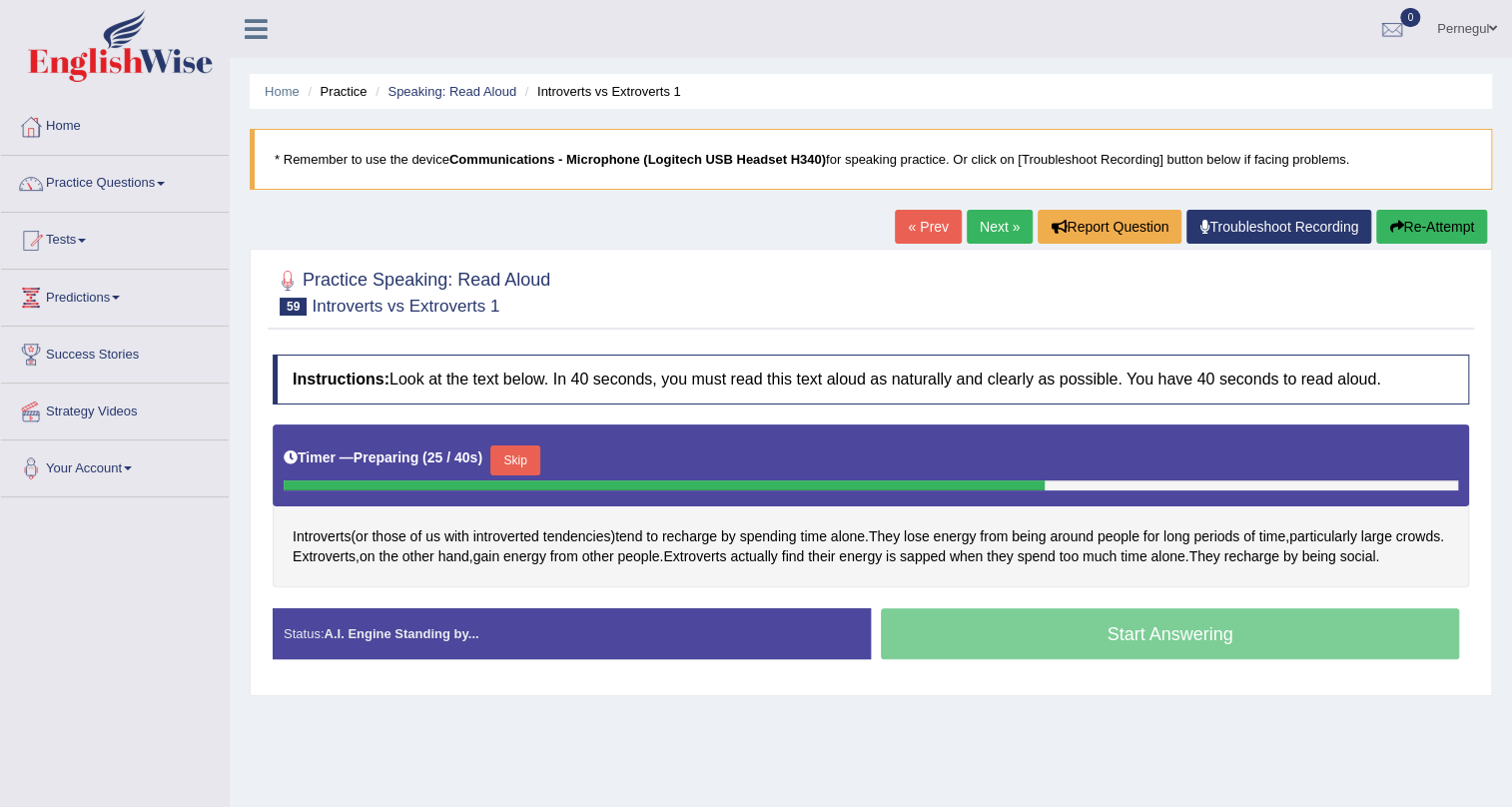 click on "Skip" at bounding box center [515, 460] 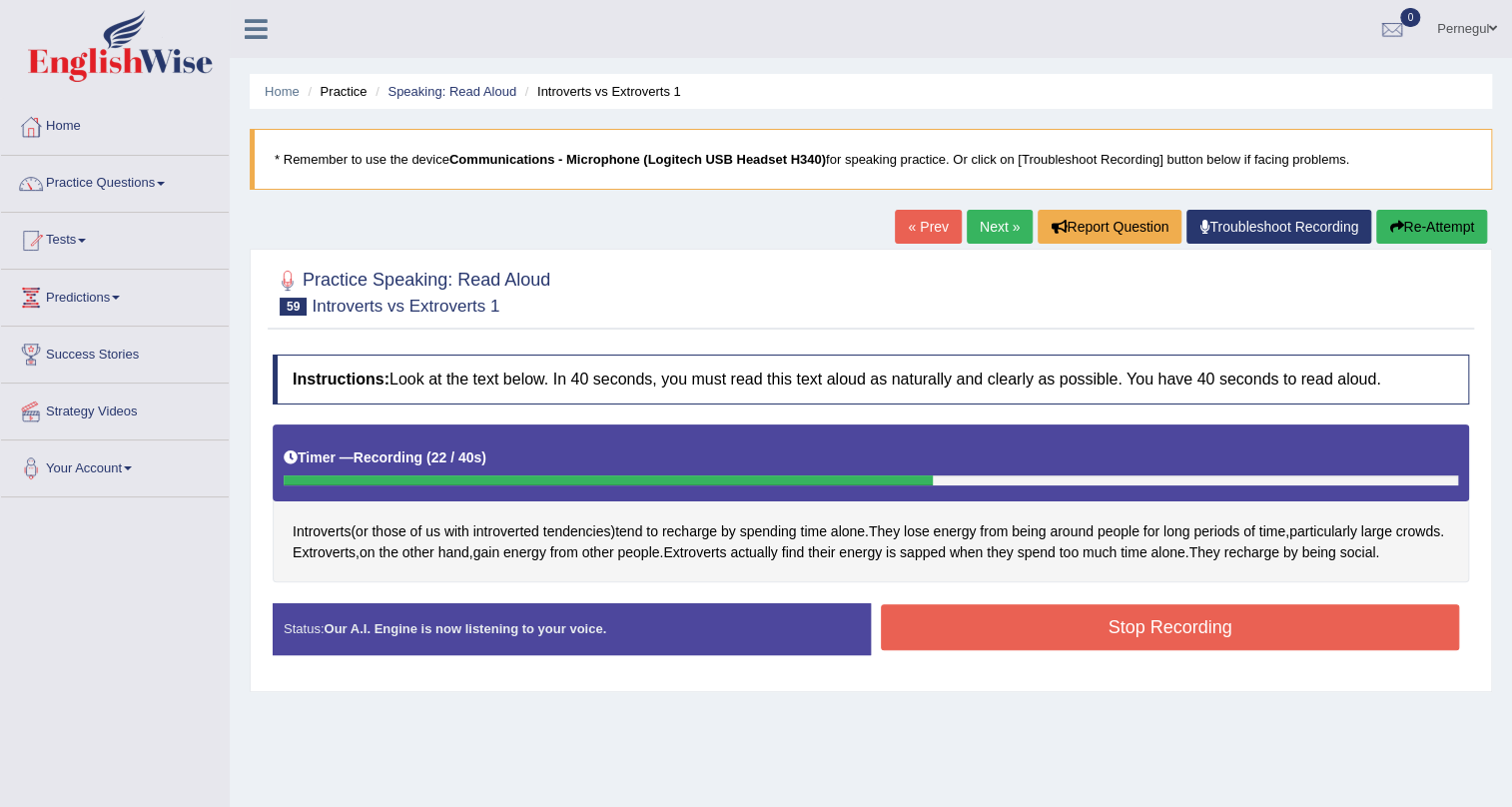 click on "Stop Recording" at bounding box center (1169, 627) 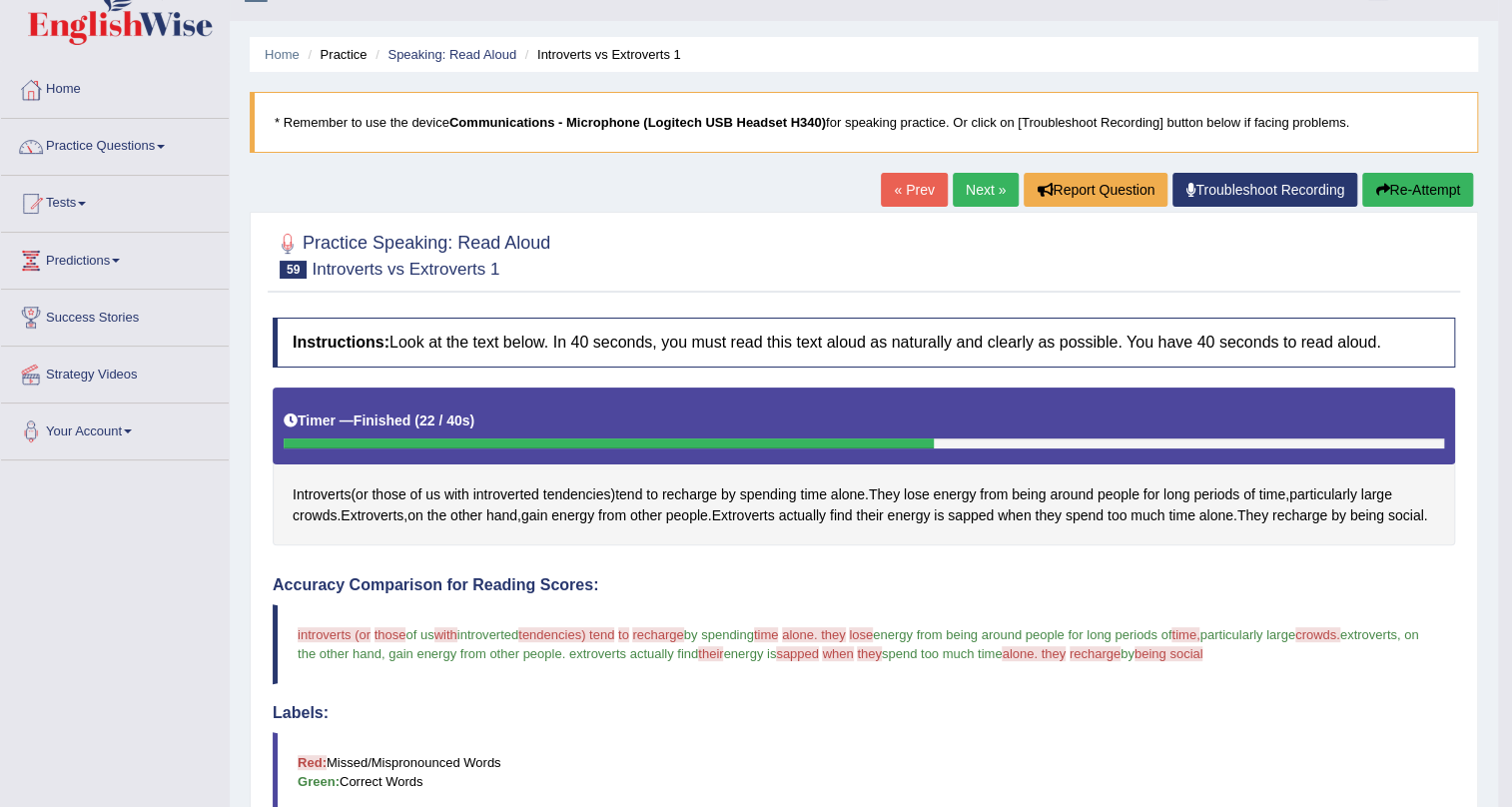 scroll, scrollTop: 0, scrollLeft: 0, axis: both 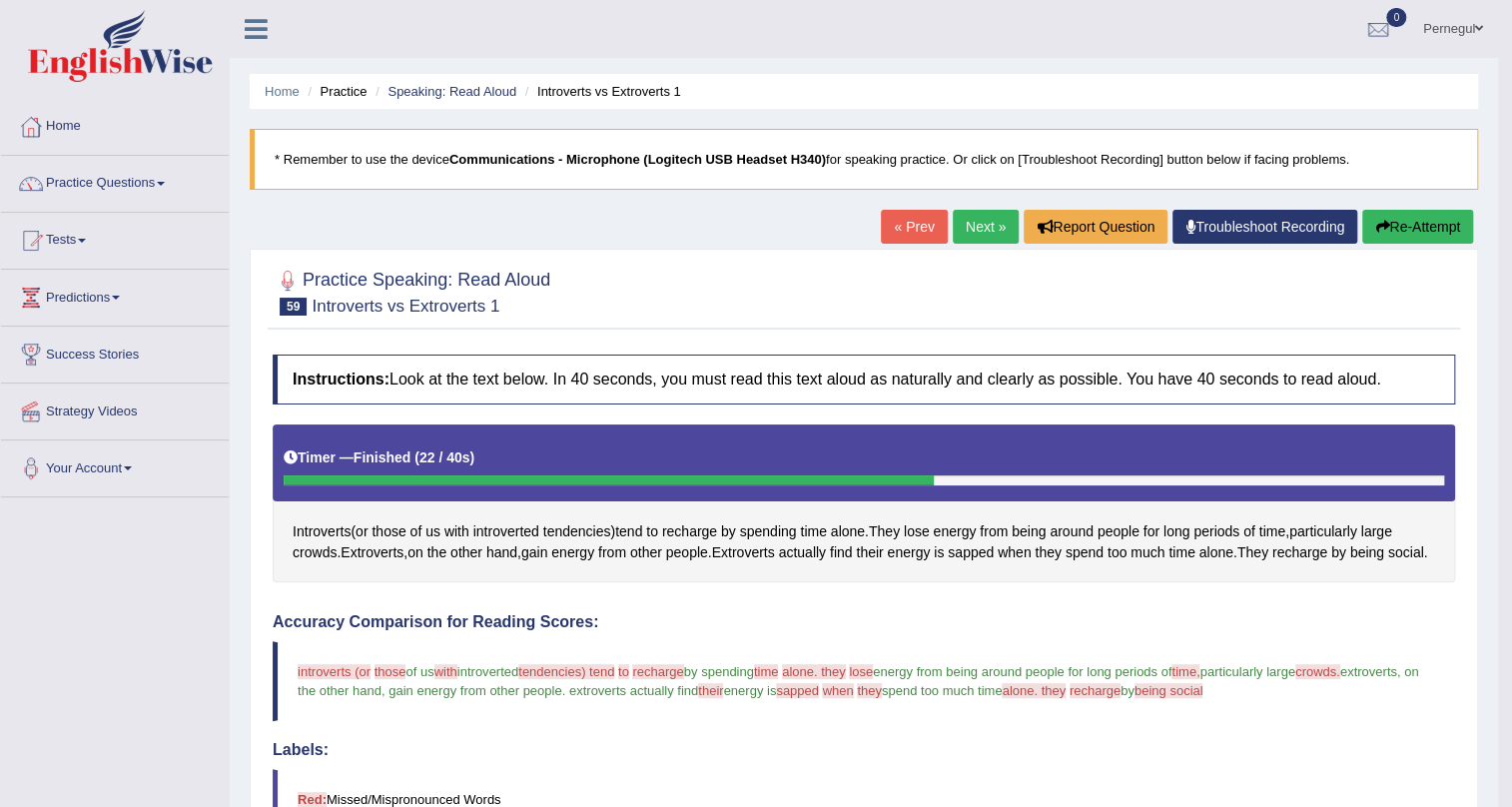 click on "Next »" at bounding box center [986, 227] 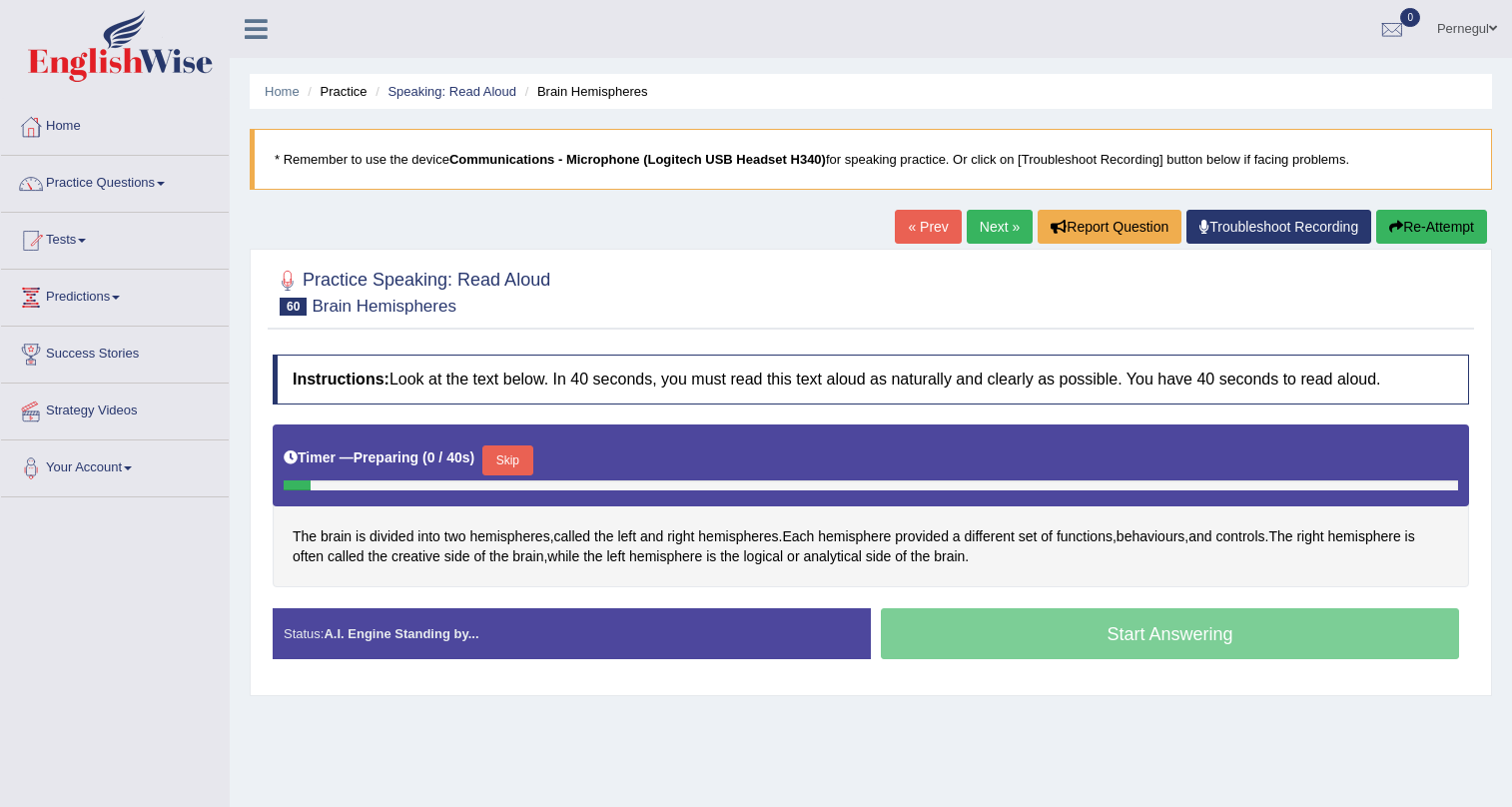 scroll, scrollTop: 0, scrollLeft: 0, axis: both 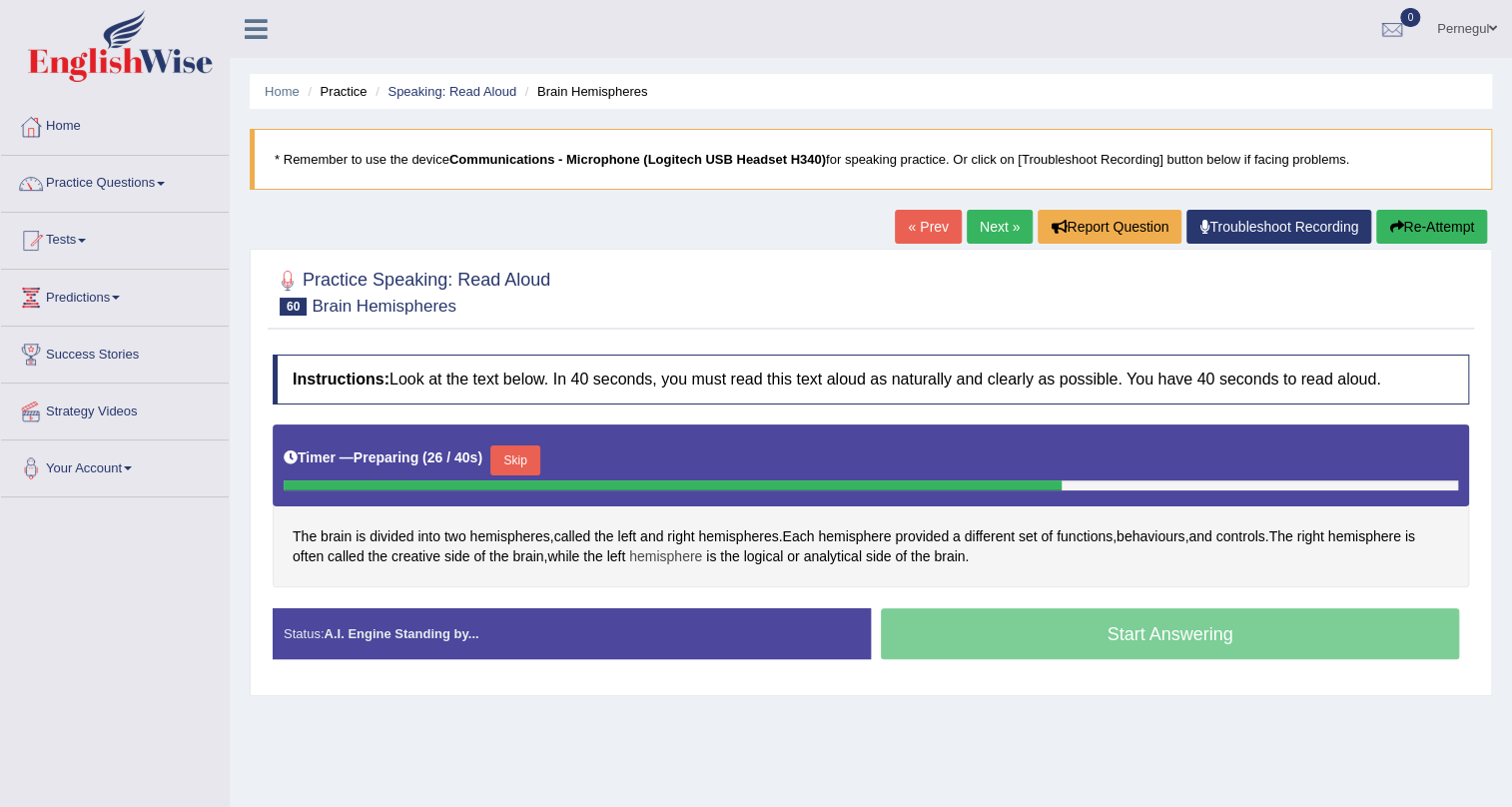 click on "hemisphere" at bounding box center [665, 556] 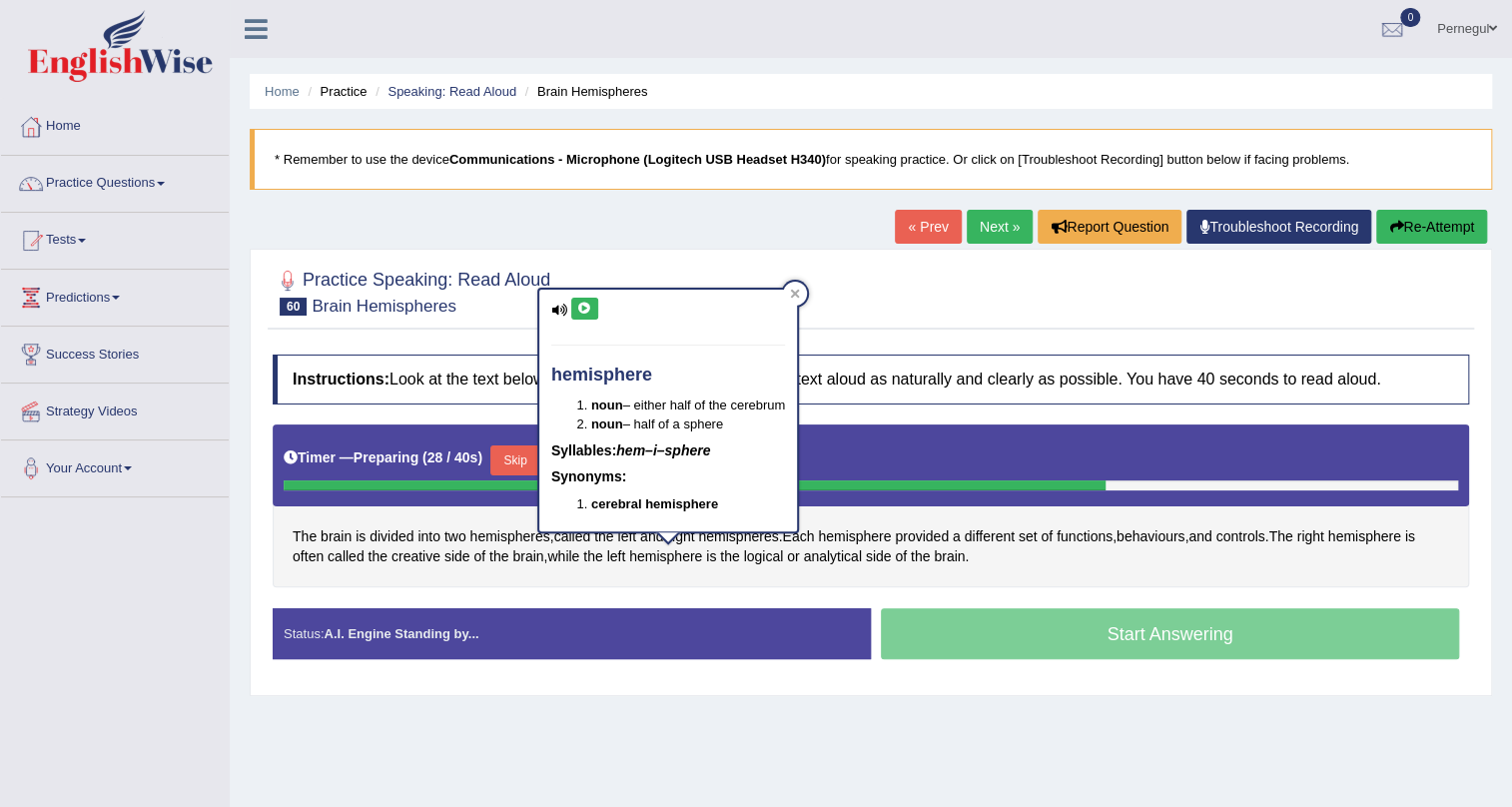 click at bounding box center (584, 309) 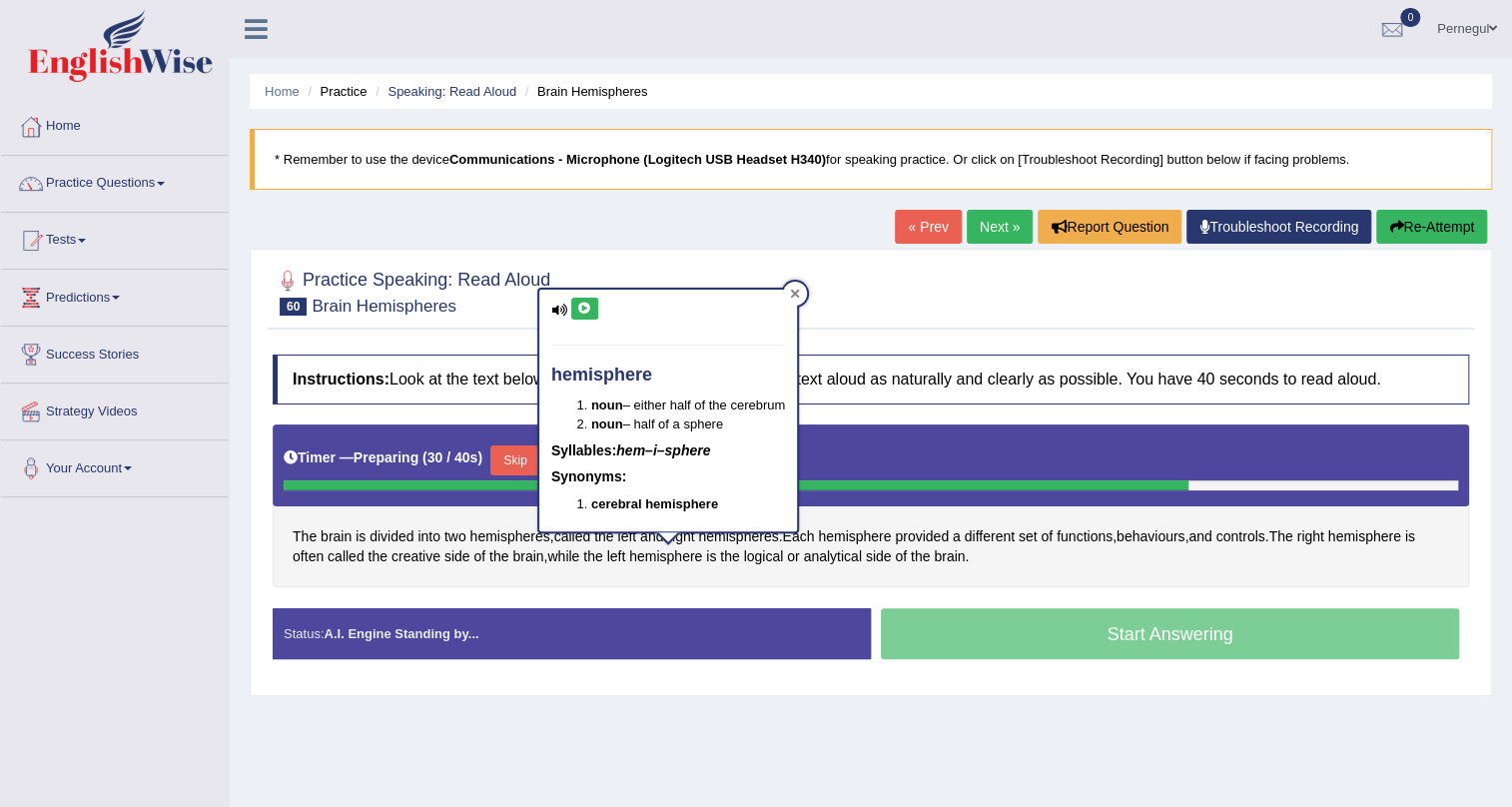 click 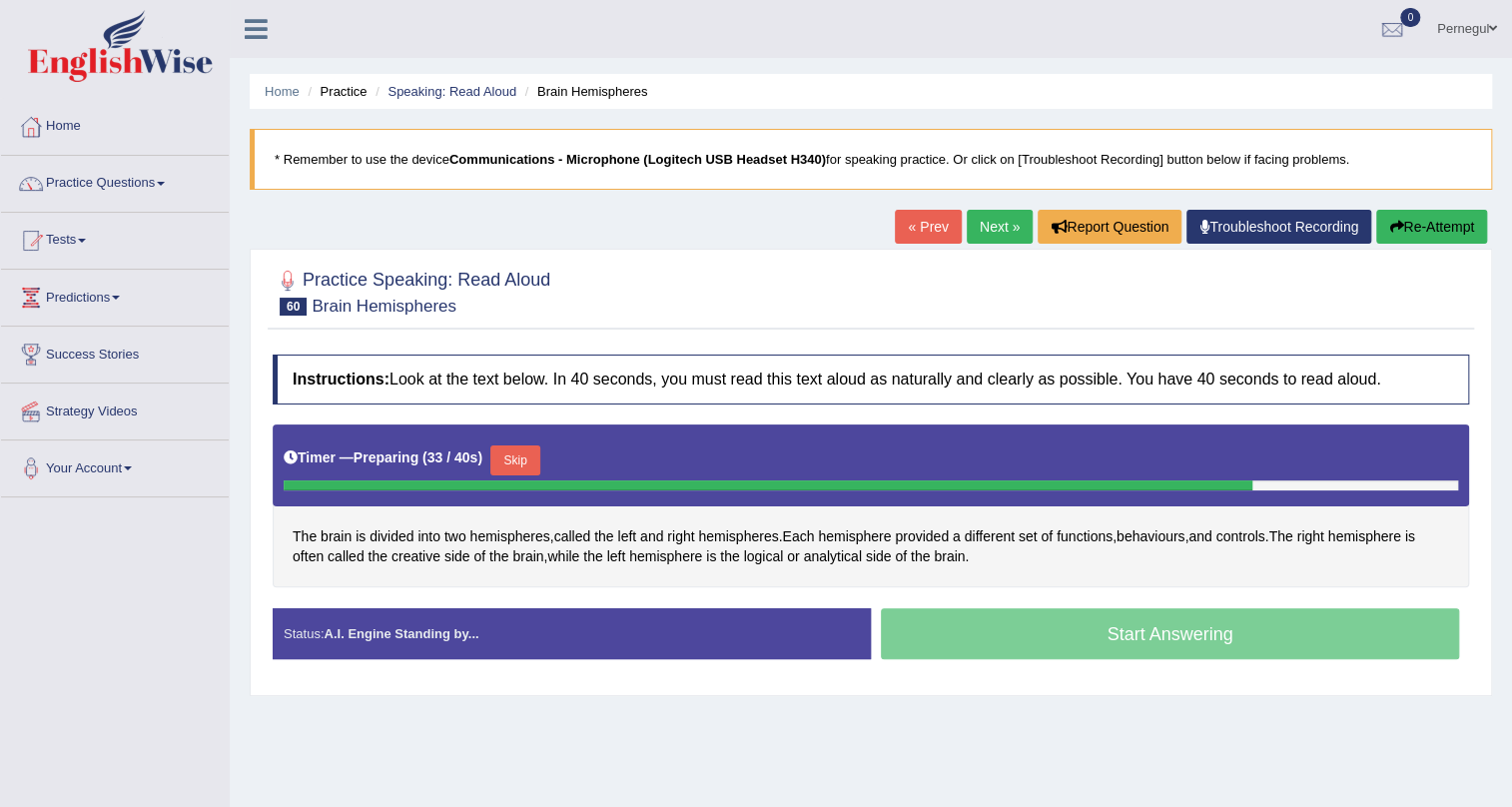 click on "Skip" at bounding box center (515, 460) 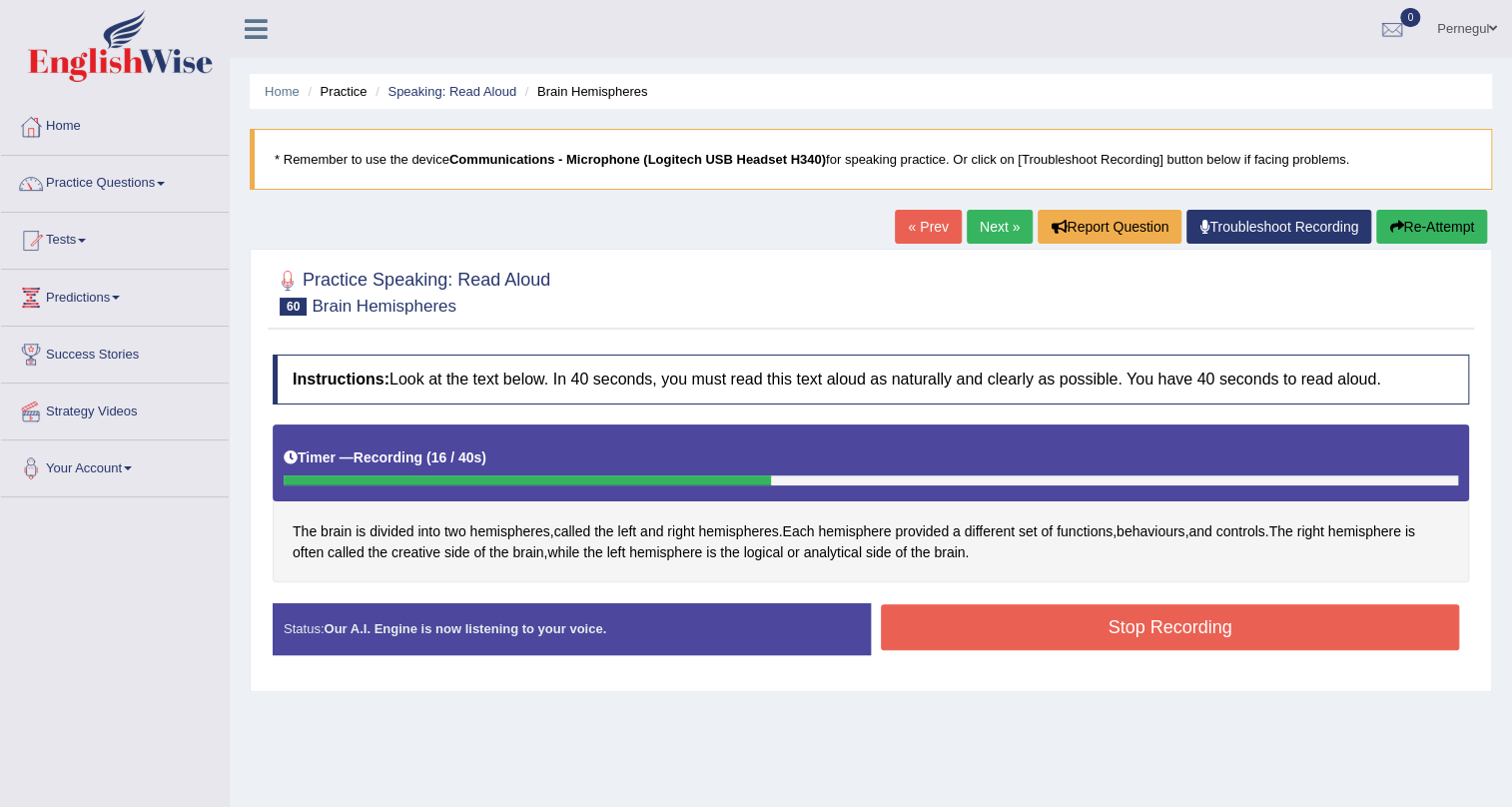 click on "Stop Recording" at bounding box center [1169, 627] 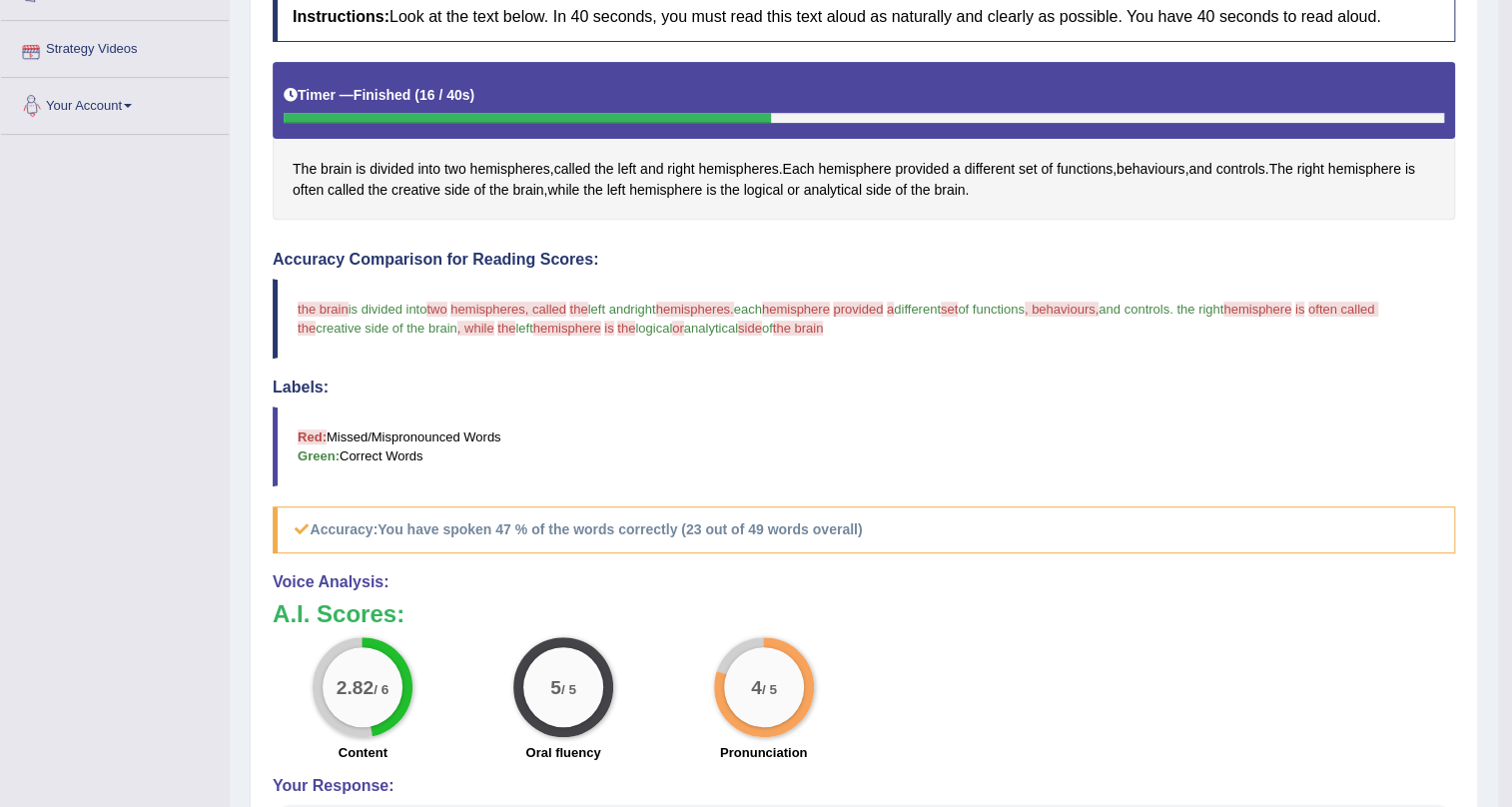 scroll, scrollTop: 0, scrollLeft: 0, axis: both 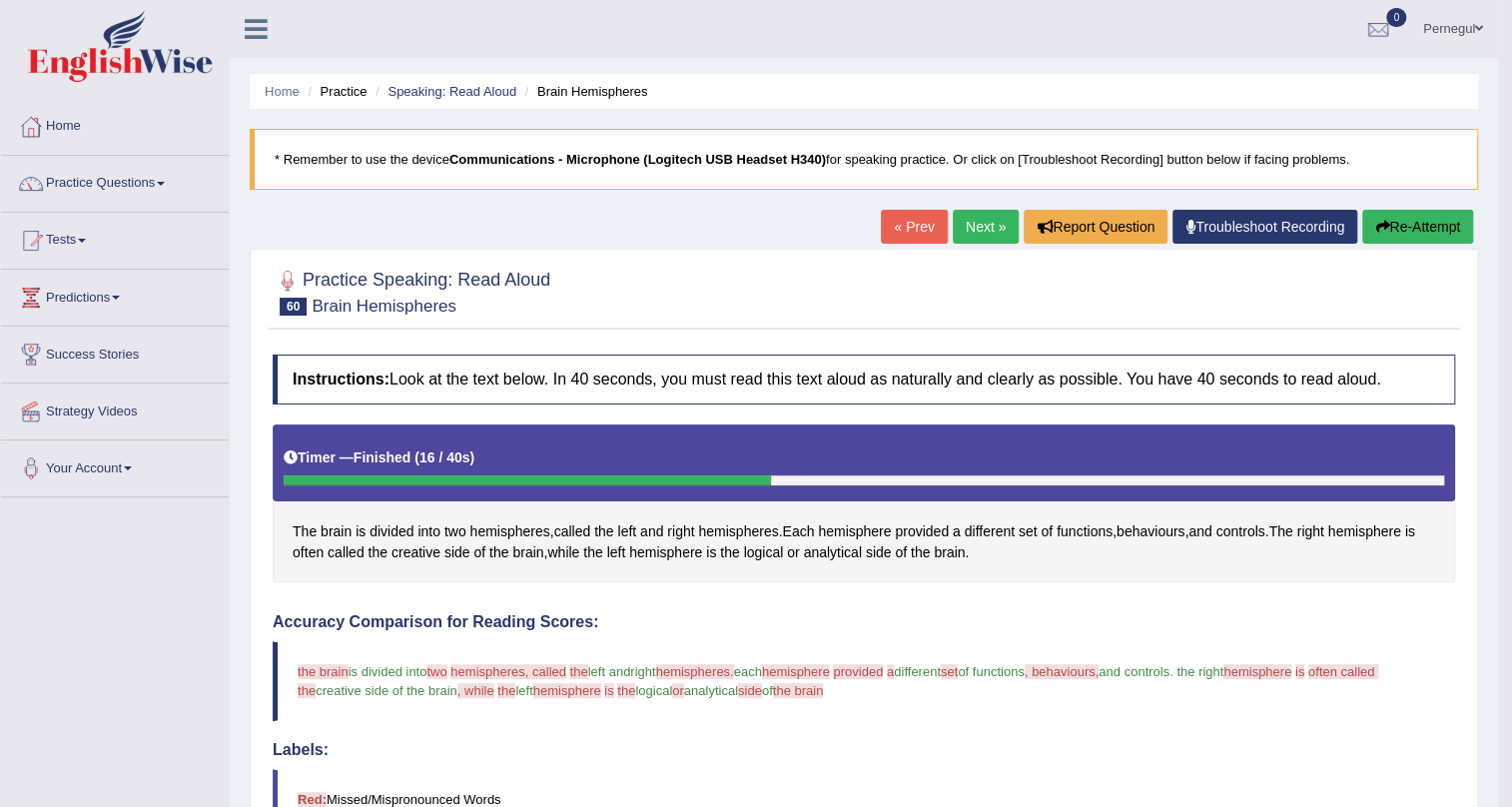 click on "Next »" at bounding box center [986, 227] 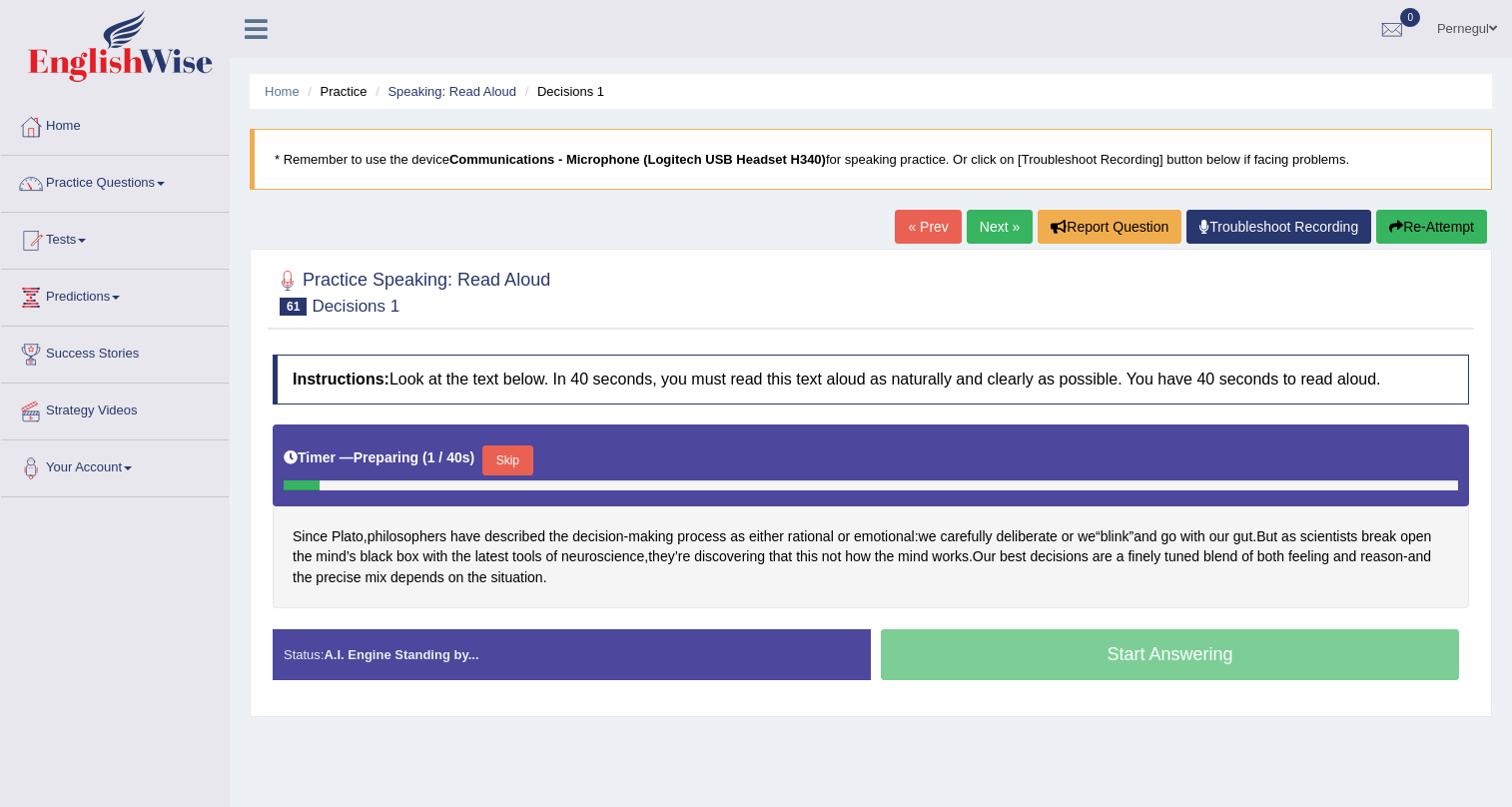 scroll, scrollTop: 0, scrollLeft: 0, axis: both 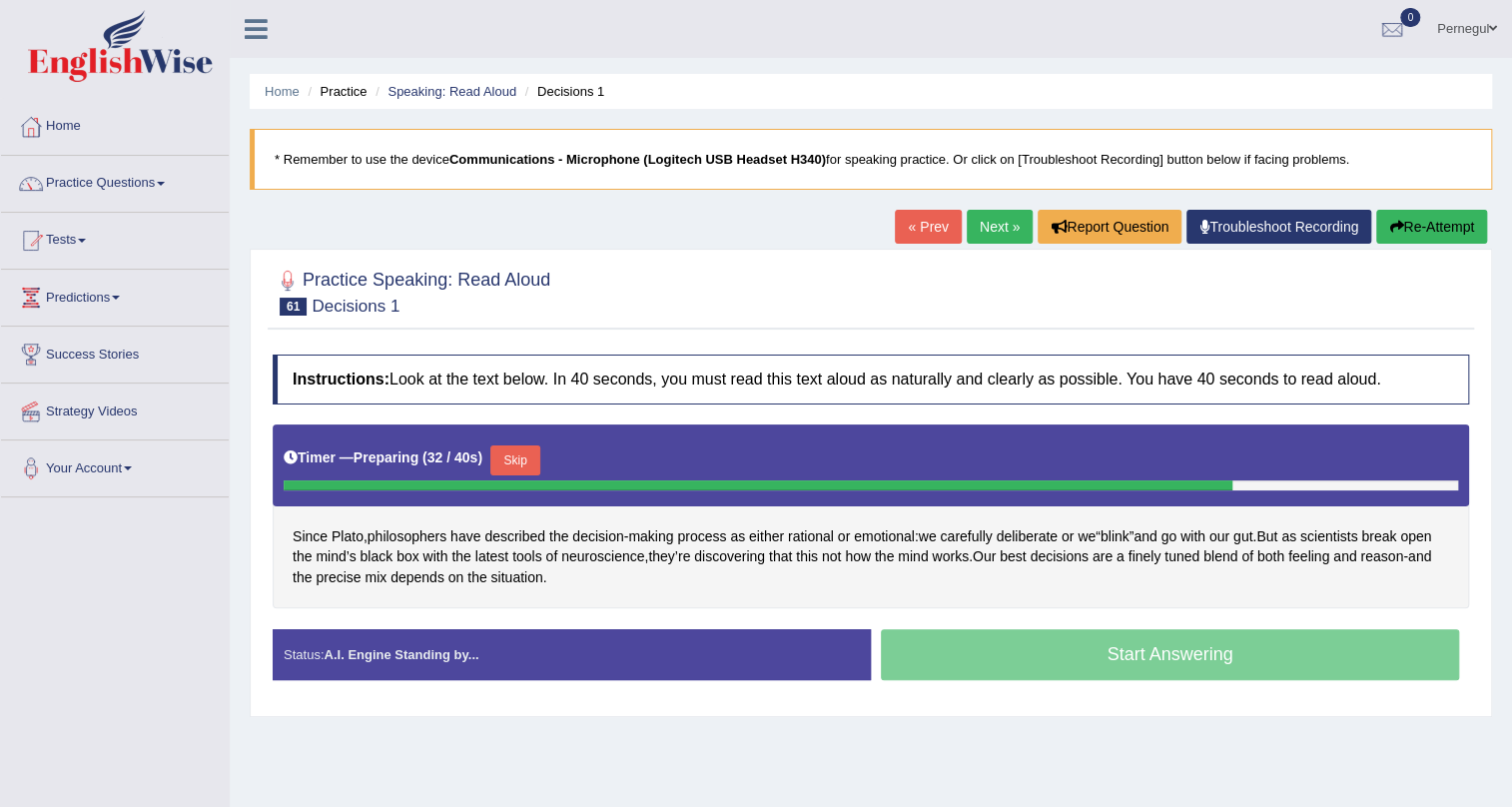 click on "Skip" at bounding box center (515, 460) 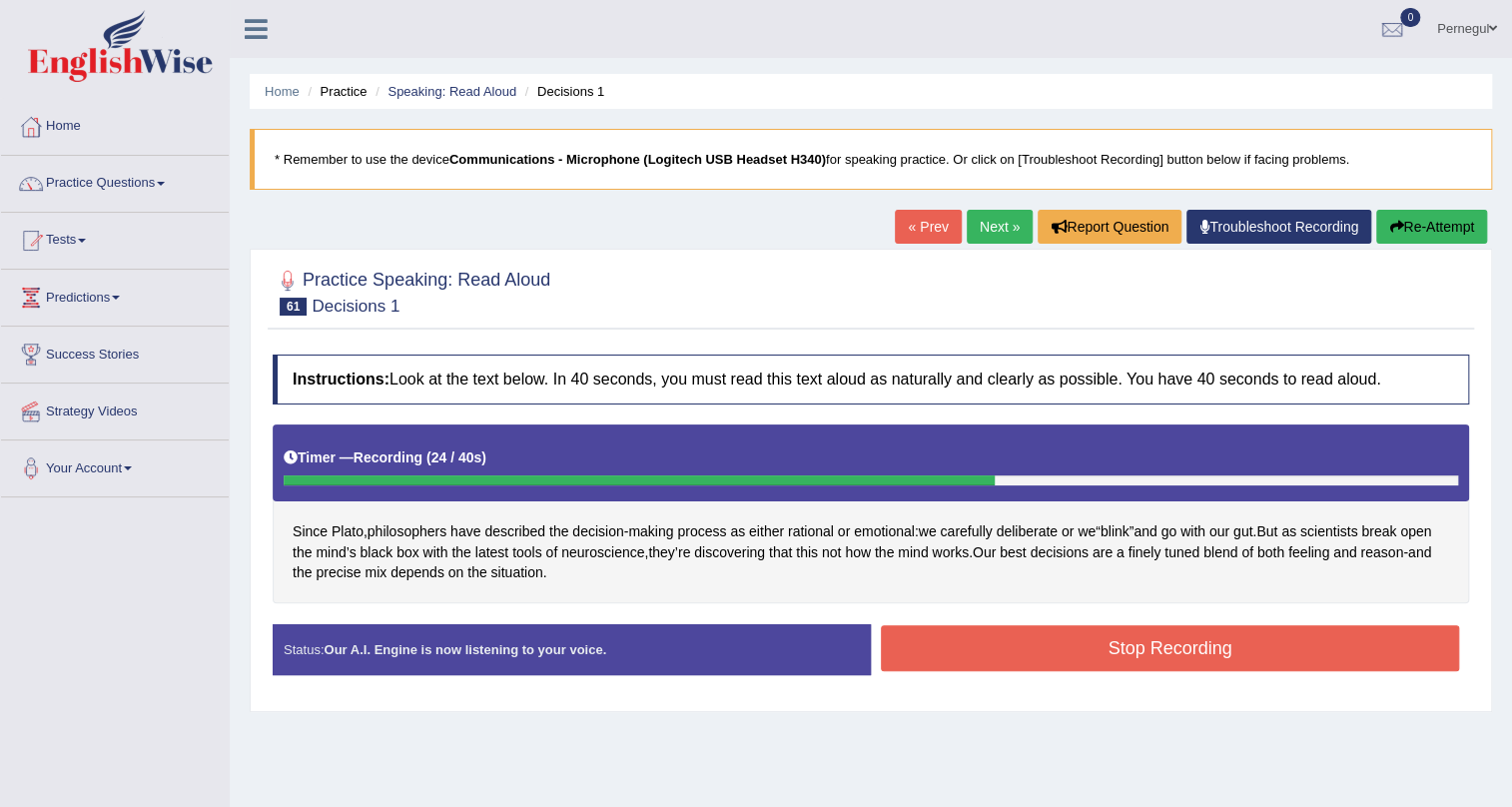 click on "Stop Recording" at bounding box center (1169, 648) 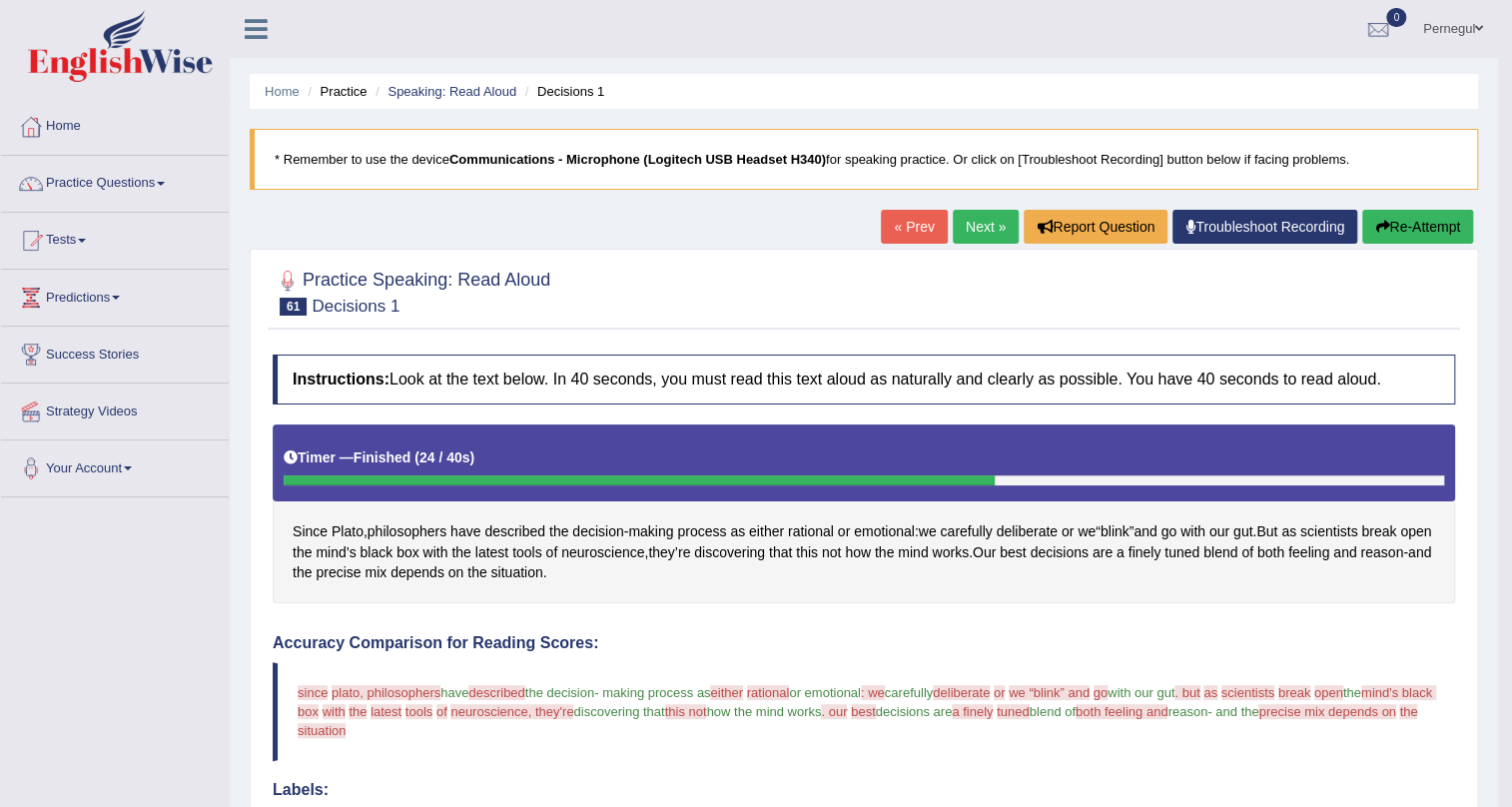 scroll, scrollTop: 0, scrollLeft: 0, axis: both 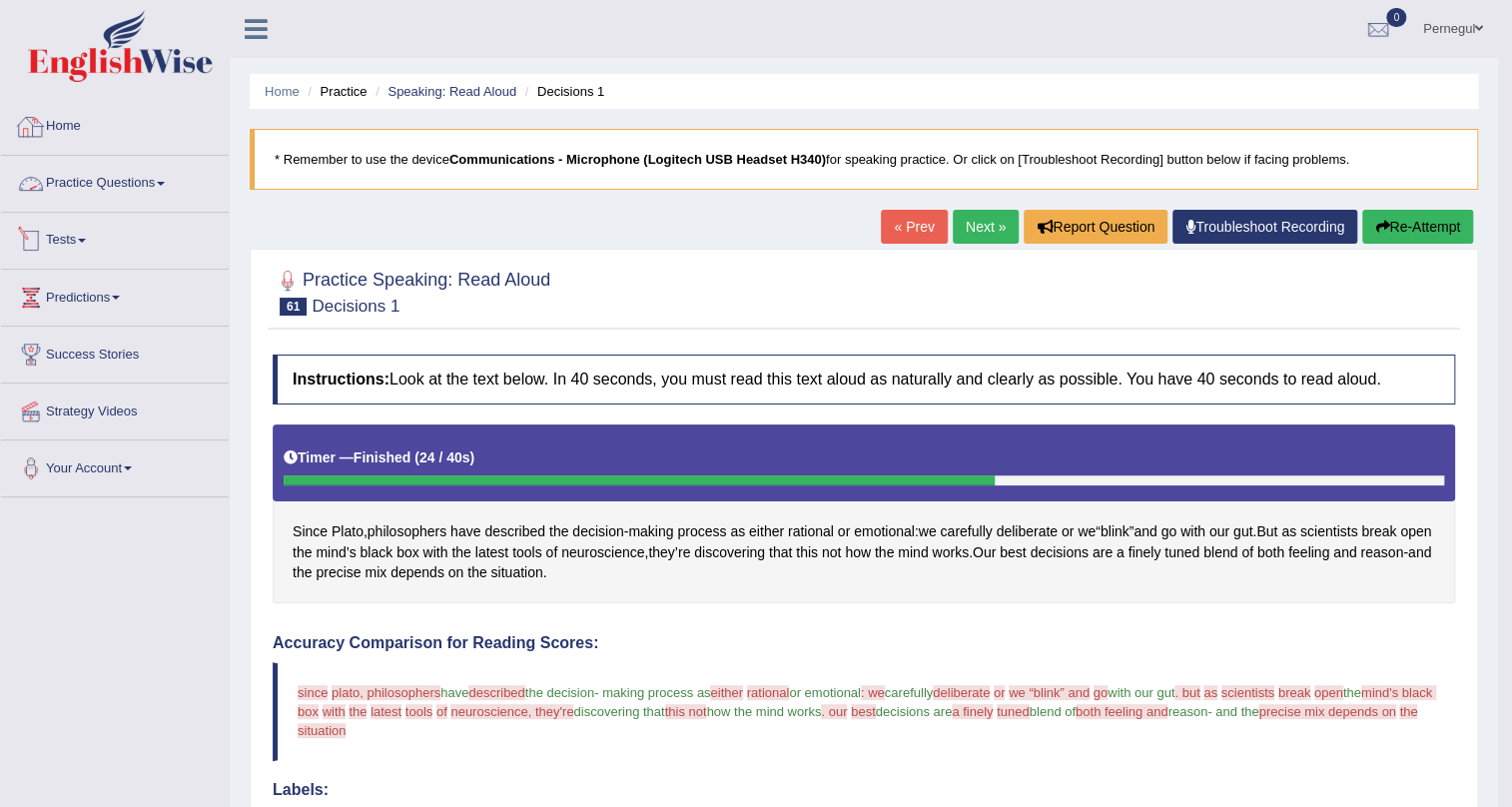 click on "Practice Questions" at bounding box center (115, 181) 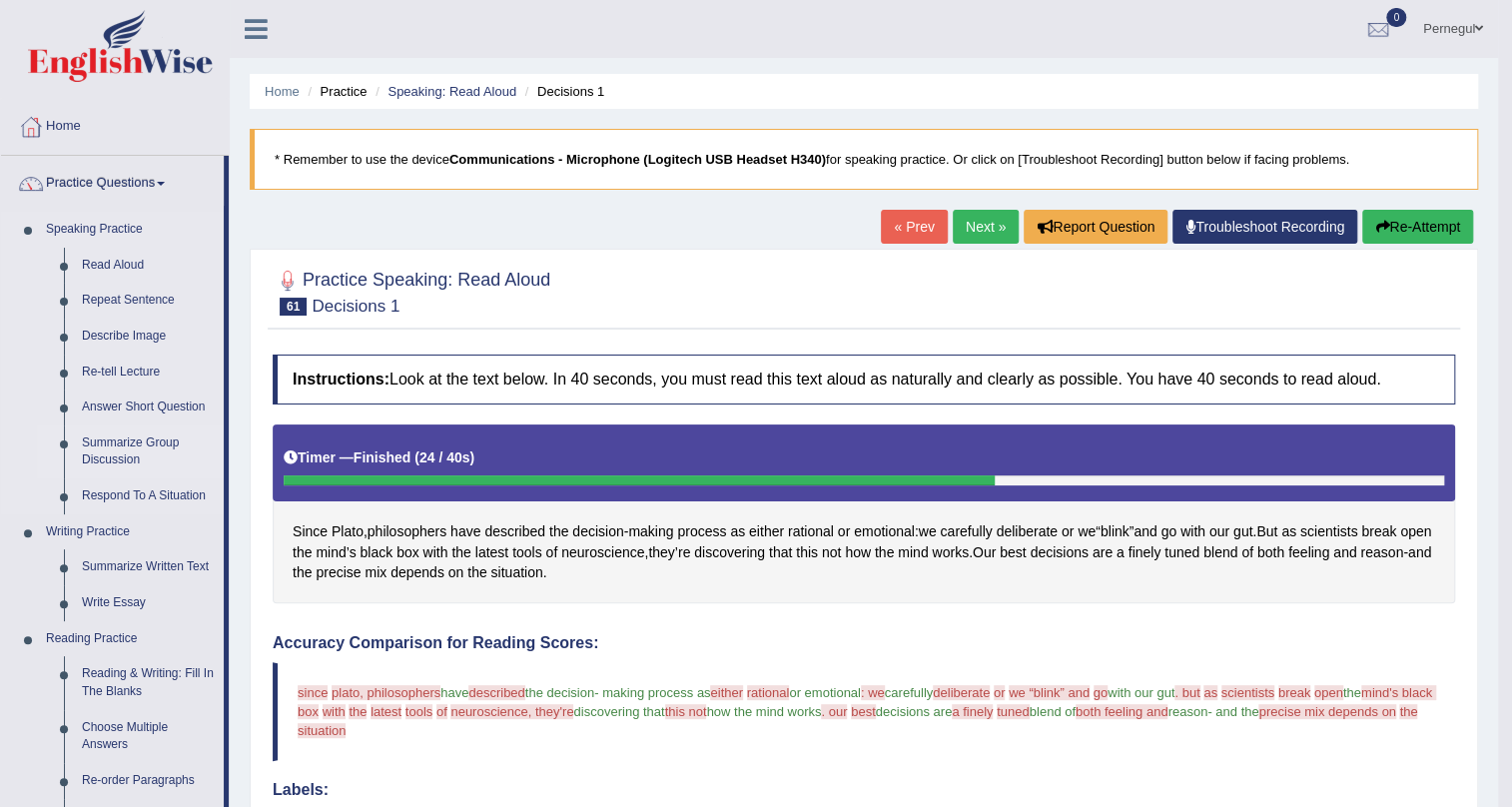 click on "Summarize Group Discussion" at bounding box center [148, 451] 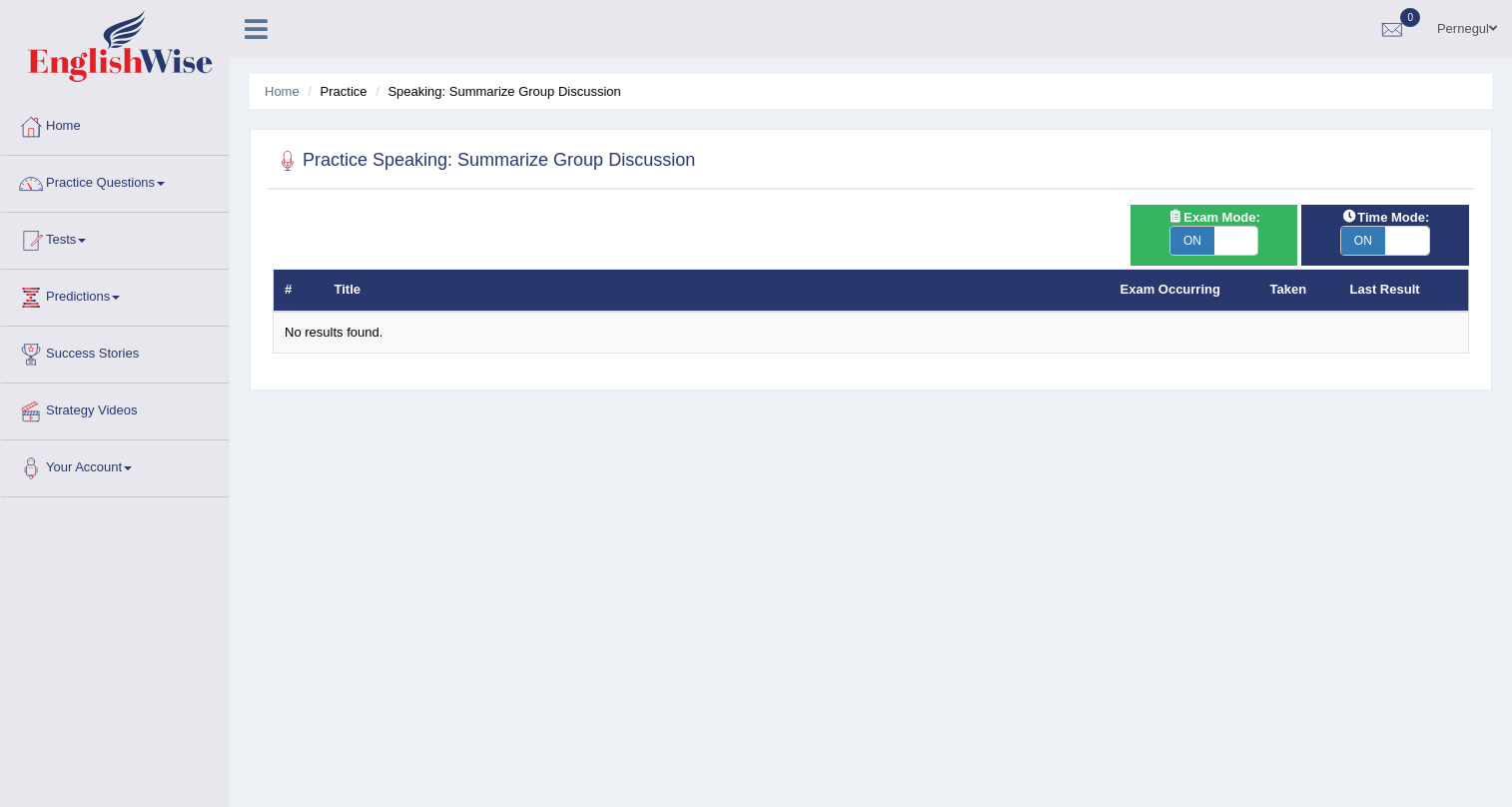 scroll, scrollTop: 0, scrollLeft: 0, axis: both 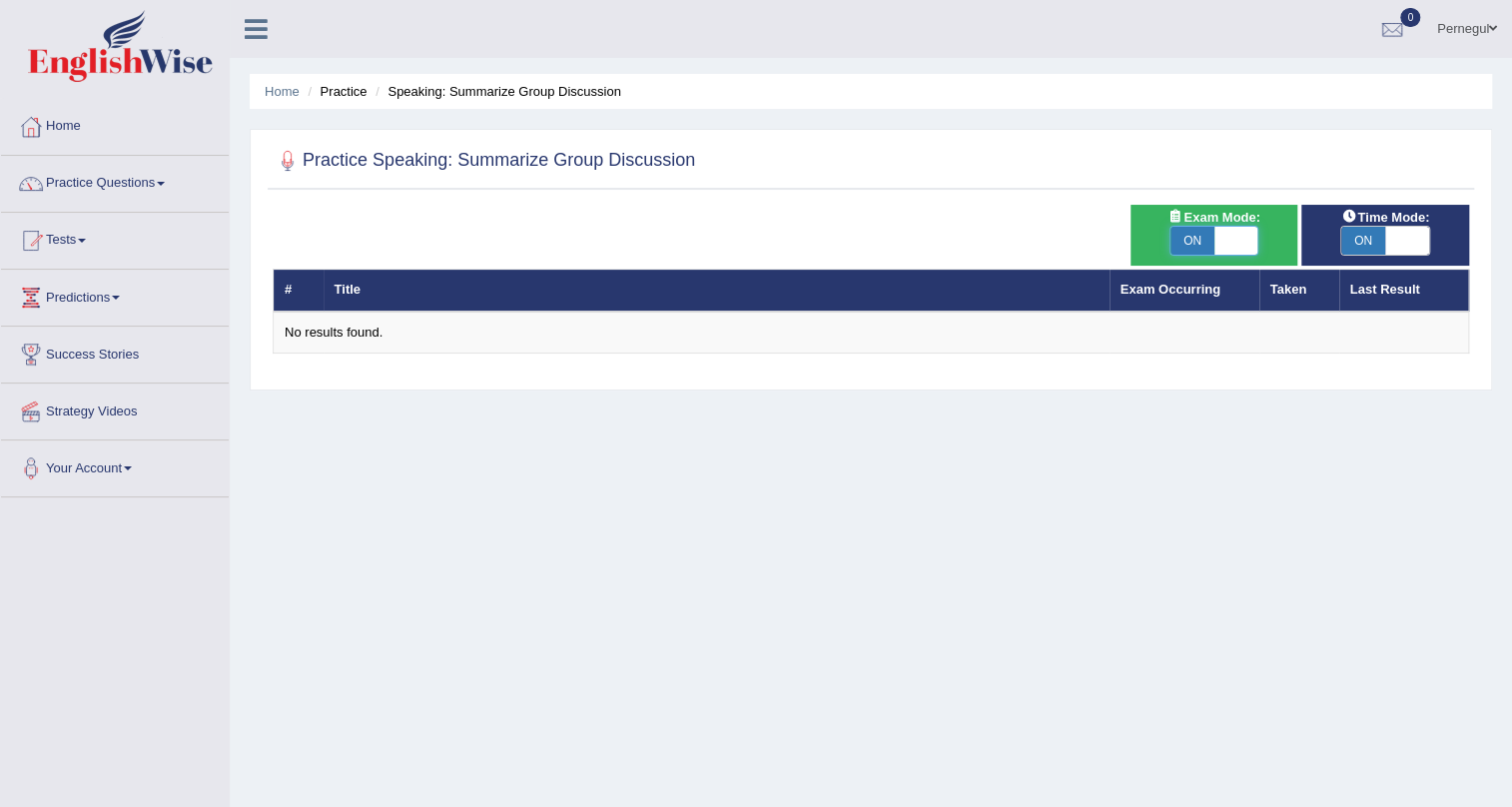 click at bounding box center (1236, 241) 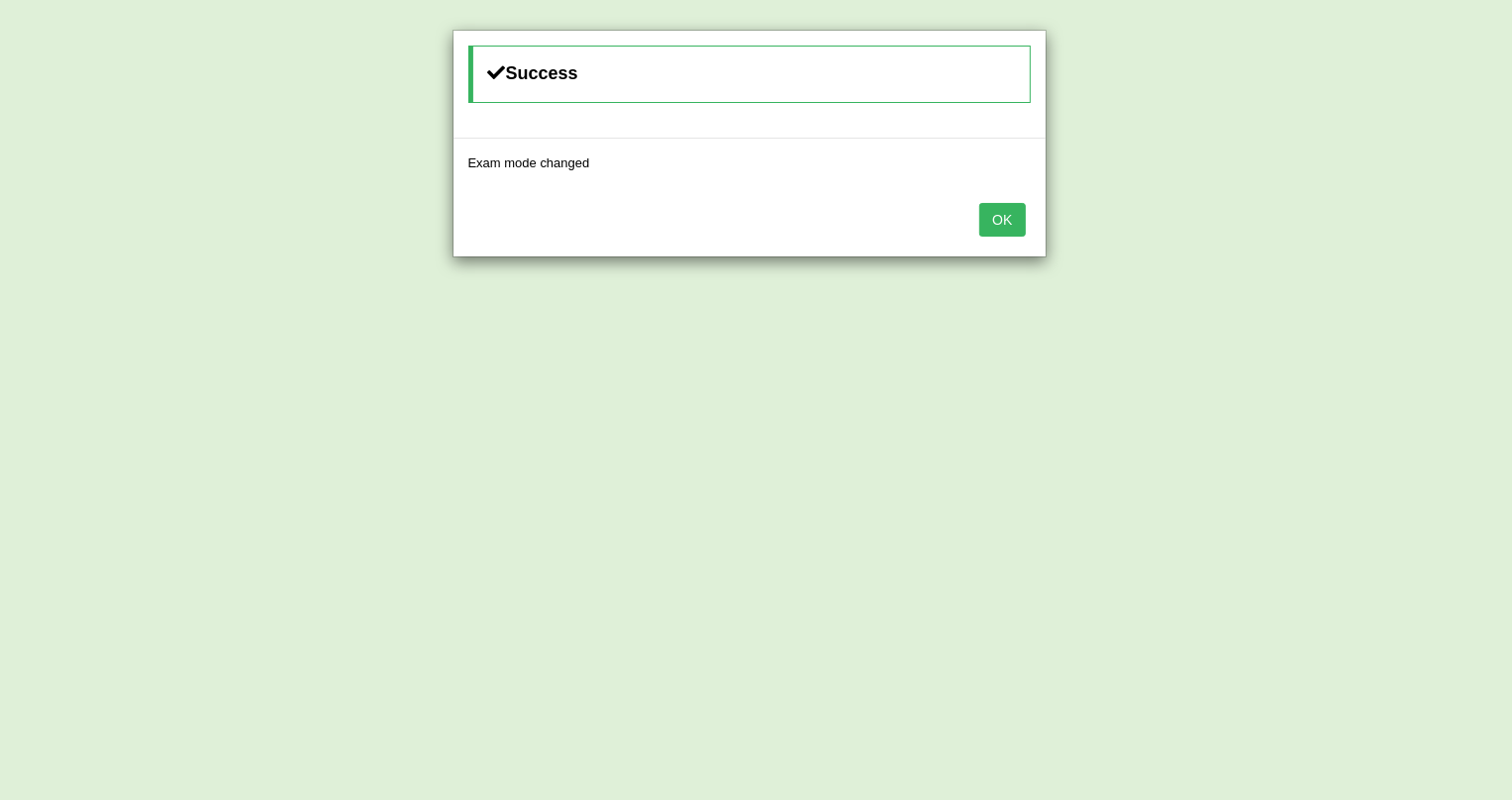 click on "OK" at bounding box center (1002, 220) 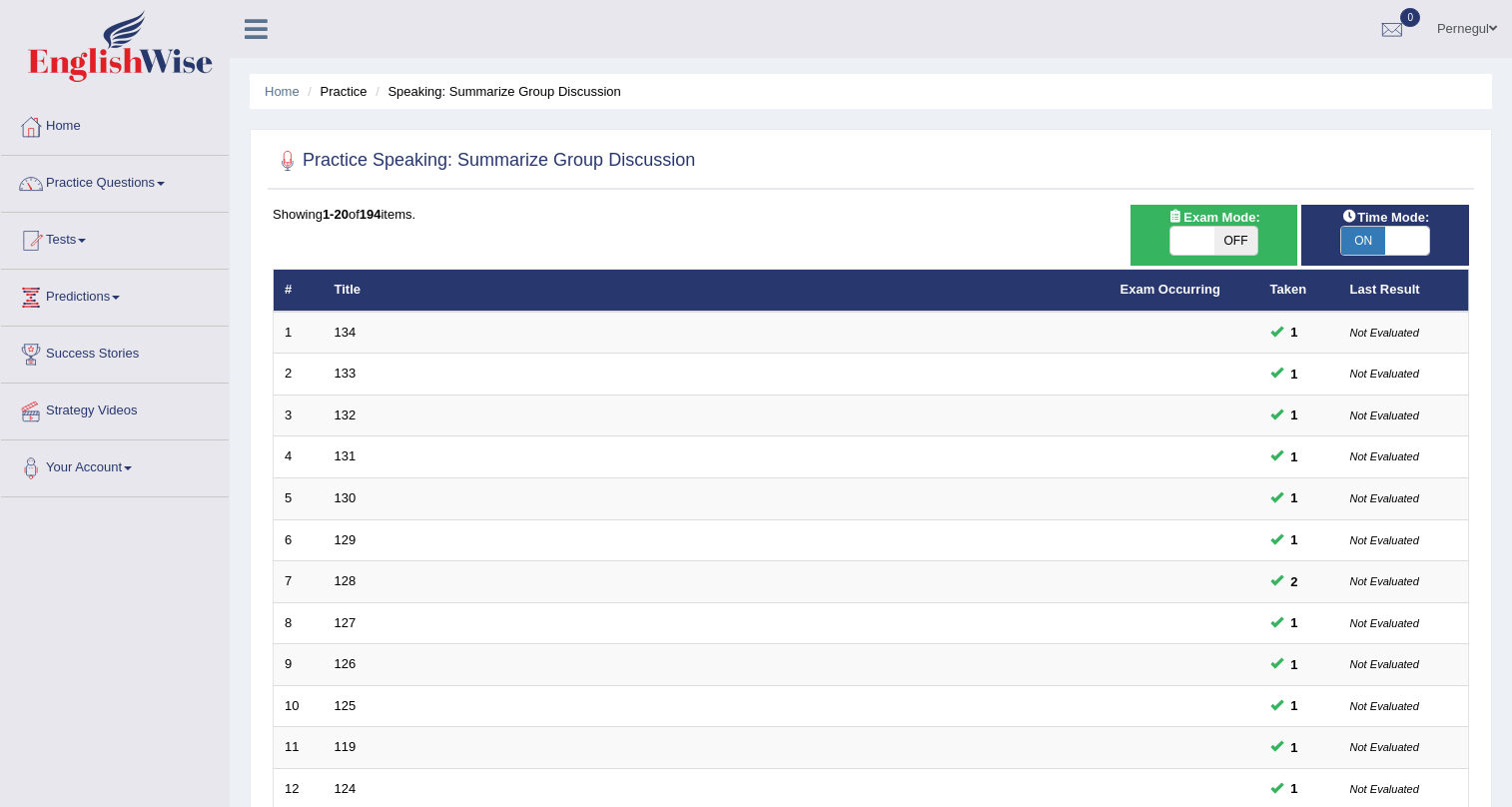 scroll, scrollTop: 0, scrollLeft: 0, axis: both 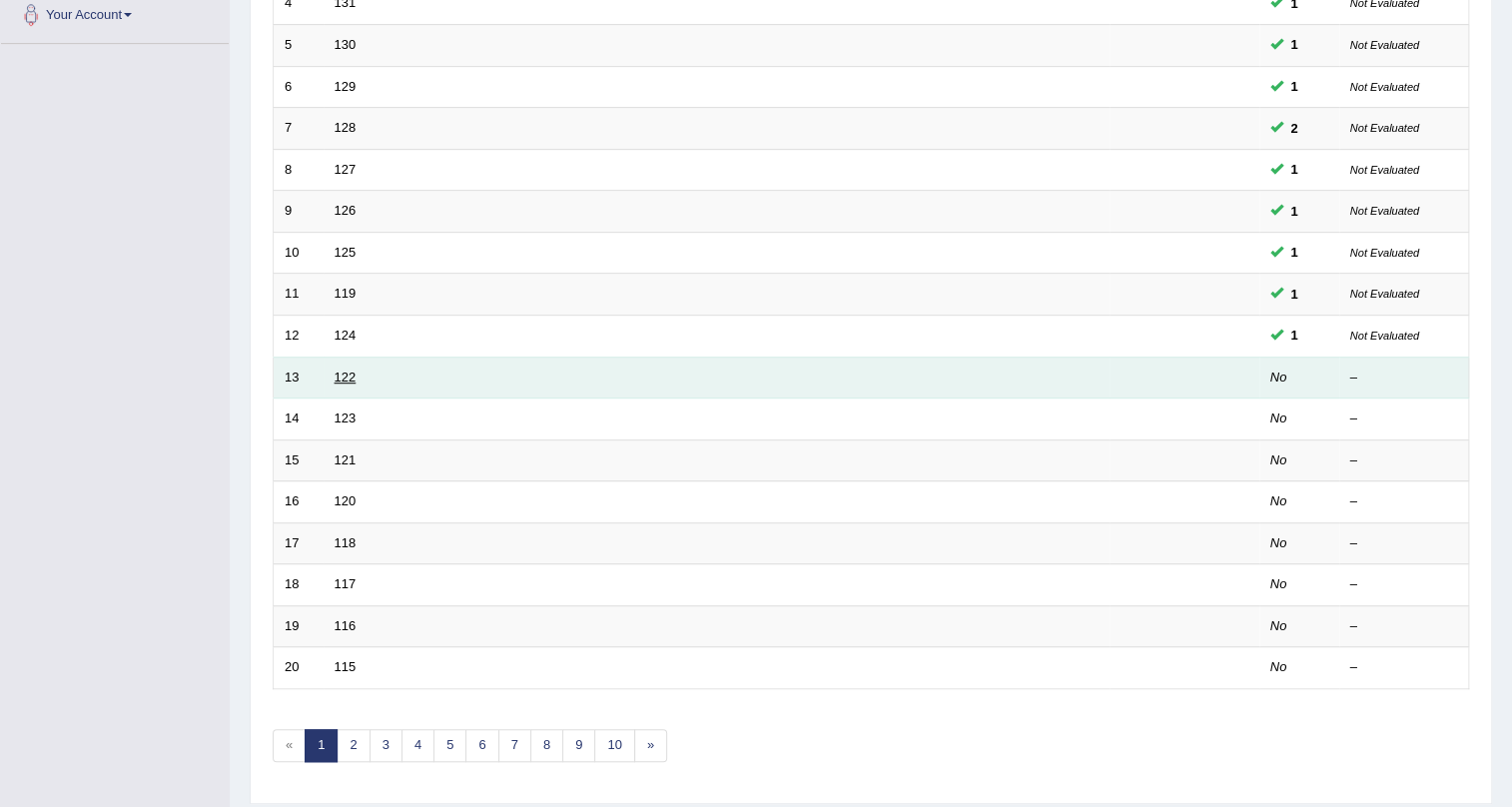 click on "122" at bounding box center (346, 377) 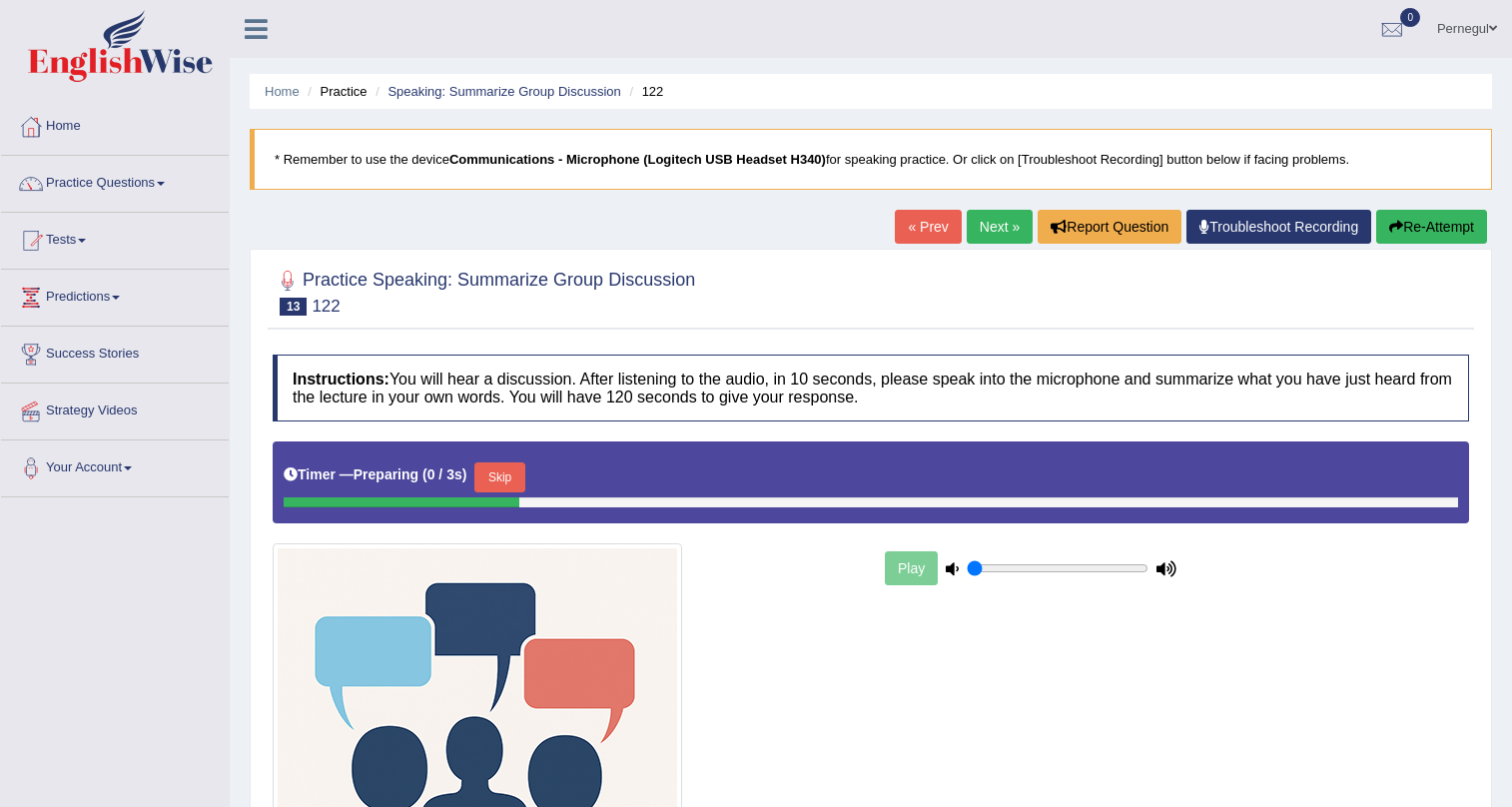 scroll, scrollTop: 0, scrollLeft: 0, axis: both 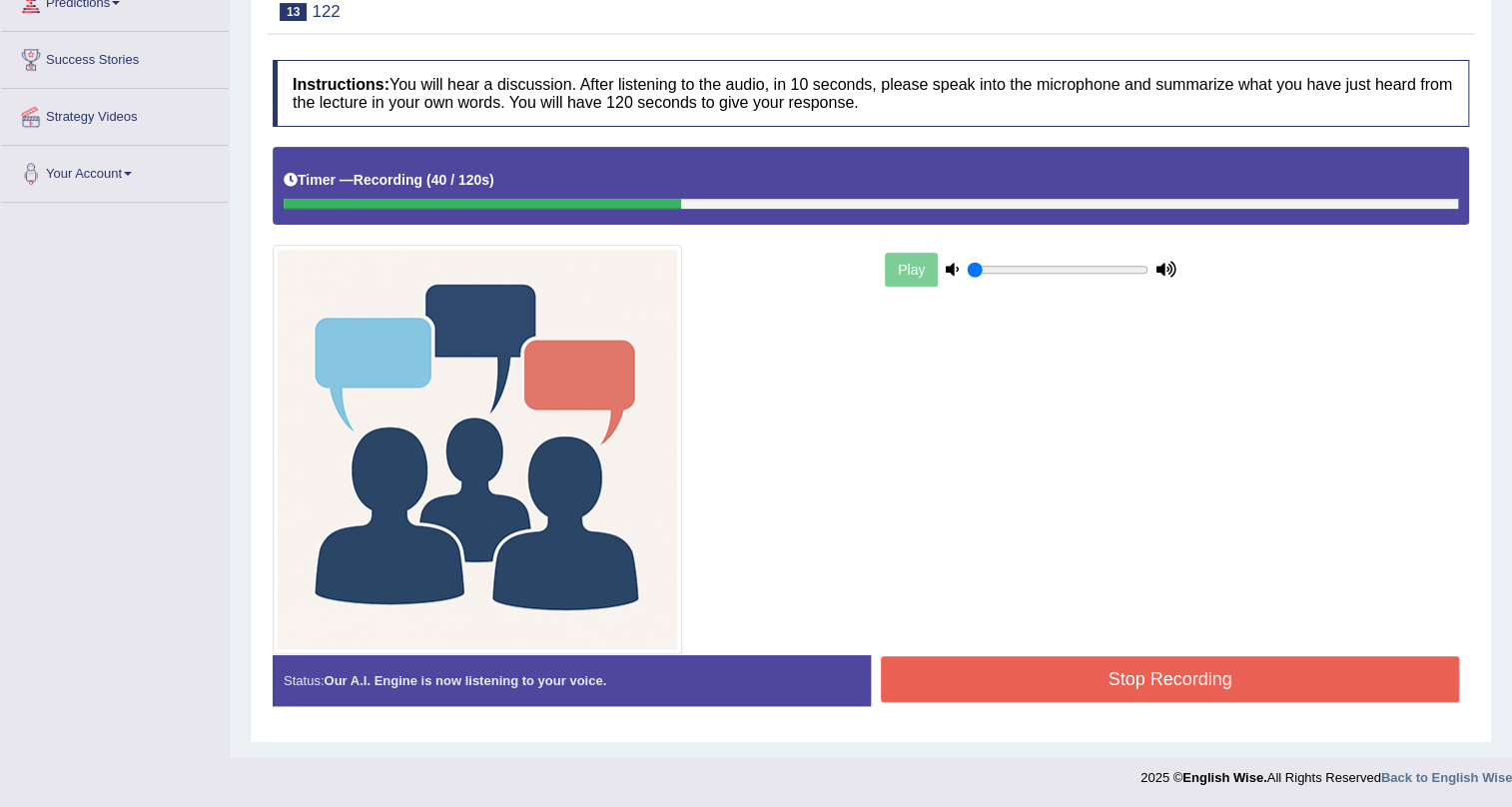 click on "Stop Recording" at bounding box center [1169, 679] 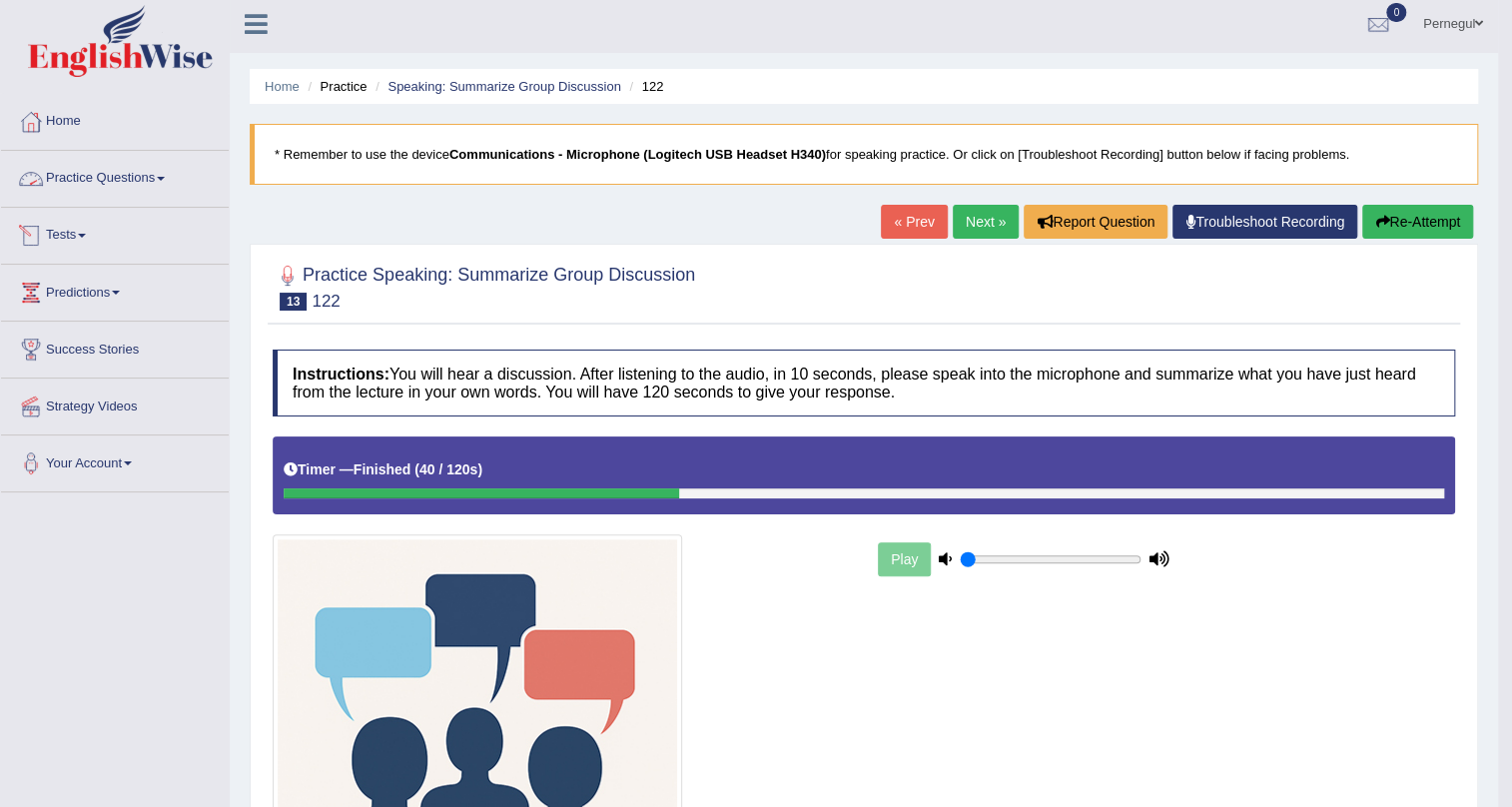 scroll, scrollTop: 0, scrollLeft: 0, axis: both 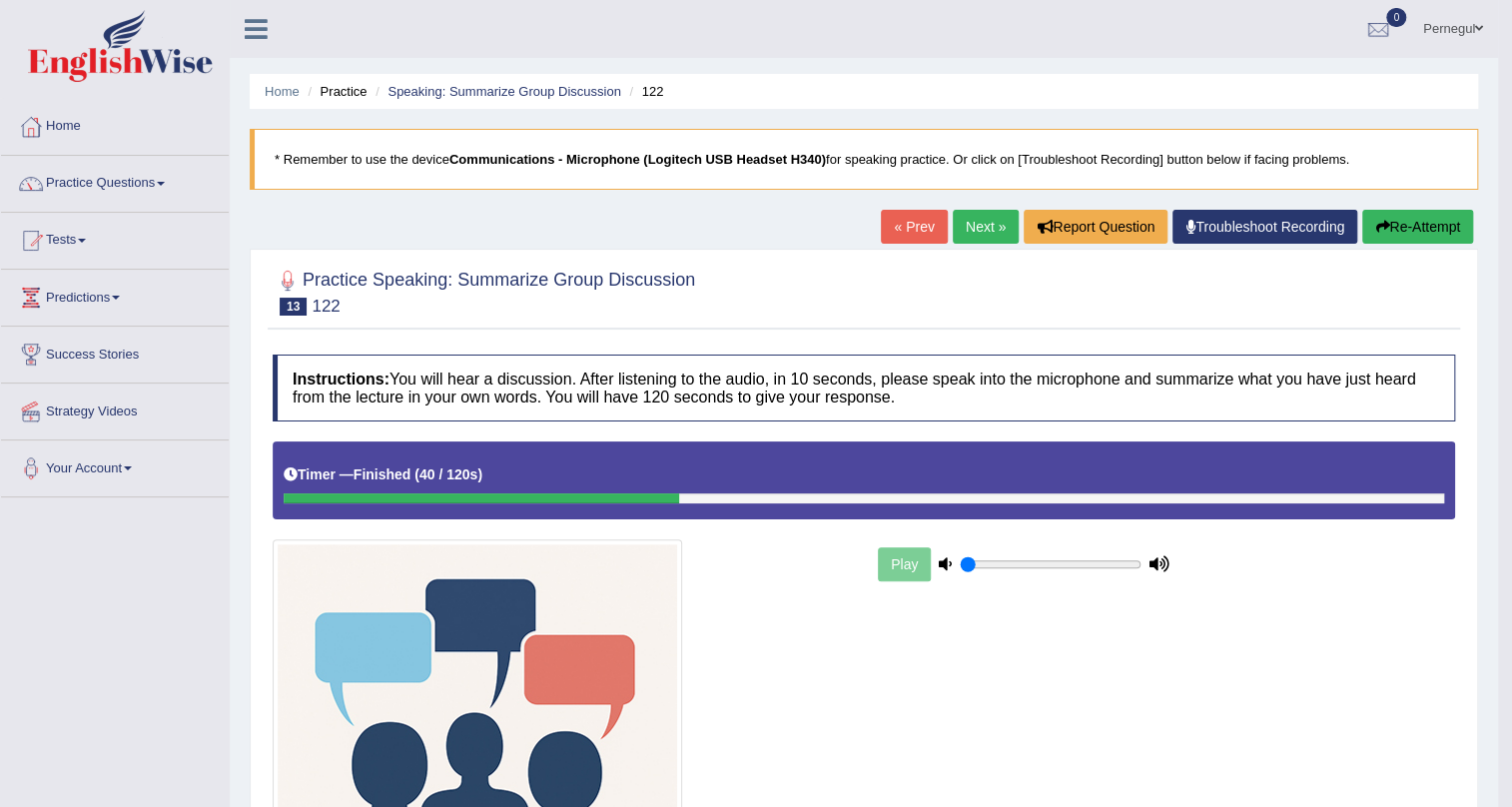 click on "Next »" at bounding box center [986, 227] 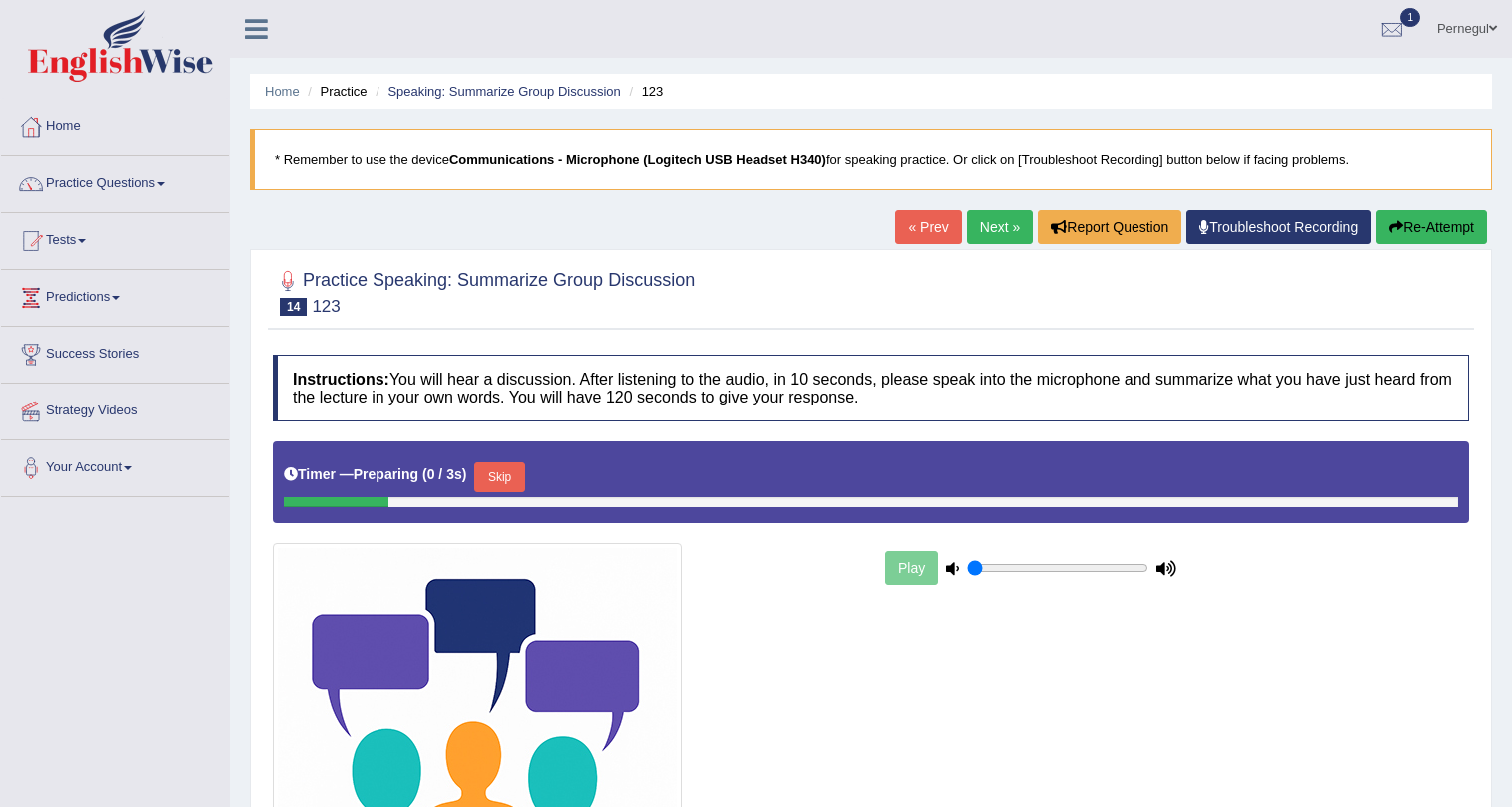 scroll, scrollTop: 0, scrollLeft: 0, axis: both 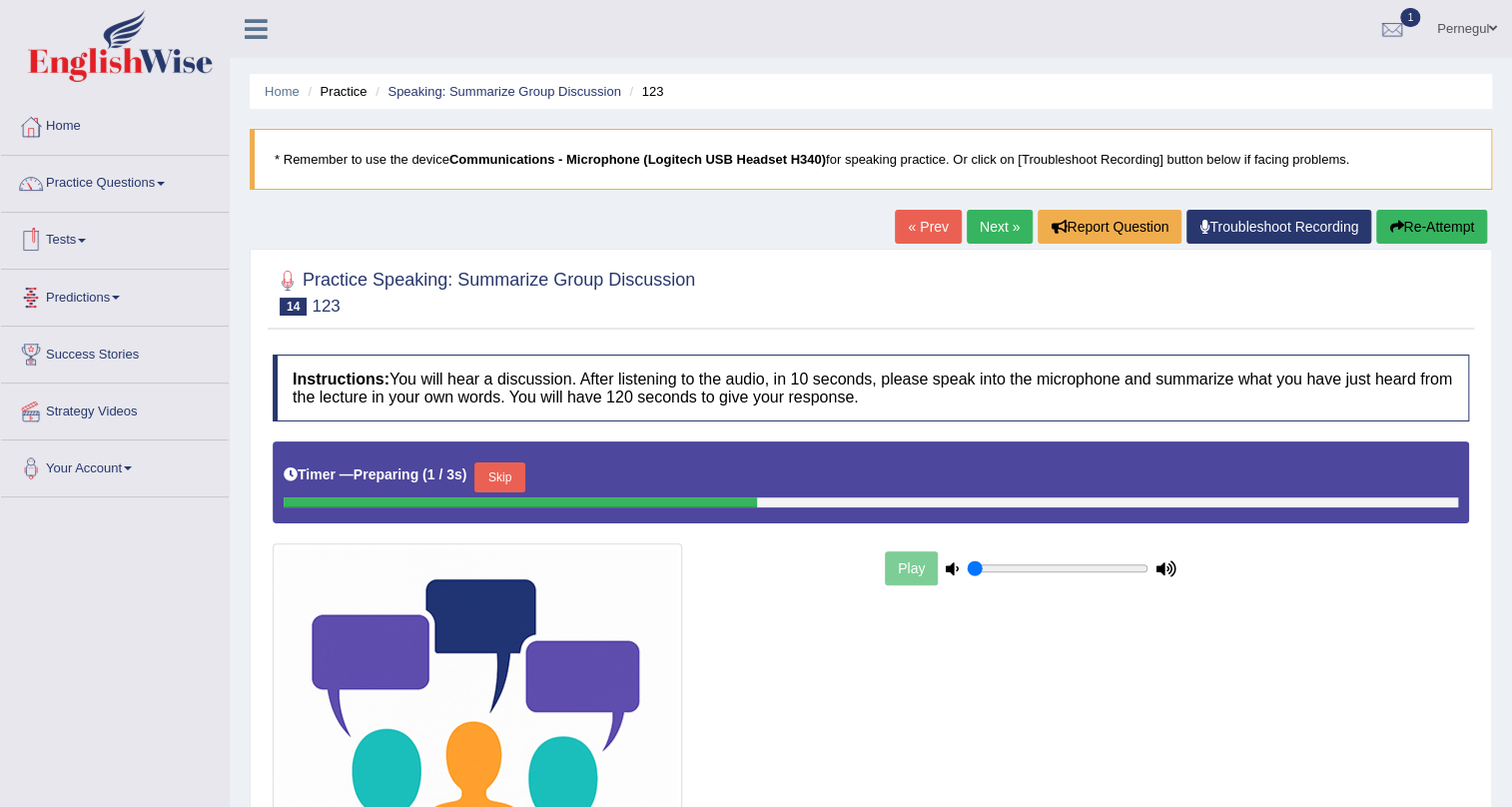 click on "Tests" at bounding box center (115, 238) 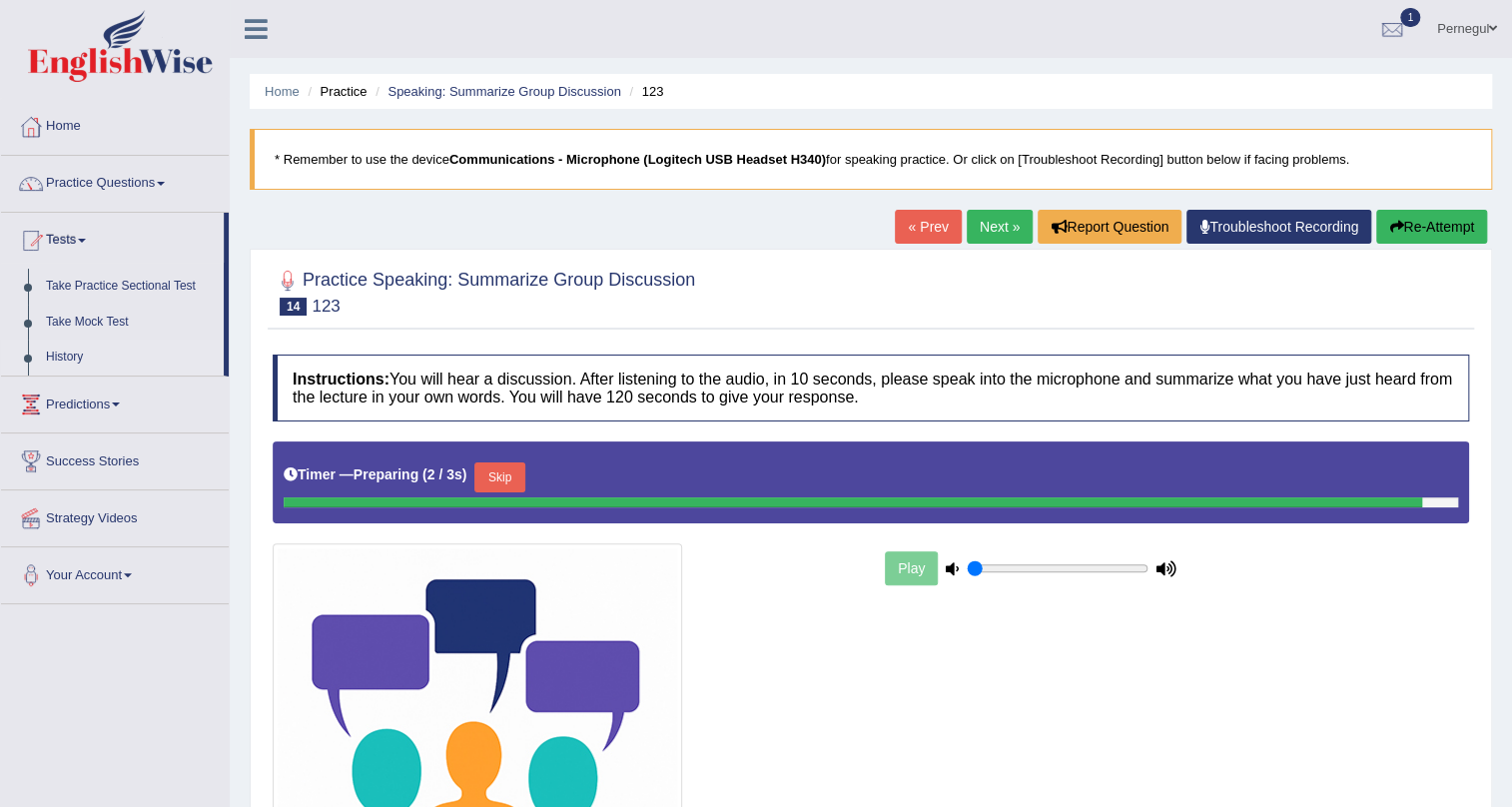 click on "History" at bounding box center (130, 358) 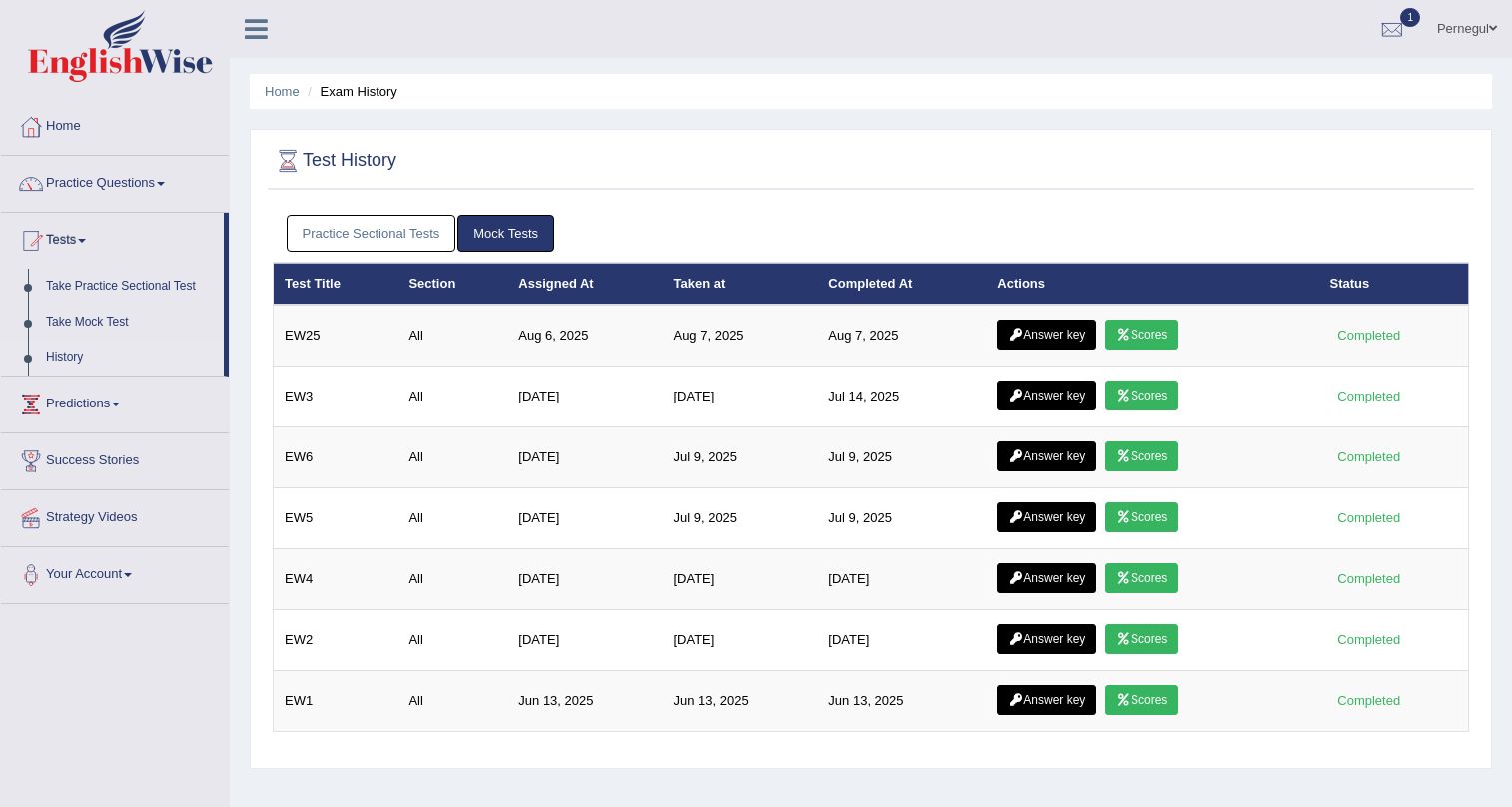 scroll, scrollTop: 0, scrollLeft: 0, axis: both 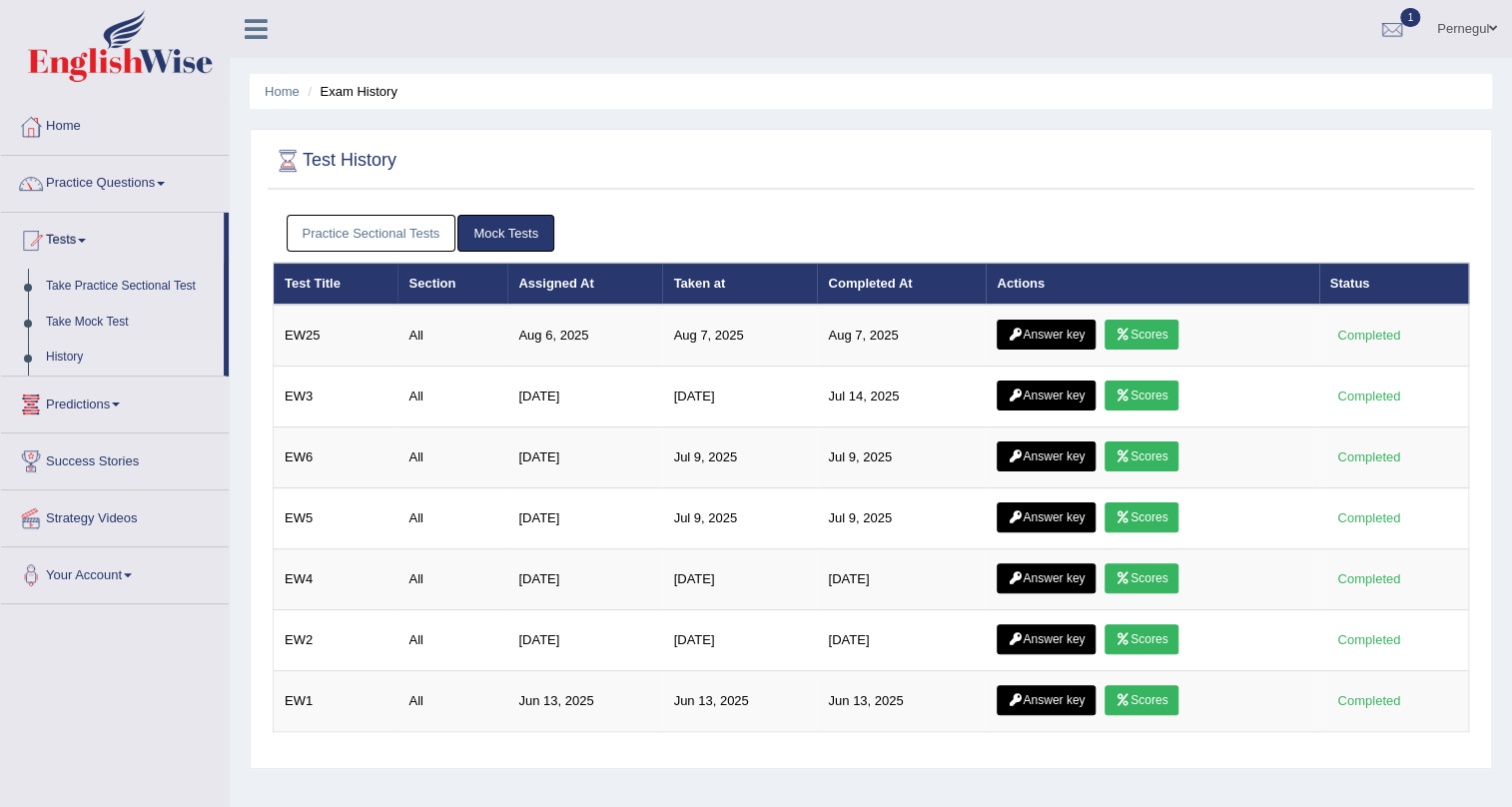 click on "Practice Sectional Tests" at bounding box center (372, 233) 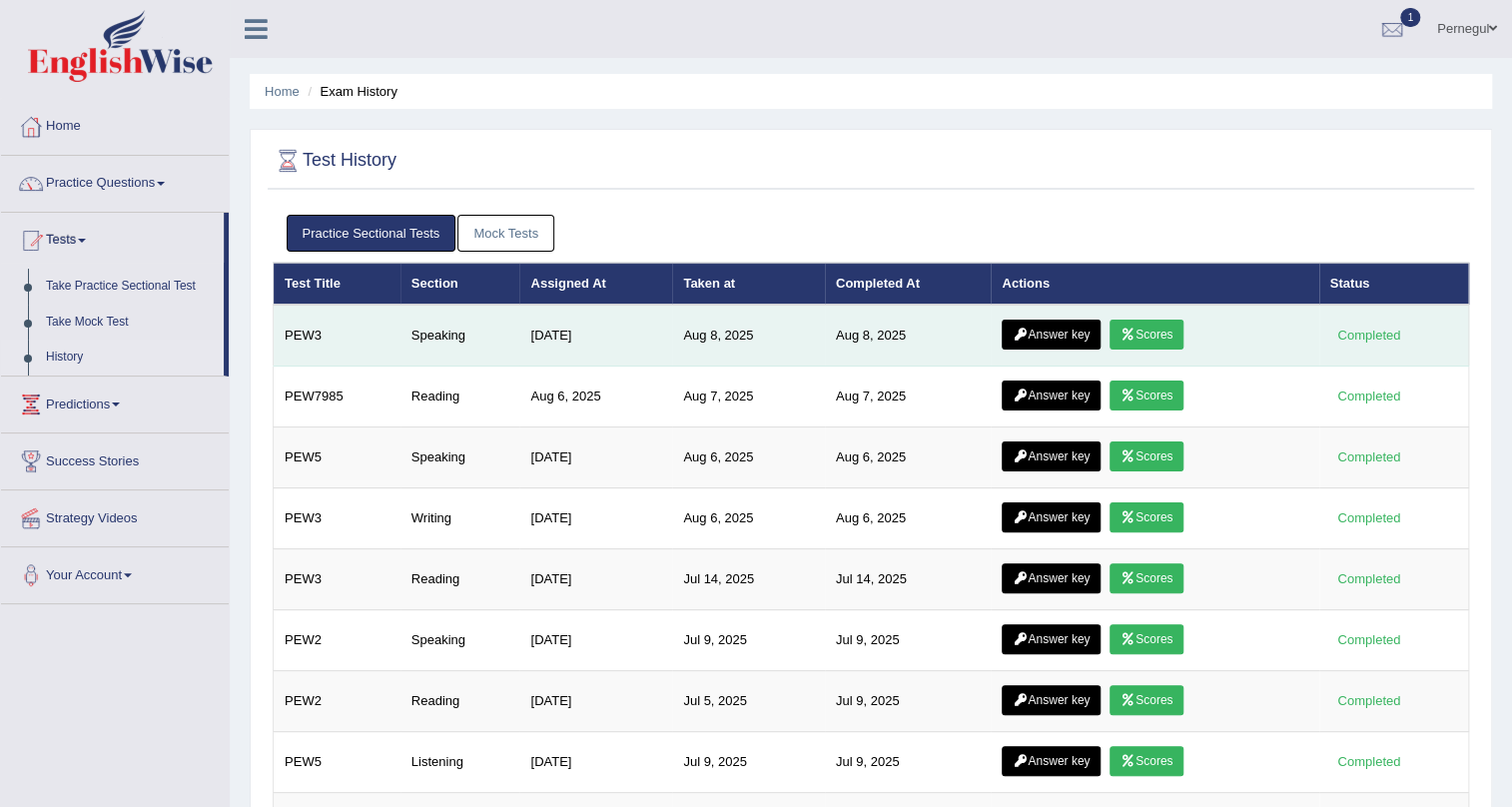 click on "Answer key" at bounding box center (1051, 335) 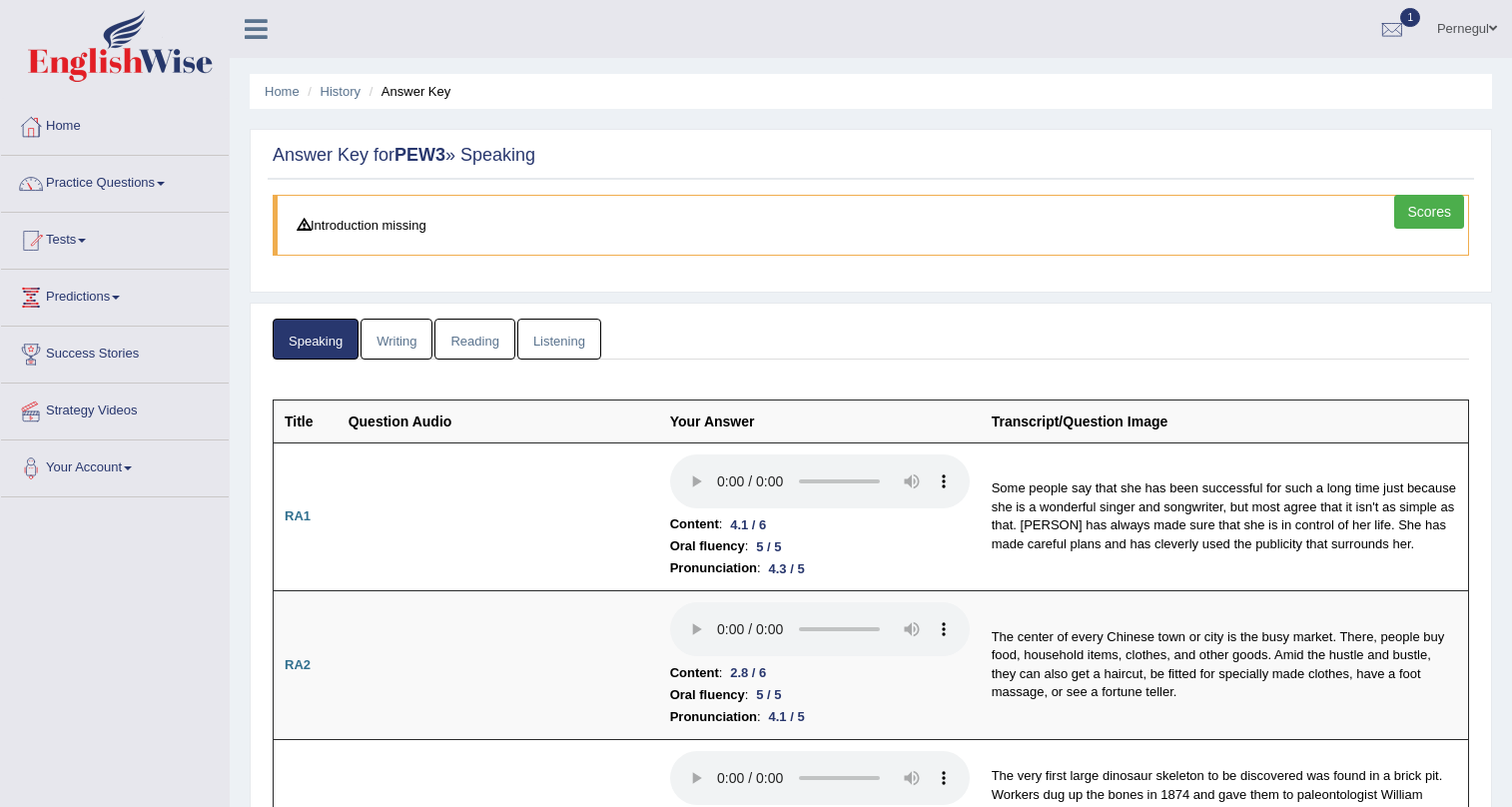 scroll, scrollTop: 0, scrollLeft: 0, axis: both 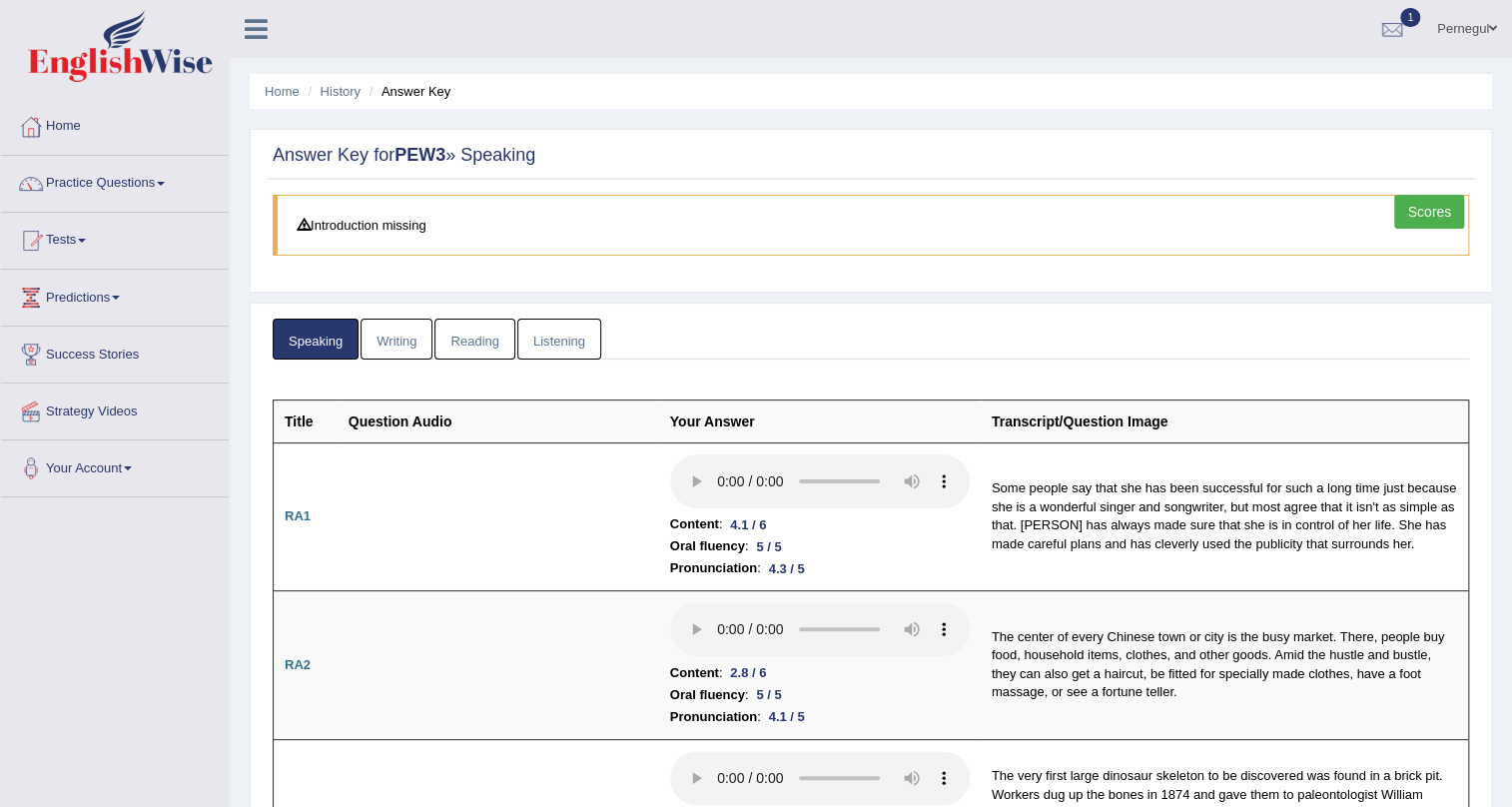 click on "Scores" at bounding box center [1429, 212] 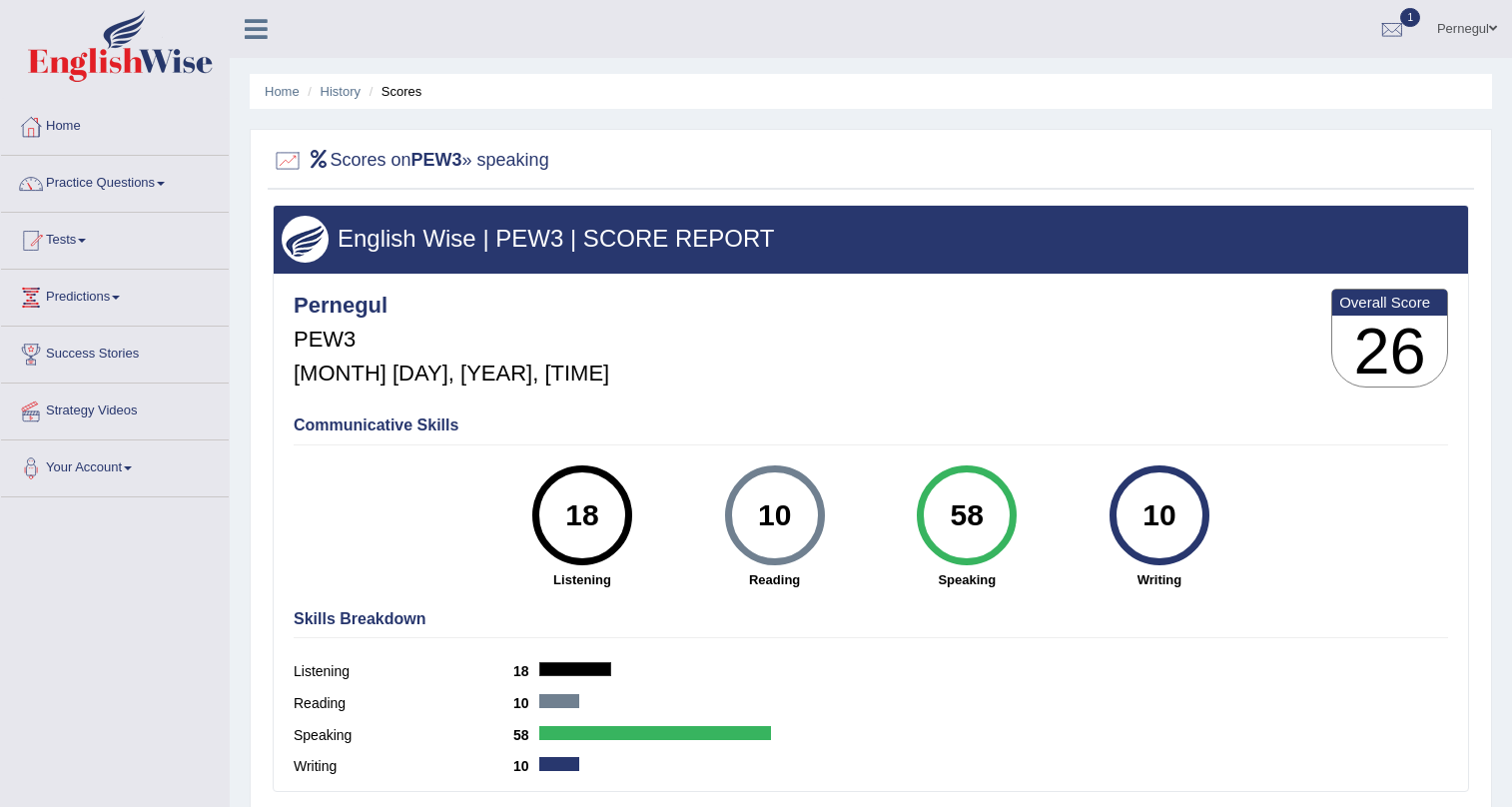 scroll, scrollTop: 0, scrollLeft: 0, axis: both 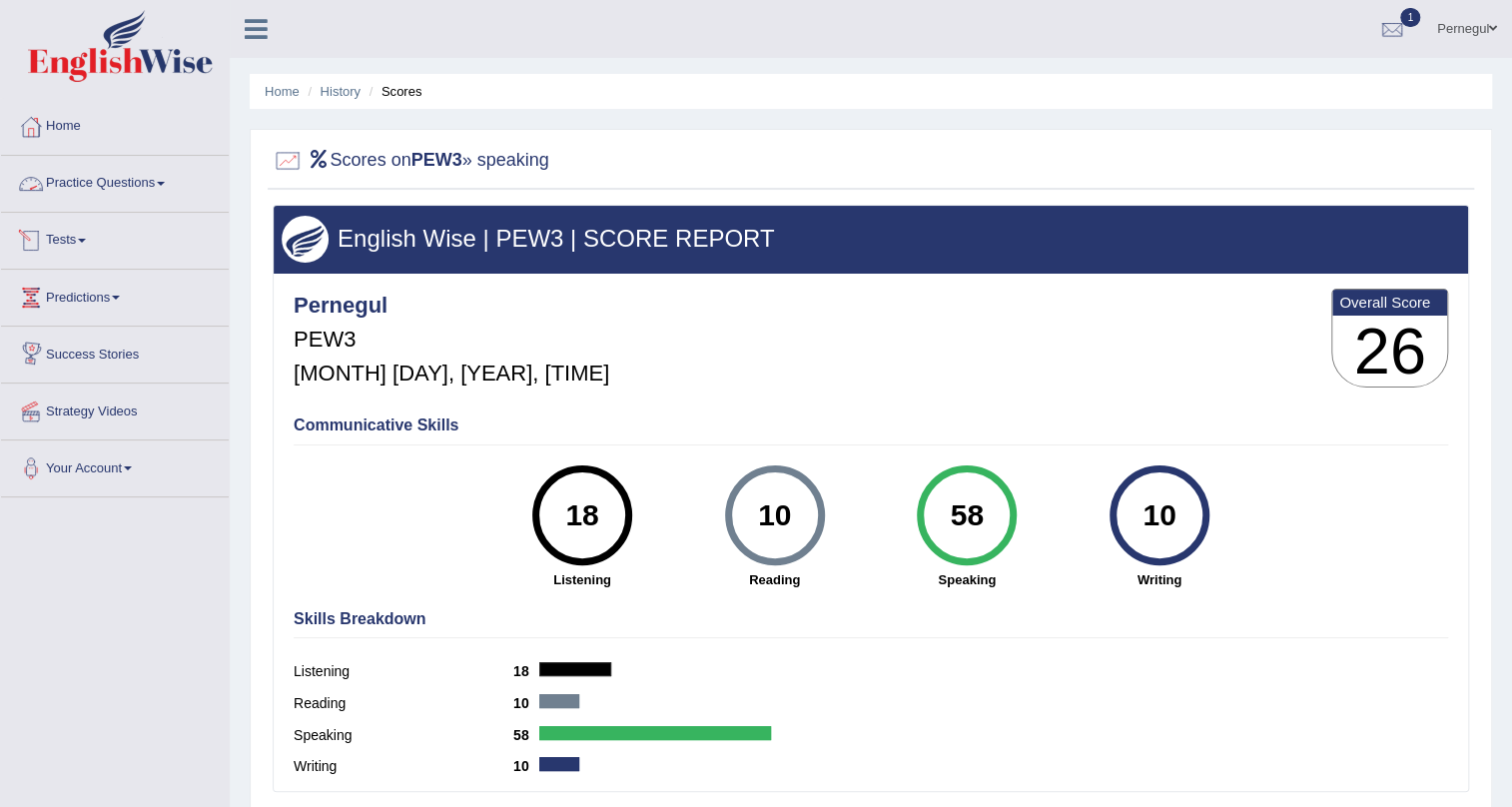 click on "Practice Questions" at bounding box center (115, 181) 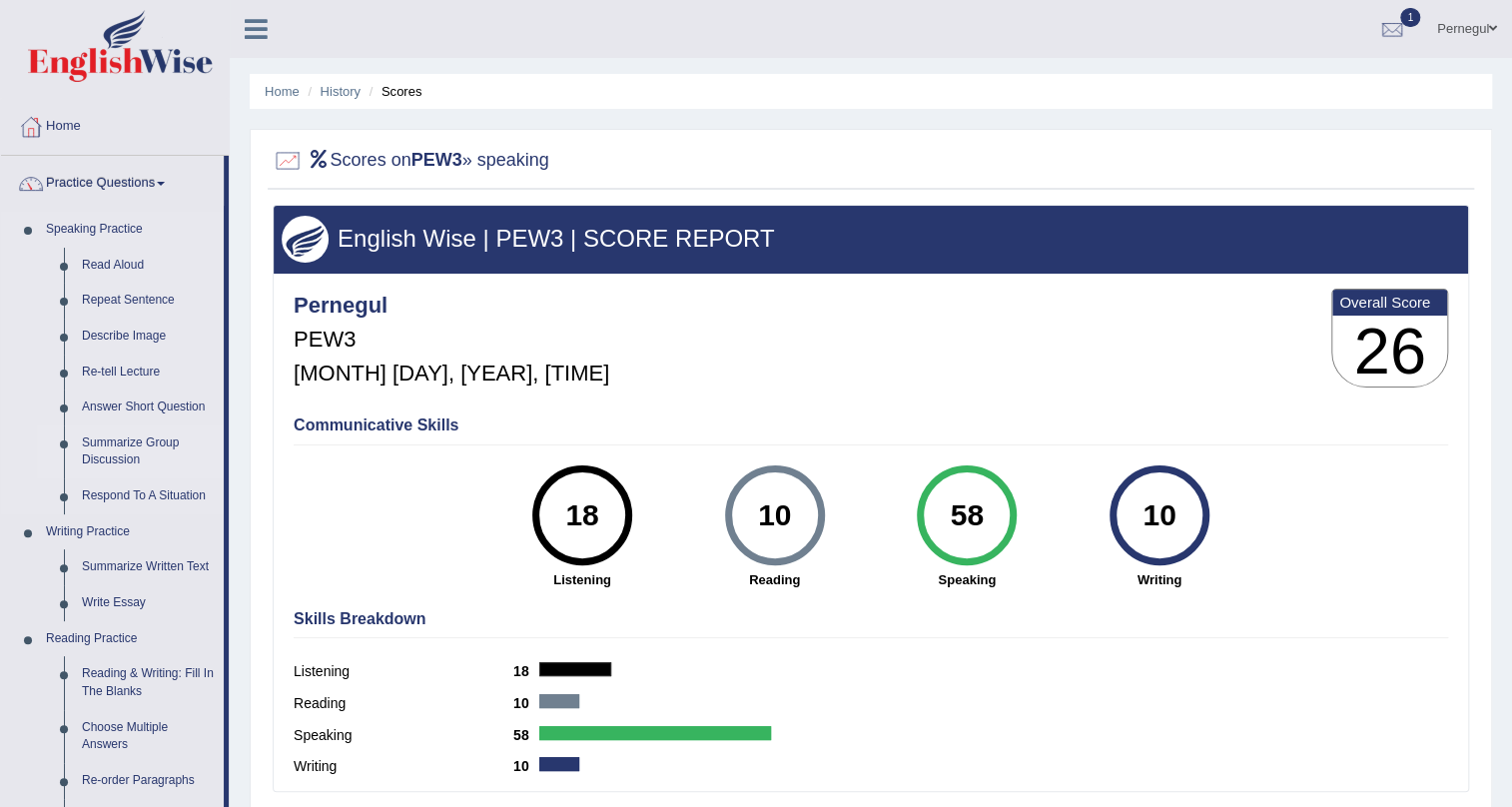 click on "Summarize Group Discussion" at bounding box center (148, 451) 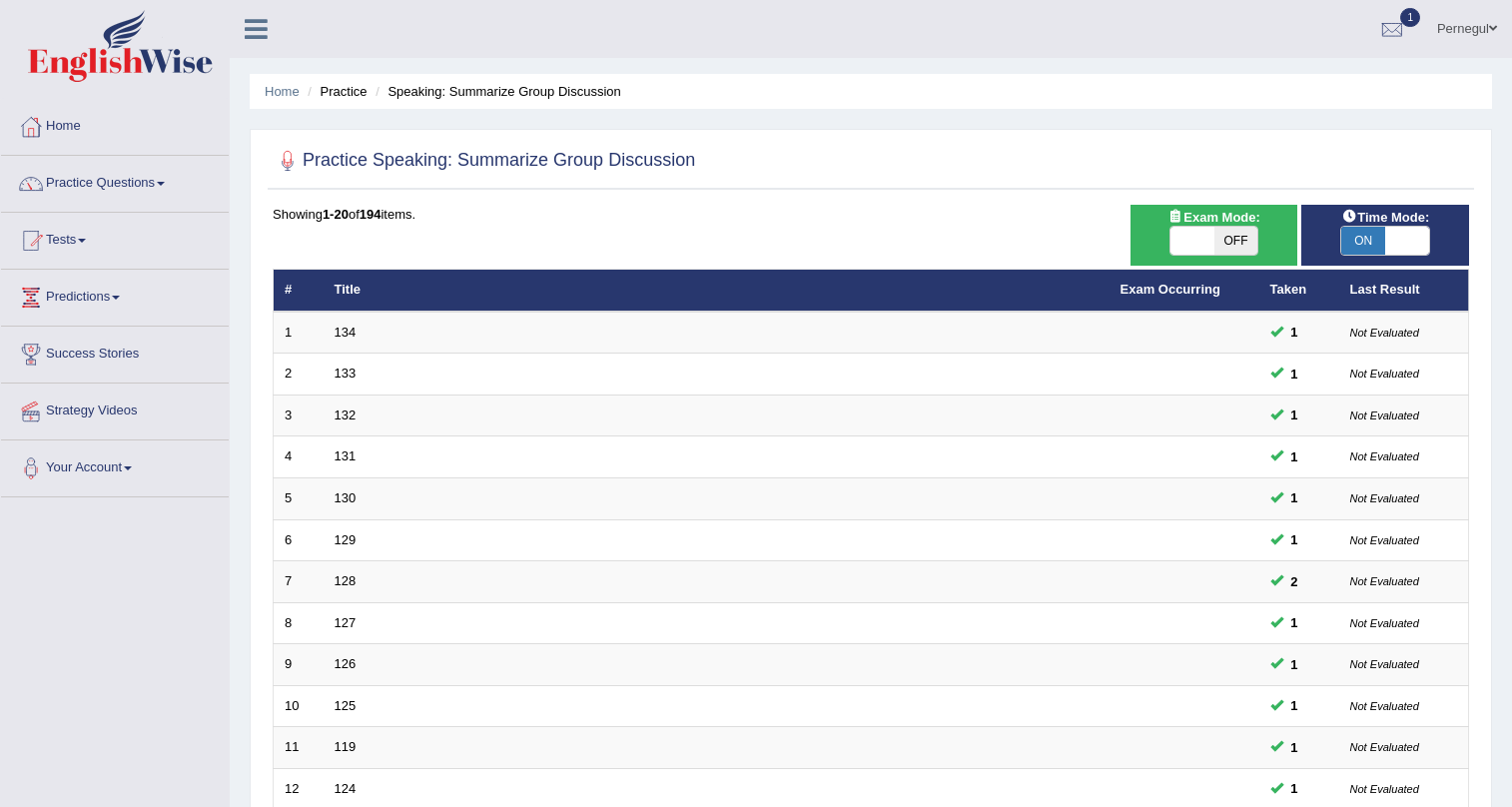scroll, scrollTop: 453, scrollLeft: 0, axis: vertical 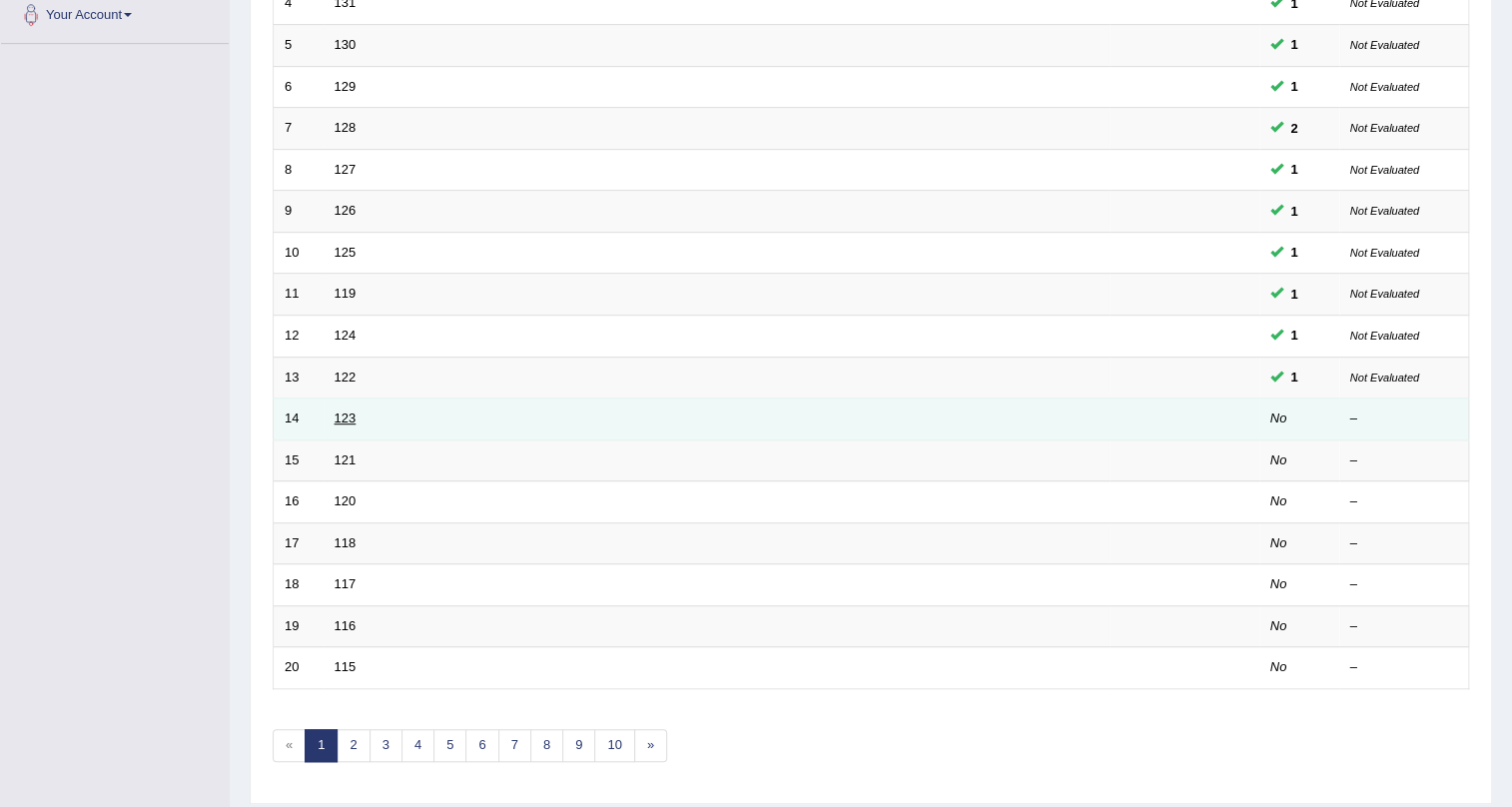 click on "123" at bounding box center [346, 417] 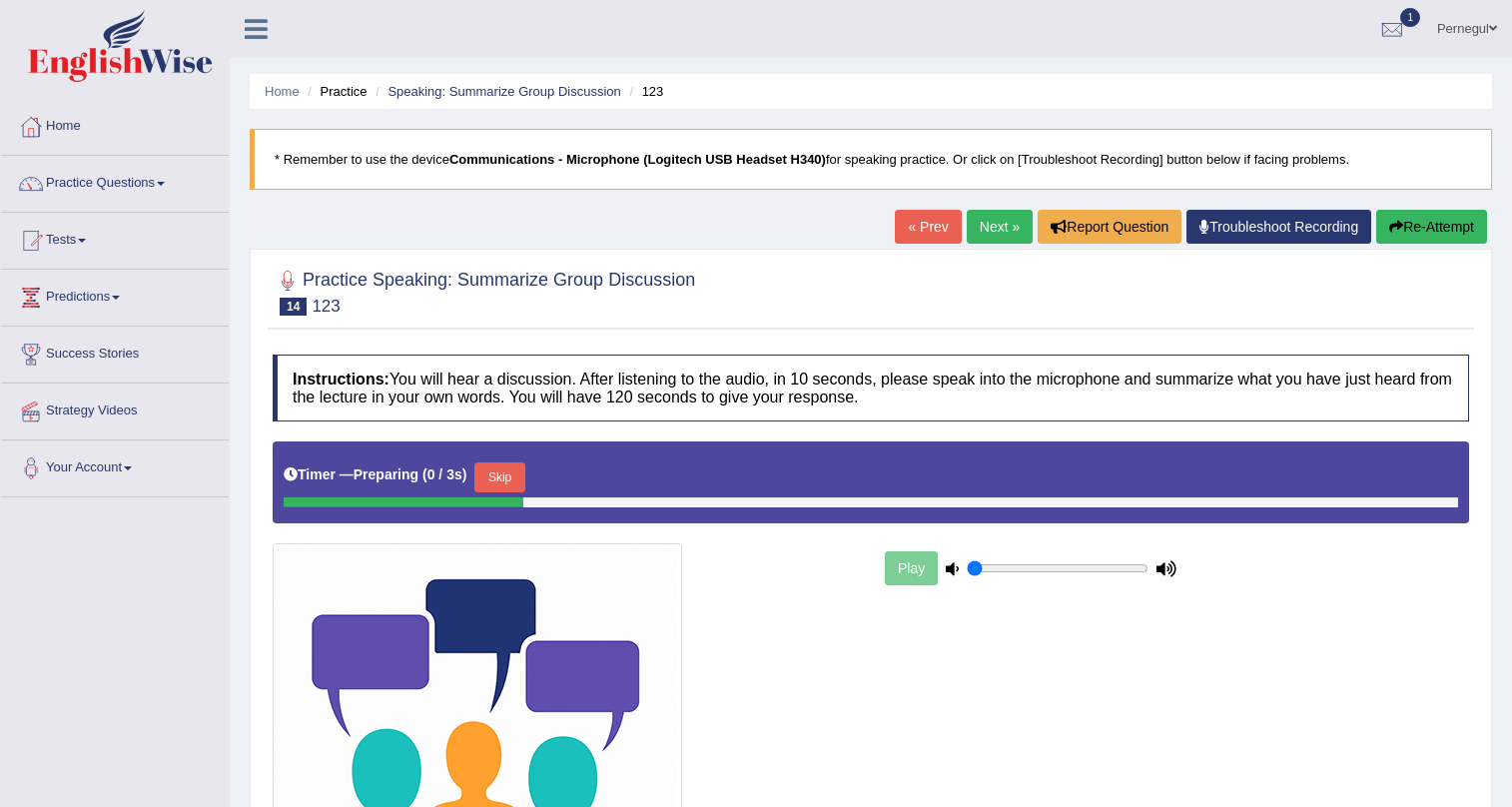 scroll, scrollTop: 181, scrollLeft: 0, axis: vertical 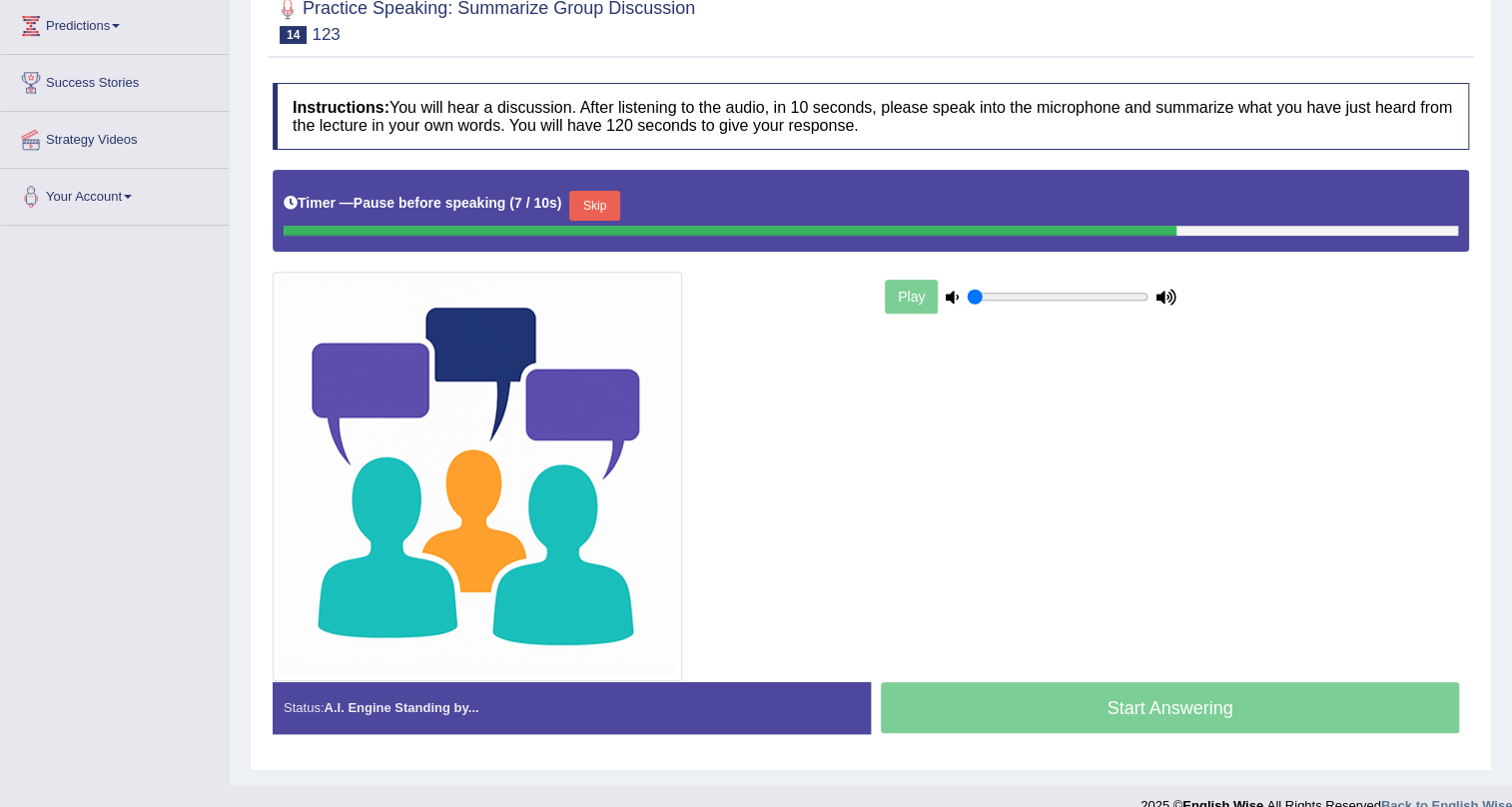 click on "Skip" at bounding box center (594, 206) 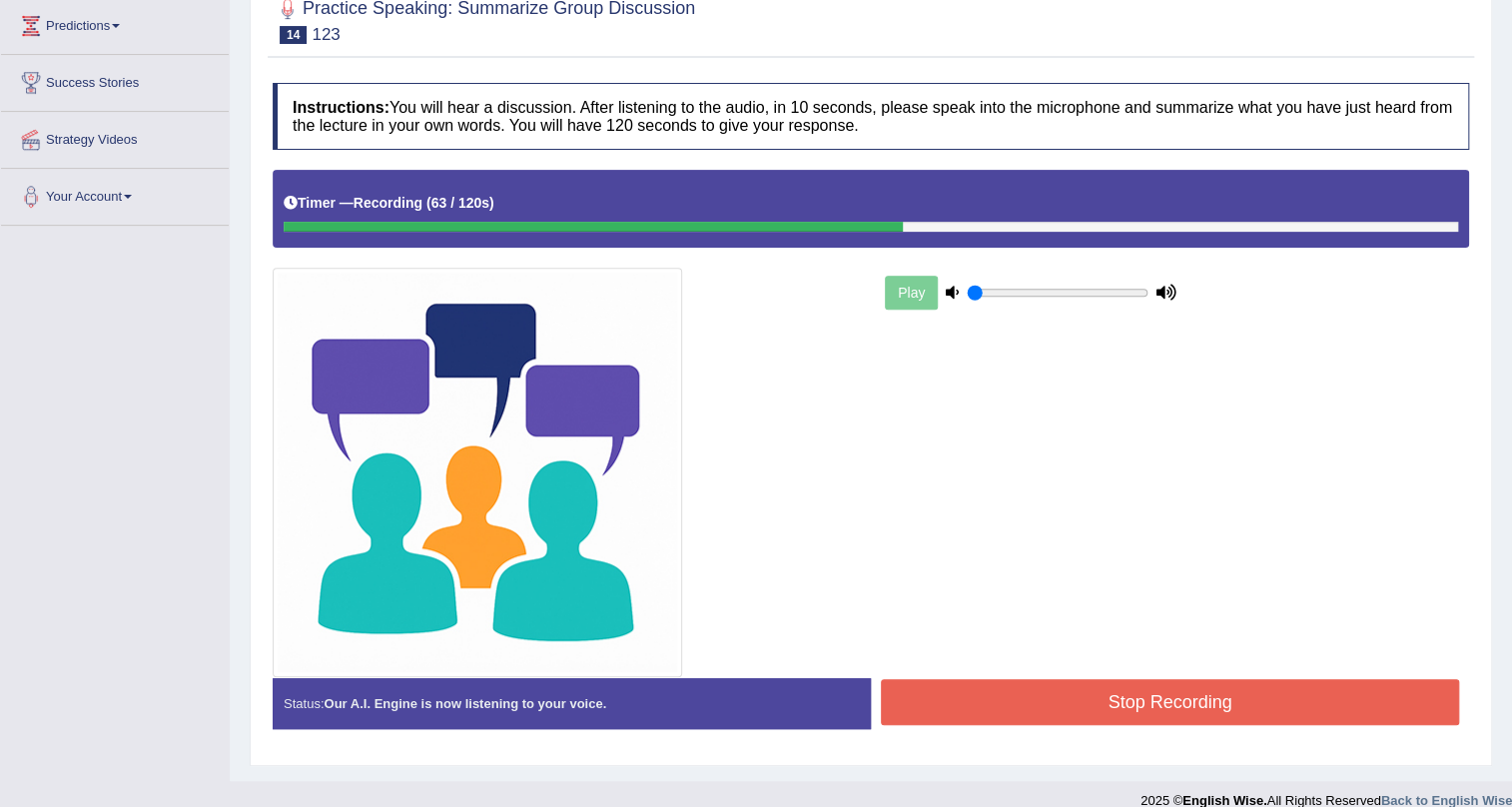 drag, startPoint x: 1138, startPoint y: 663, endPoint x: 1138, endPoint y: 696, distance: 33 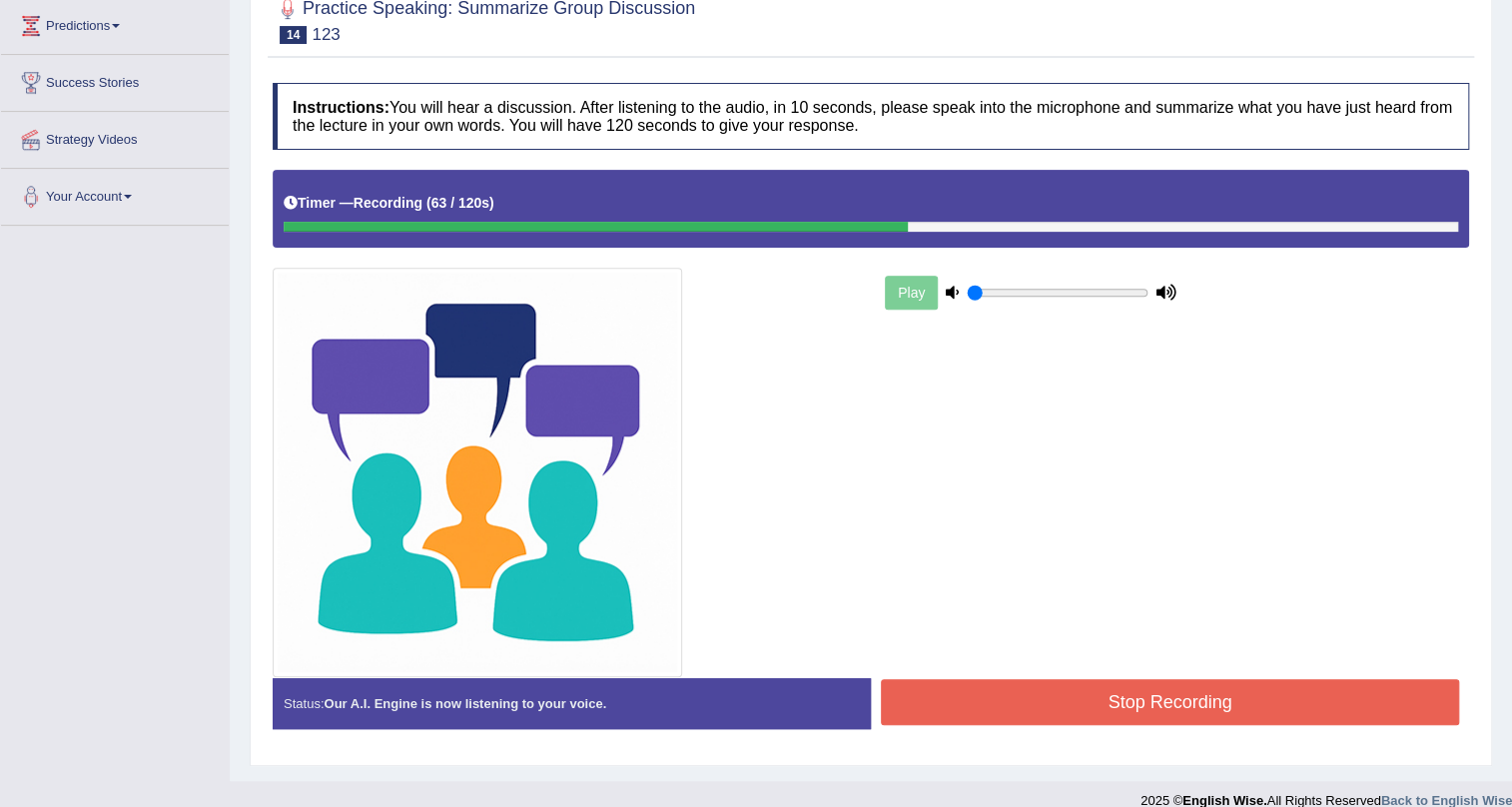 click on "Stop Recording" at bounding box center (1169, 702) 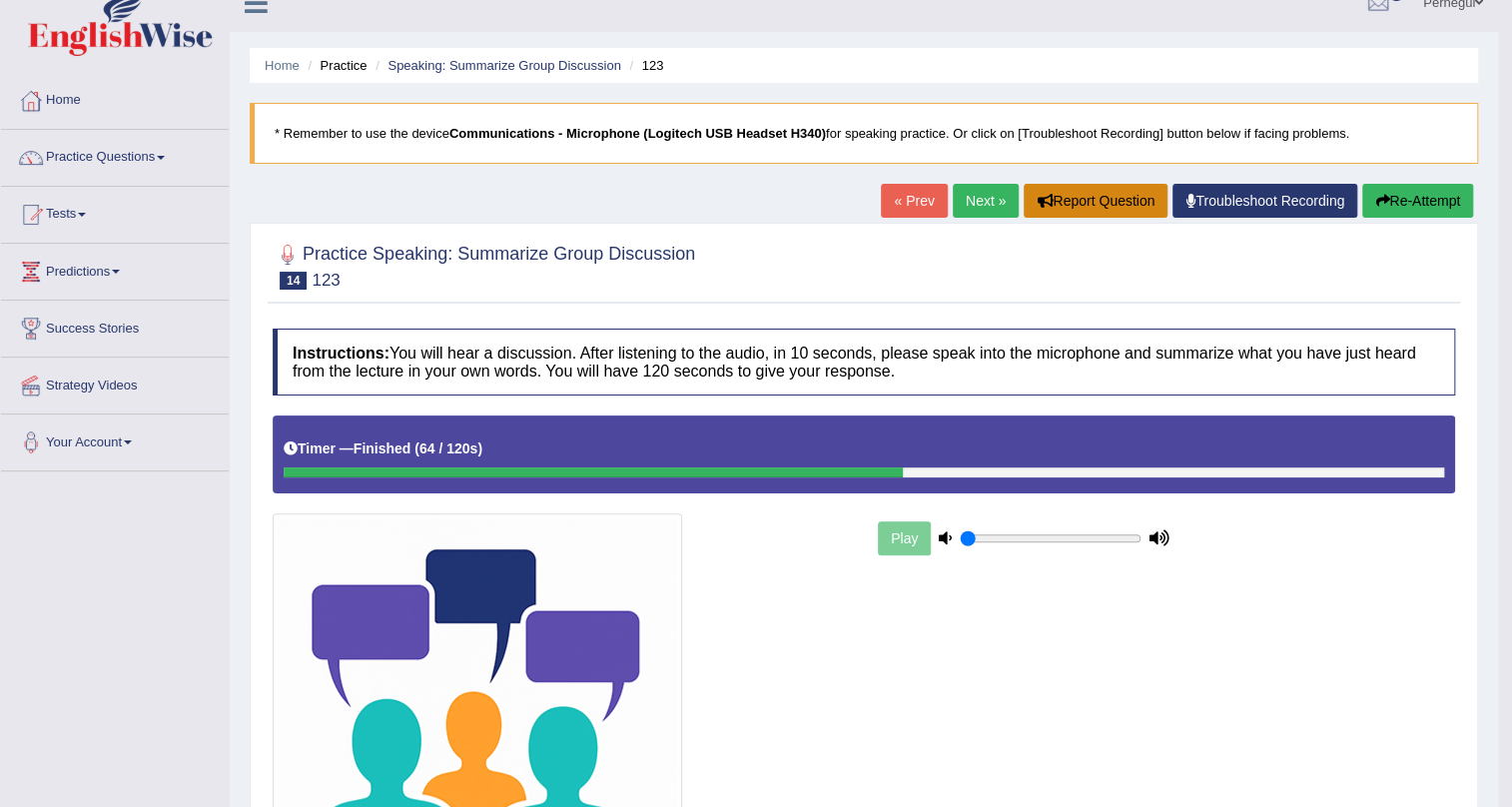 scroll, scrollTop: 0, scrollLeft: 0, axis: both 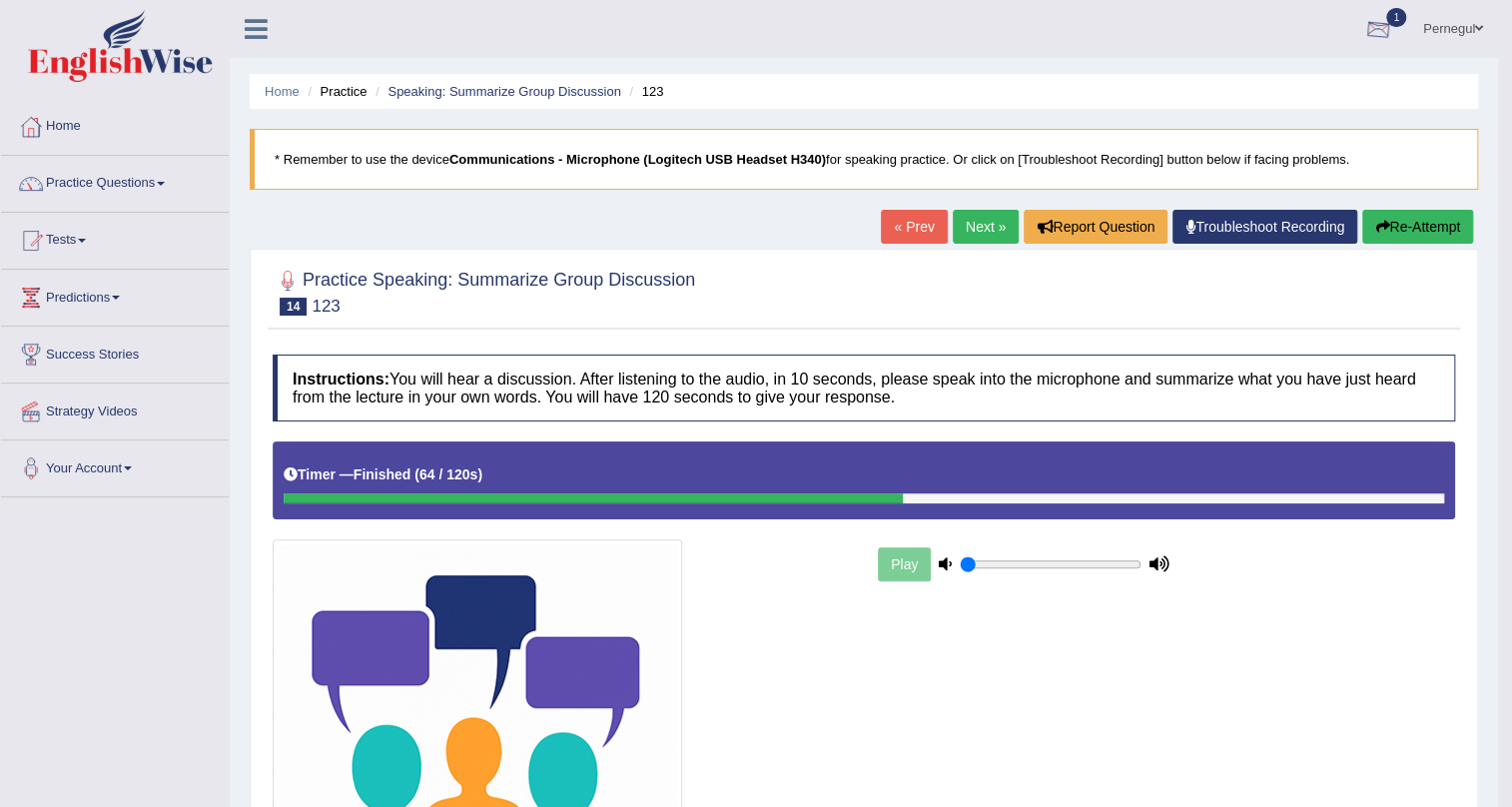 click at bounding box center (1378, 30) 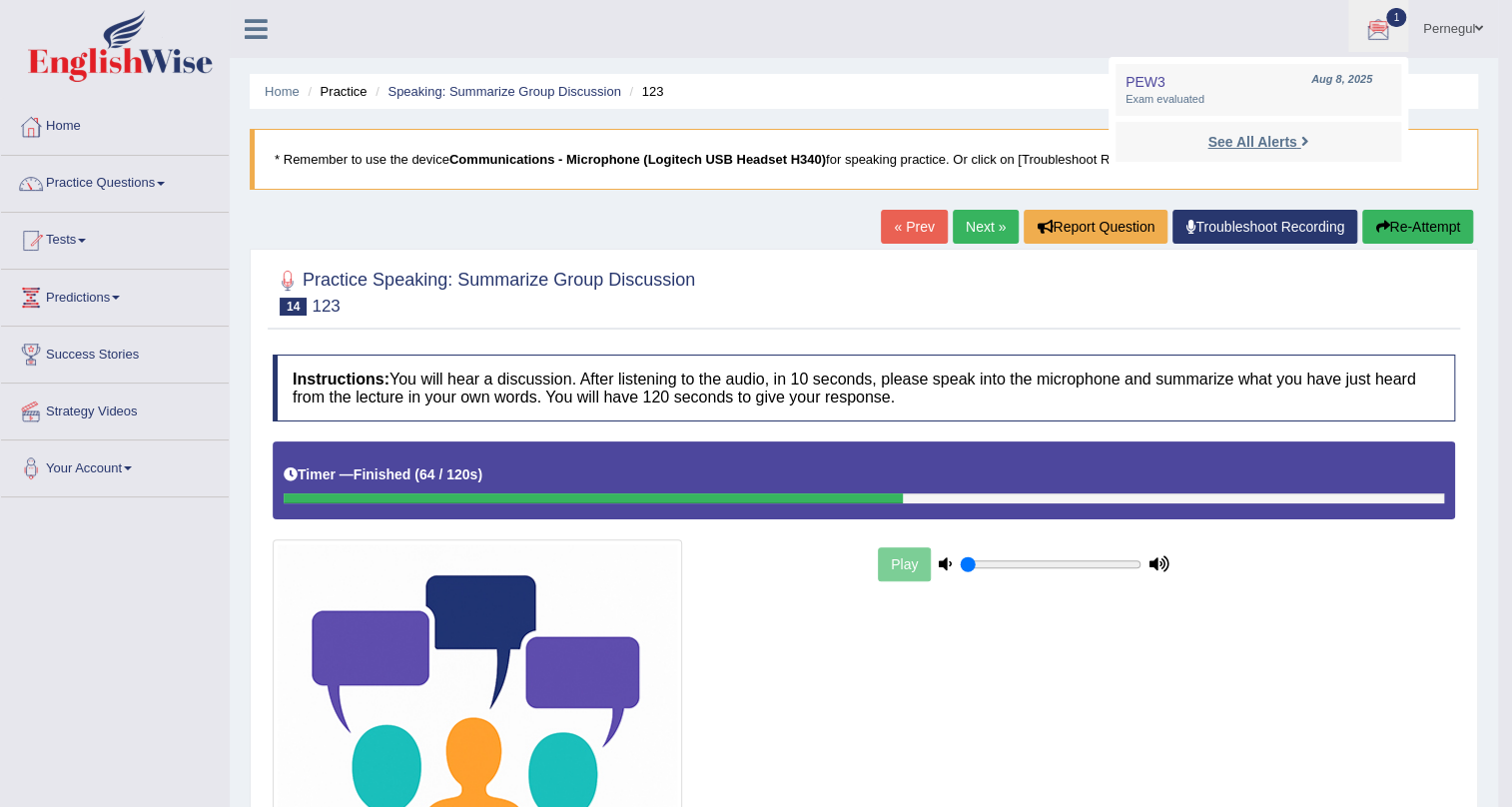 click on "See All Alerts" at bounding box center (1257, 142) 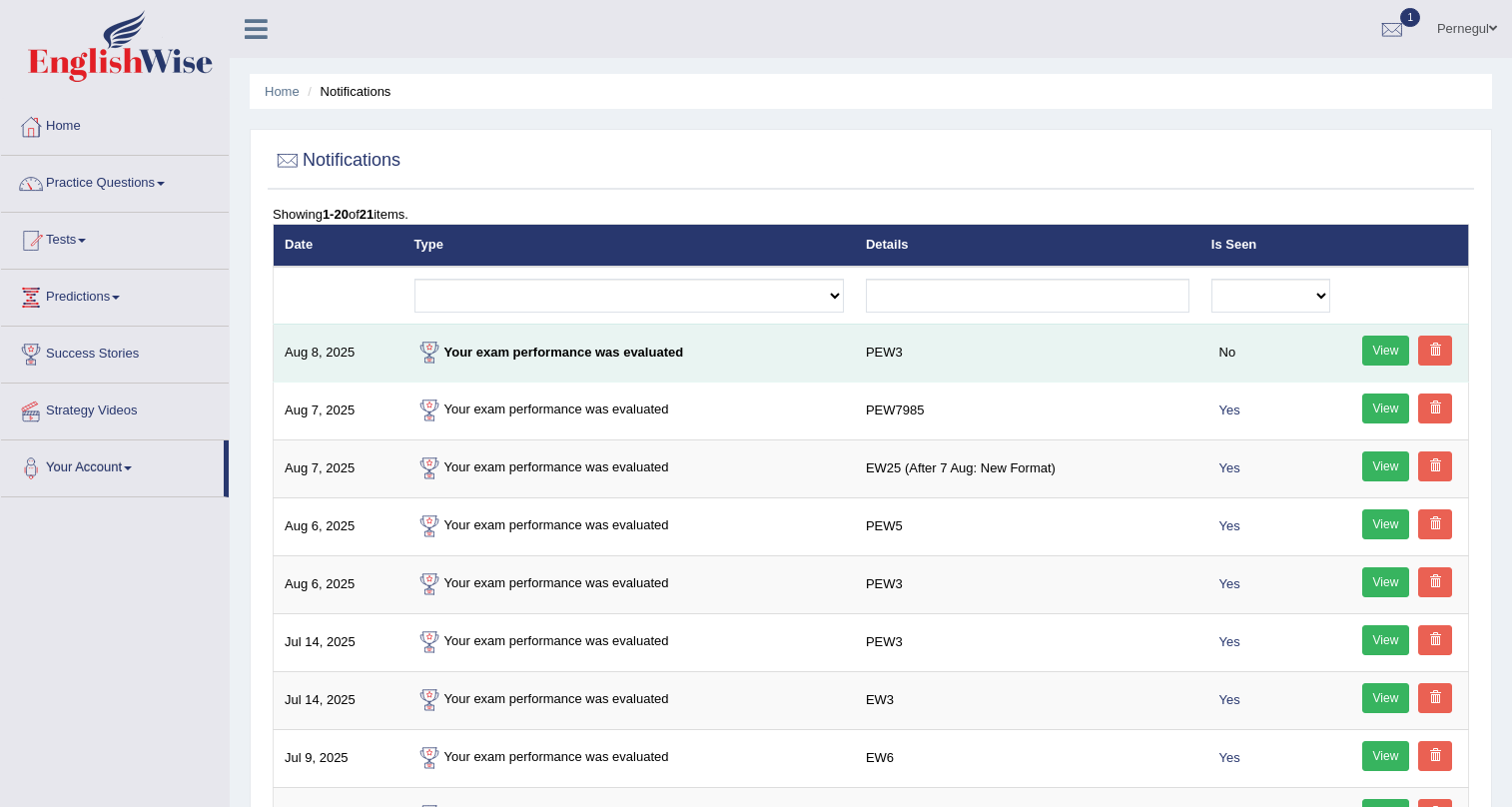 scroll, scrollTop: 0, scrollLeft: 0, axis: both 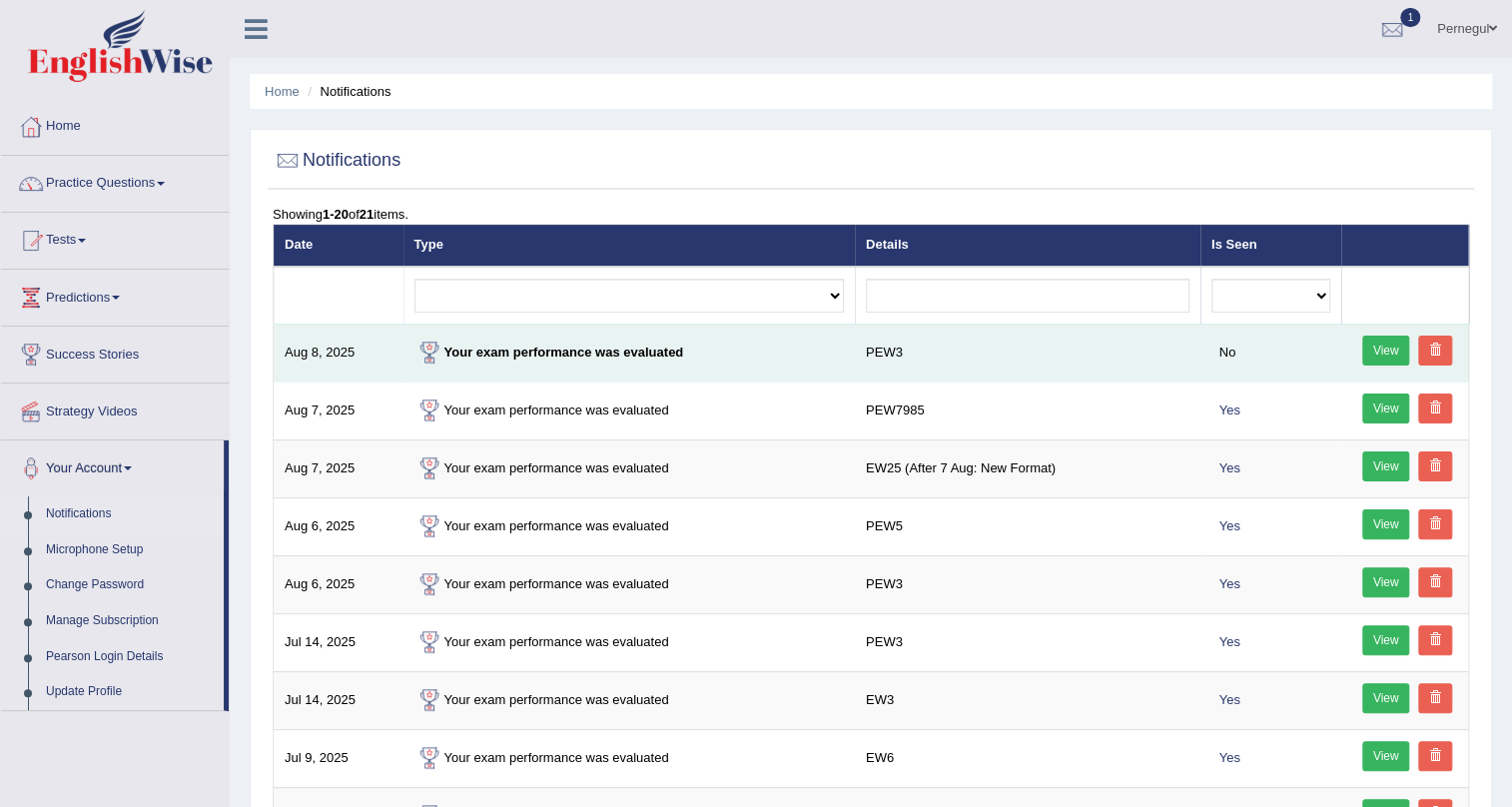 click on "View" at bounding box center (1386, 351) 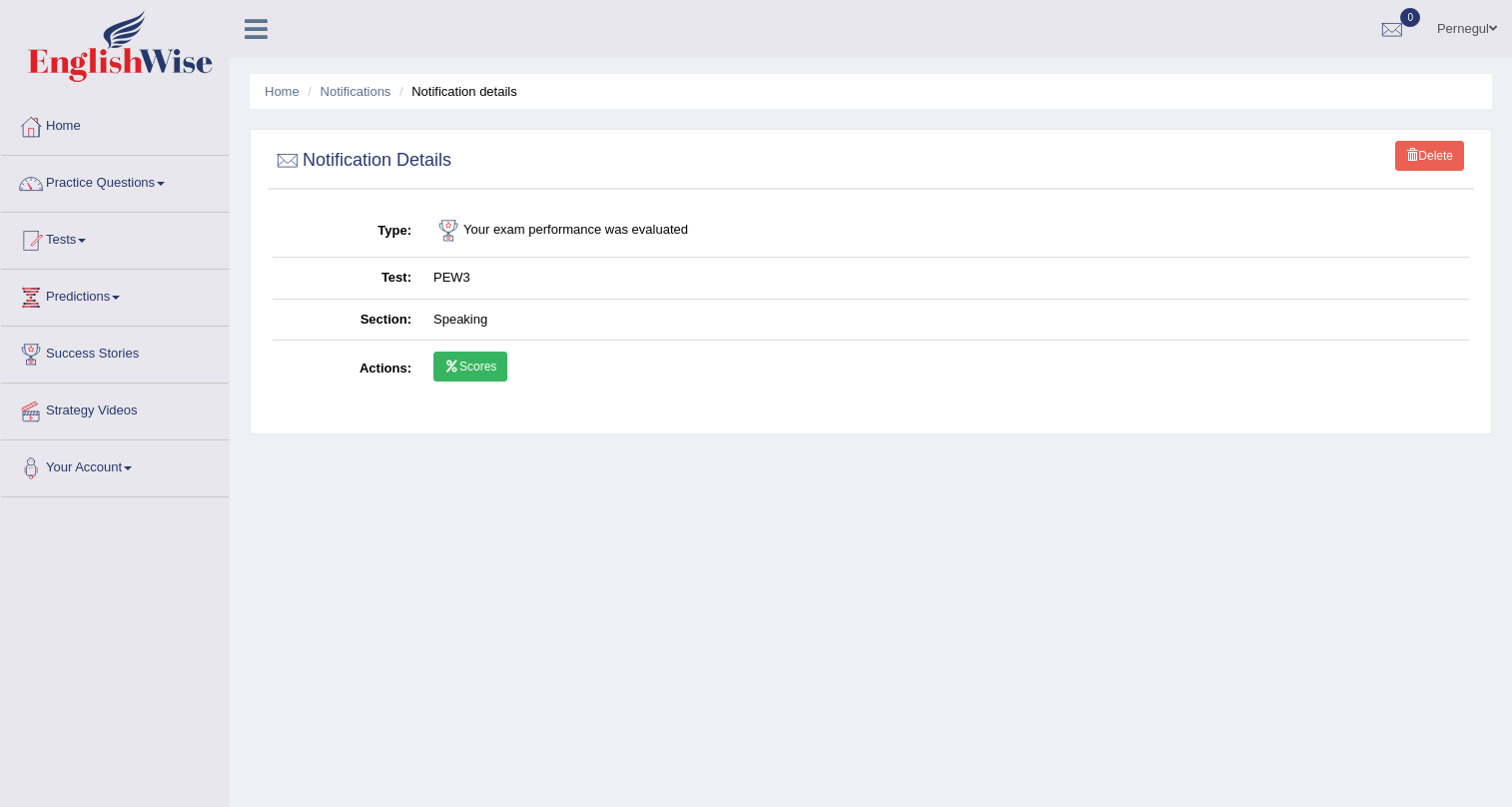 scroll, scrollTop: 0, scrollLeft: 0, axis: both 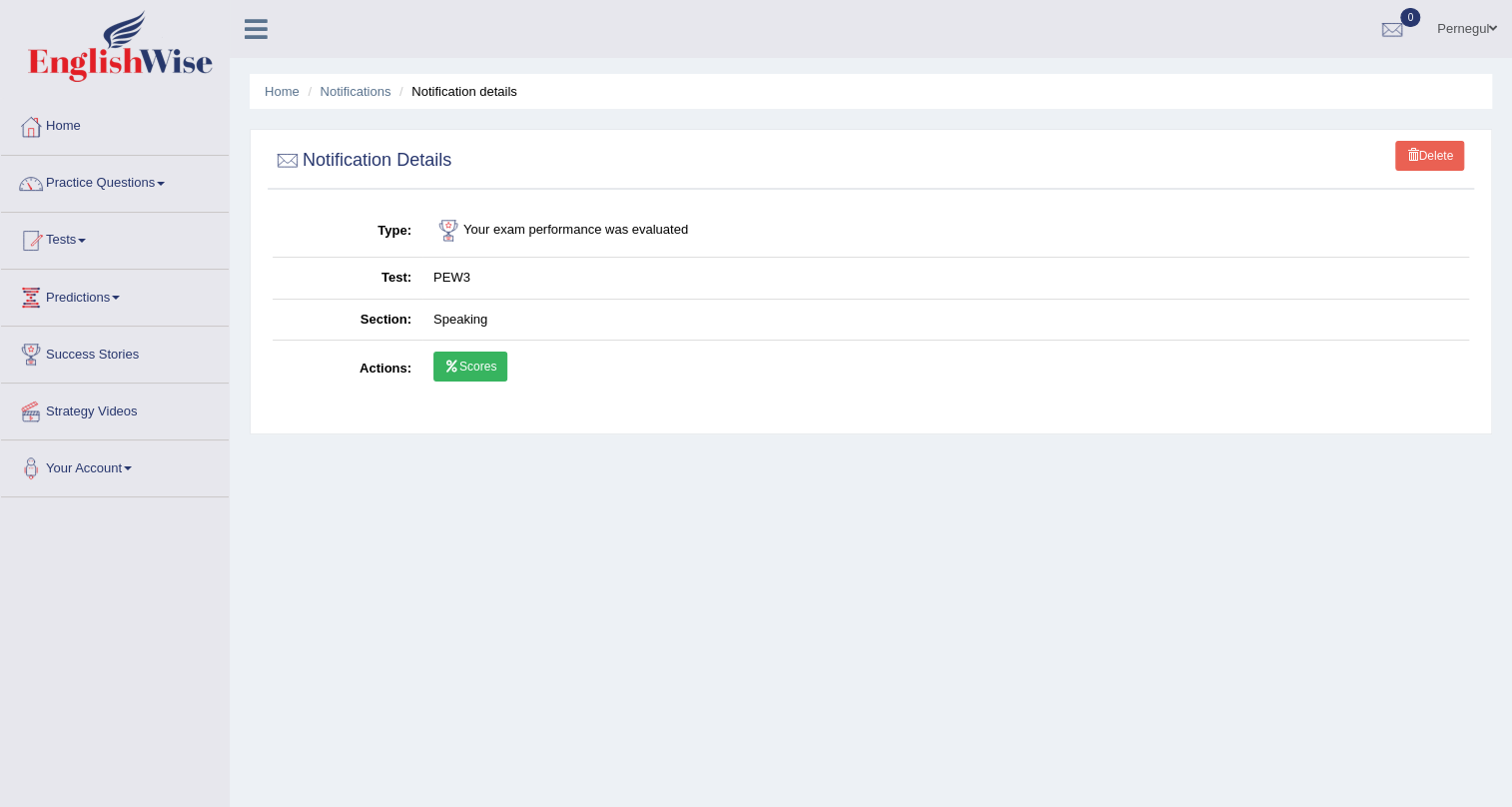 click on "Scores" at bounding box center (470, 367) 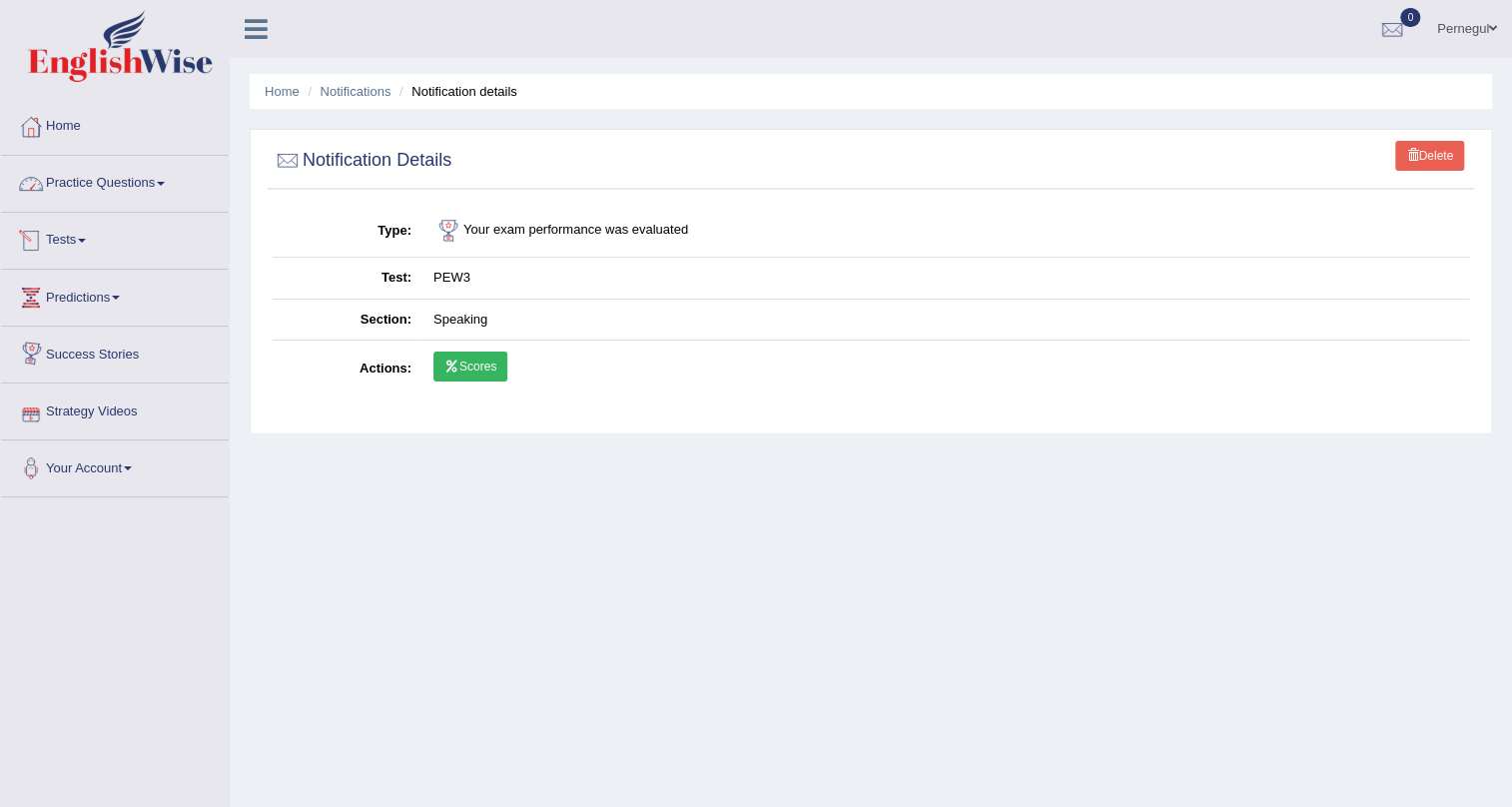 click on "Practice Questions" at bounding box center (115, 181) 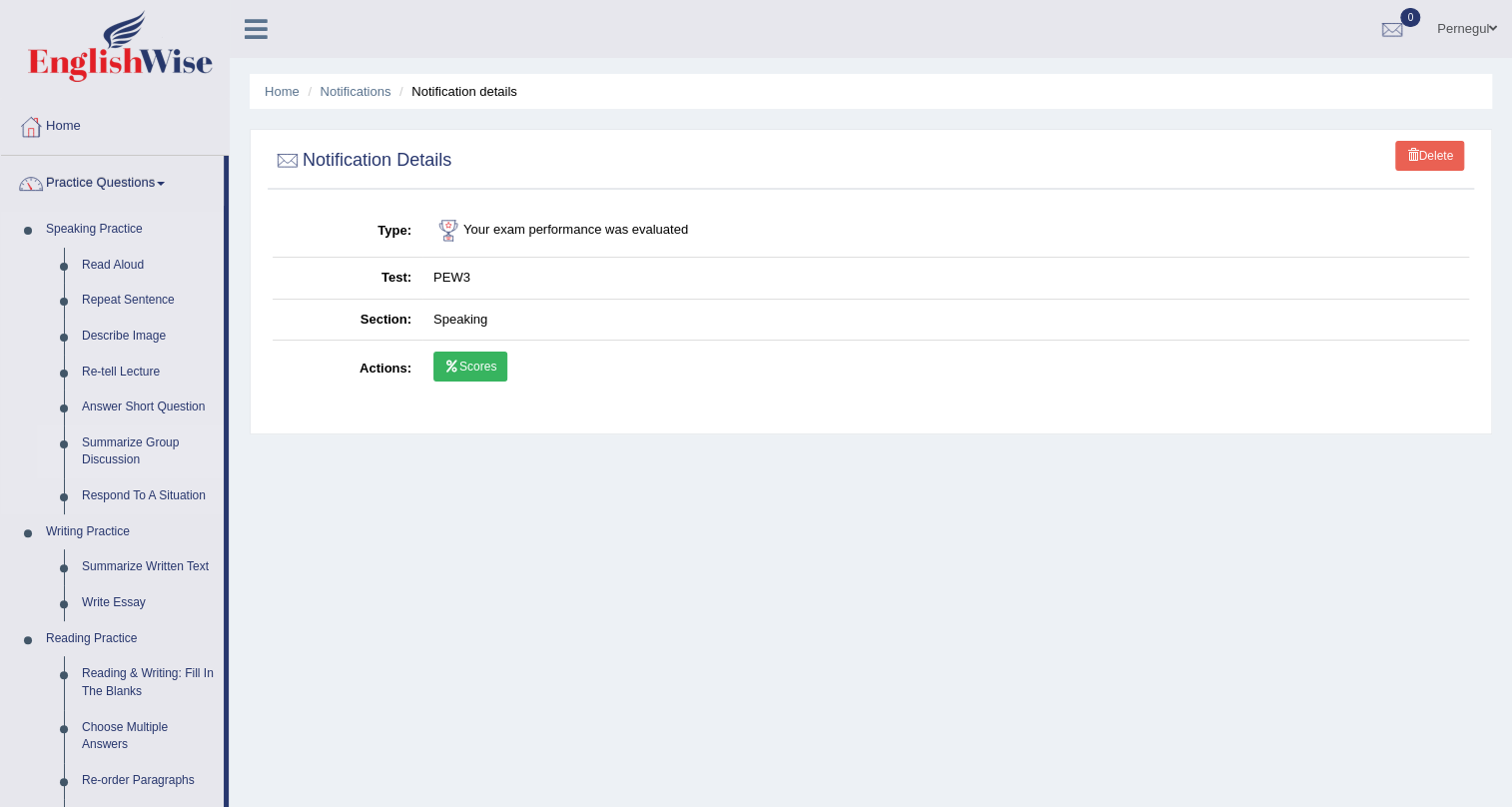 click on "Summarize Group Discussion" at bounding box center (148, 451) 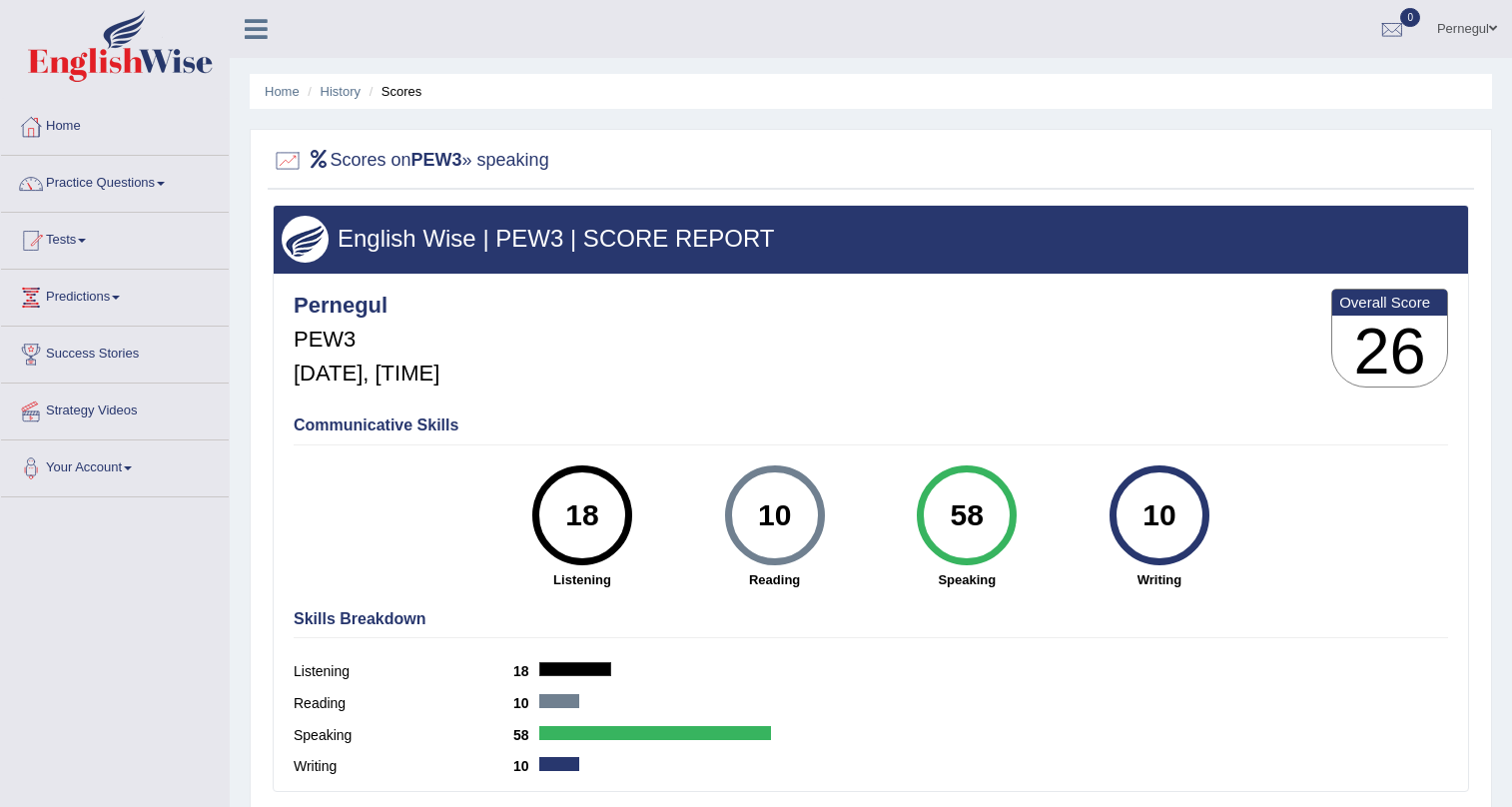 scroll, scrollTop: 0, scrollLeft: 0, axis: both 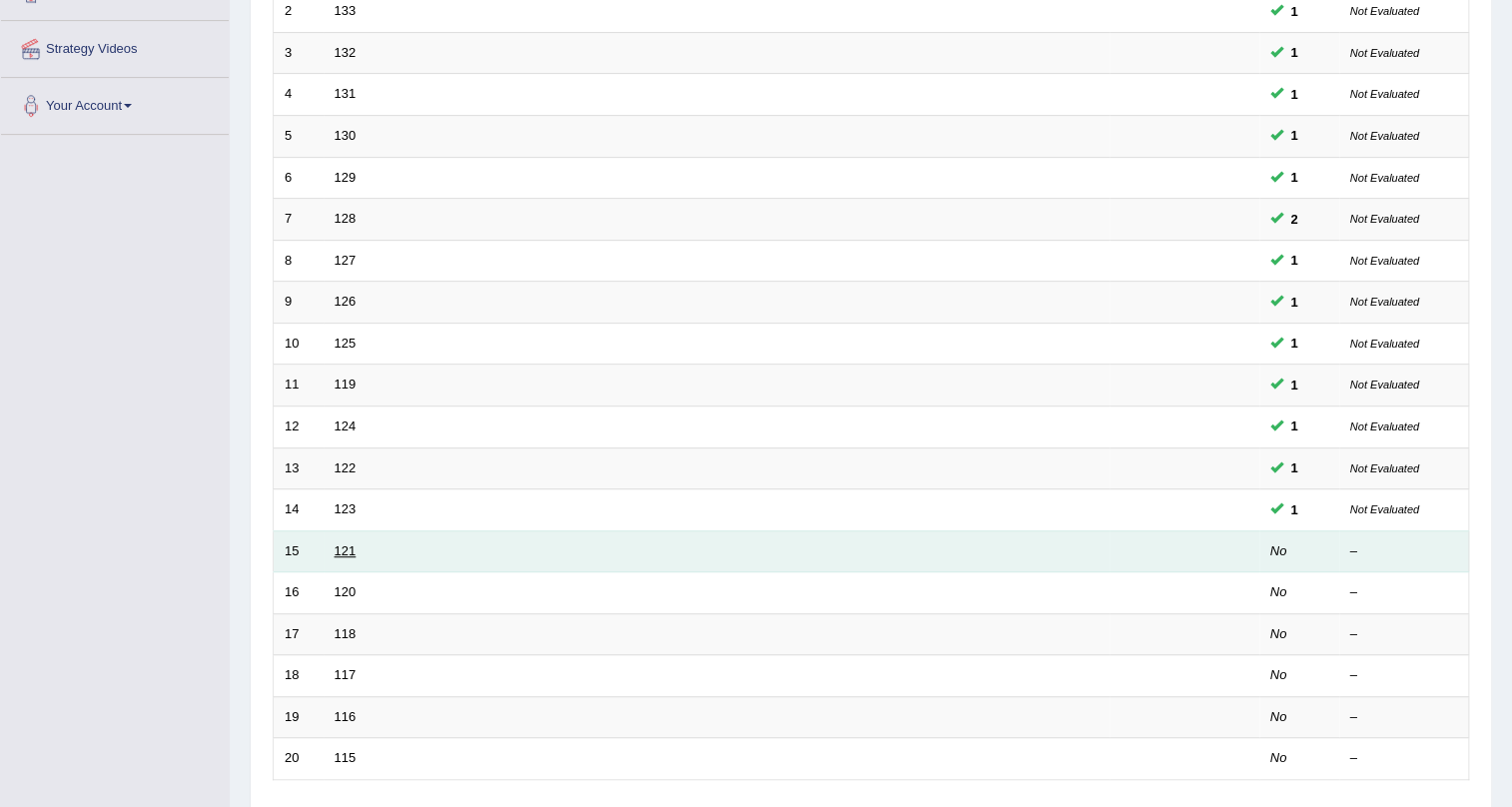 click on "121" at bounding box center (346, 550) 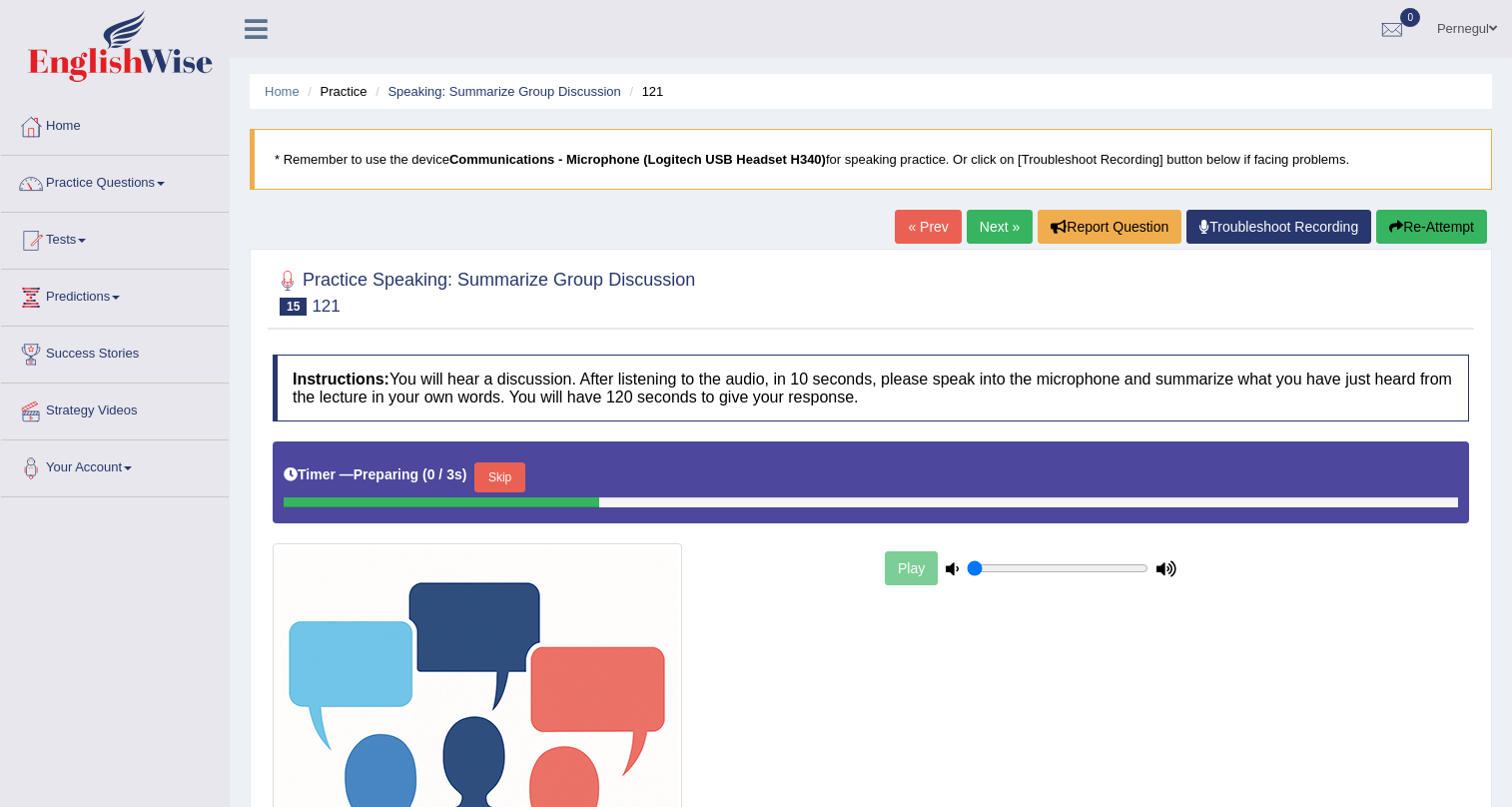 scroll, scrollTop: 90, scrollLeft: 0, axis: vertical 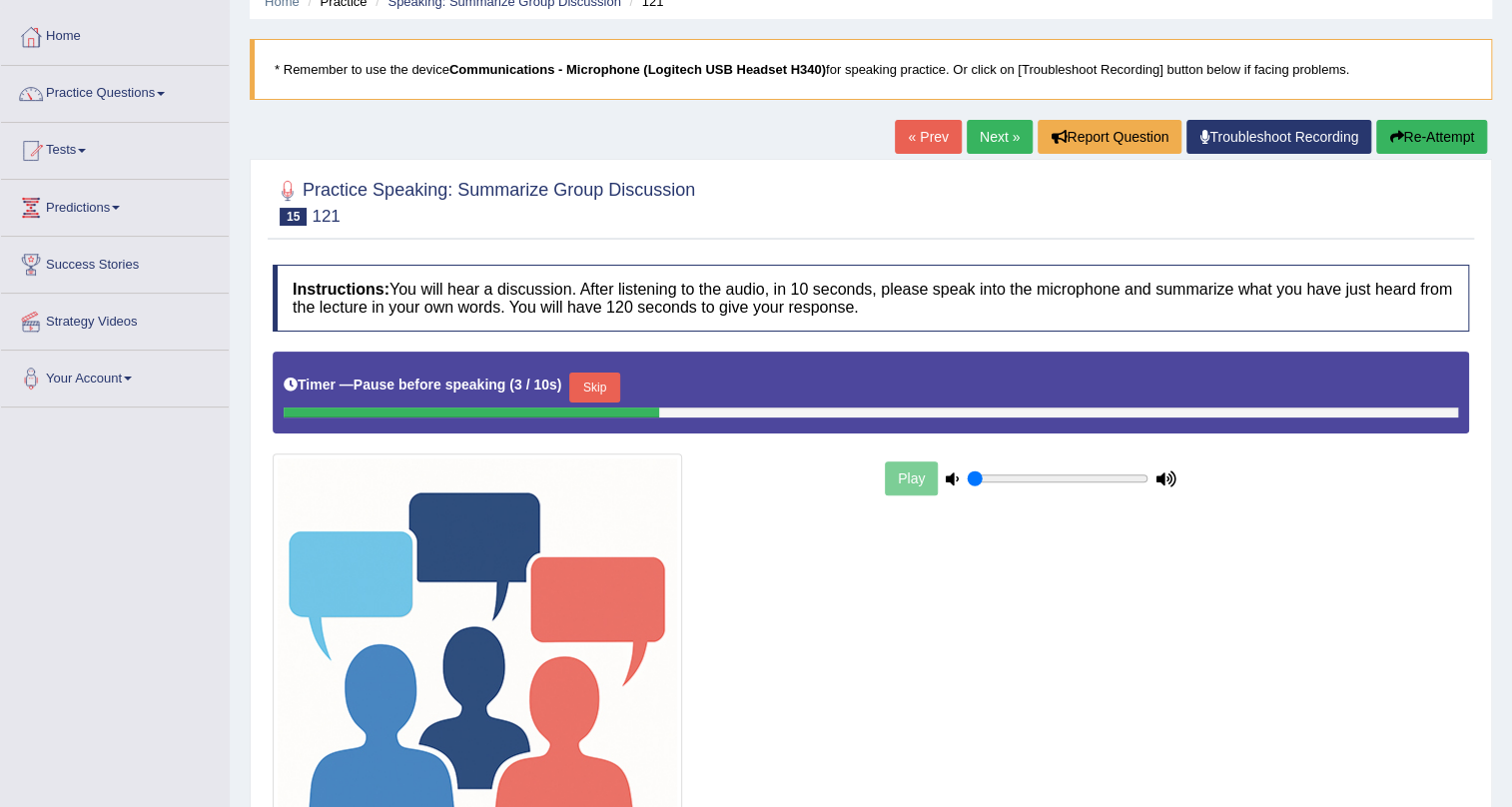 click on "Skip" at bounding box center [594, 388] 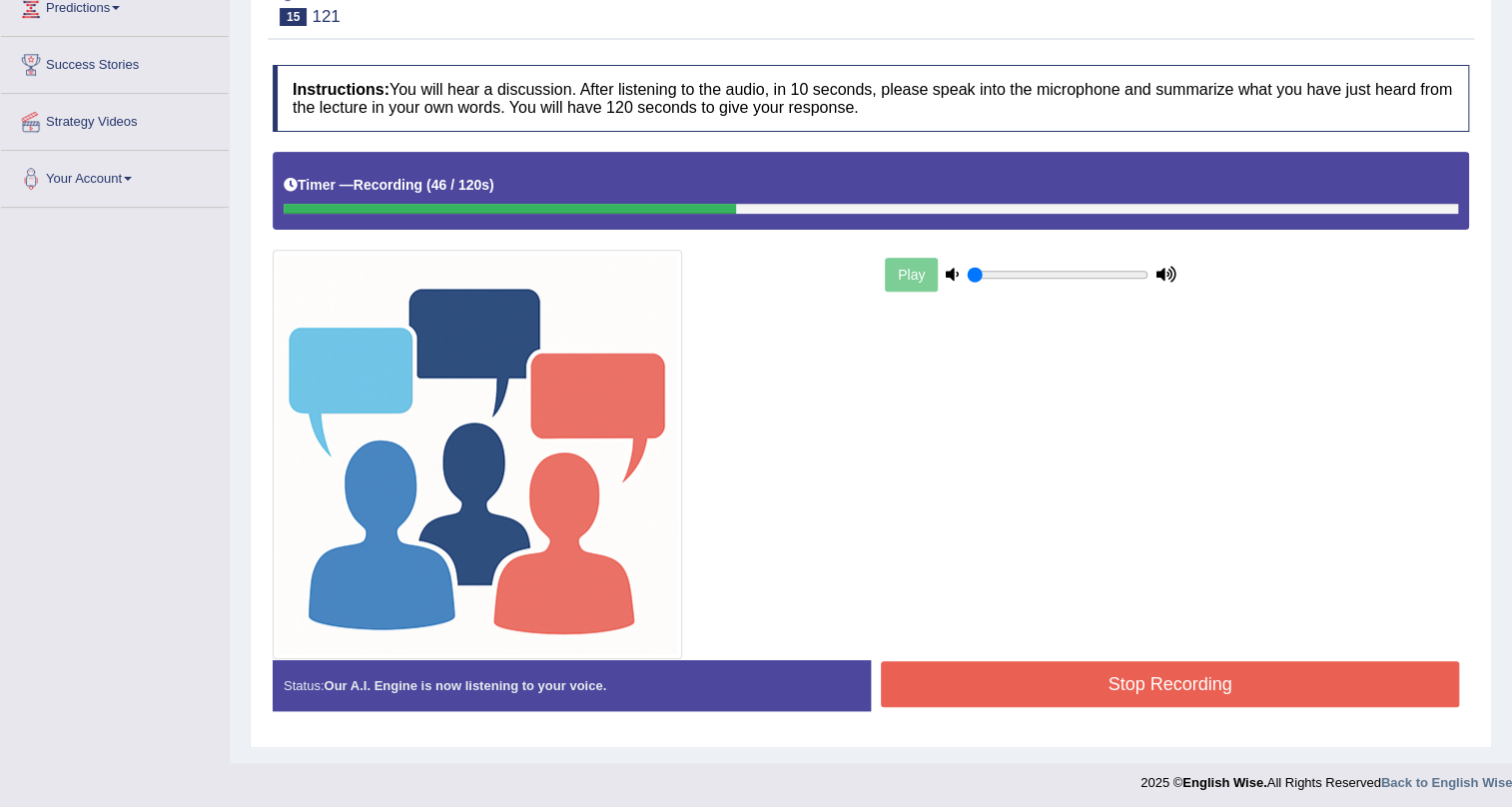 scroll, scrollTop: 295, scrollLeft: 0, axis: vertical 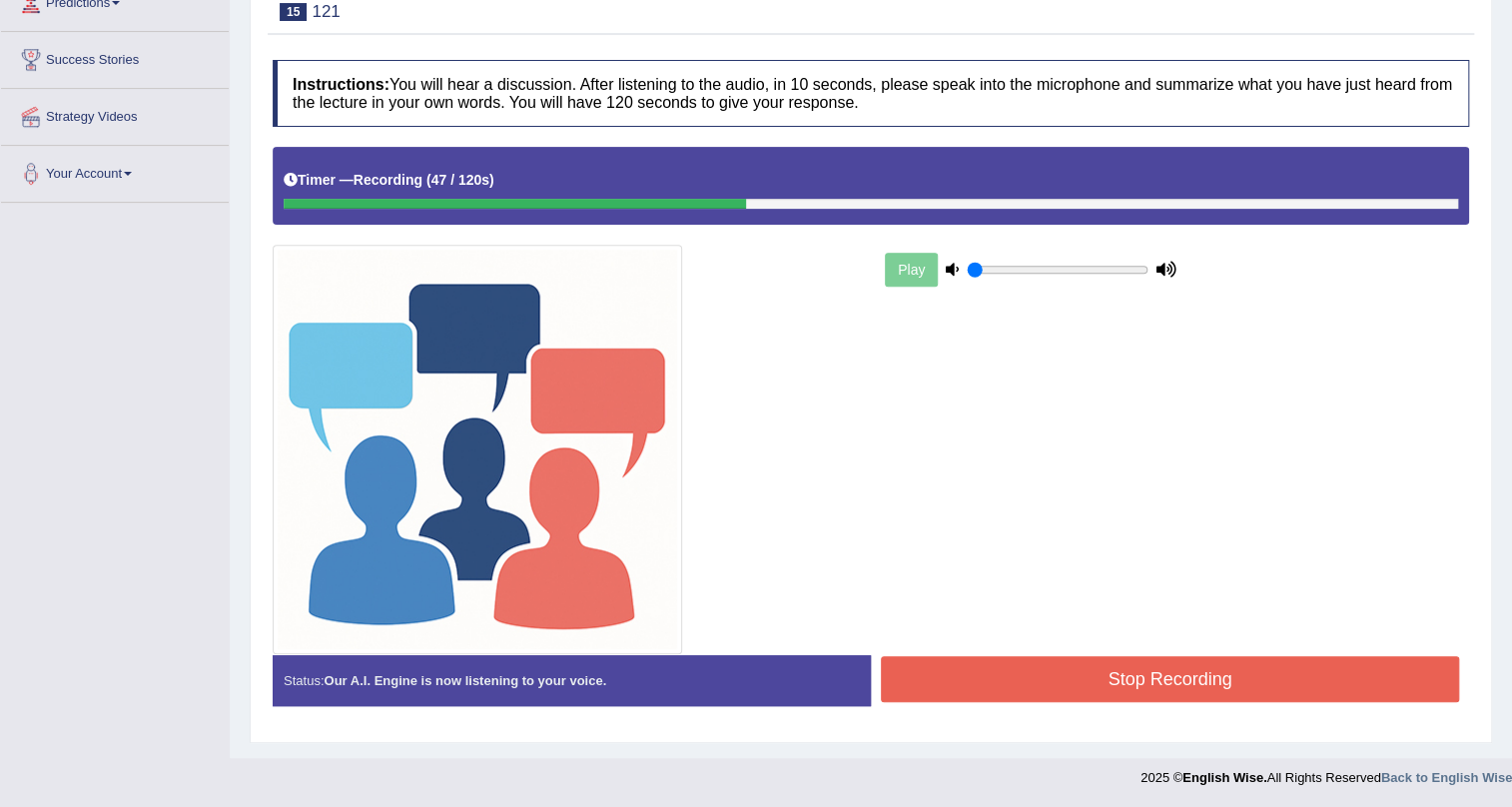 click on "Stop Recording" at bounding box center (1169, 679) 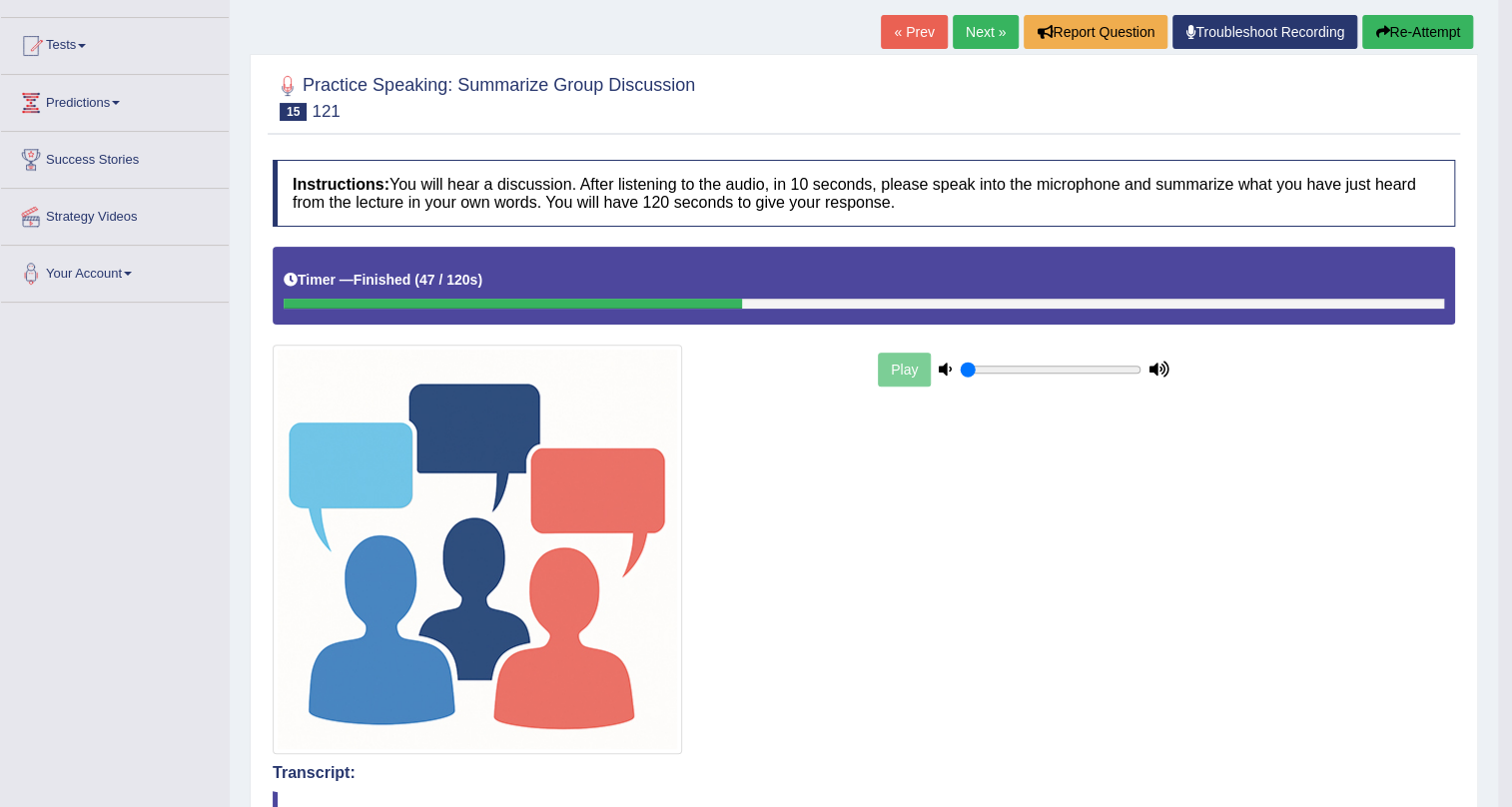 scroll, scrollTop: 22, scrollLeft: 0, axis: vertical 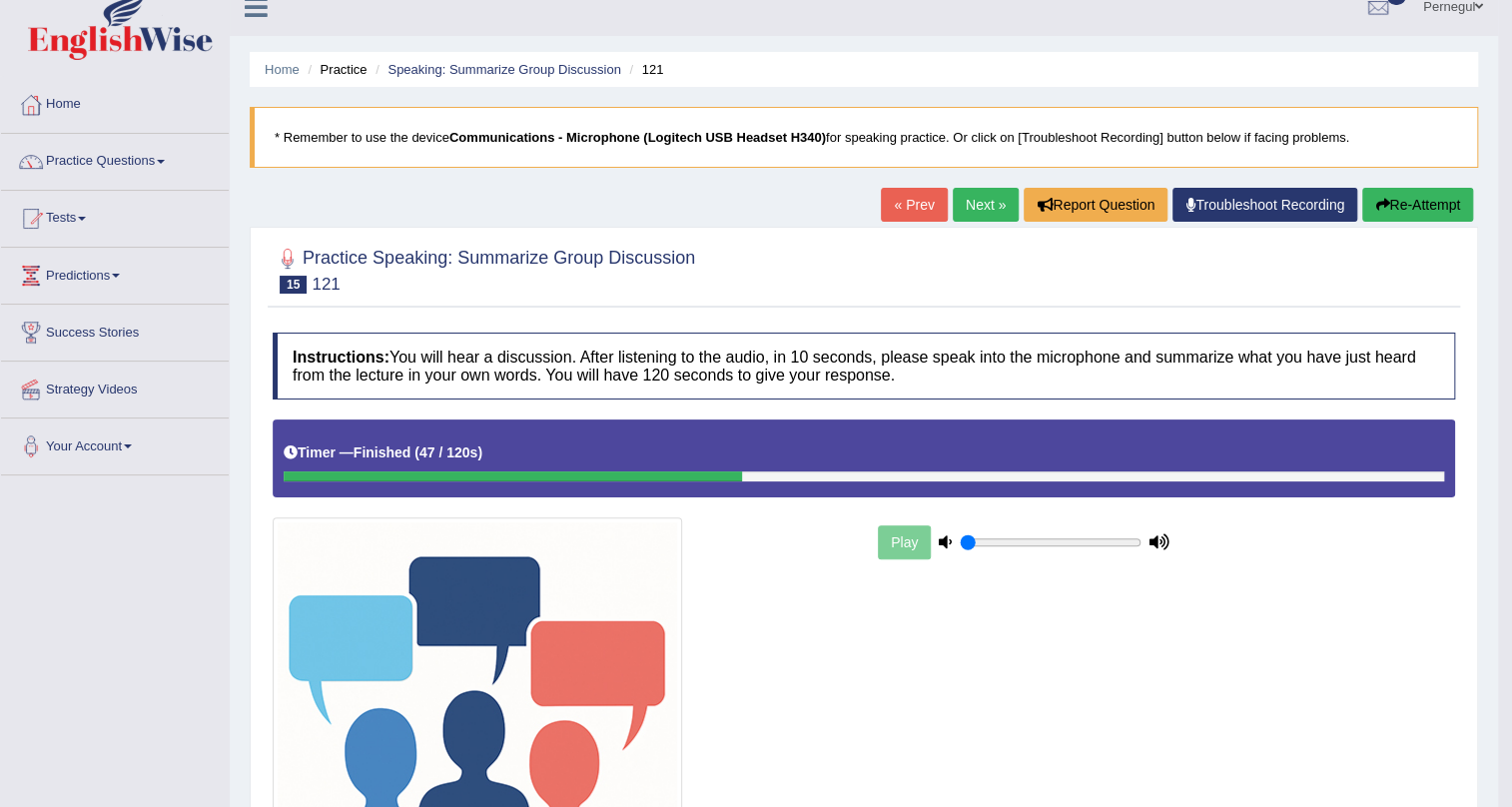 click on "Next »" at bounding box center (986, 205) 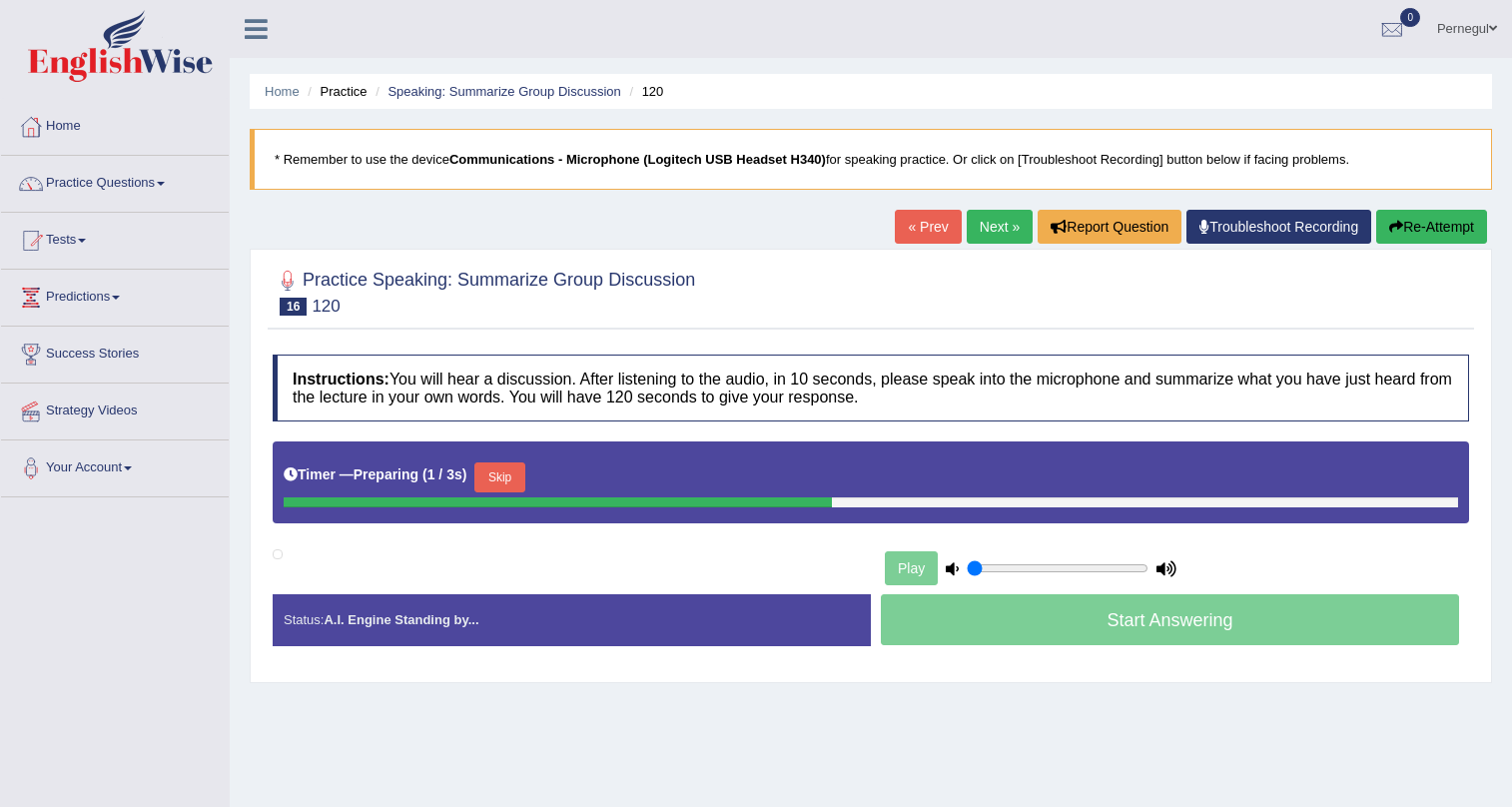 scroll, scrollTop: 0, scrollLeft: 0, axis: both 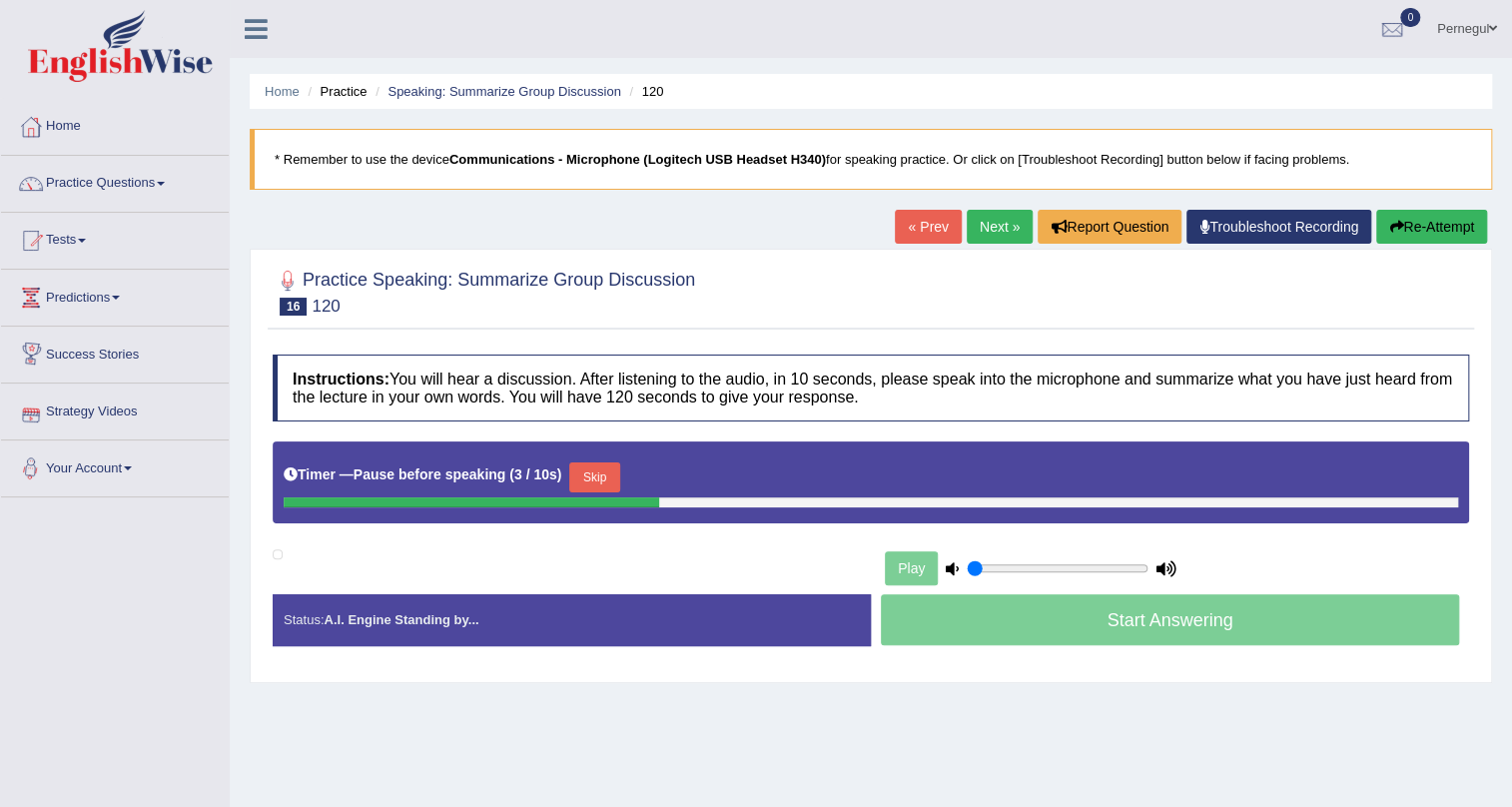click on "Skip" at bounding box center (594, 477) 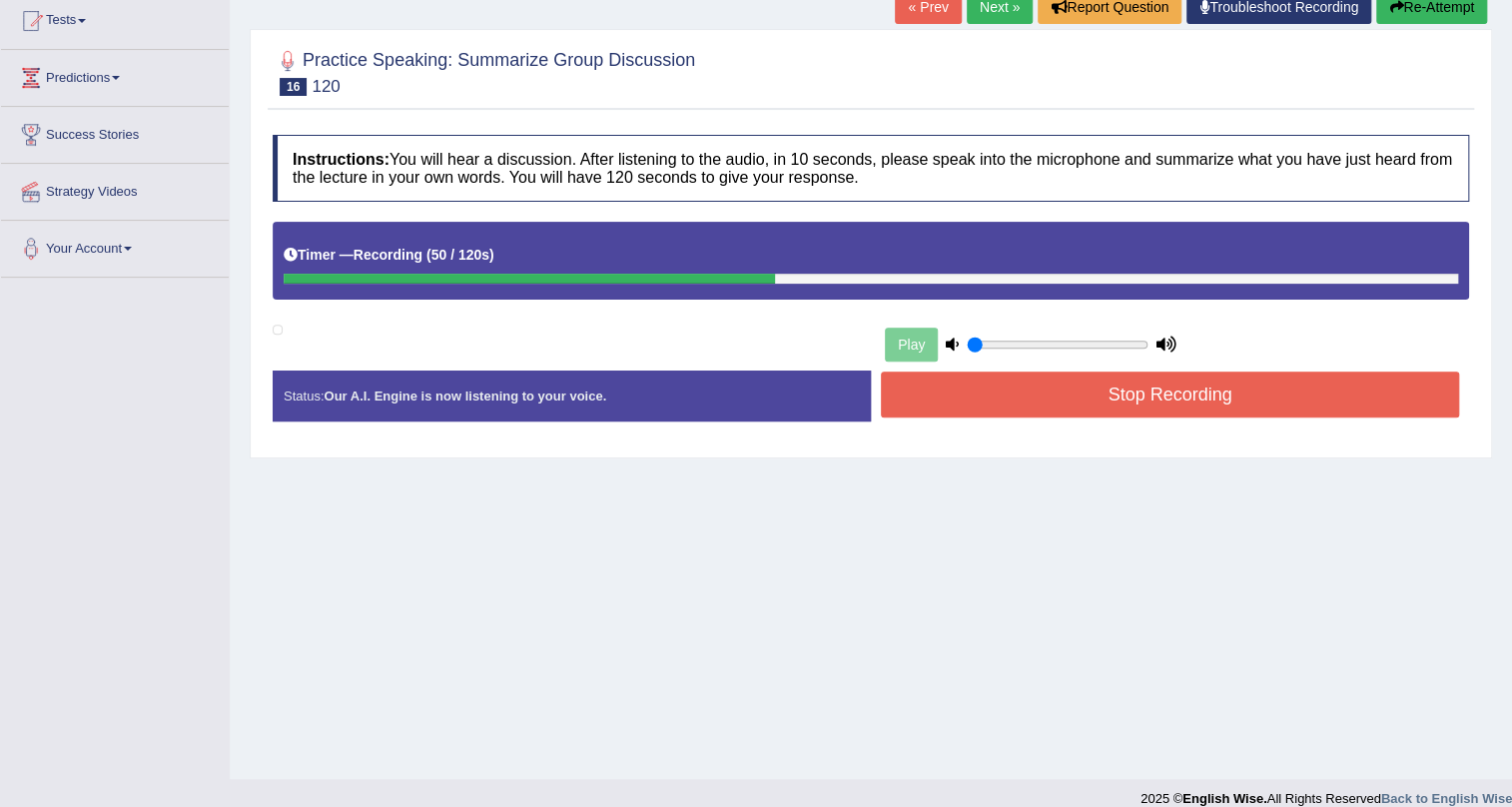 scroll, scrollTop: 241, scrollLeft: 0, axis: vertical 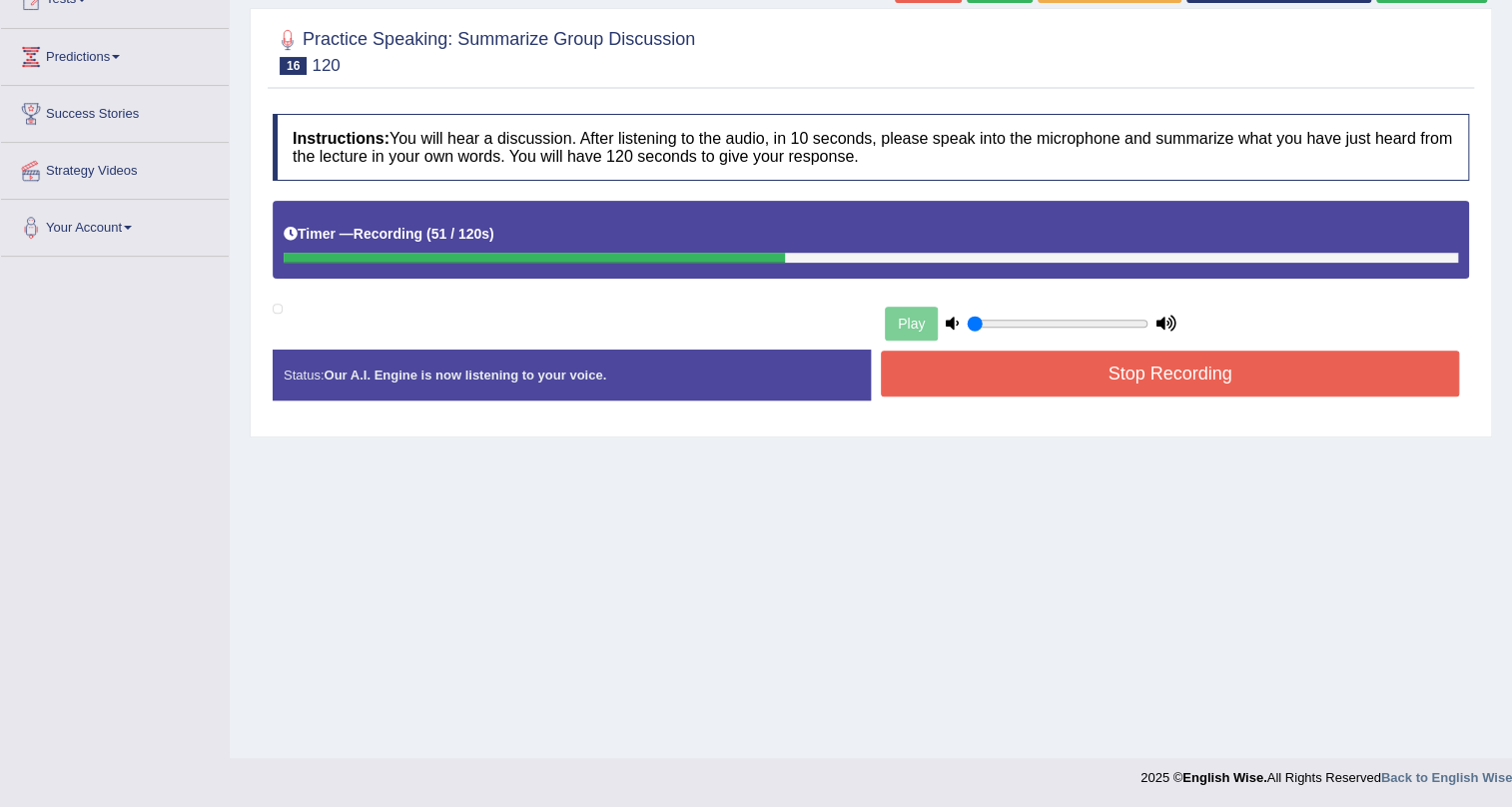 click on "Stop Recording" at bounding box center [1169, 374] 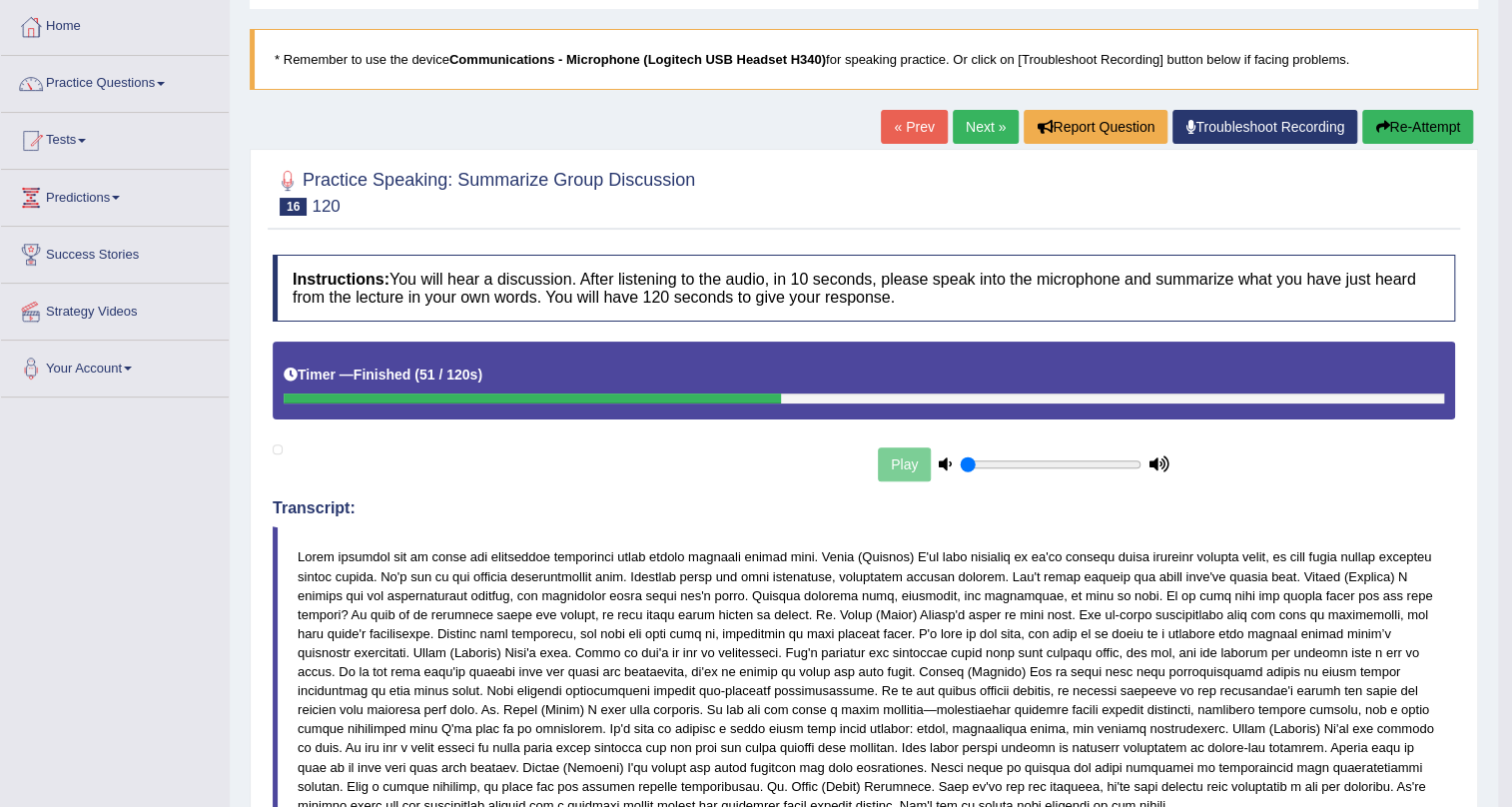 scroll, scrollTop: 0, scrollLeft: 0, axis: both 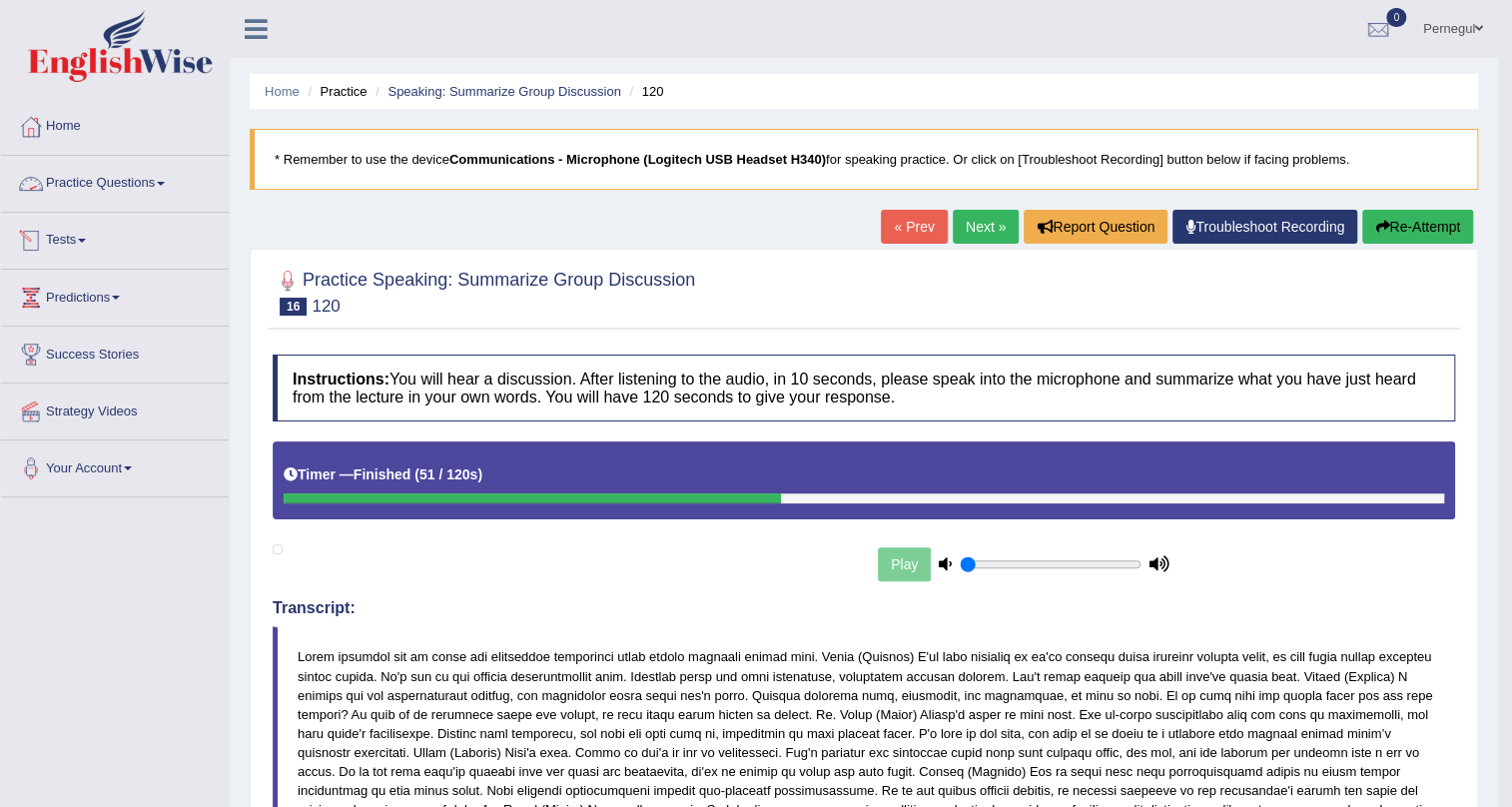 click on "Practice Questions" at bounding box center (115, 181) 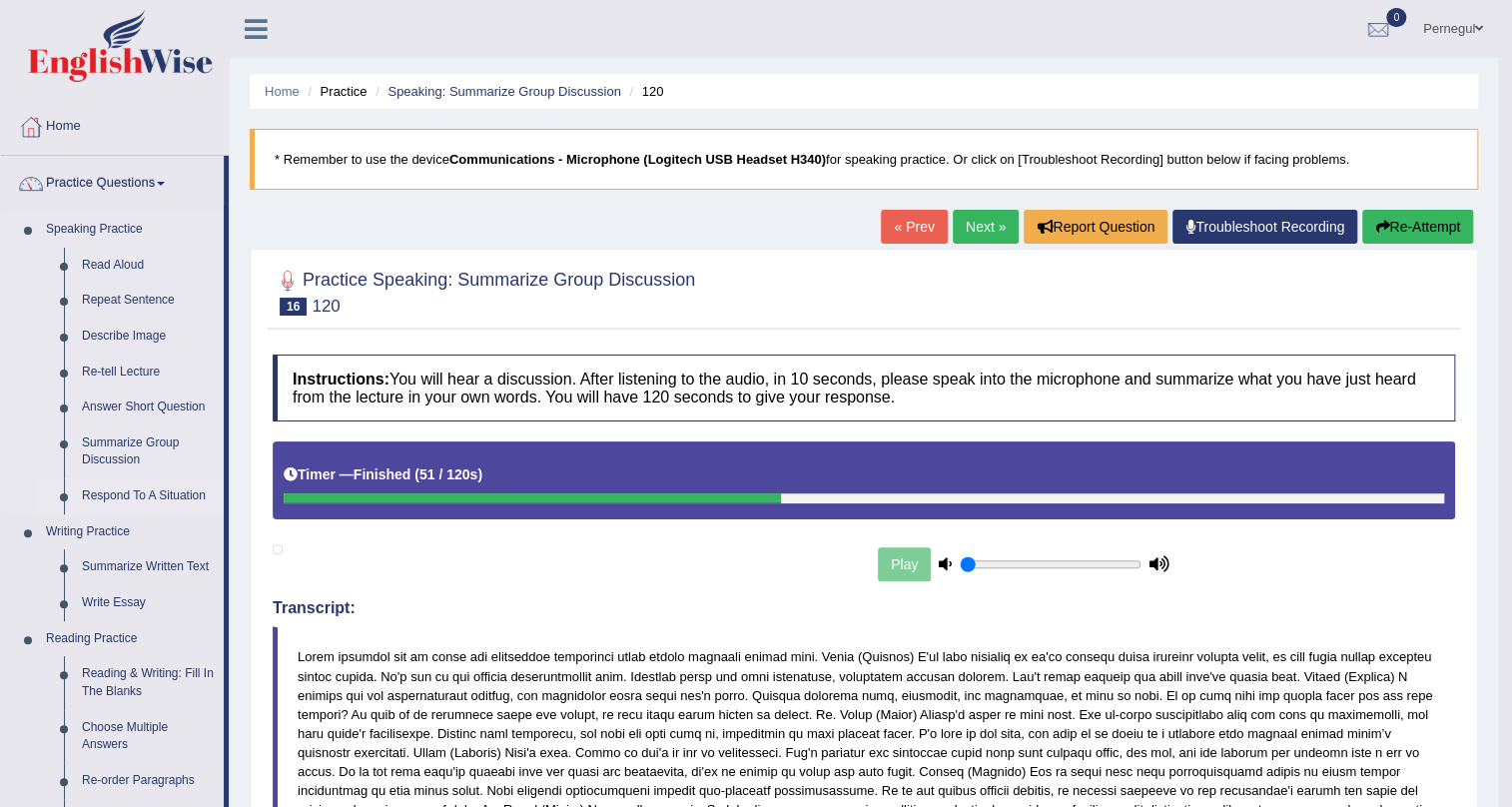 click on "Respond To A Situation" at bounding box center [148, 496] 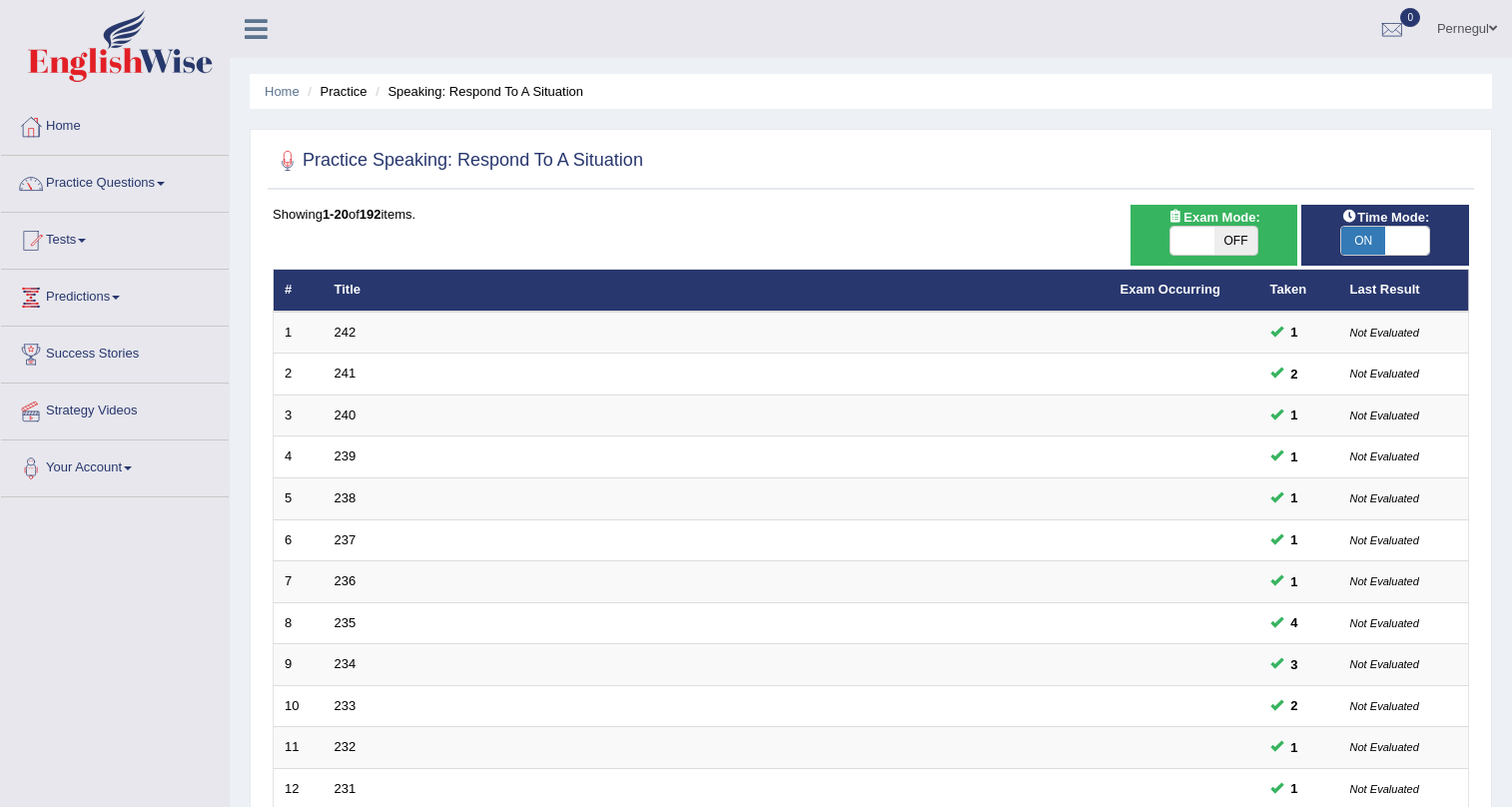 scroll, scrollTop: 0, scrollLeft: 0, axis: both 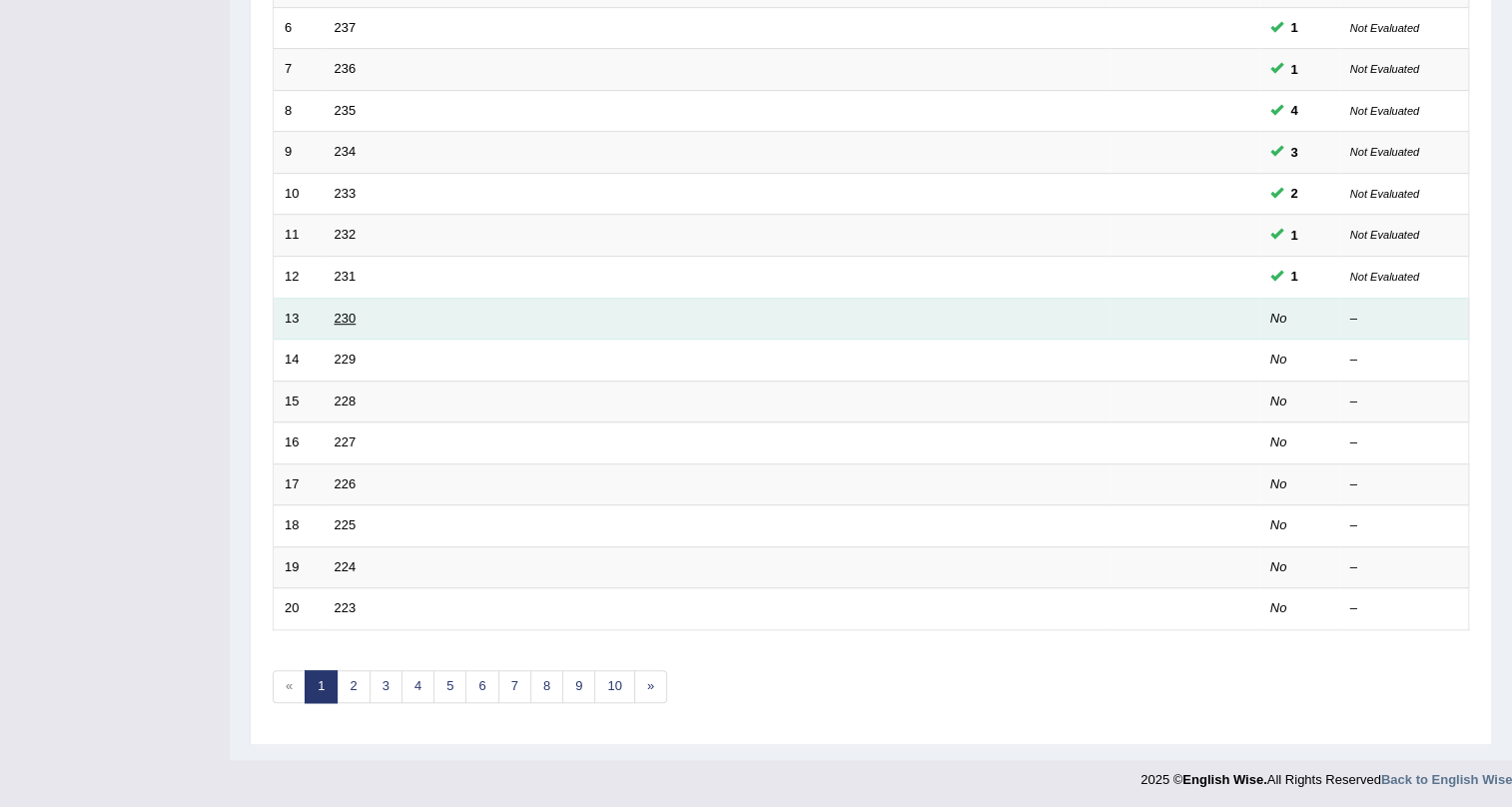 click on "230" at bounding box center [346, 318] 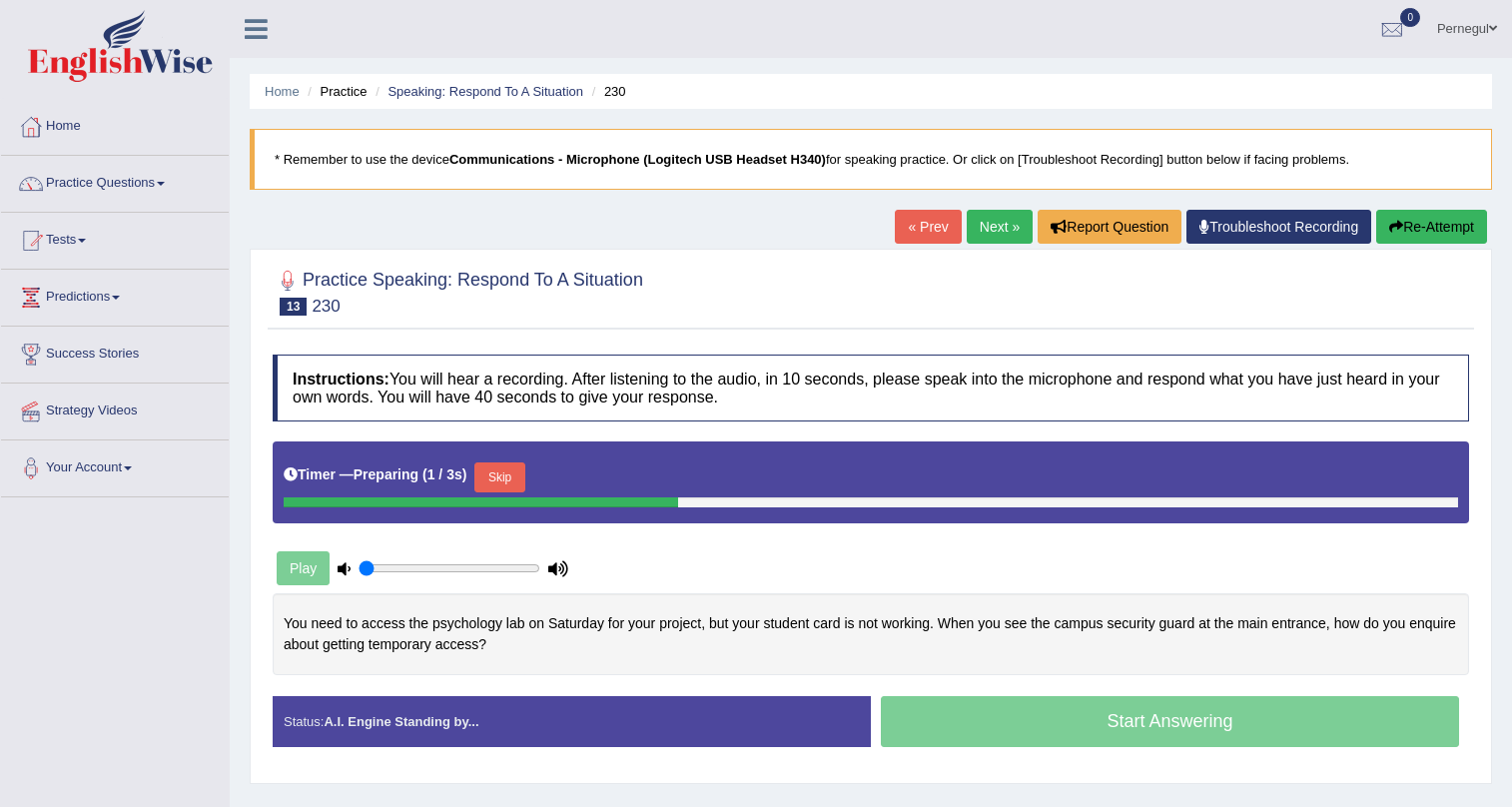 scroll, scrollTop: 0, scrollLeft: 0, axis: both 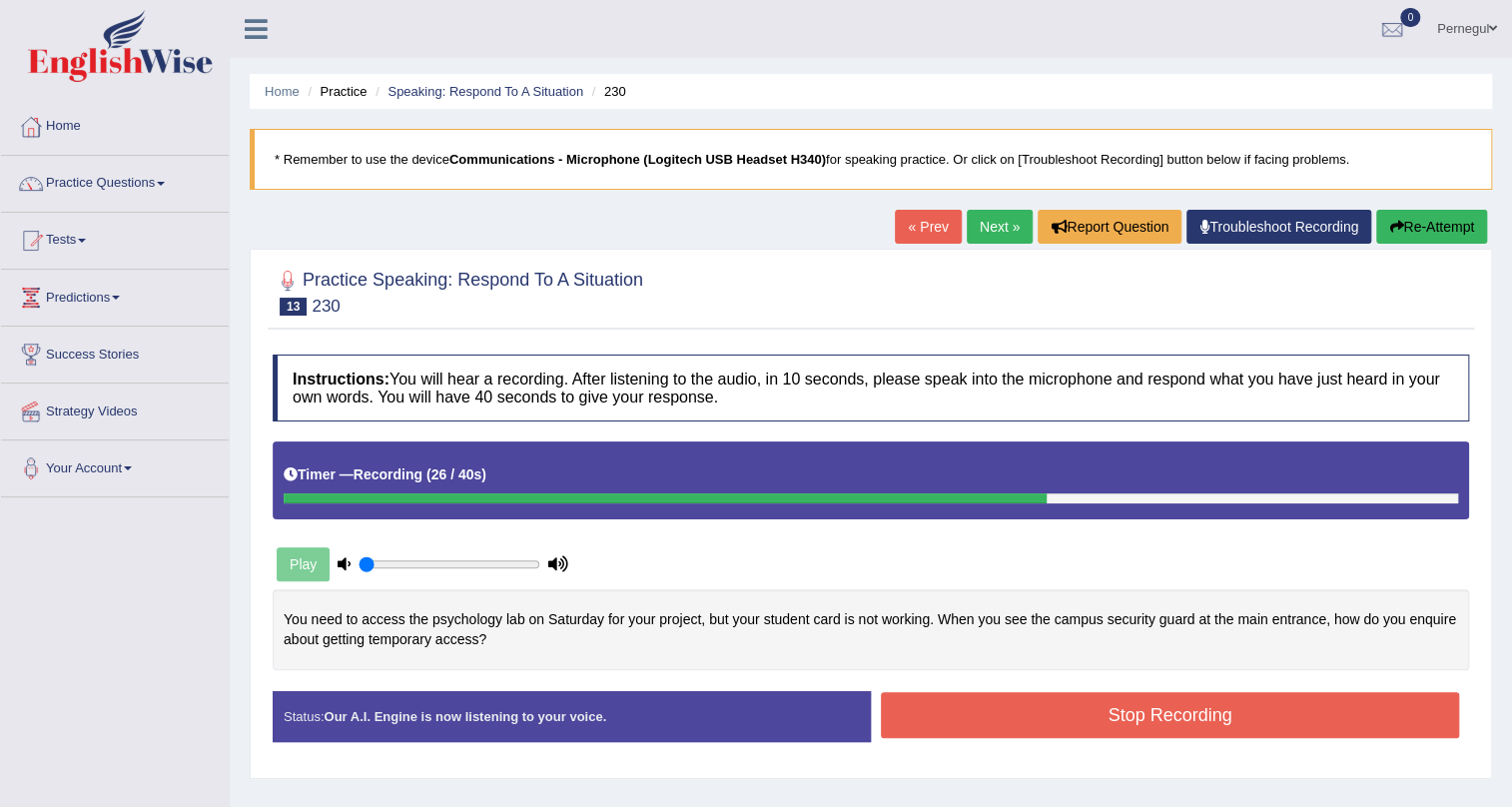 click on "Stop Recording" at bounding box center (1169, 715) 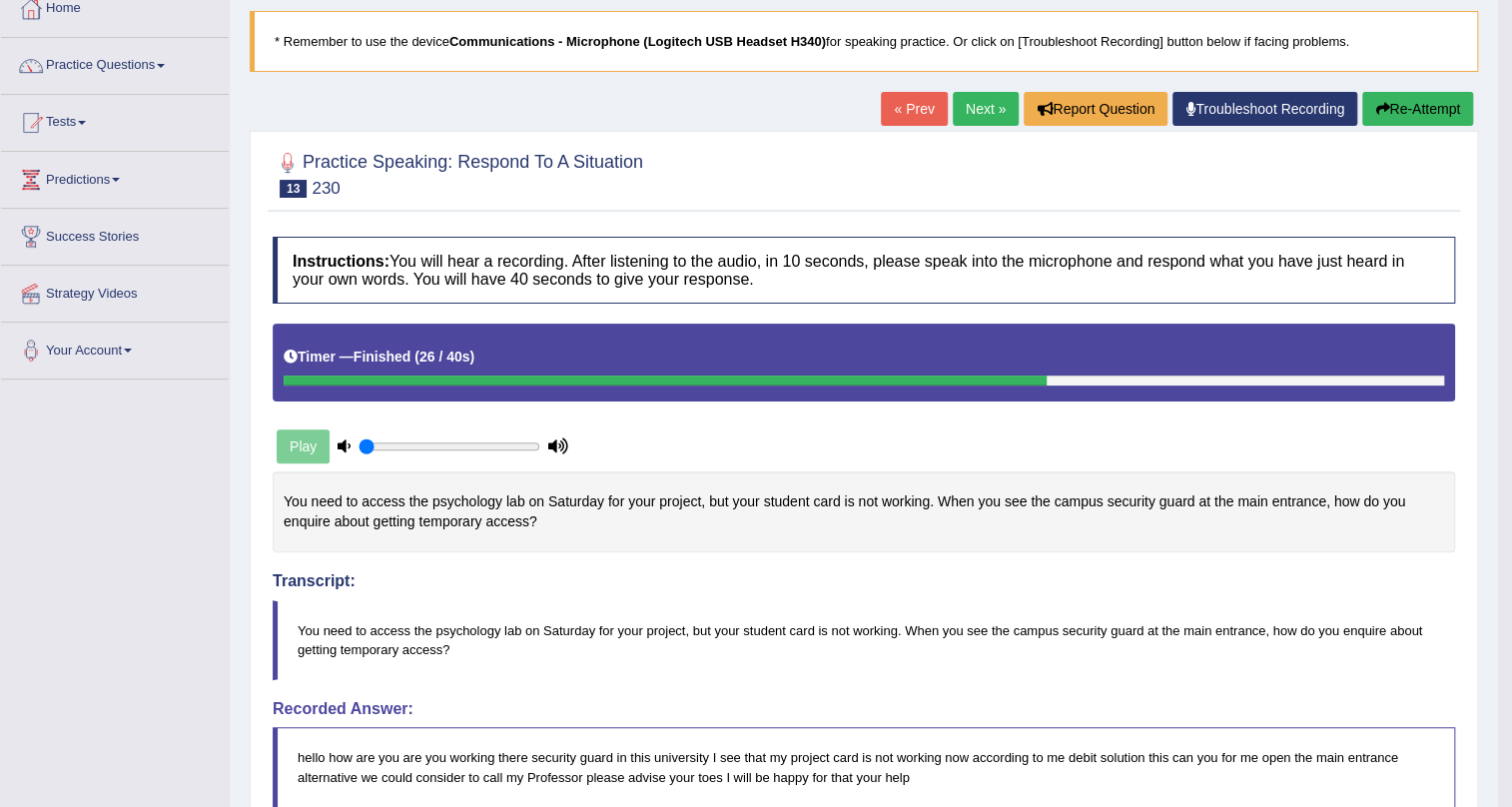 scroll, scrollTop: 90, scrollLeft: 0, axis: vertical 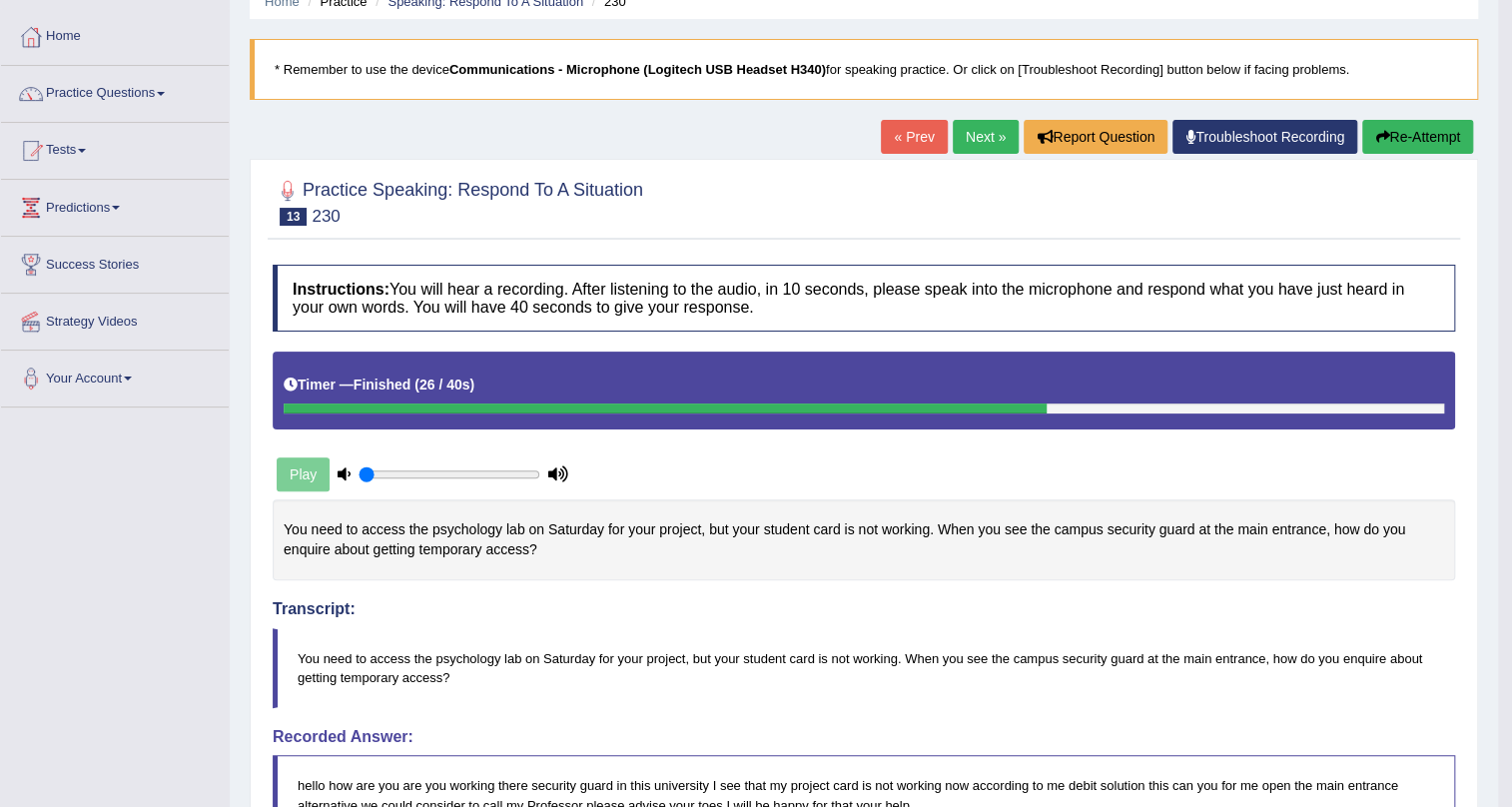 click on "Next »" at bounding box center [986, 137] 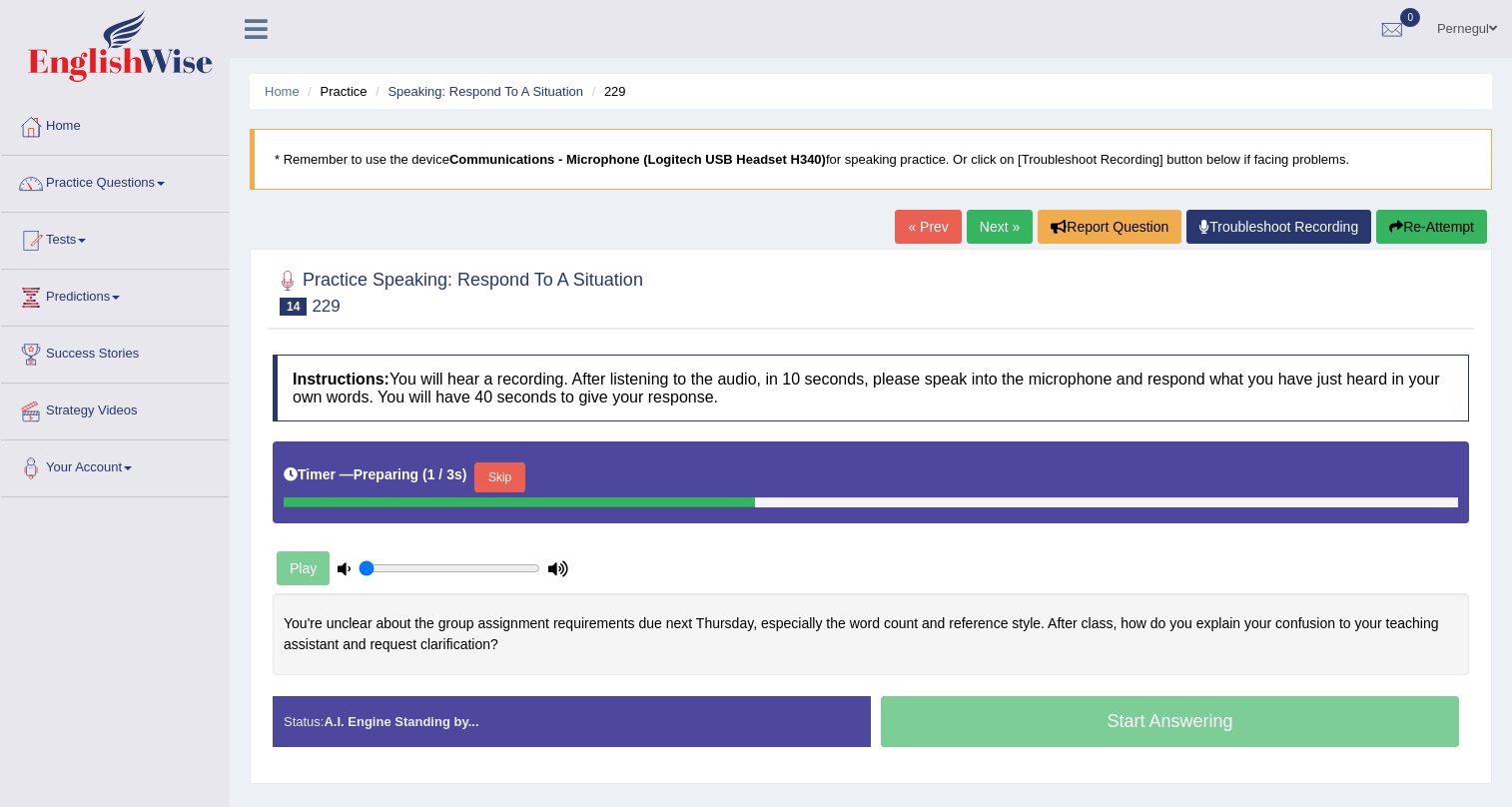 scroll, scrollTop: 0, scrollLeft: 0, axis: both 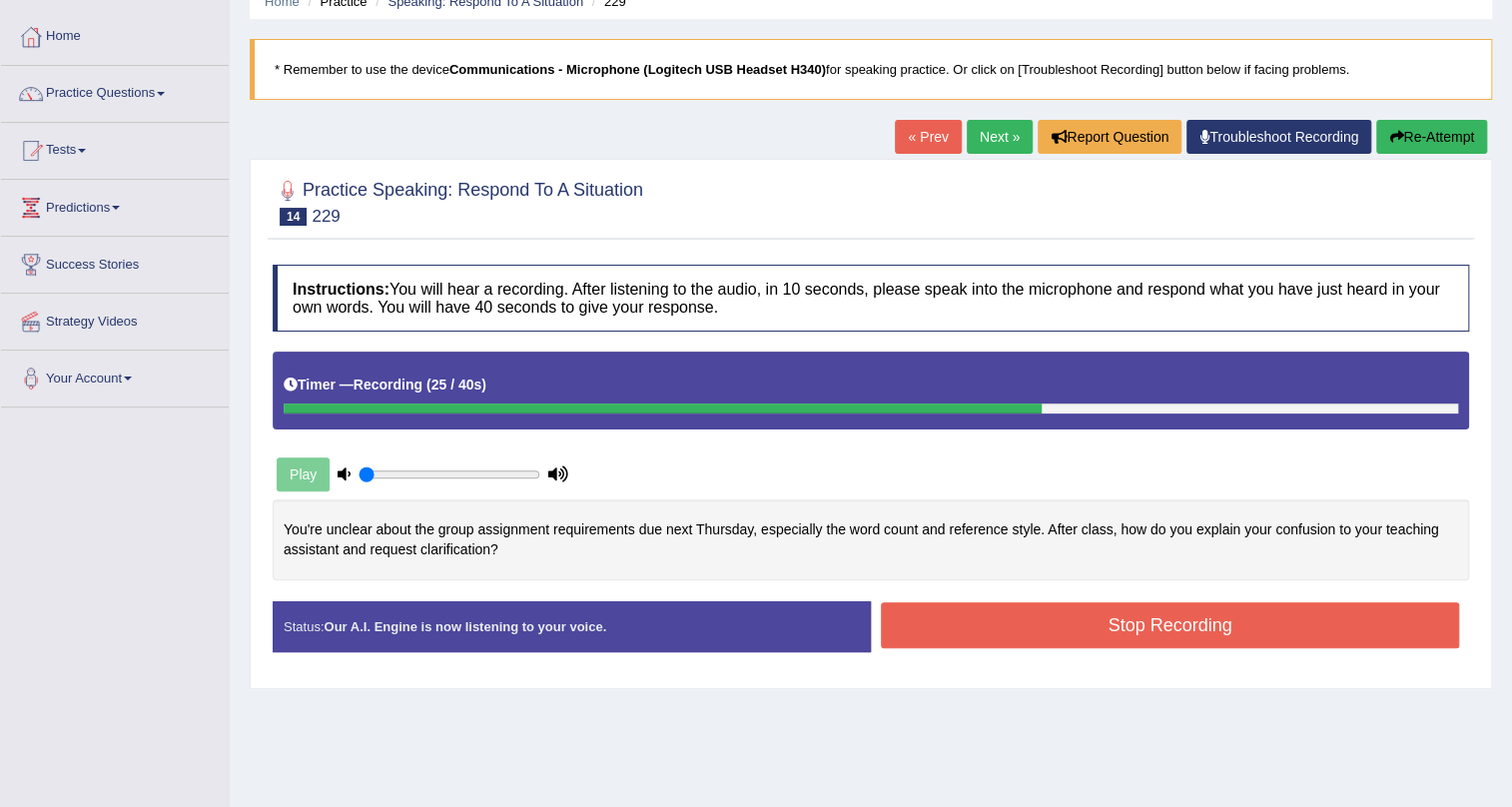 click on "Stop Recording" at bounding box center (1169, 625) 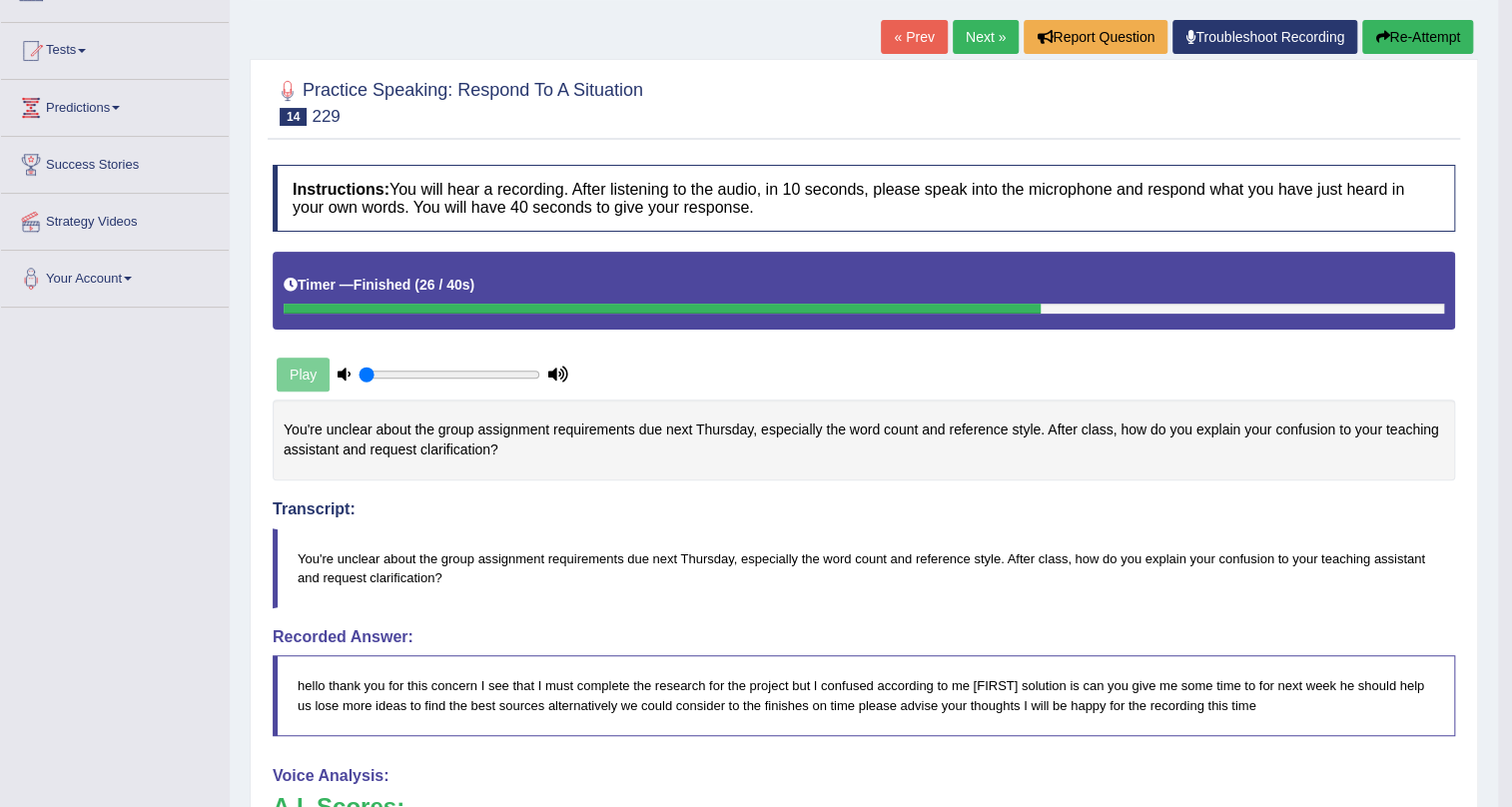 scroll, scrollTop: 150, scrollLeft: 0, axis: vertical 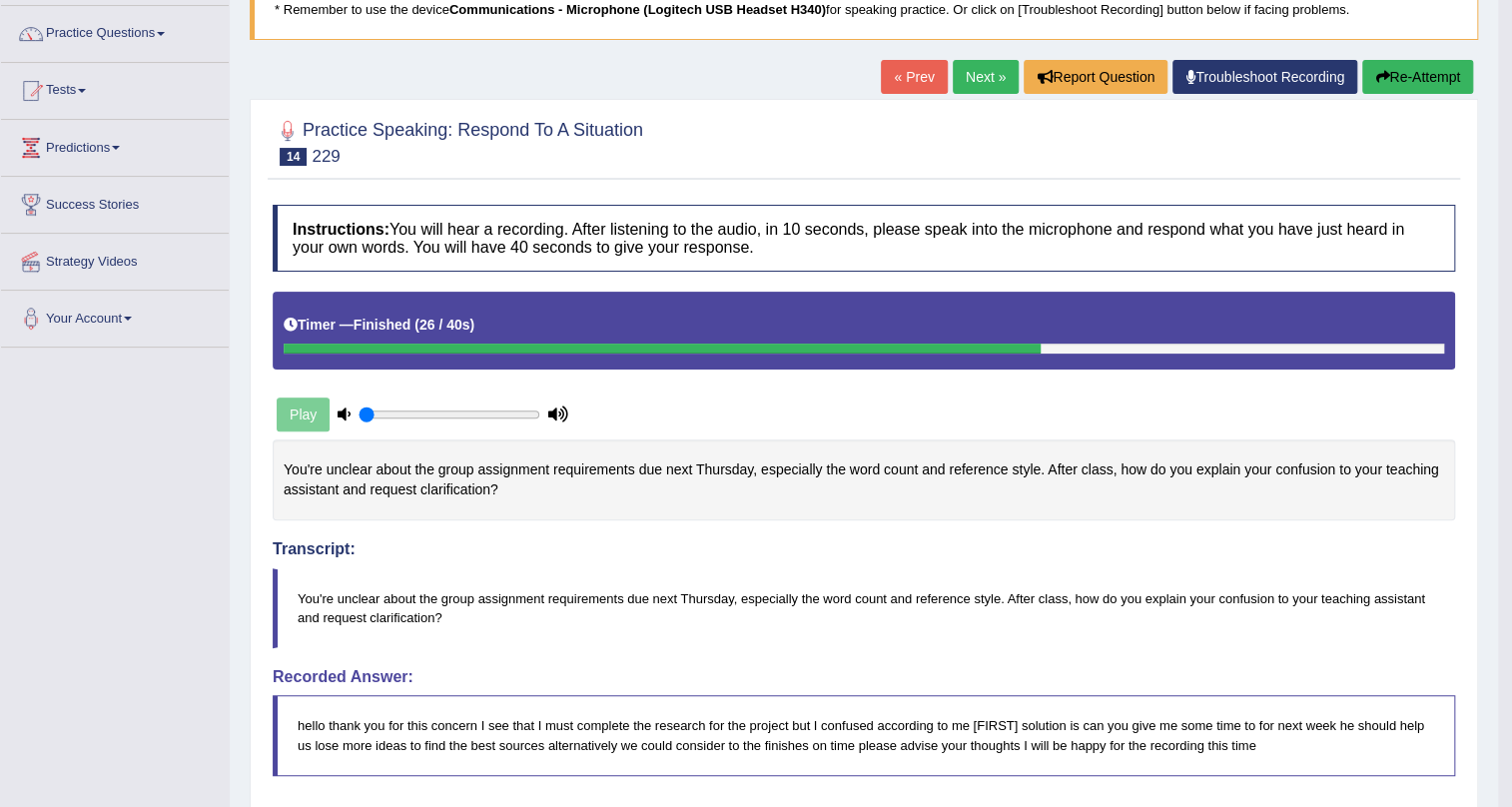 click on "Next »" at bounding box center (986, 77) 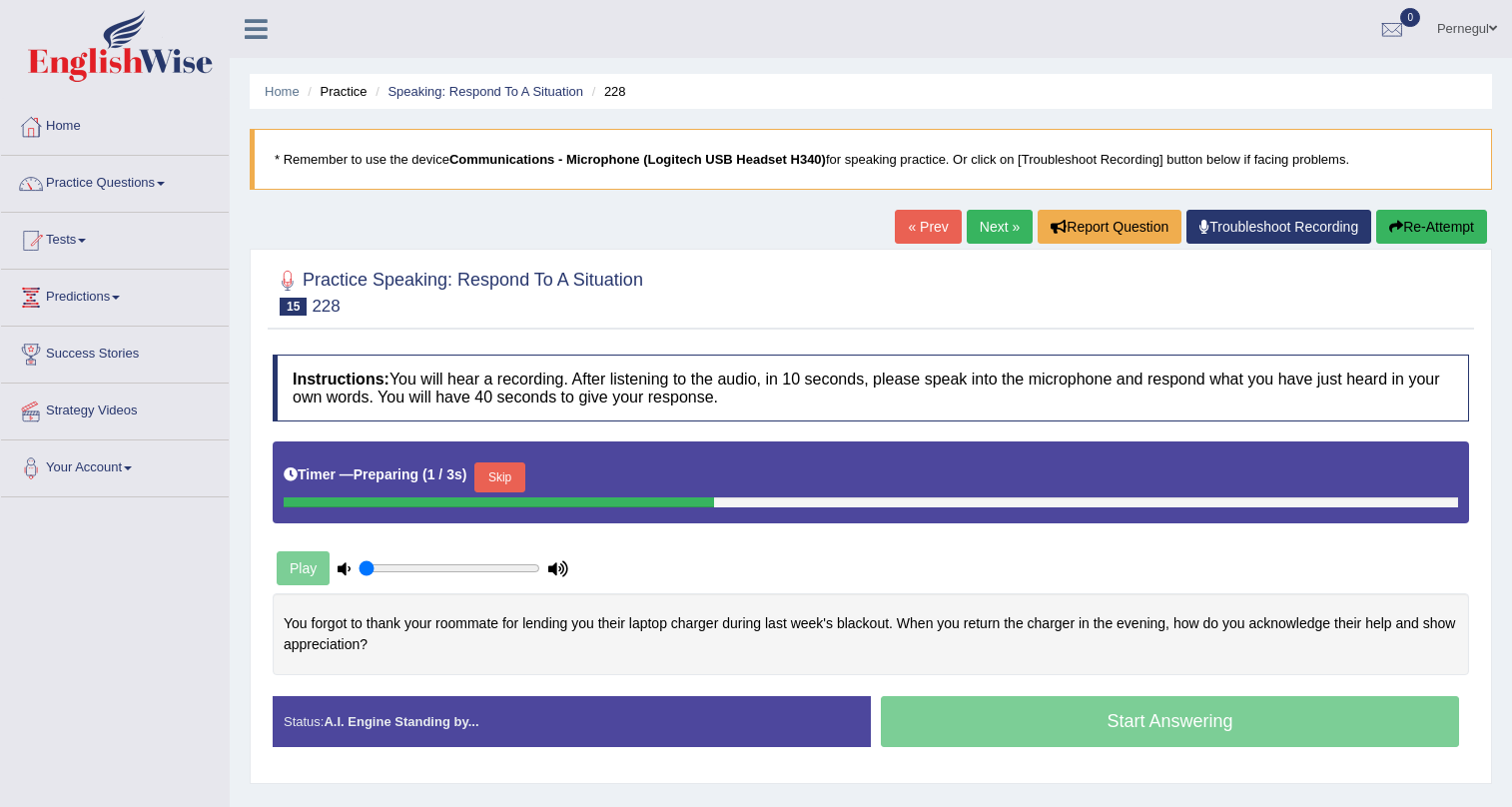 scroll, scrollTop: 0, scrollLeft: 0, axis: both 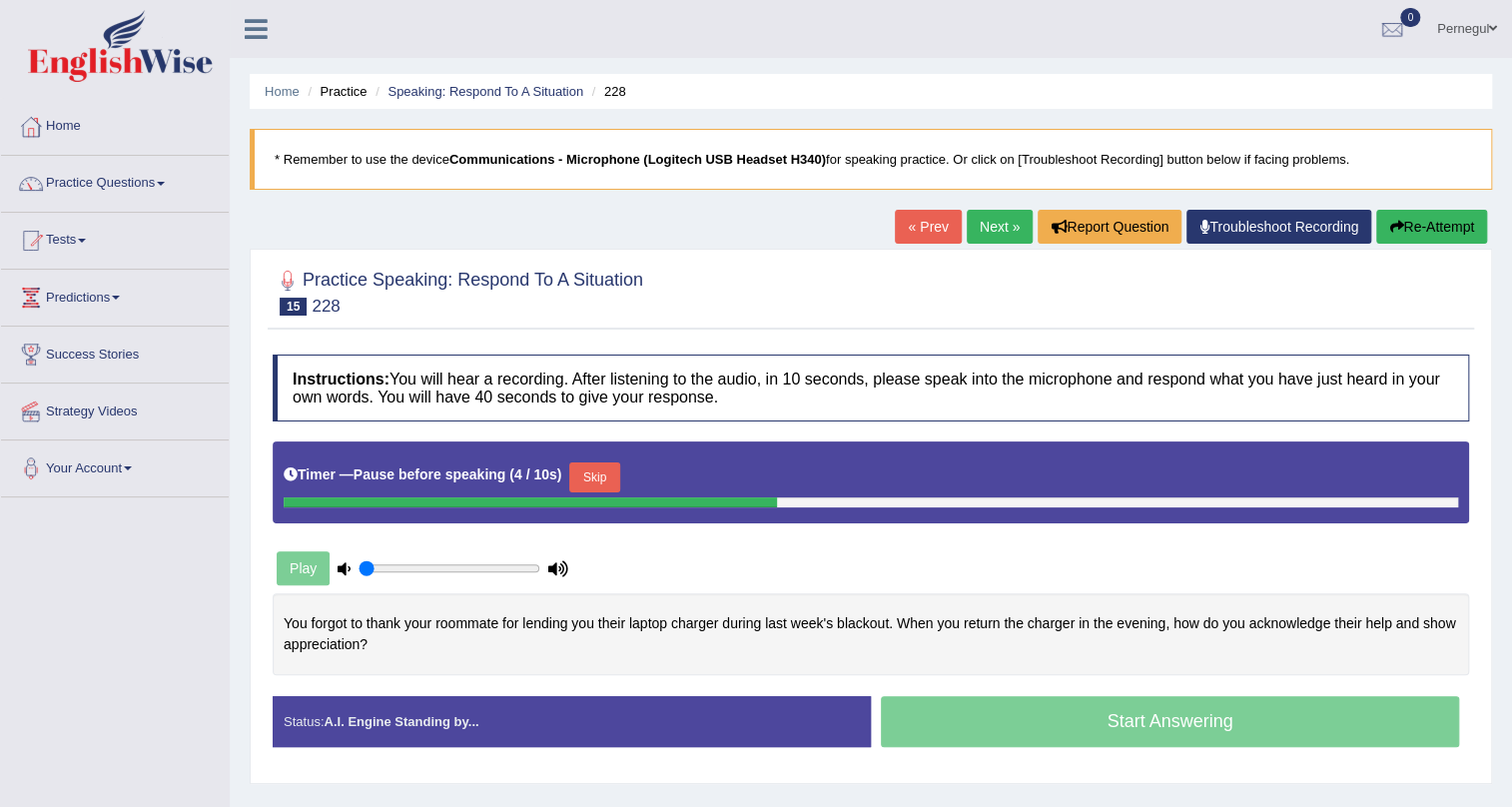 click on "Skip" at bounding box center (594, 477) 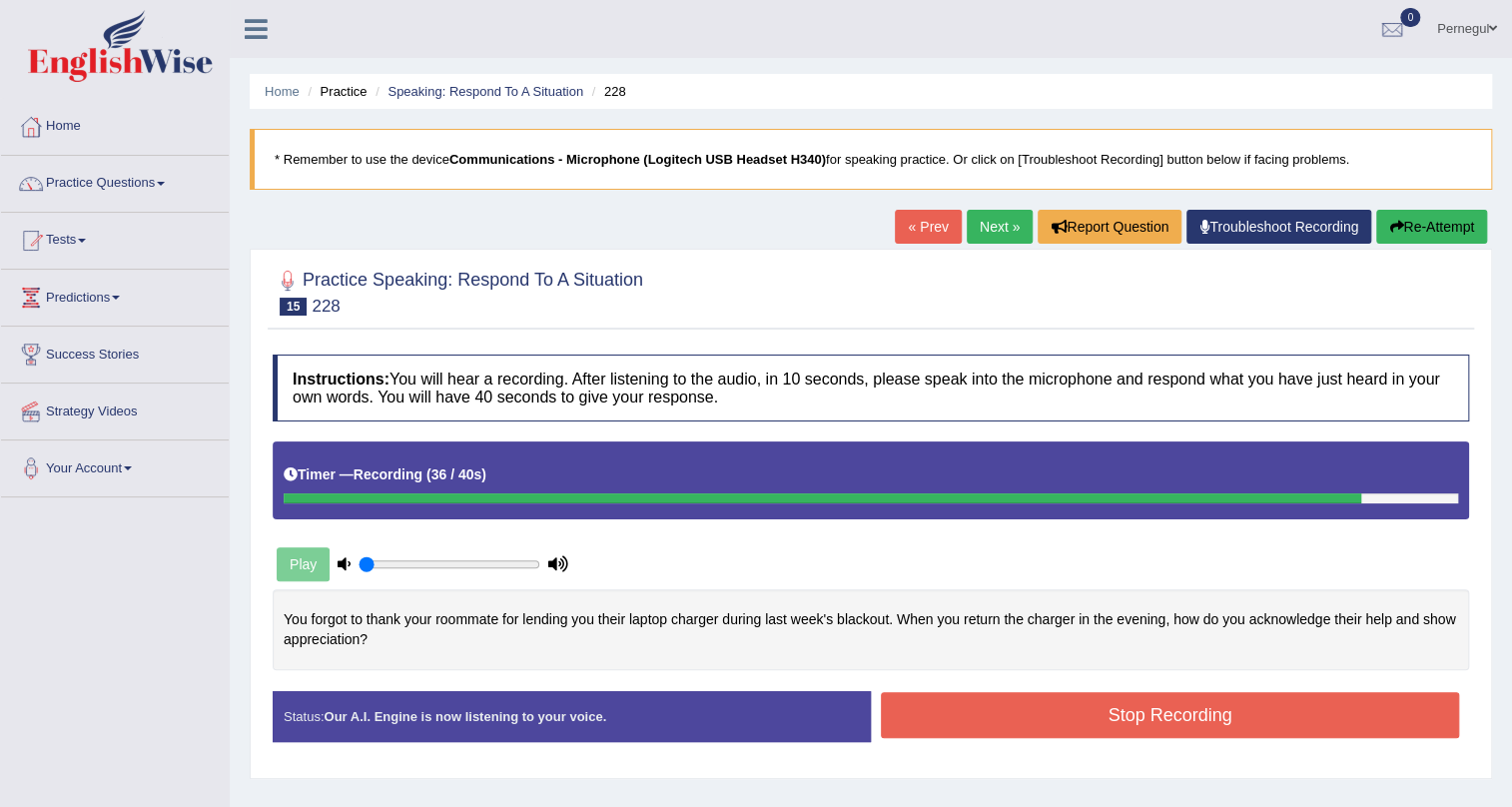 click on "Stop Recording" at bounding box center (1169, 715) 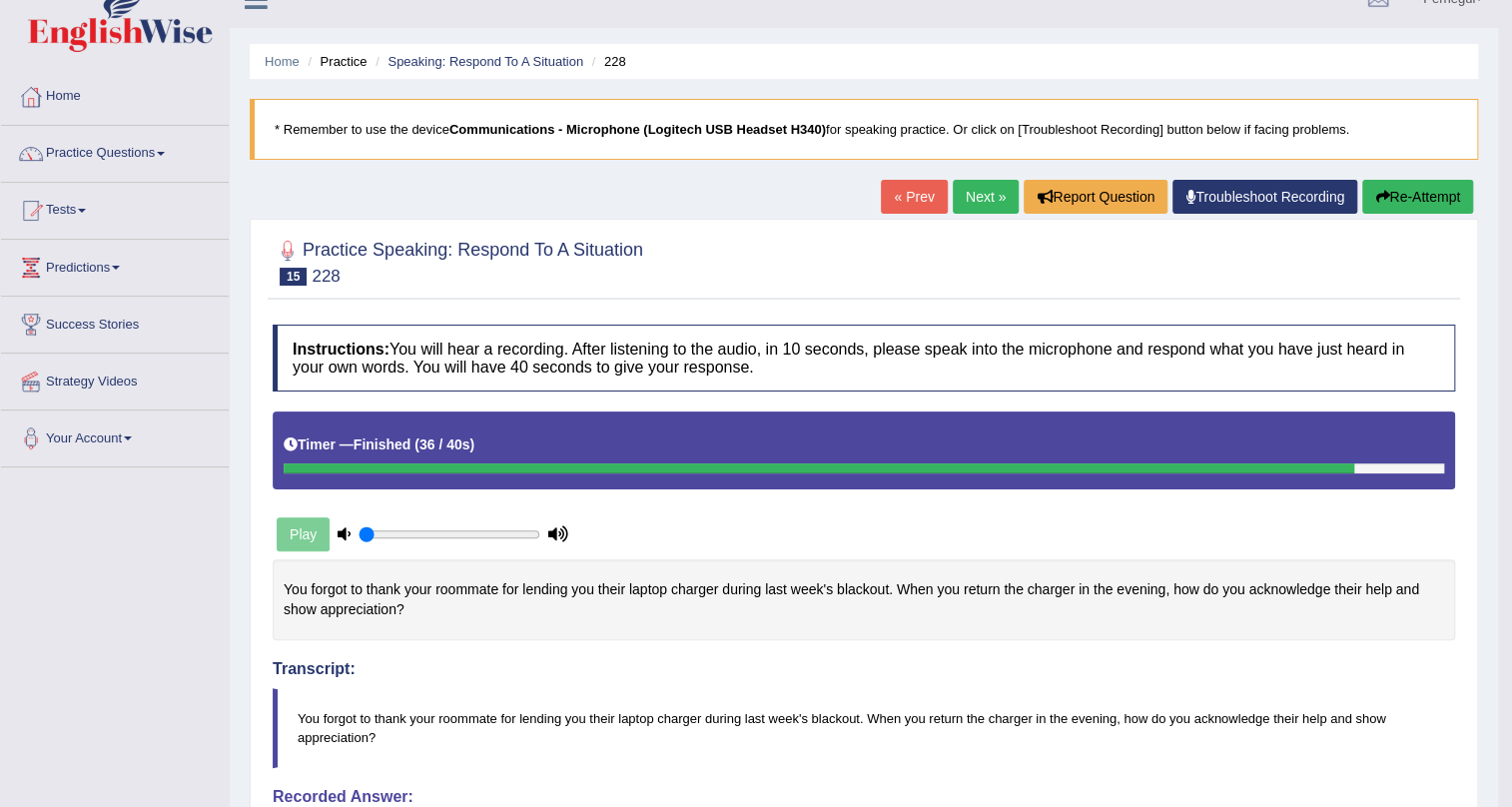 scroll, scrollTop: 0, scrollLeft: 0, axis: both 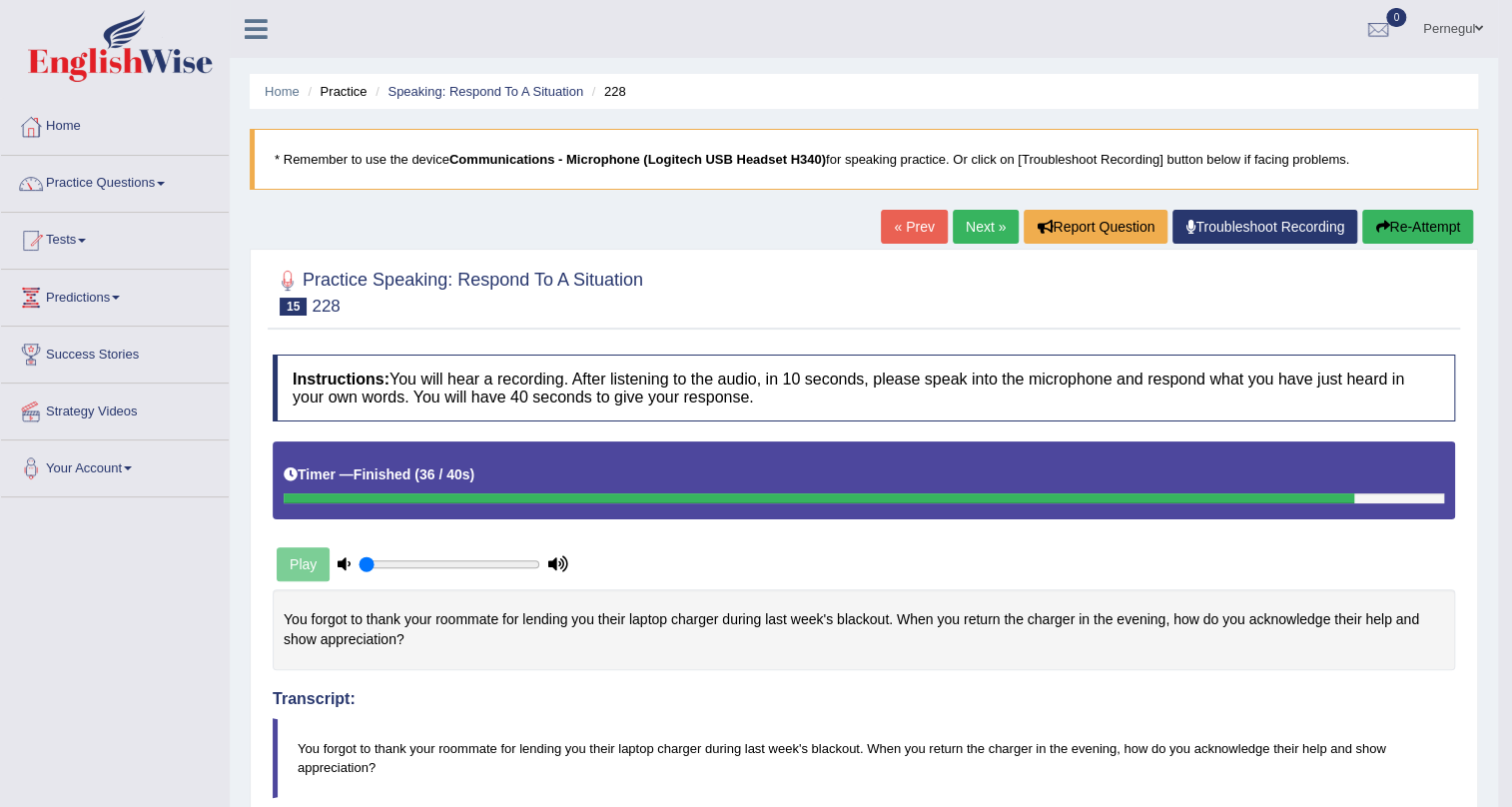click on "Next »" at bounding box center (986, 227) 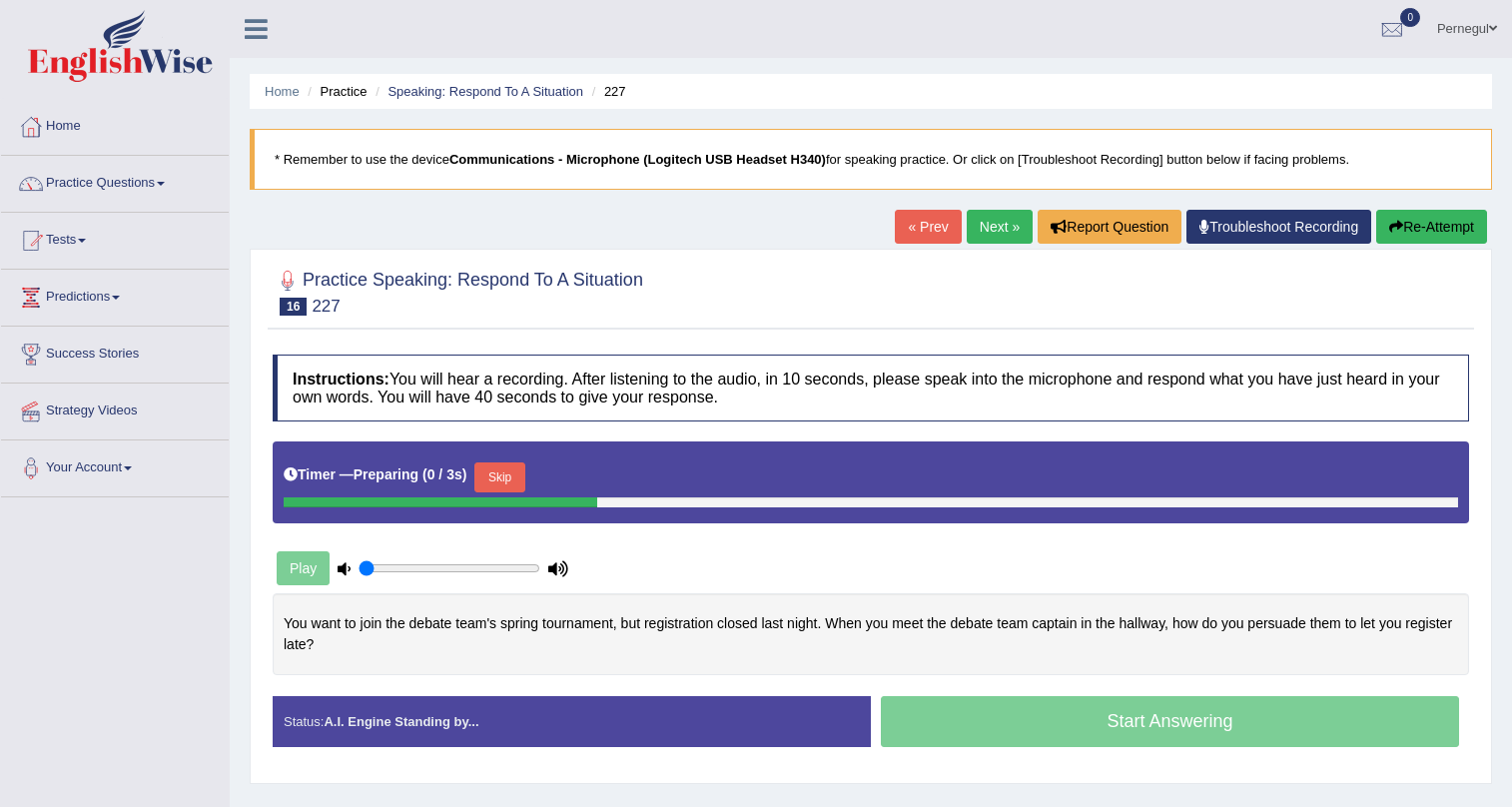 scroll, scrollTop: 0, scrollLeft: 0, axis: both 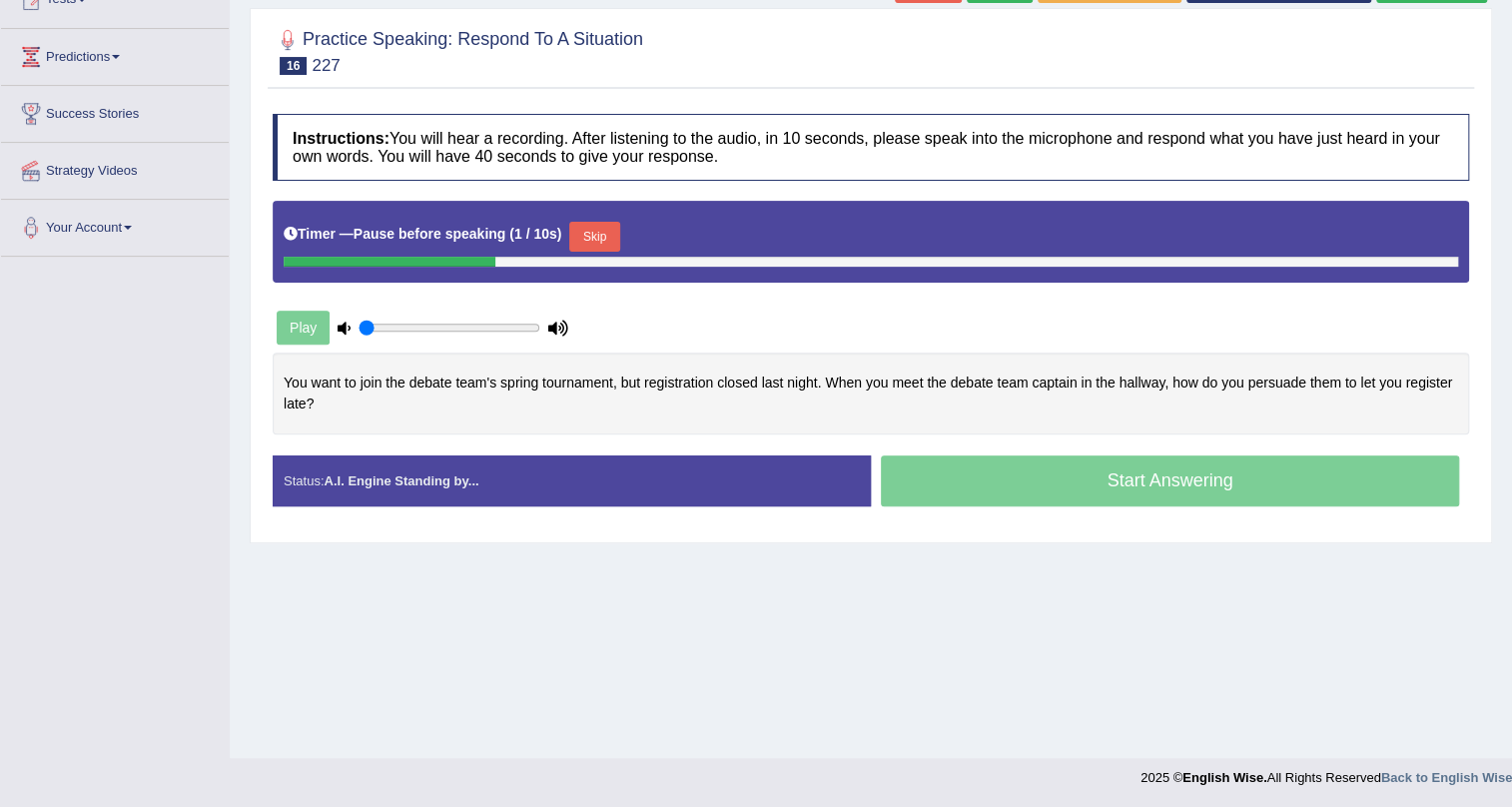 click on "Skip" at bounding box center [594, 237] 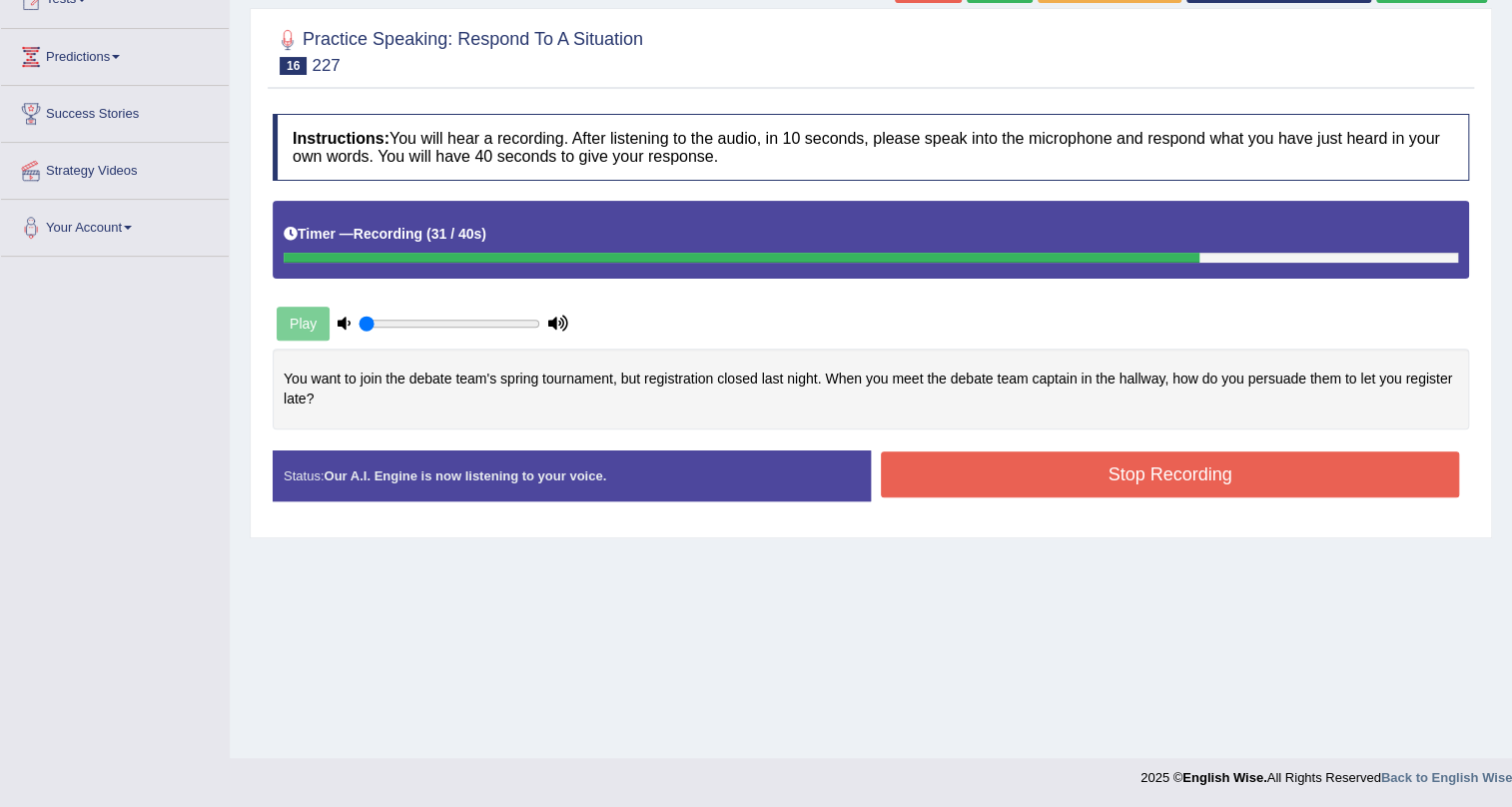 click on "Stop Recording" at bounding box center [1169, 474] 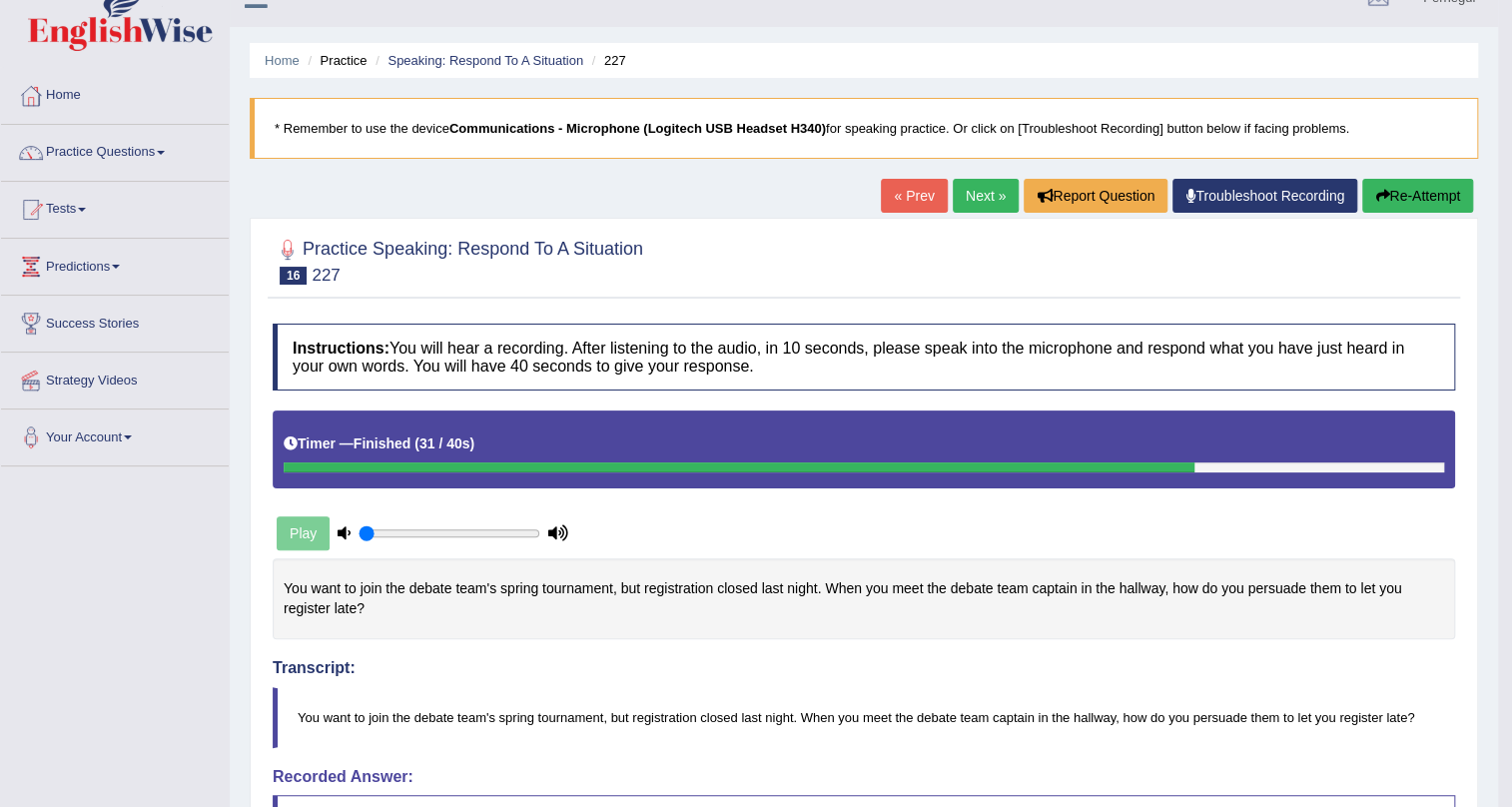 scroll, scrollTop: 0, scrollLeft: 0, axis: both 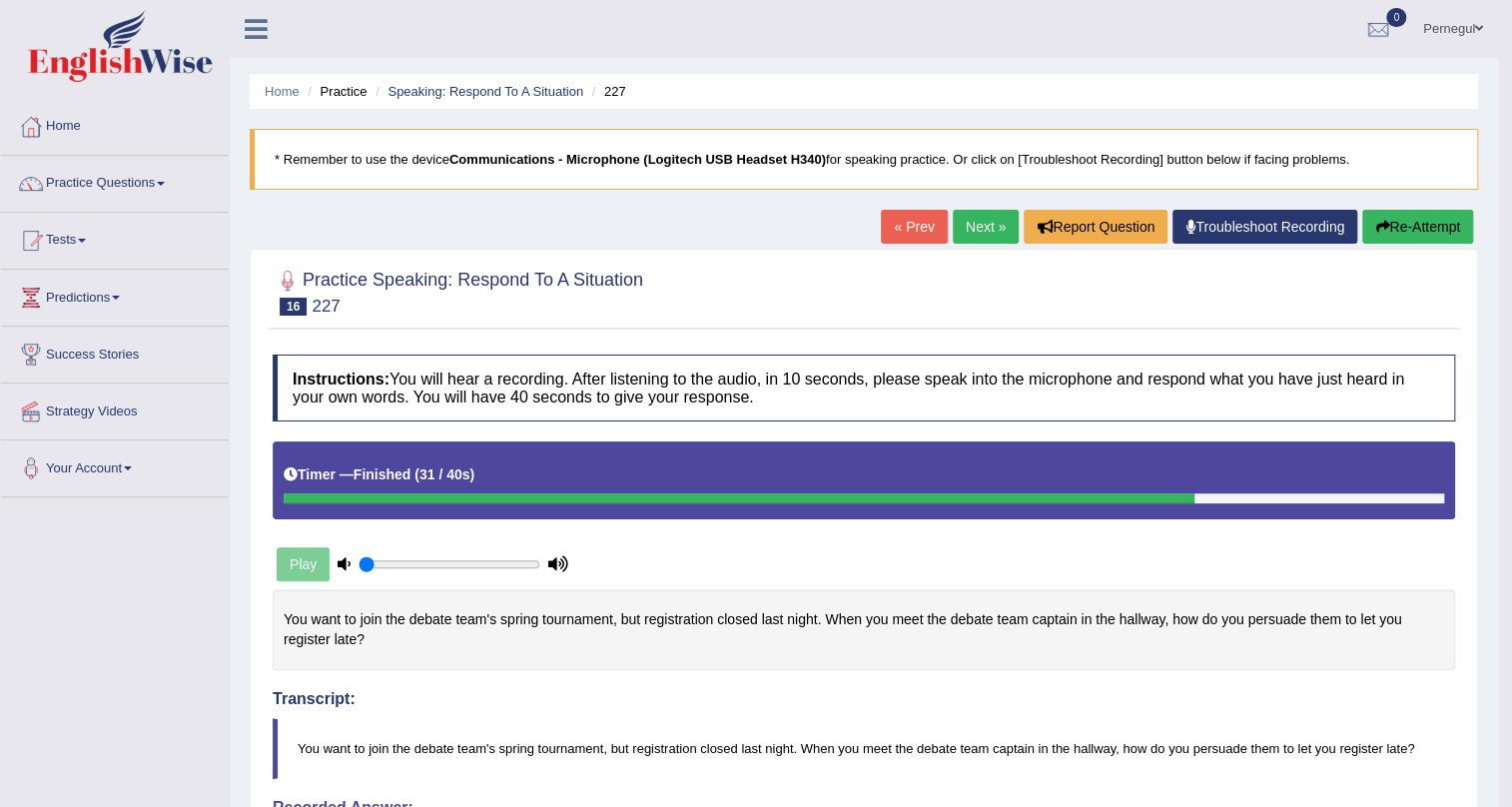 click on "Next »" at bounding box center (986, 227) 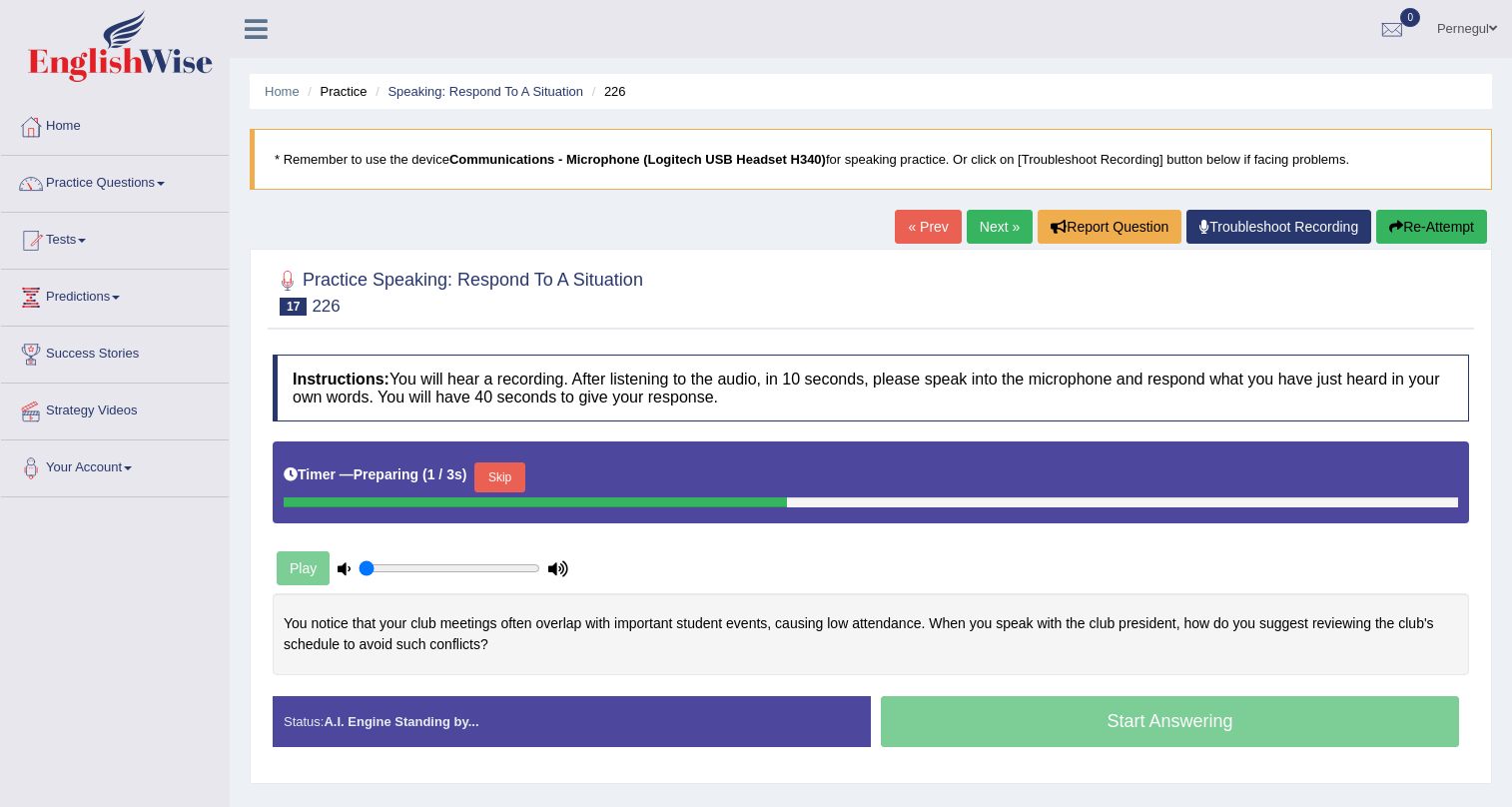 scroll, scrollTop: 241, scrollLeft: 0, axis: vertical 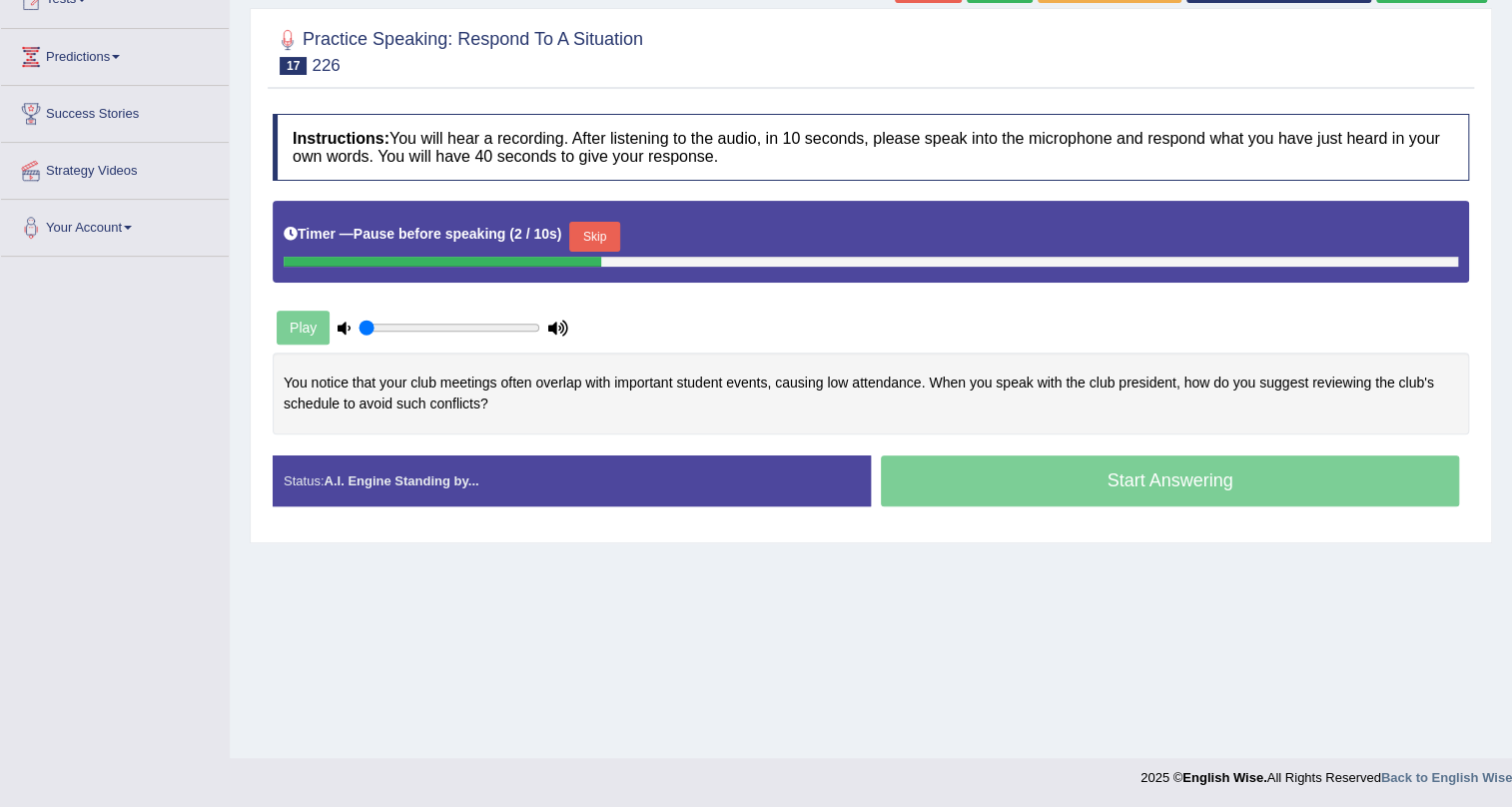 click on "Skip" at bounding box center [594, 237] 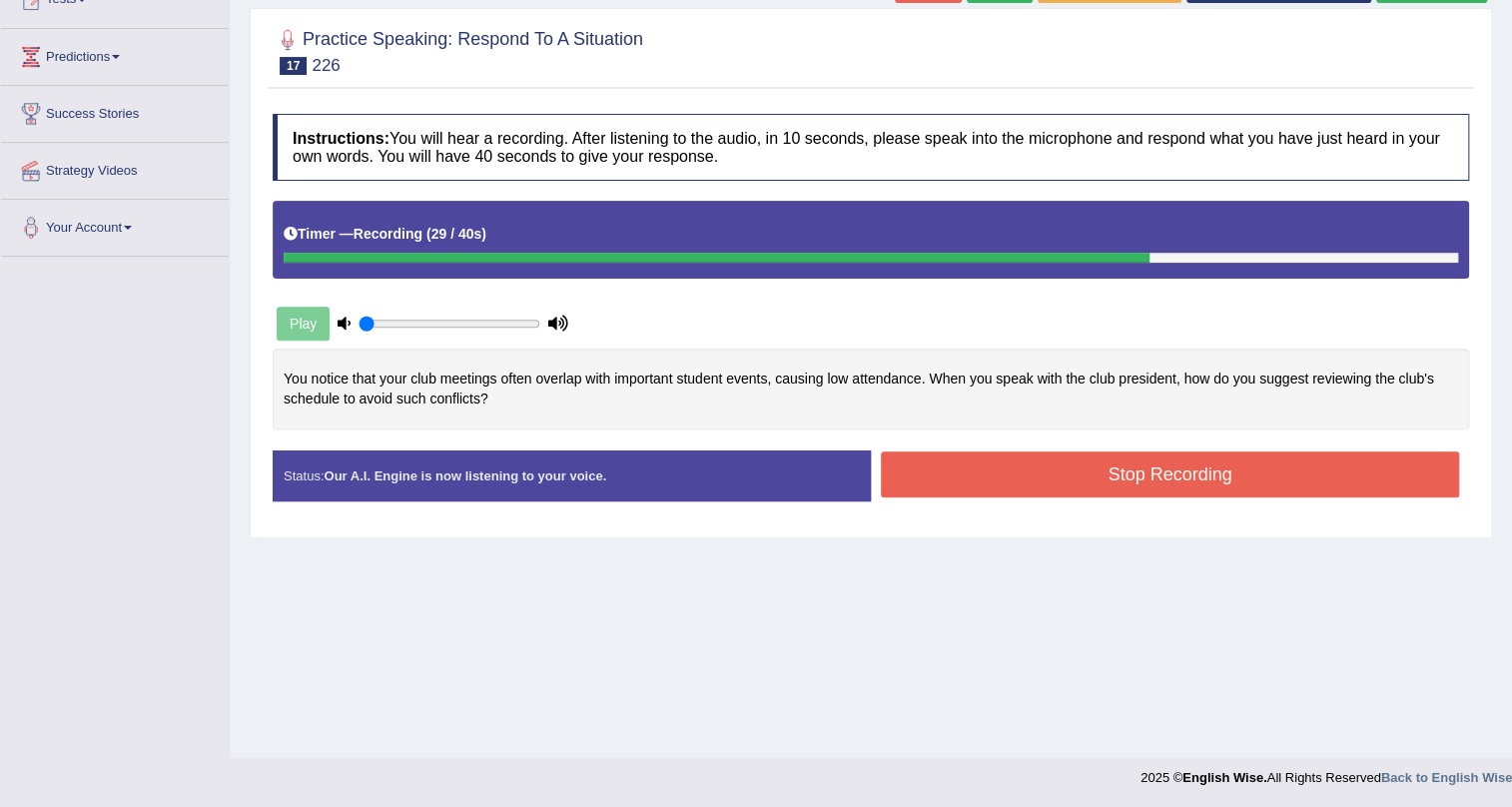 click on "Stop Recording" at bounding box center (1169, 474) 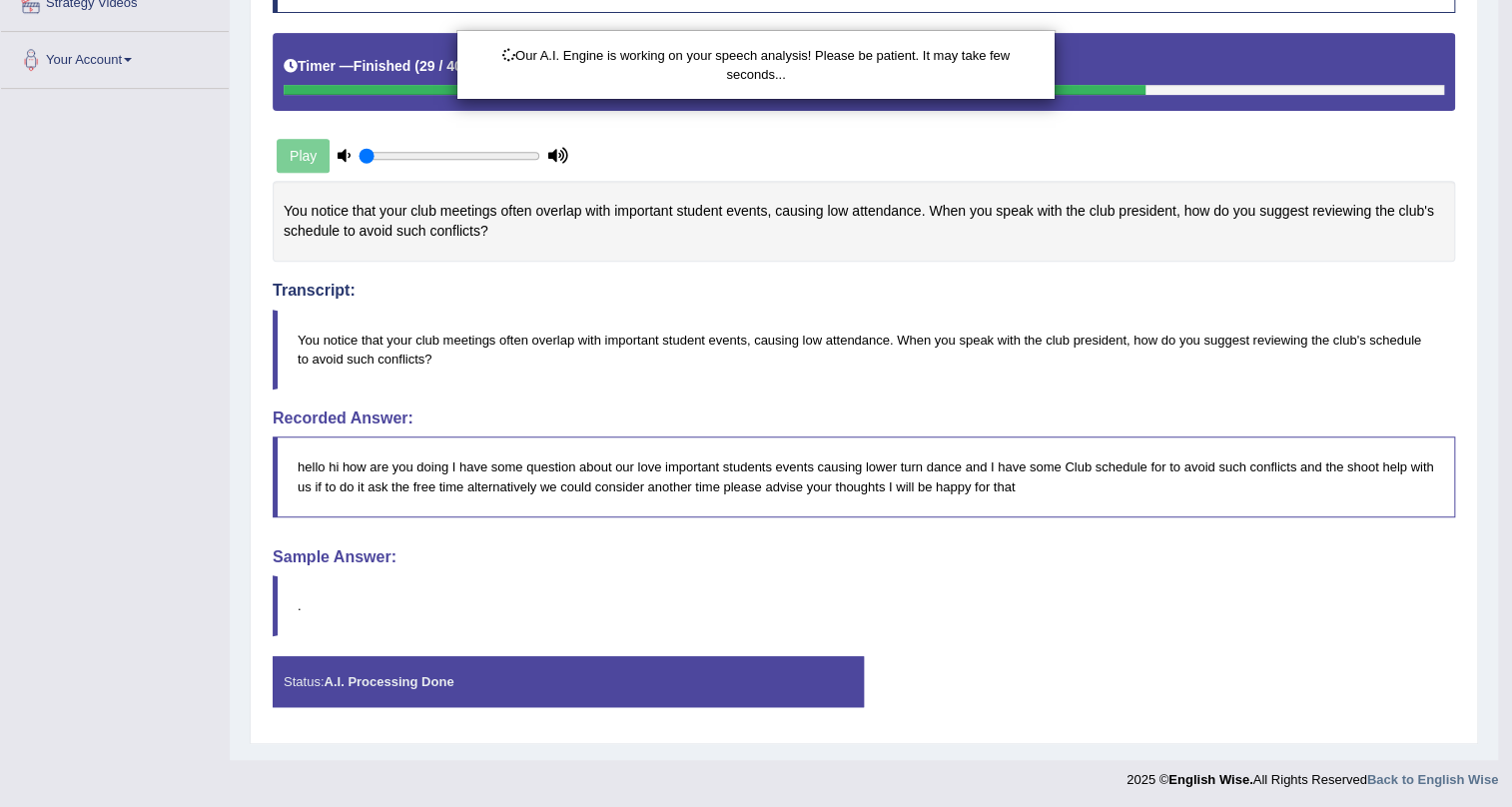 scroll, scrollTop: 409, scrollLeft: 0, axis: vertical 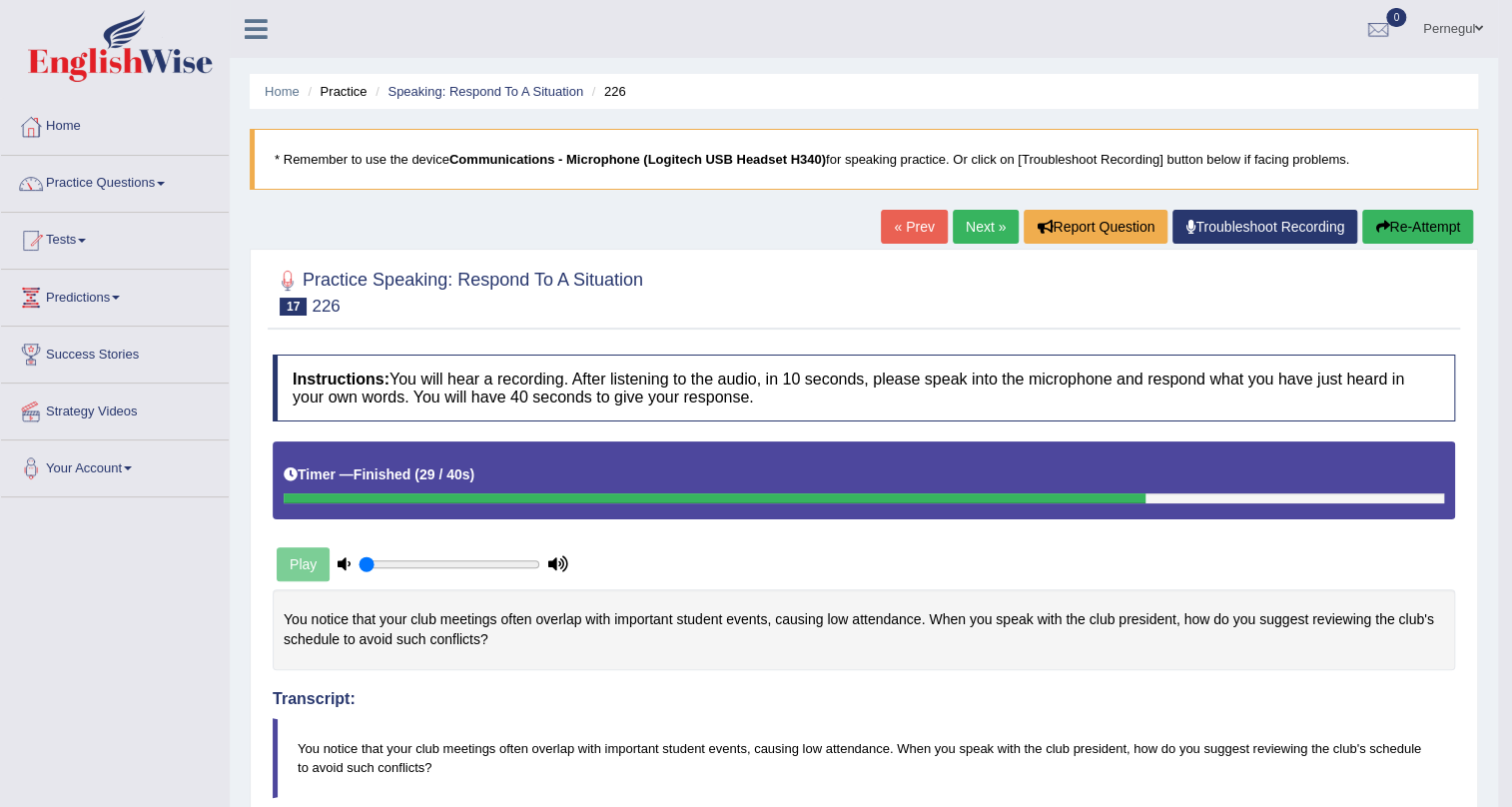 click on "Next »" at bounding box center (986, 227) 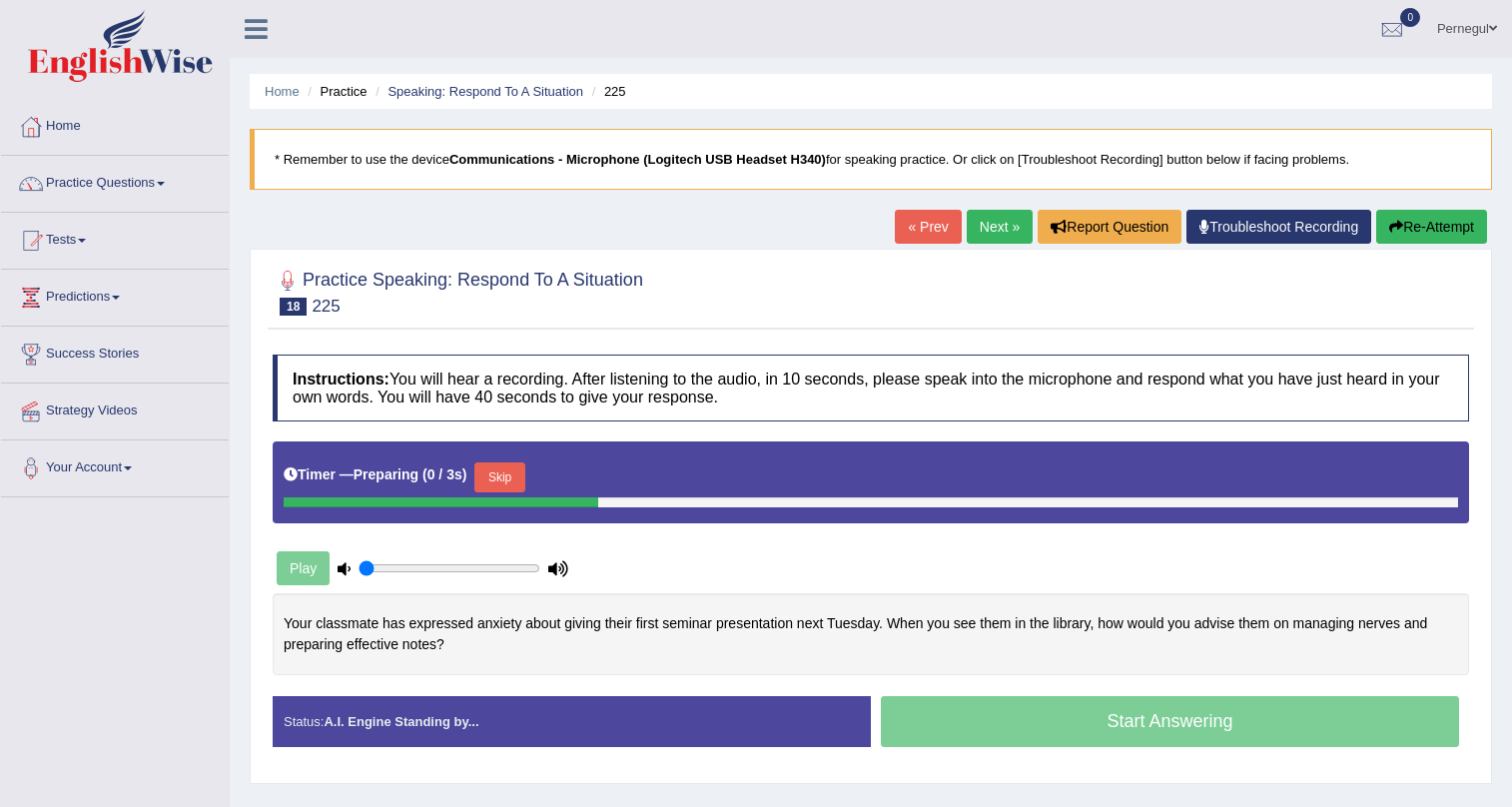 scroll, scrollTop: 0, scrollLeft: 0, axis: both 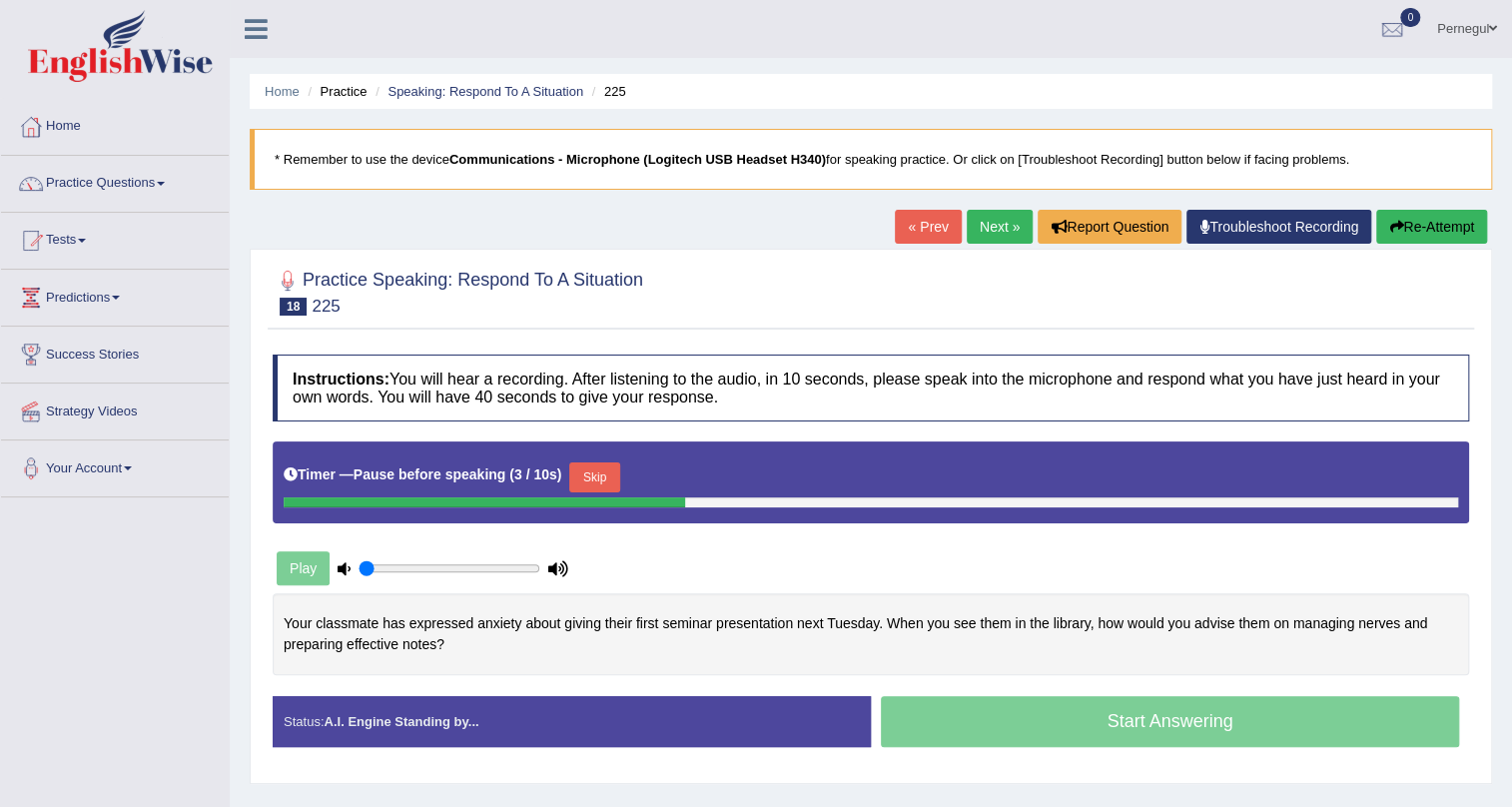 click on "Skip" at bounding box center (594, 477) 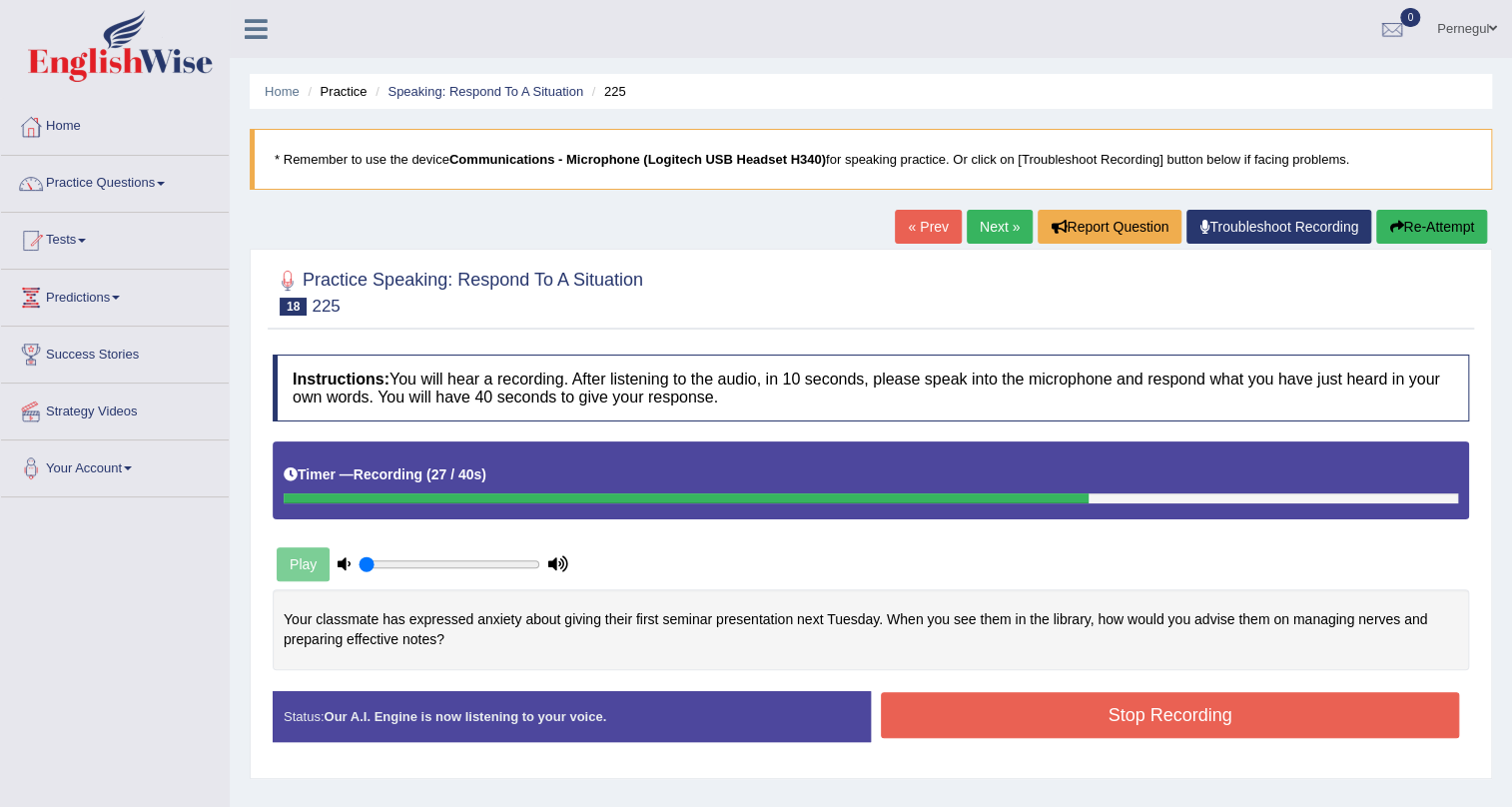 click on "Stop Recording" at bounding box center (1169, 715) 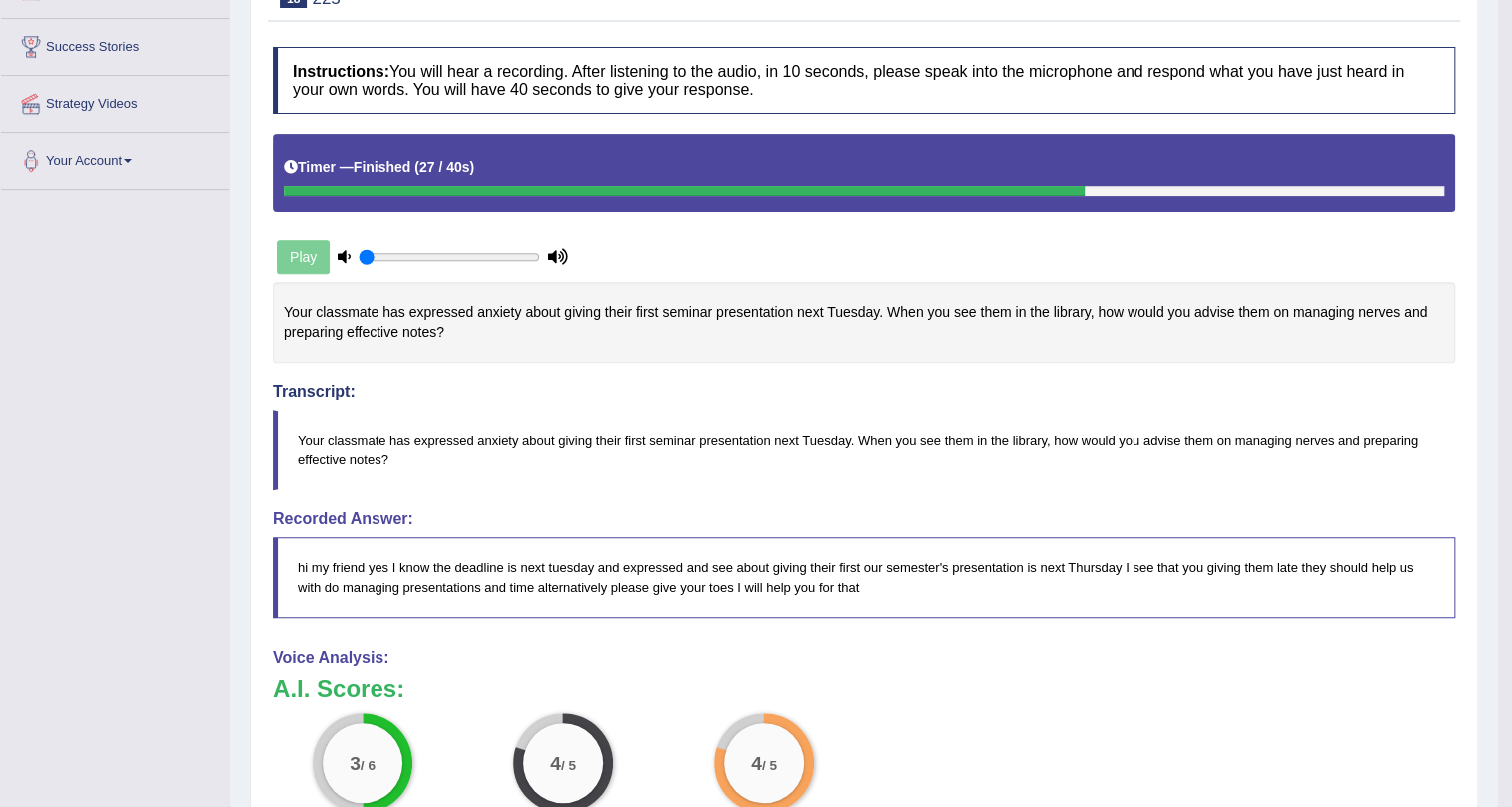 scroll, scrollTop: 0, scrollLeft: 0, axis: both 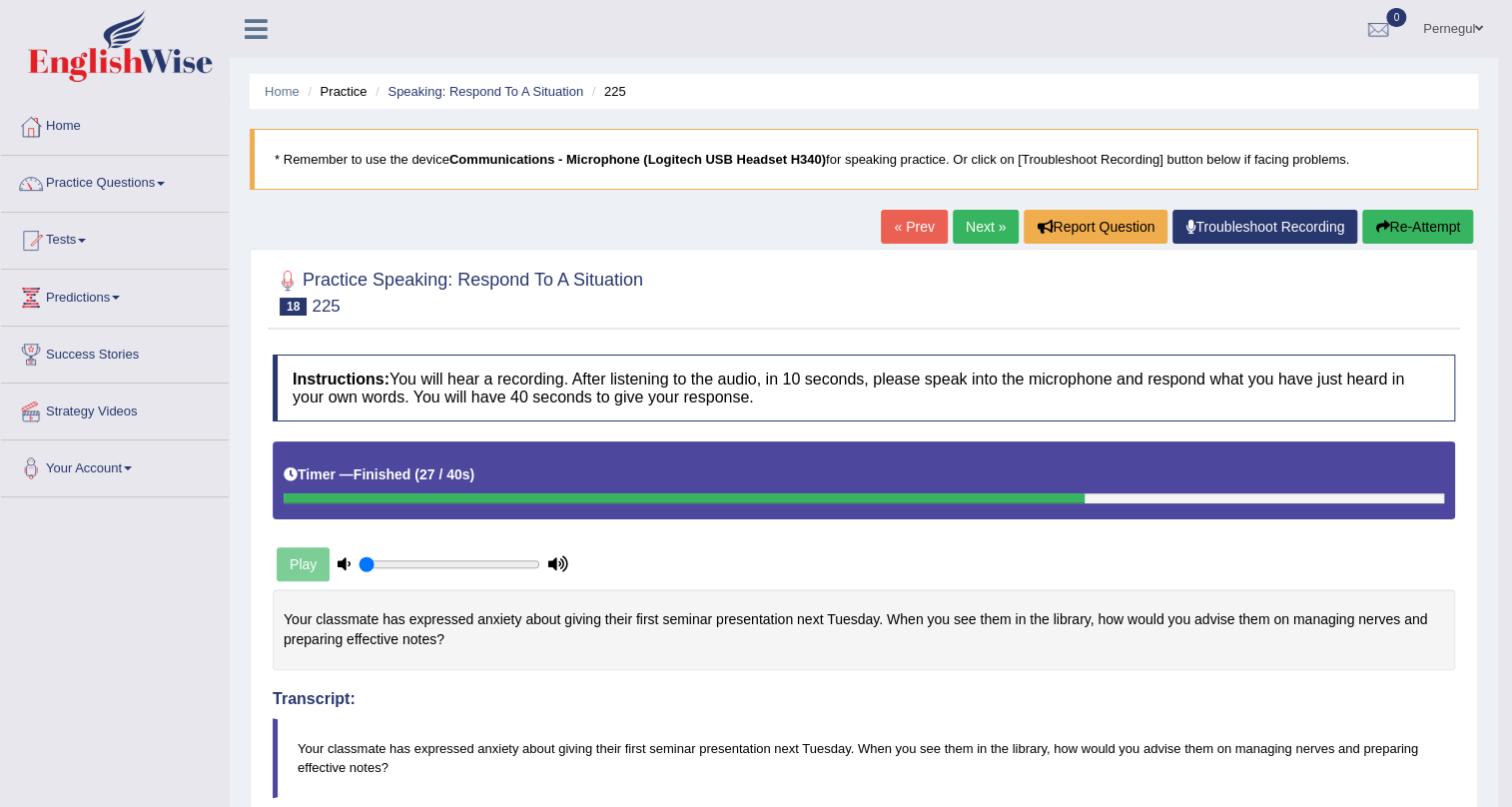 click on "Practice Questions" at bounding box center [115, 181] 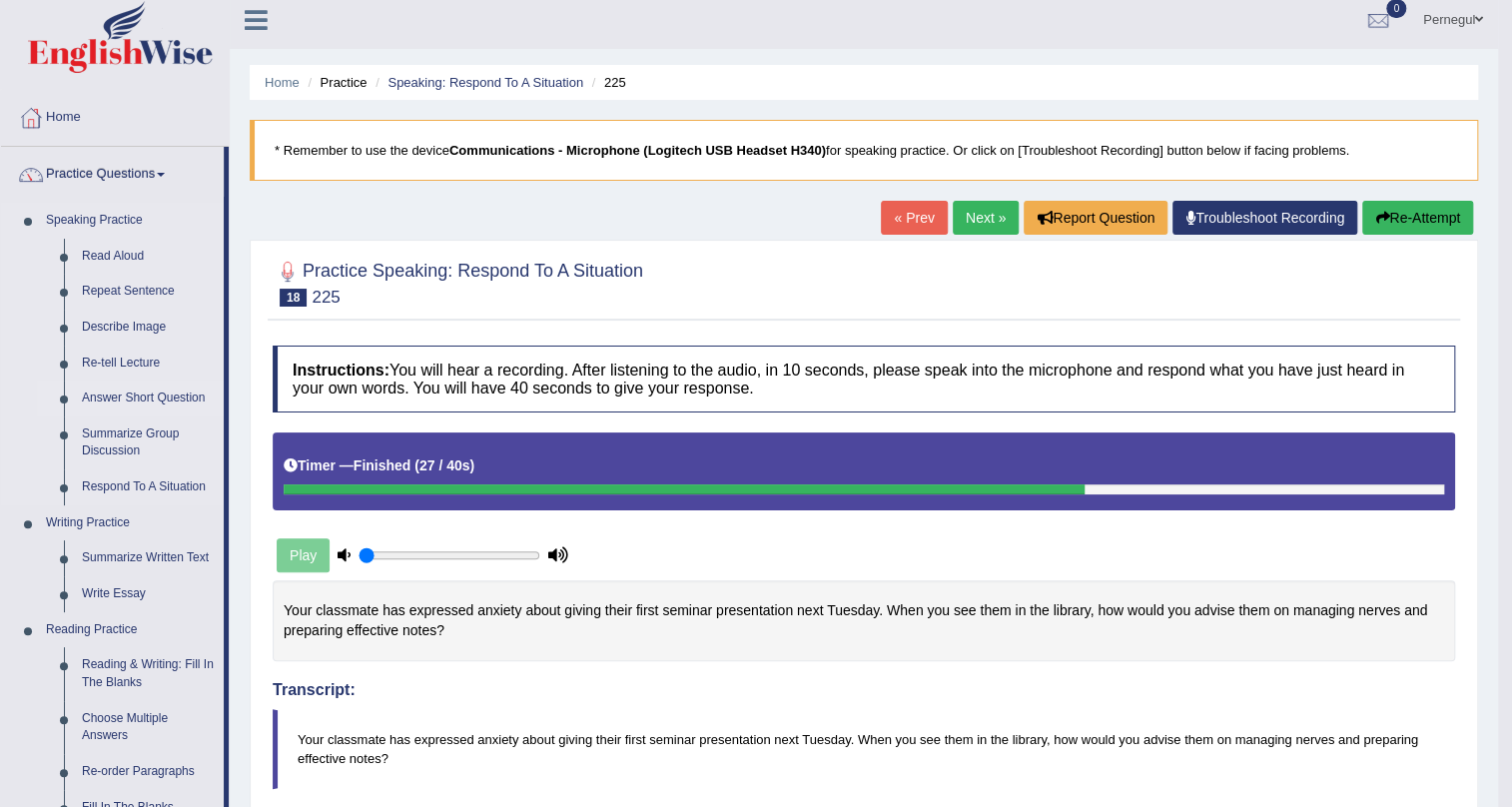 scroll, scrollTop: 0, scrollLeft: 0, axis: both 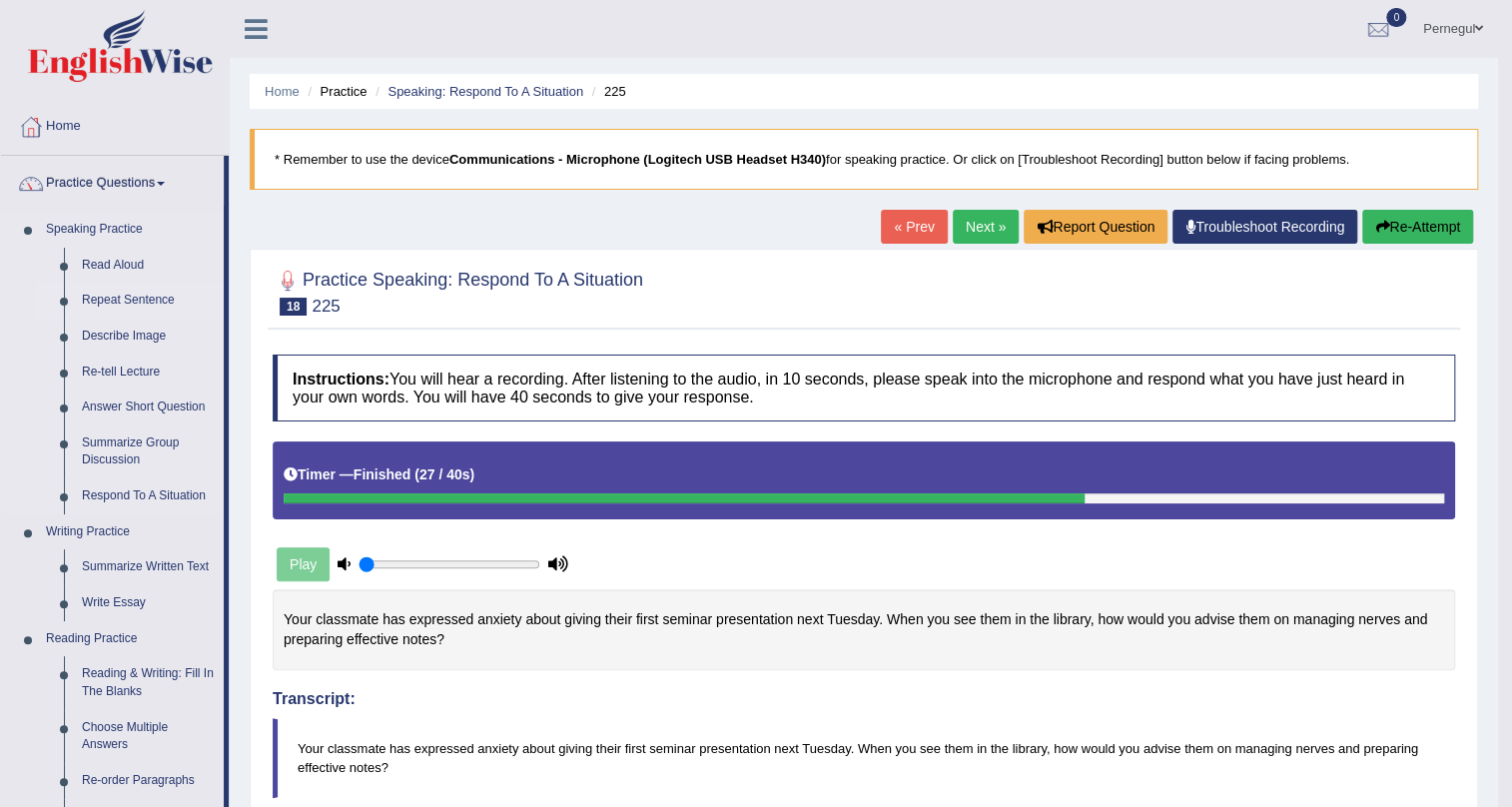 click on "Repeat Sentence" at bounding box center (148, 301) 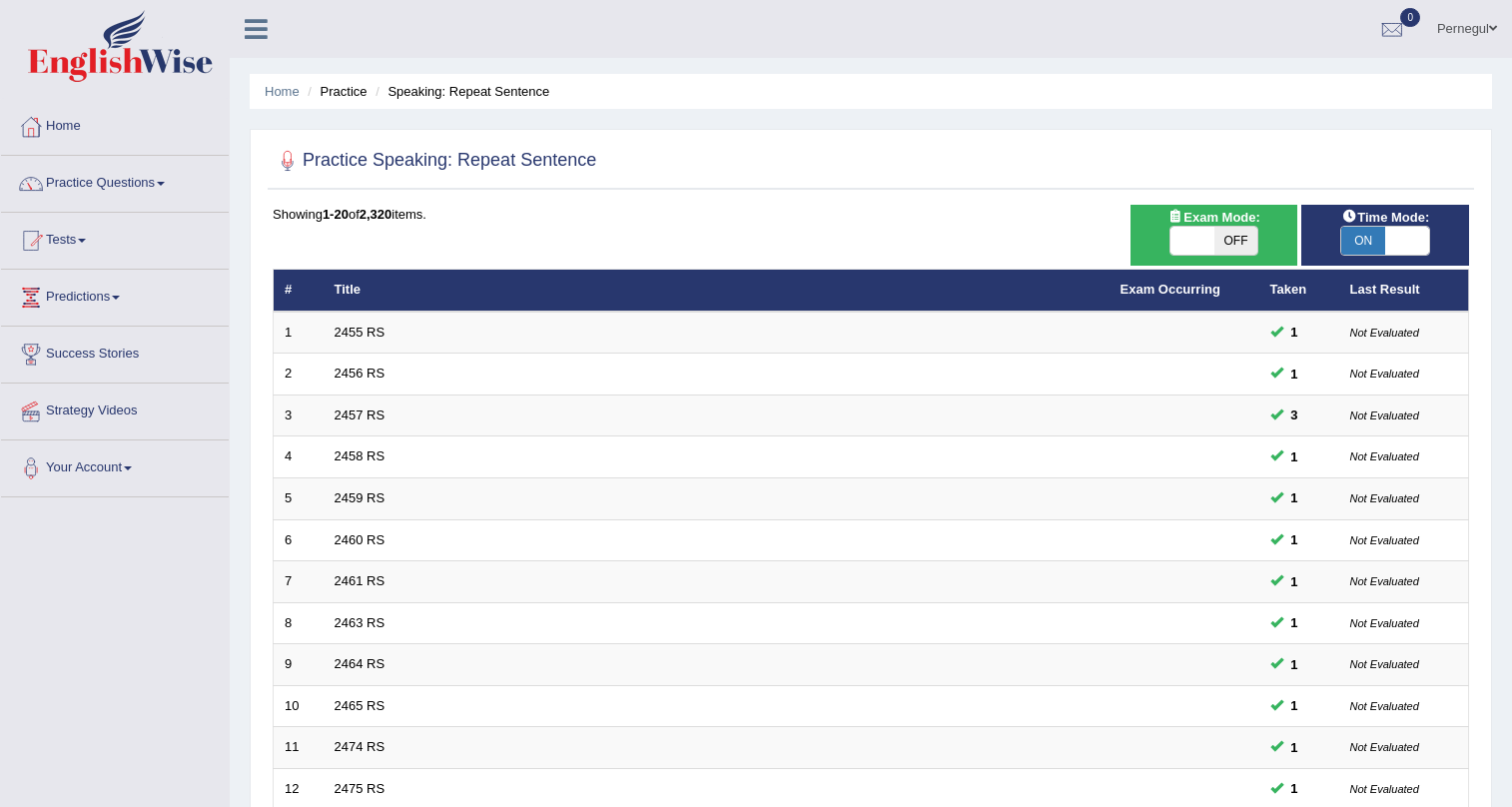 scroll, scrollTop: 0, scrollLeft: 0, axis: both 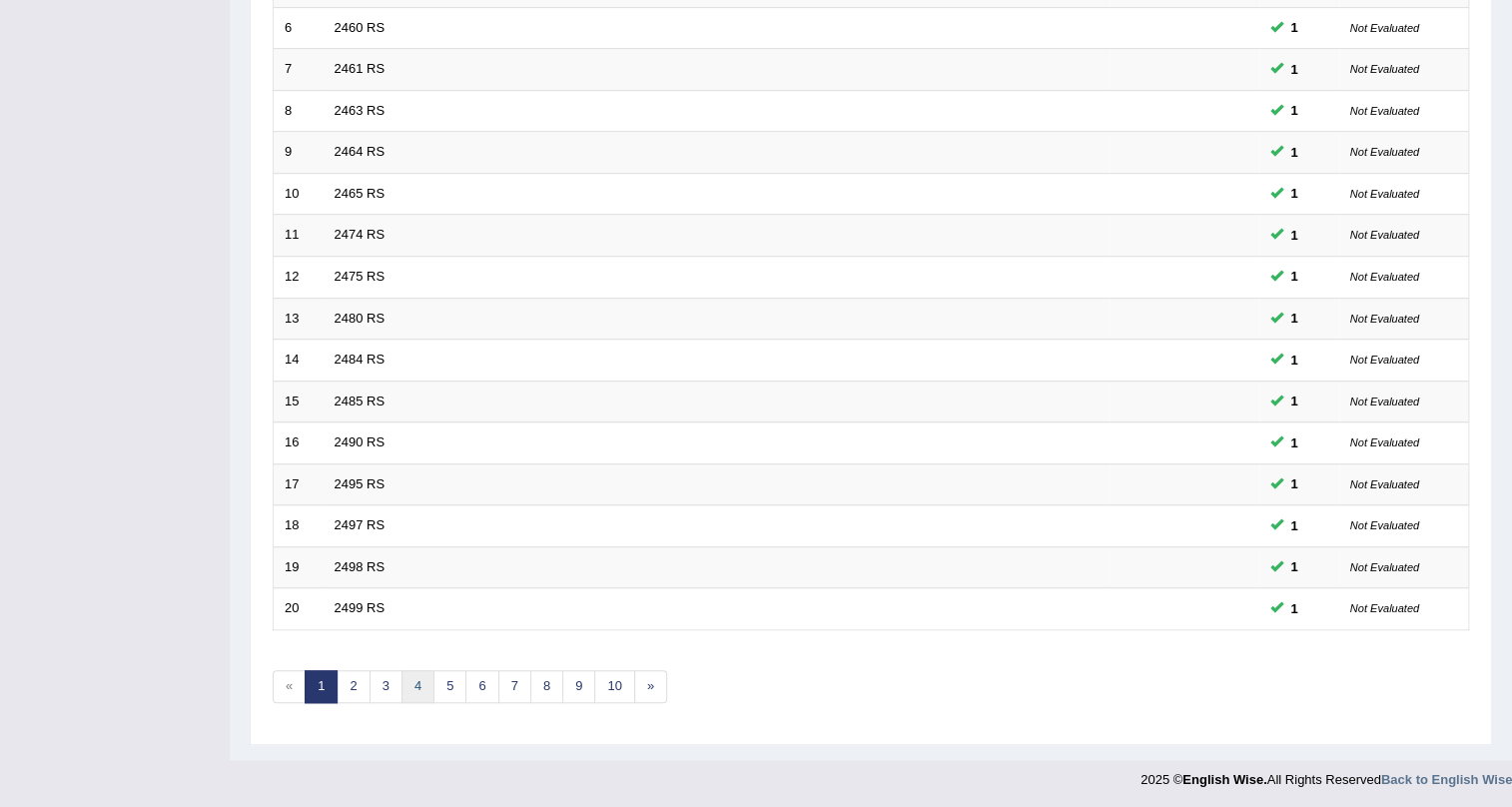 click on "4" at bounding box center (417, 686) 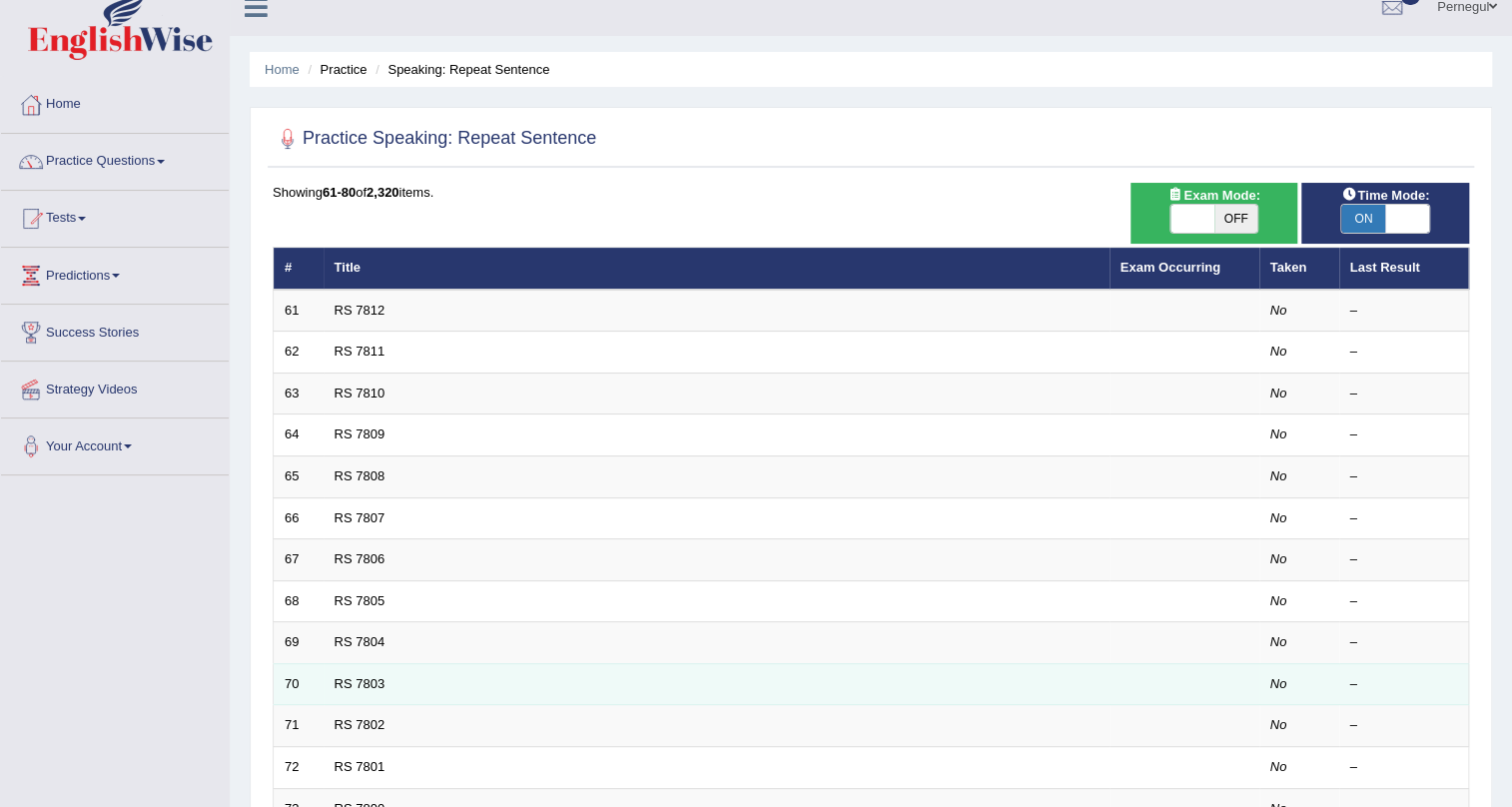 scroll, scrollTop: 512, scrollLeft: 0, axis: vertical 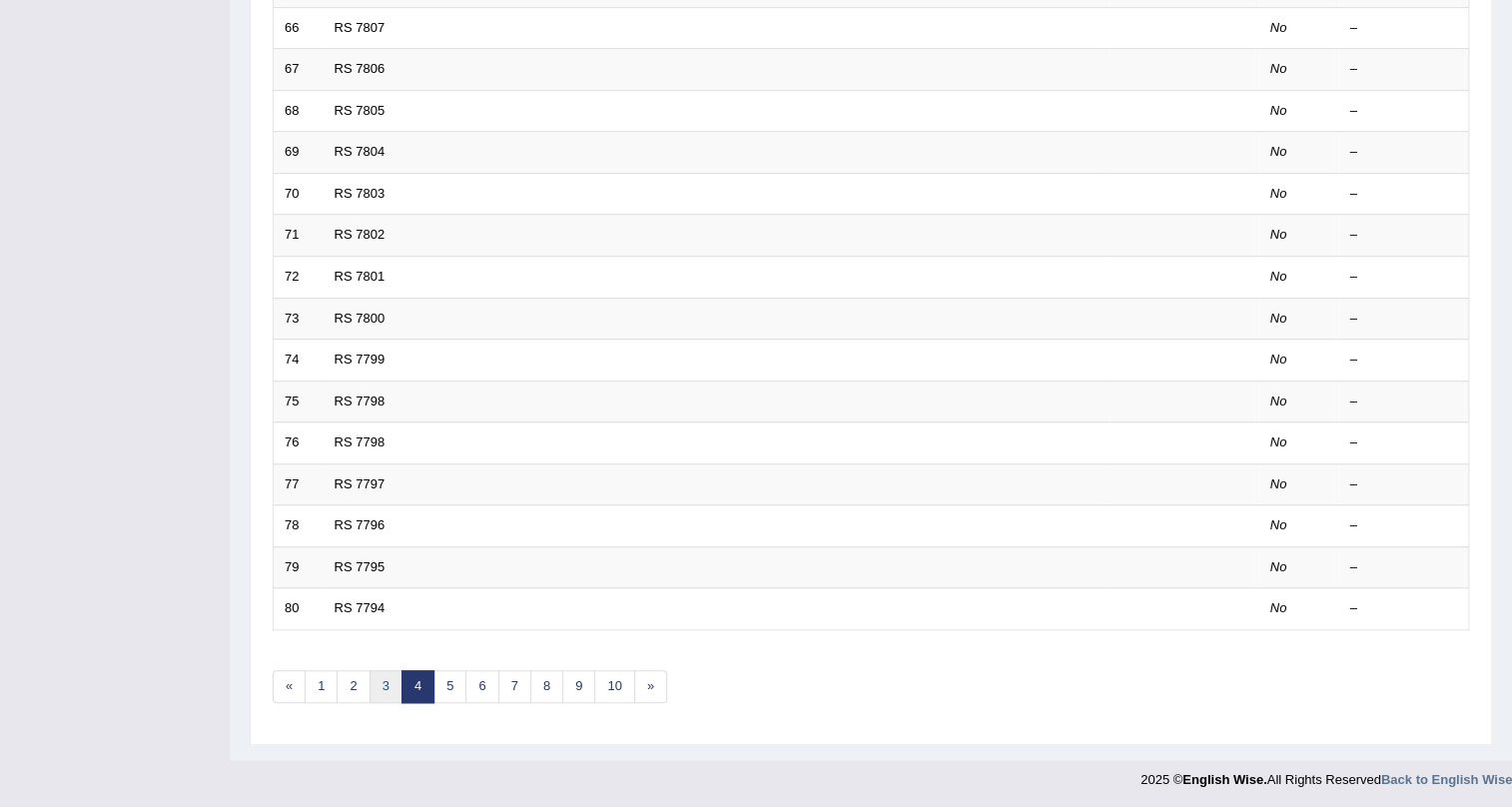 click on "3" at bounding box center (385, 686) 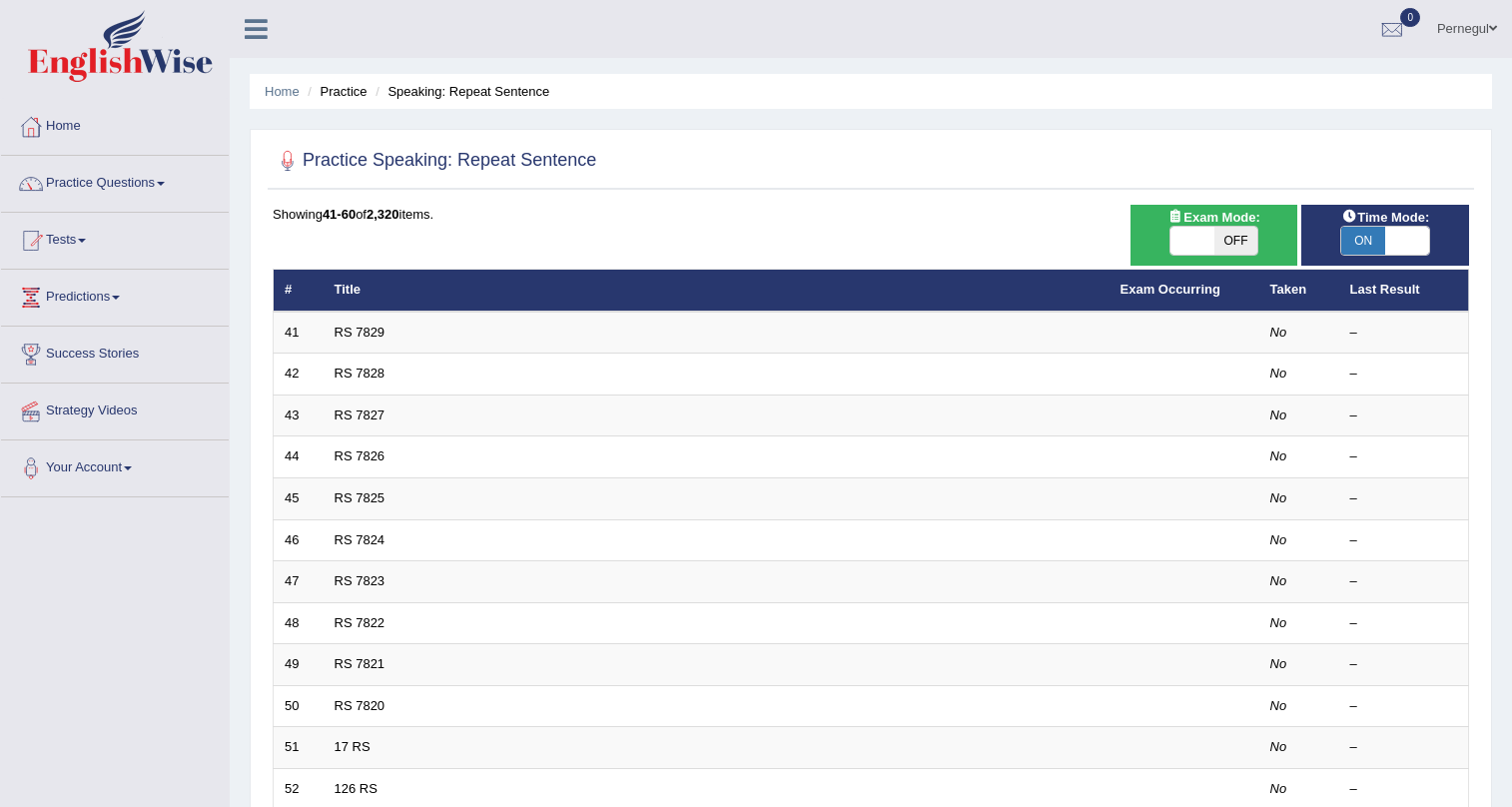 scroll, scrollTop: 512, scrollLeft: 0, axis: vertical 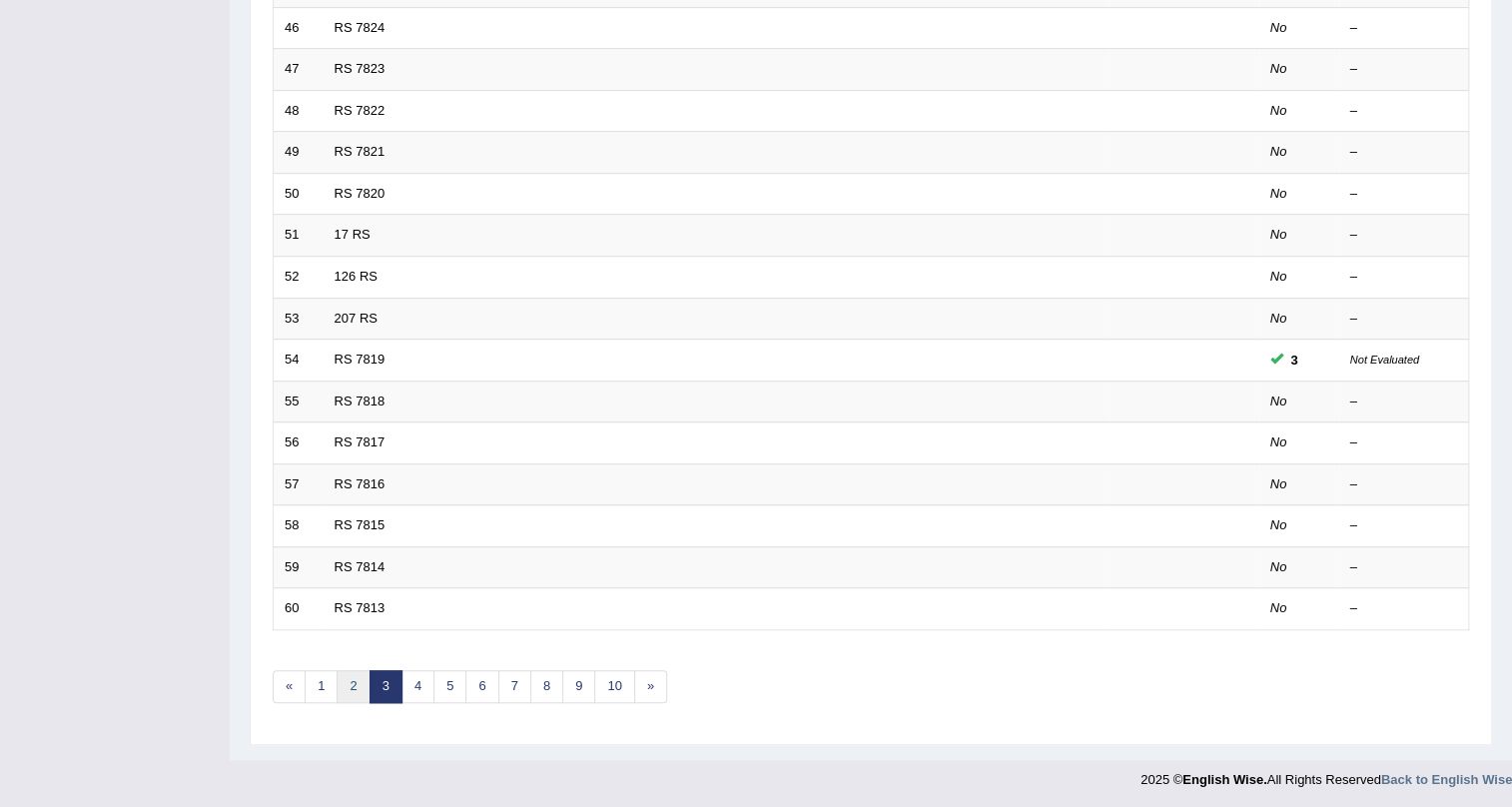 click on "2" at bounding box center (353, 686) 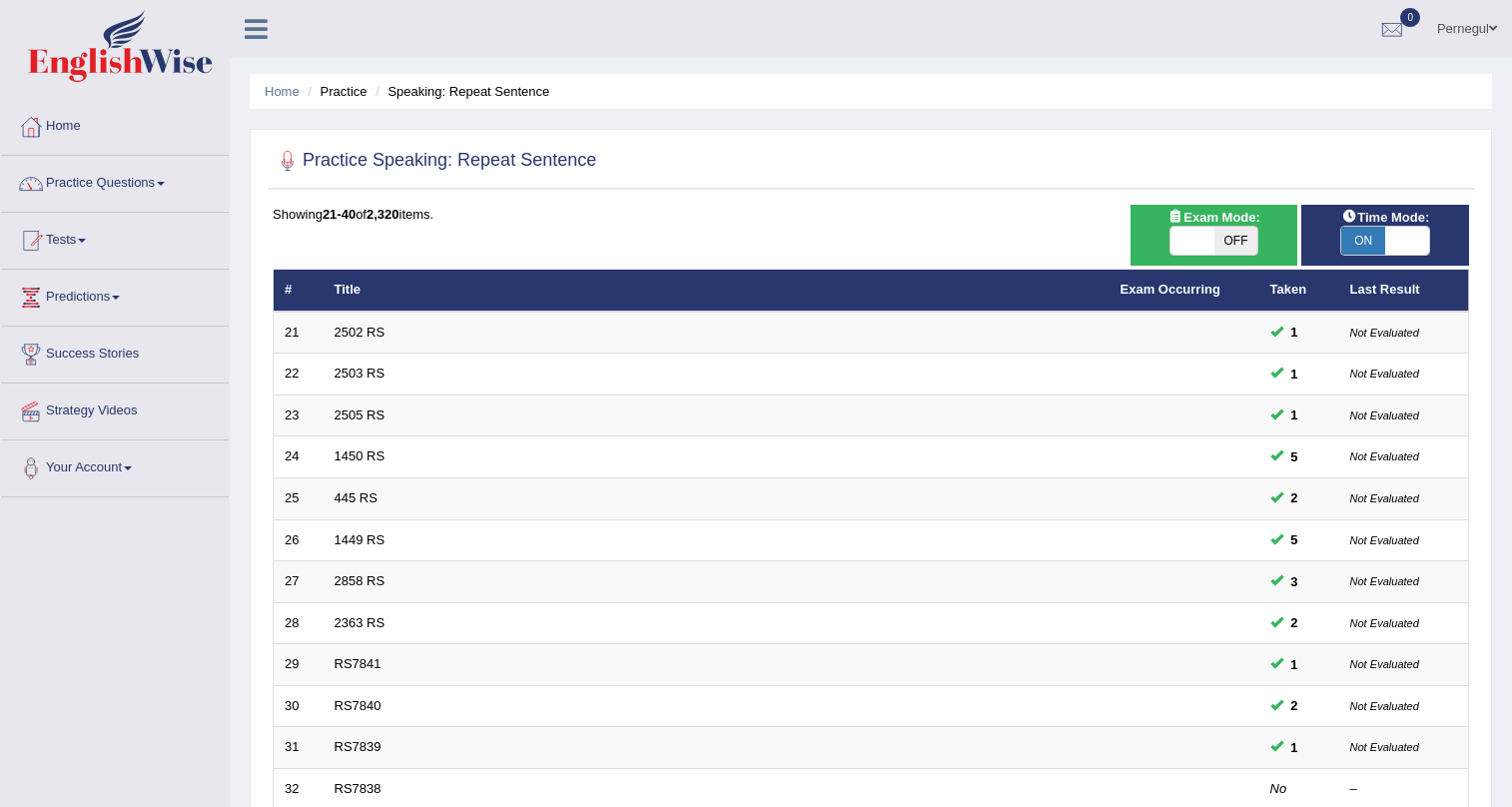 scroll, scrollTop: 0, scrollLeft: 0, axis: both 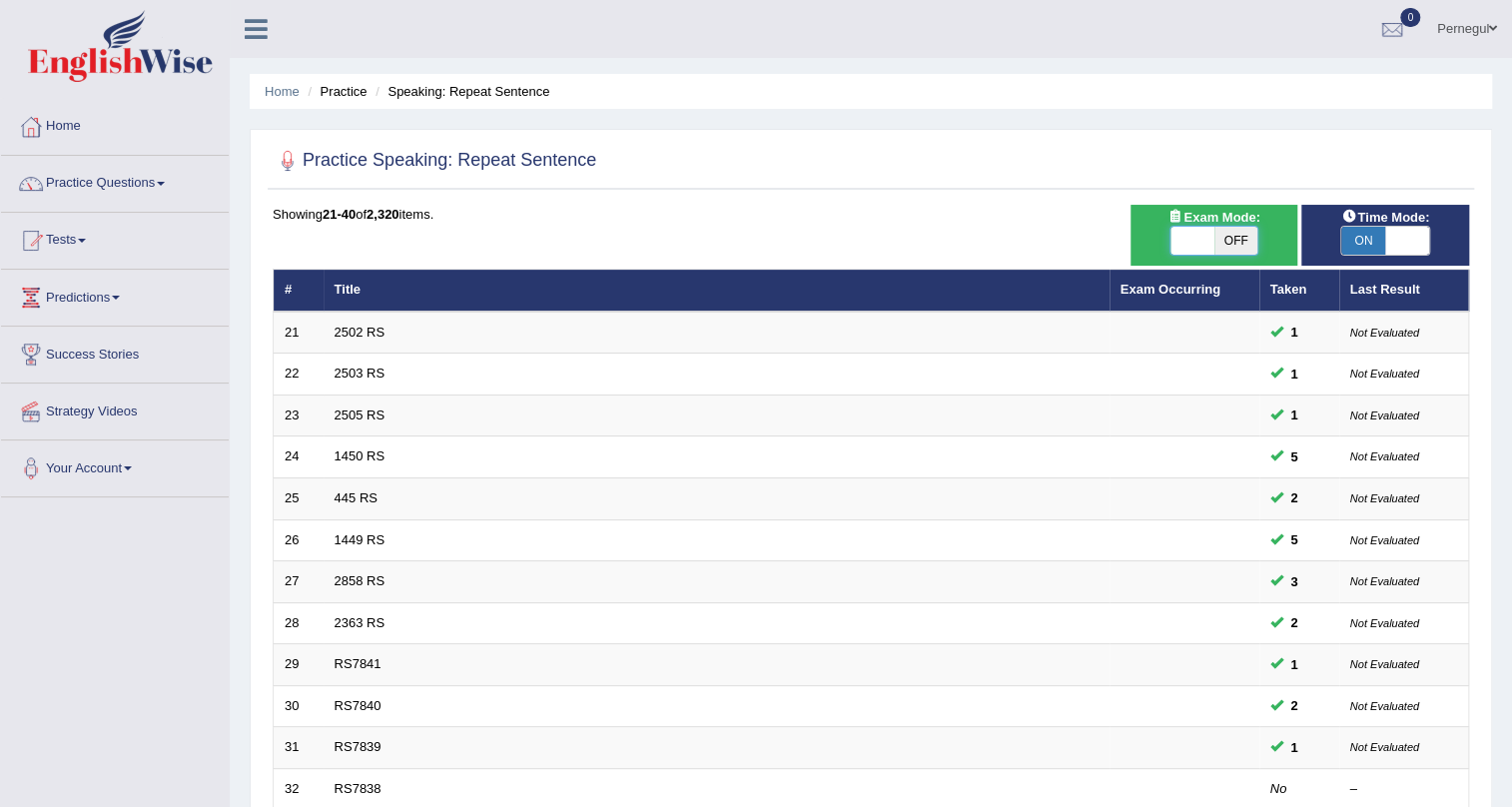 click at bounding box center (1192, 241) 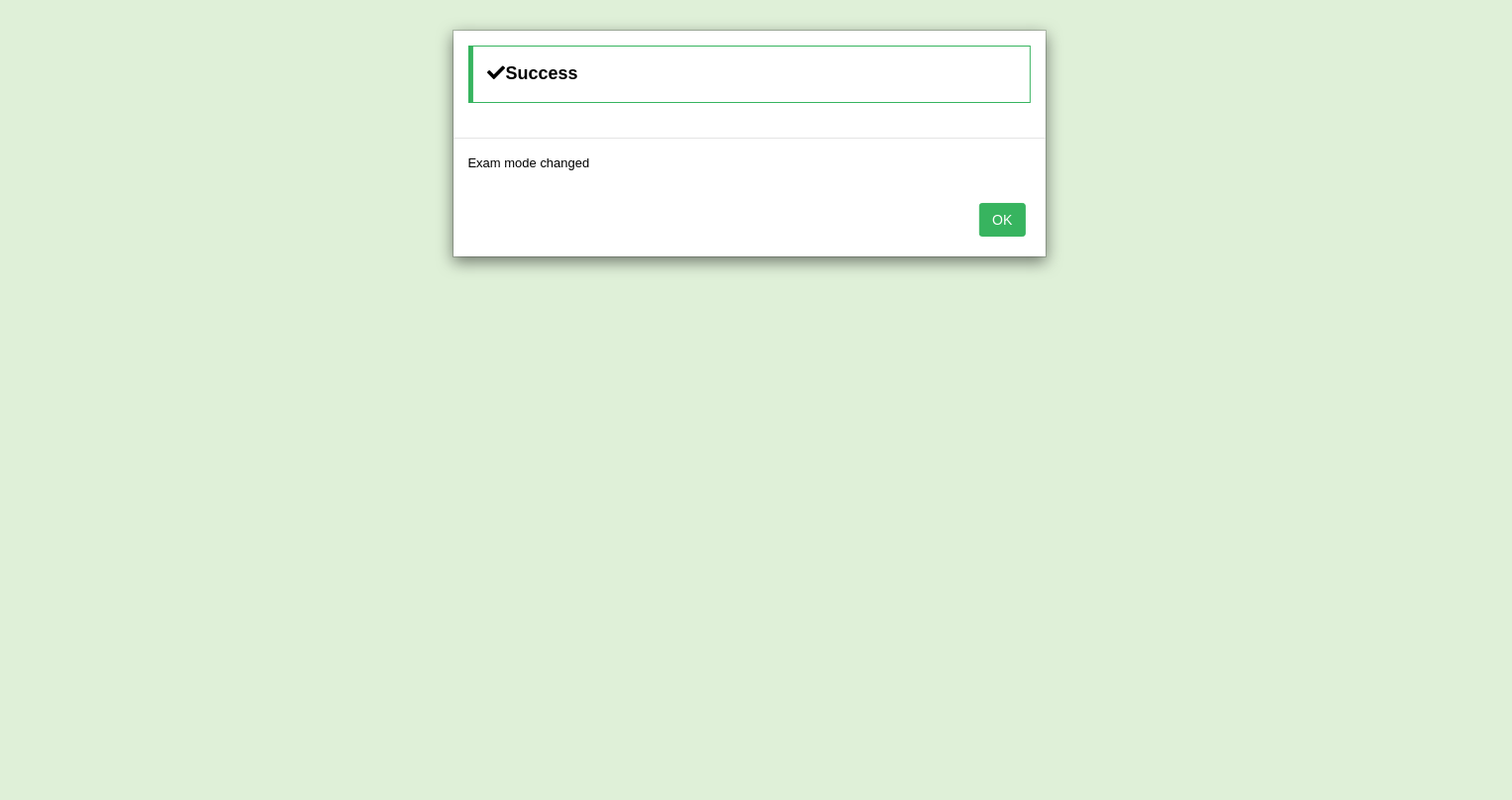 click on "OK" at bounding box center (1002, 220) 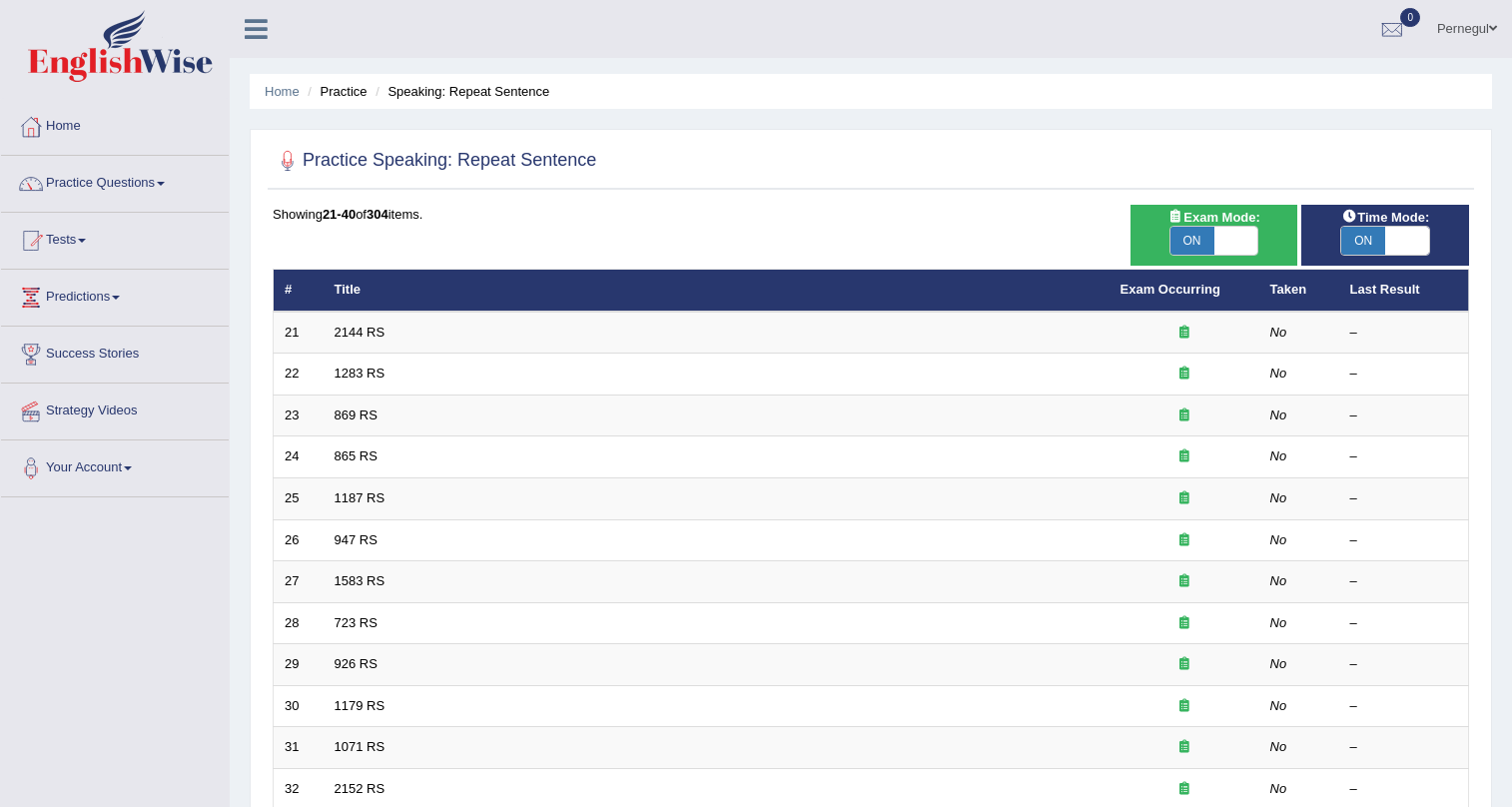 scroll, scrollTop: 52, scrollLeft: 0, axis: vertical 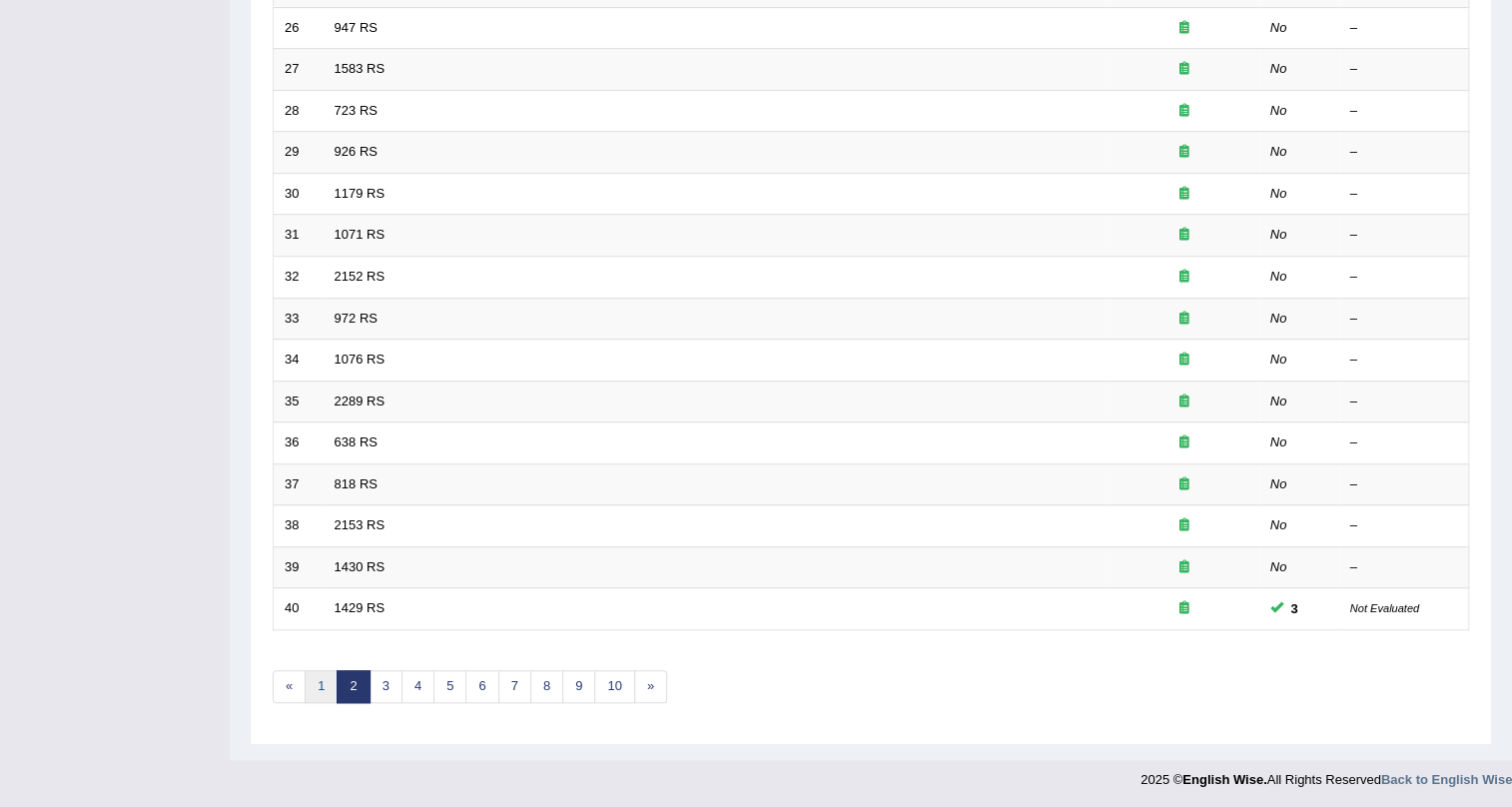 click on "1" at bounding box center (321, 686) 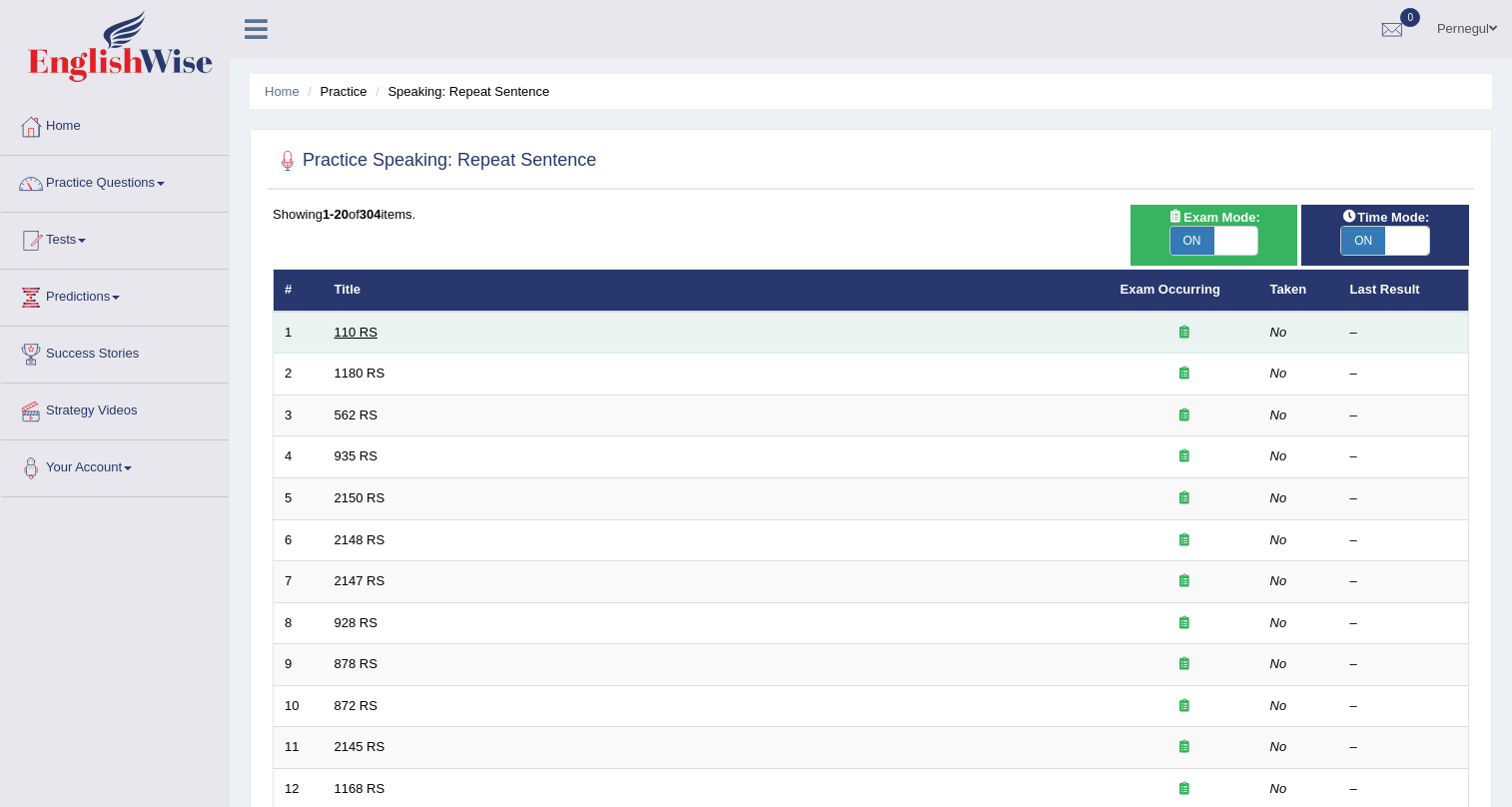 scroll, scrollTop: 0, scrollLeft: 0, axis: both 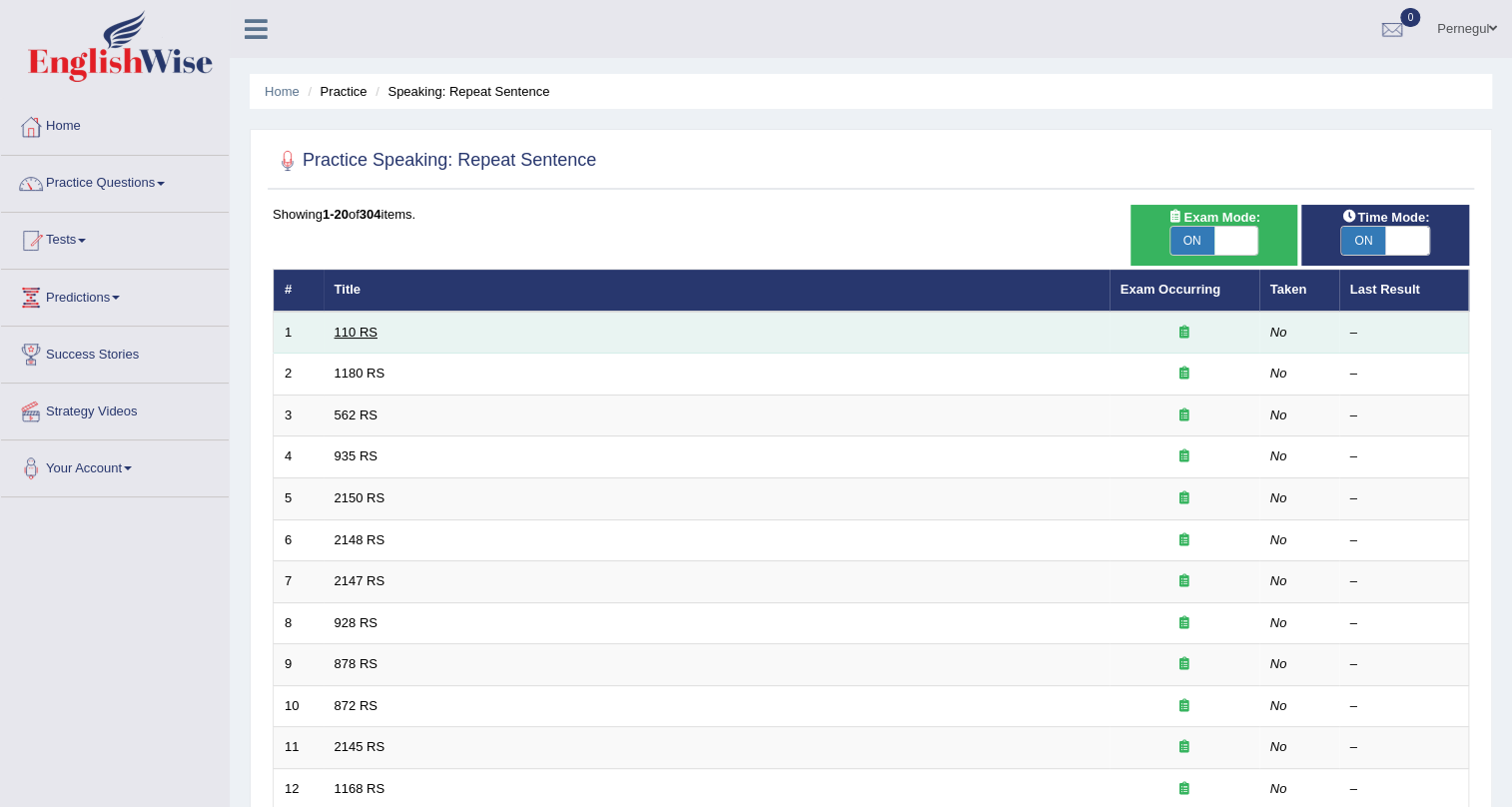 click on "110 RS" at bounding box center (356, 332) 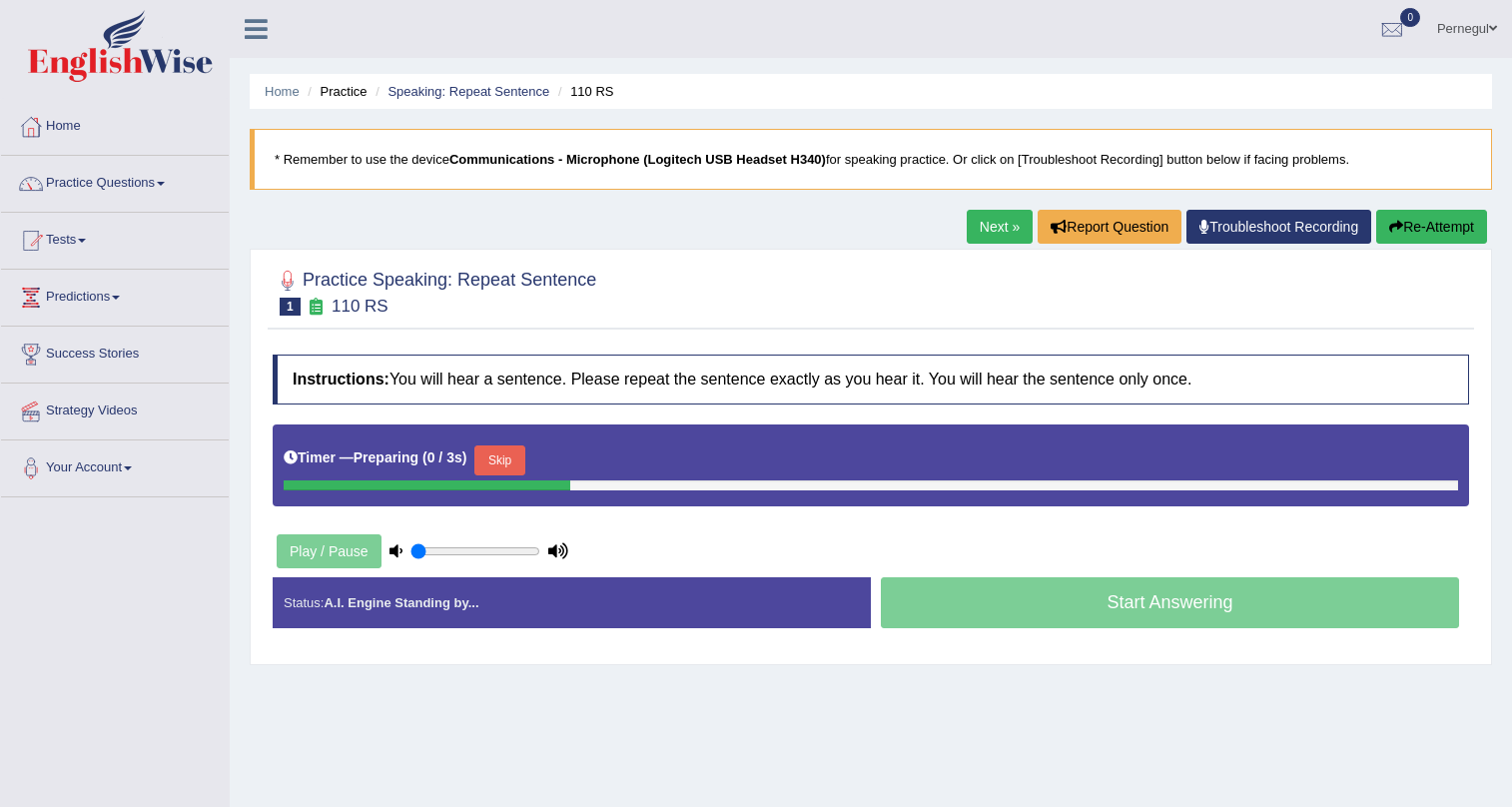 scroll, scrollTop: 0, scrollLeft: 0, axis: both 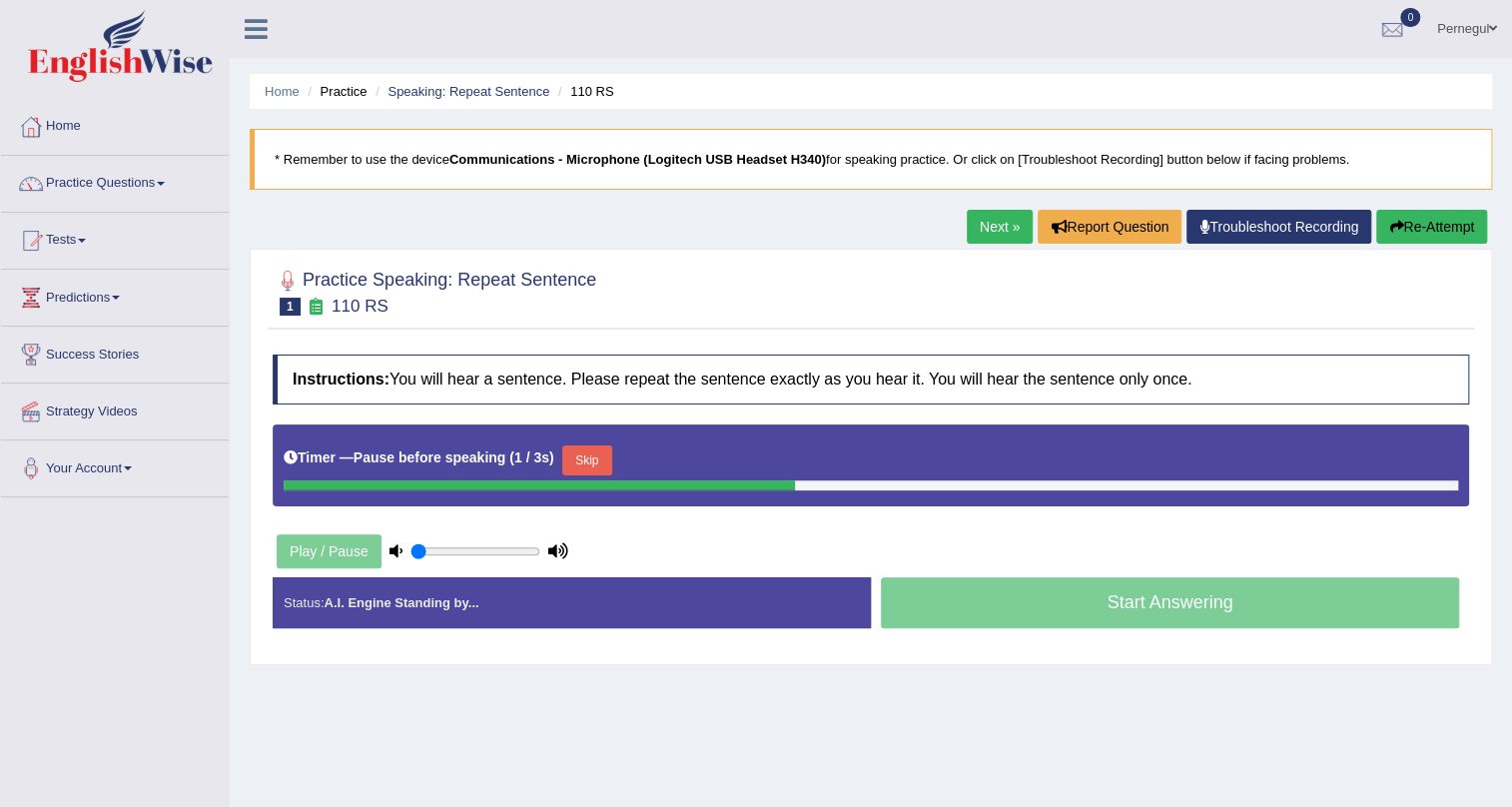 click on "Skip" at bounding box center (587, 460) 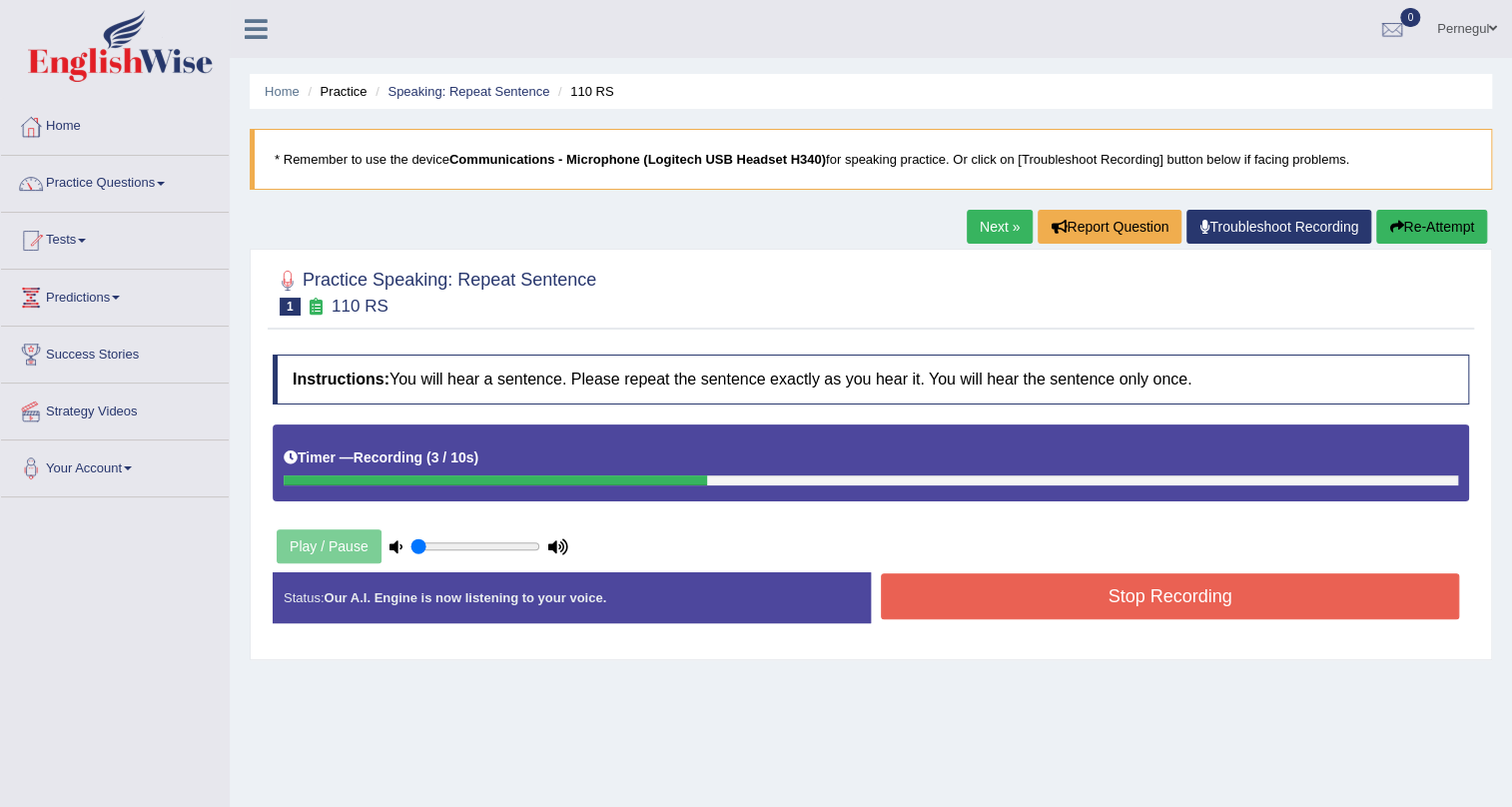 click on "Stop Recording" at bounding box center [1169, 596] 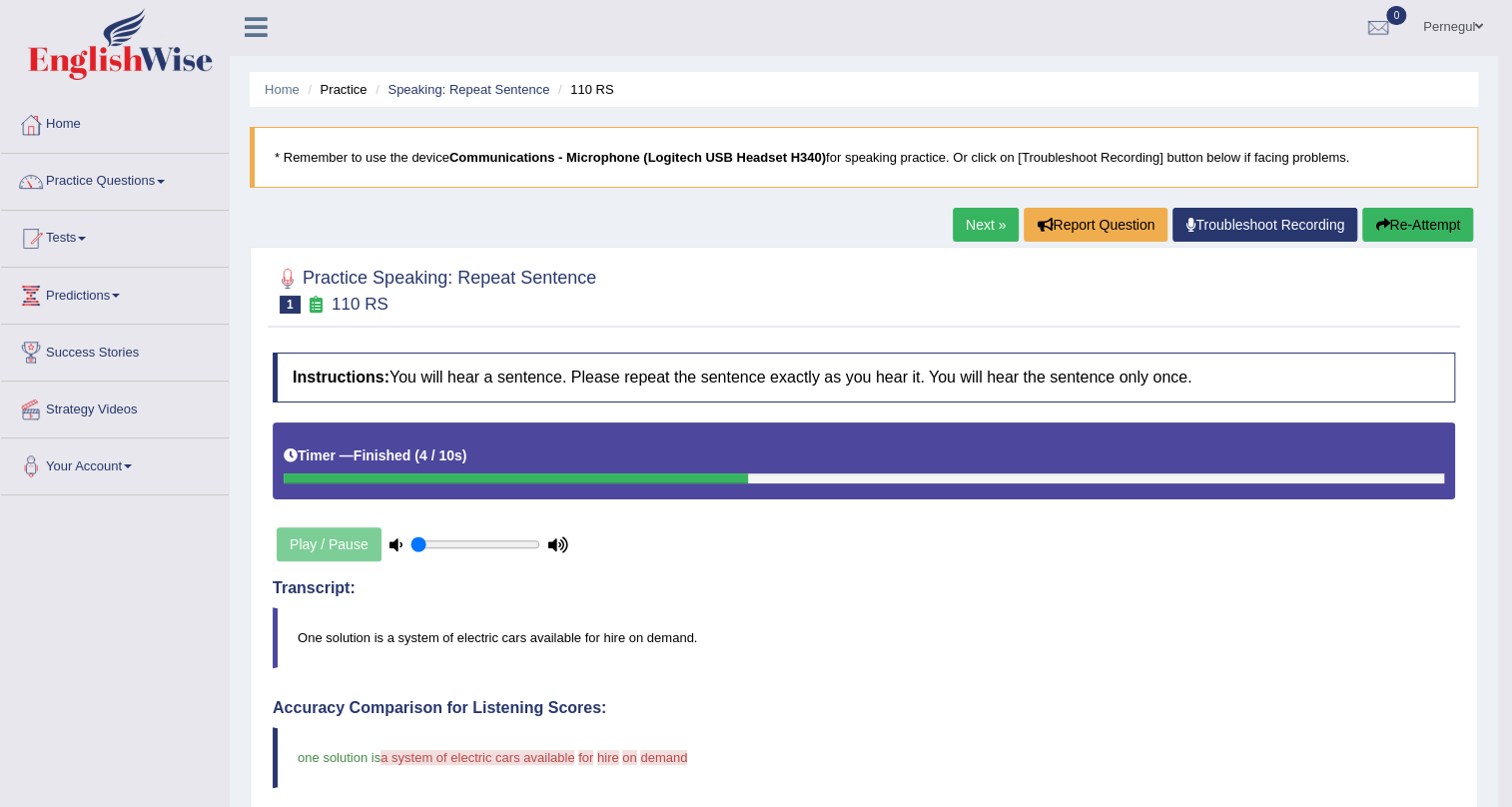 scroll, scrollTop: 0, scrollLeft: 0, axis: both 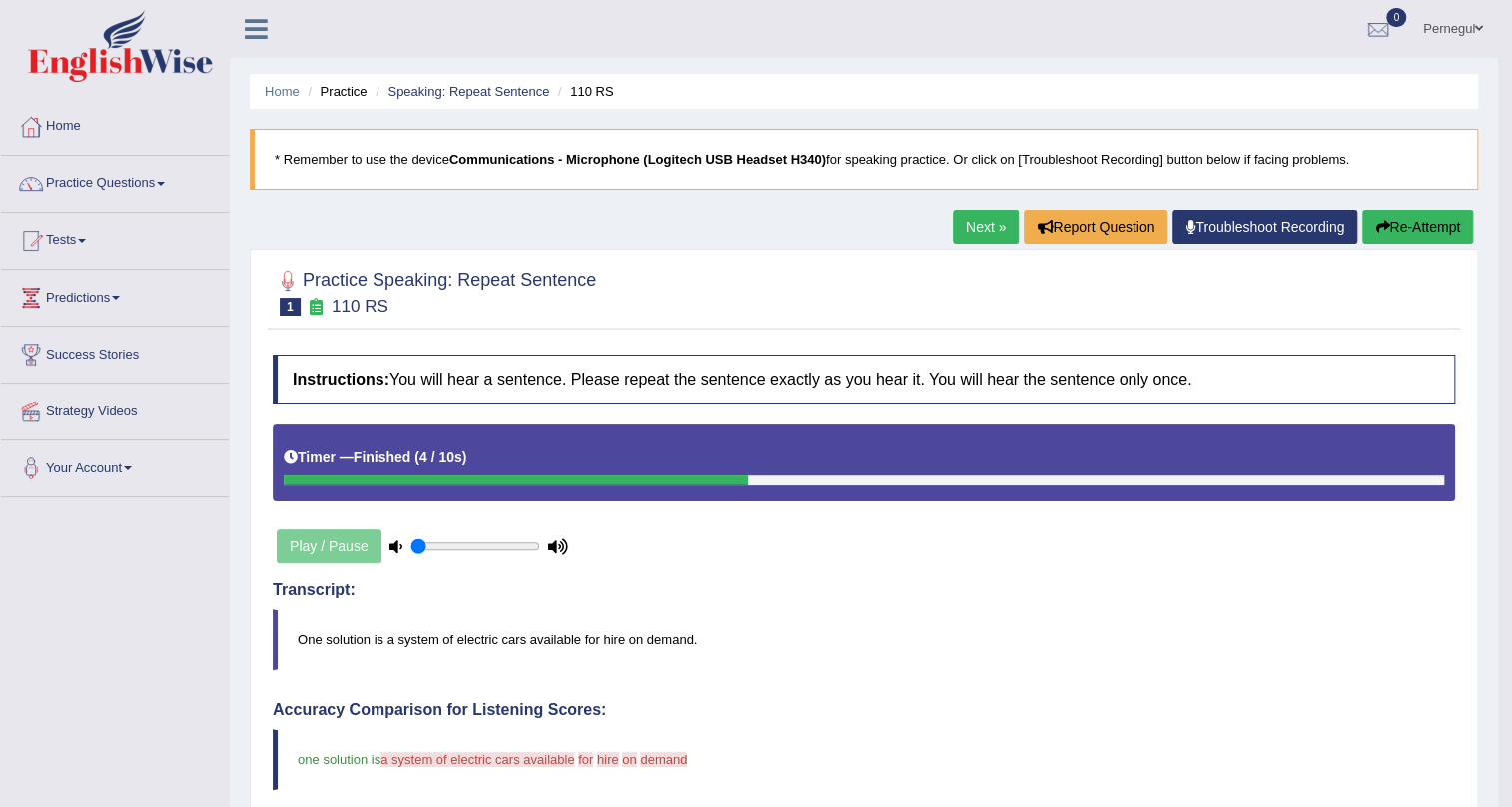 click on "Next »" at bounding box center [986, 227] 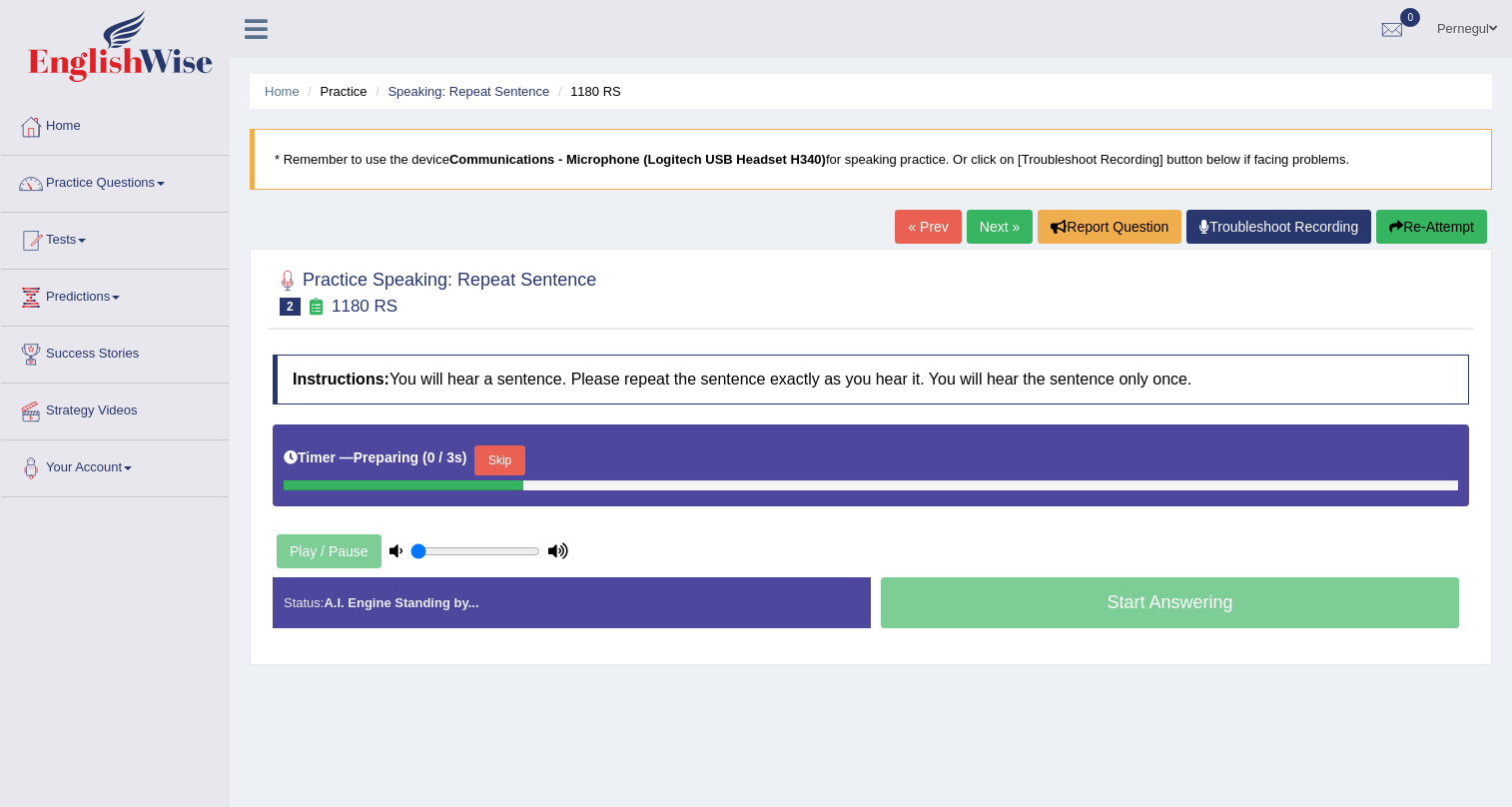 scroll, scrollTop: 0, scrollLeft: 0, axis: both 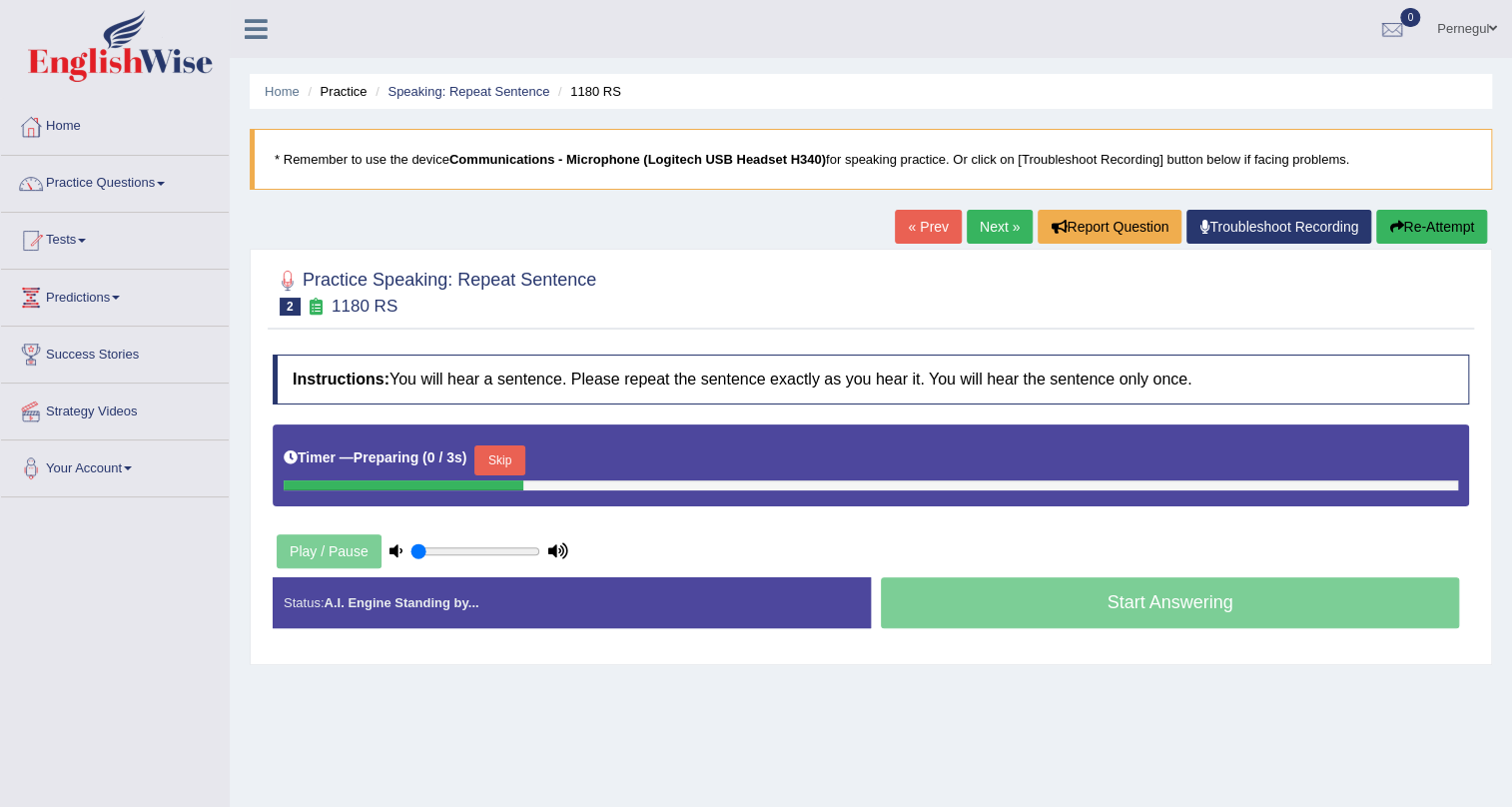 click on "Skip" at bounding box center [499, 460] 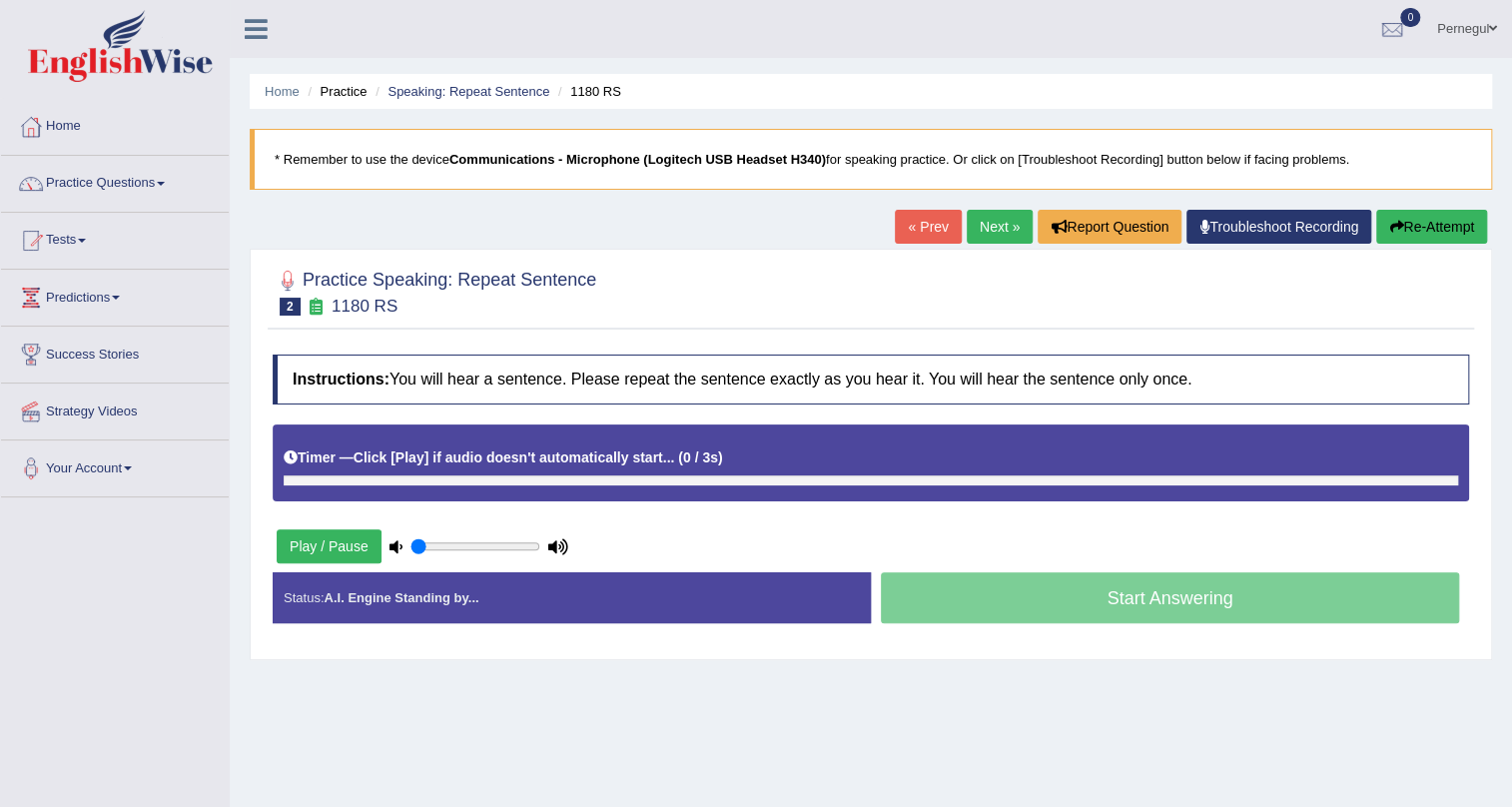 scroll, scrollTop: 0, scrollLeft: 0, axis: both 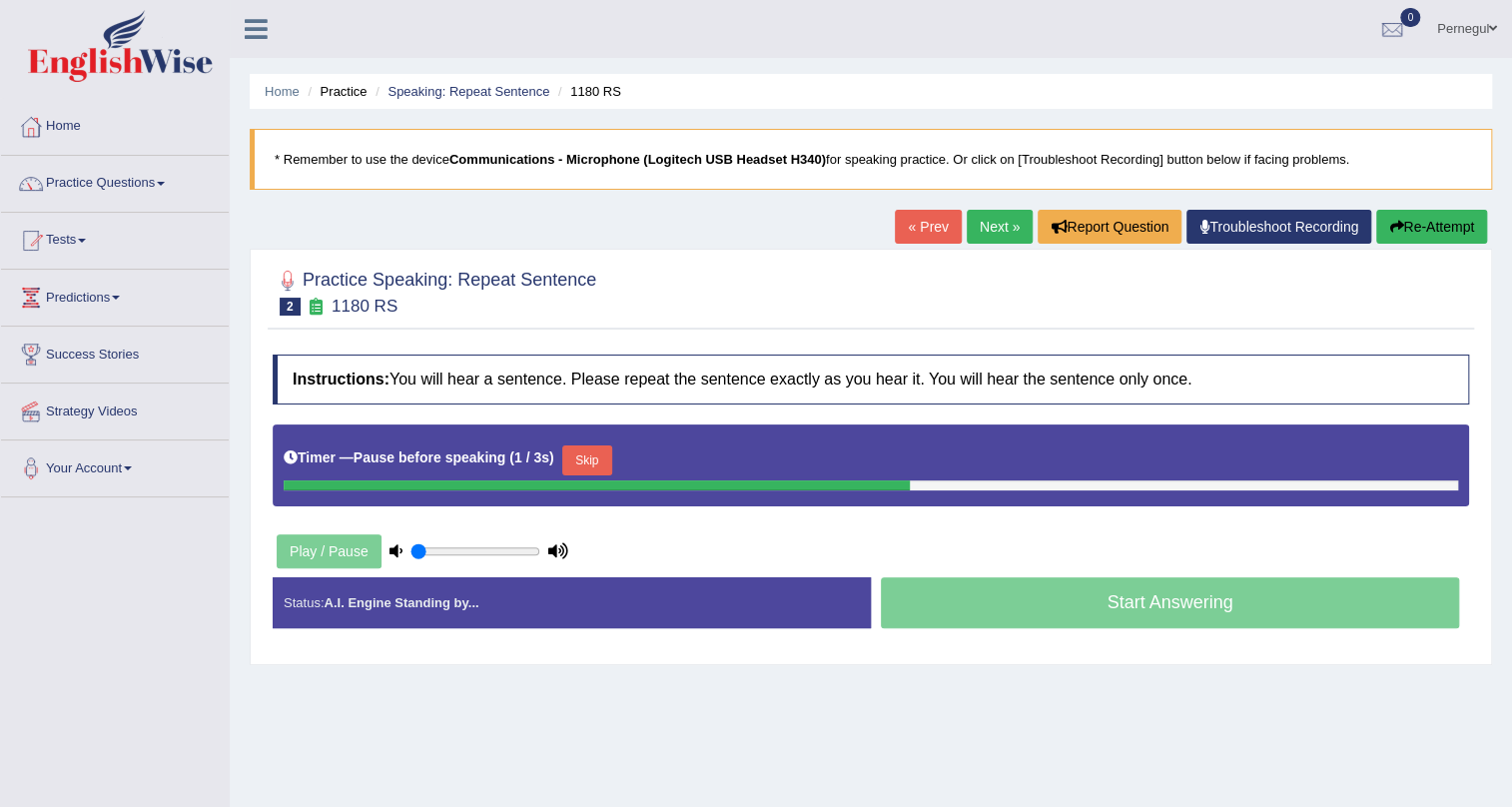 click on "Skip" at bounding box center [587, 460] 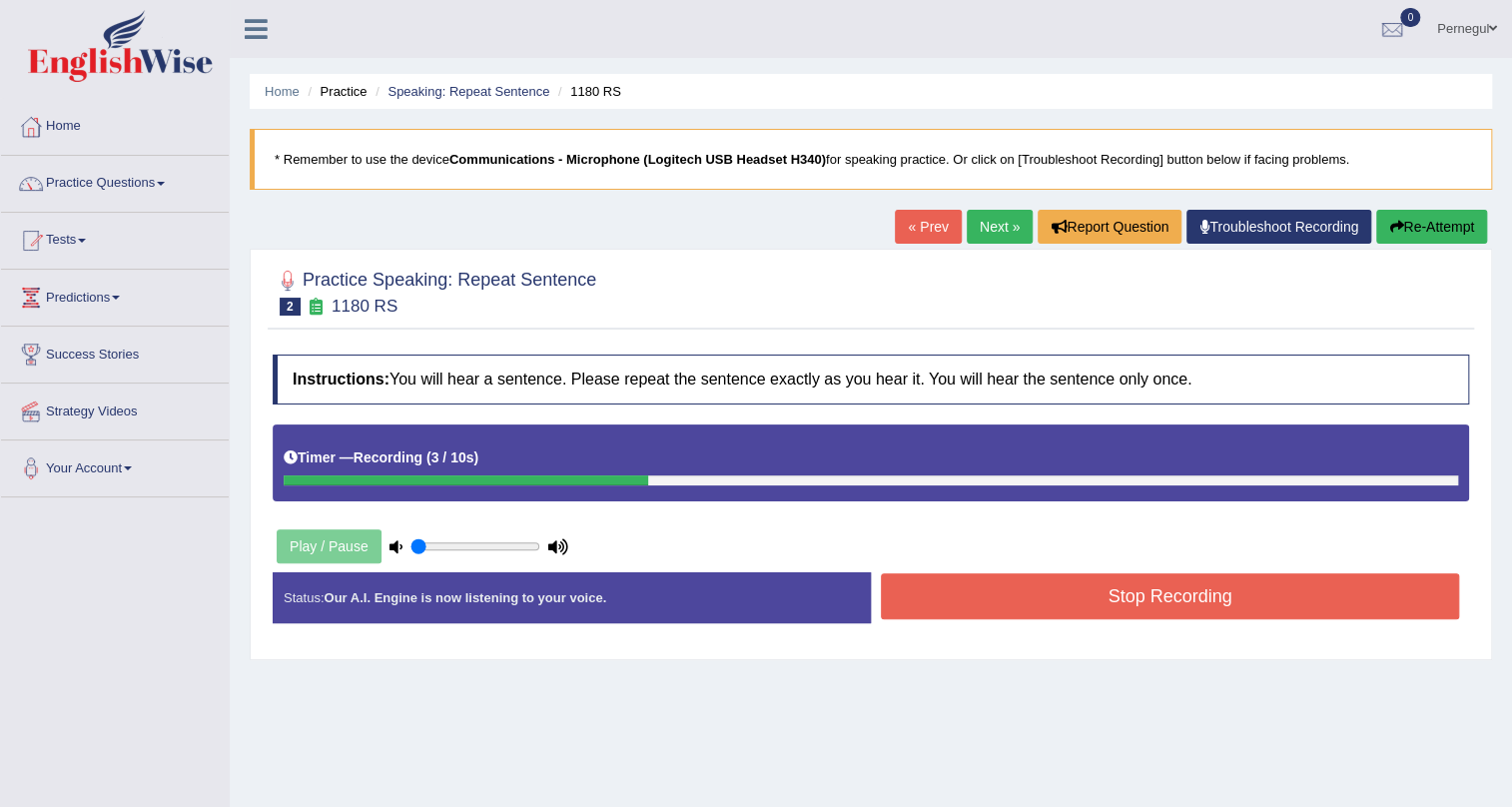 click on "Stop Recording" at bounding box center (1169, 596) 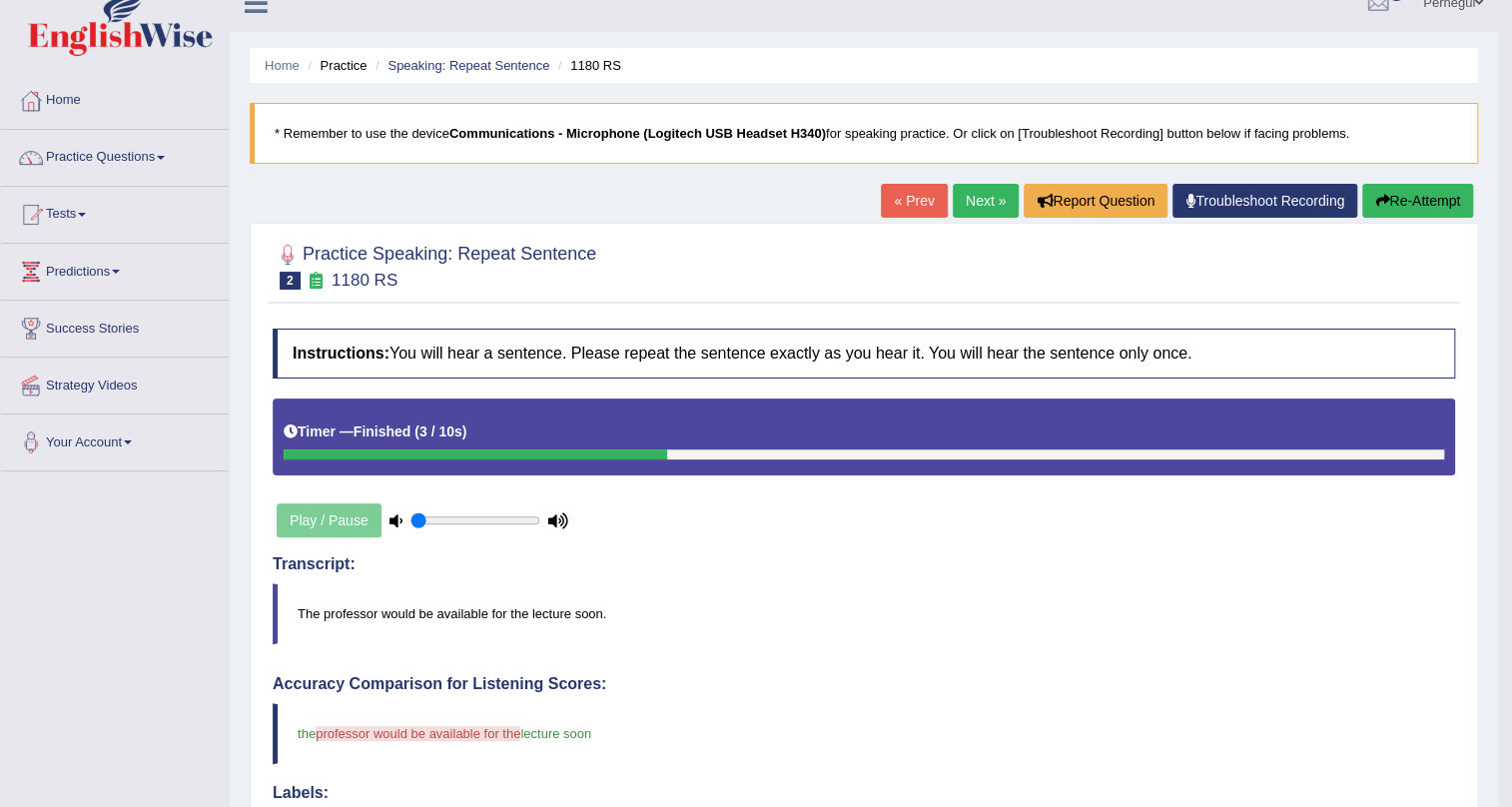 scroll, scrollTop: 0, scrollLeft: 0, axis: both 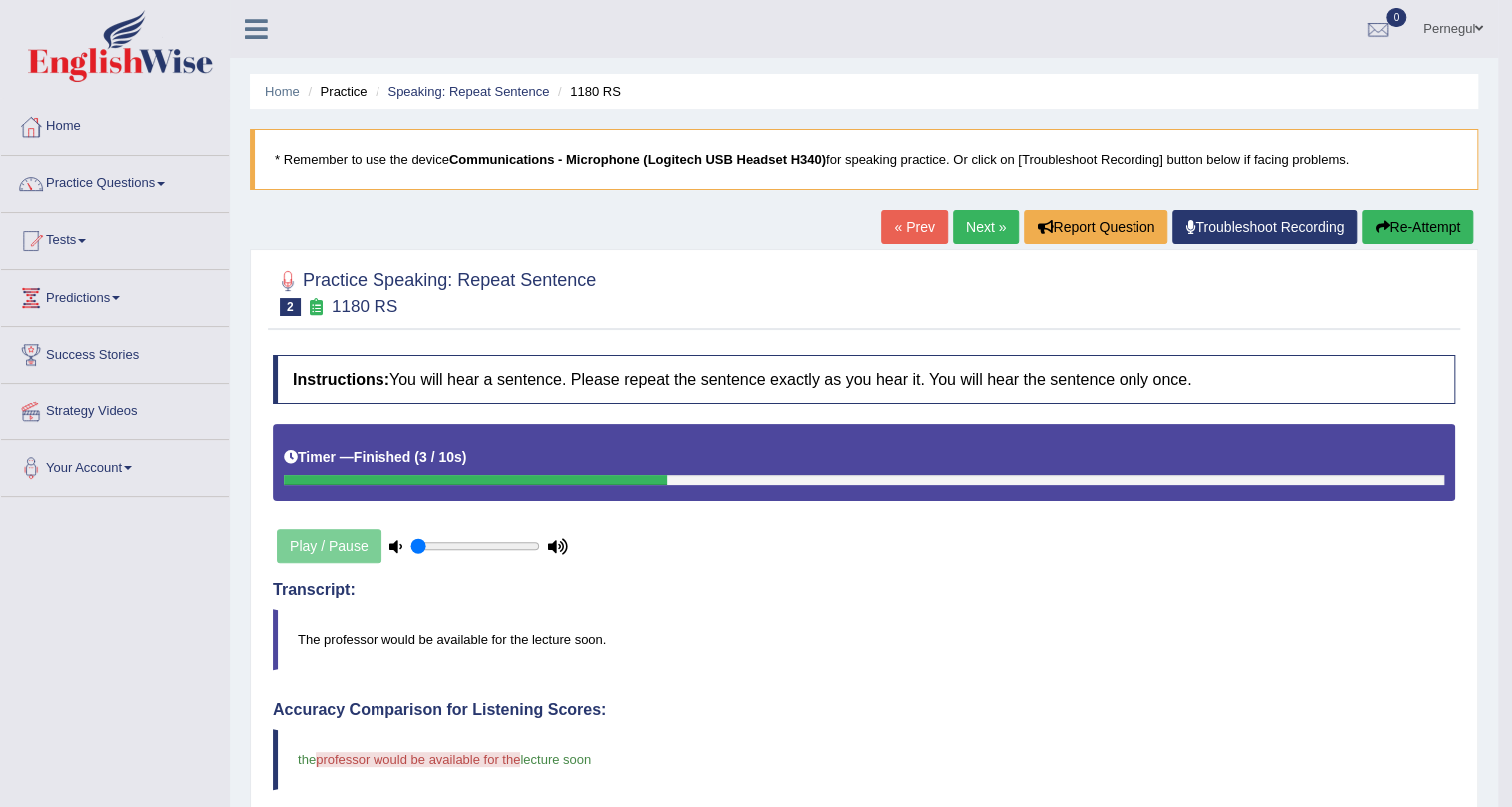 click on "Re-Attempt" at bounding box center (1417, 227) 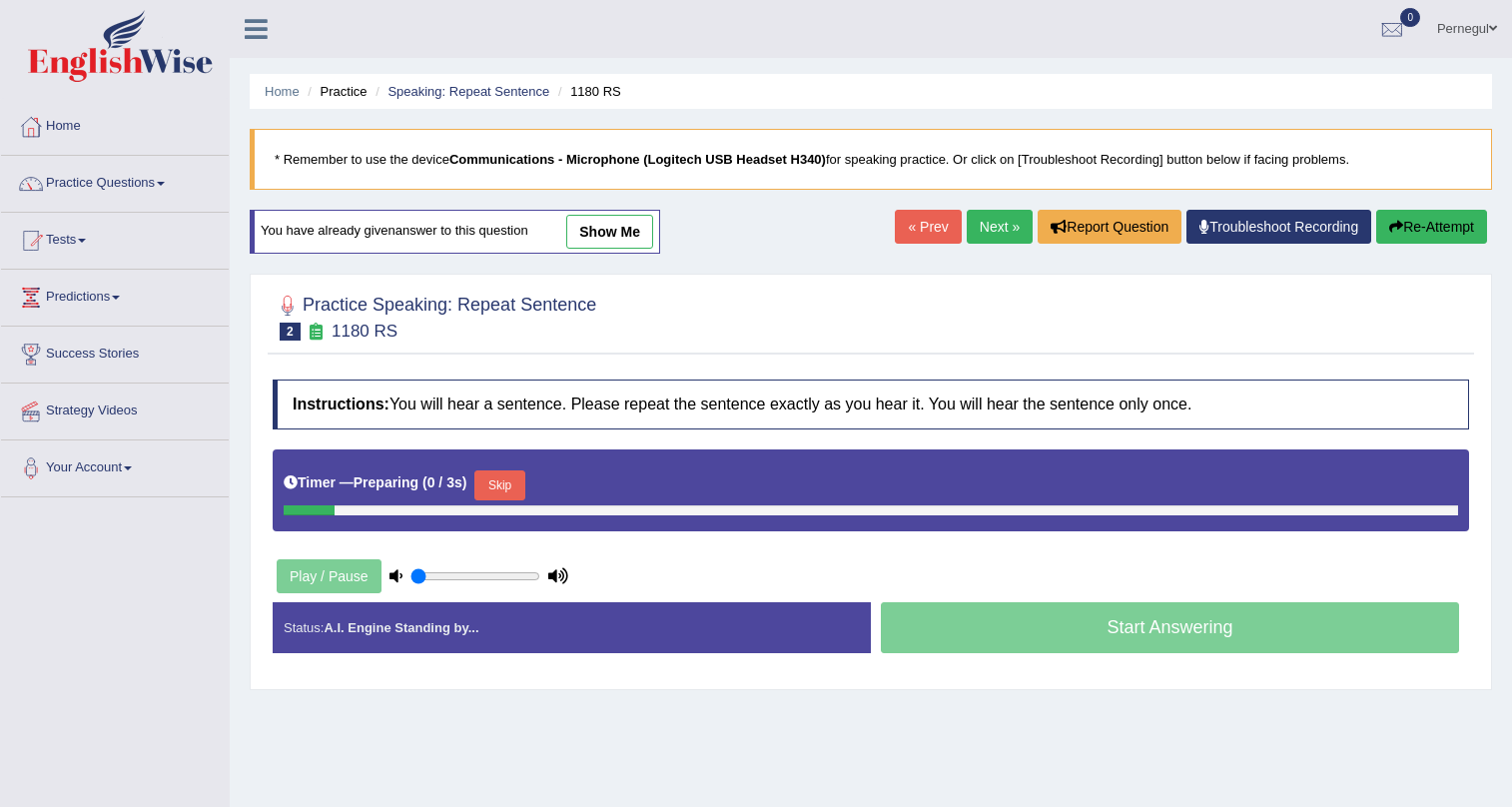 scroll, scrollTop: 0, scrollLeft: 0, axis: both 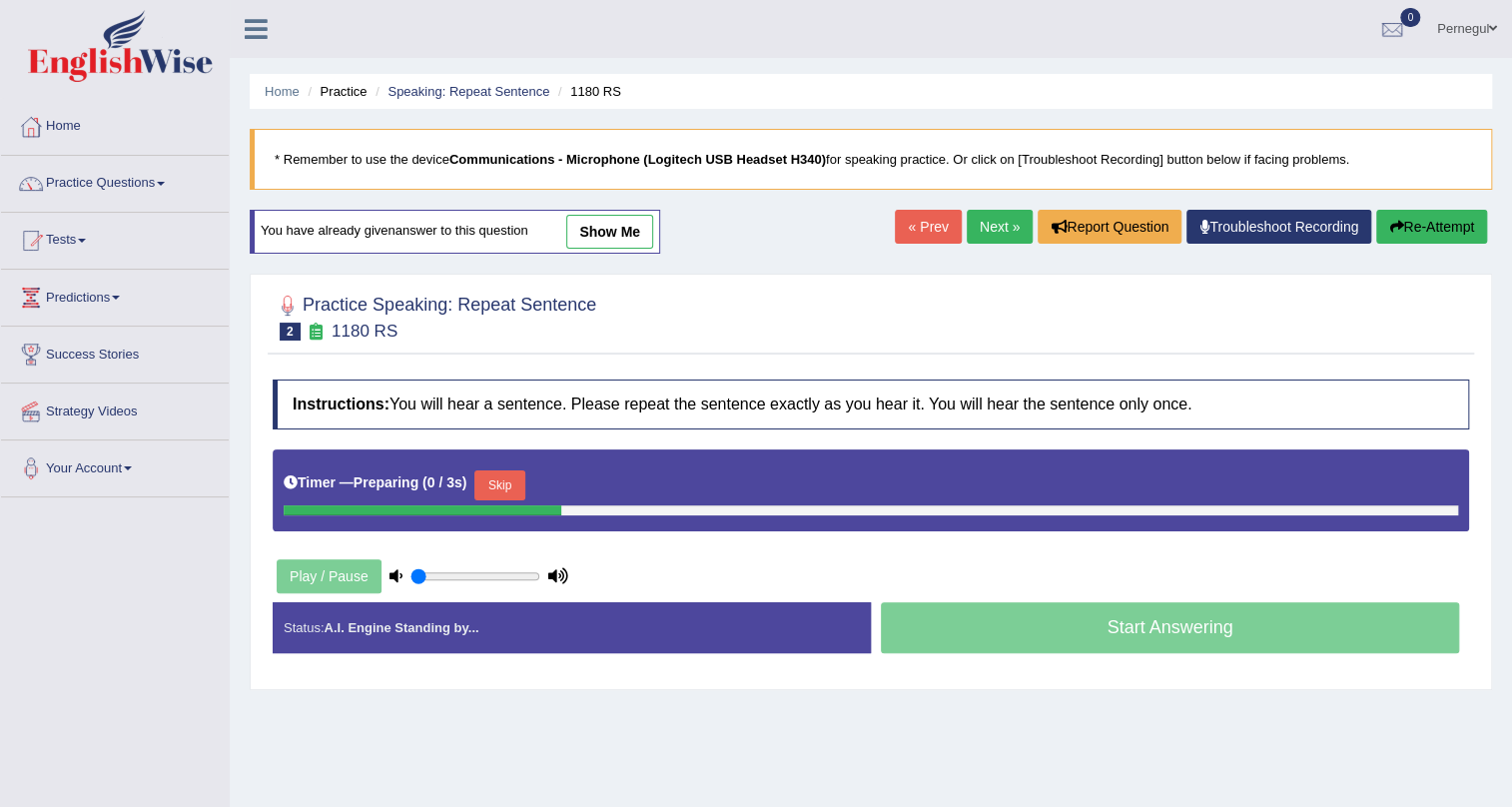 click on "Skip" at bounding box center [499, 485] 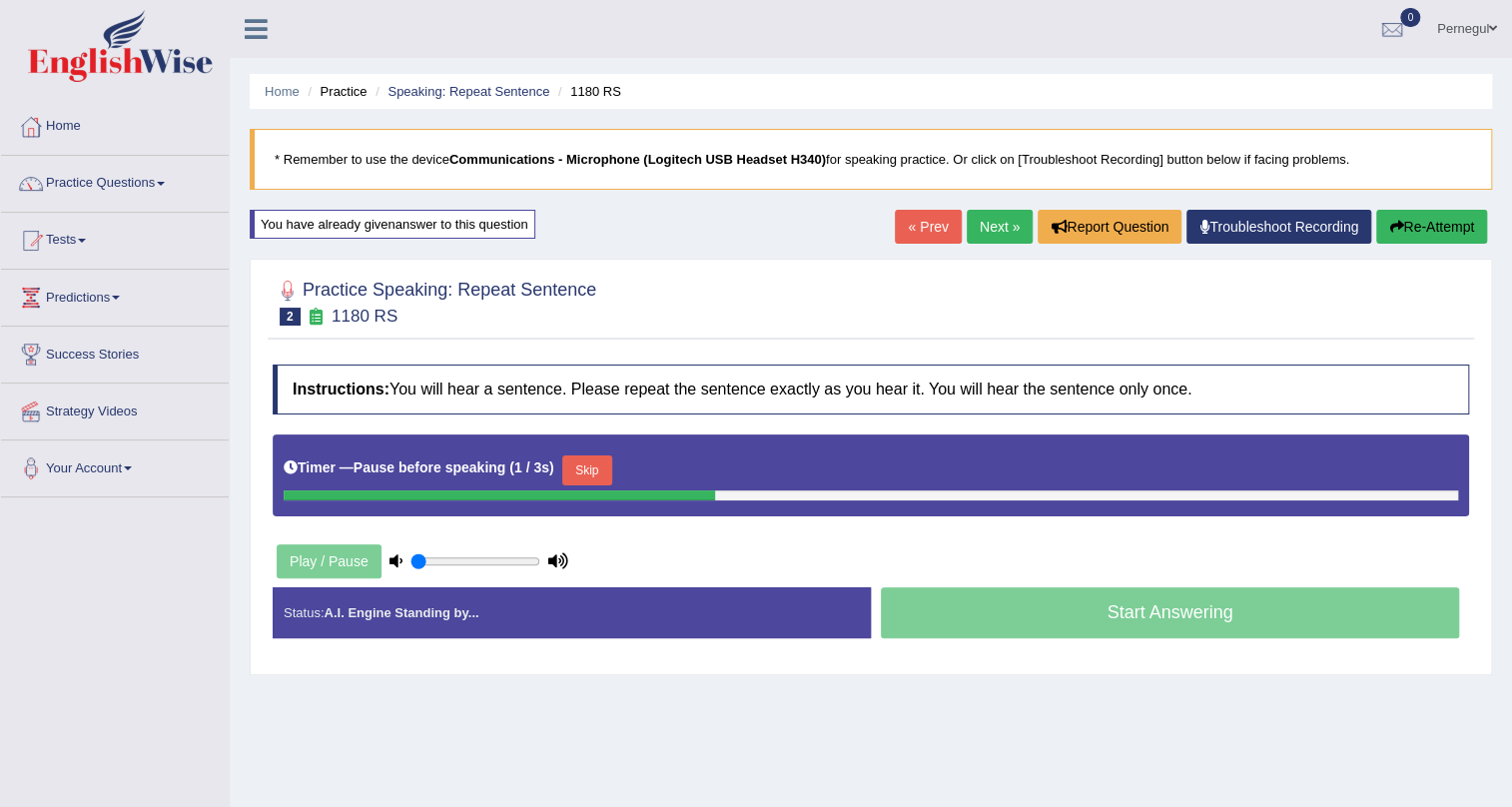 click on "Skip" at bounding box center (587, 470) 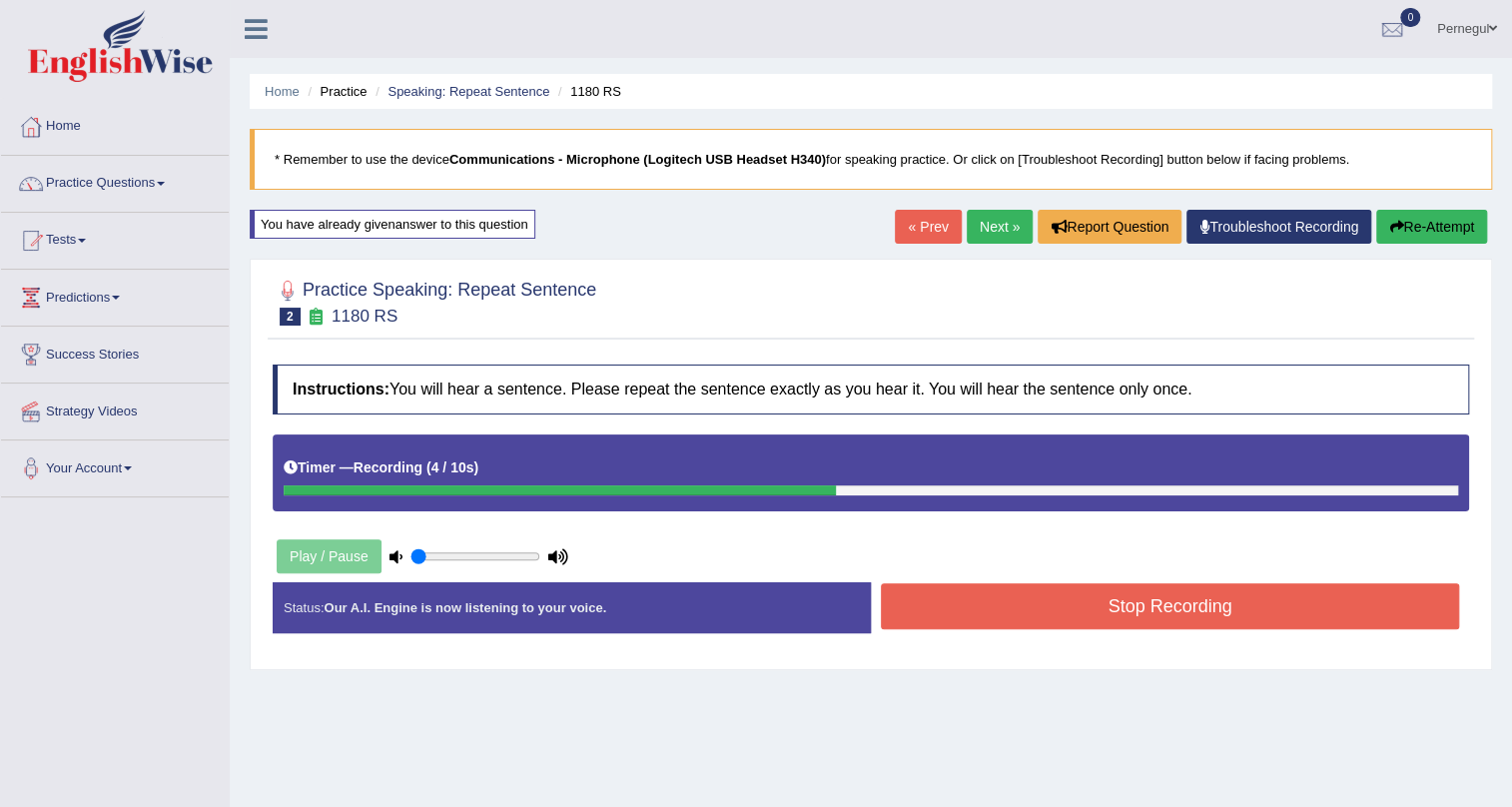 click on "Stop Recording" at bounding box center (1169, 606) 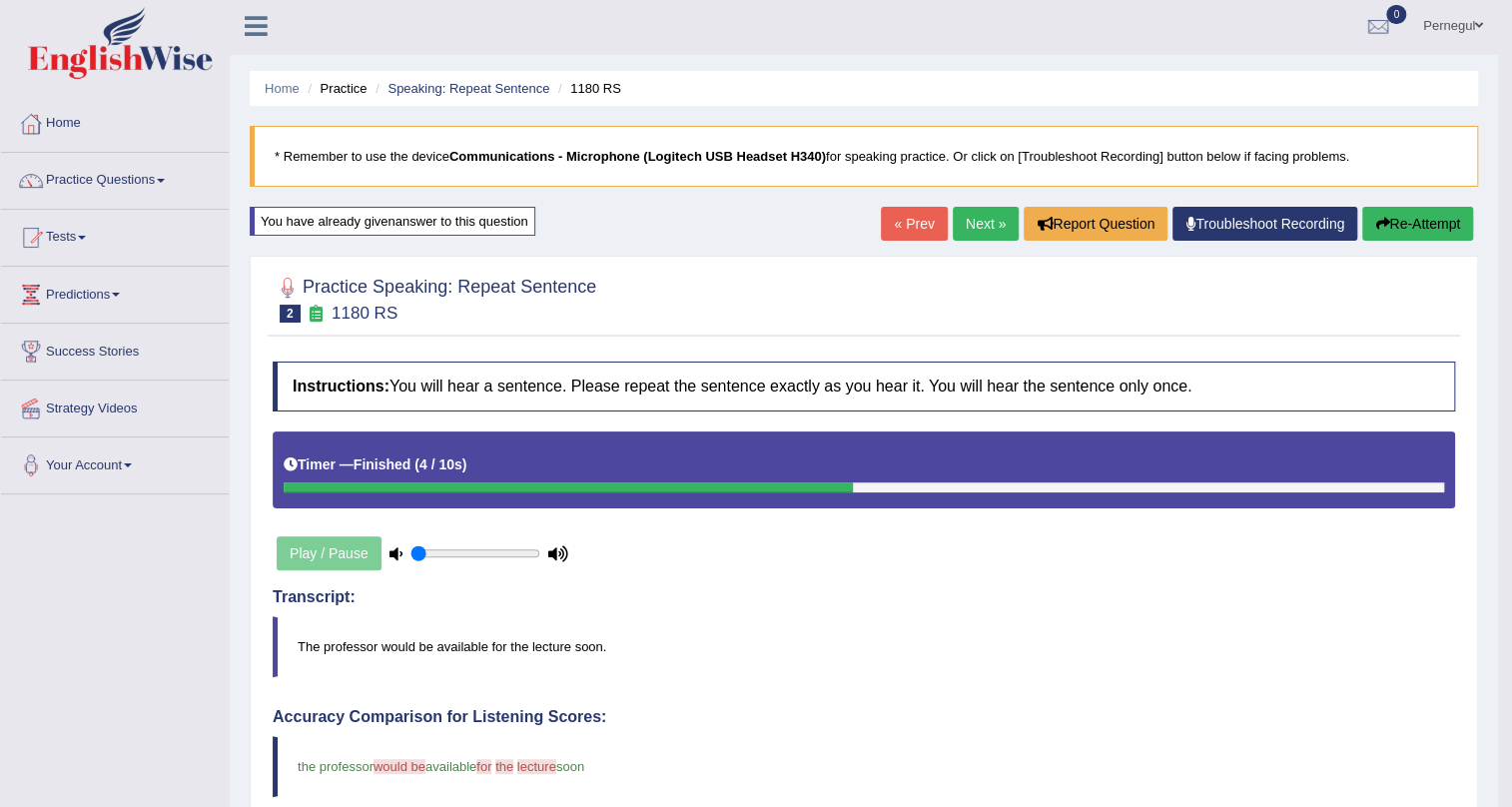 scroll, scrollTop: 0, scrollLeft: 0, axis: both 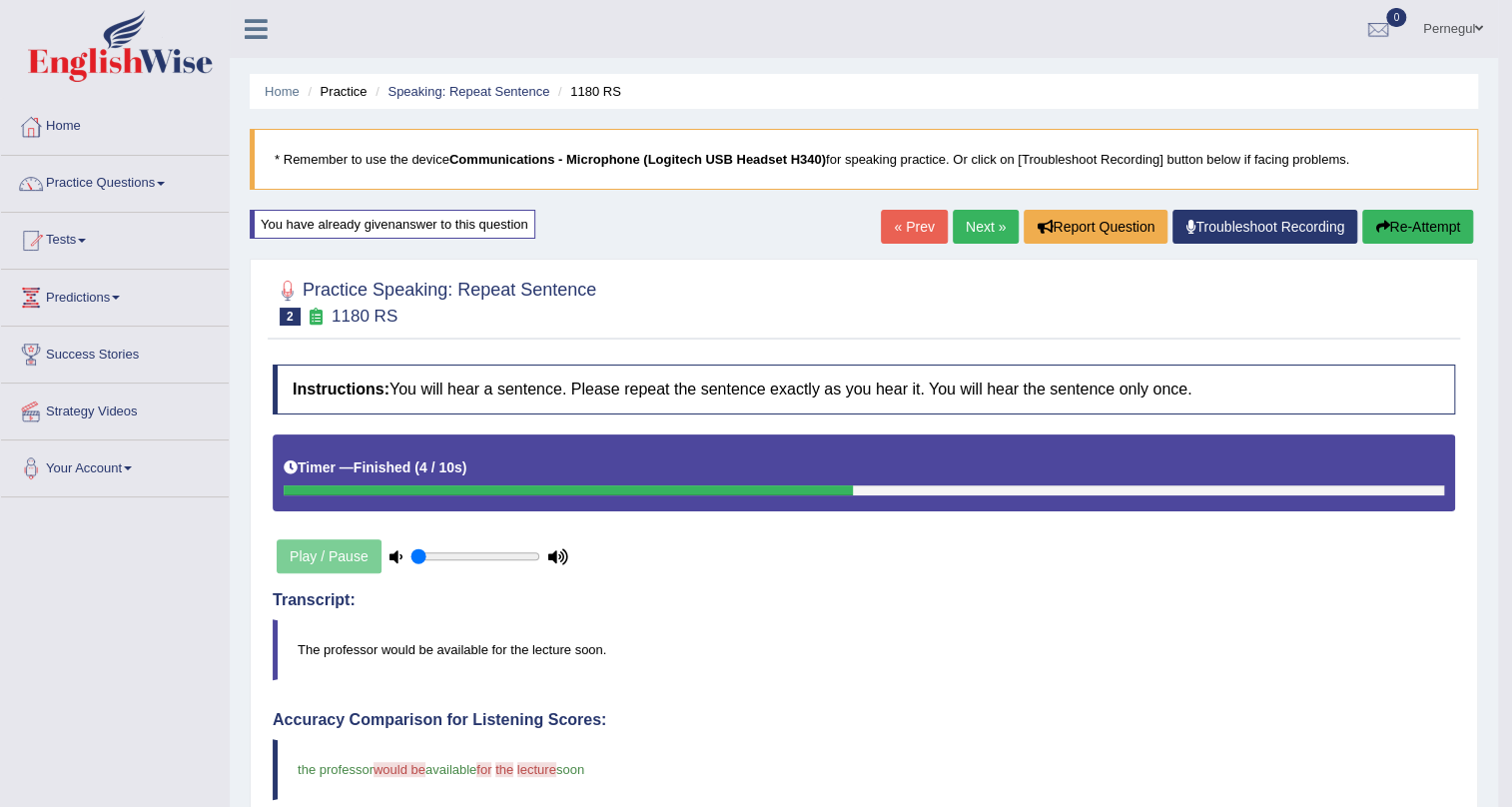 click on "Next »" at bounding box center (986, 227) 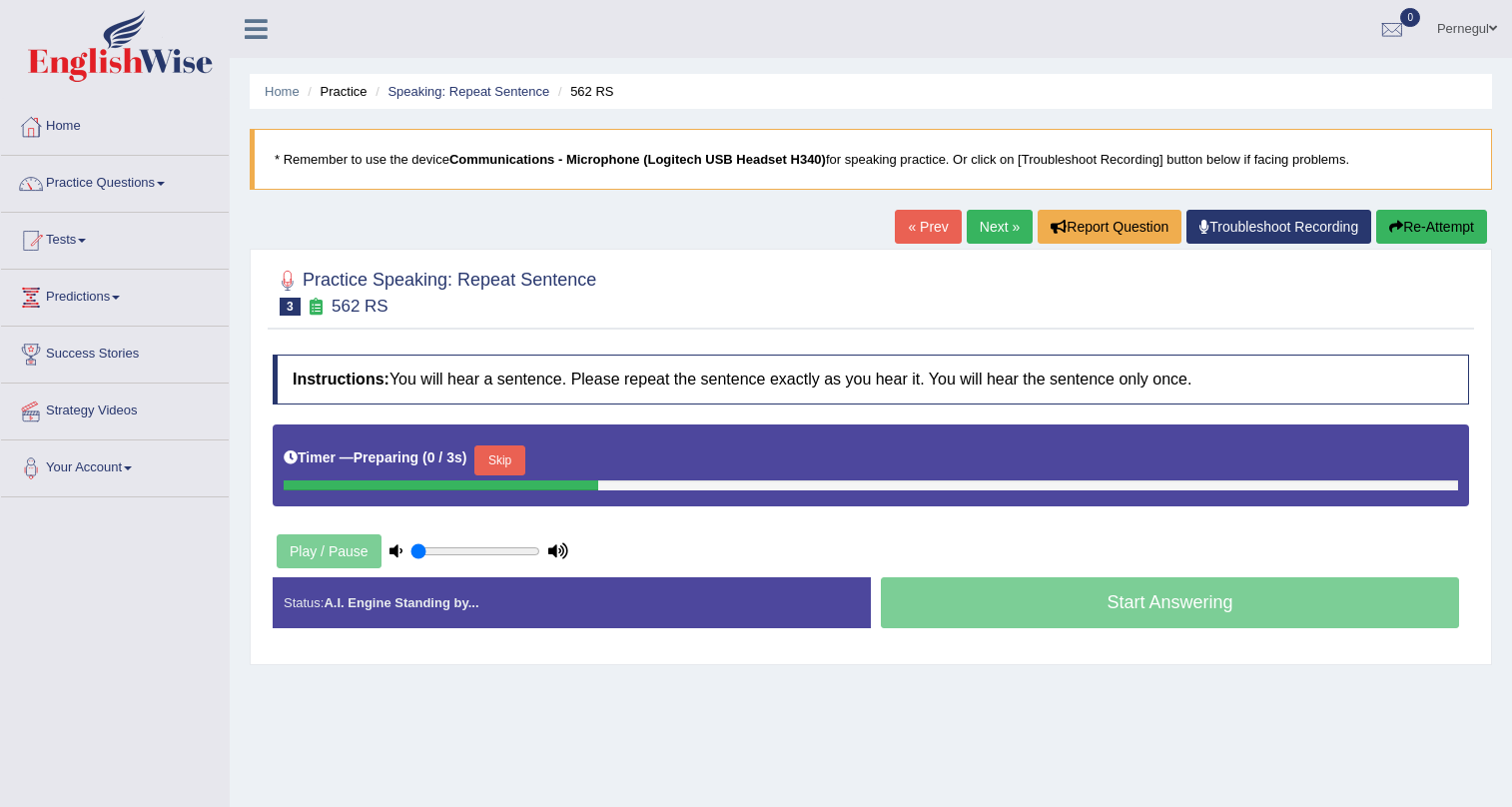 scroll, scrollTop: 0, scrollLeft: 0, axis: both 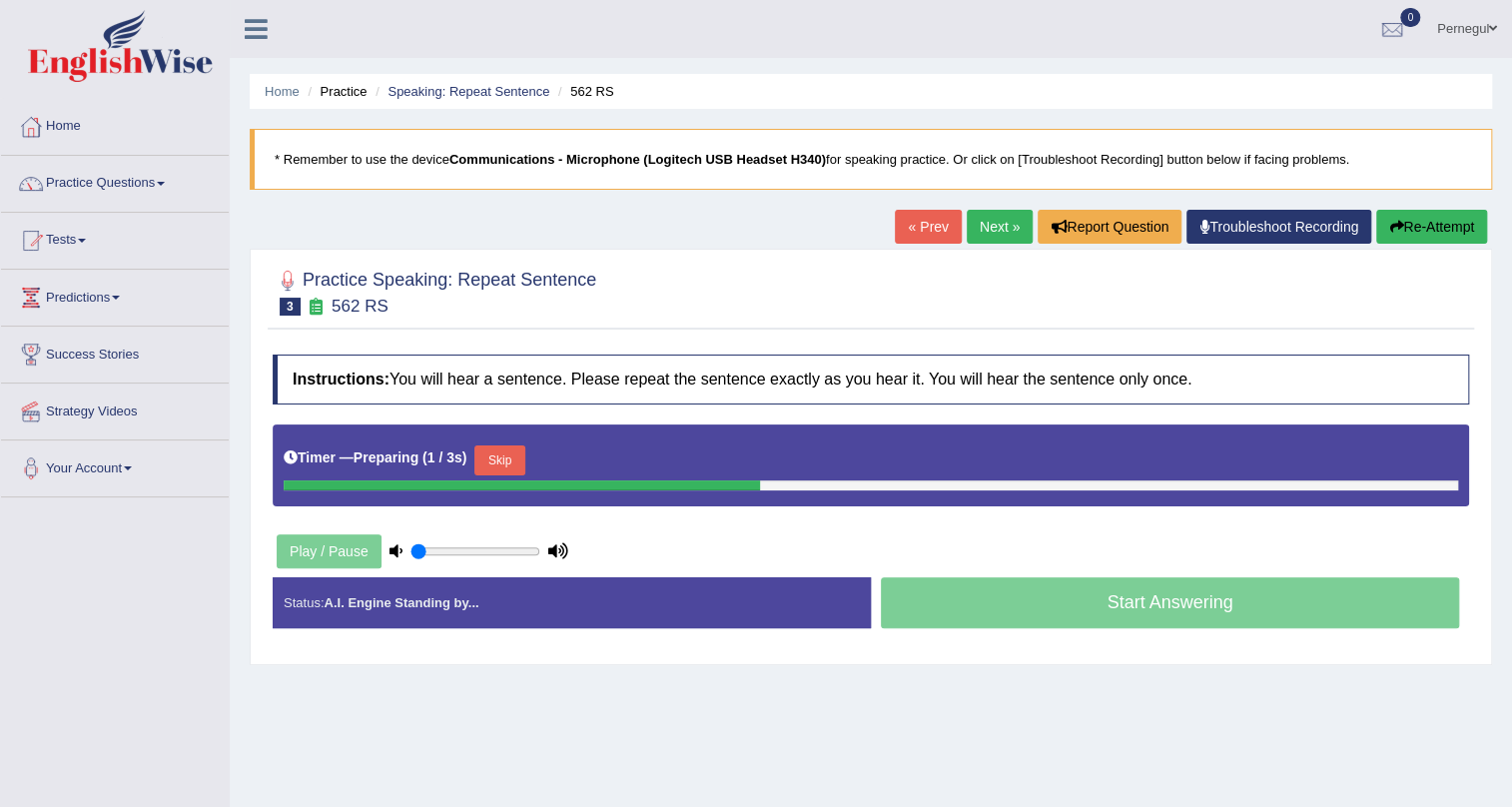 click on "Skip" at bounding box center (499, 460) 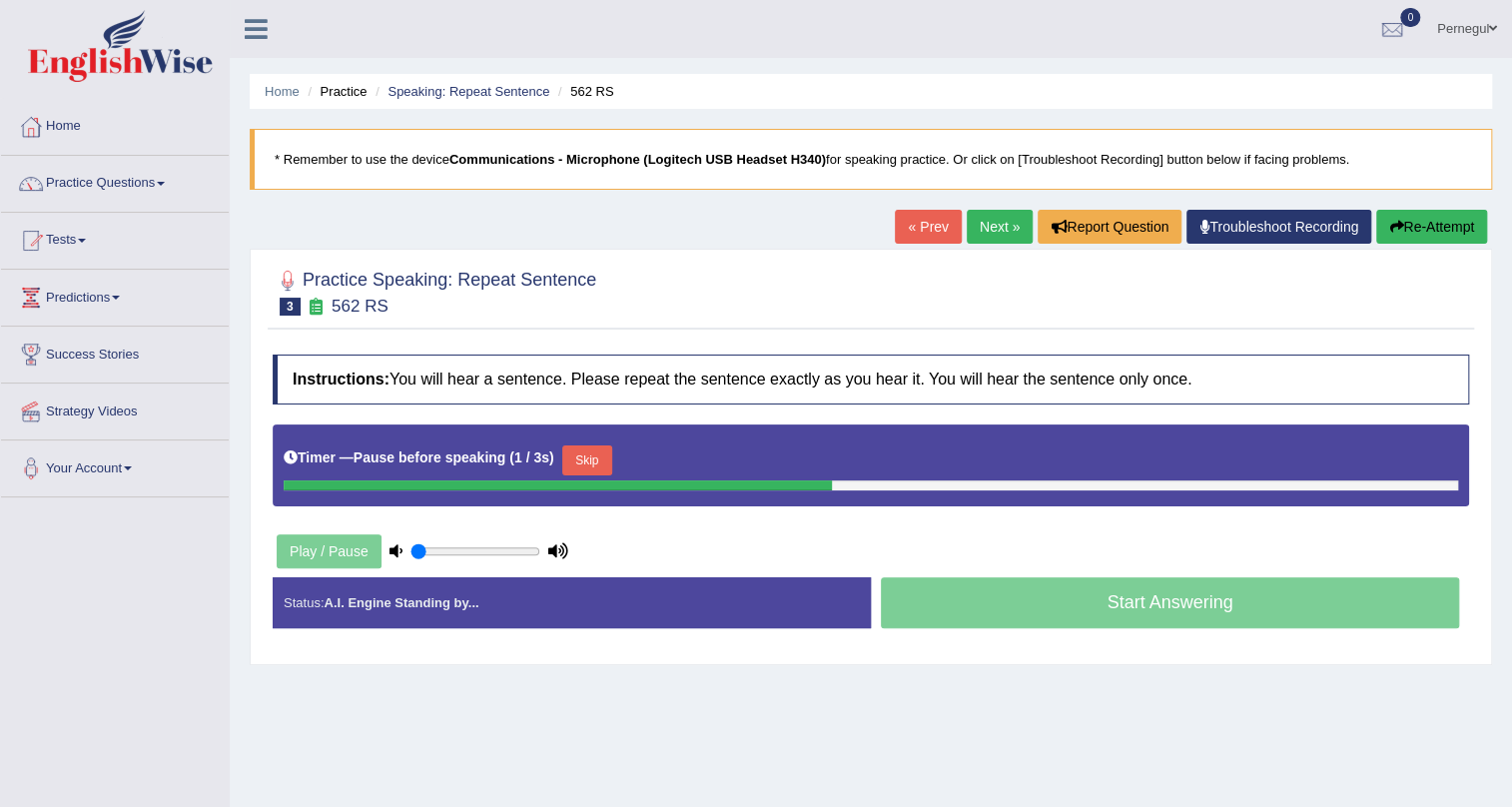 click on "Skip" at bounding box center [587, 460] 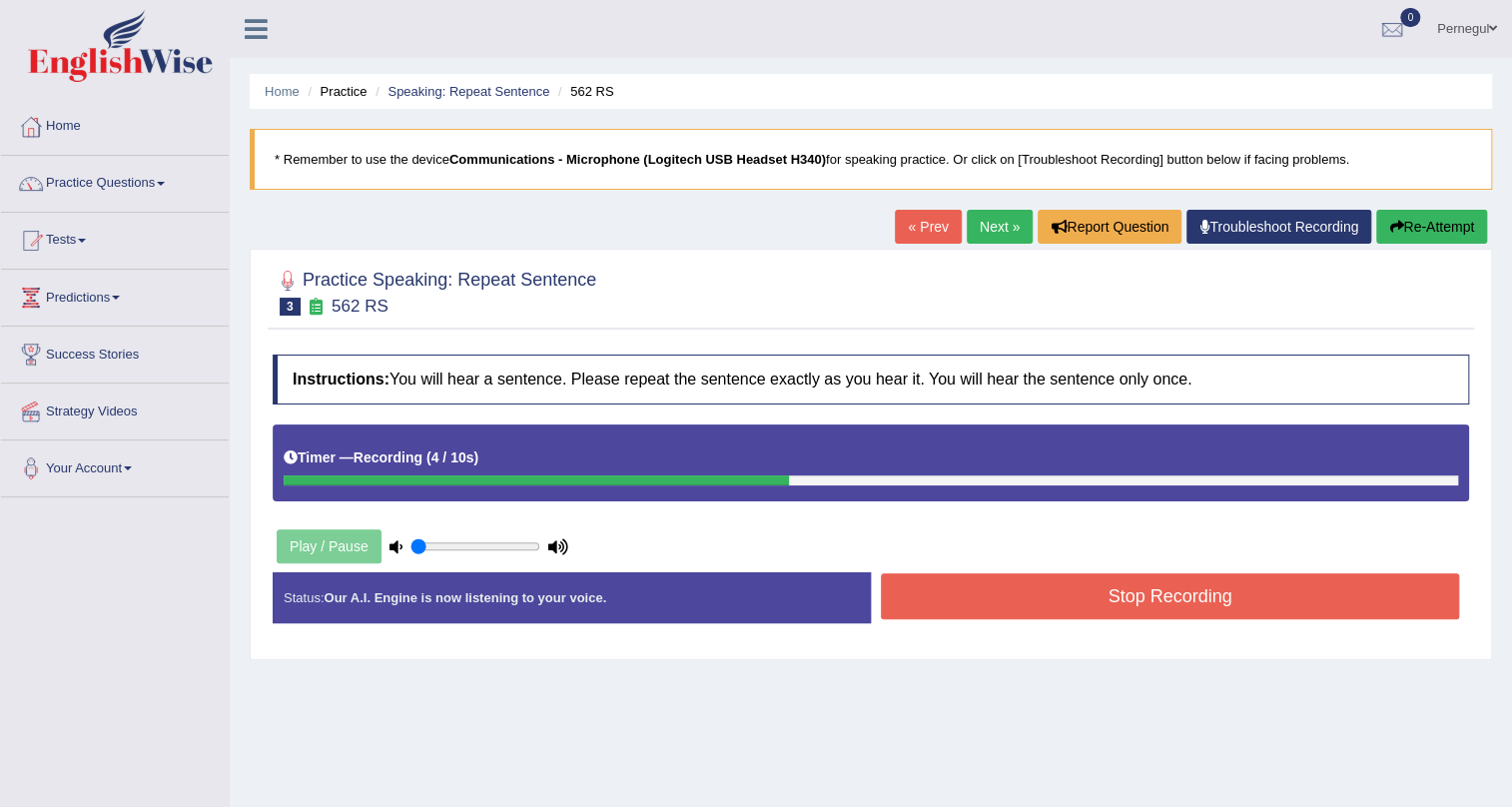 click on "Stop Recording" at bounding box center (1169, 596) 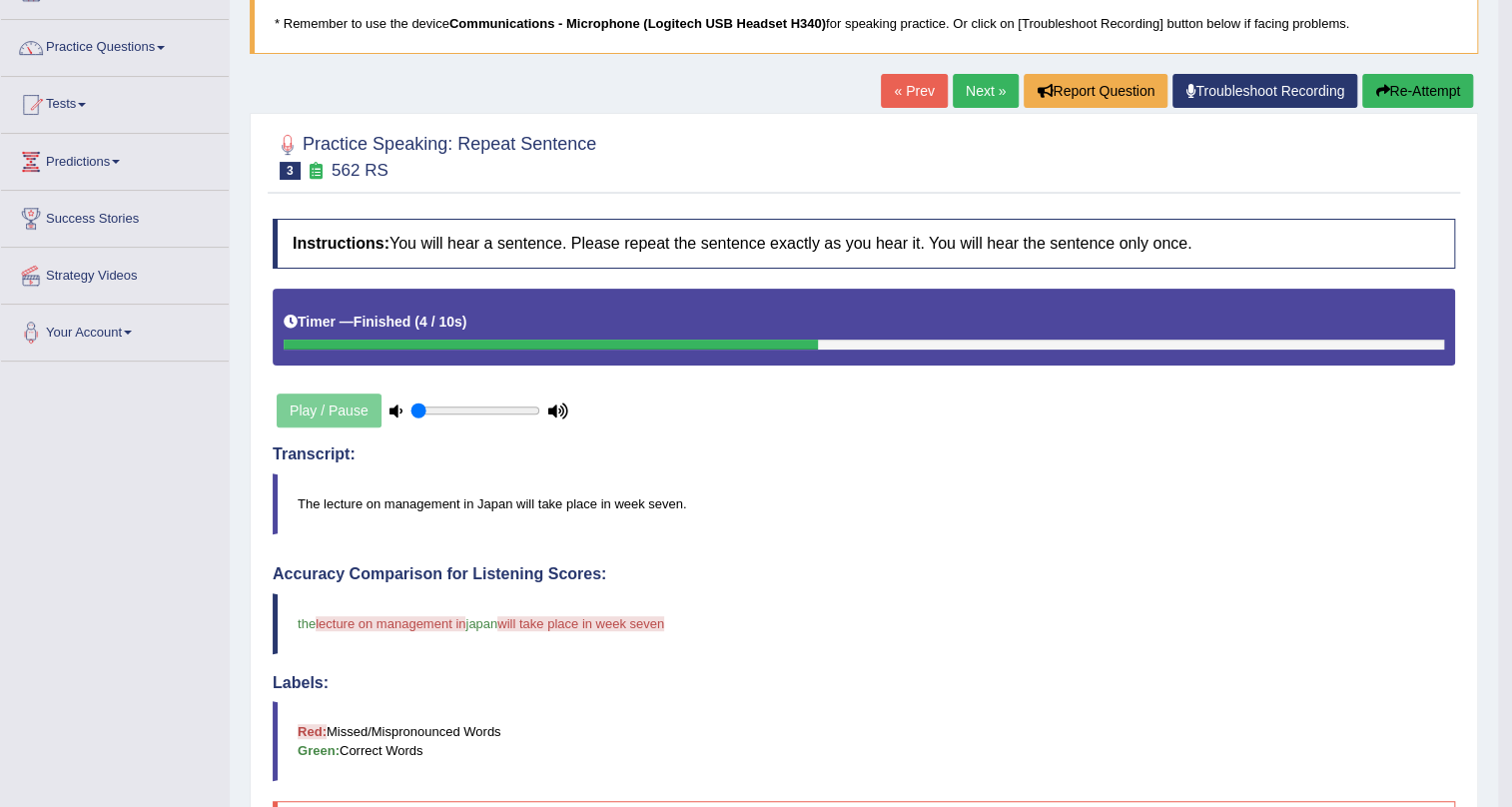 scroll, scrollTop: 0, scrollLeft: 0, axis: both 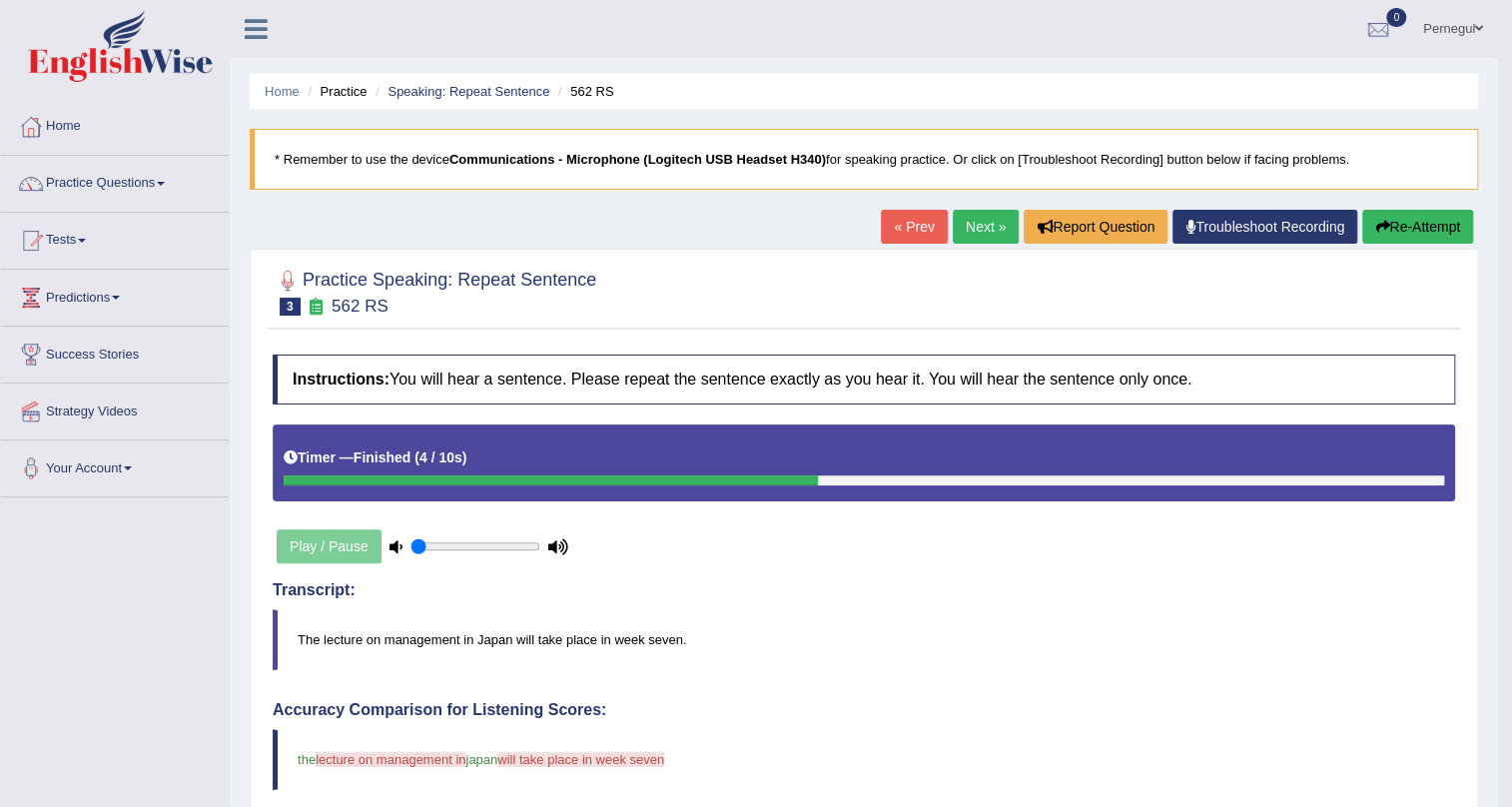 click on "Re-Attempt" at bounding box center [1417, 227] 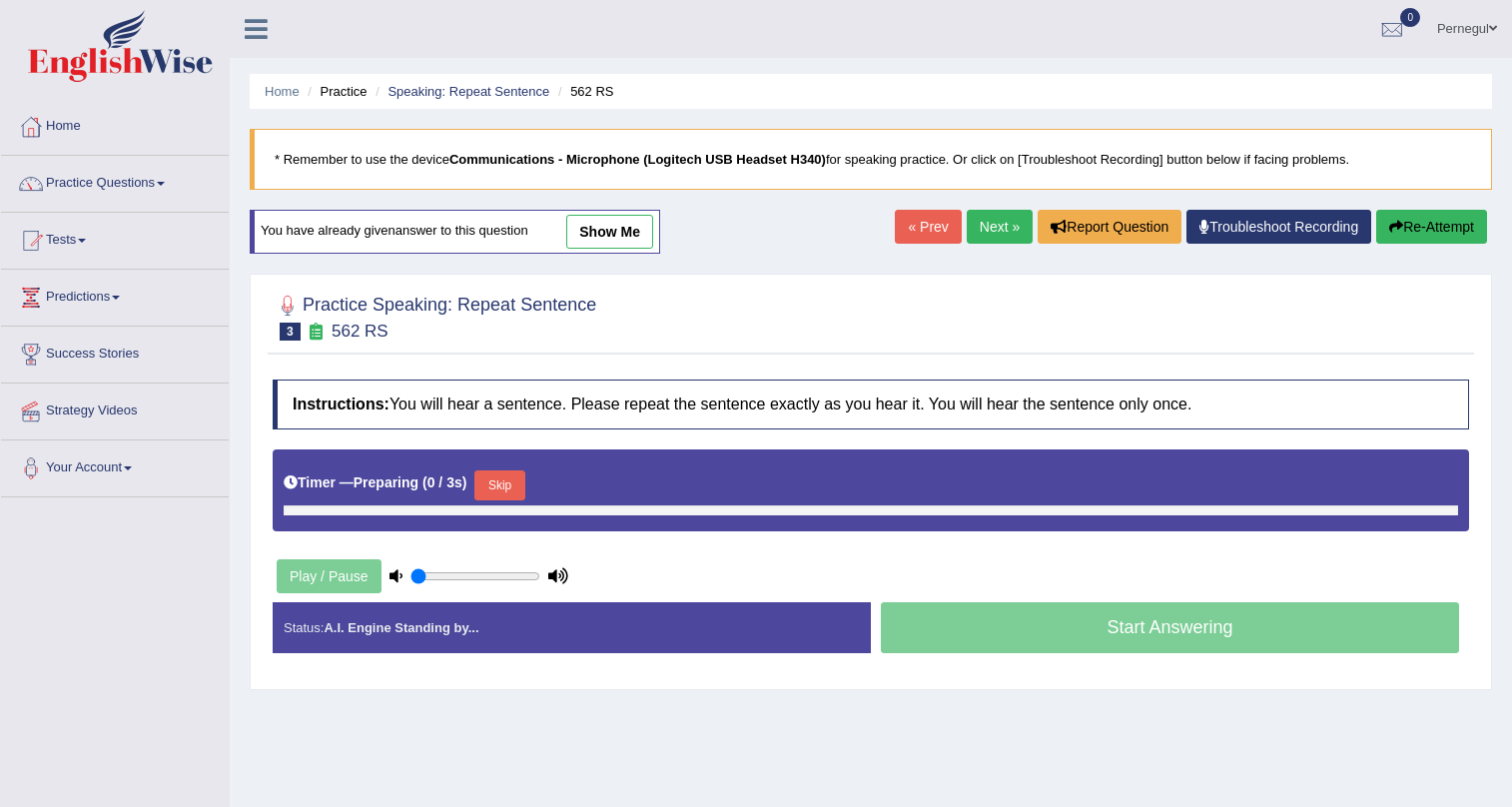 scroll, scrollTop: 0, scrollLeft: 0, axis: both 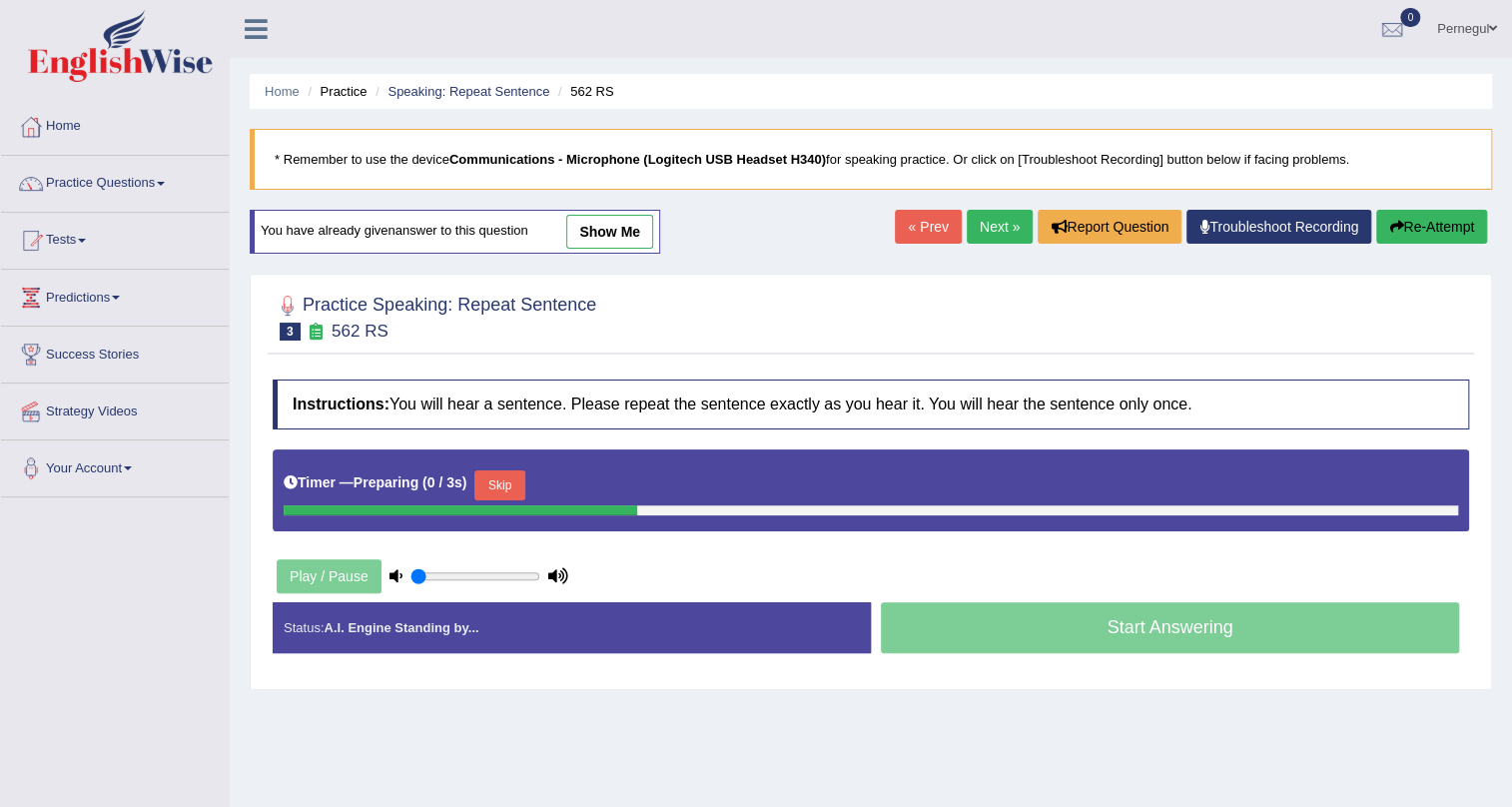 click on "Skip" at bounding box center [499, 485] 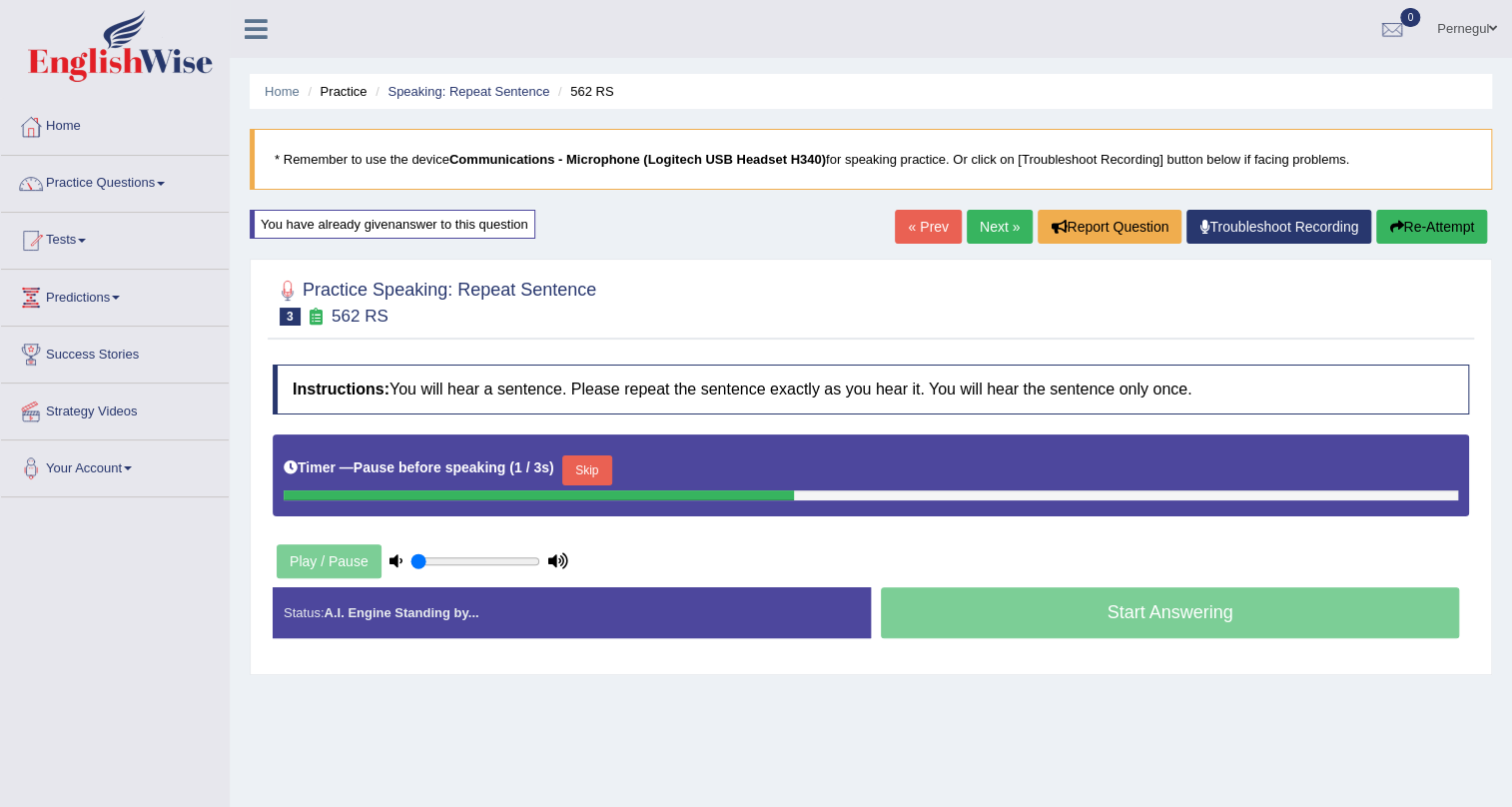 click on "Skip" at bounding box center [587, 470] 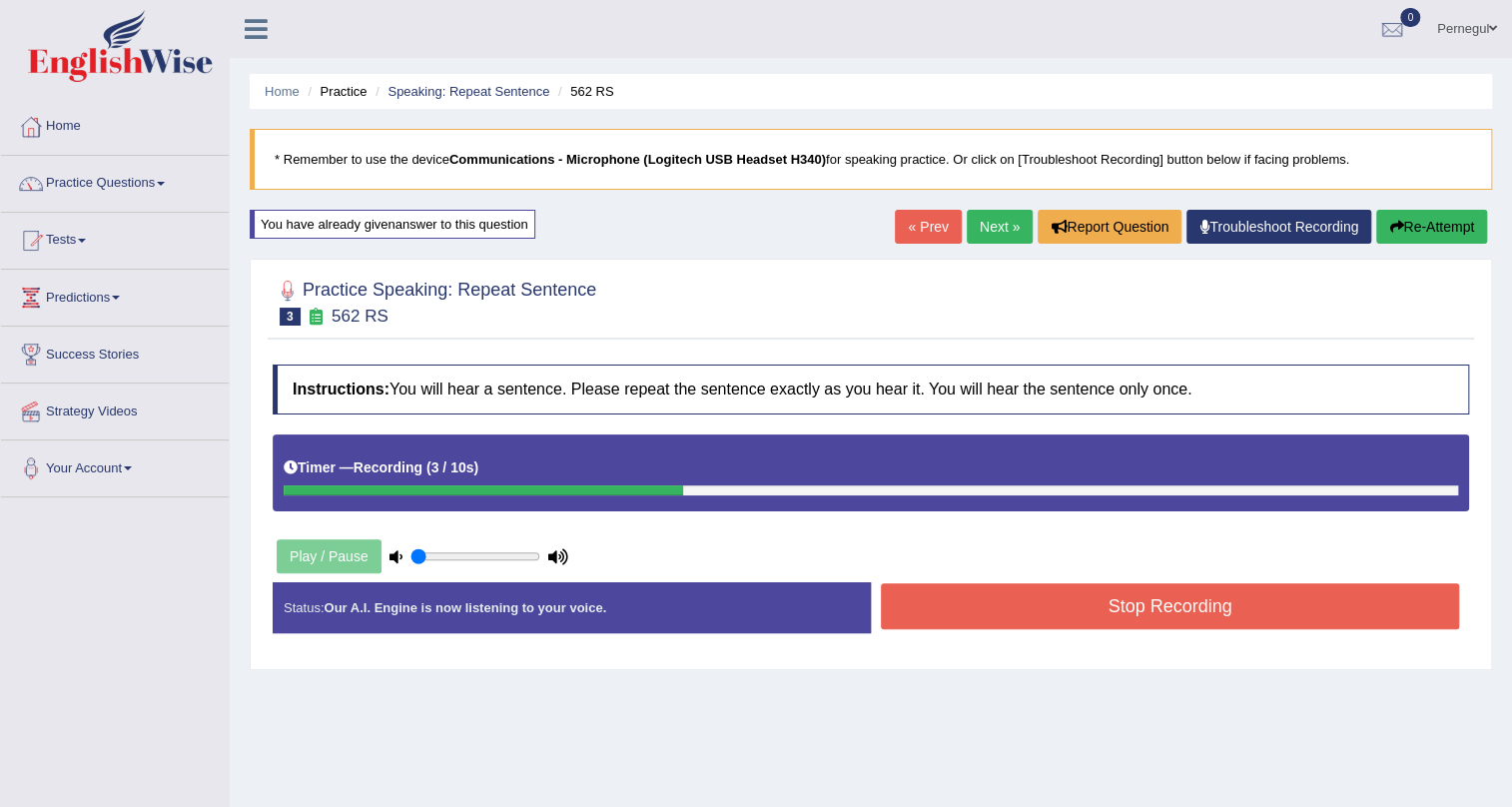 click on "Stop Recording" at bounding box center (1169, 606) 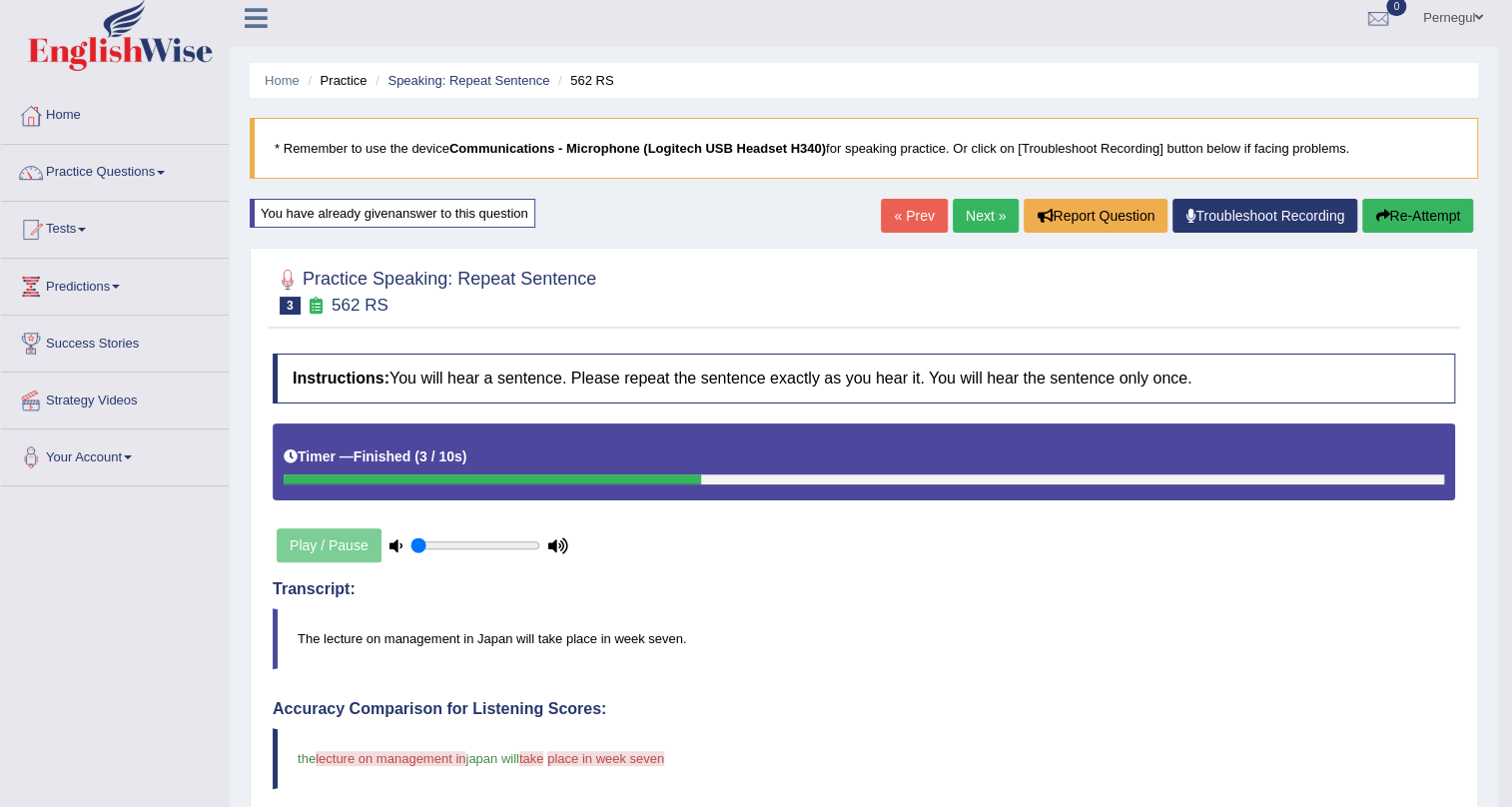 scroll, scrollTop: 0, scrollLeft: 0, axis: both 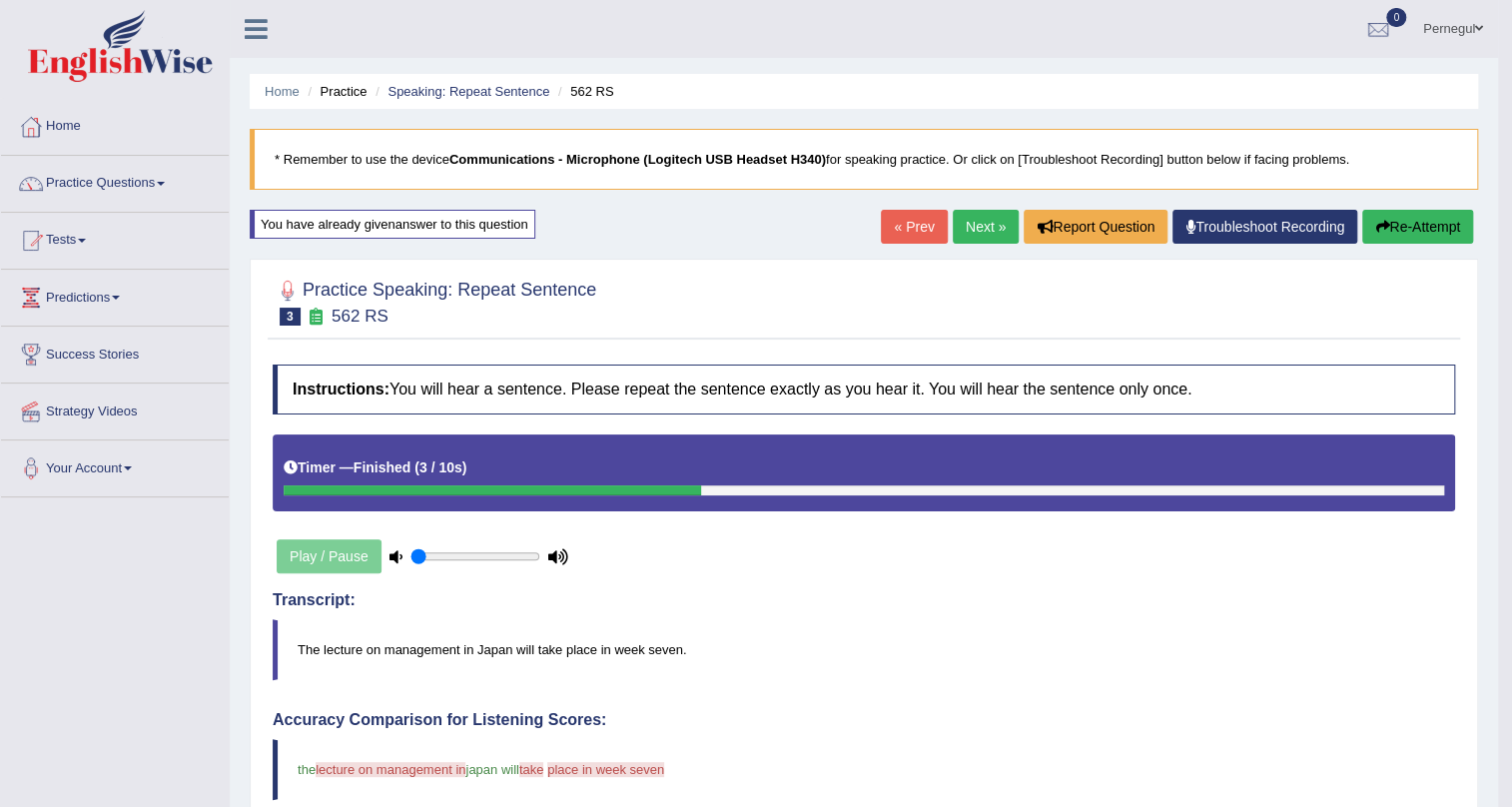 click on "Next »" at bounding box center (986, 227) 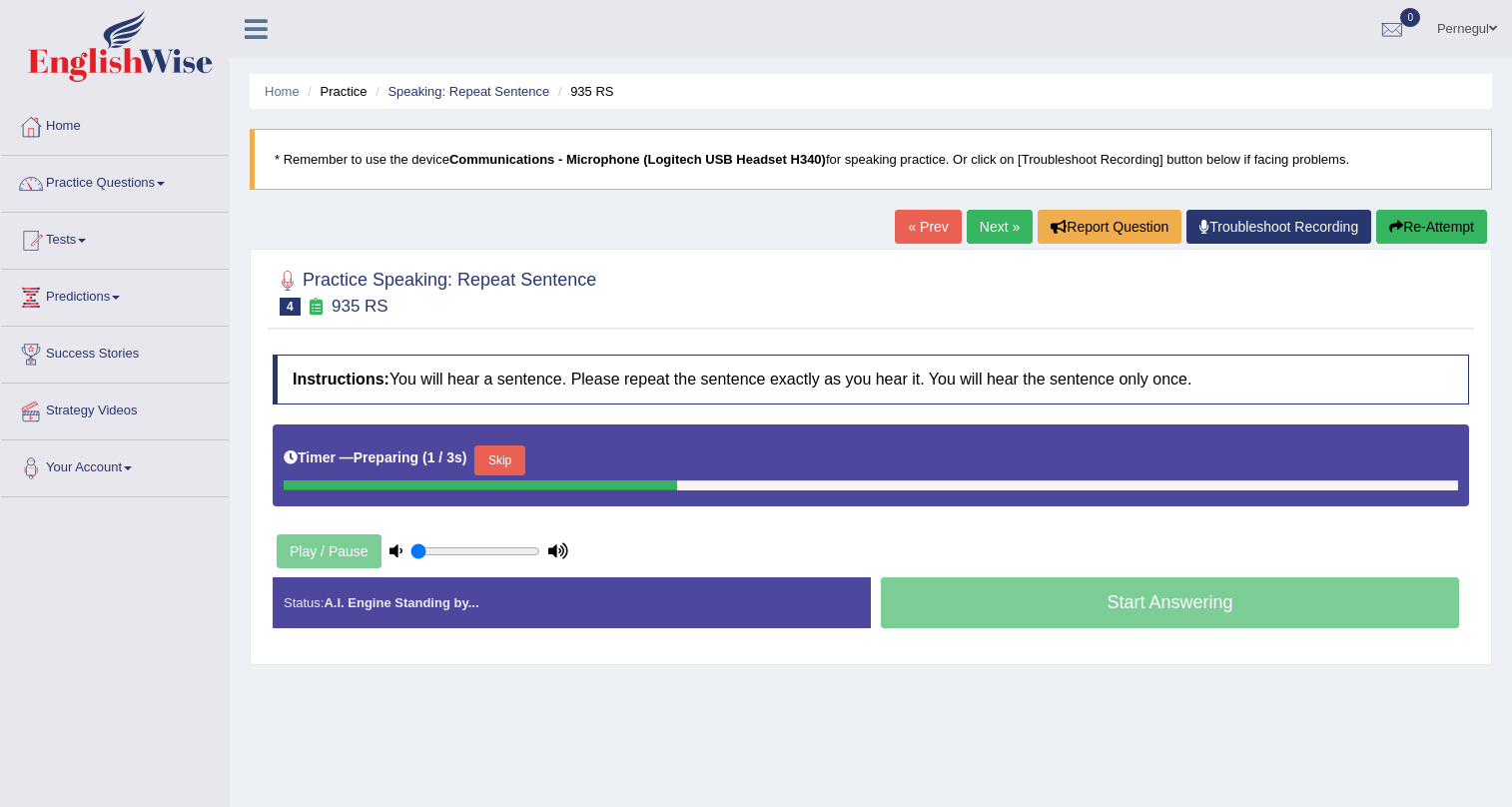 scroll, scrollTop: 0, scrollLeft: 0, axis: both 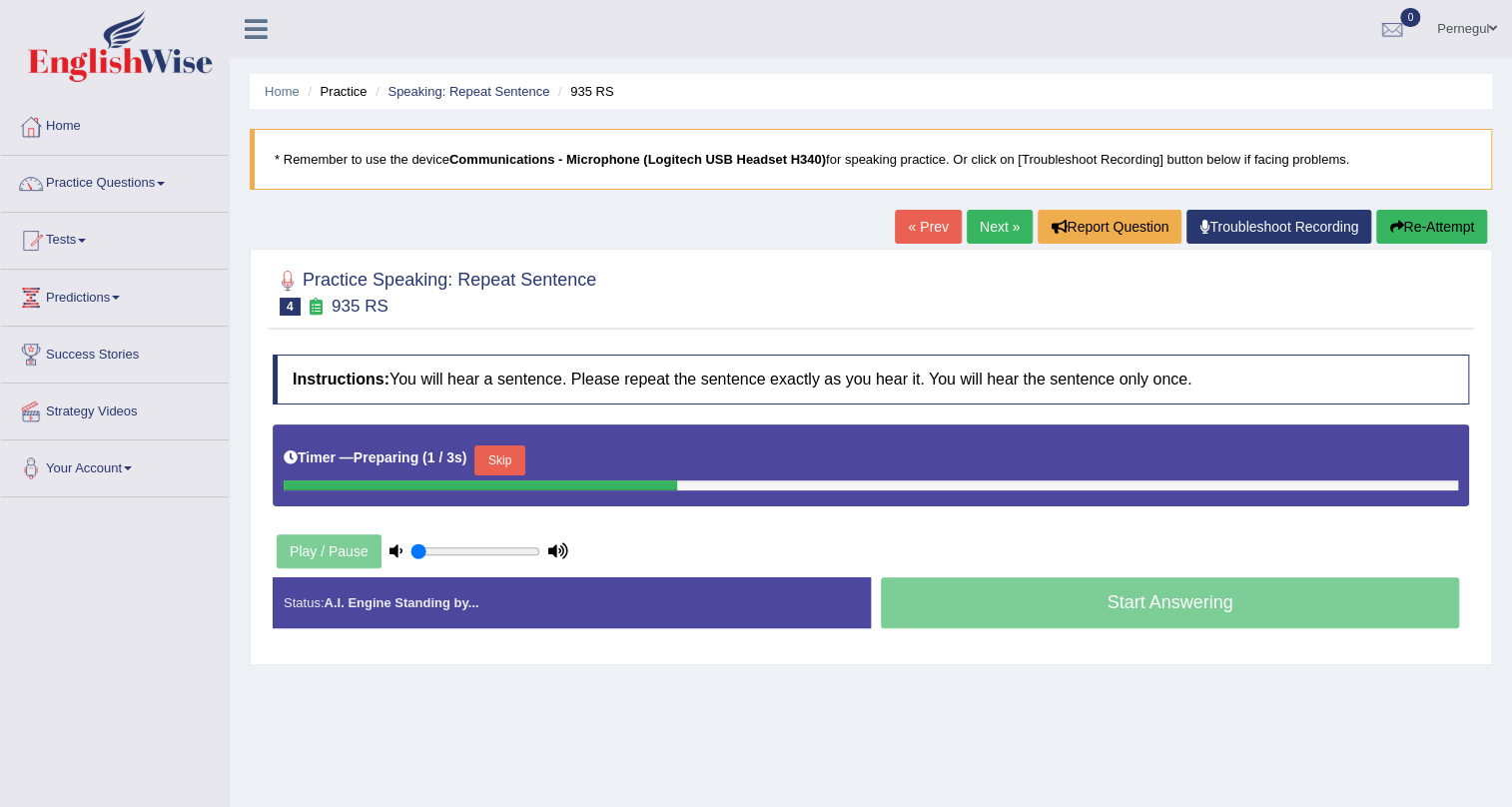 click on "Skip" at bounding box center (499, 460) 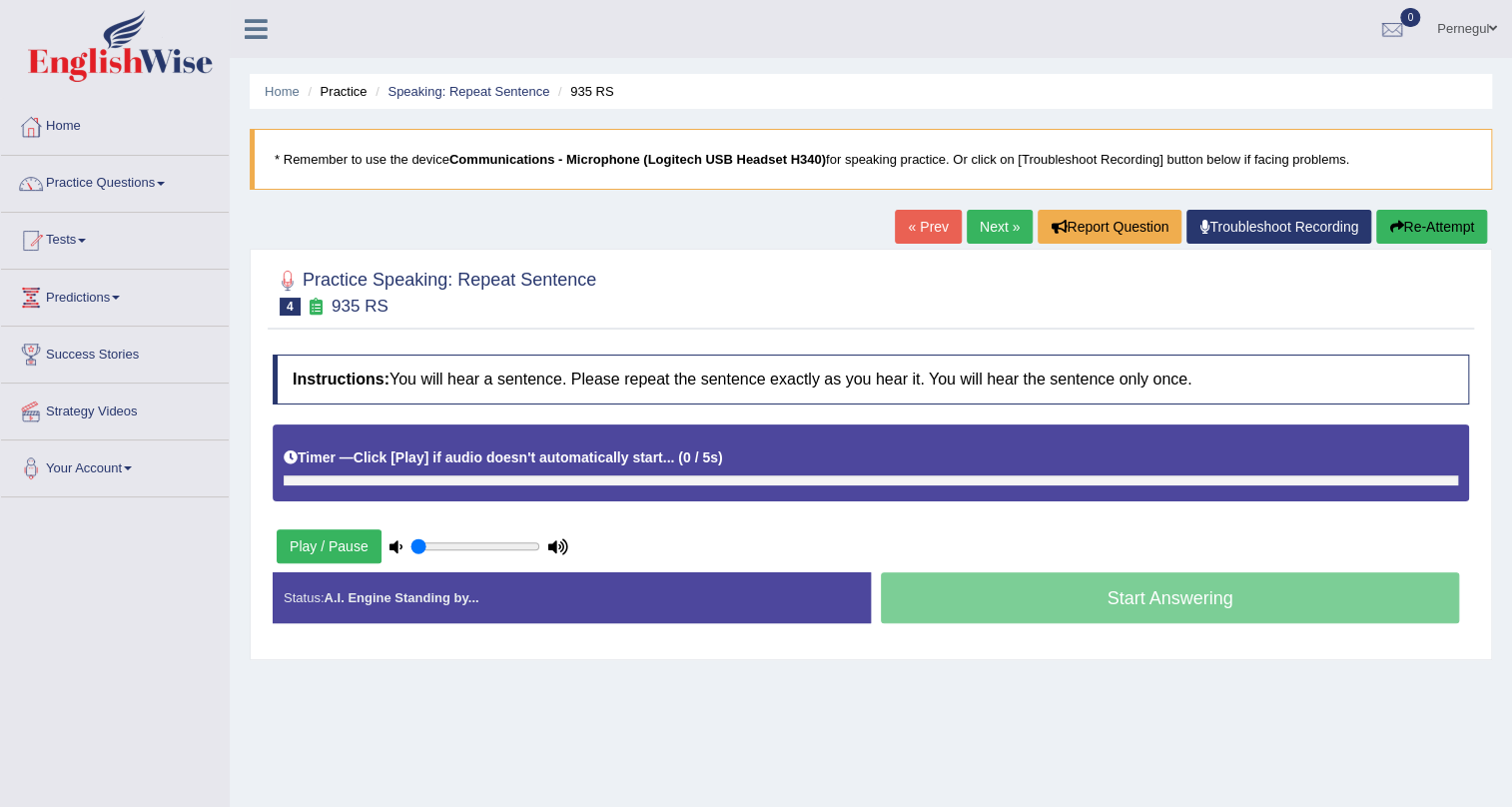 scroll, scrollTop: 0, scrollLeft: 0, axis: both 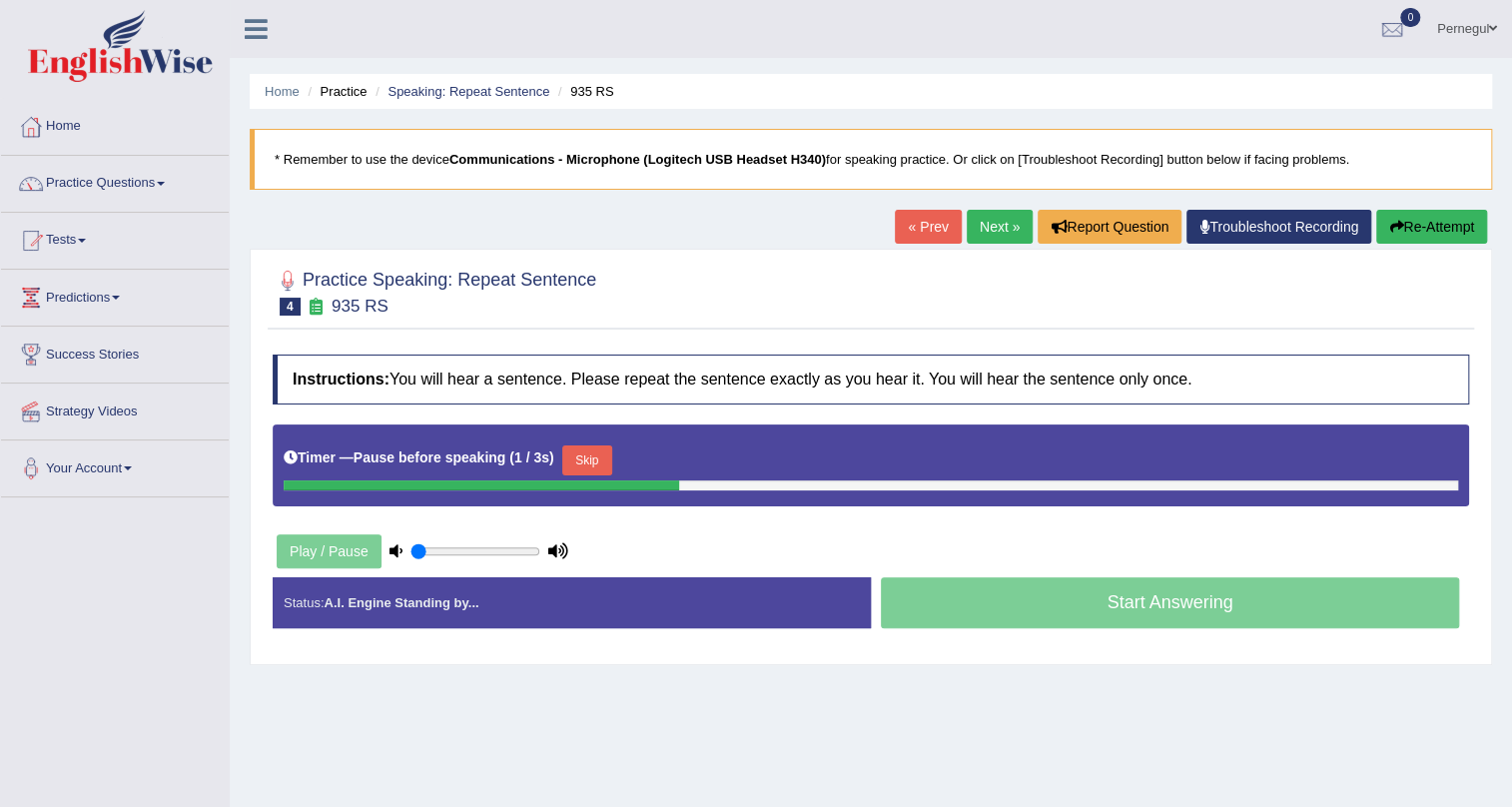 click on "Skip" at bounding box center (587, 460) 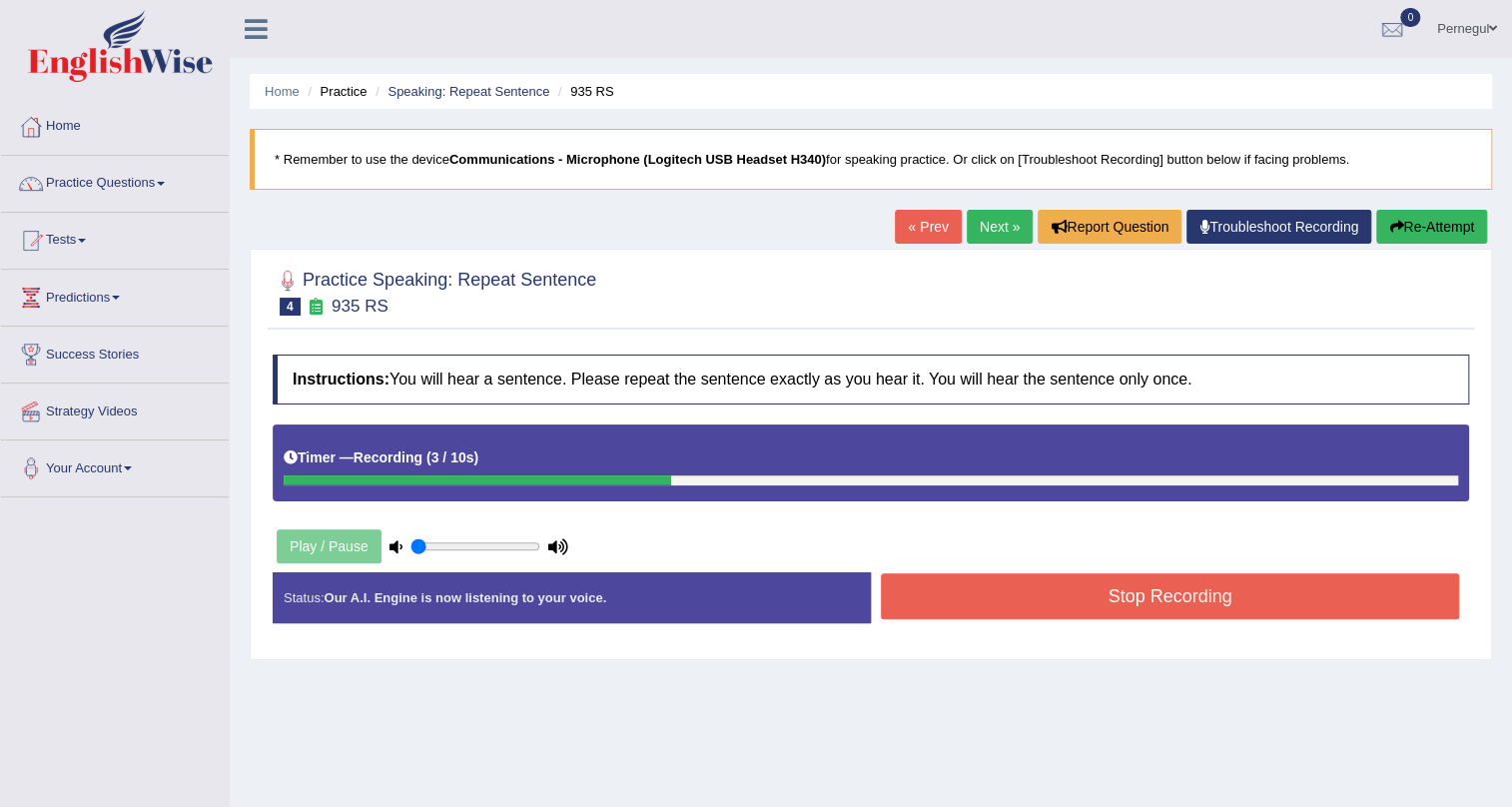 click on "Stop Recording" at bounding box center (1169, 596) 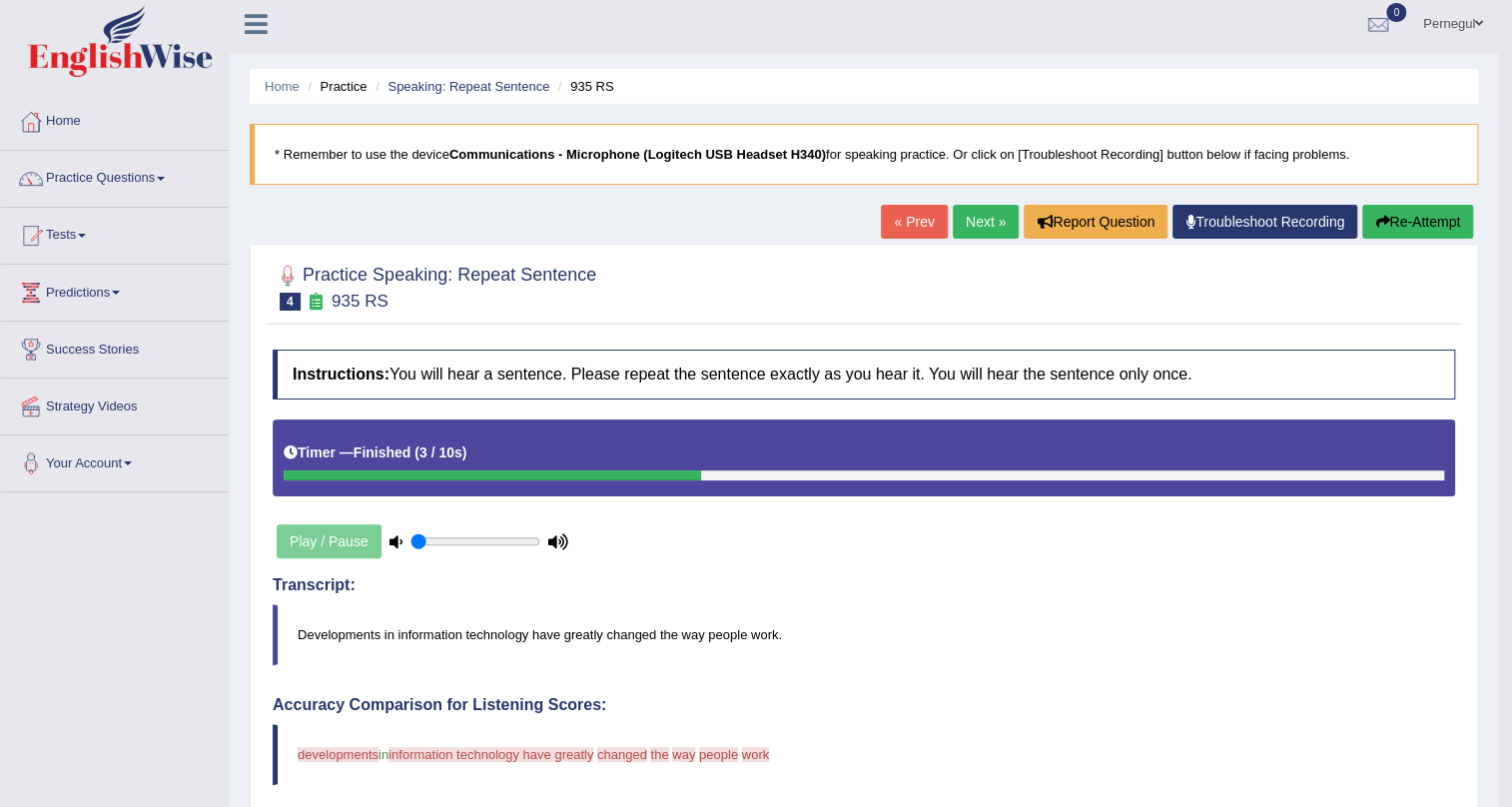 scroll, scrollTop: 0, scrollLeft: 0, axis: both 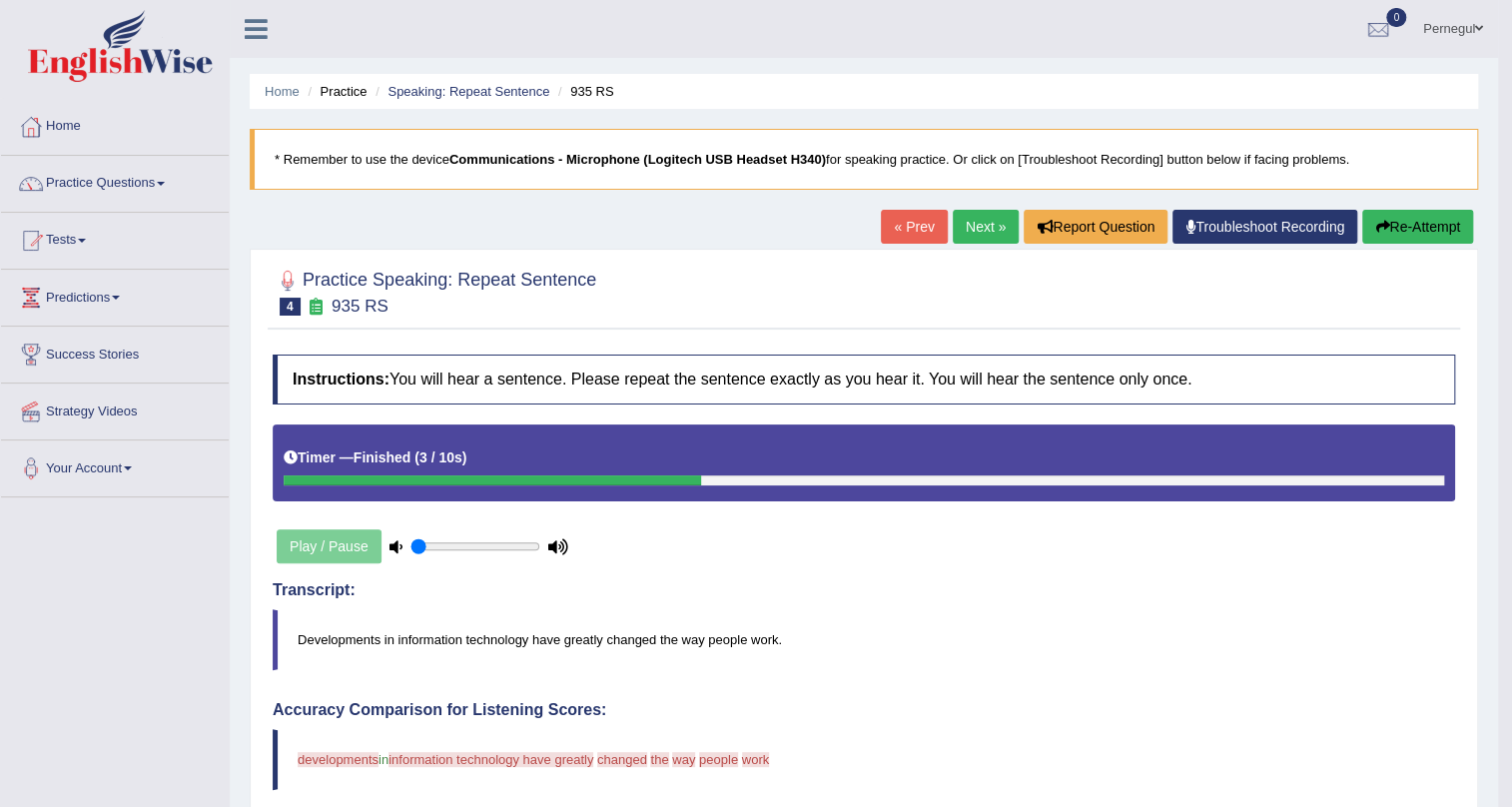 click on "Next »" at bounding box center [986, 227] 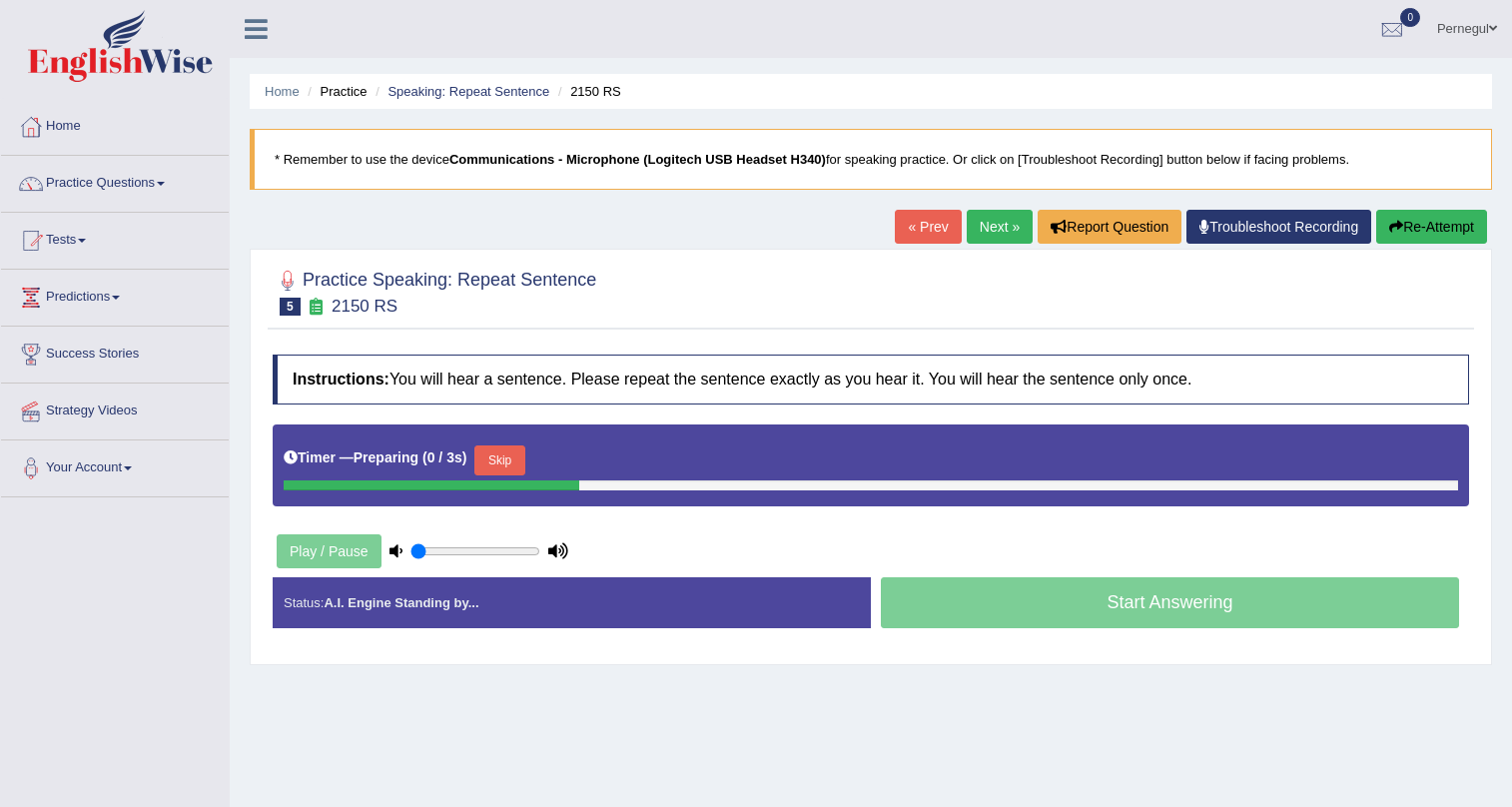 scroll, scrollTop: 0, scrollLeft: 0, axis: both 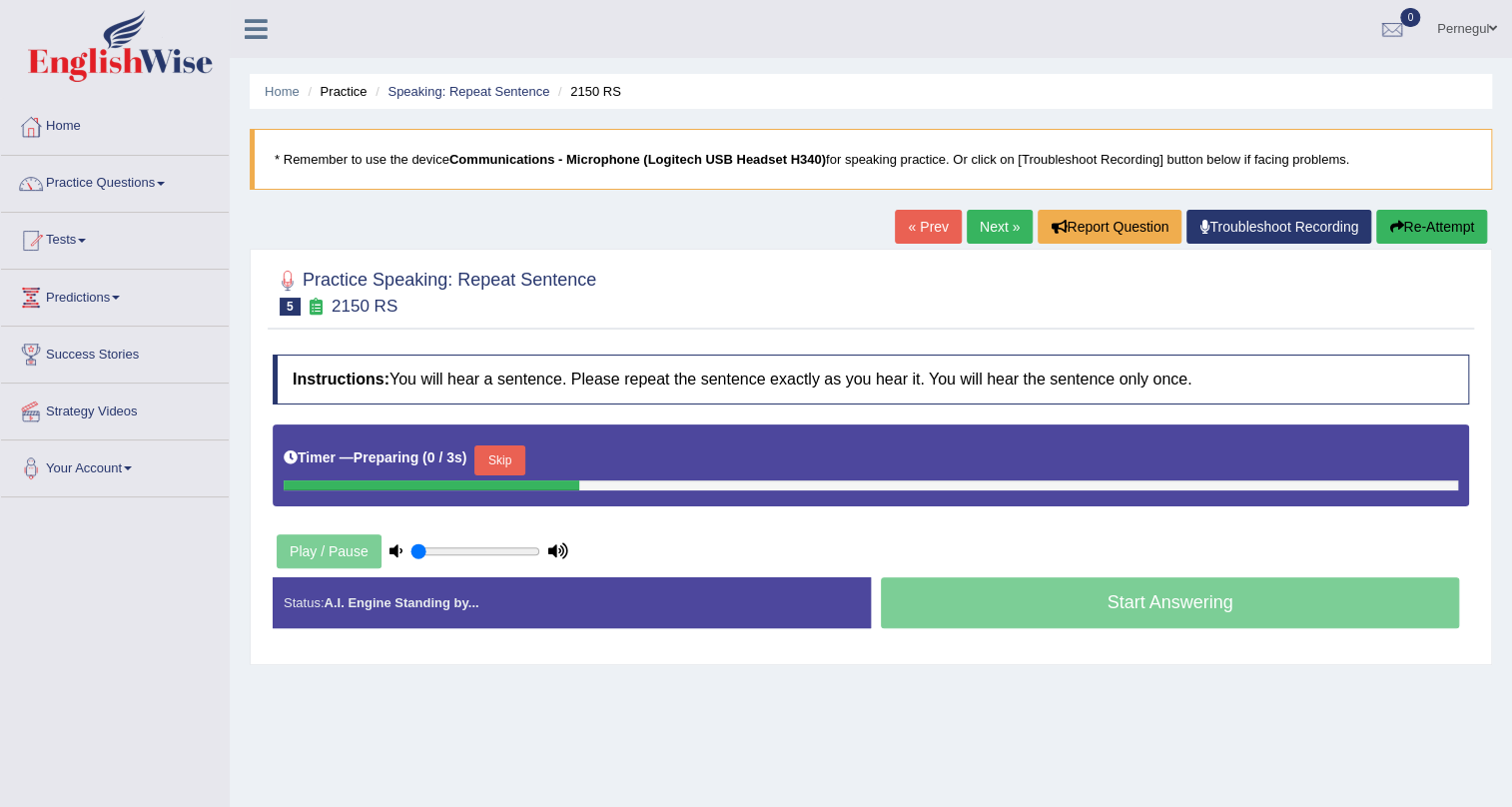 click on "Skip" at bounding box center (499, 460) 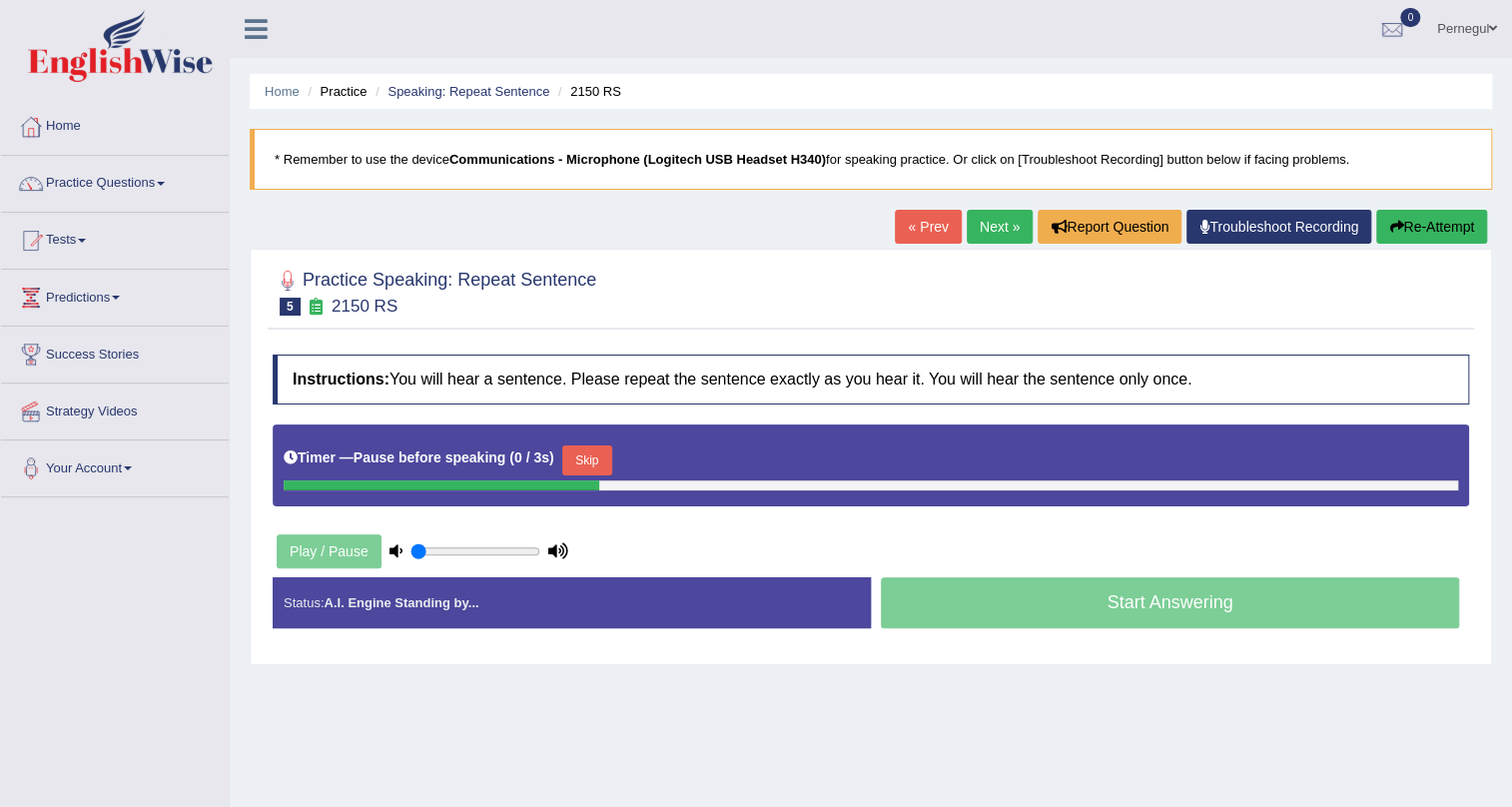 click on "Skip" at bounding box center [587, 460] 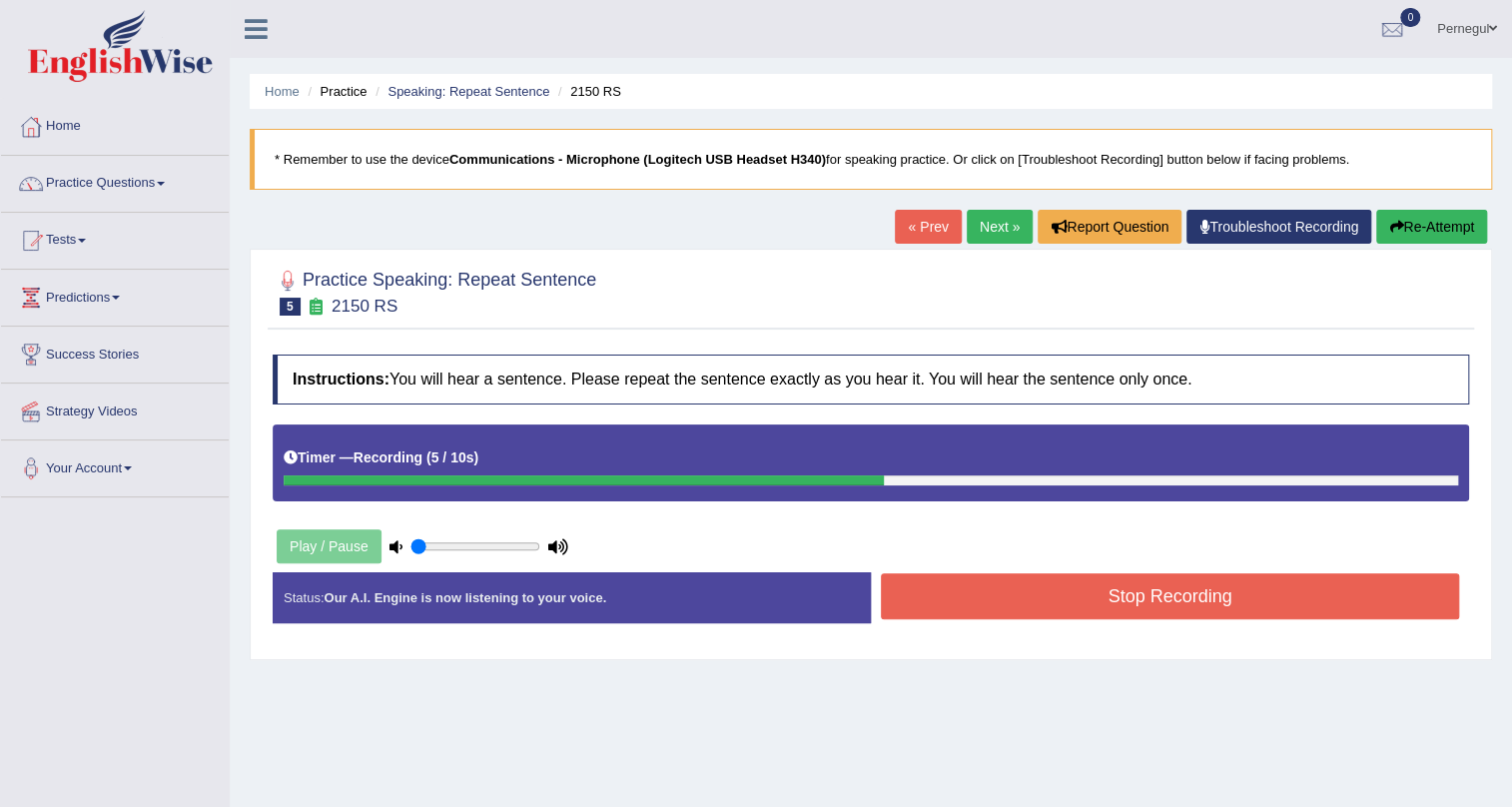 click on "Stop Recording" at bounding box center [1169, 596] 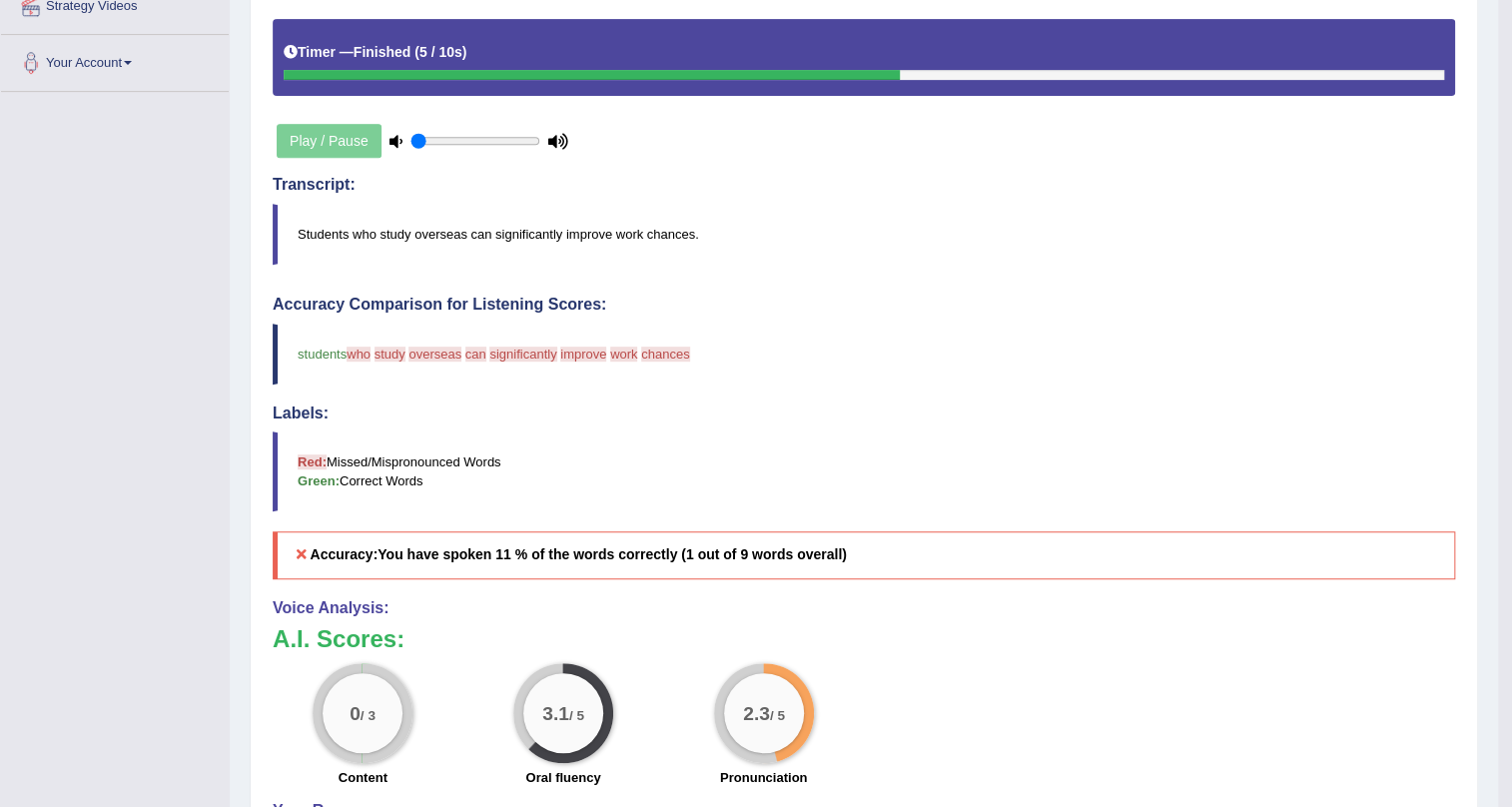scroll, scrollTop: 0, scrollLeft: 0, axis: both 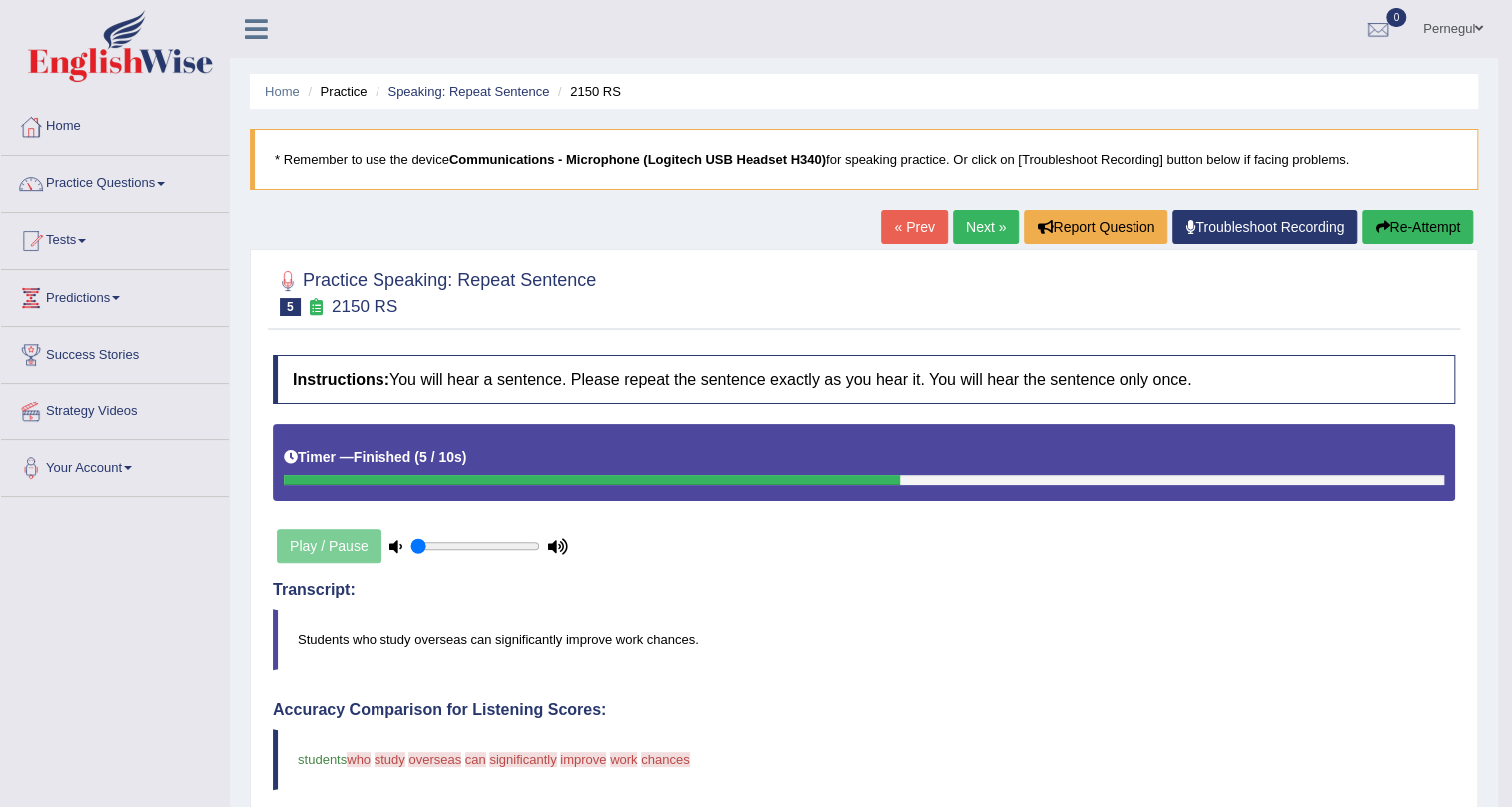 click on "Next »" at bounding box center [986, 227] 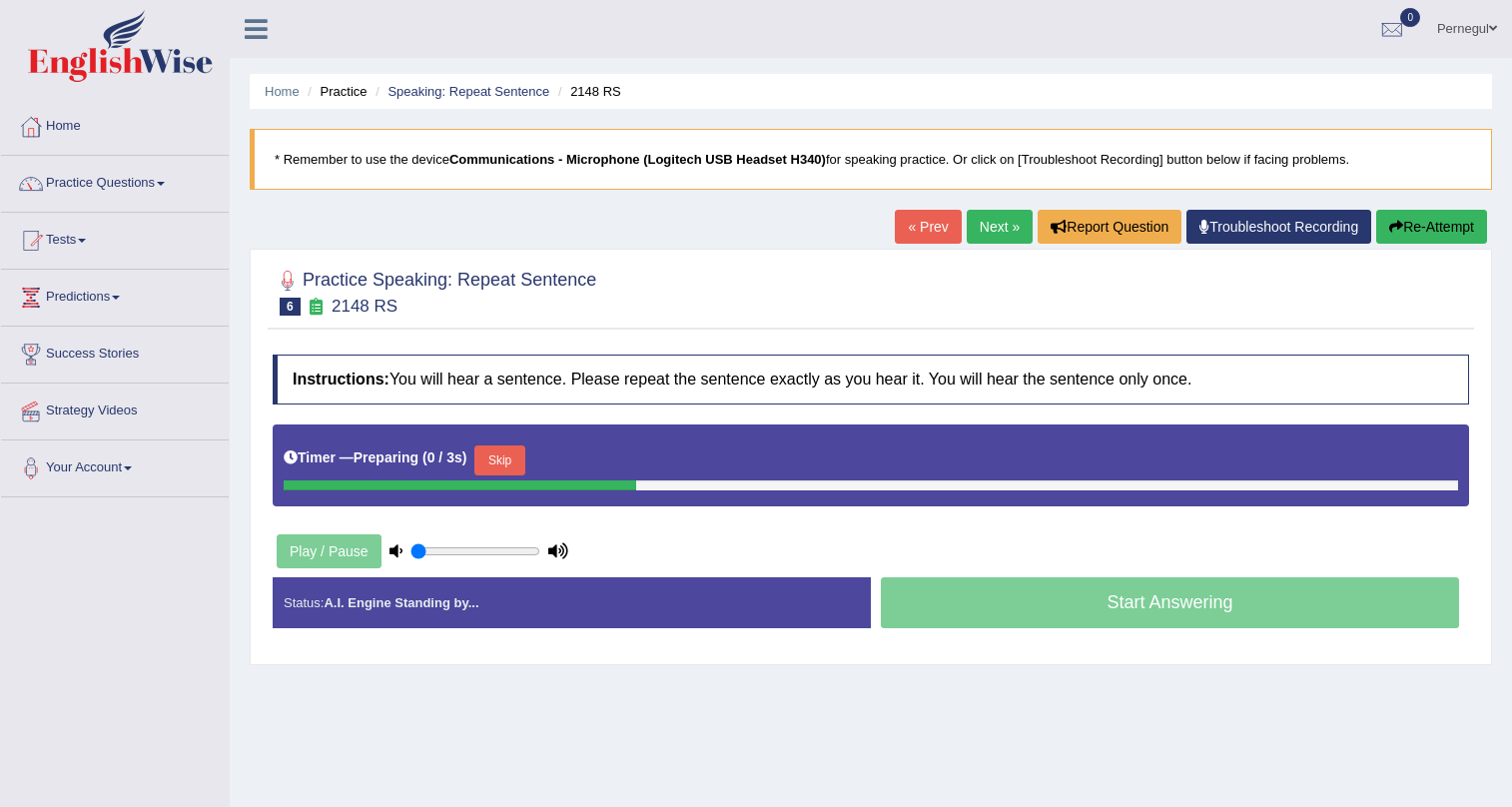click on "Skip" at bounding box center (499, 460) 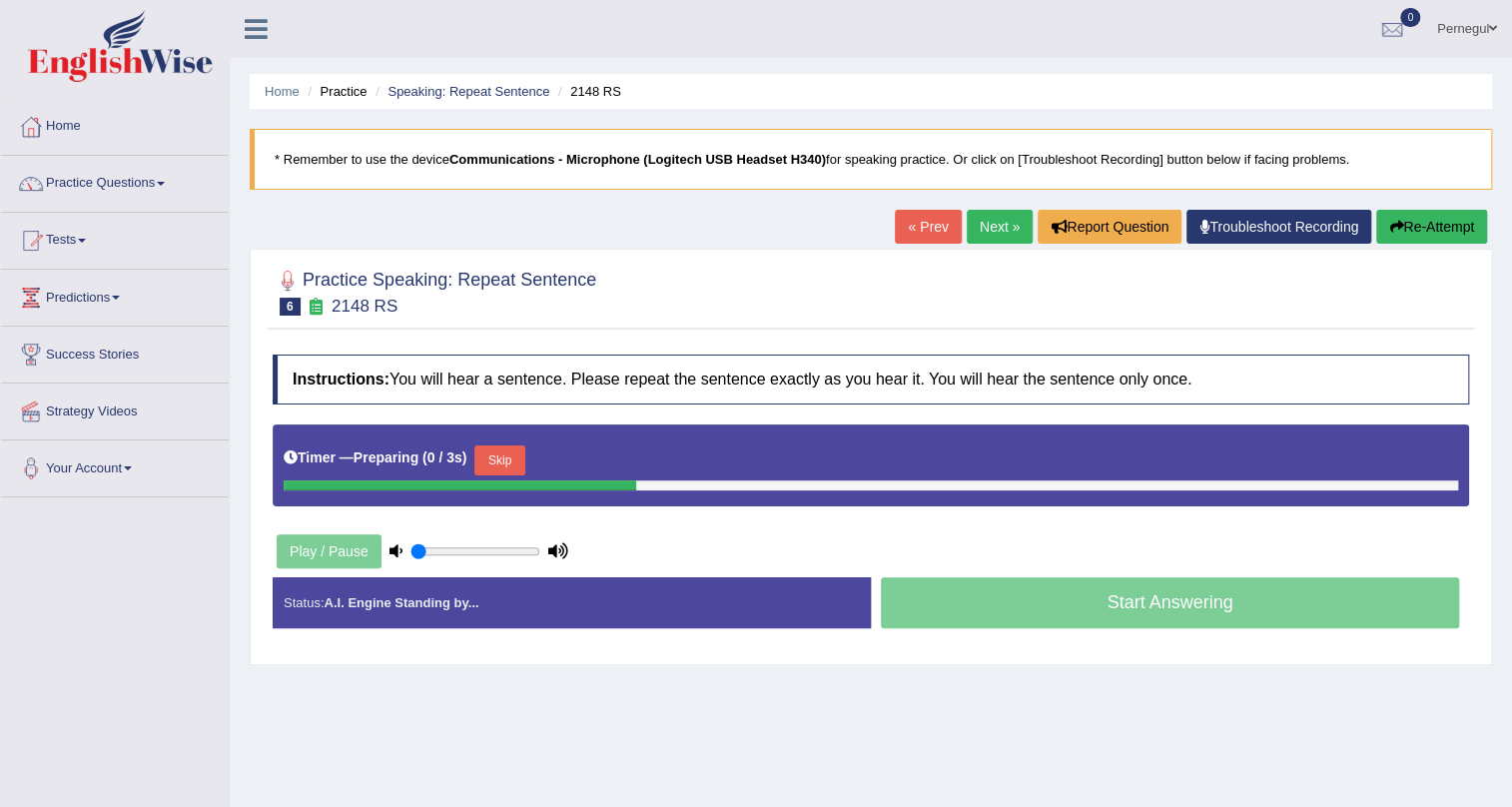 scroll, scrollTop: 0, scrollLeft: 0, axis: both 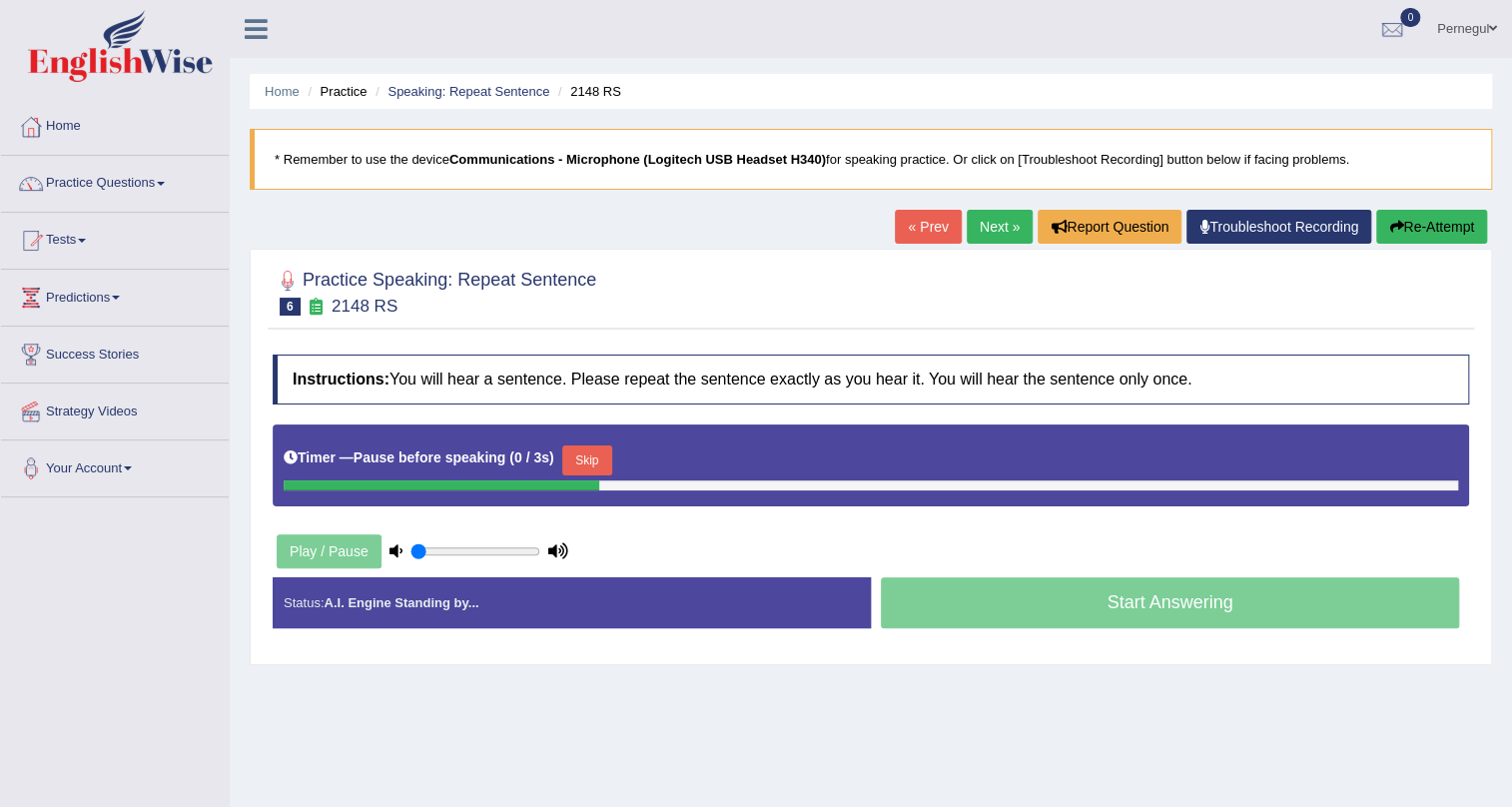 click on "Skip" at bounding box center (587, 460) 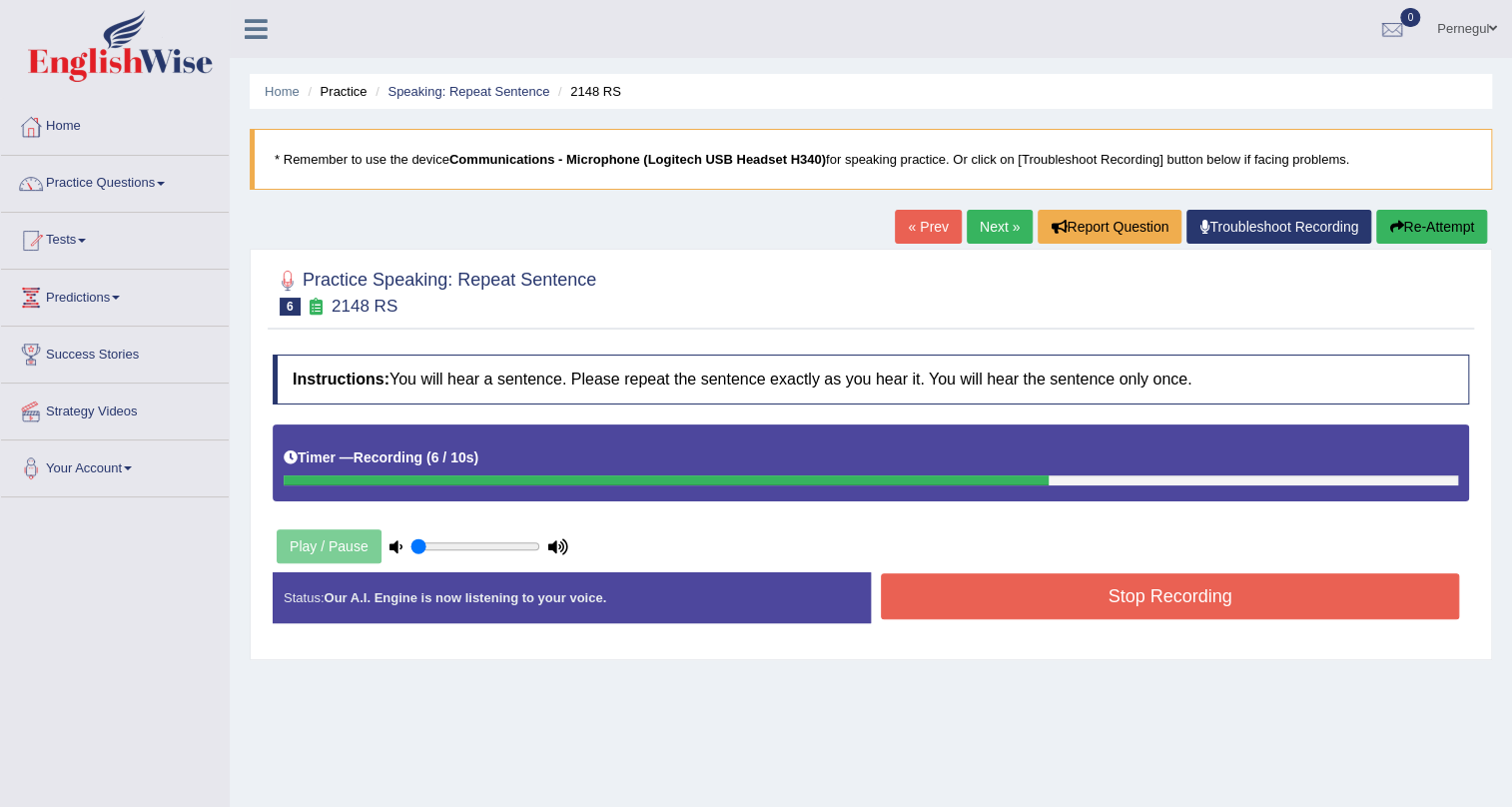 click on "Stop Recording" at bounding box center (1169, 596) 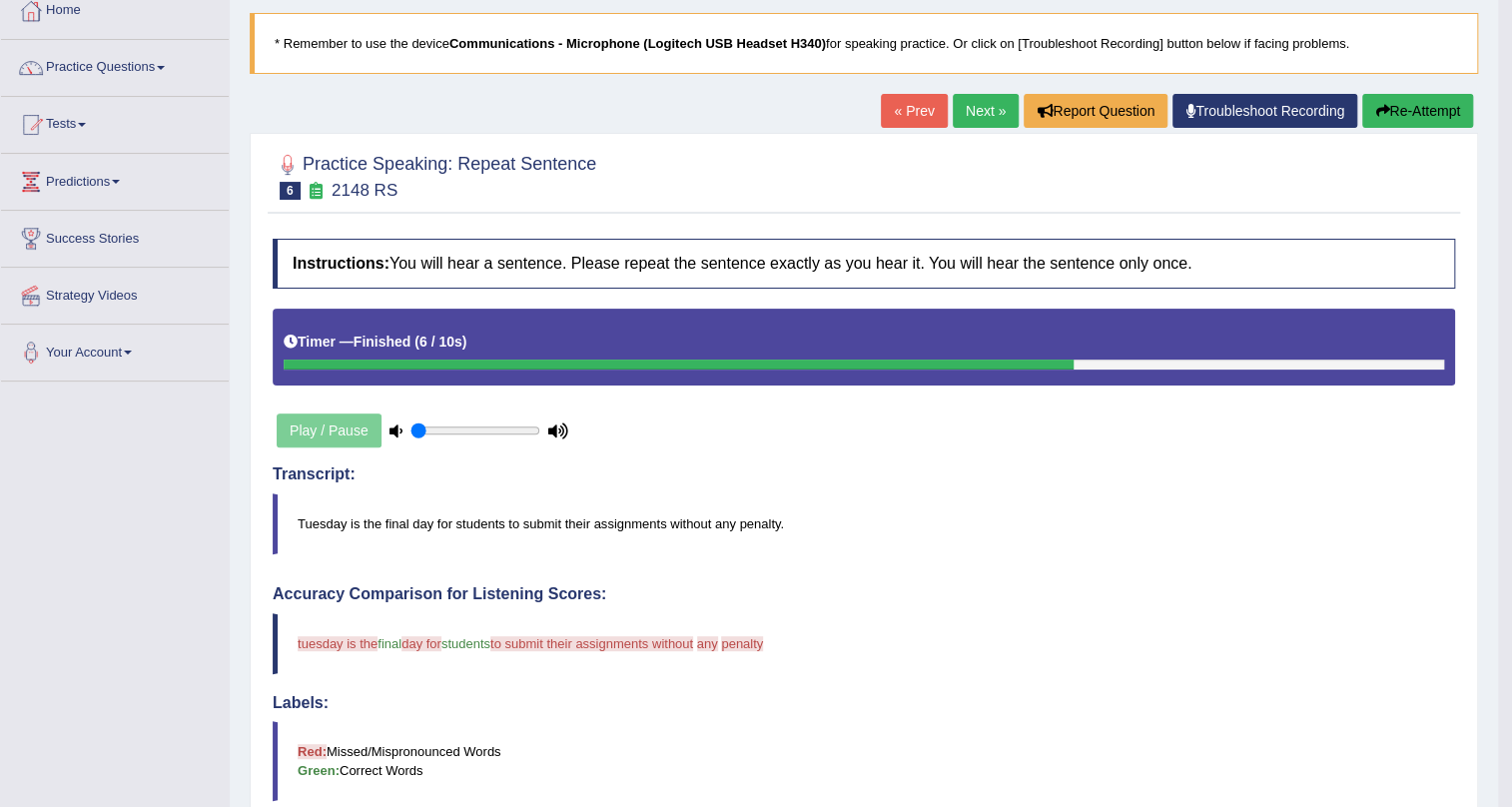 scroll, scrollTop: 0, scrollLeft: 0, axis: both 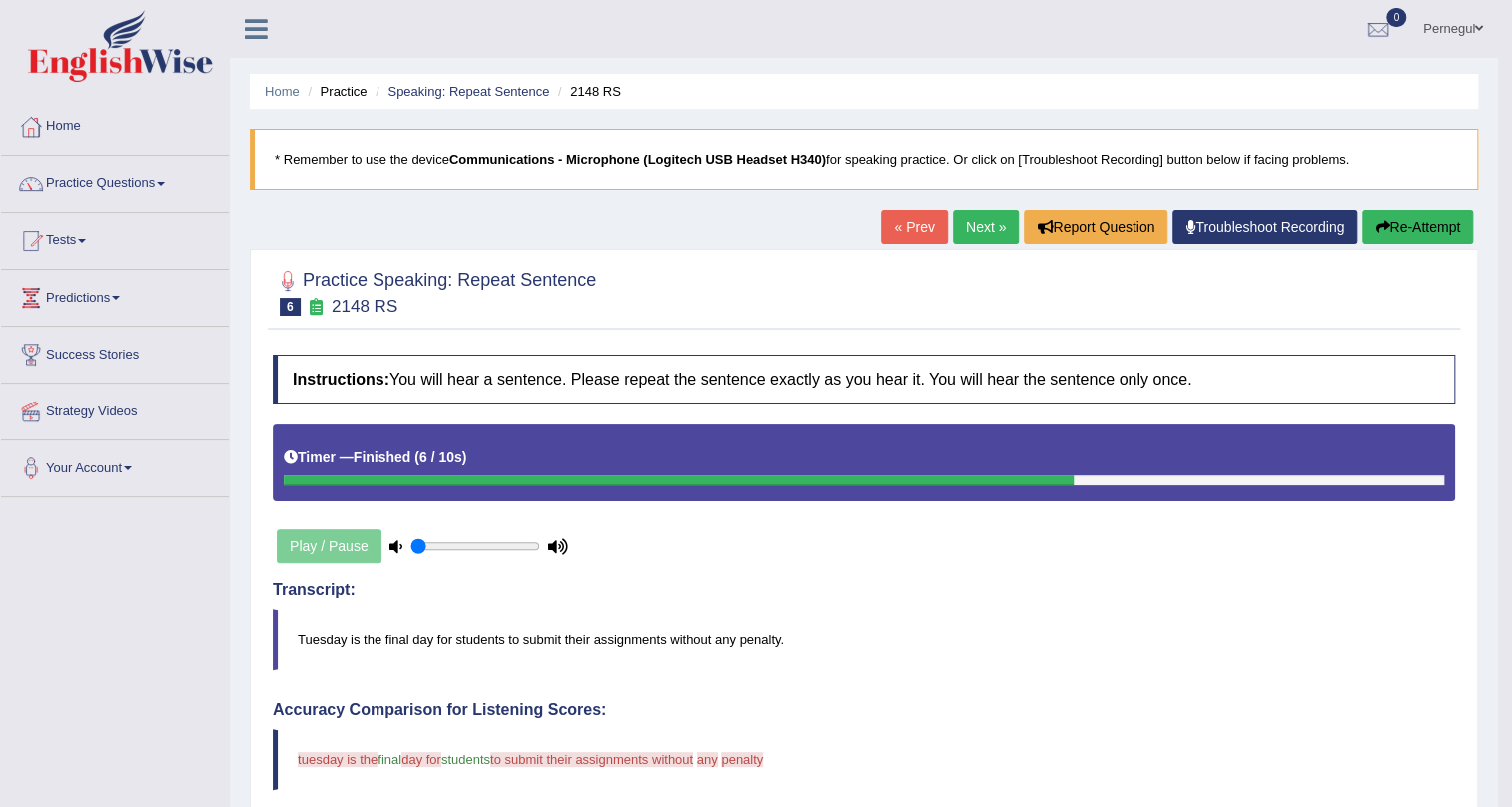 click on "Next »" at bounding box center (986, 227) 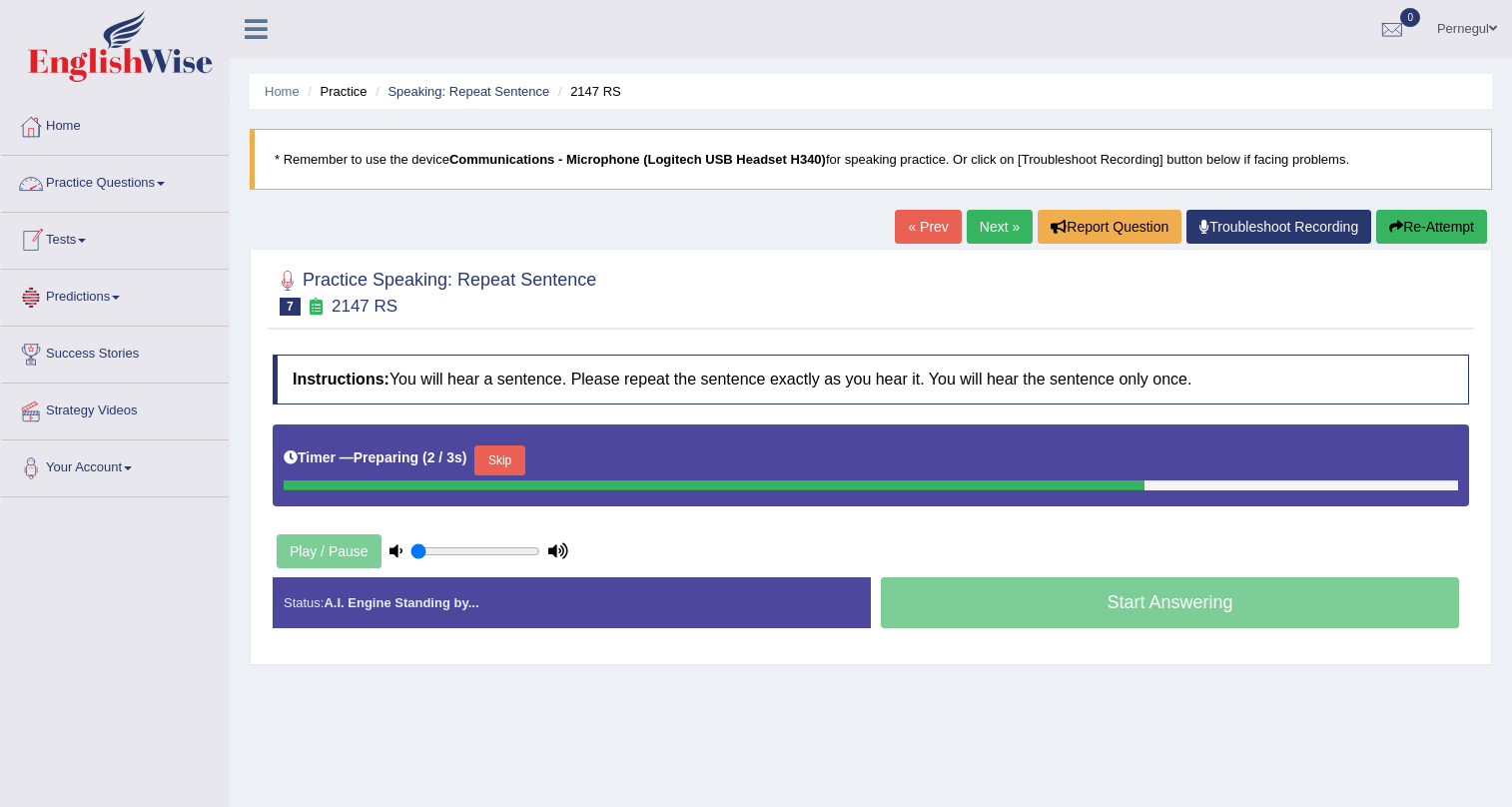 scroll, scrollTop: 0, scrollLeft: 0, axis: both 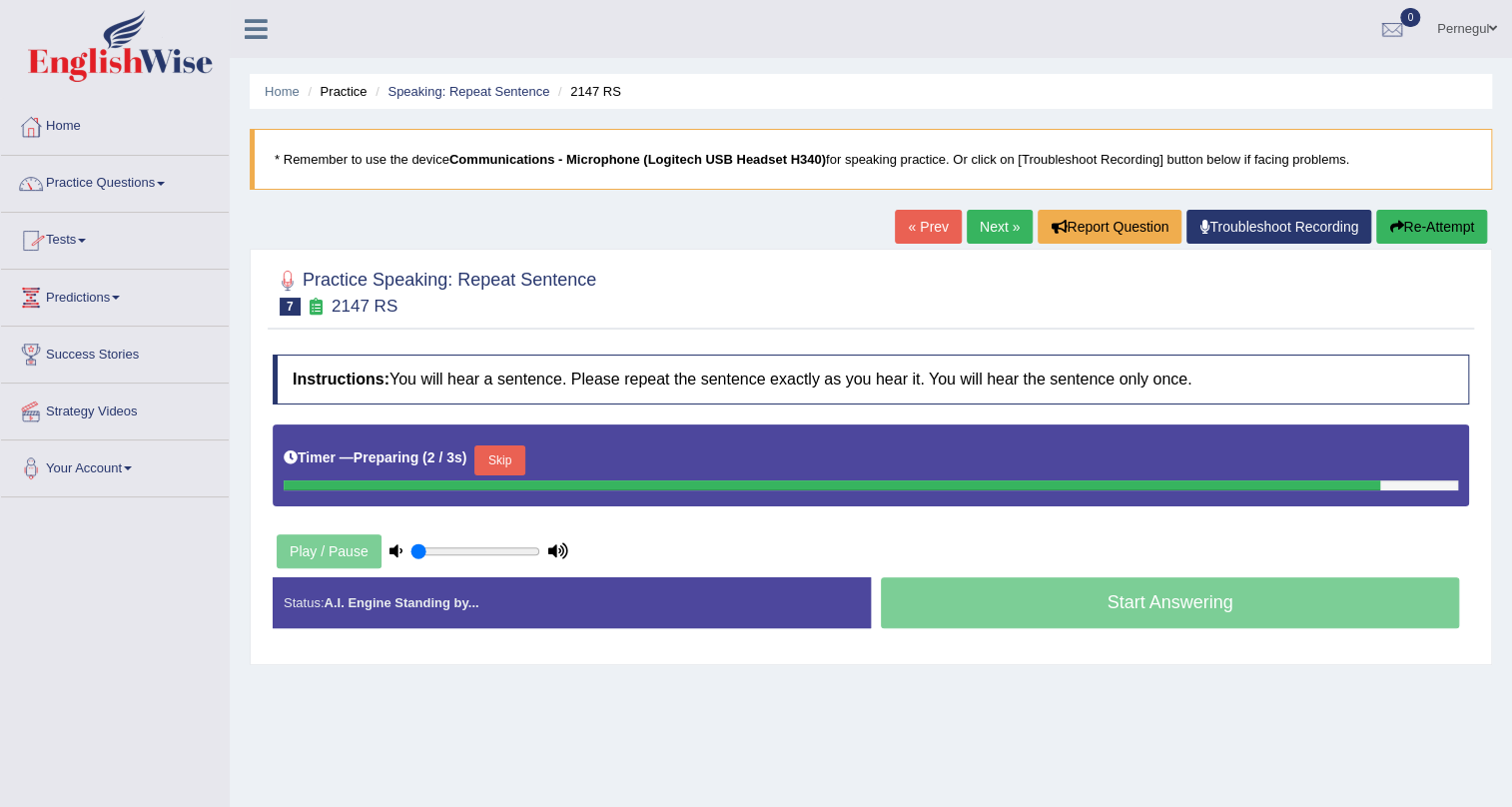 click on "Practice Questions" at bounding box center (115, 181) 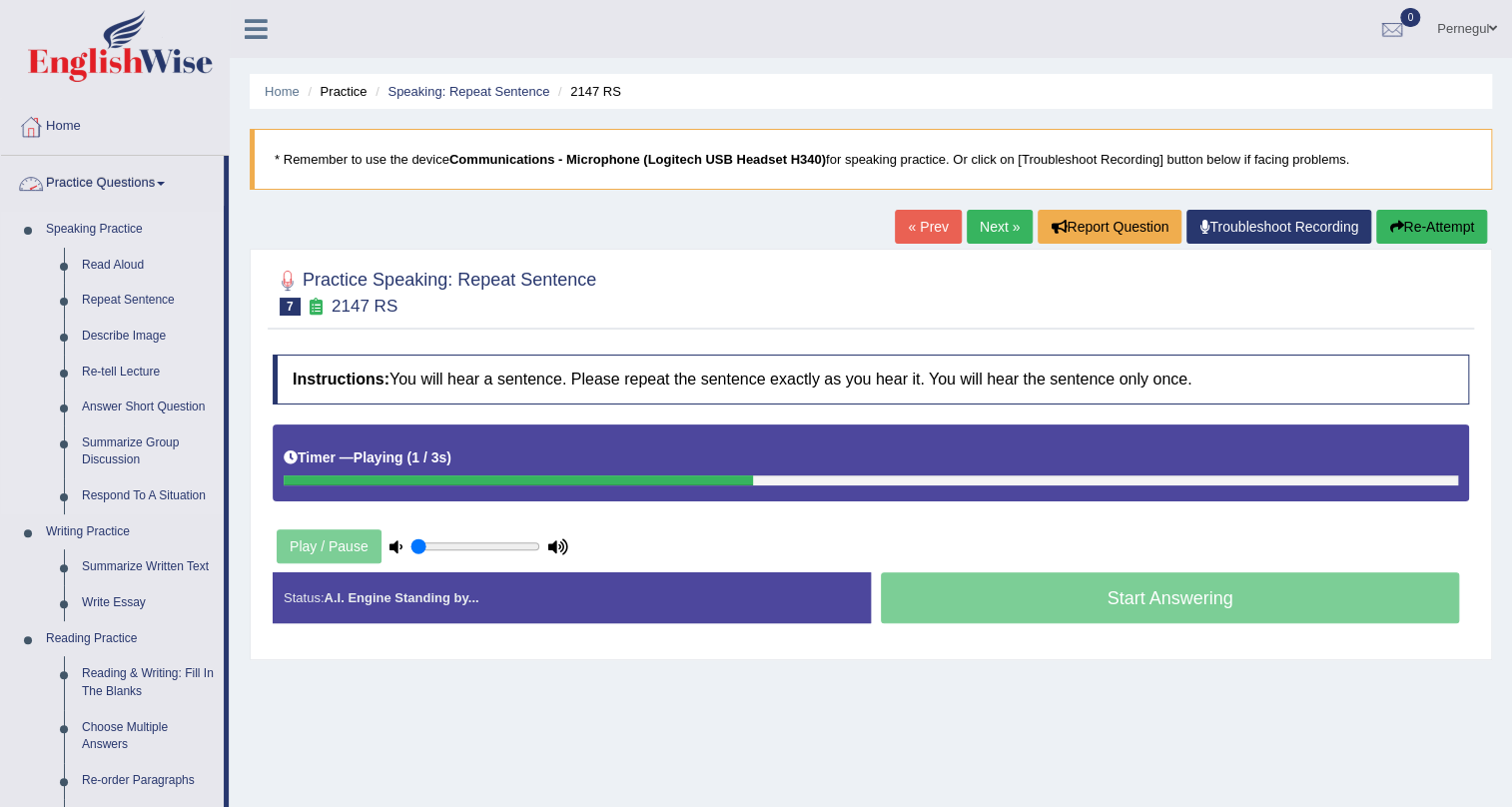 click on "Speaking Practice" at bounding box center (130, 230) 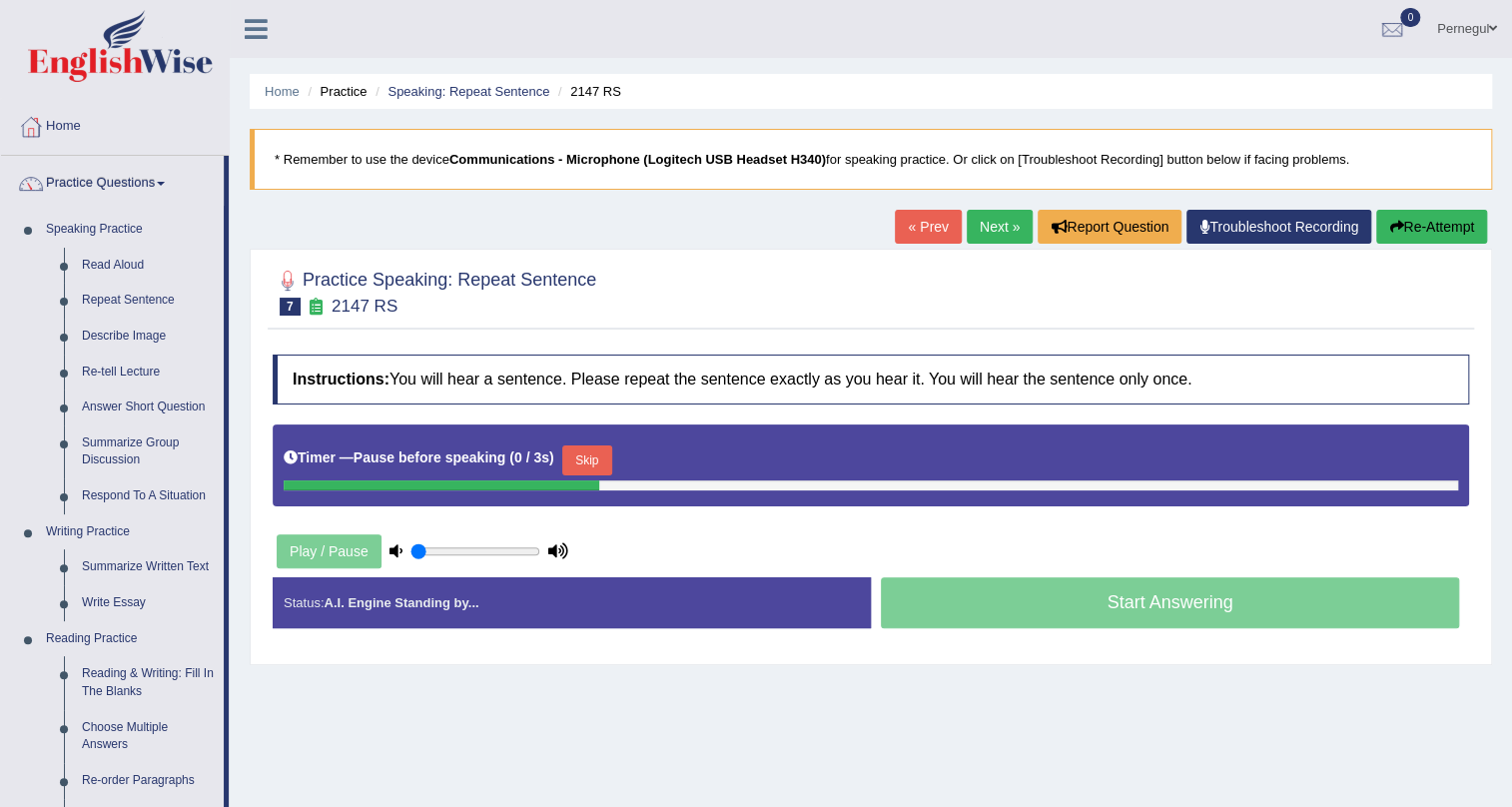 click on "Skip" at bounding box center (587, 460) 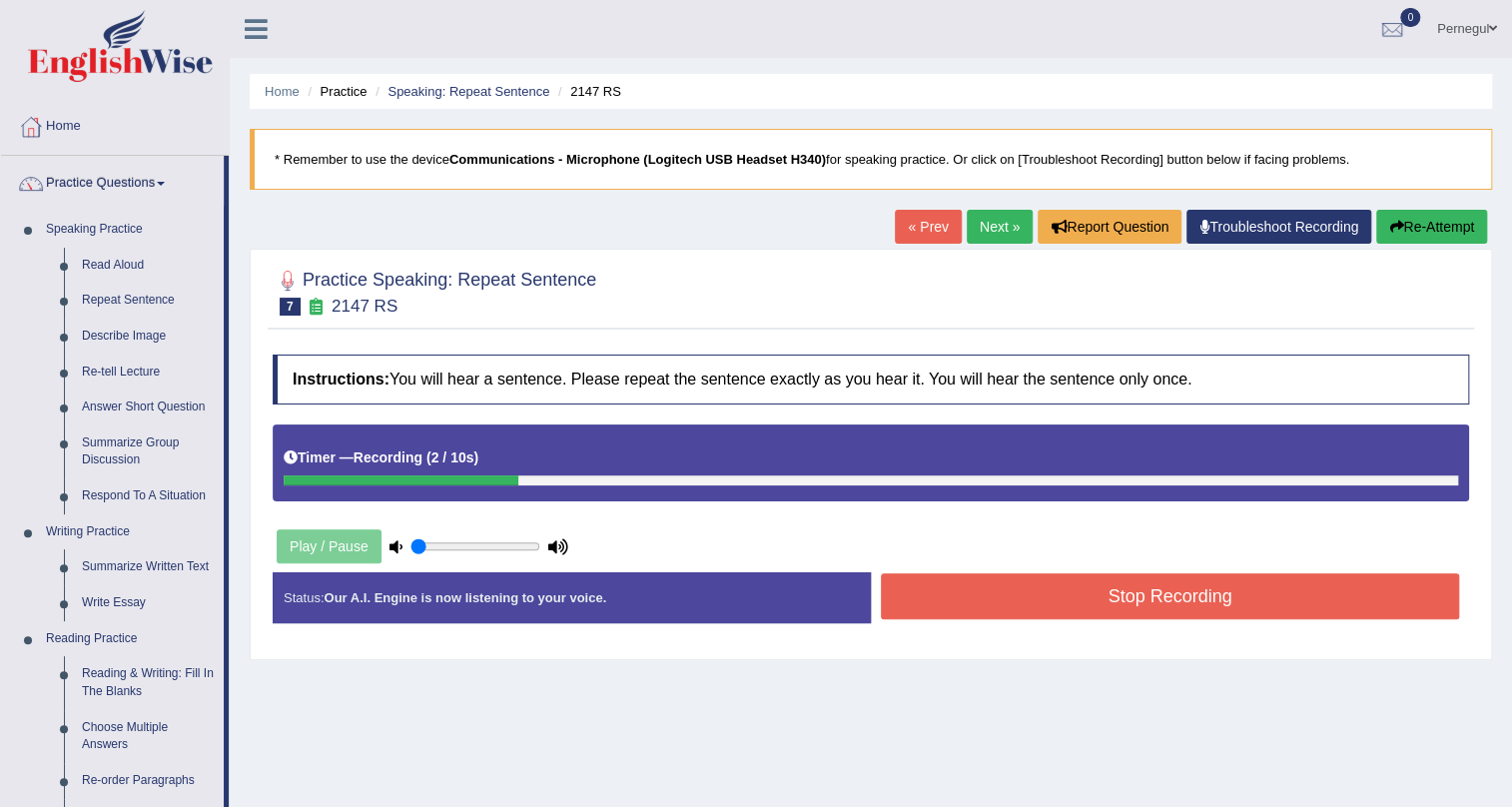 click on "Stop Recording" at bounding box center (1169, 596) 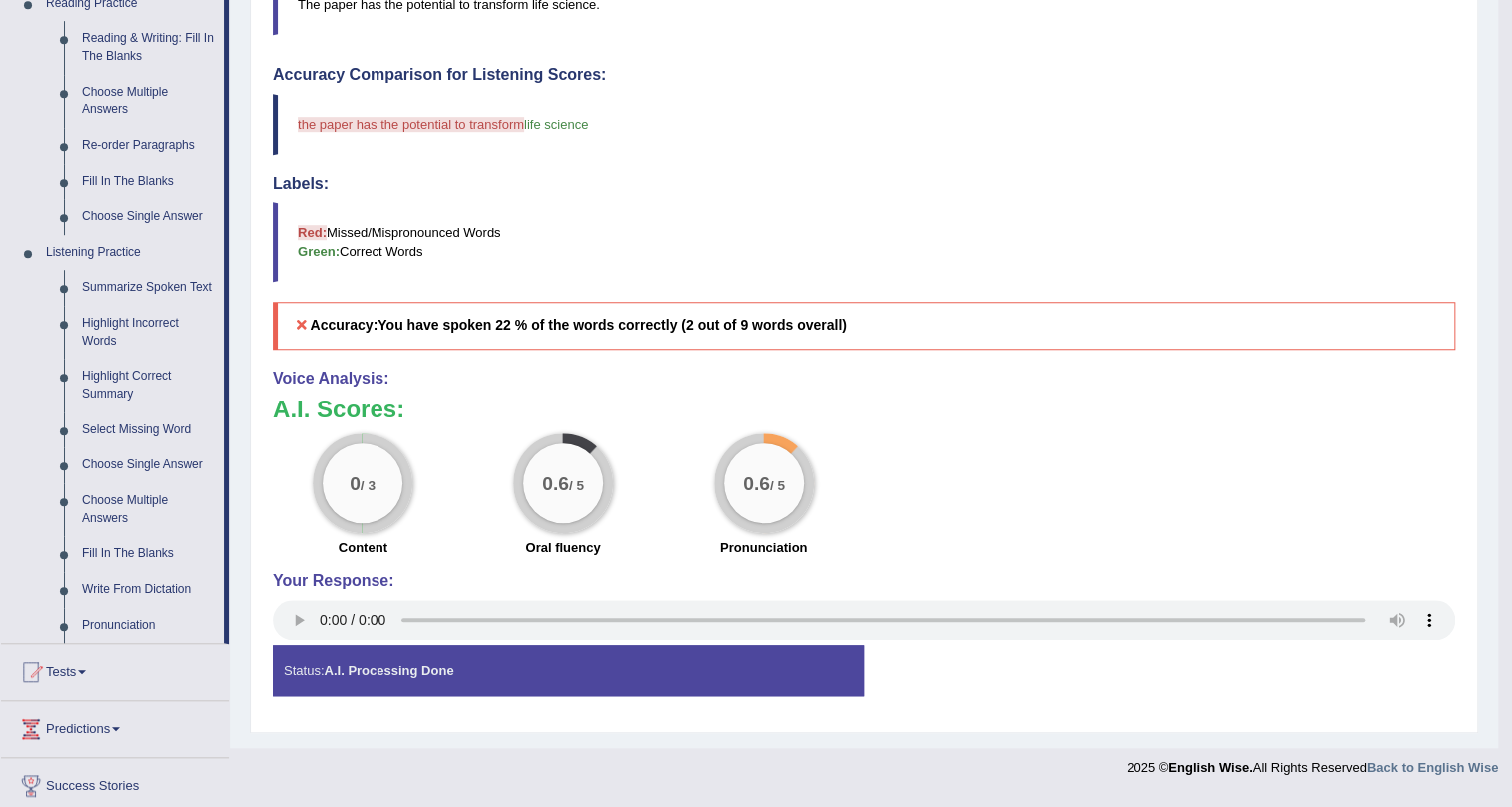 scroll, scrollTop: 0, scrollLeft: 0, axis: both 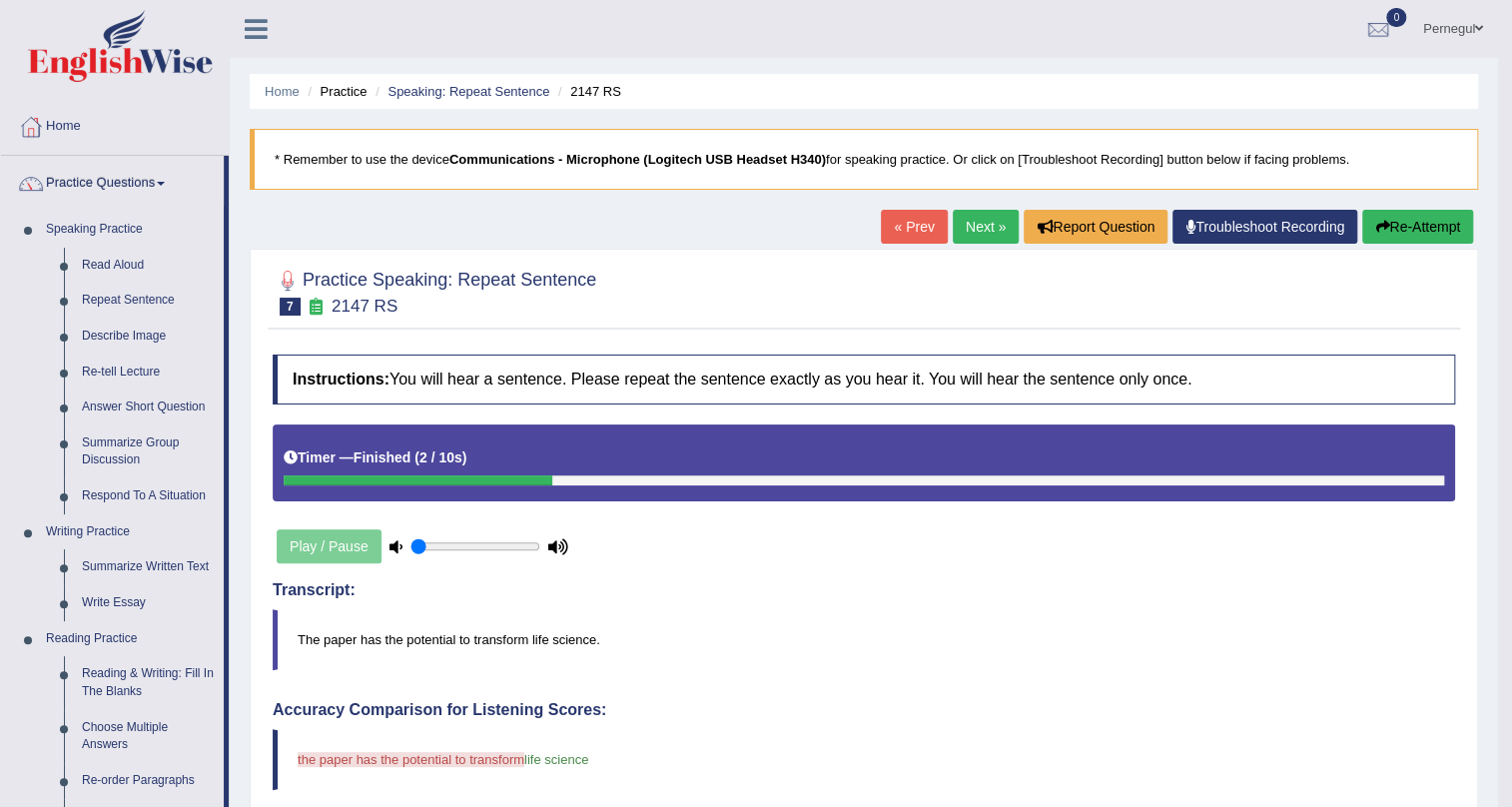 click on "Re-Attempt" at bounding box center [1417, 227] 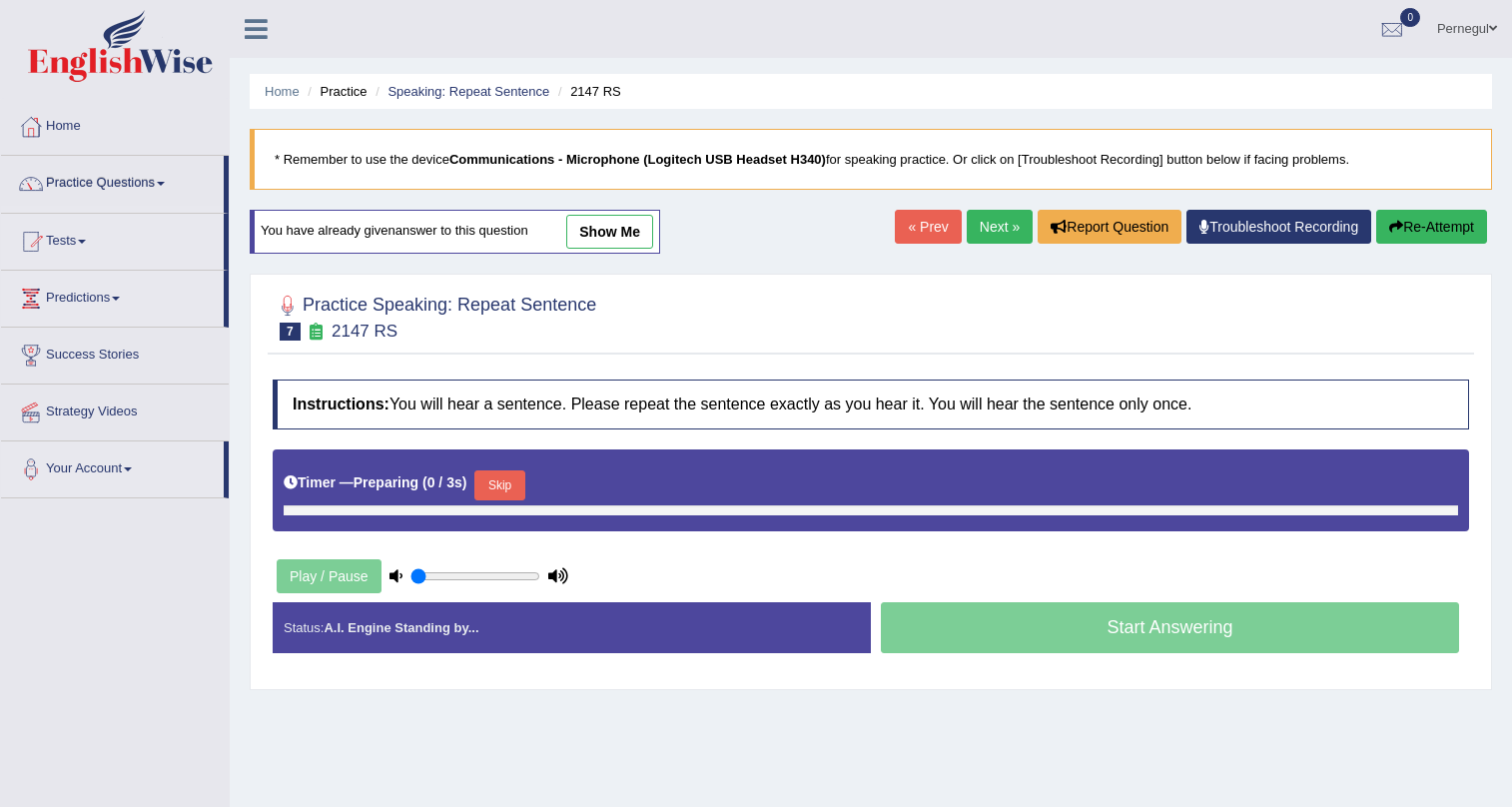 scroll, scrollTop: 0, scrollLeft: 0, axis: both 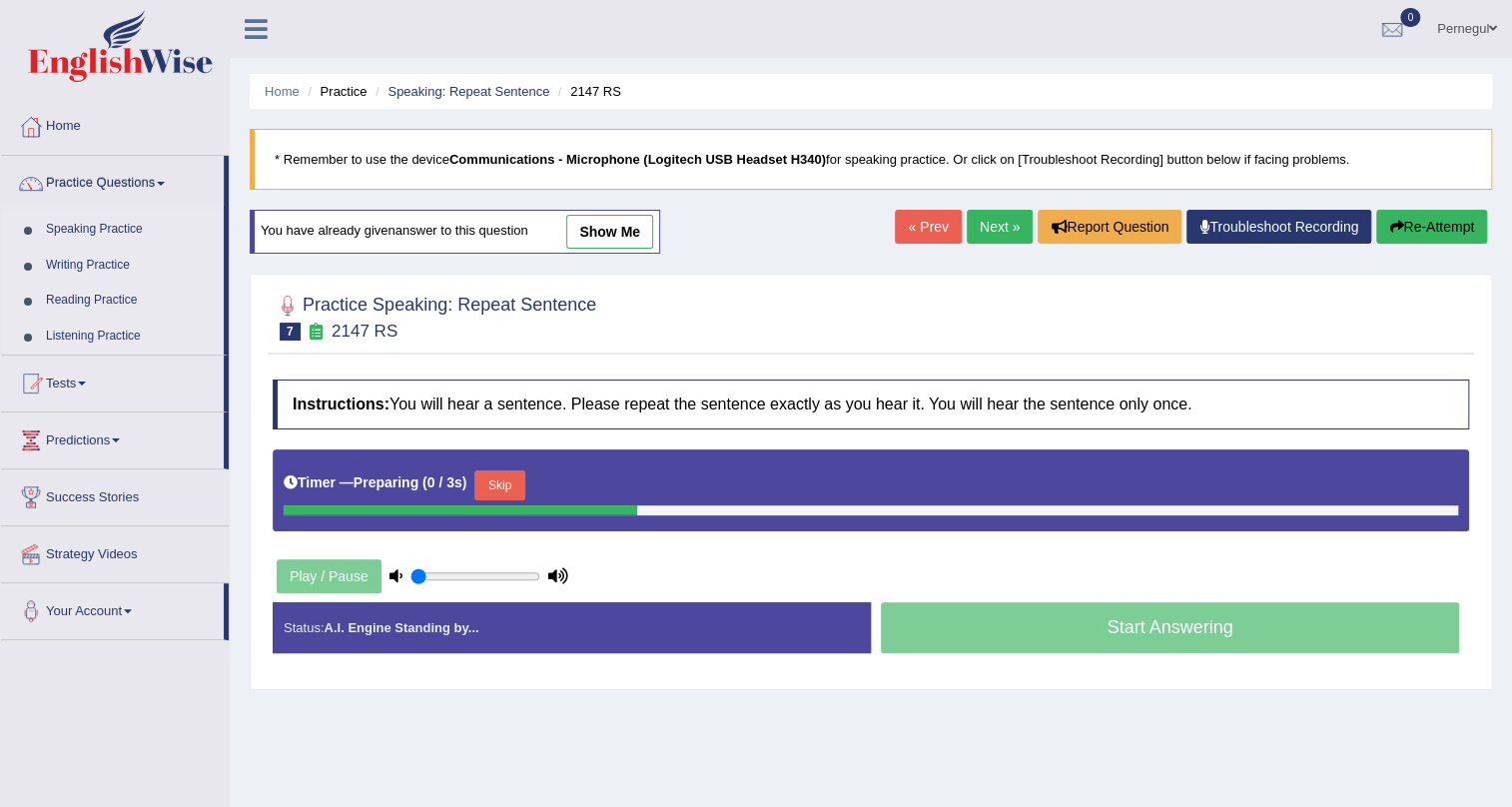 click on "Skip" at bounding box center (499, 485) 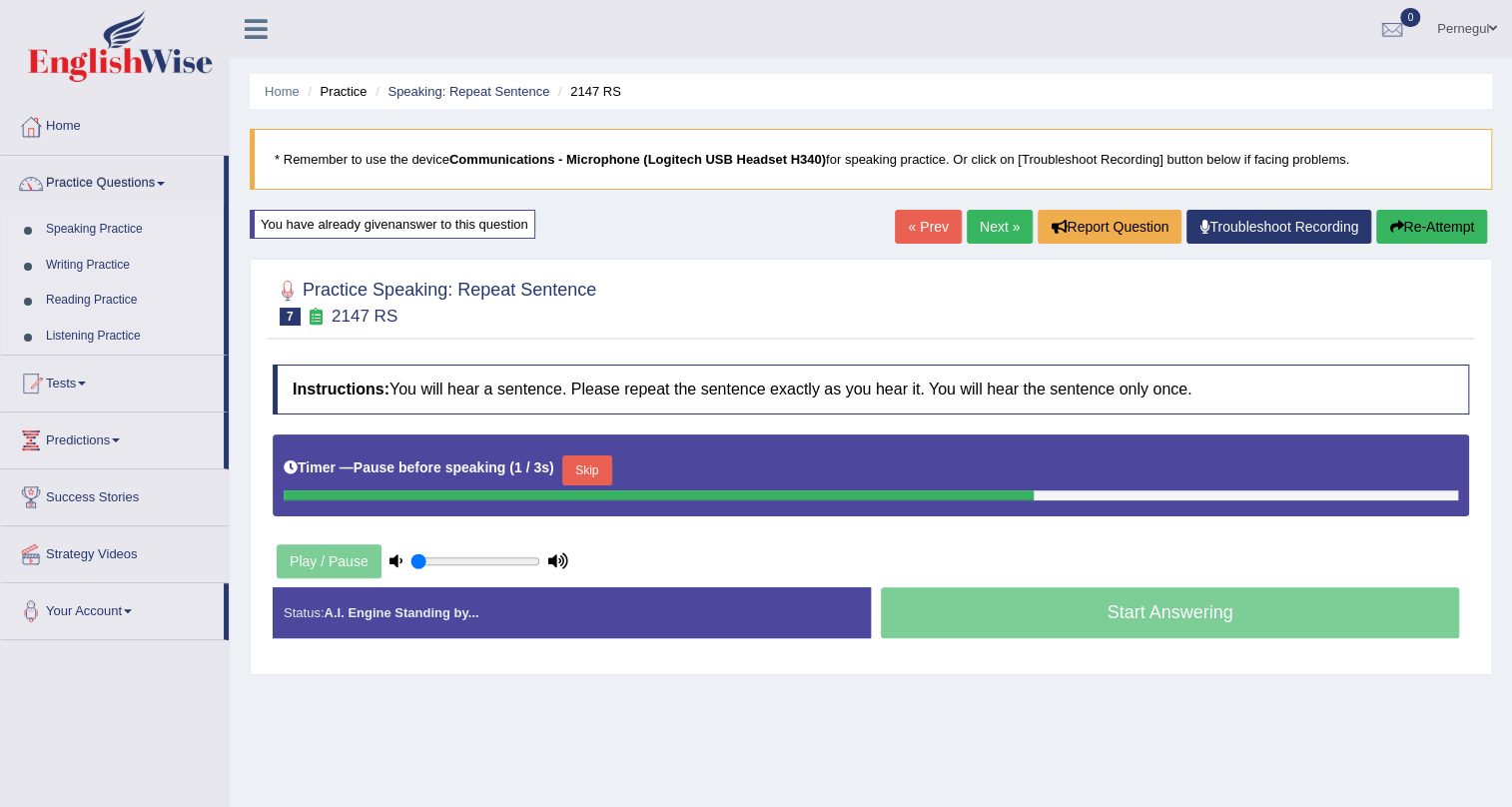 click on "Skip" at bounding box center [587, 470] 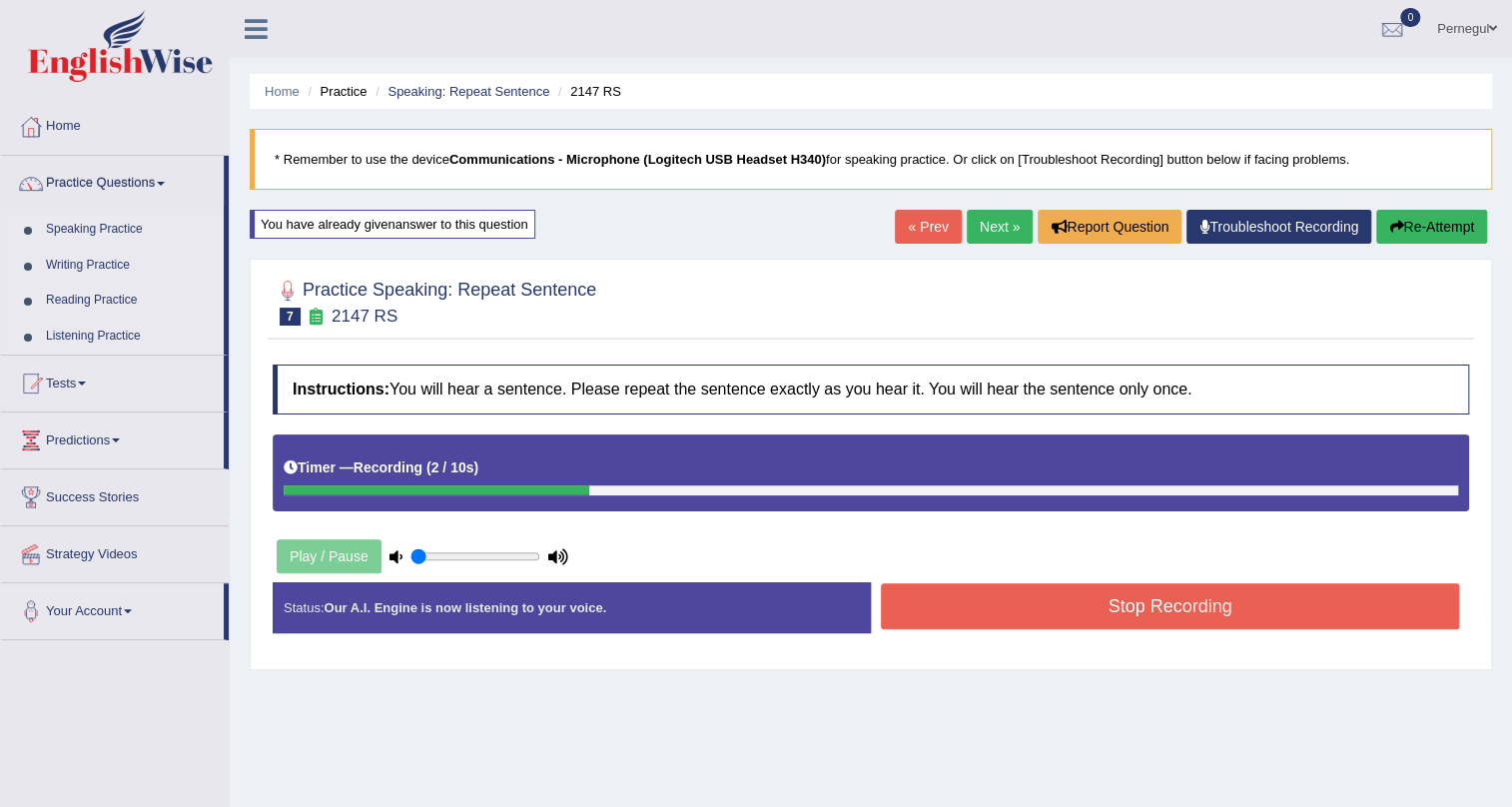 click on "Stop Recording" at bounding box center [1169, 606] 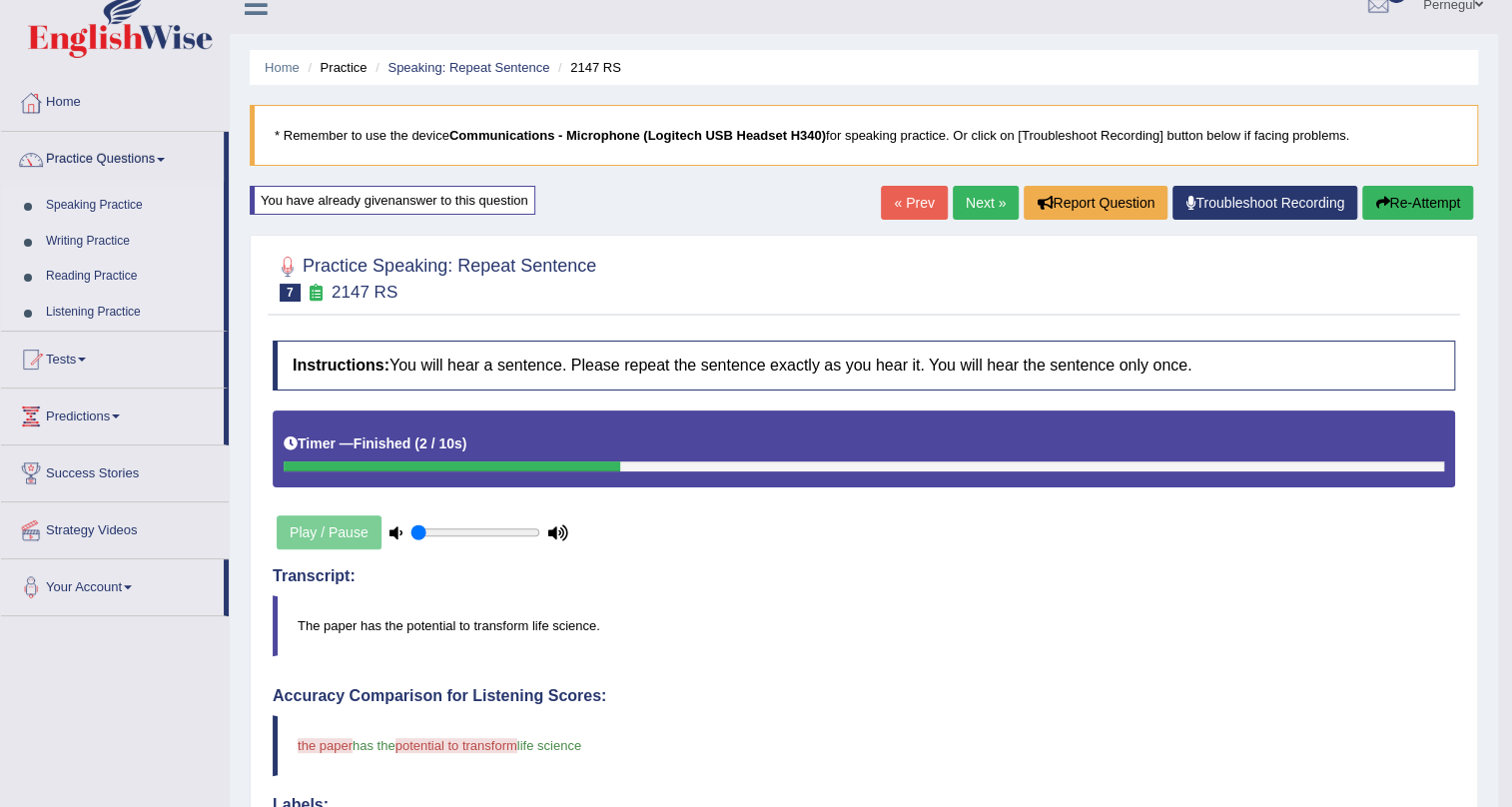 scroll, scrollTop: 0, scrollLeft: 0, axis: both 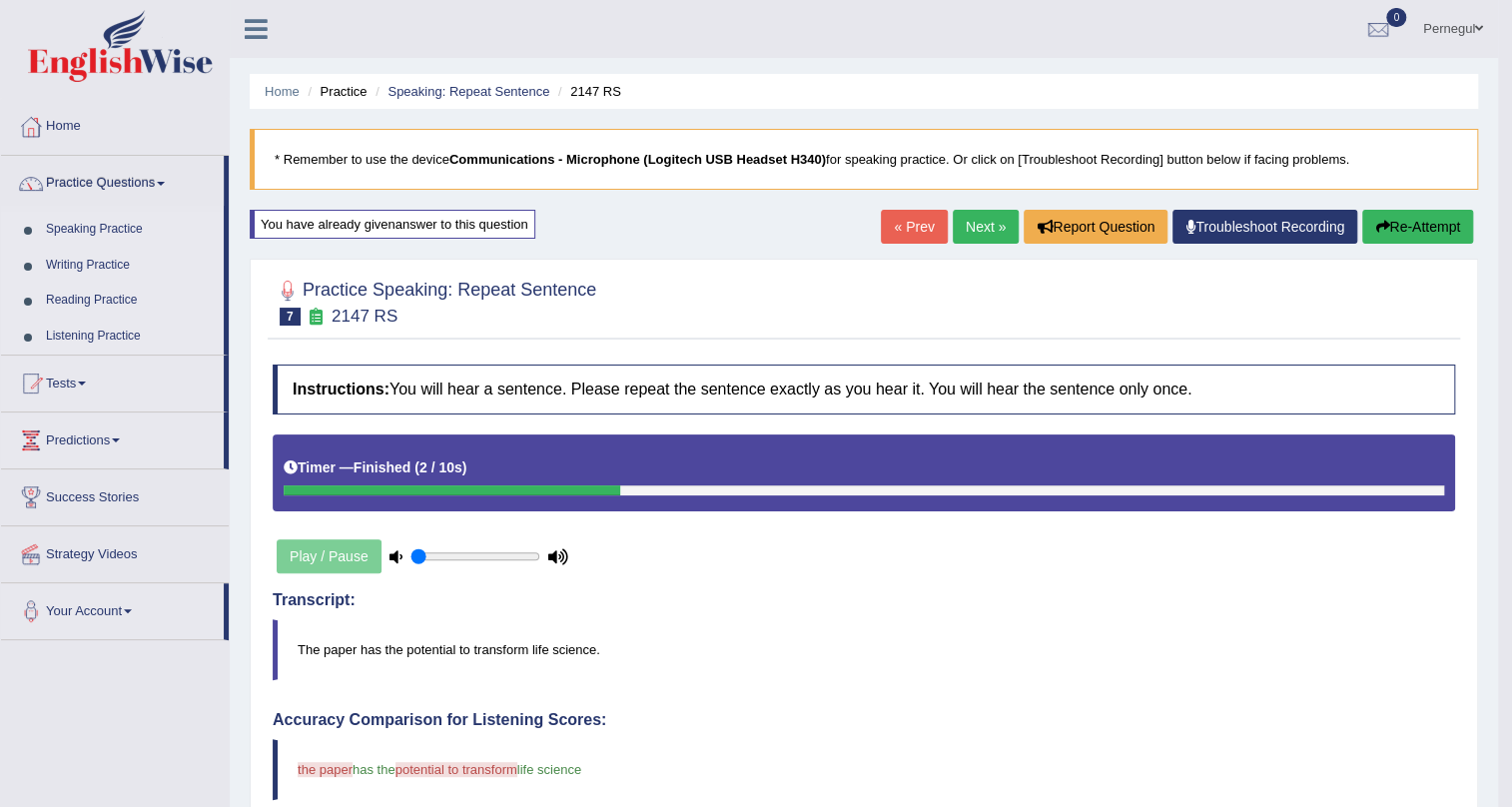 click on "Next »" at bounding box center (986, 227) 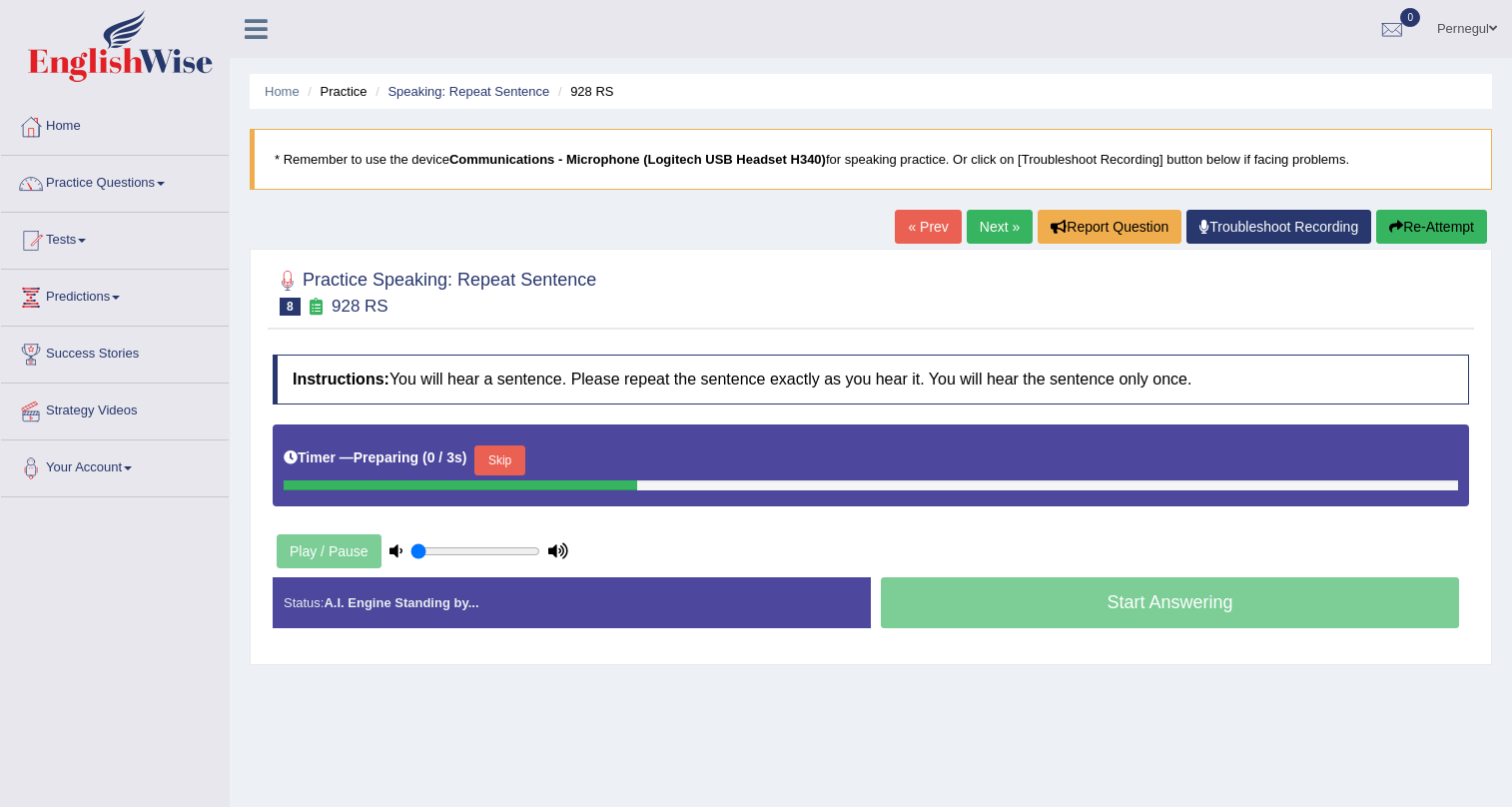scroll, scrollTop: 0, scrollLeft: 0, axis: both 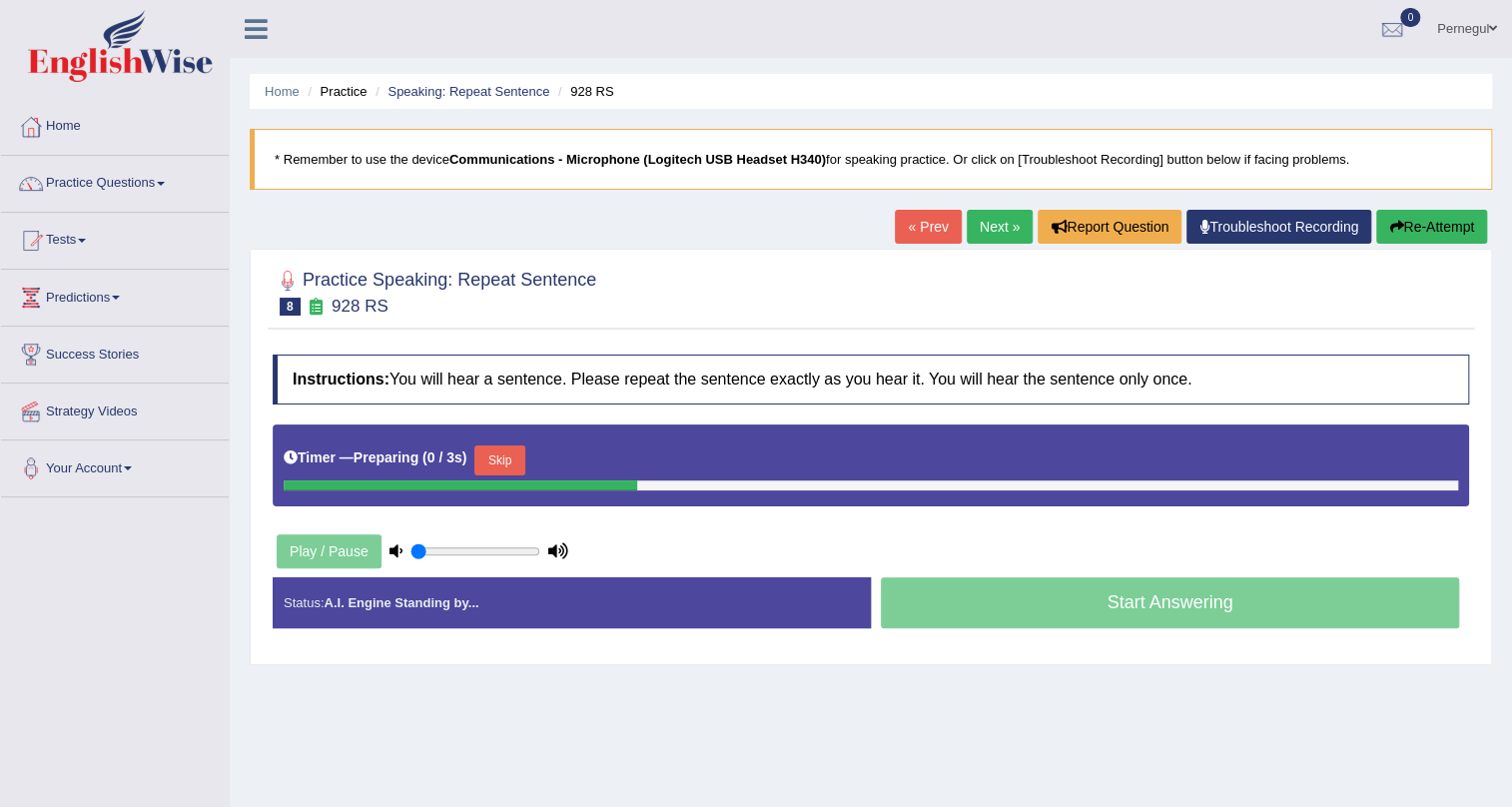 click on "Skip" at bounding box center (499, 460) 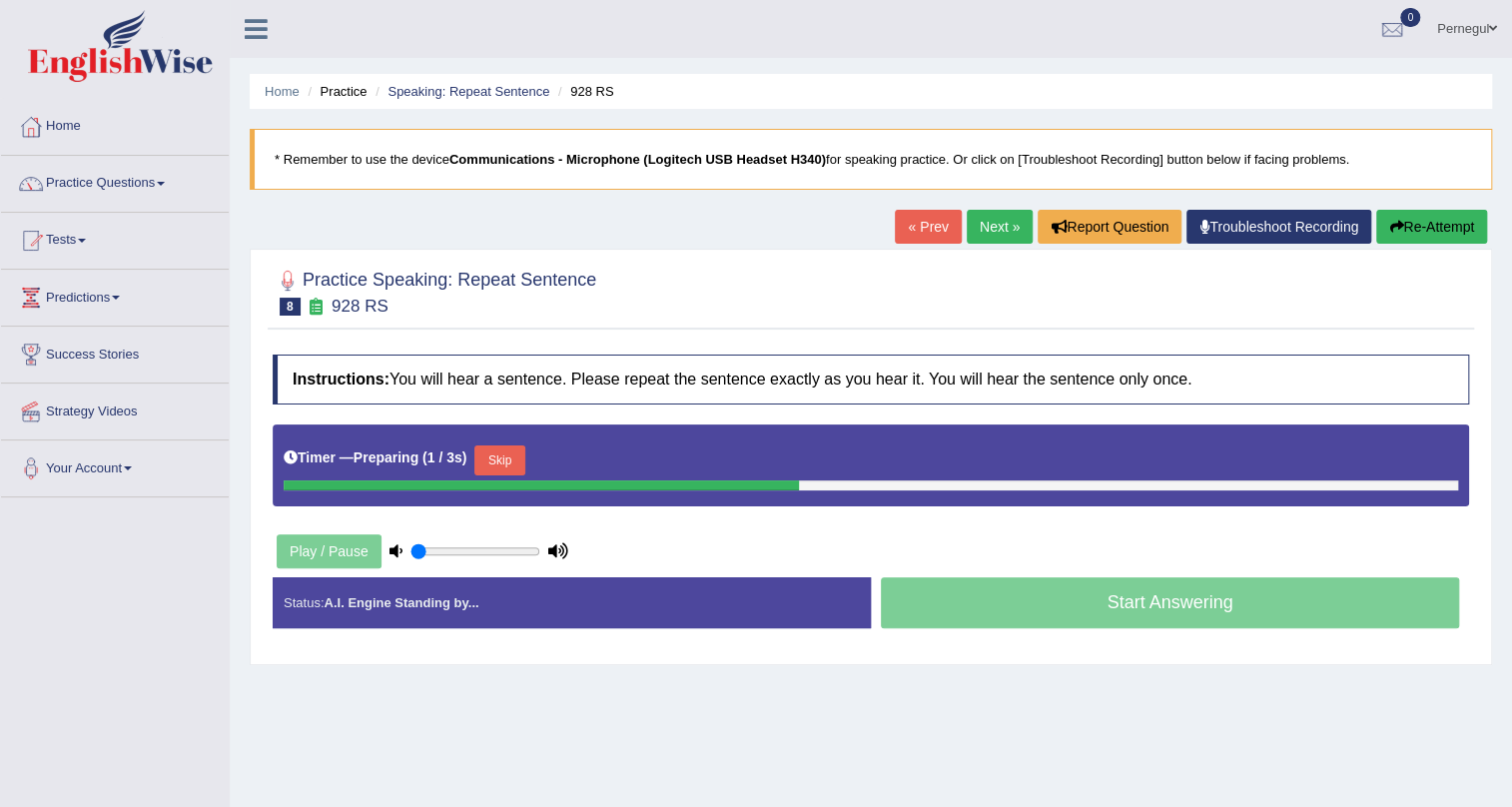scroll, scrollTop: 0, scrollLeft: 0, axis: both 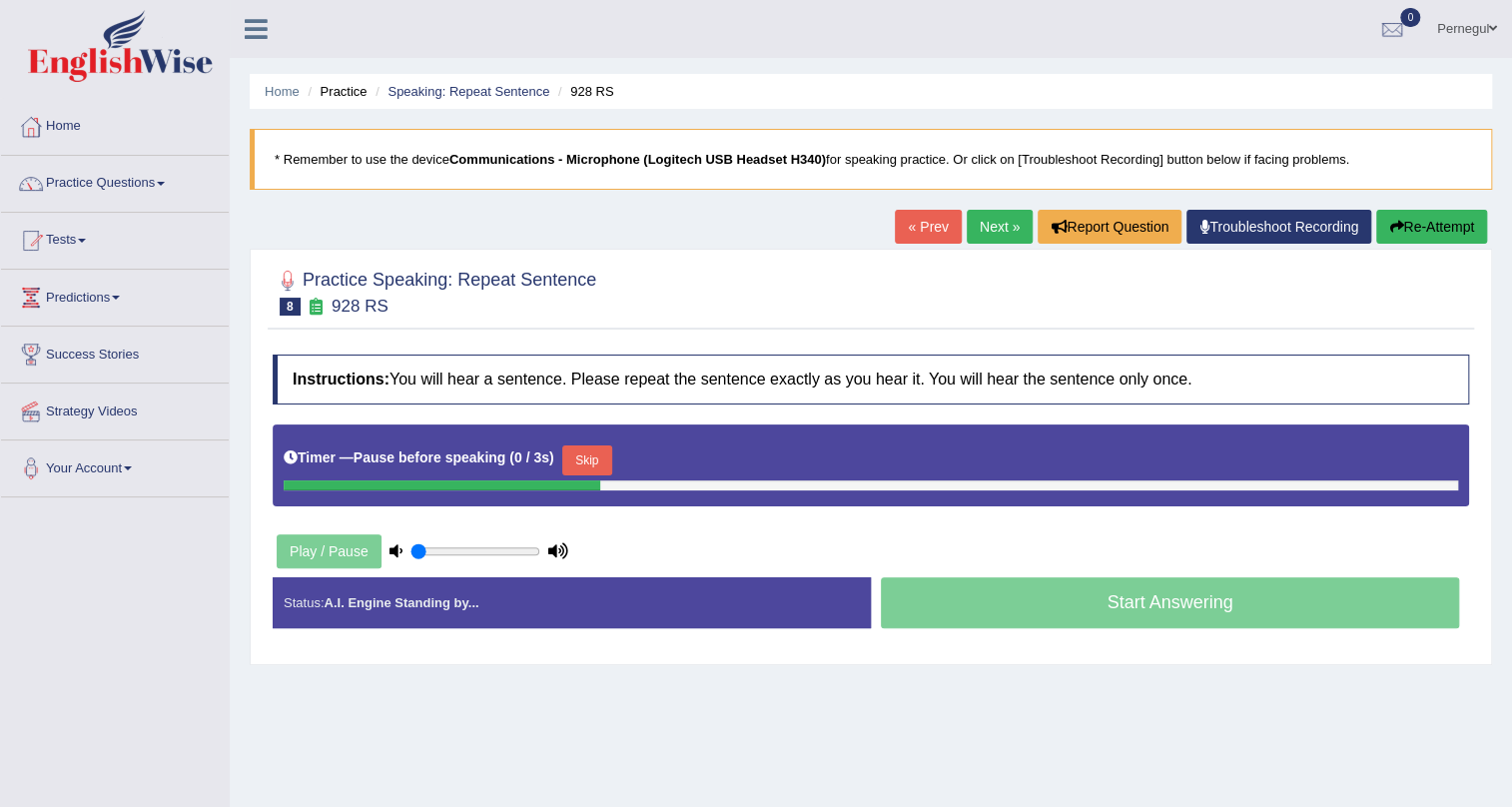 click on "Skip" at bounding box center (587, 460) 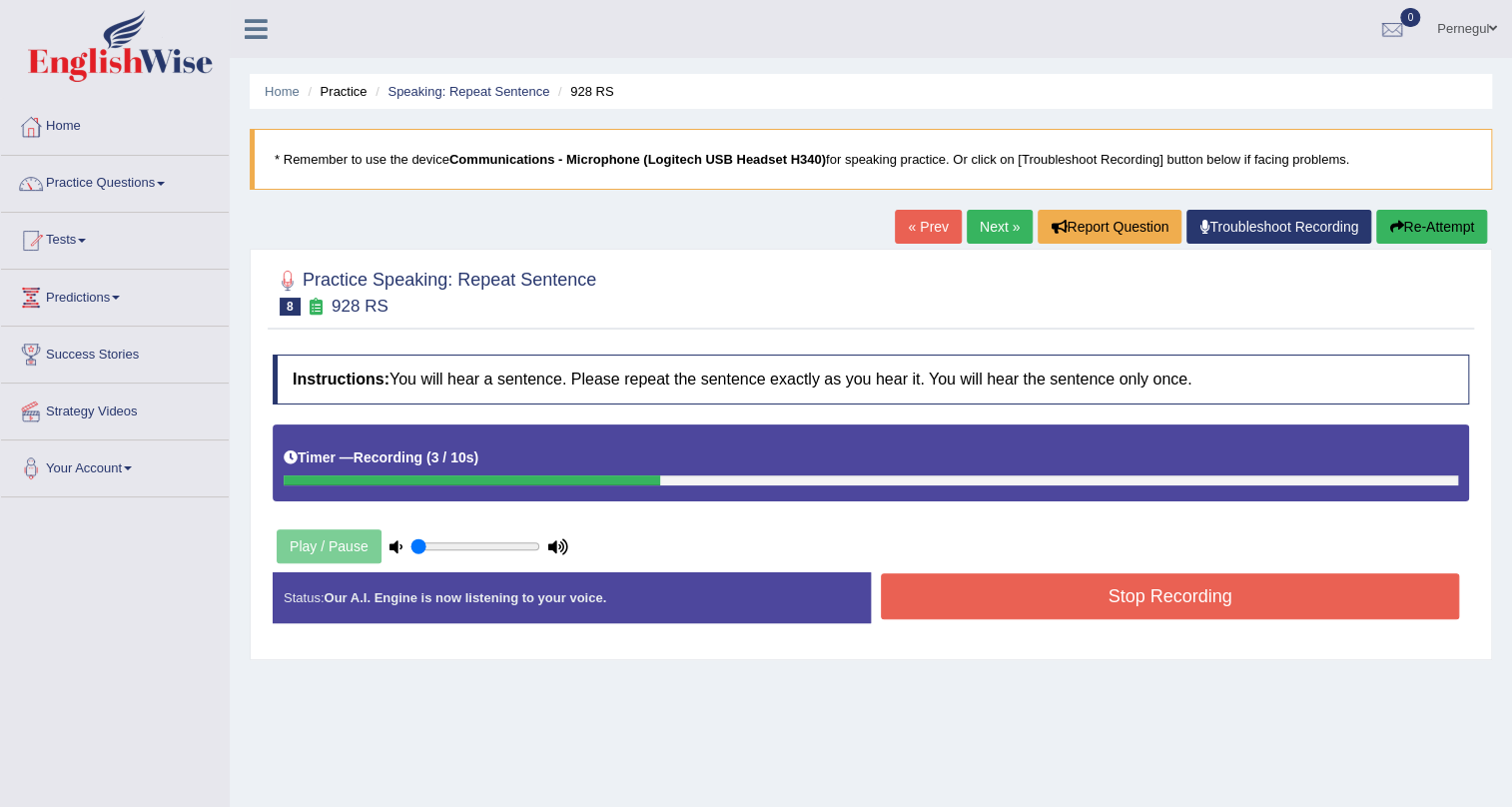 click on "Stop Recording" at bounding box center [1169, 596] 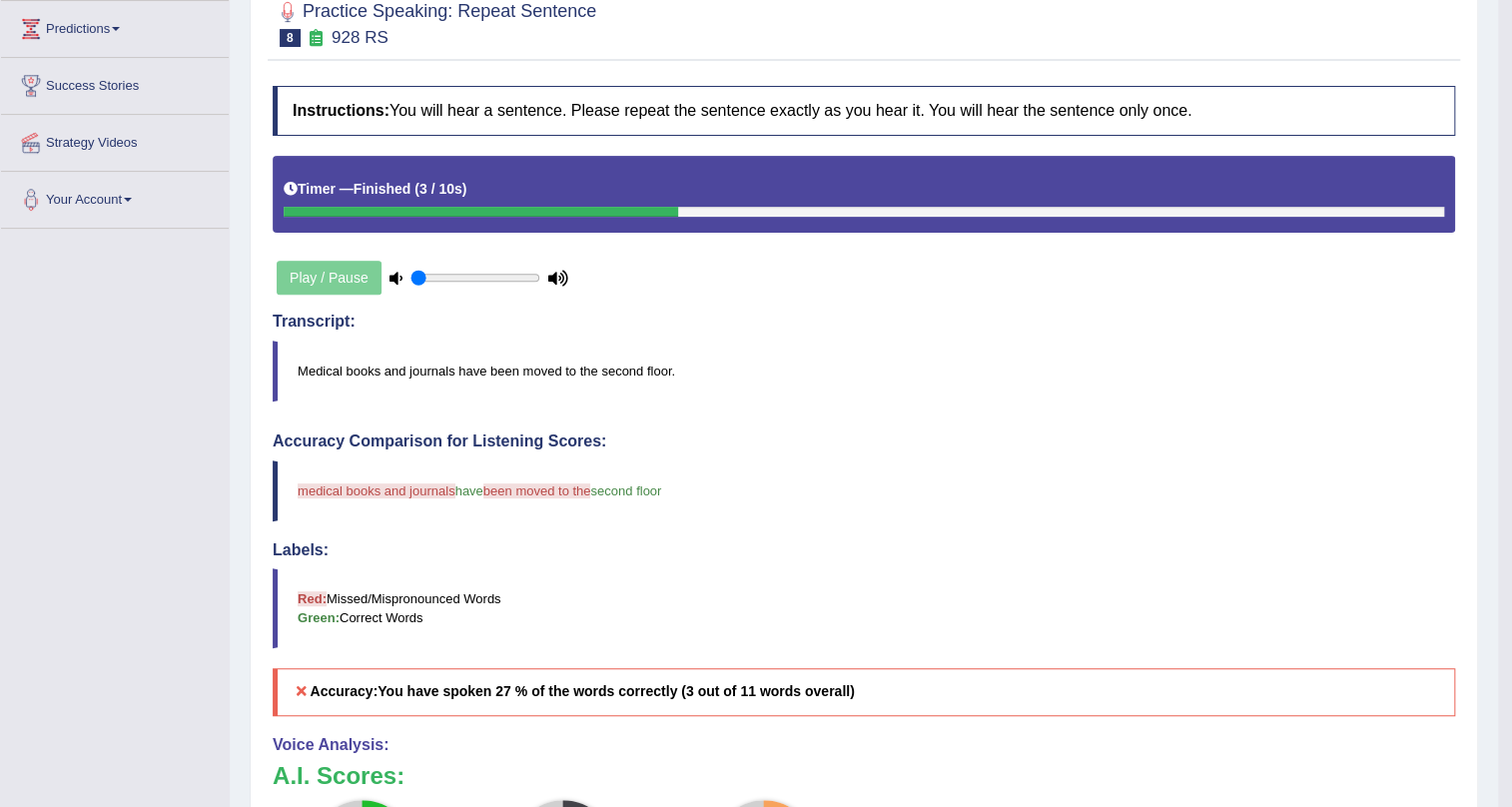 scroll, scrollTop: 0, scrollLeft: 0, axis: both 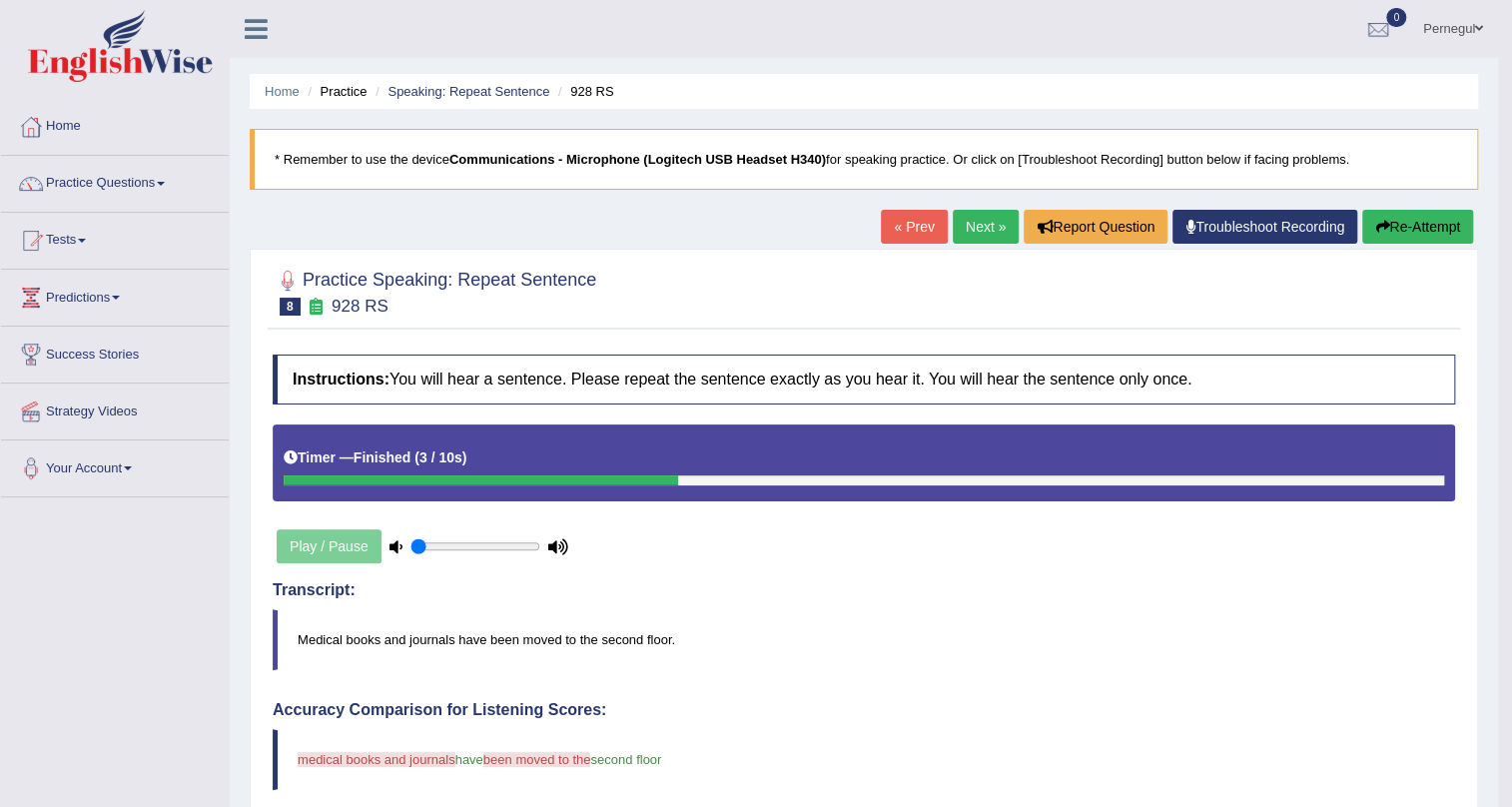 click at bounding box center [1382, 227] 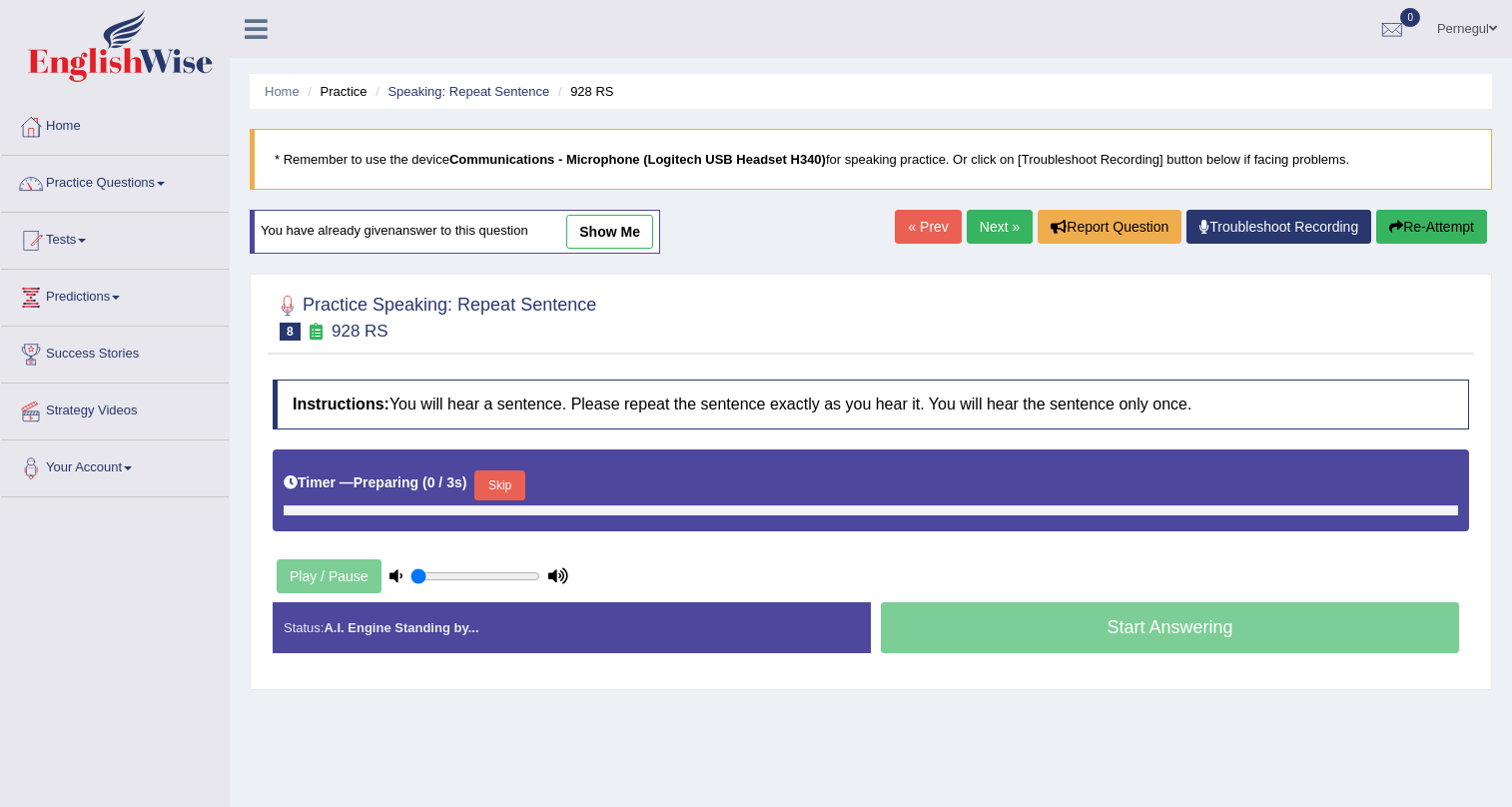 scroll, scrollTop: 0, scrollLeft: 0, axis: both 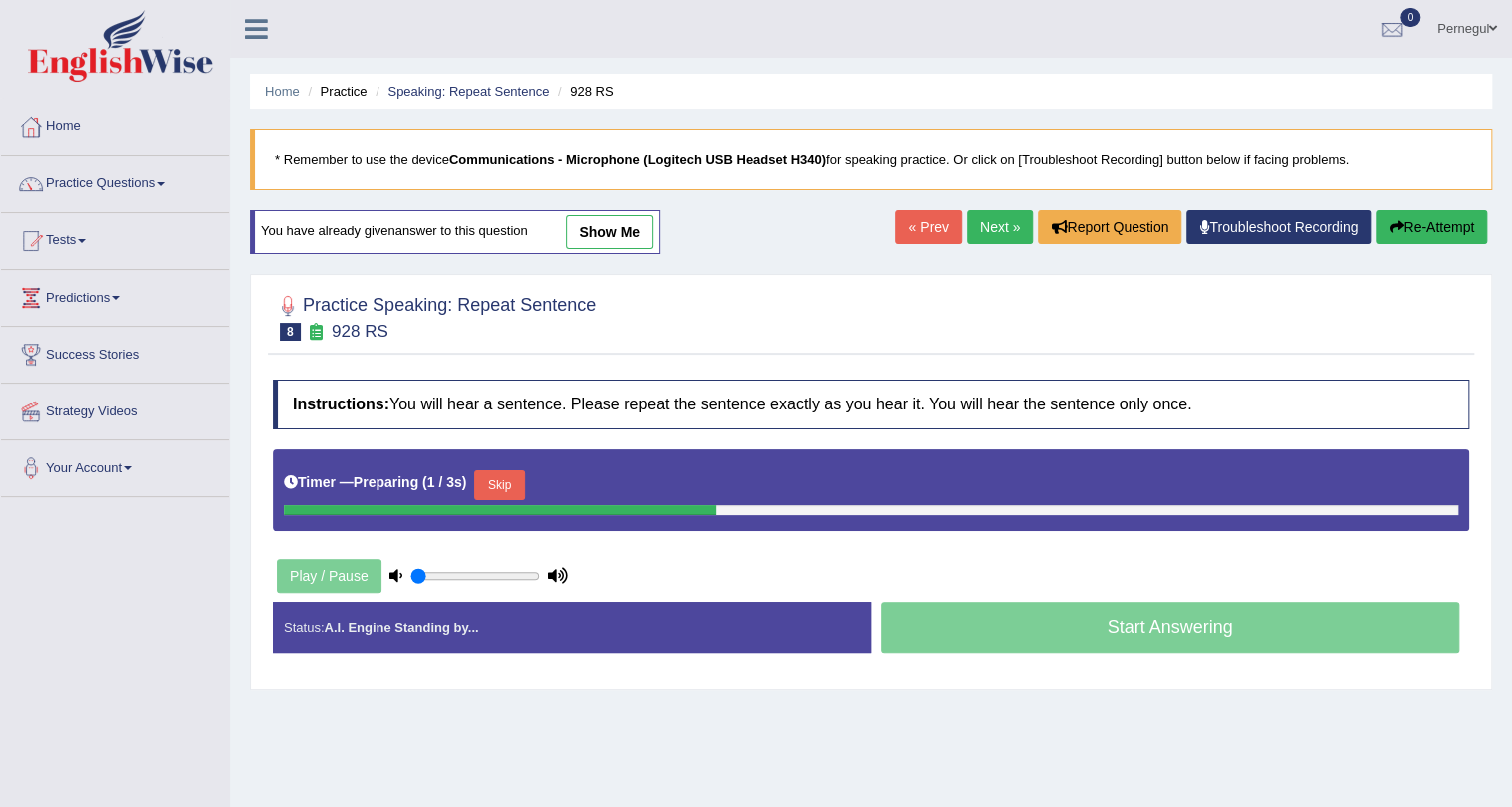 click on "Skip" at bounding box center (499, 485) 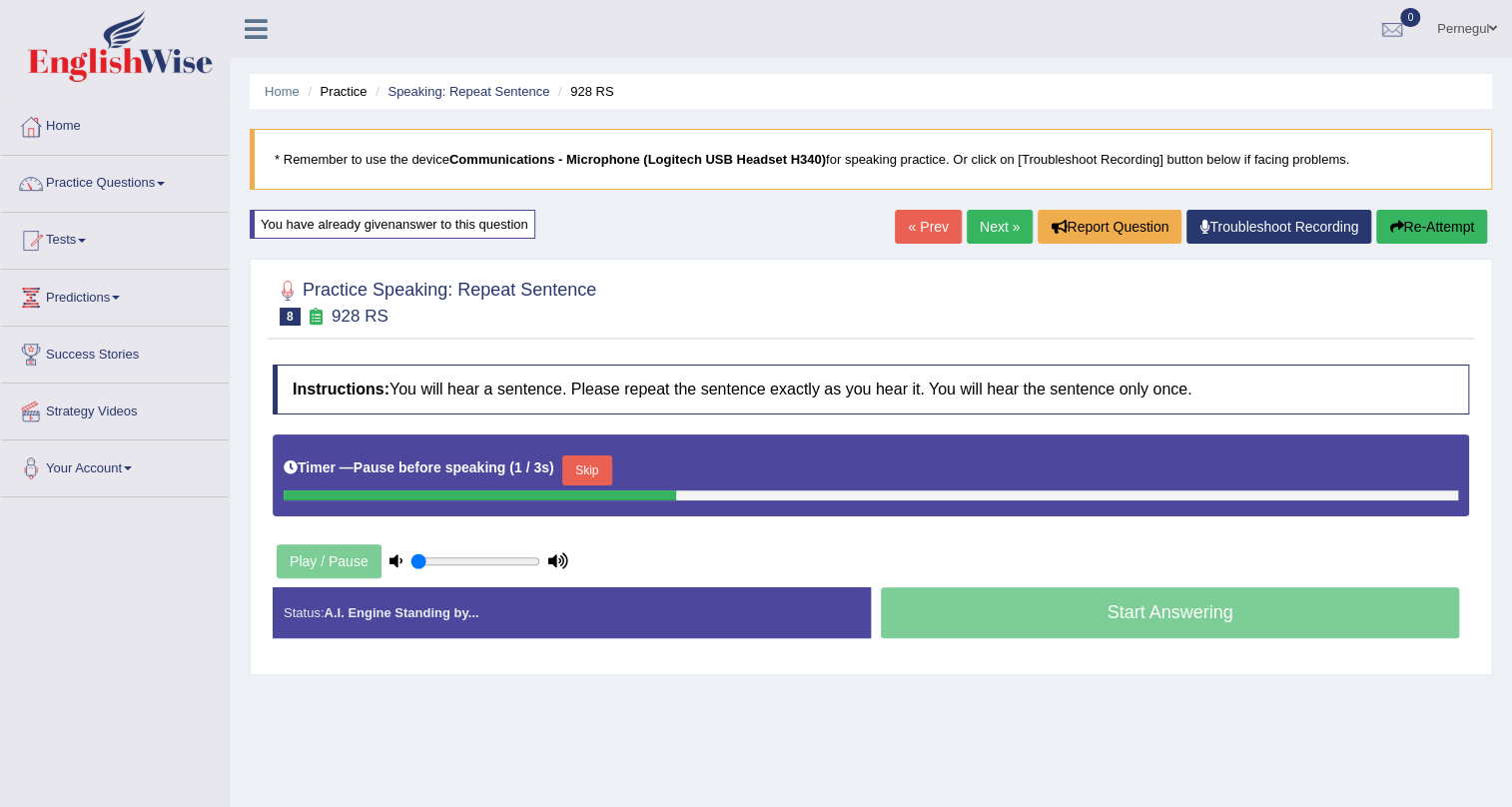 click on "Skip" at bounding box center [587, 470] 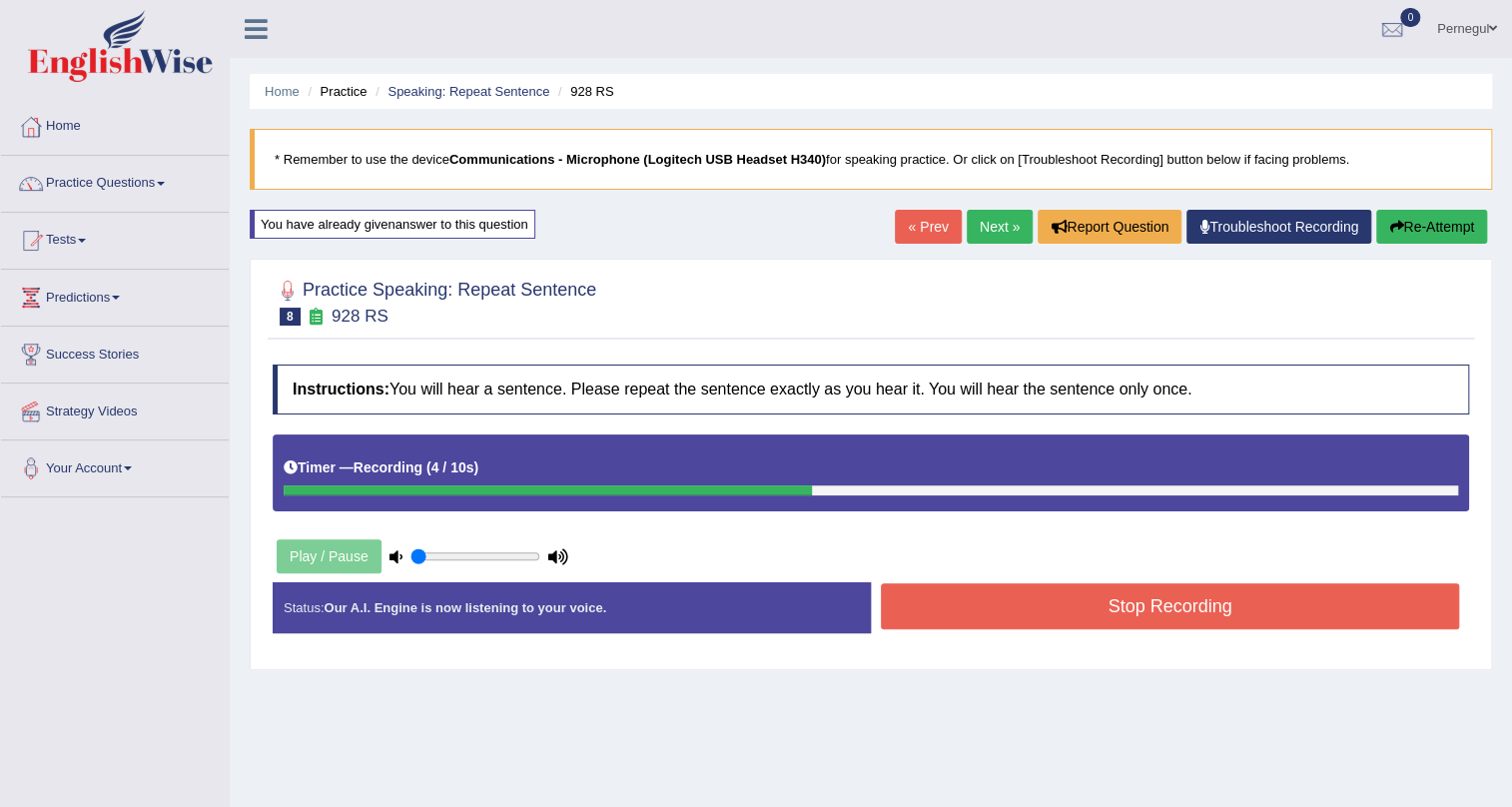 click on "Stop Recording" at bounding box center [1169, 606] 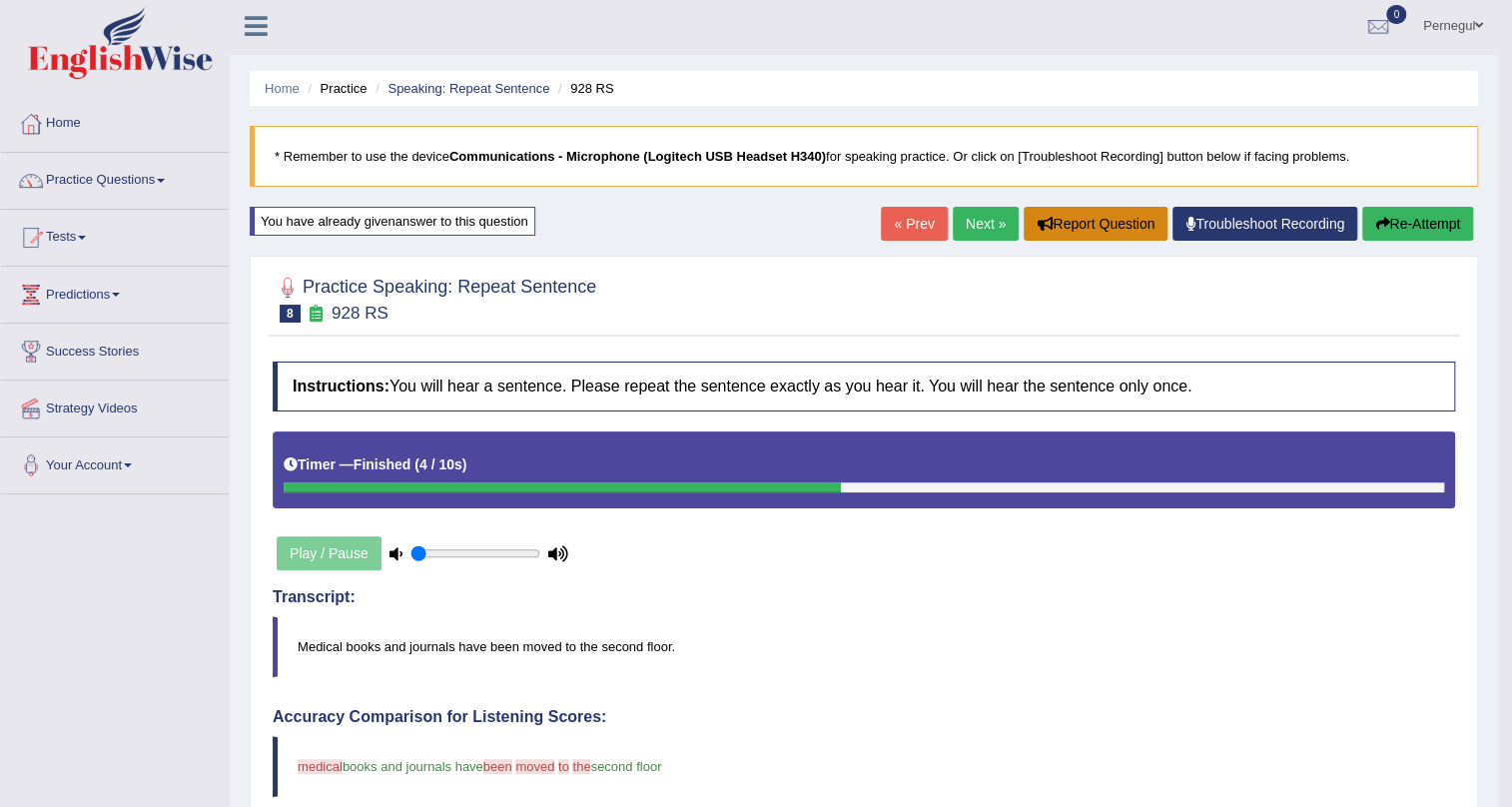 scroll, scrollTop: 0, scrollLeft: 0, axis: both 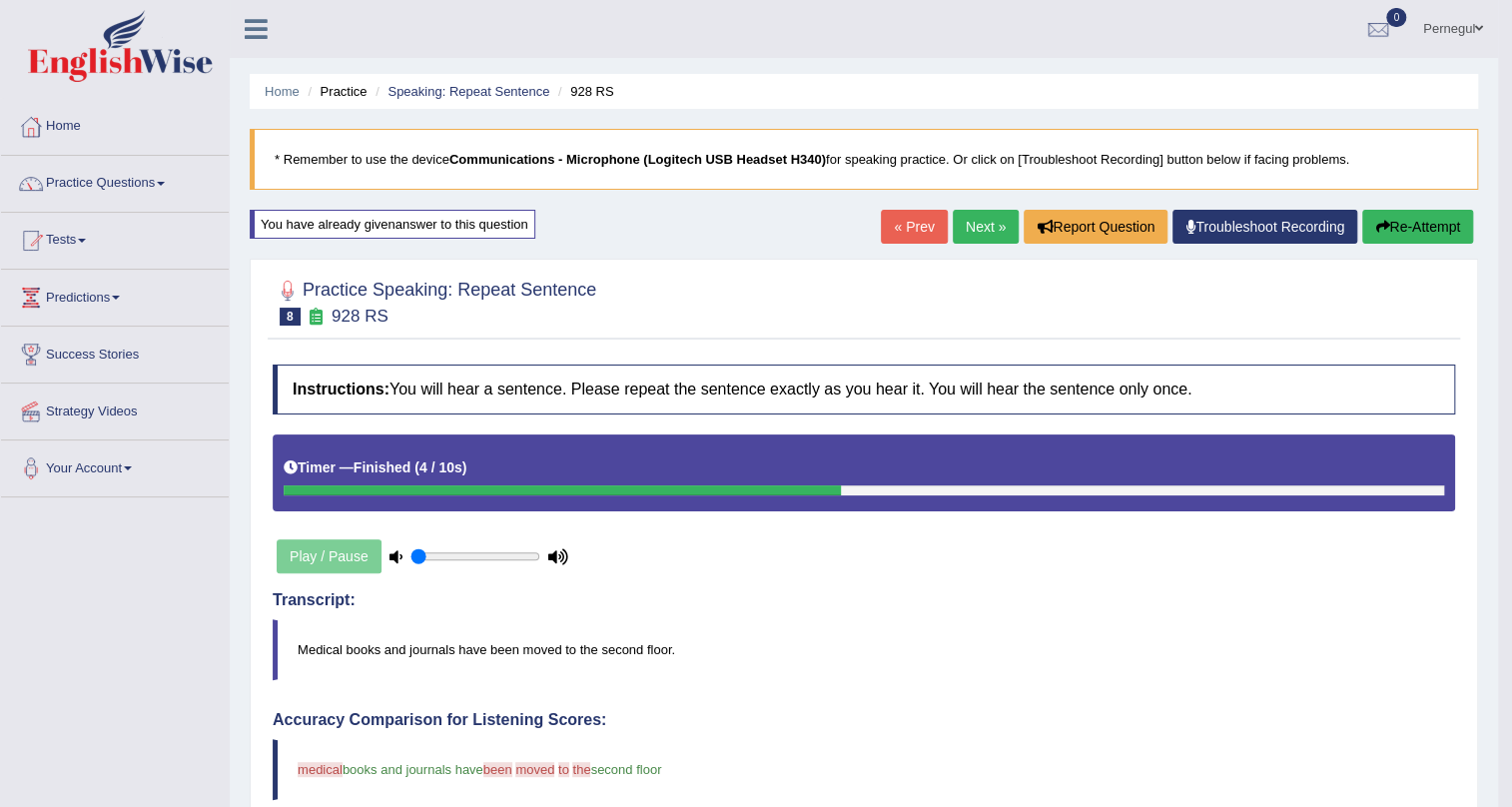 click on "Next »" at bounding box center [986, 227] 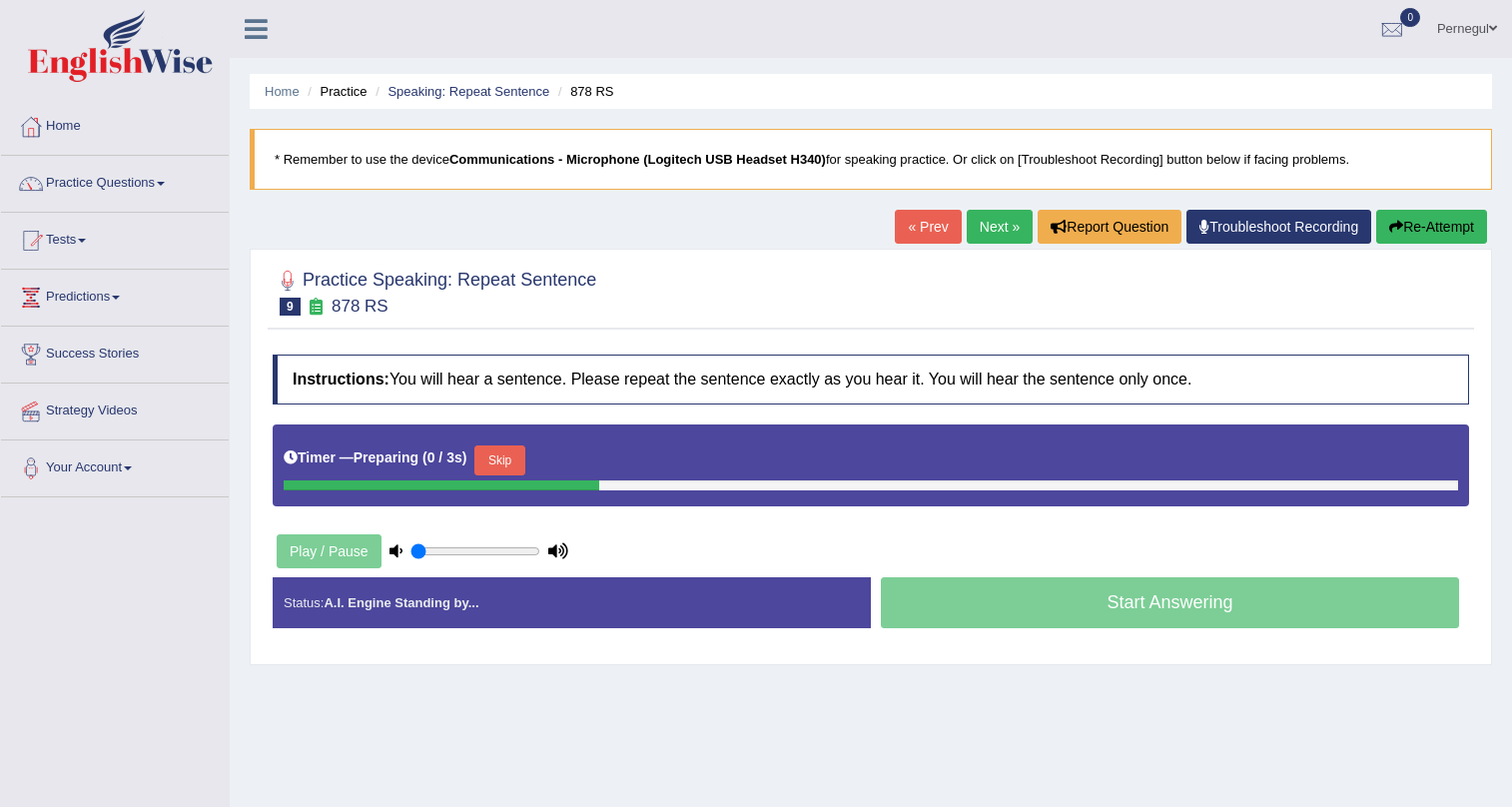 scroll, scrollTop: 0, scrollLeft: 0, axis: both 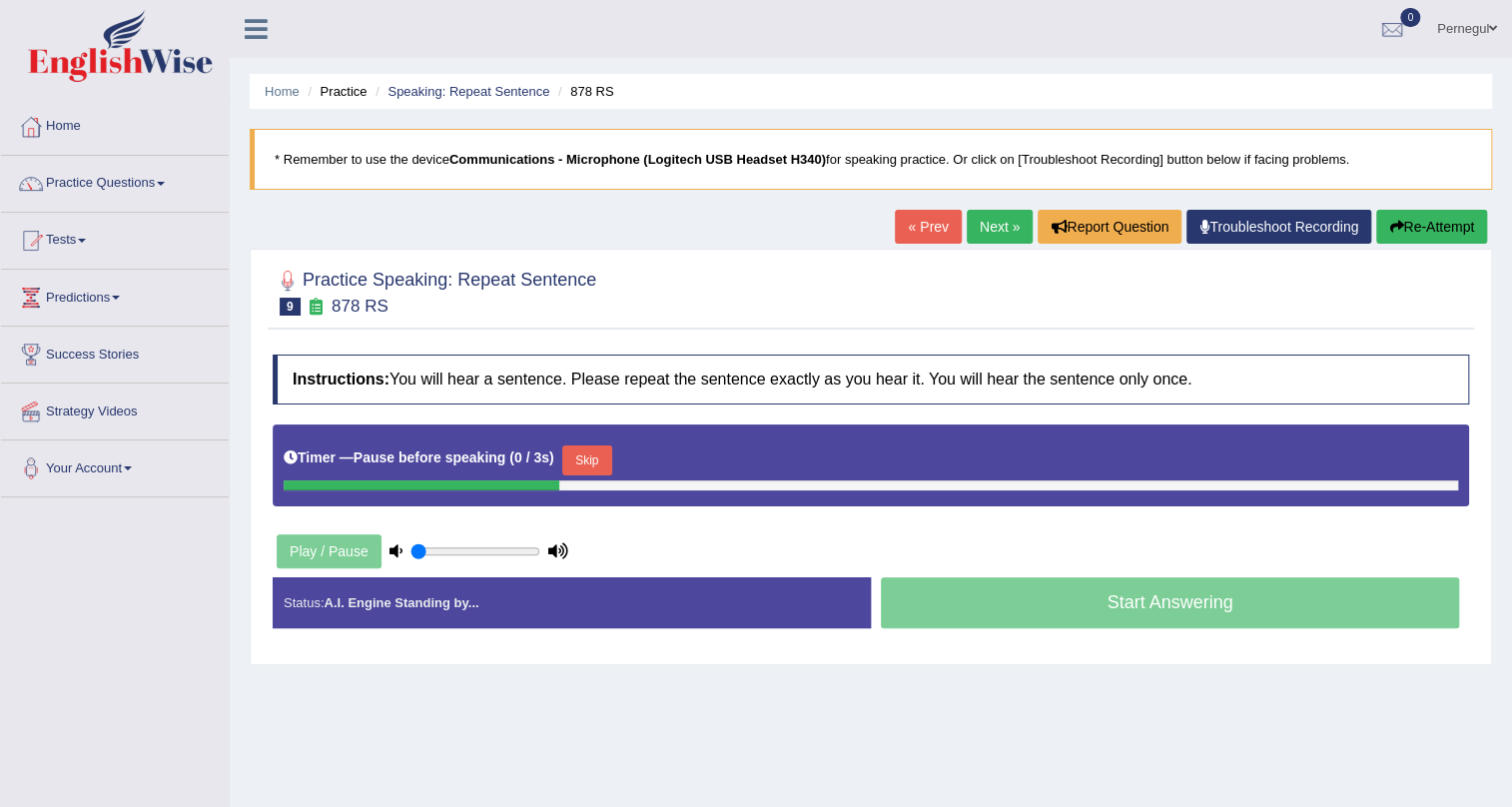 click on "Skip" at bounding box center (587, 460) 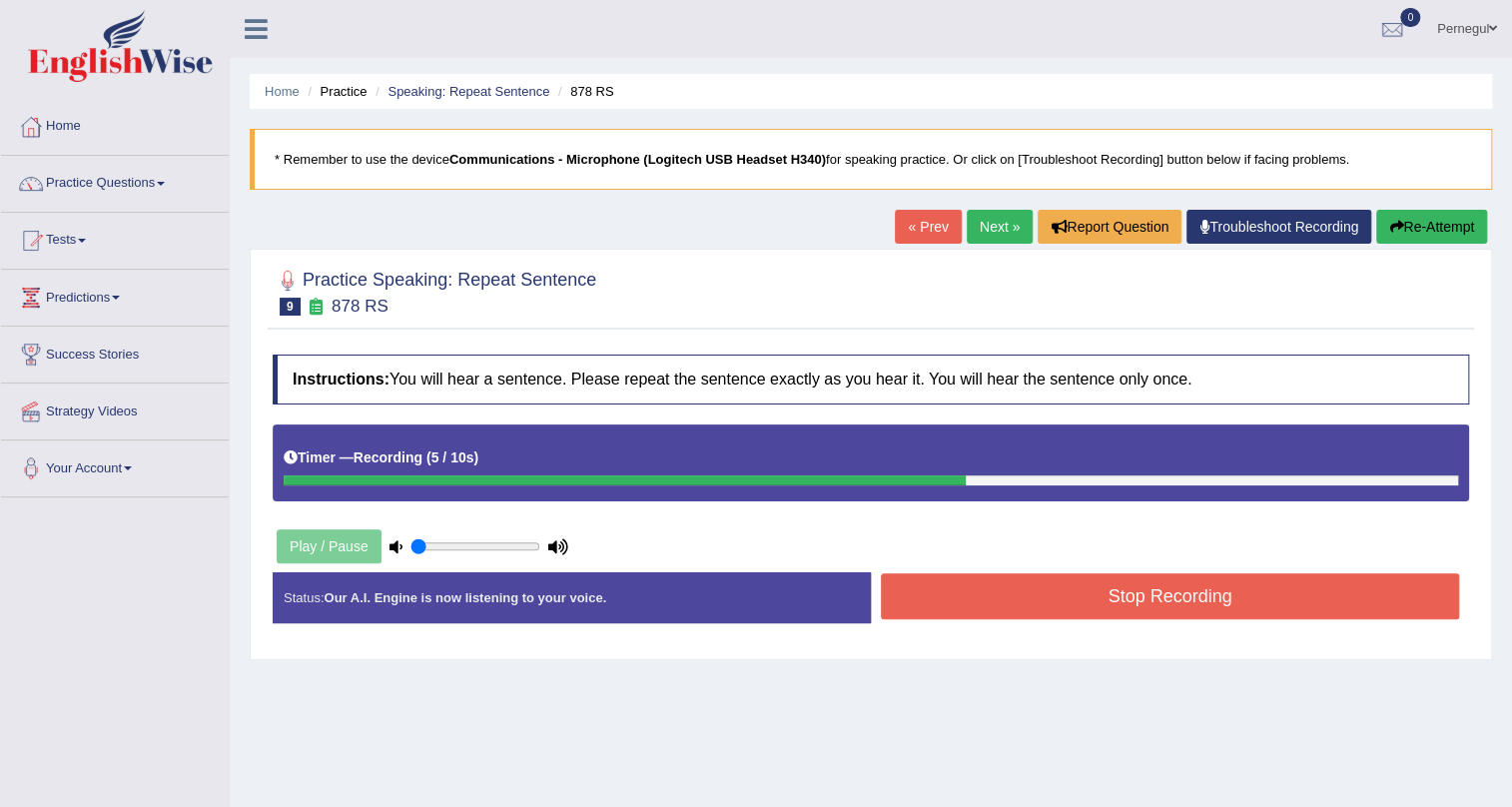 click on "Stop Recording" at bounding box center [1169, 596] 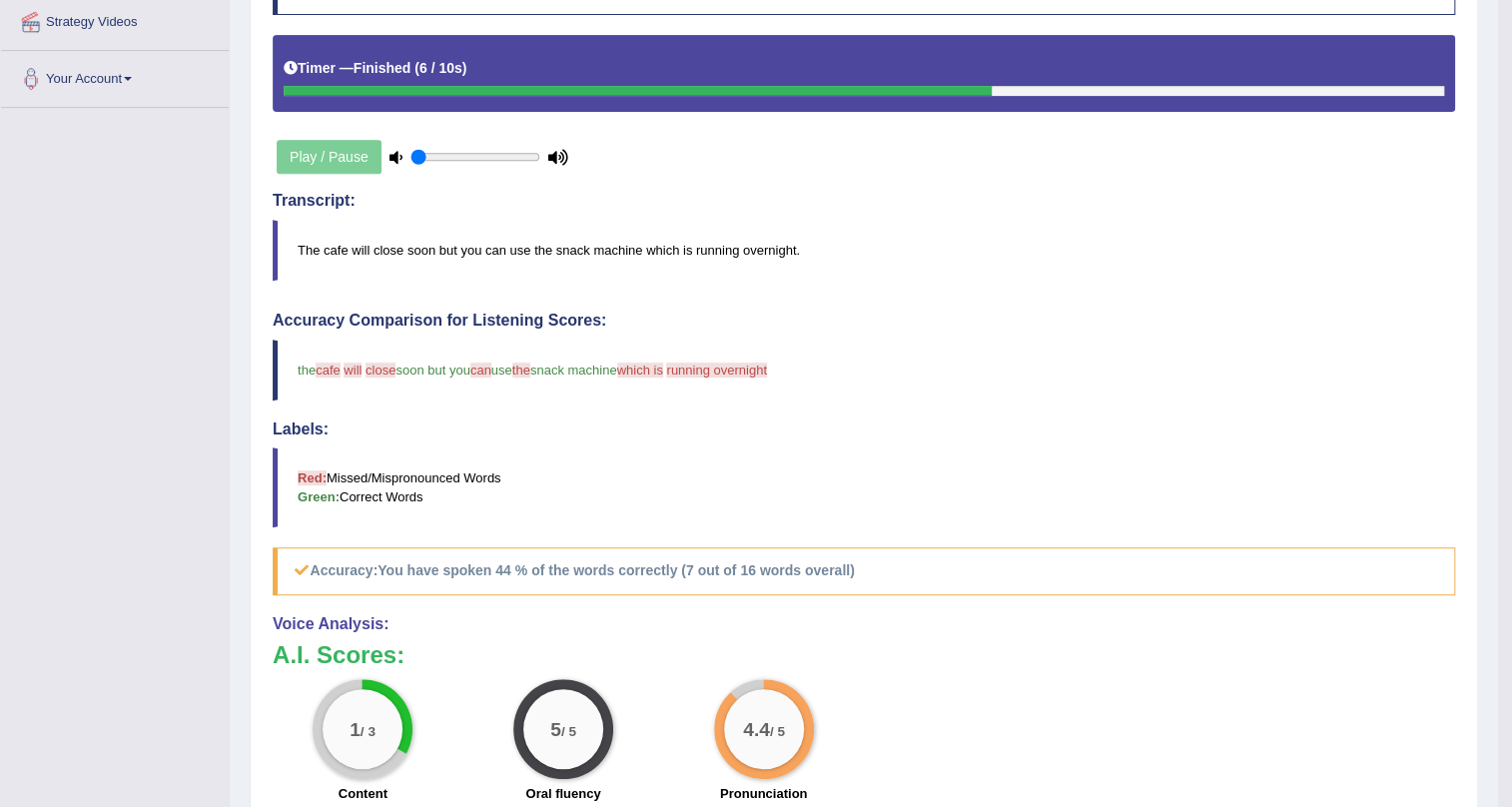 scroll, scrollTop: 0, scrollLeft: 0, axis: both 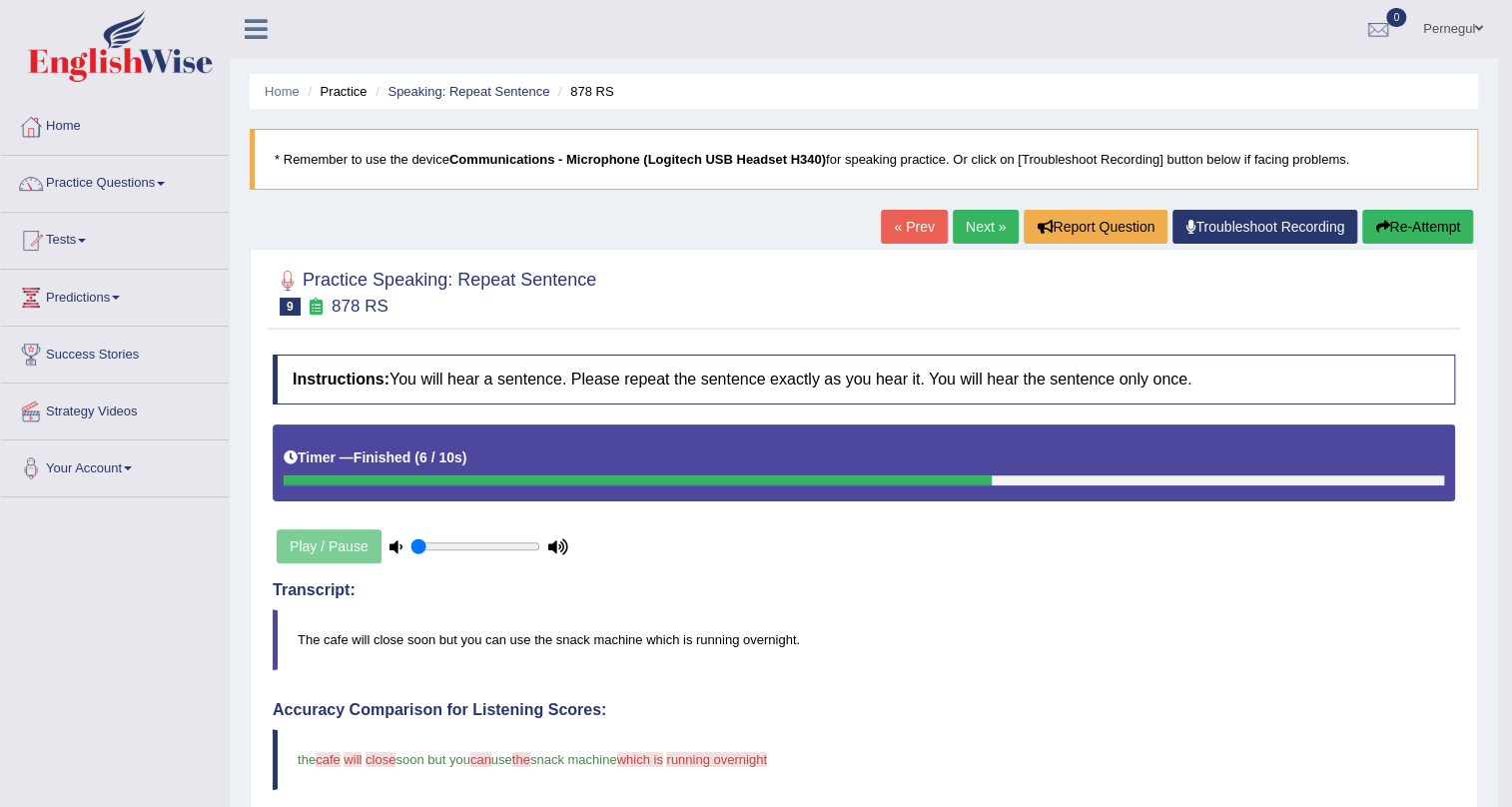 click on "Next »" at bounding box center [986, 227] 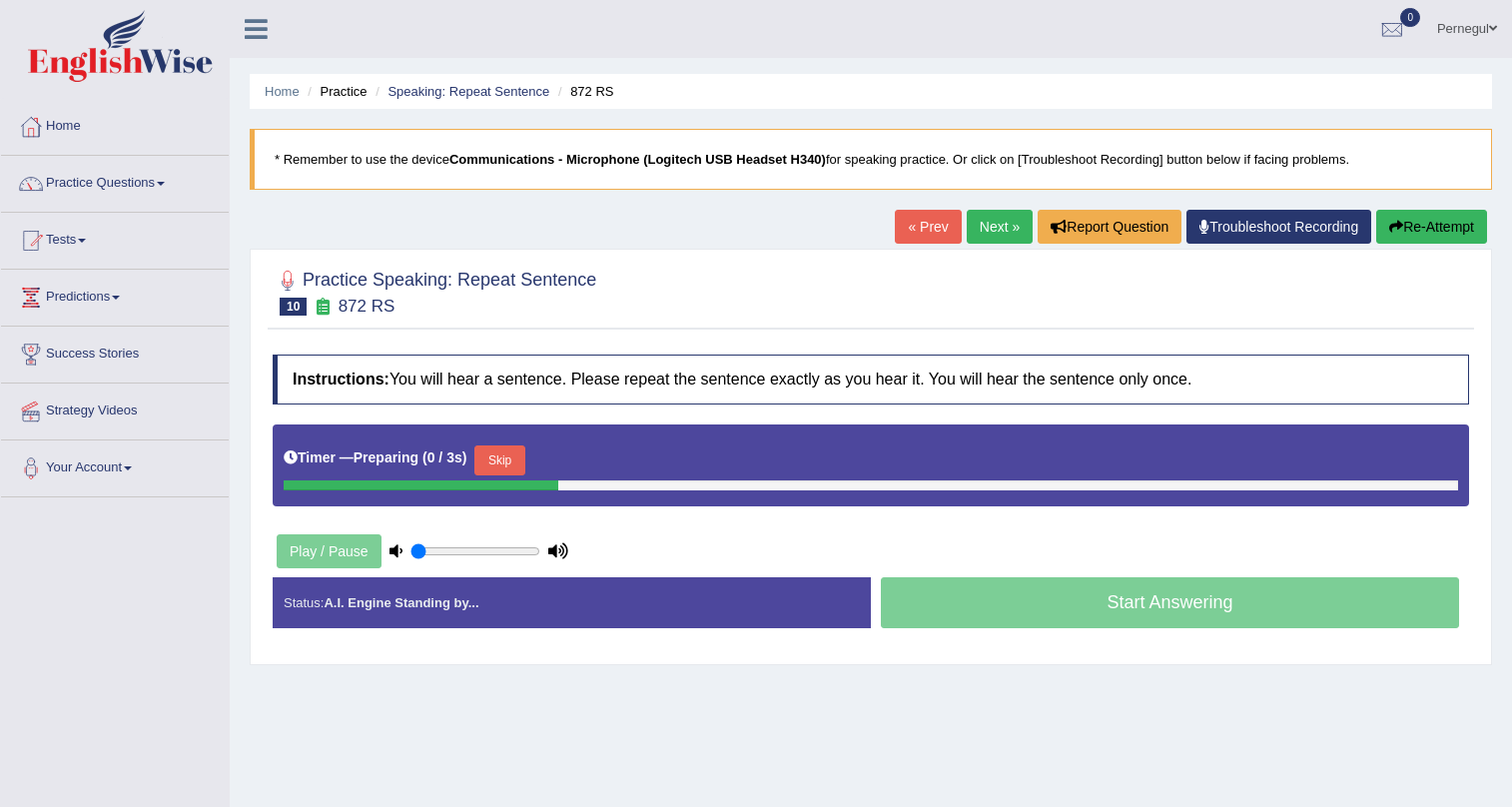 scroll, scrollTop: 0, scrollLeft: 0, axis: both 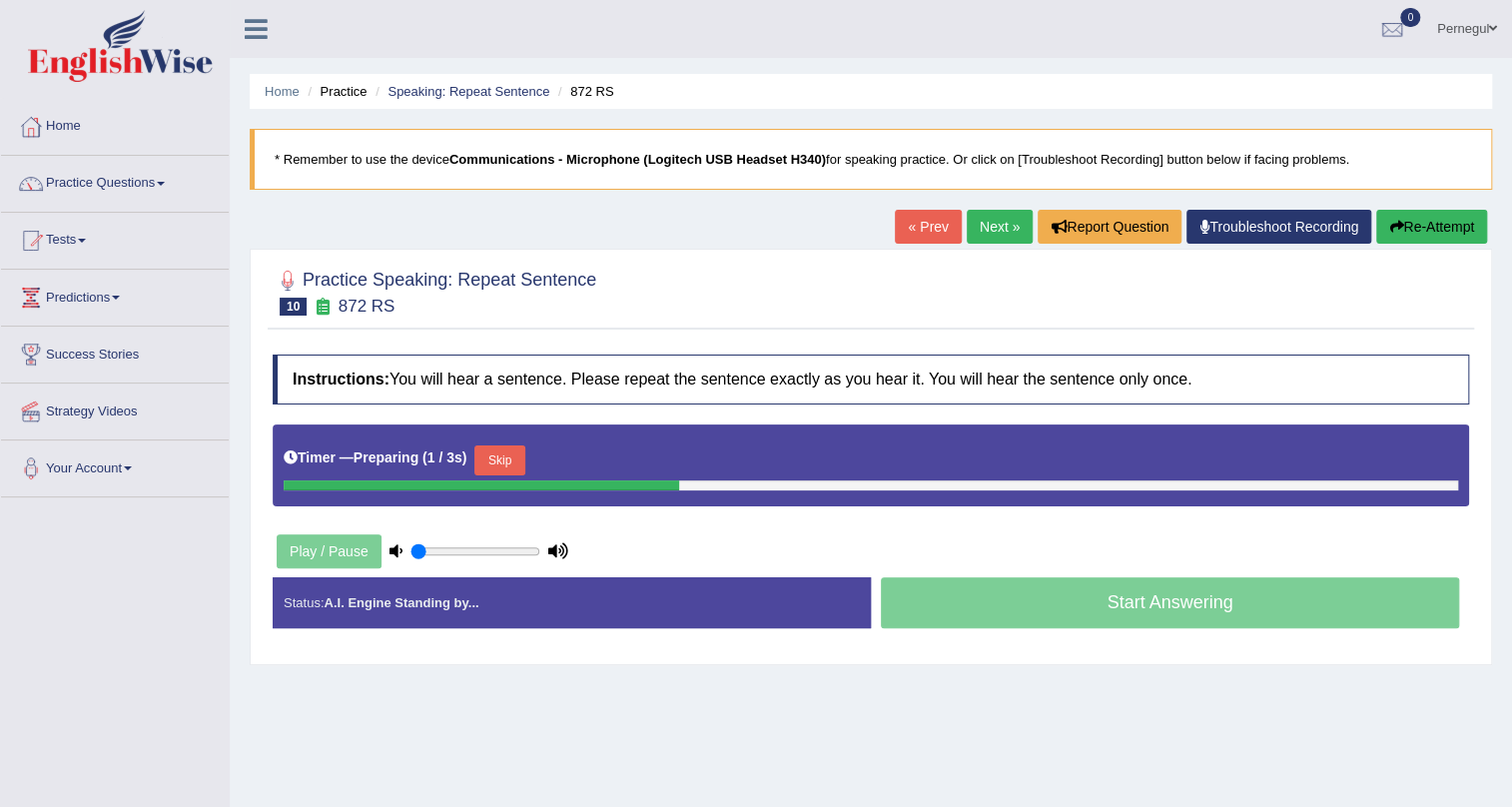 click on "Skip" at bounding box center (499, 460) 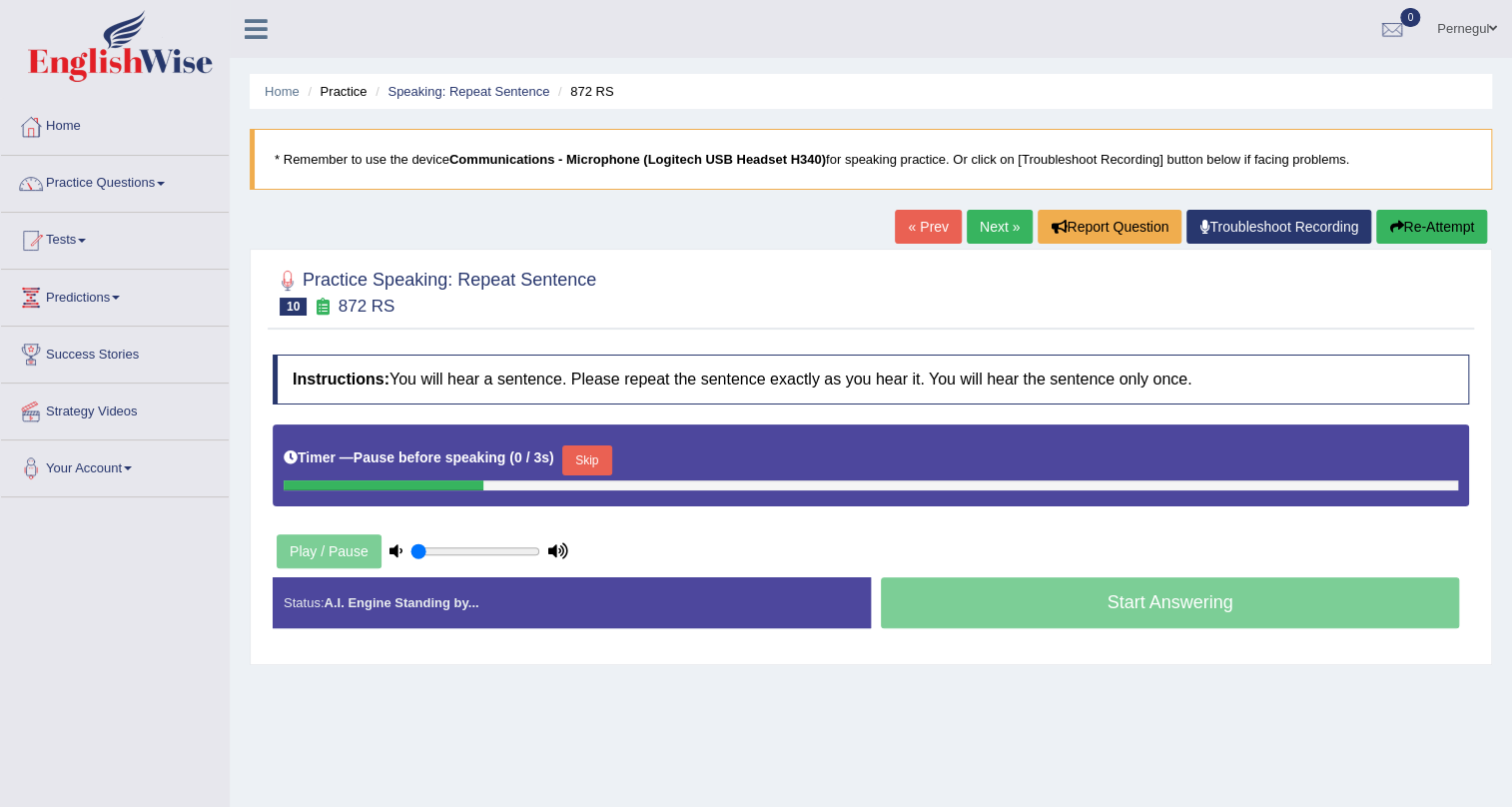 click on "Skip" at bounding box center [587, 460] 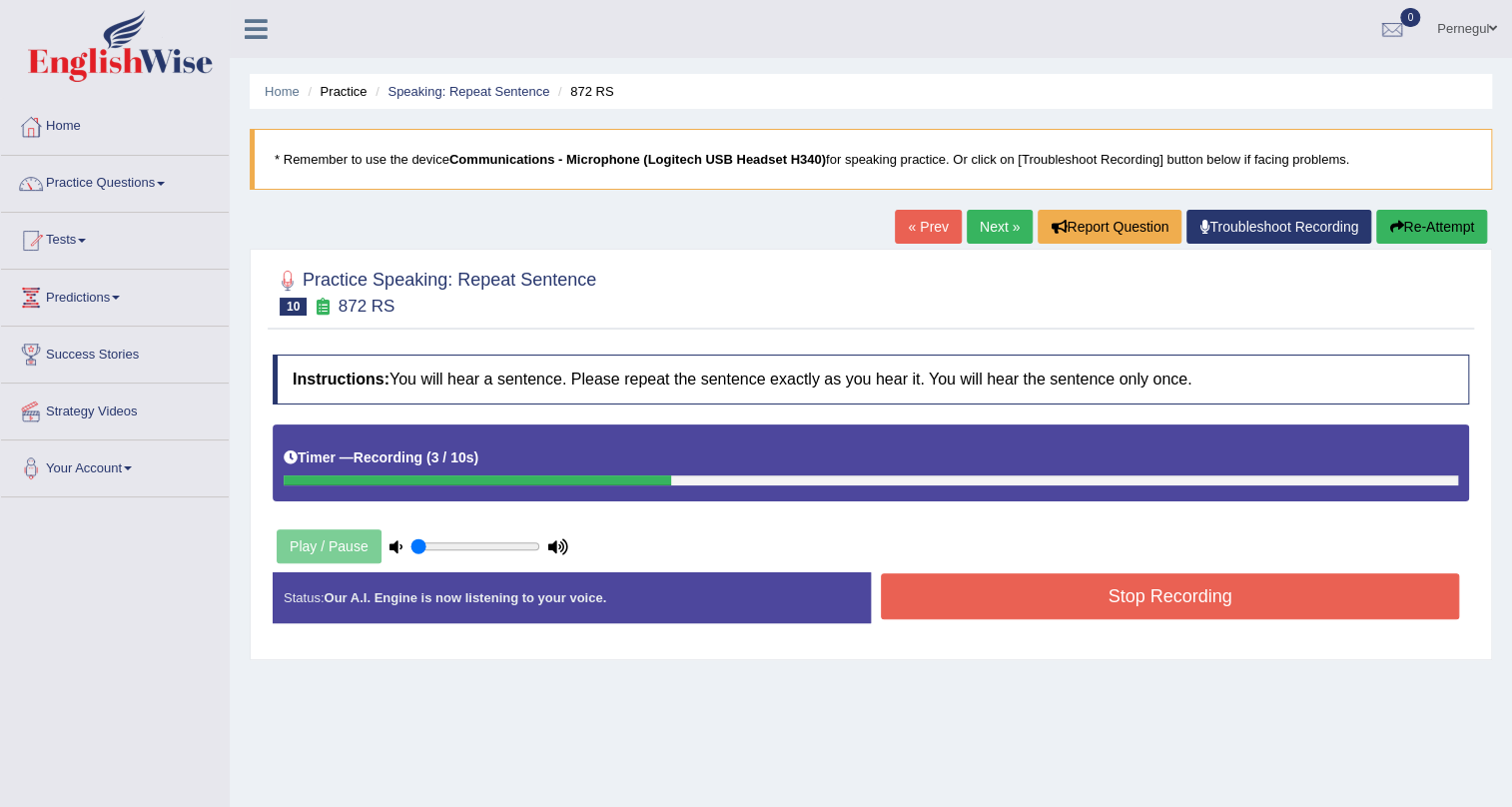 click on "Stop Recording" at bounding box center (1169, 596) 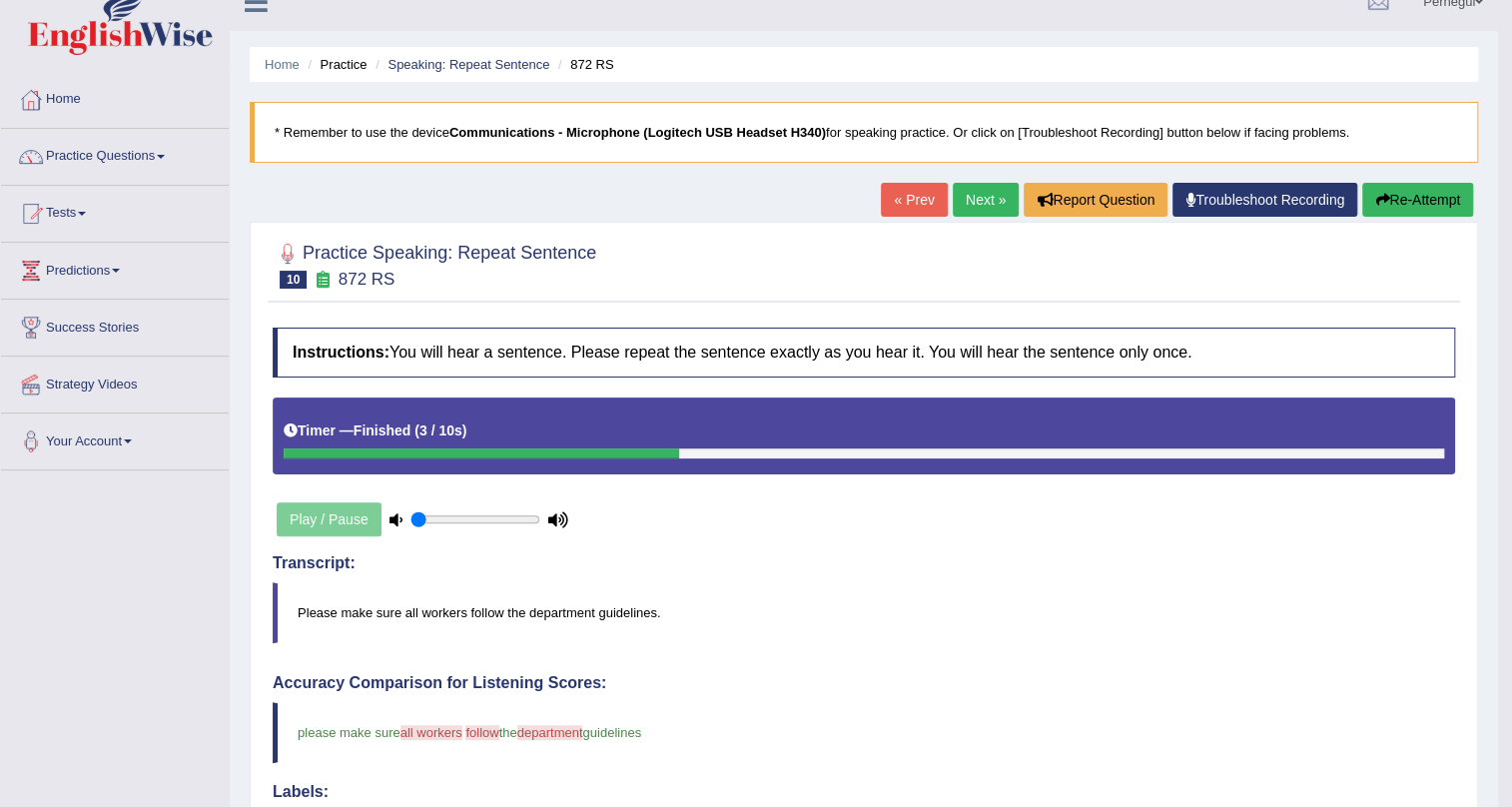 scroll, scrollTop: 0, scrollLeft: 0, axis: both 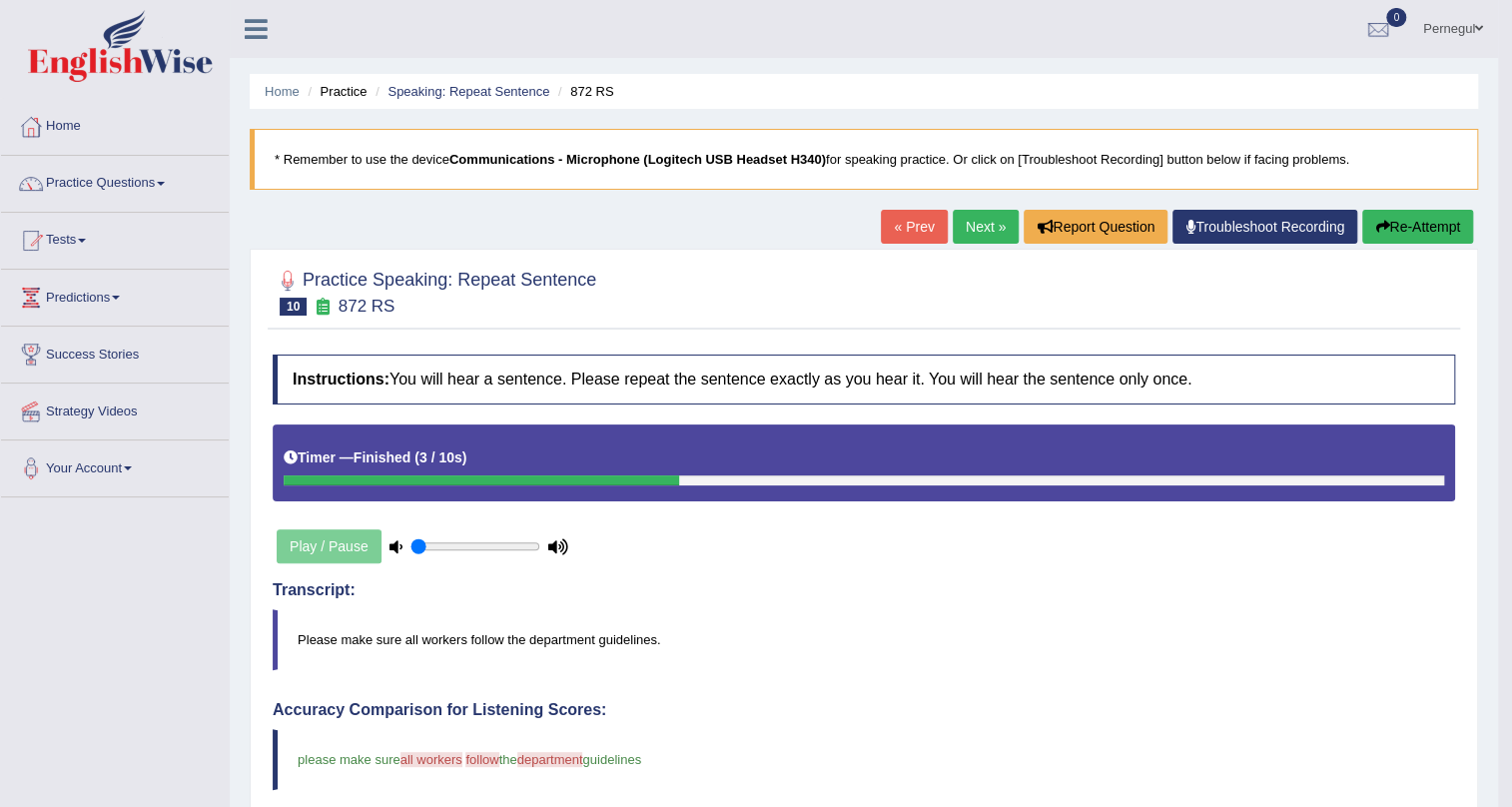 click on "Next »" at bounding box center [986, 227] 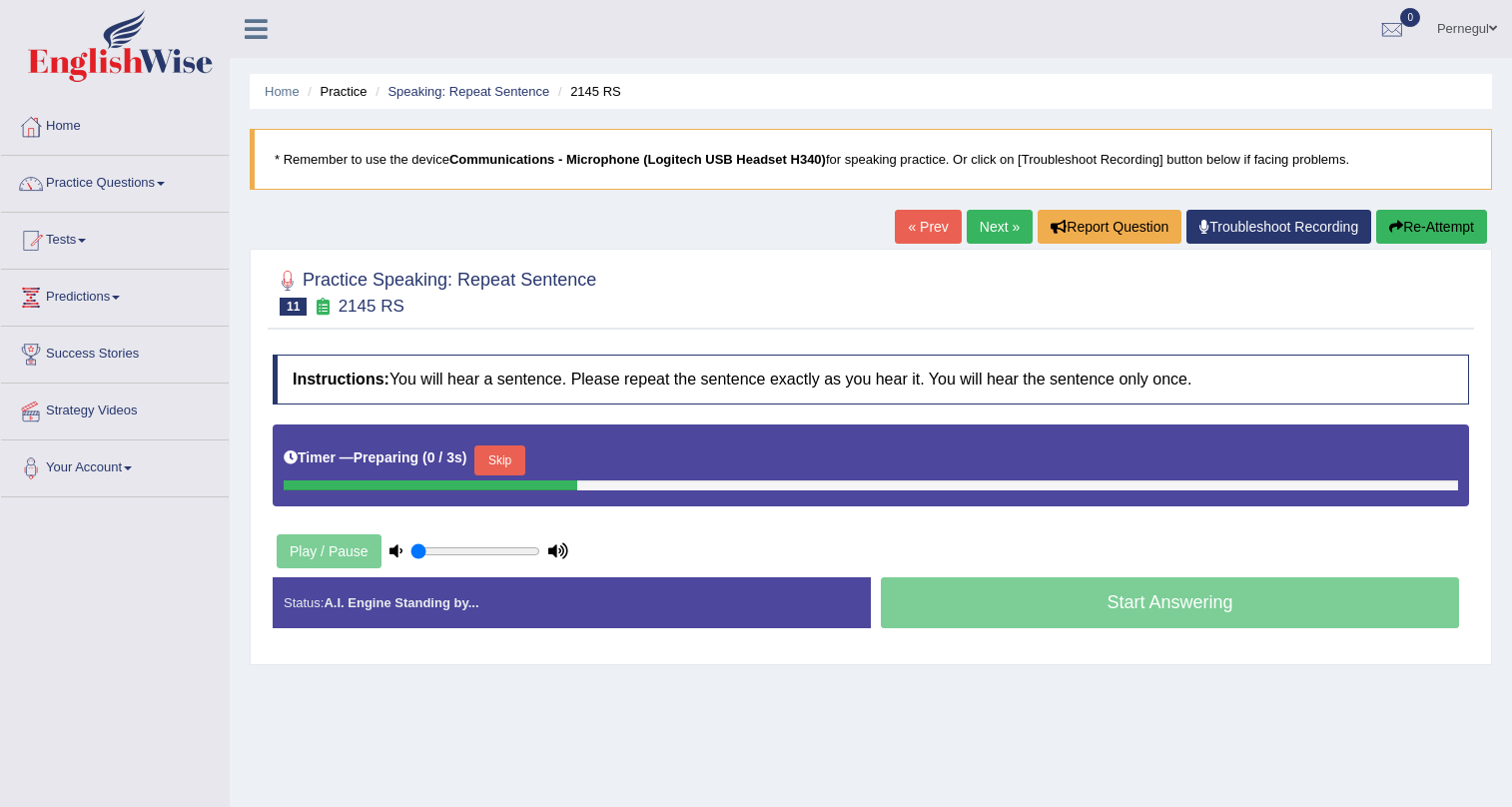scroll, scrollTop: 0, scrollLeft: 0, axis: both 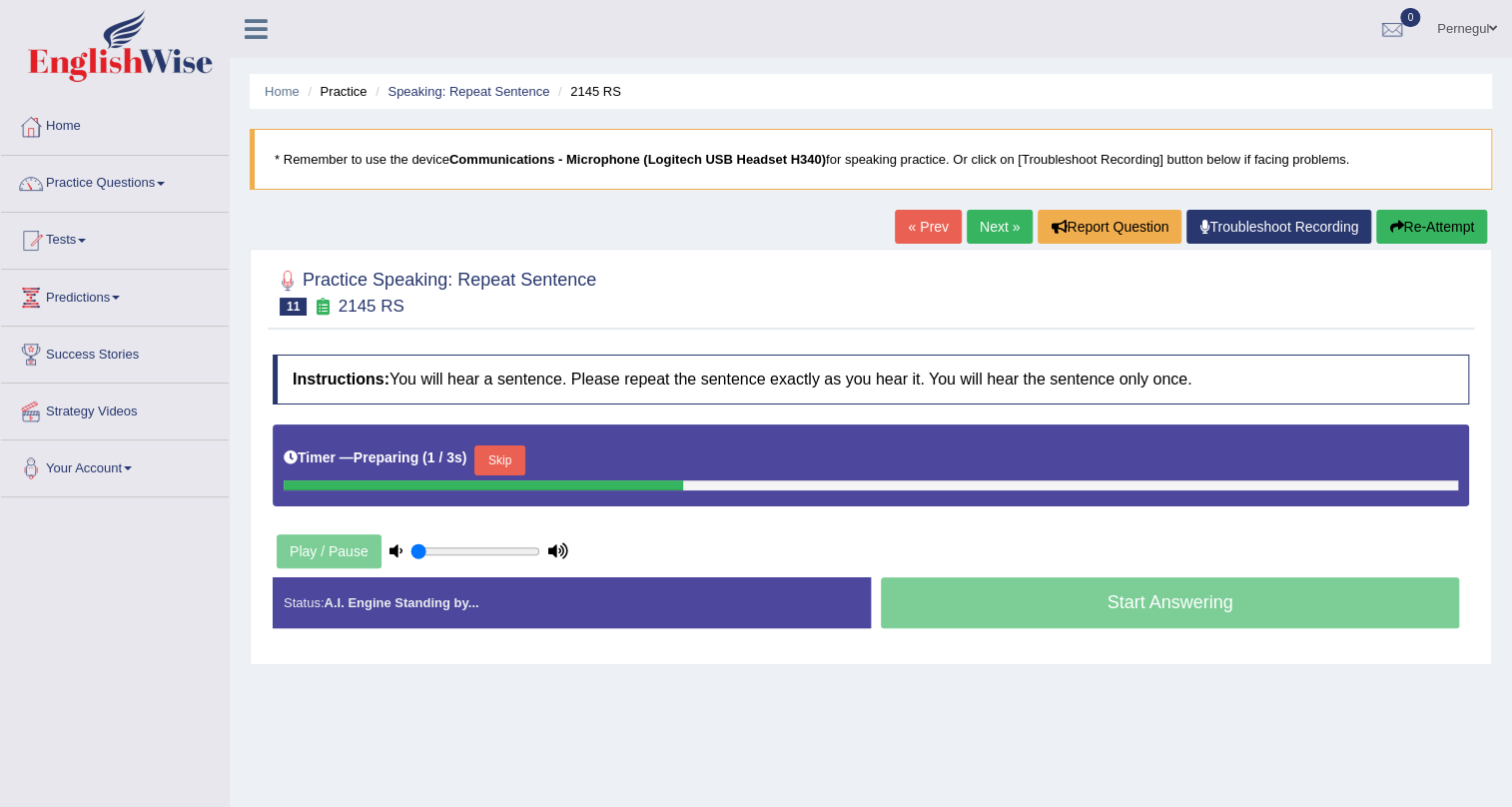 click on "Skip" at bounding box center [499, 460] 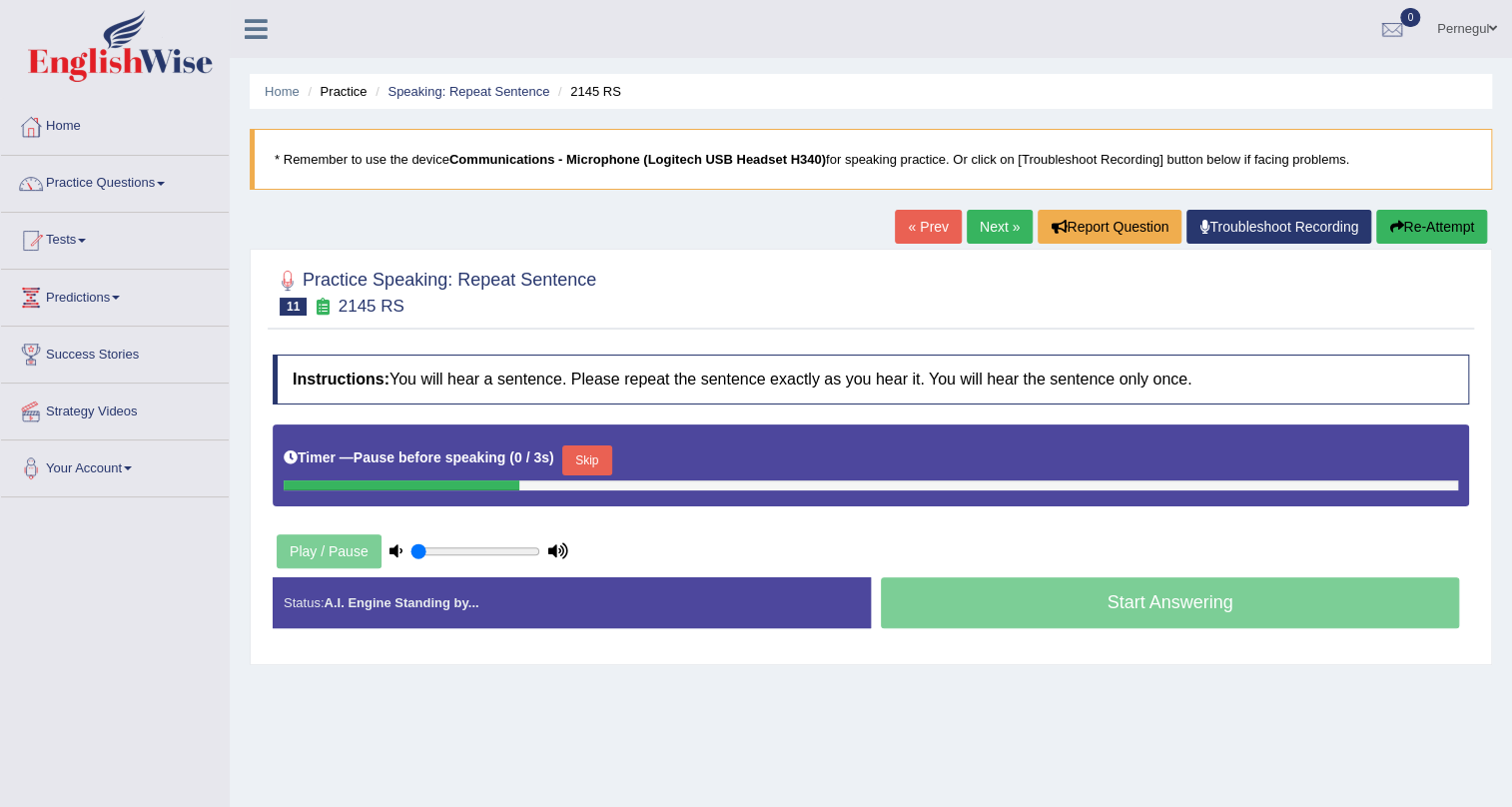 click on "Skip" at bounding box center (587, 460) 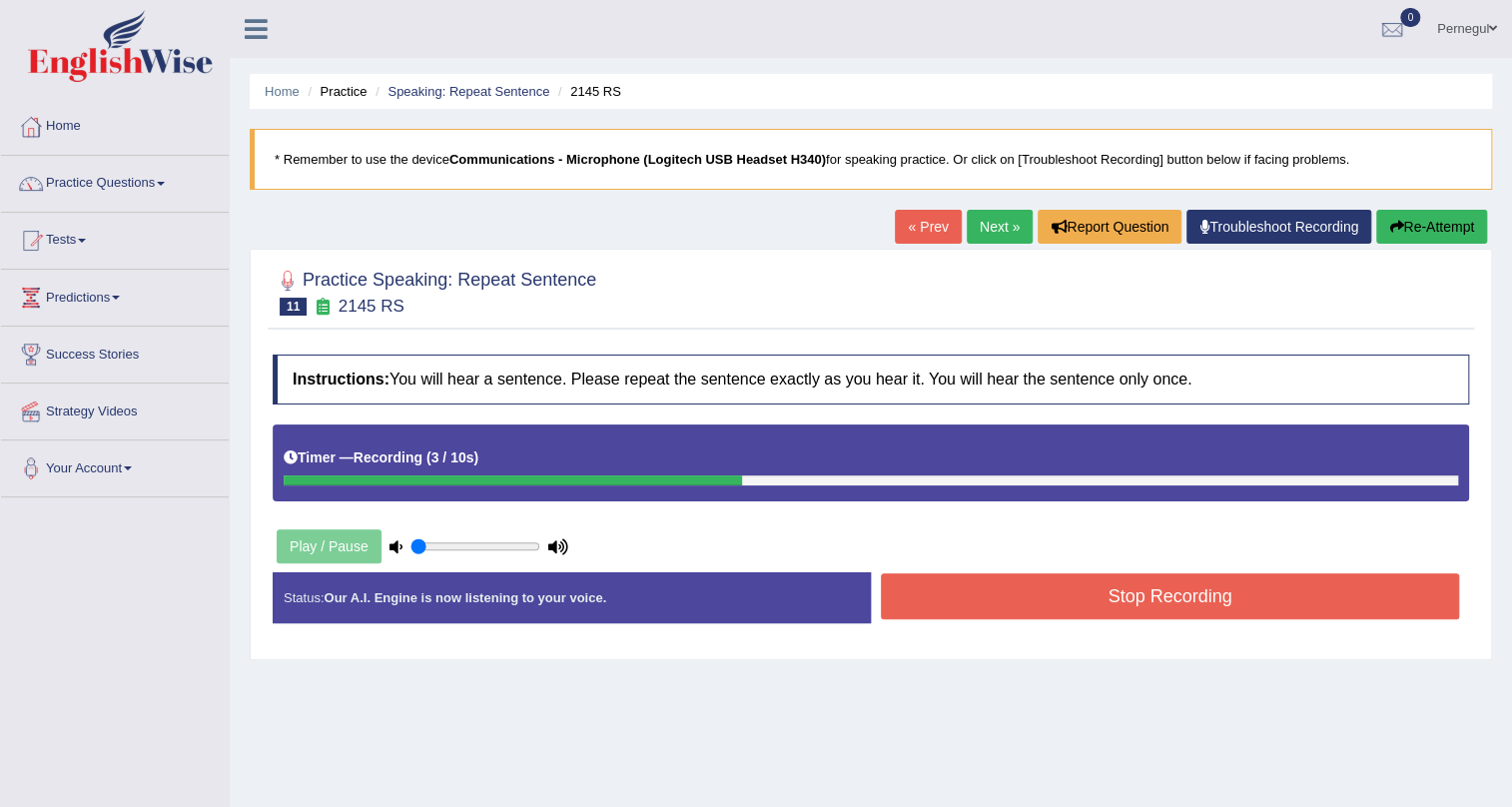 click on "Stop Recording" at bounding box center (1169, 596) 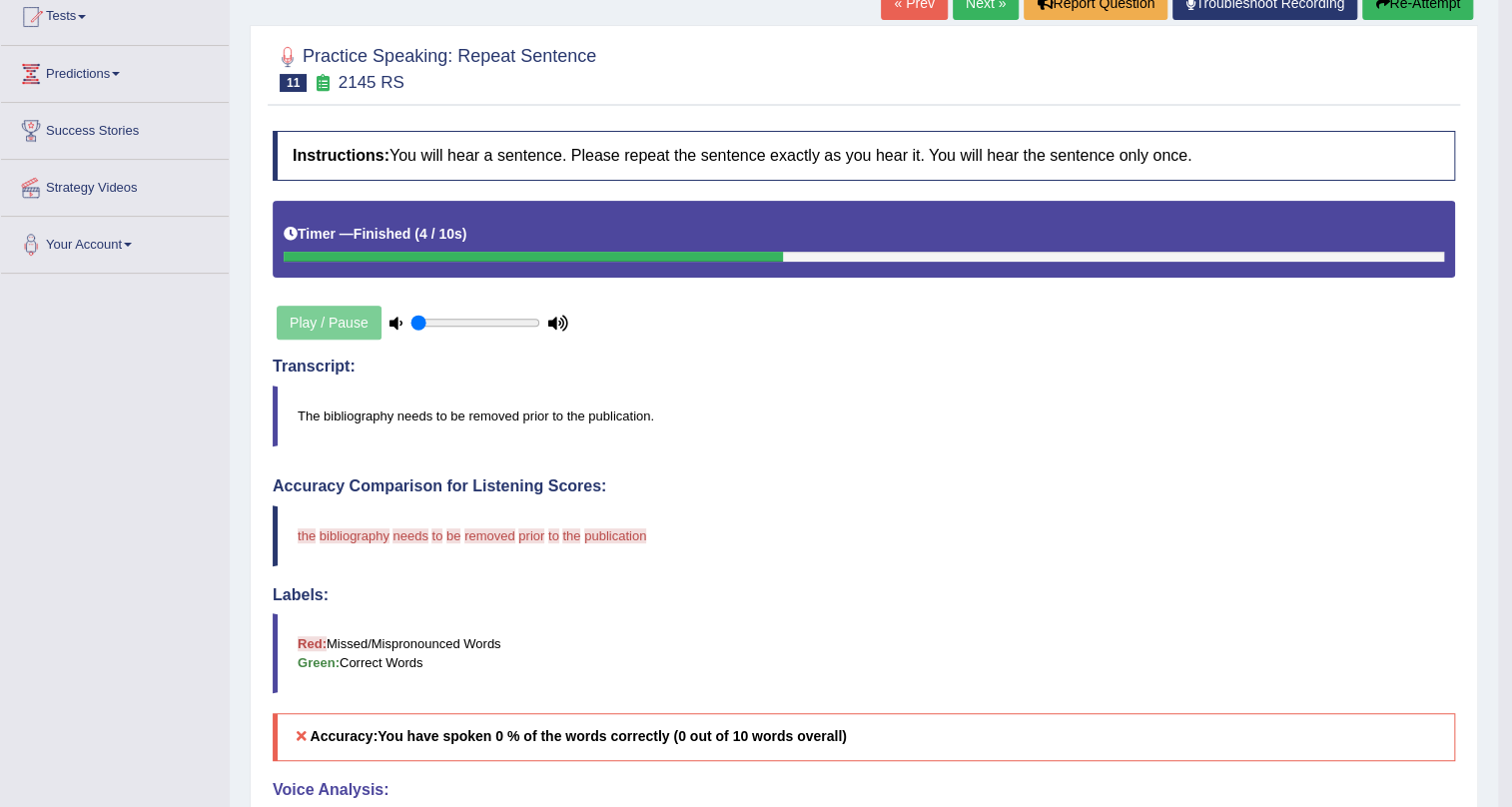 scroll, scrollTop: 171, scrollLeft: 0, axis: vertical 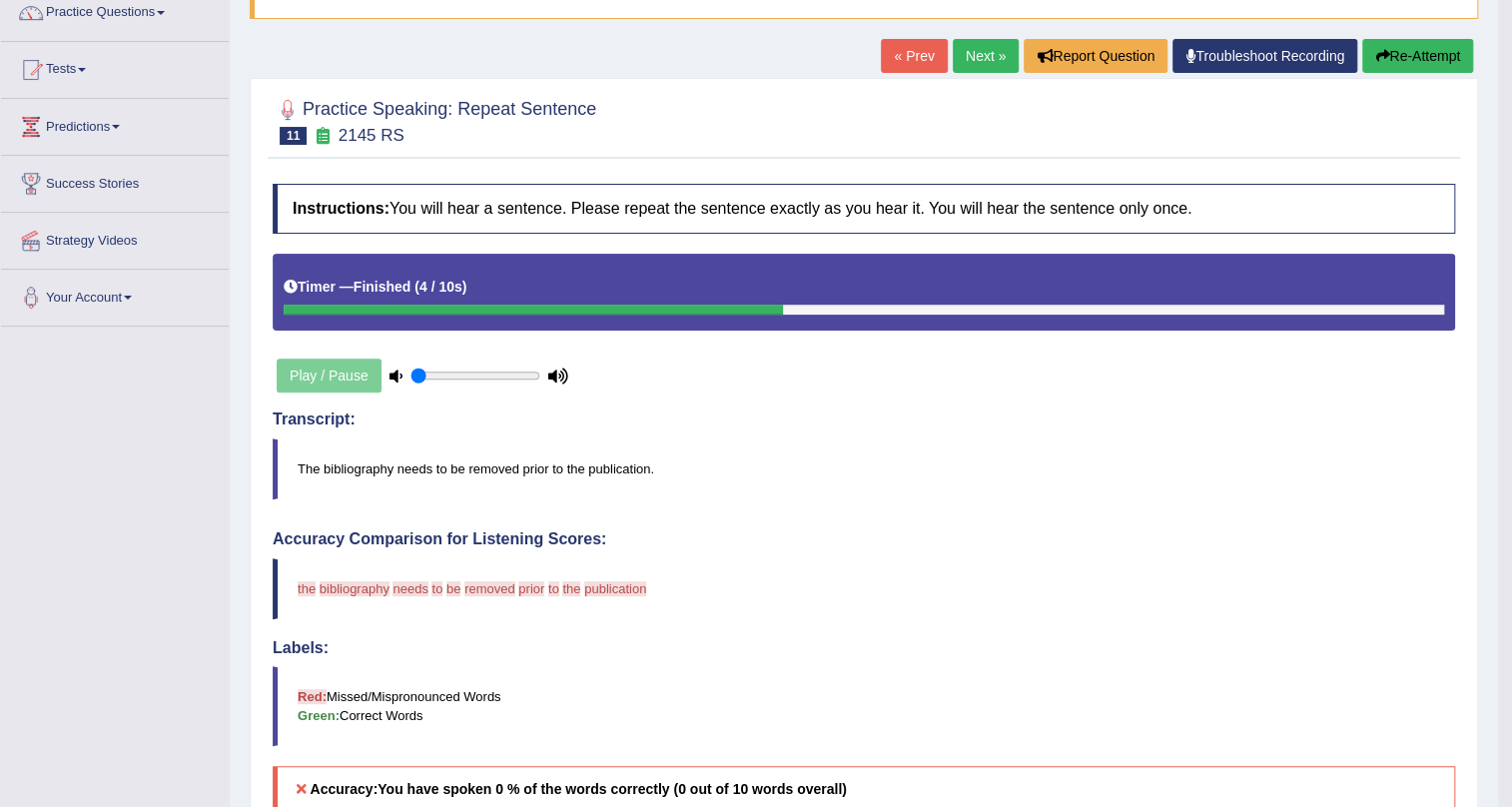 click on "Next »" at bounding box center (986, 56) 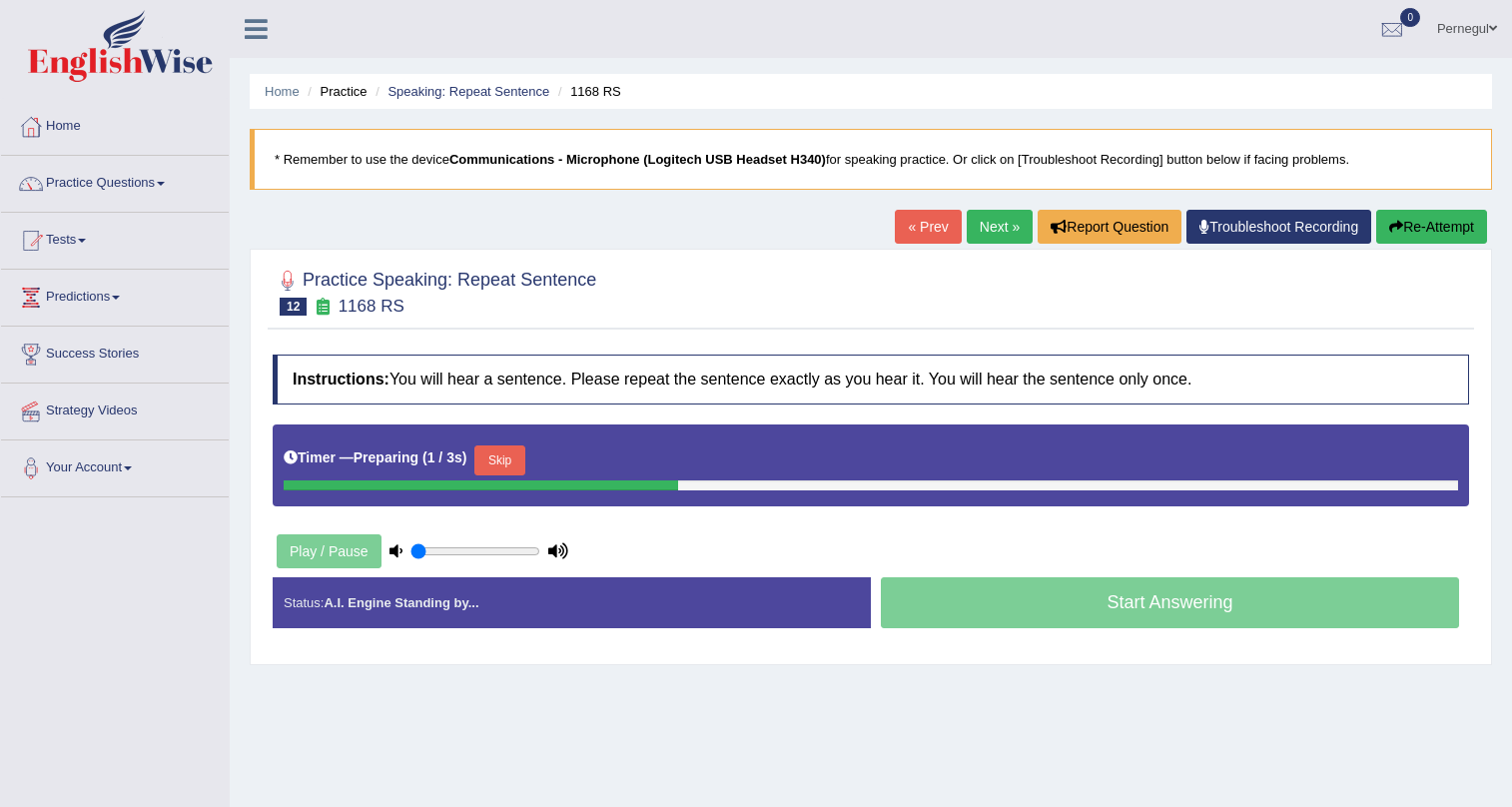 scroll, scrollTop: 0, scrollLeft: 0, axis: both 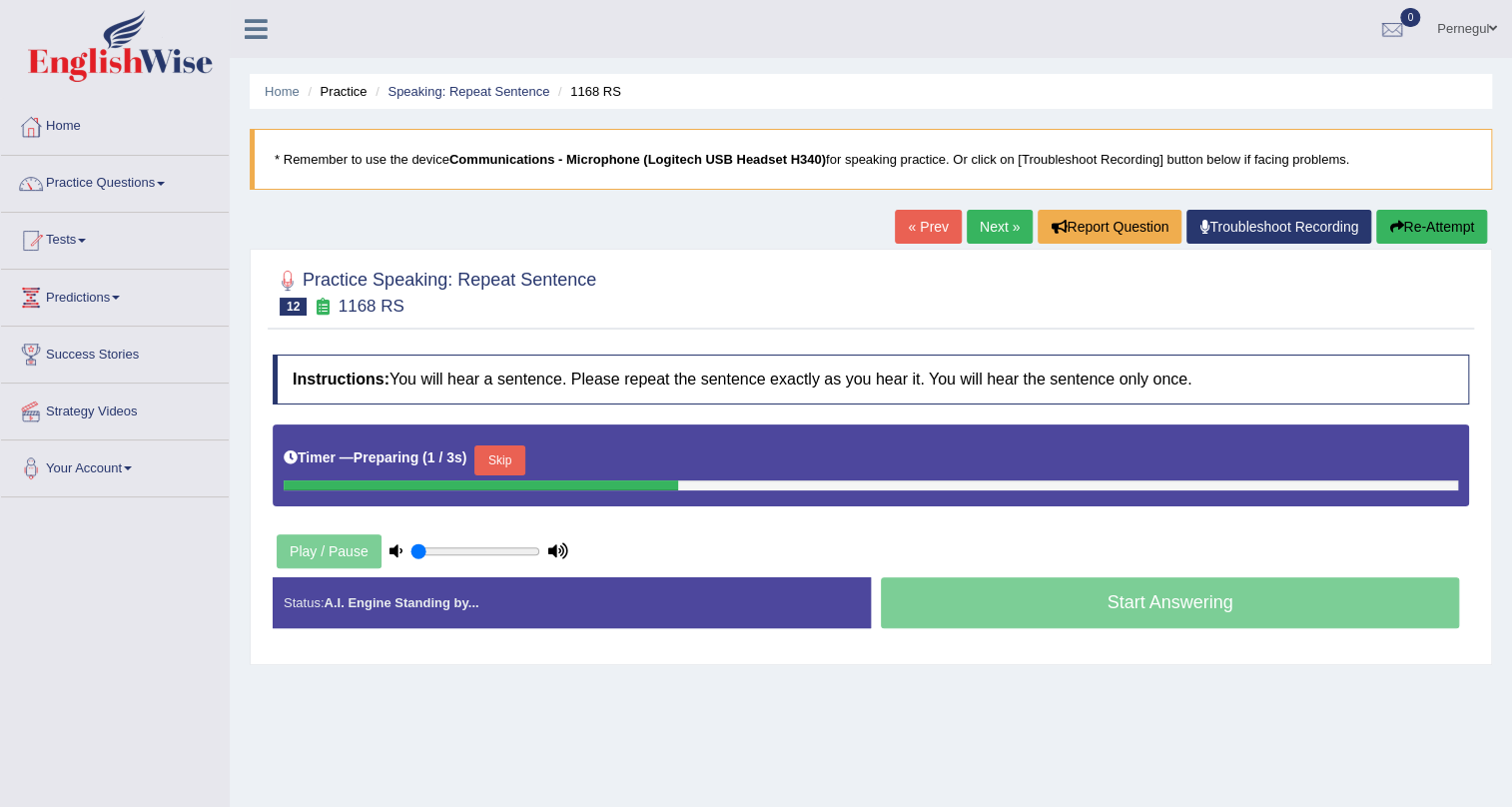 click on "Timer —  Preparing   ( 1 / 3s ) Skip" at bounding box center (871, 460) 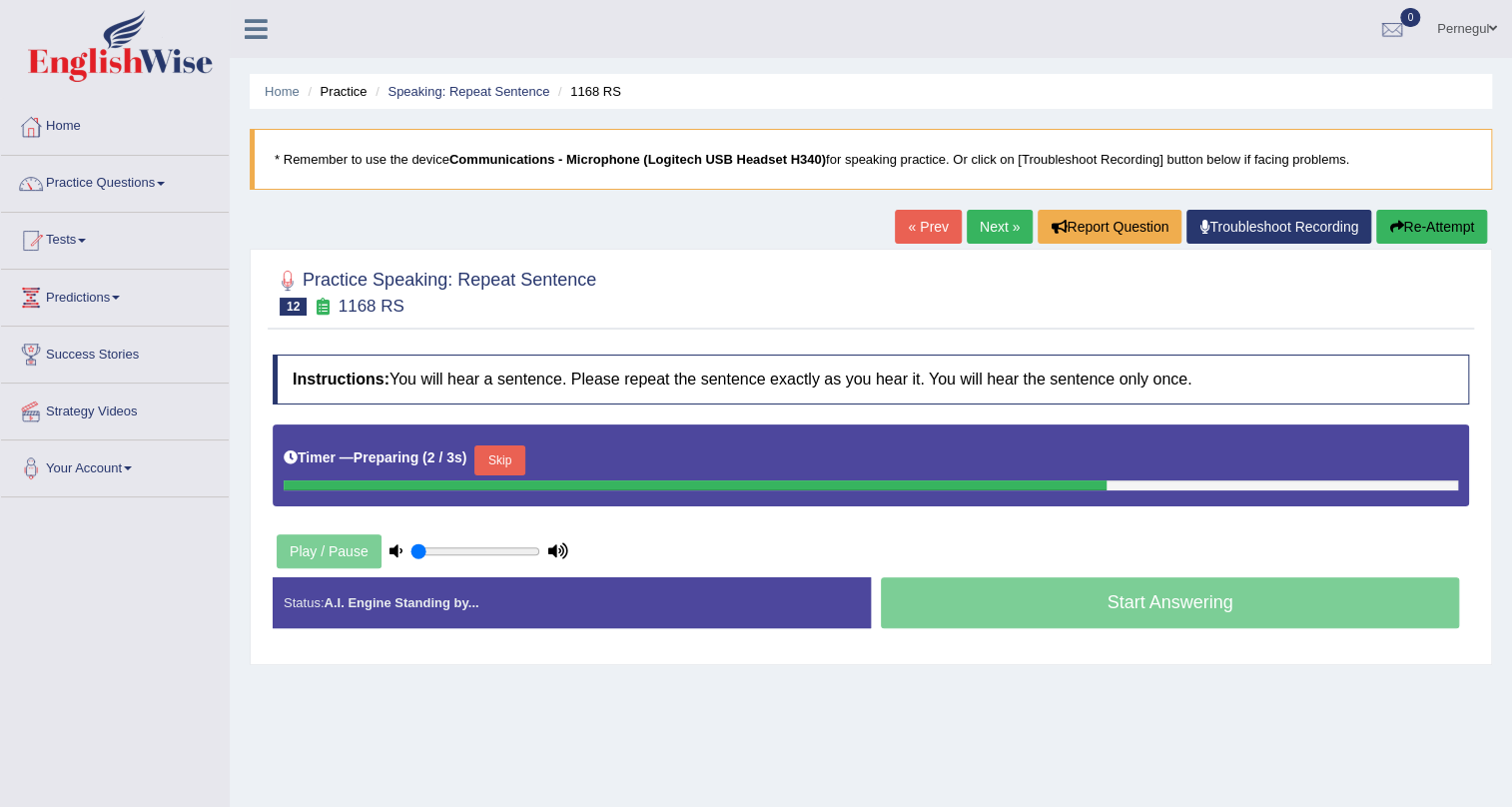 click on "Skip" at bounding box center (499, 460) 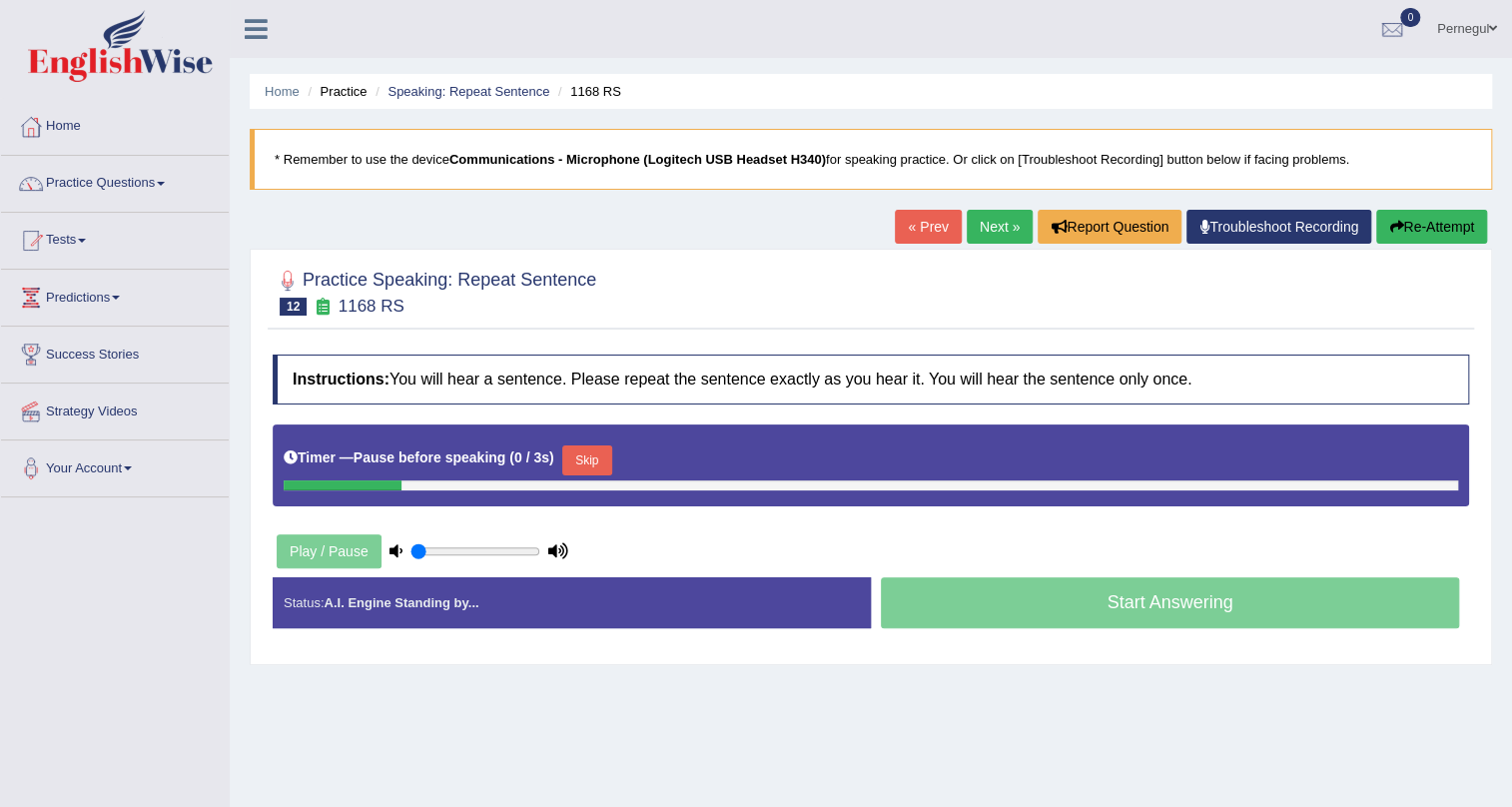 click on "Skip" at bounding box center [587, 460] 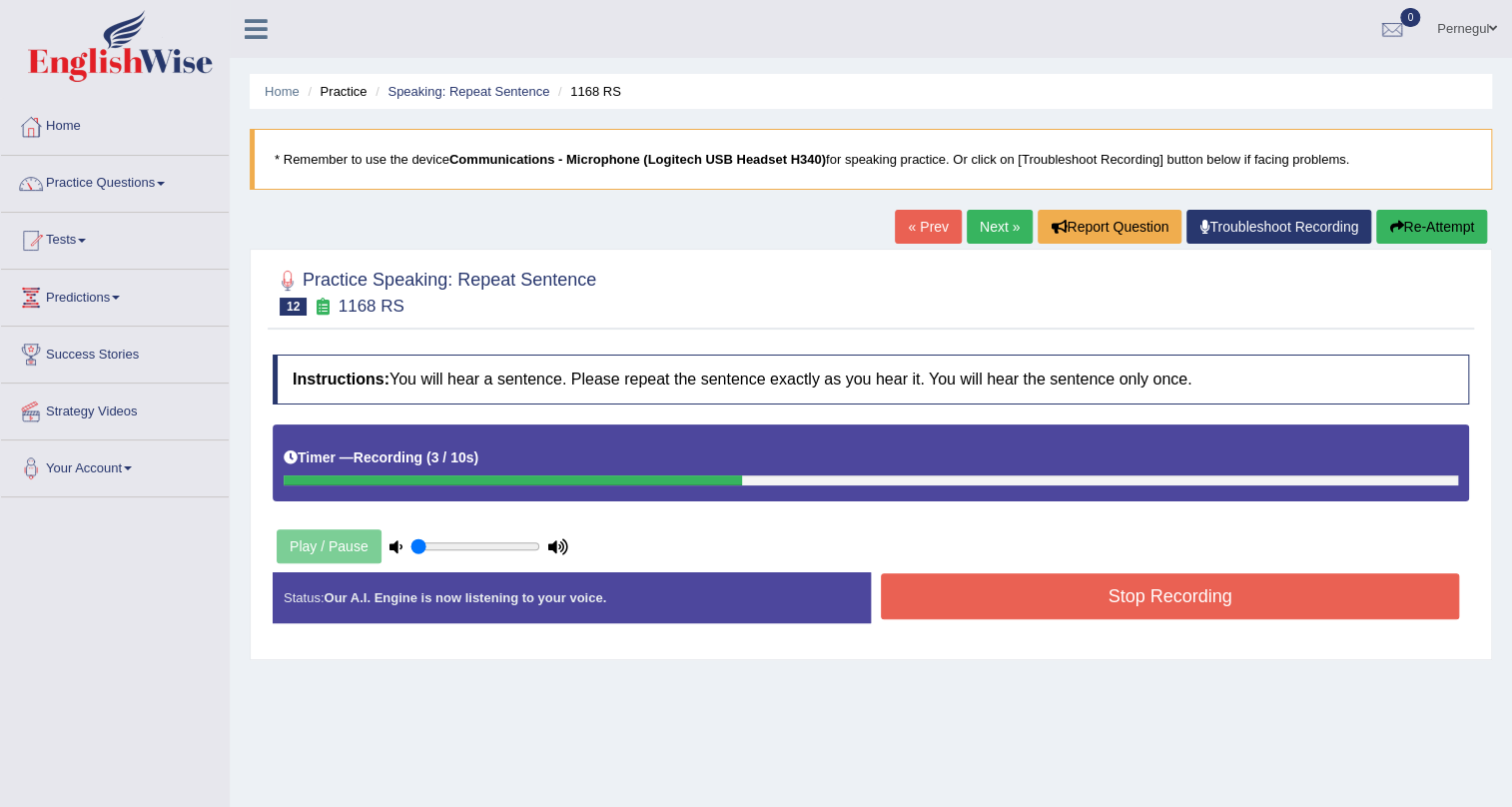 click on "Stop Recording" at bounding box center [1169, 596] 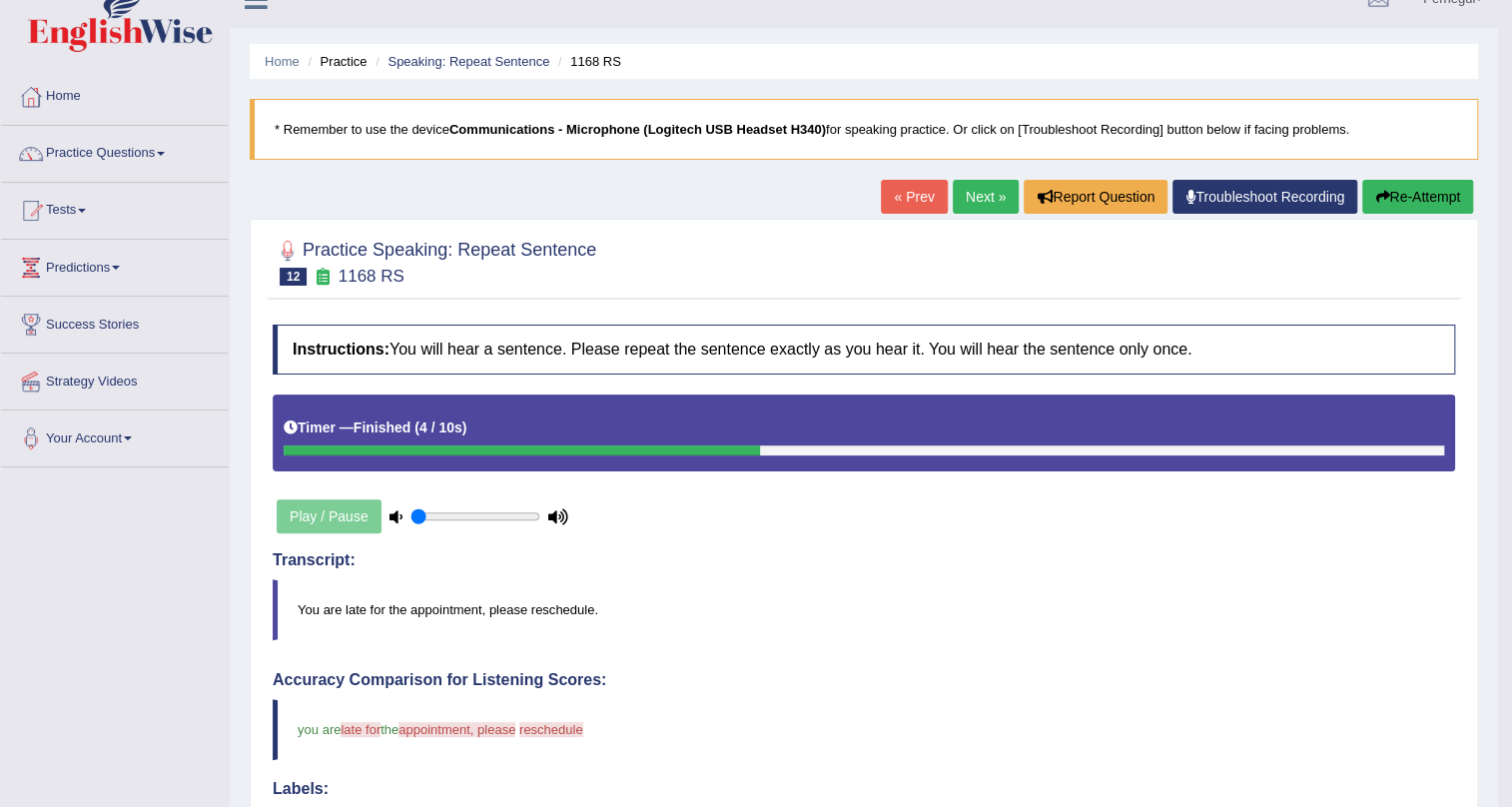 scroll, scrollTop: 0, scrollLeft: 0, axis: both 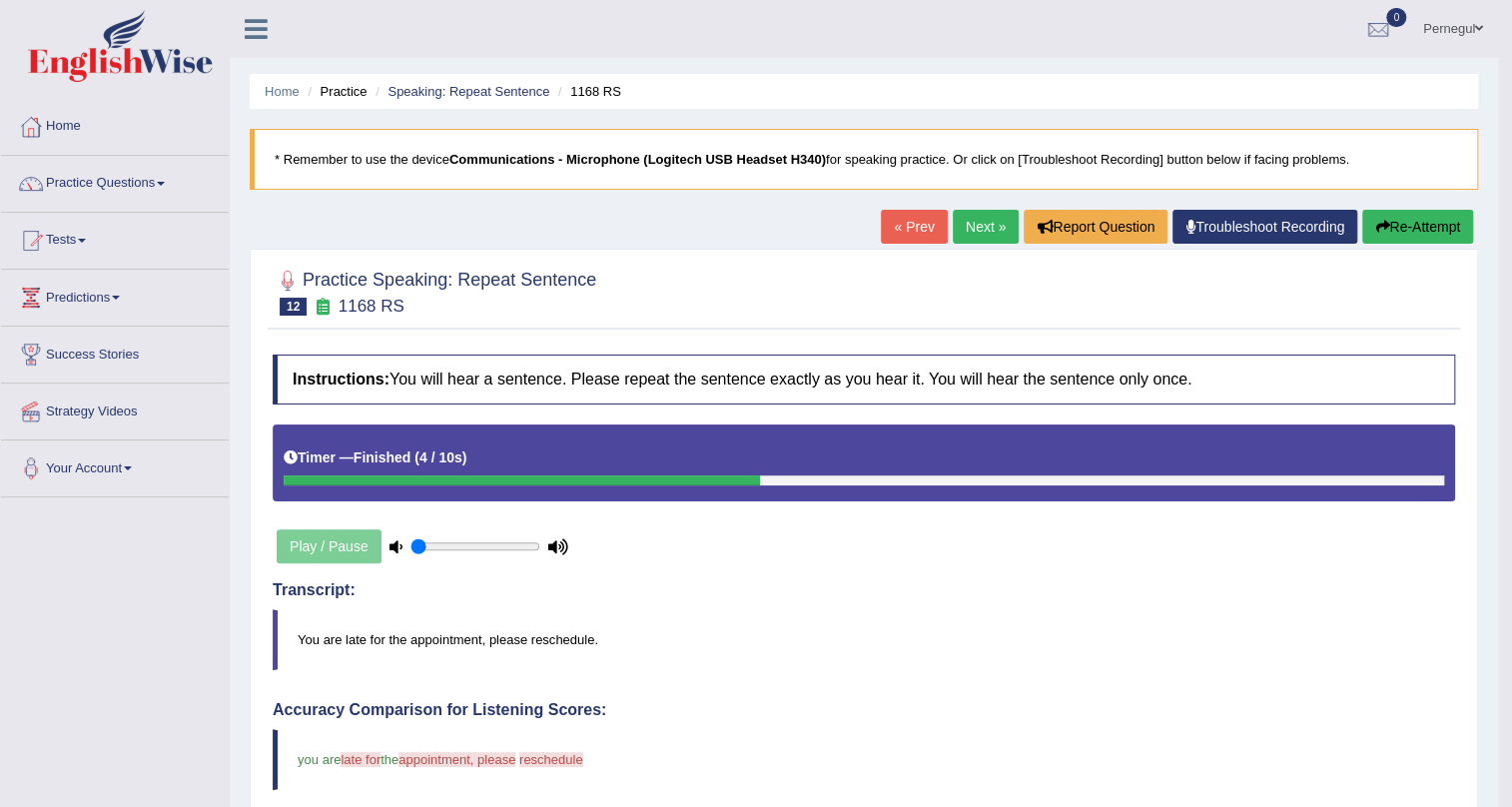 click on "Next »" at bounding box center [986, 227] 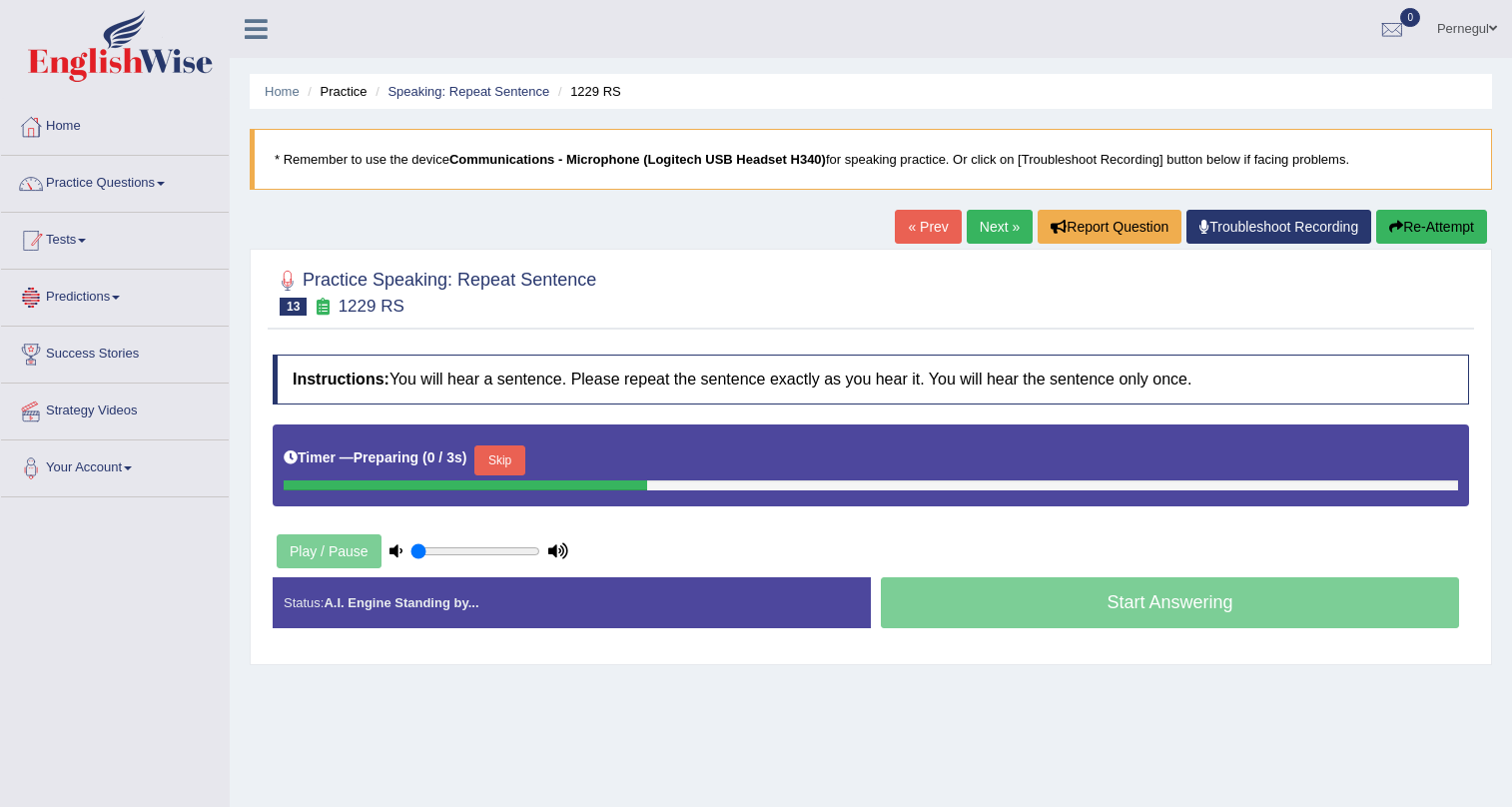 scroll, scrollTop: 0, scrollLeft: 0, axis: both 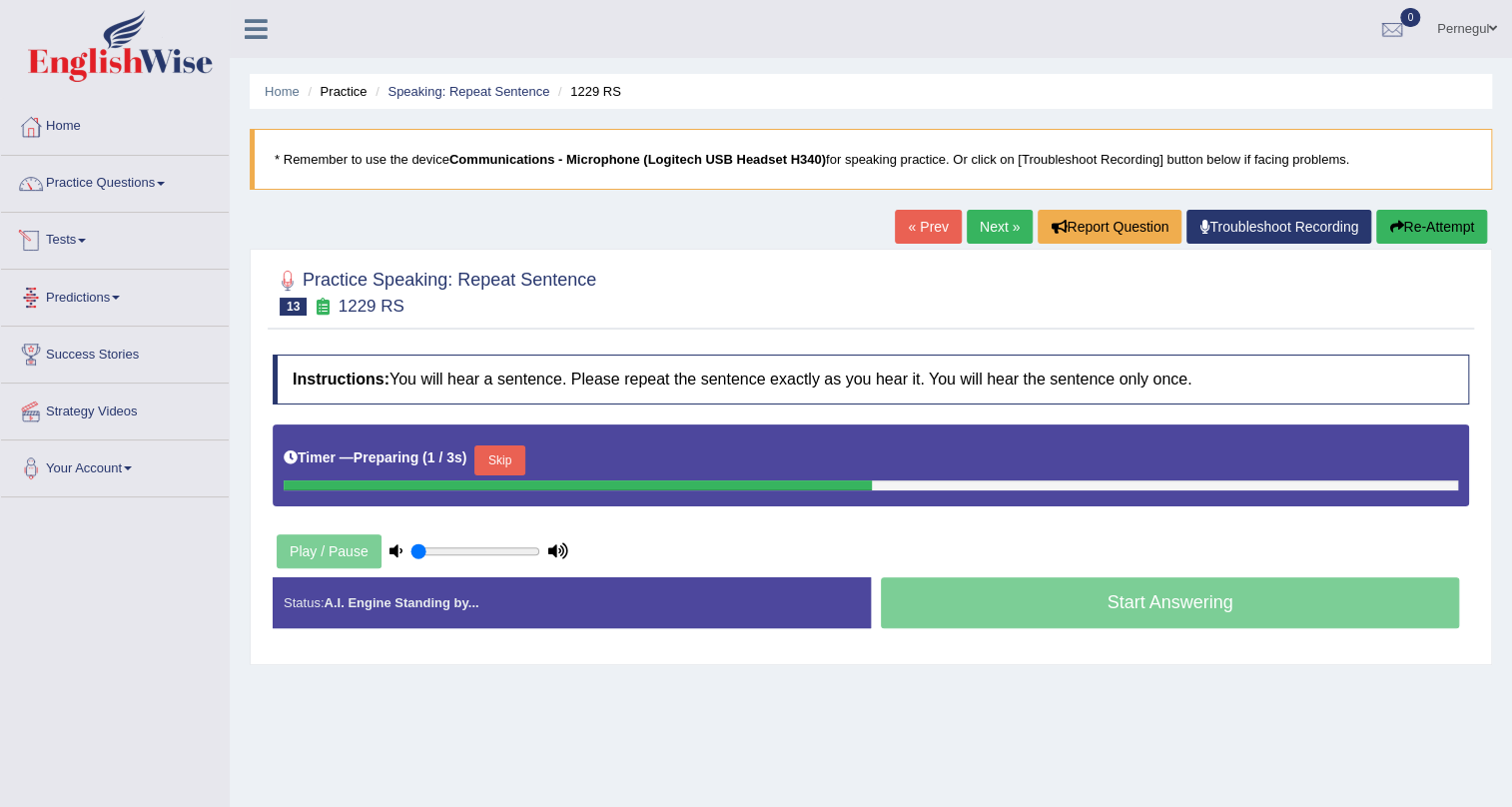 click on "Tests" at bounding box center [115, 238] 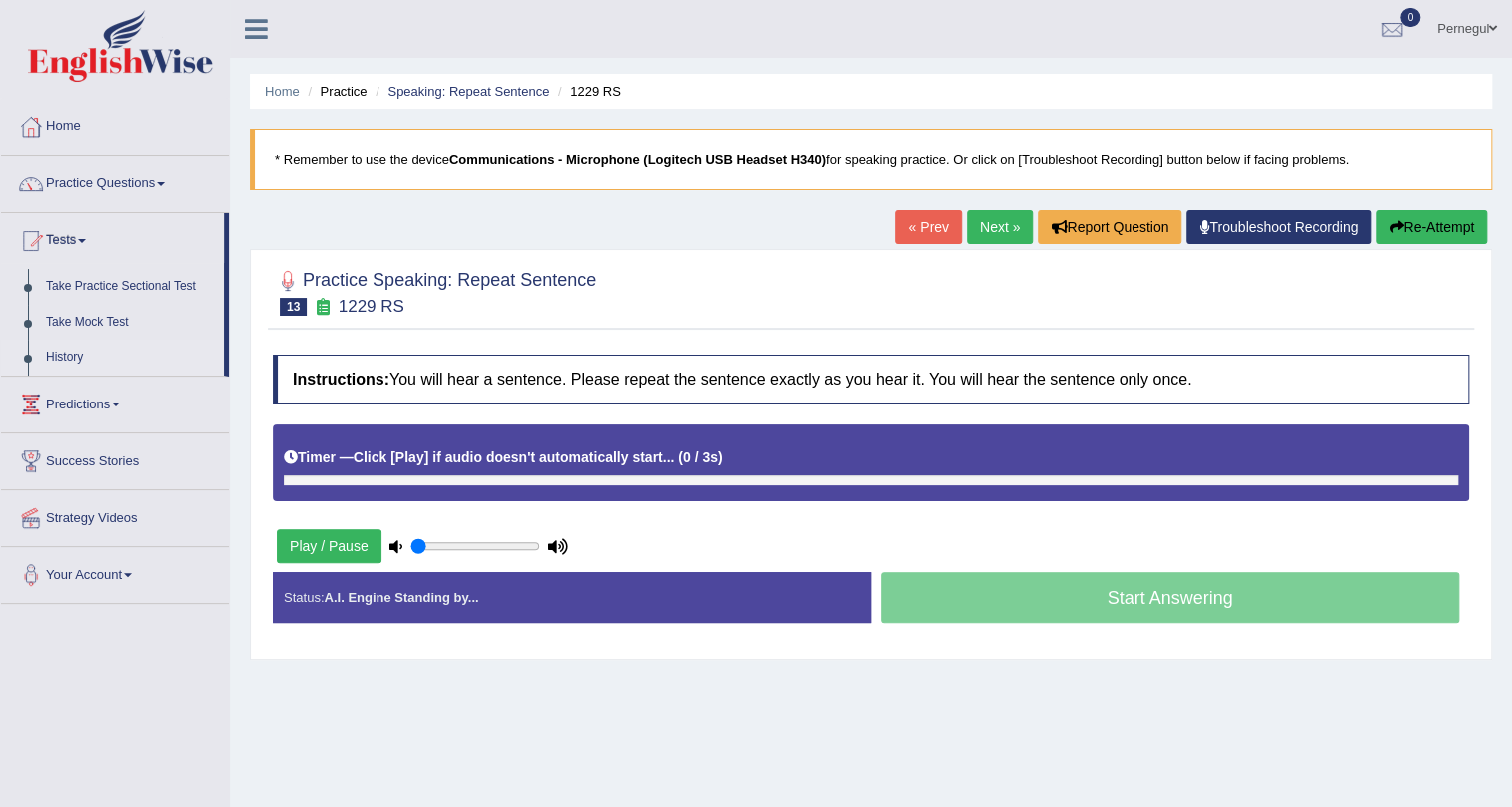 click on "History" at bounding box center [130, 358] 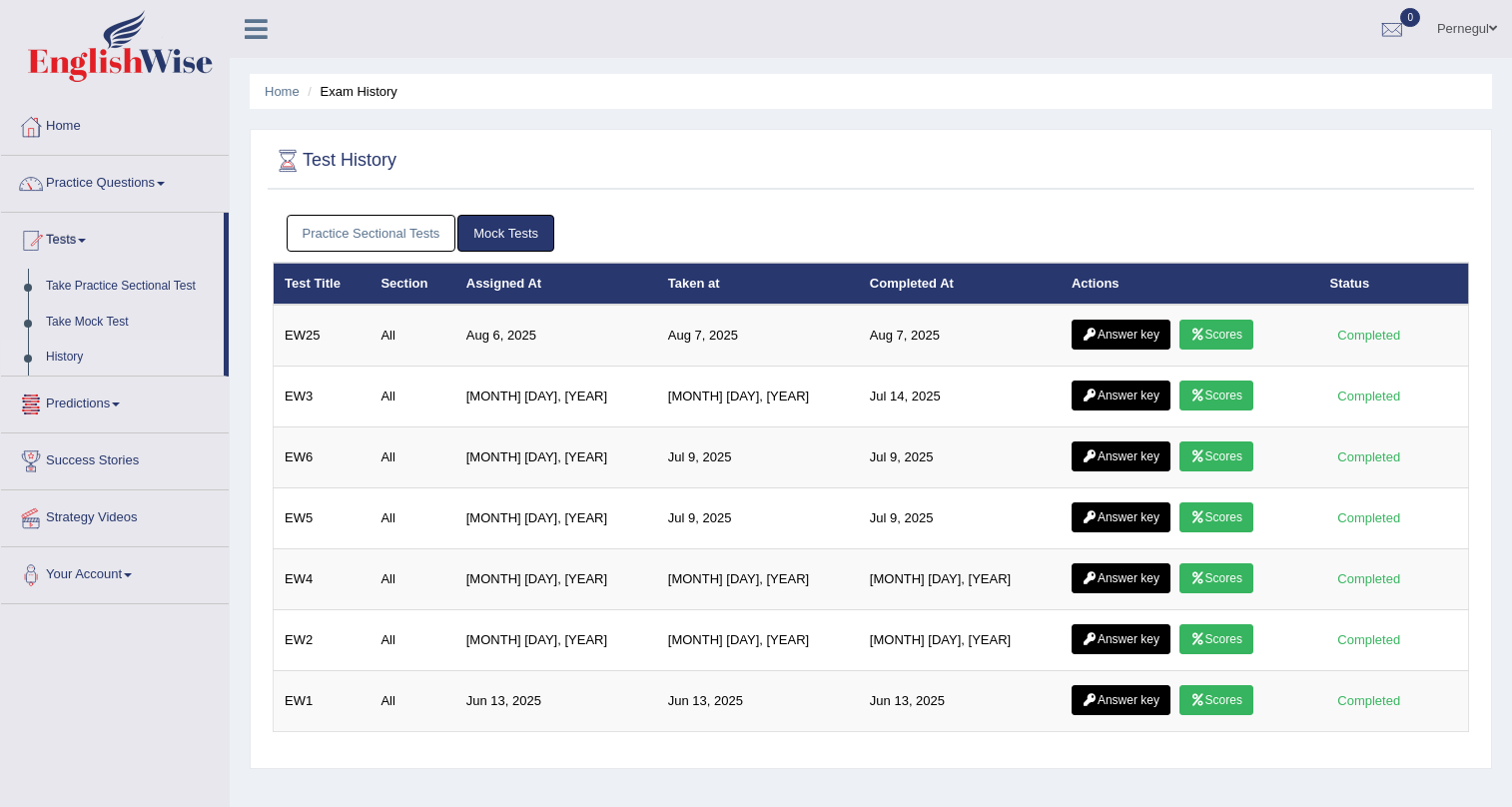 scroll, scrollTop: 0, scrollLeft: 0, axis: both 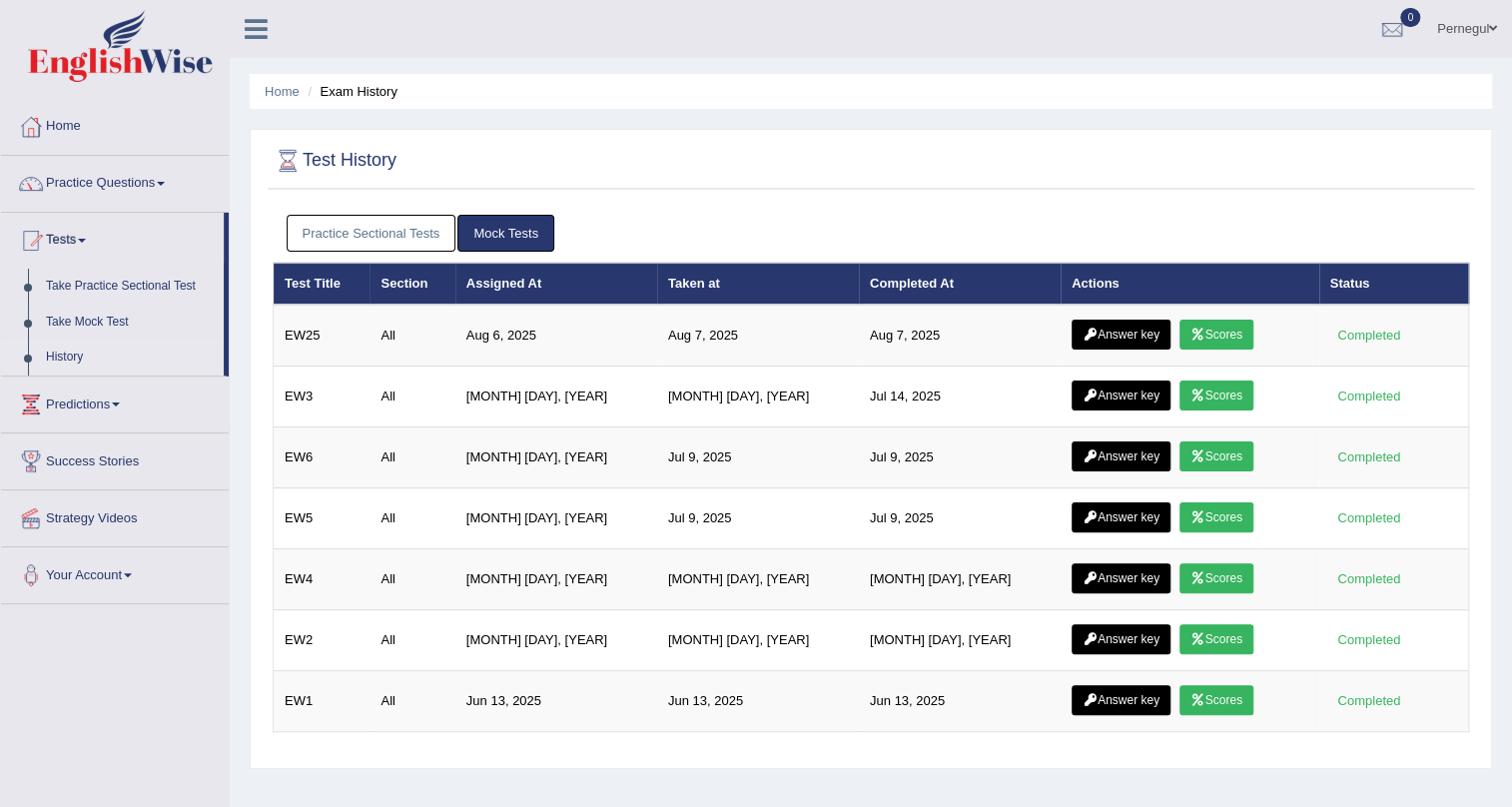 click on "Practice Sectional Tests" at bounding box center [372, 233] 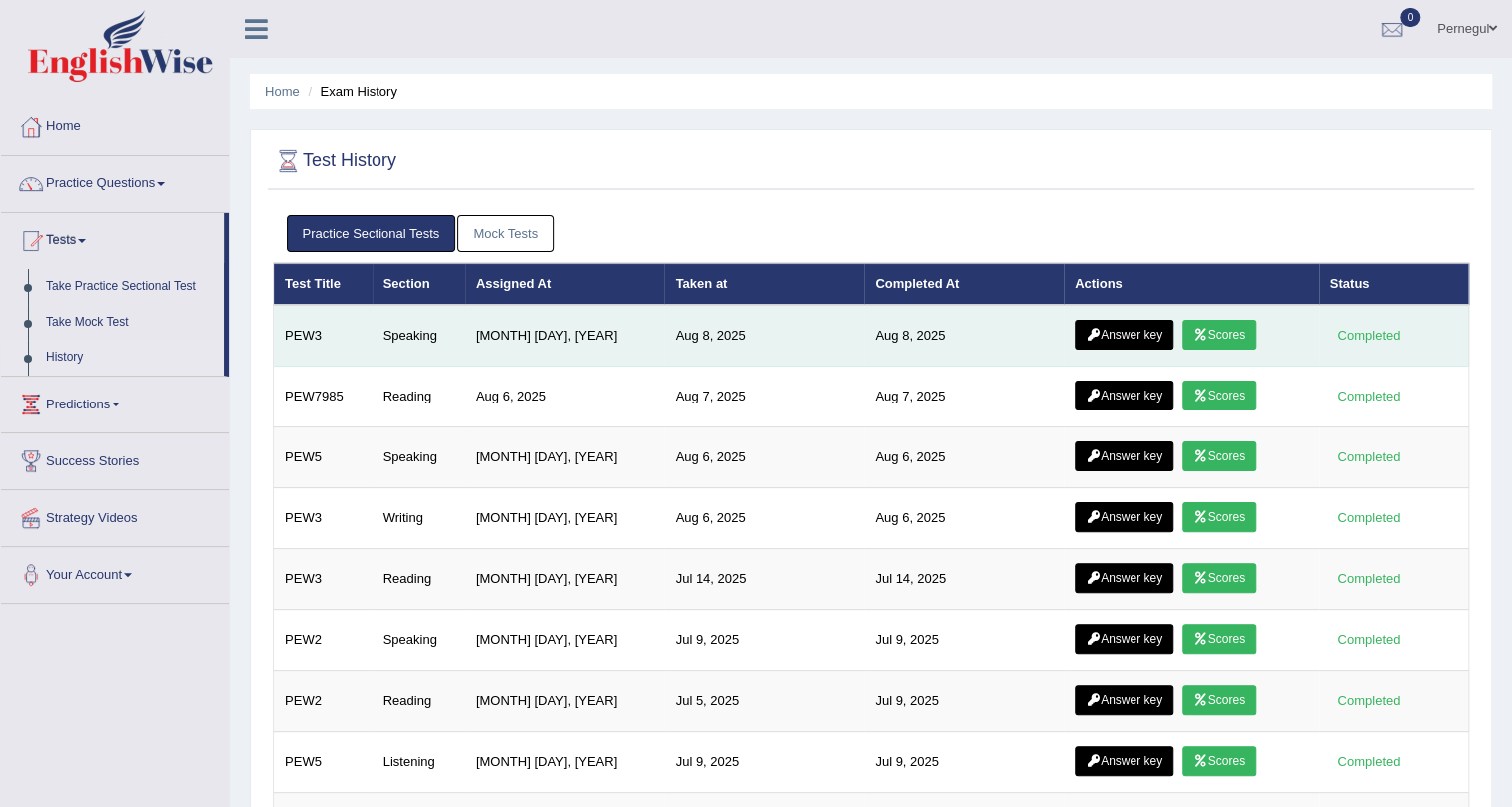 click on "Answer key" at bounding box center (1124, 335) 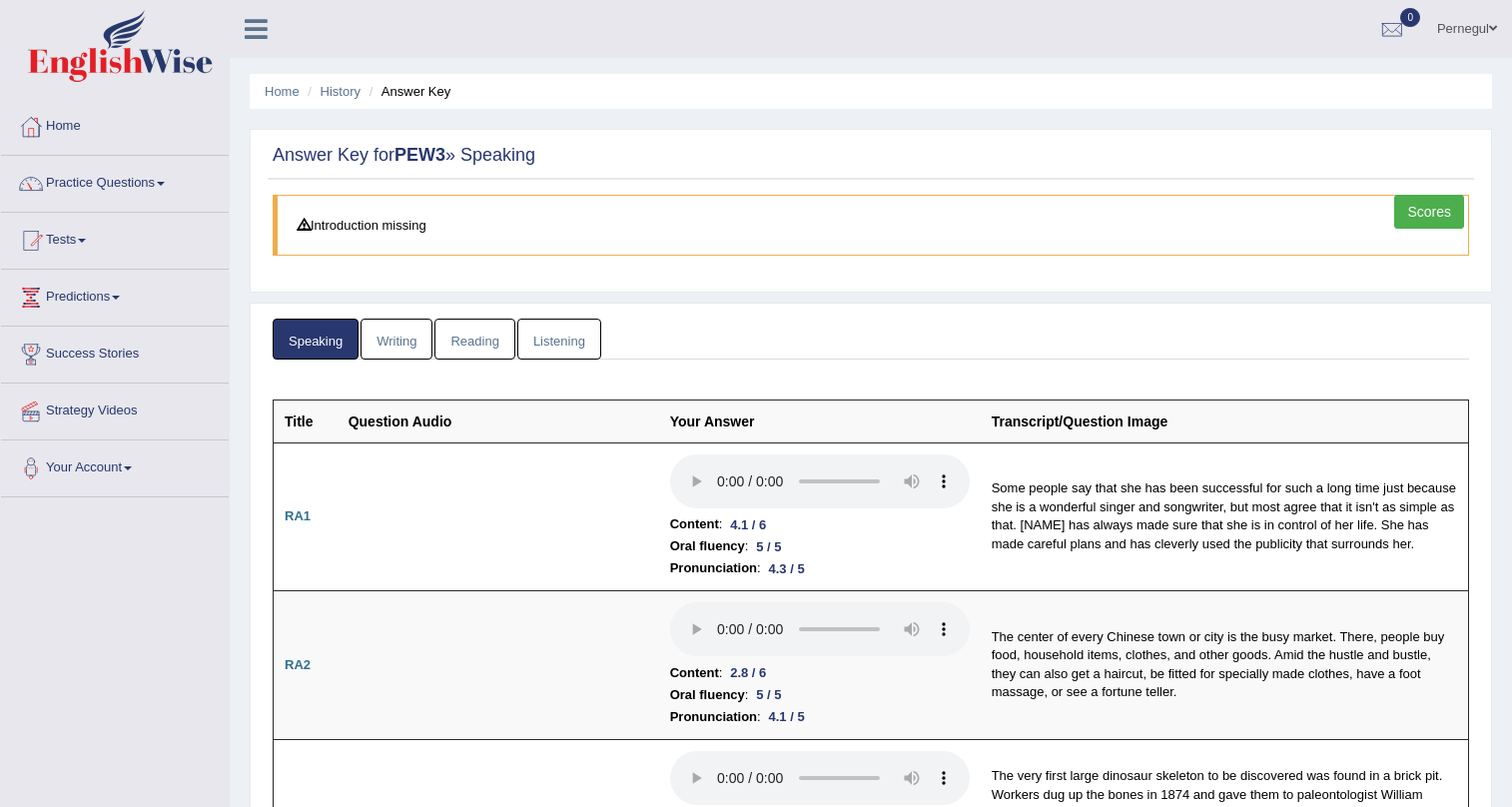 scroll, scrollTop: 0, scrollLeft: 0, axis: both 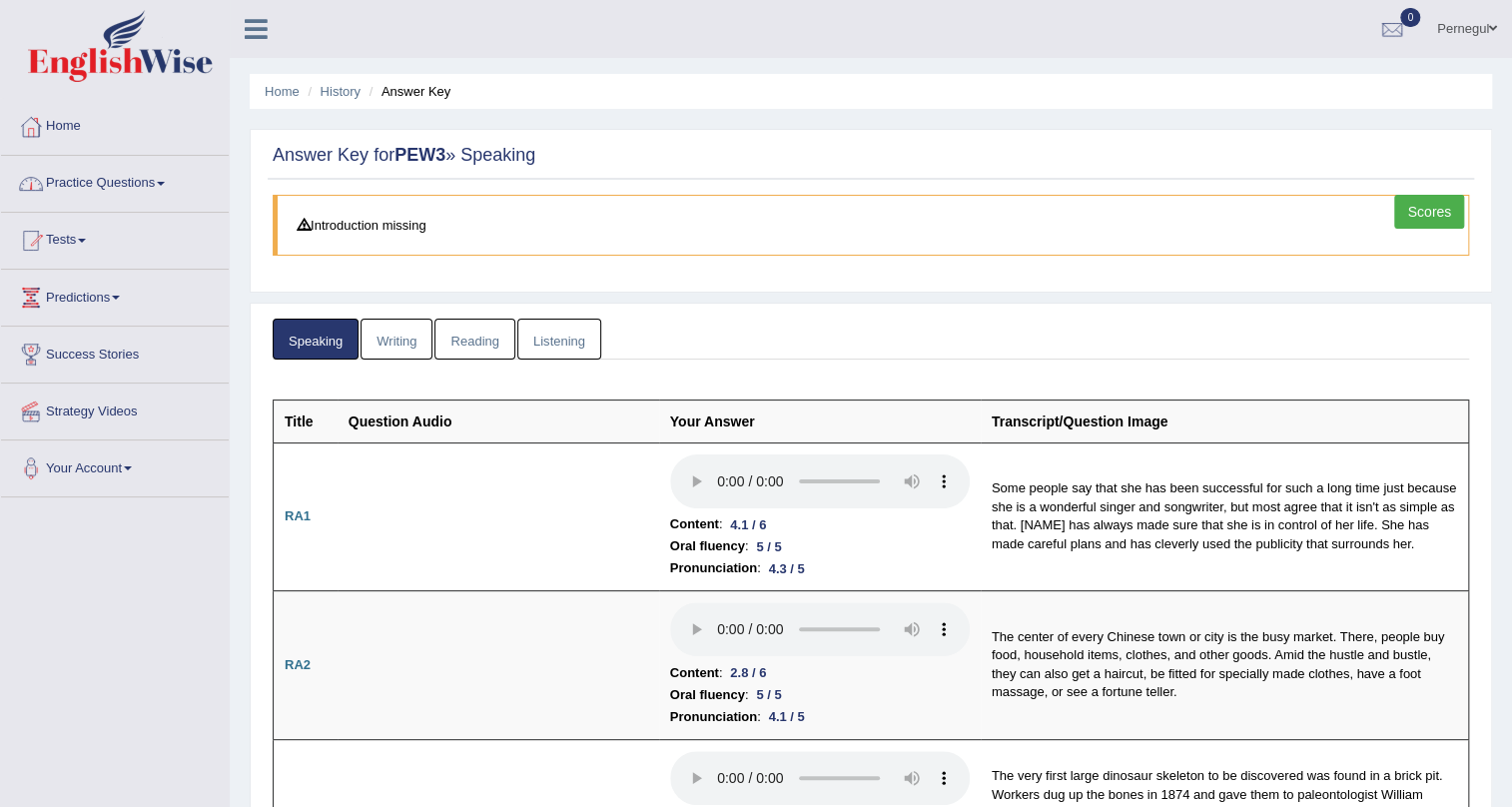 click on "Scores" at bounding box center [1429, 212] 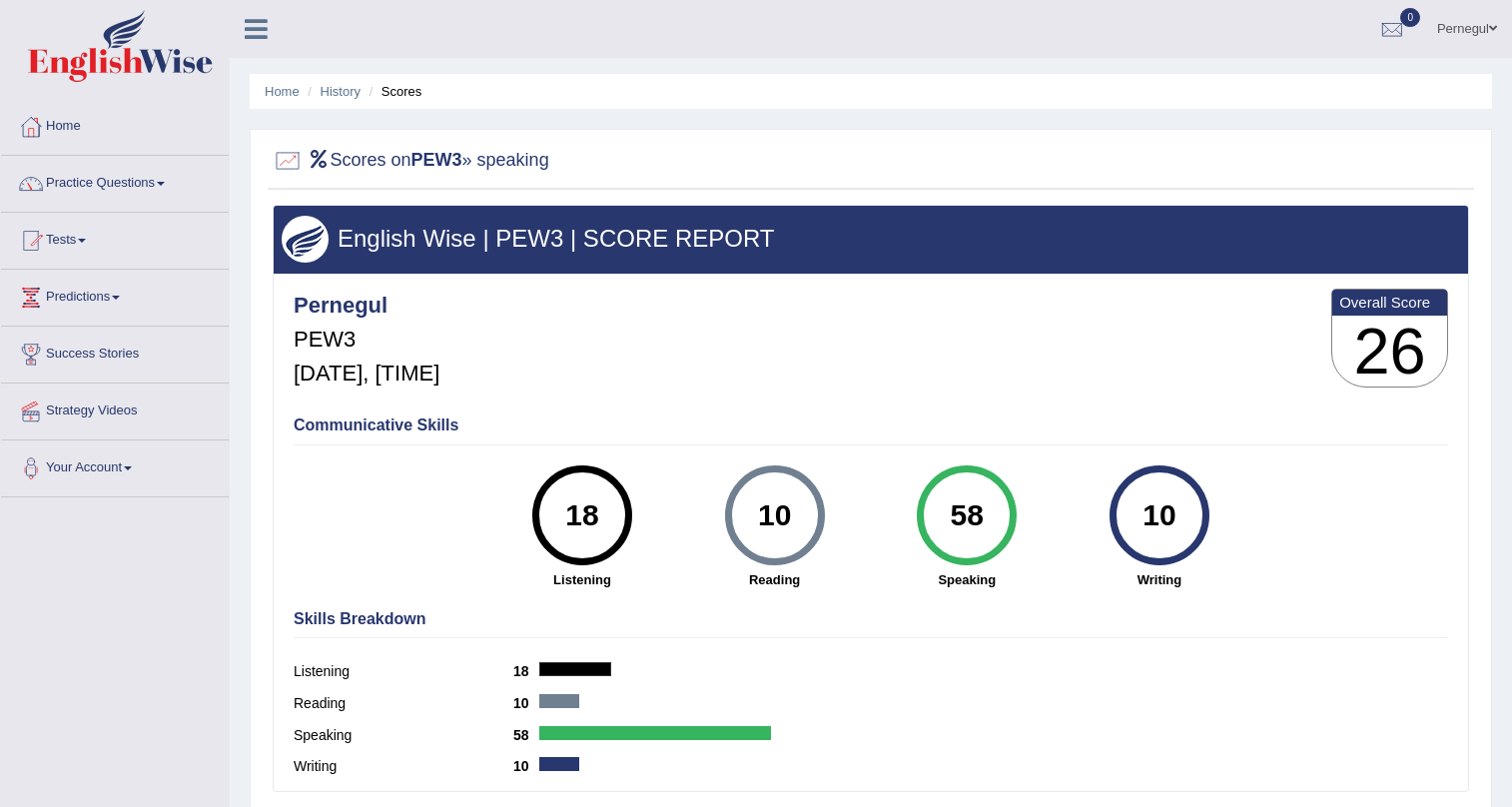 scroll, scrollTop: 0, scrollLeft: 0, axis: both 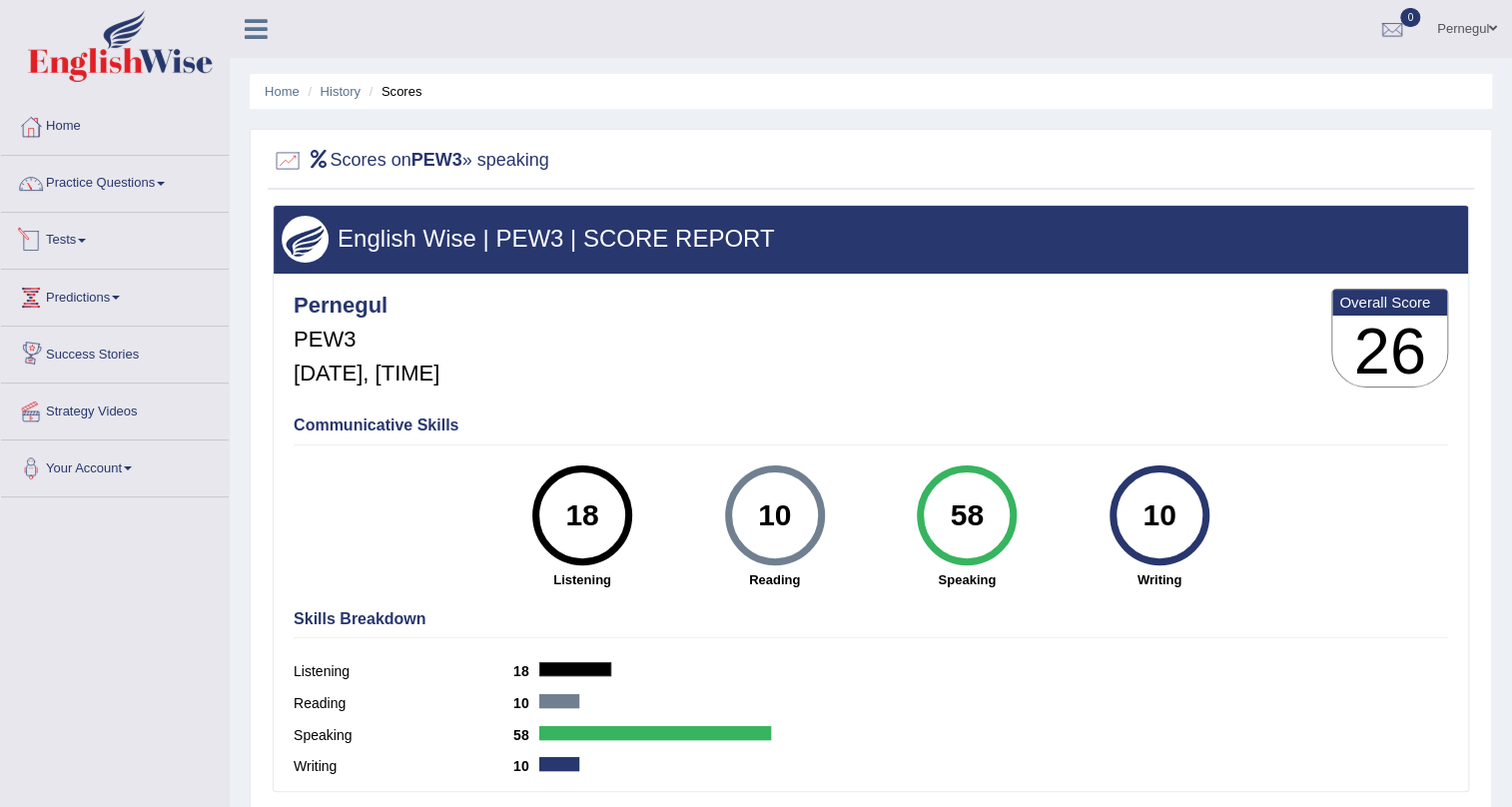 click on "Tests" at bounding box center (115, 238) 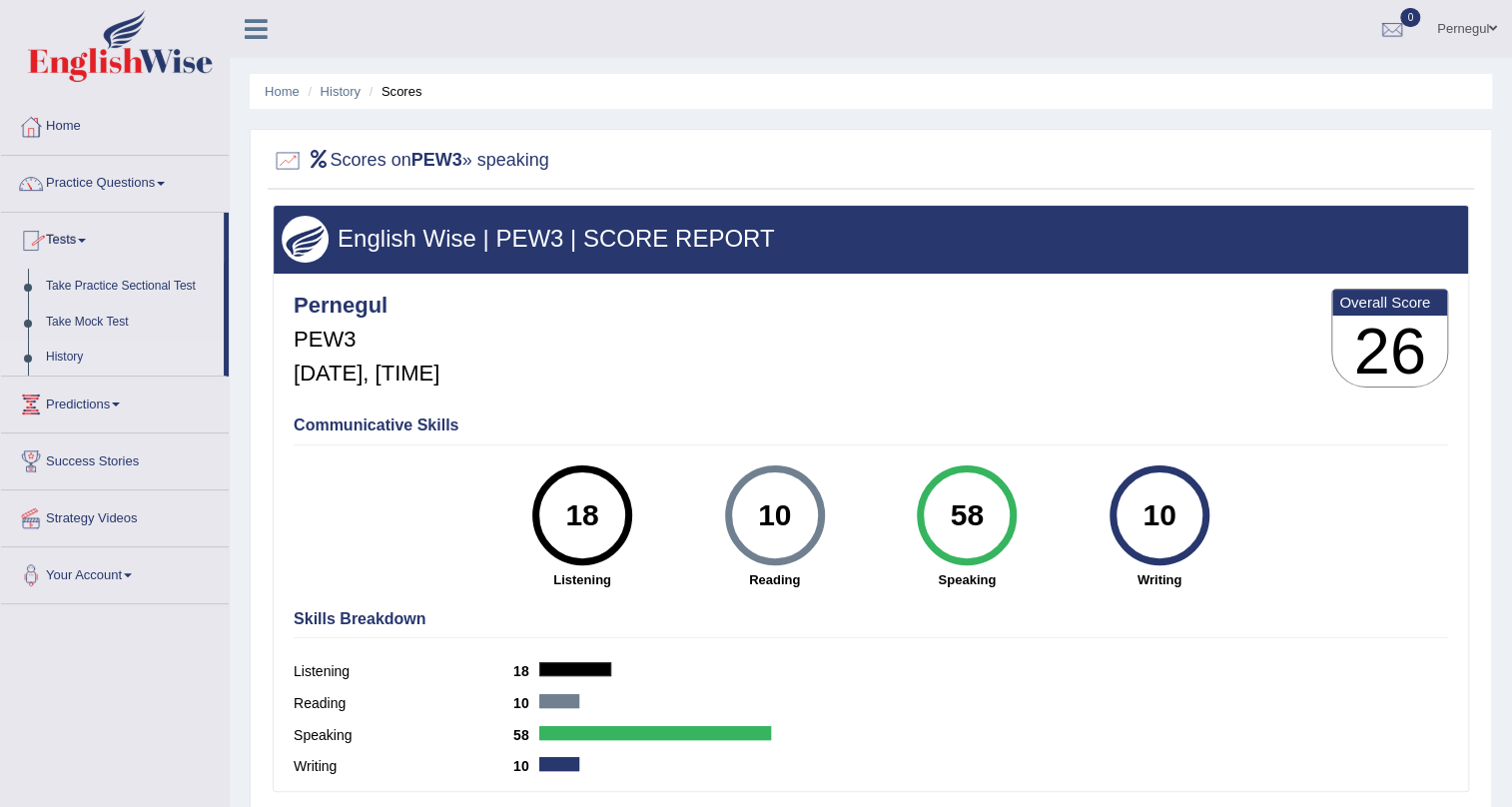 click on "History" at bounding box center [130, 358] 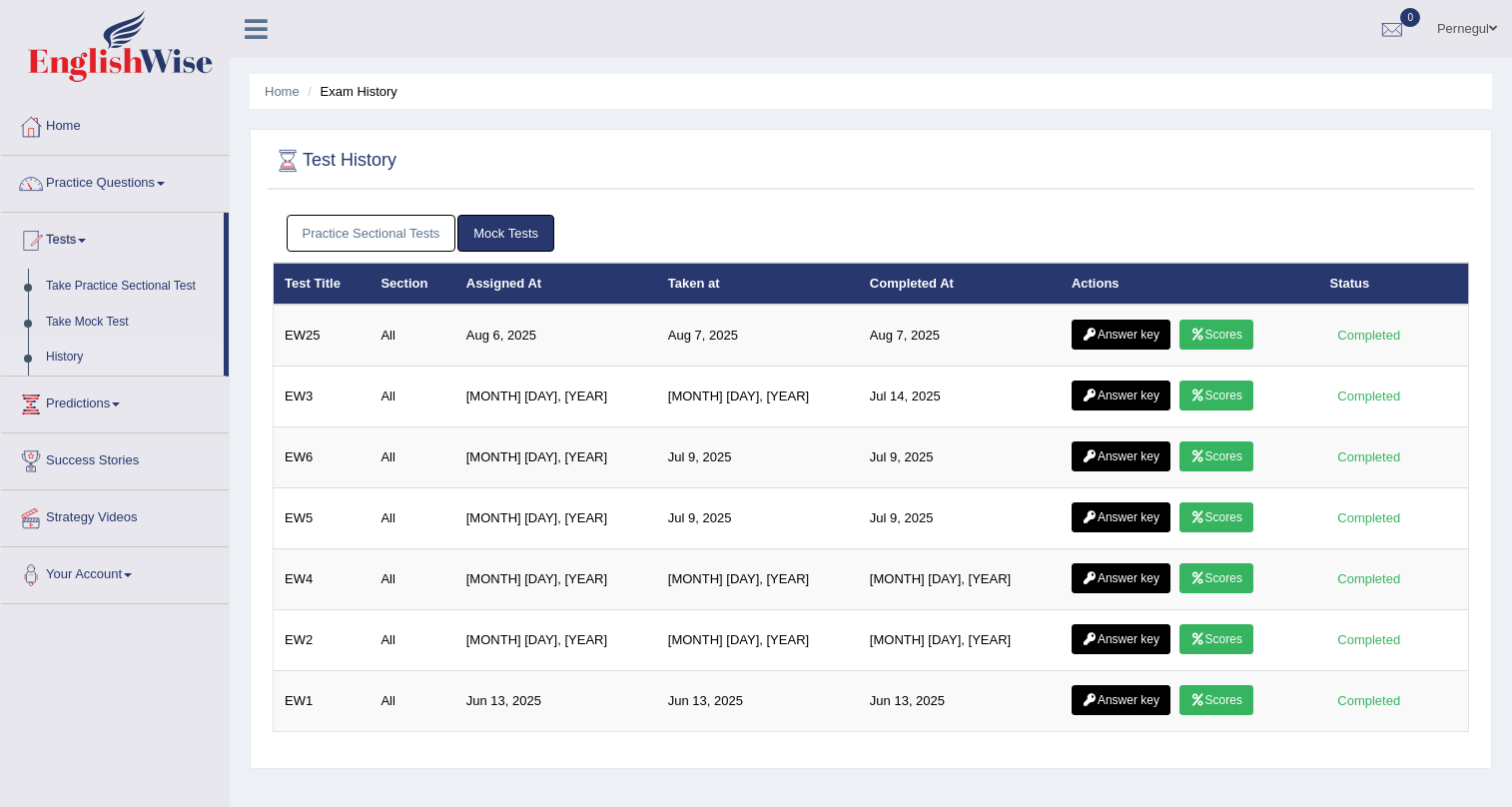 scroll, scrollTop: 0, scrollLeft: 0, axis: both 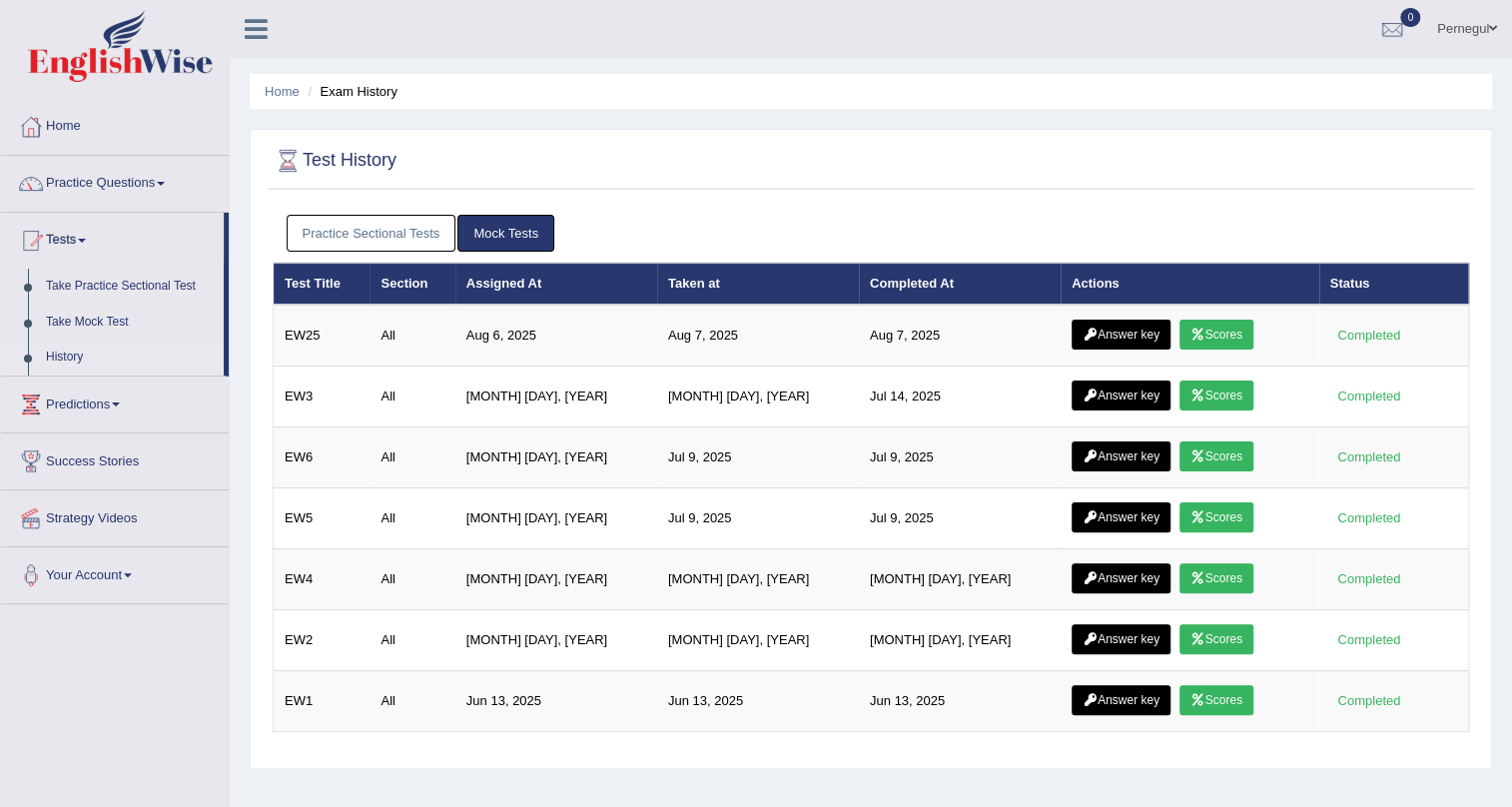 click on "Practice Sectional Tests" at bounding box center (372, 233) 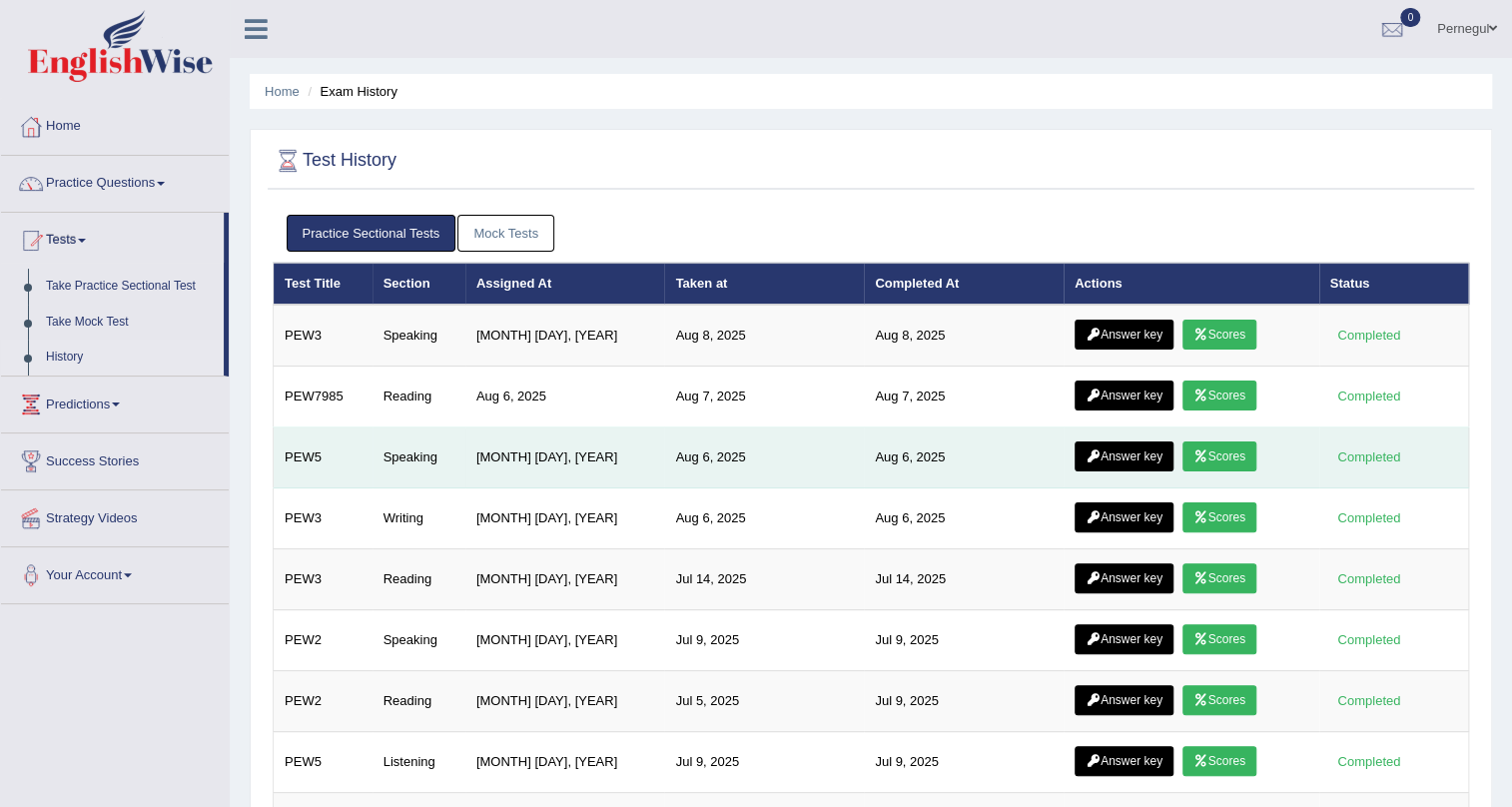 click on "Answer key" at bounding box center [1124, 456] 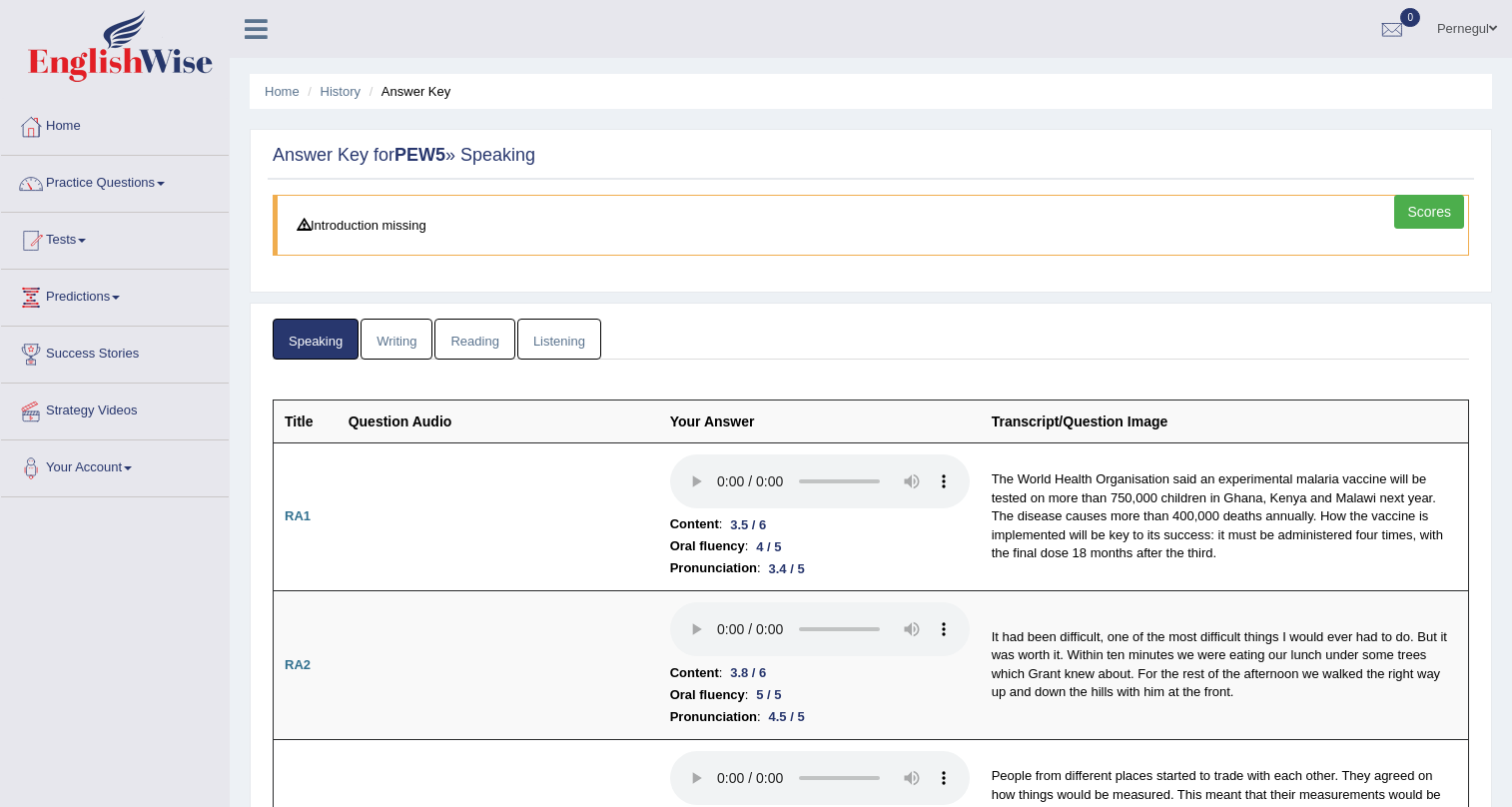 scroll, scrollTop: 0, scrollLeft: 0, axis: both 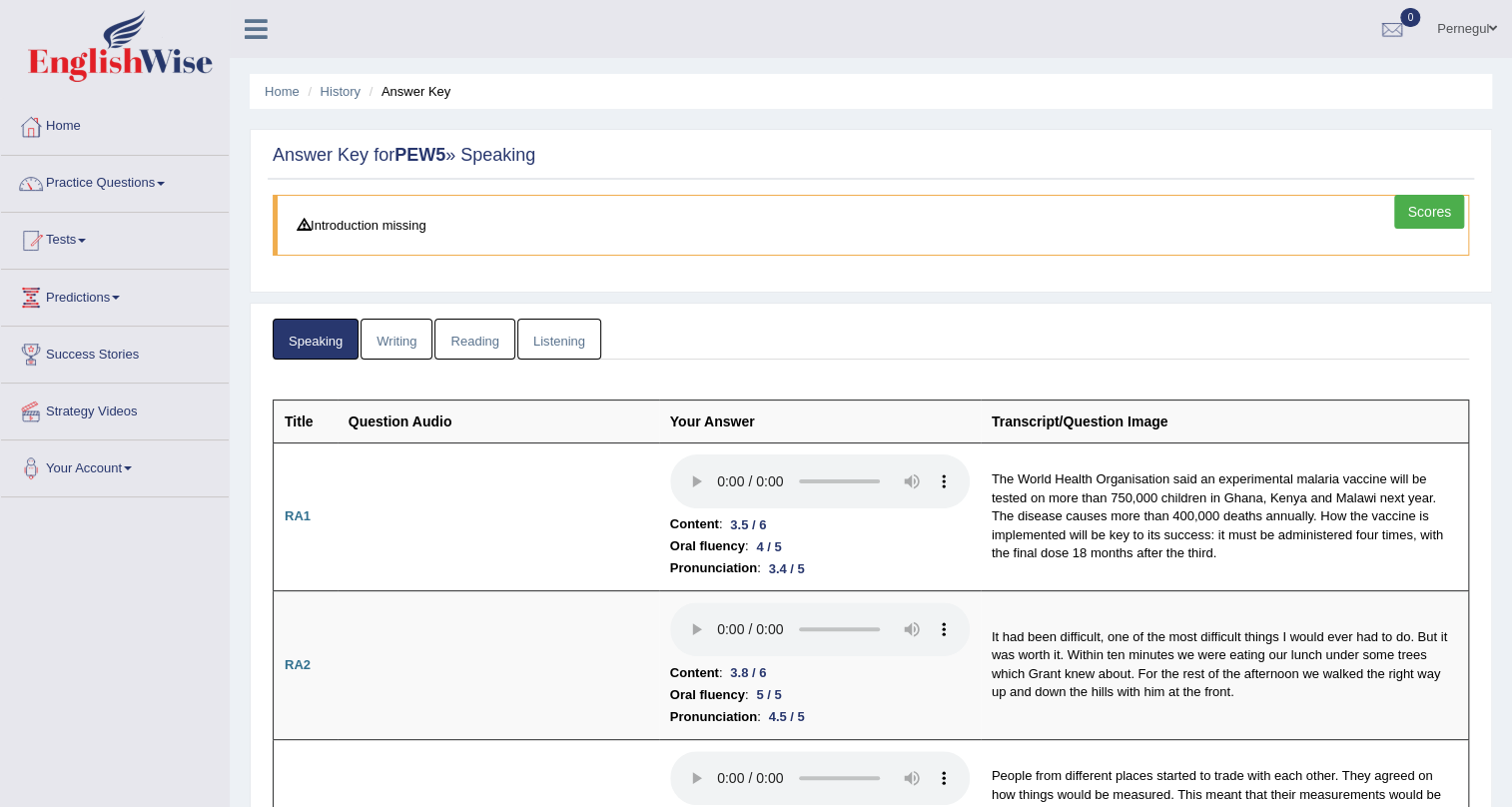click on "Scores" at bounding box center (1429, 212) 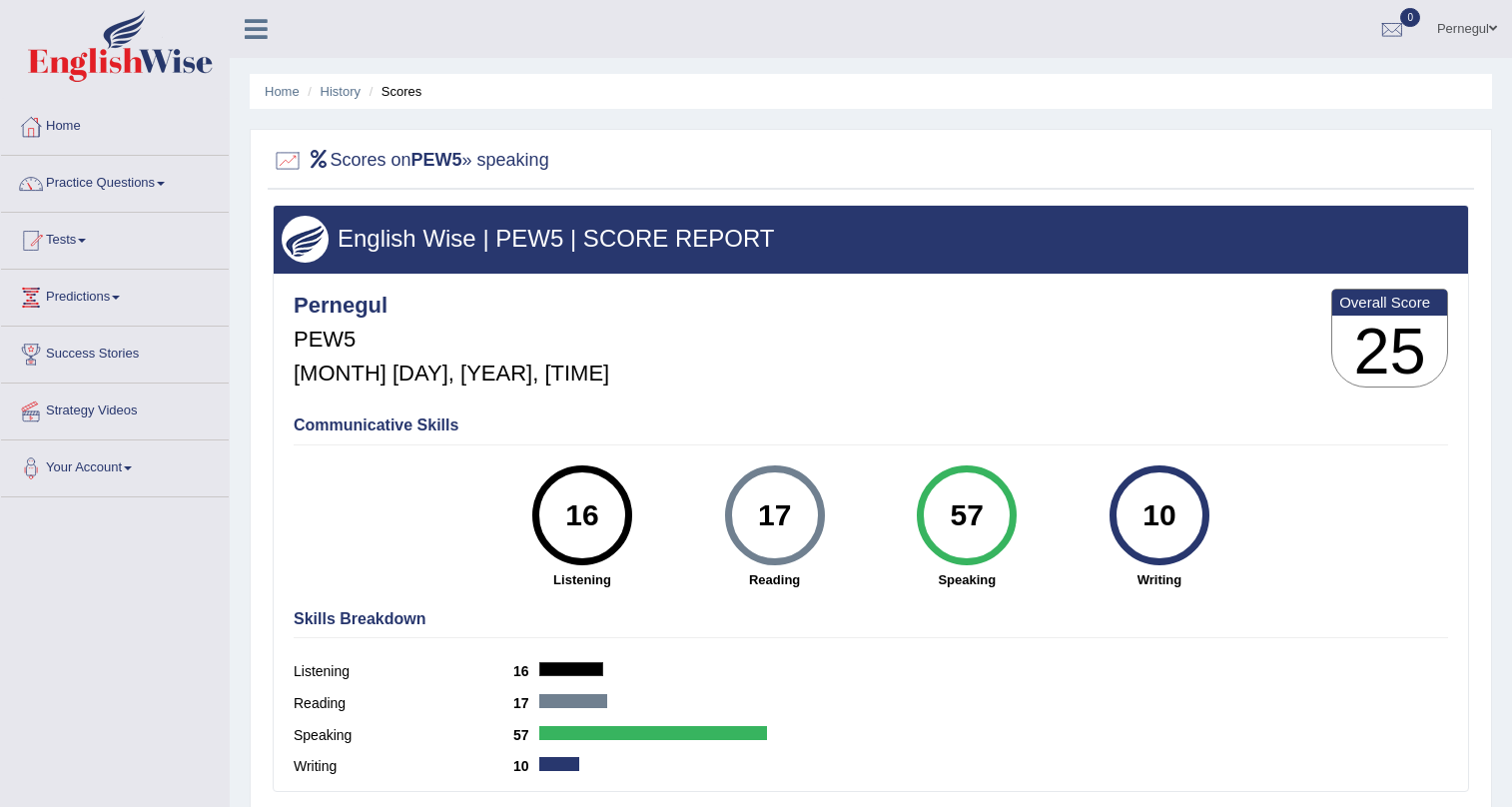 scroll, scrollTop: 0, scrollLeft: 0, axis: both 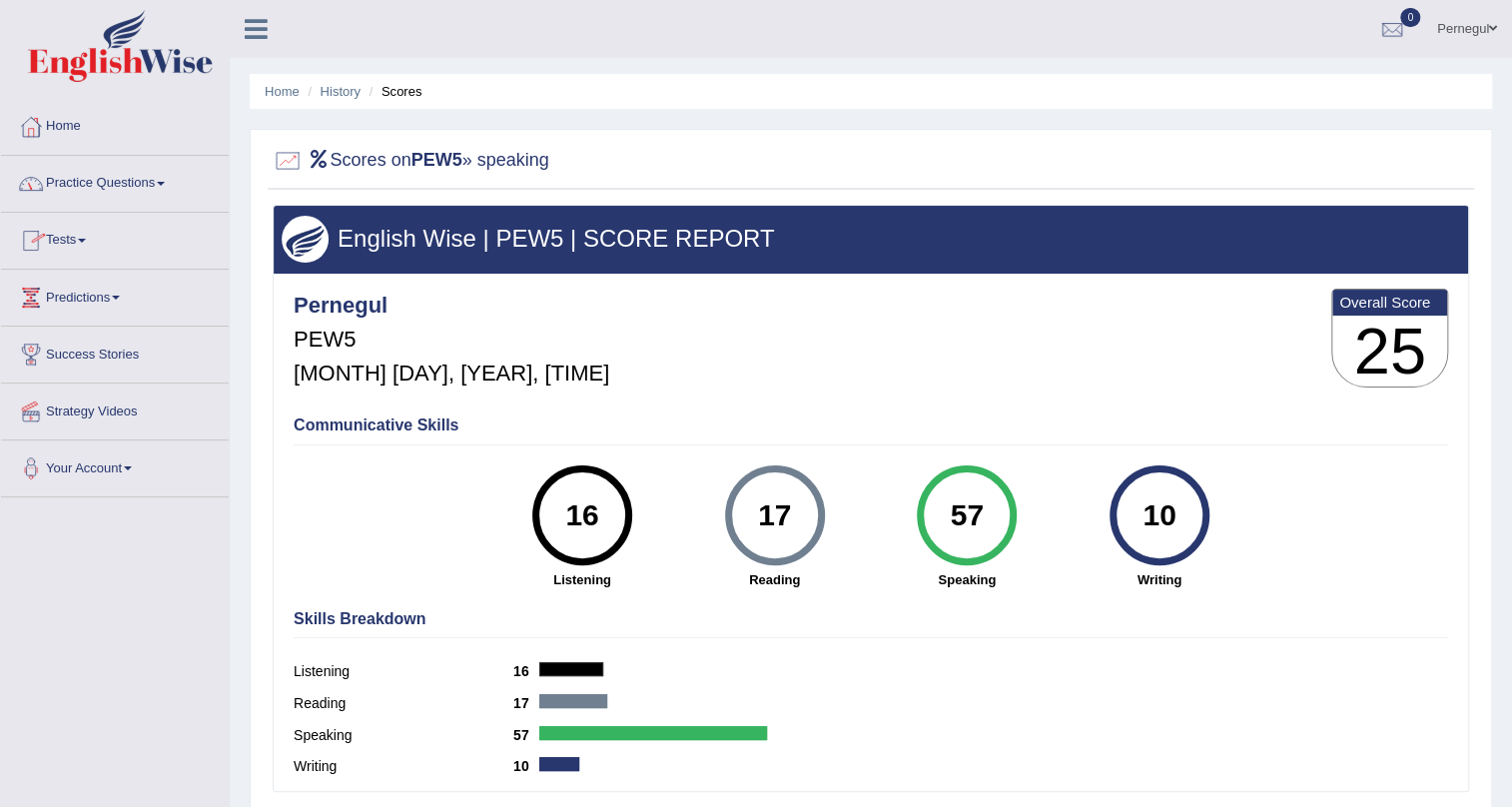 click on "Tests" at bounding box center (115, 238) 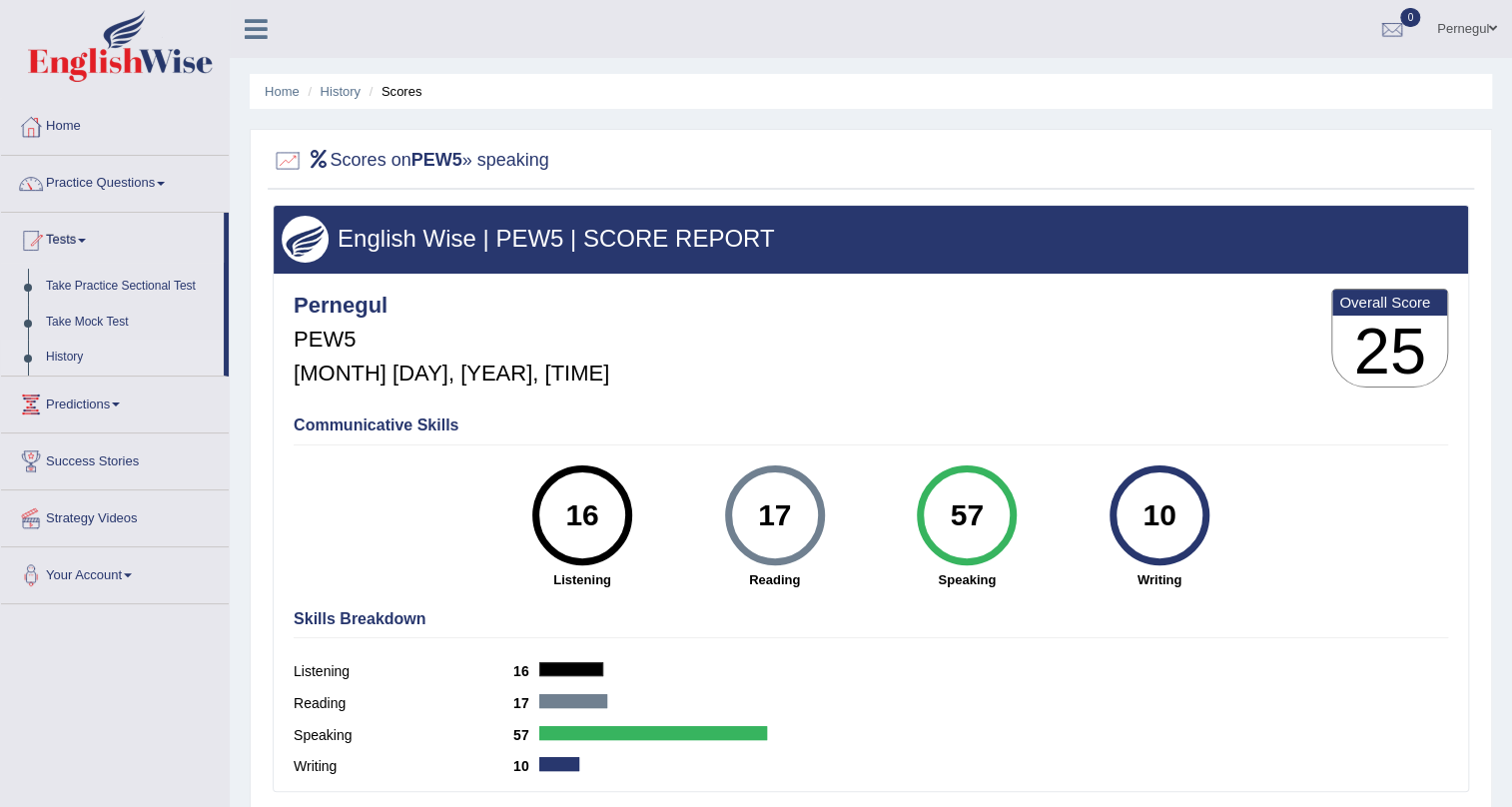 click on "History" at bounding box center [130, 358] 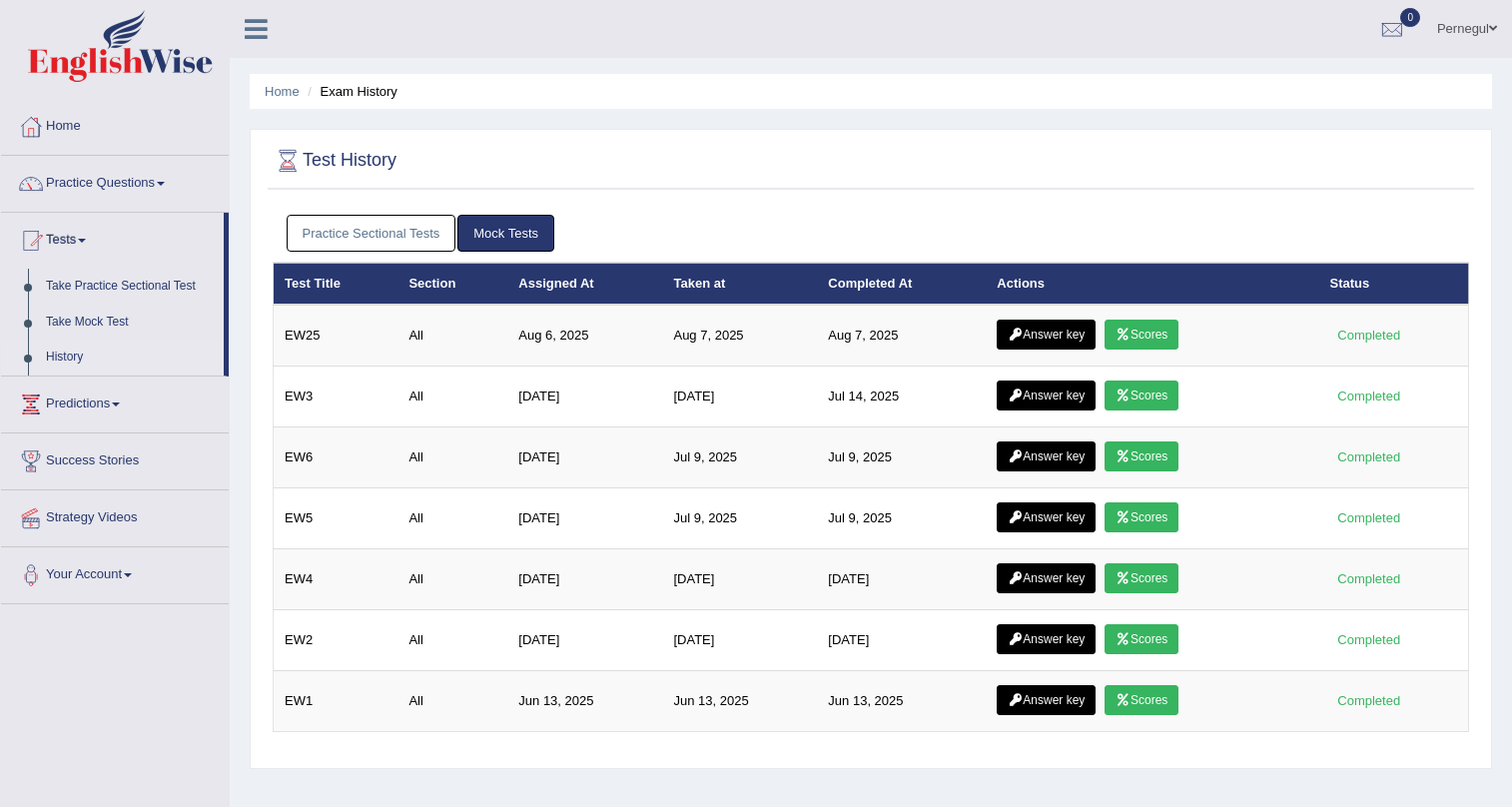 scroll, scrollTop: 0, scrollLeft: 0, axis: both 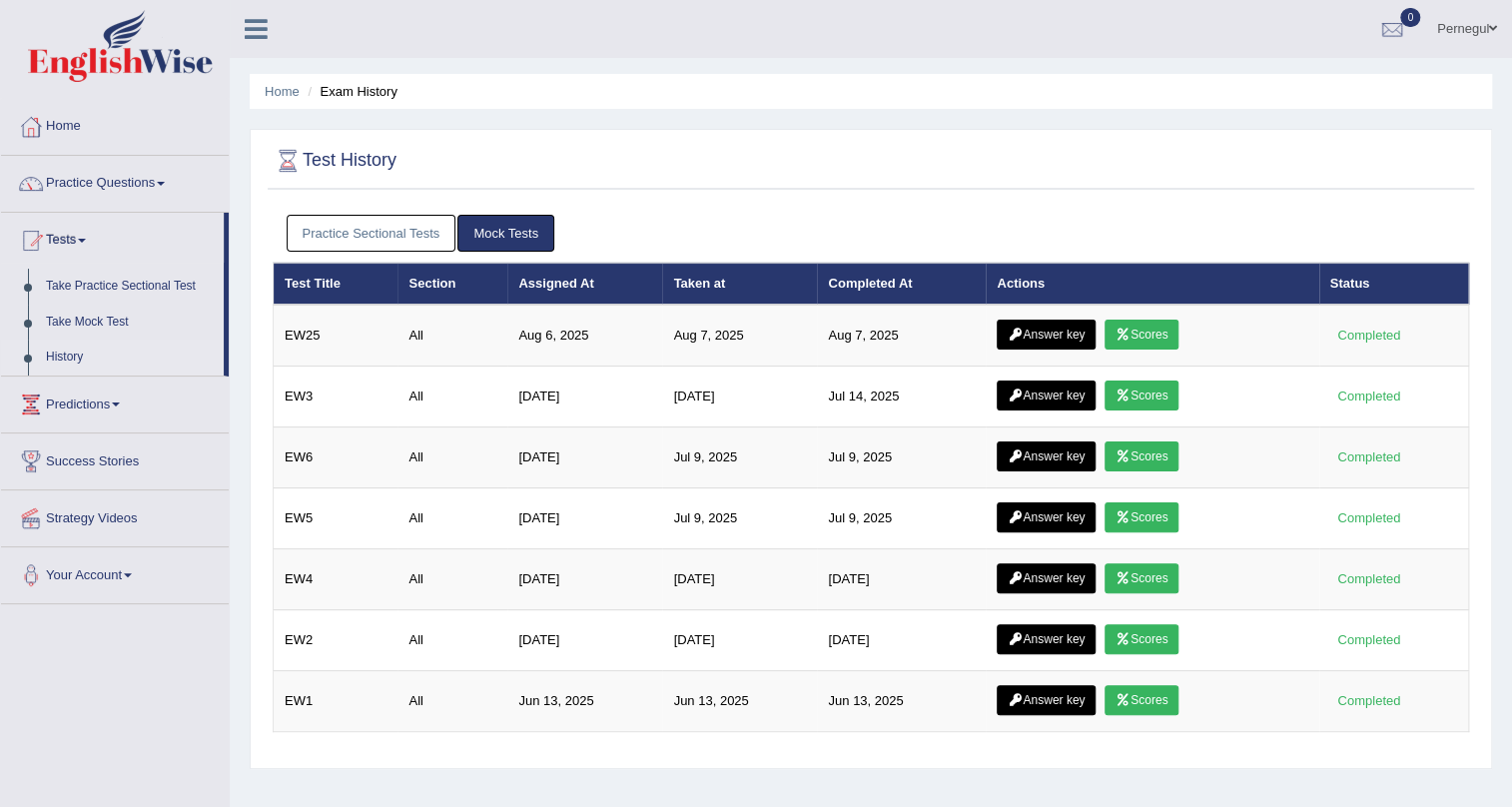 click on "Practice Sectional Tests" at bounding box center [372, 233] 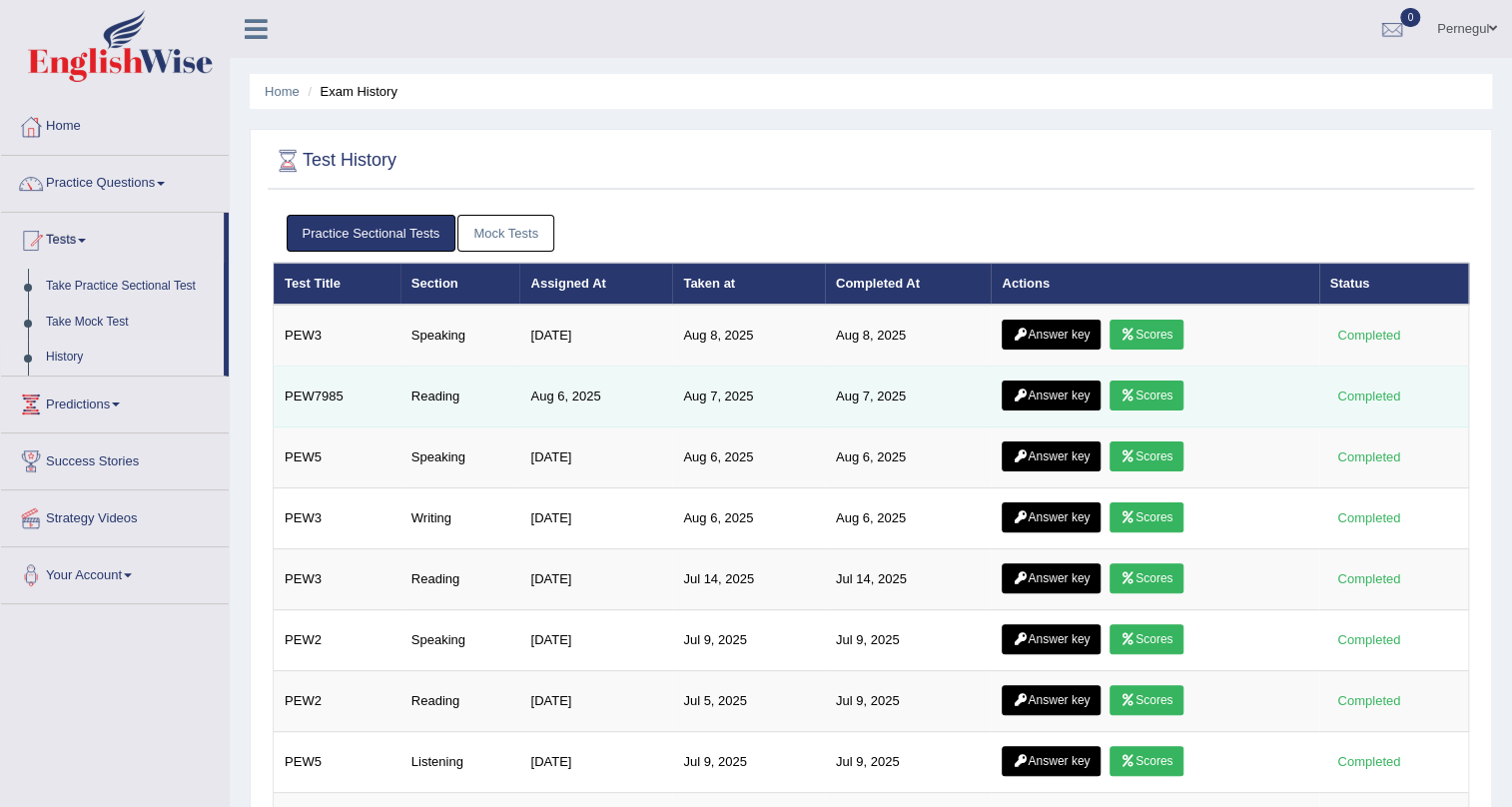 click on "Answer key" at bounding box center (1051, 396) 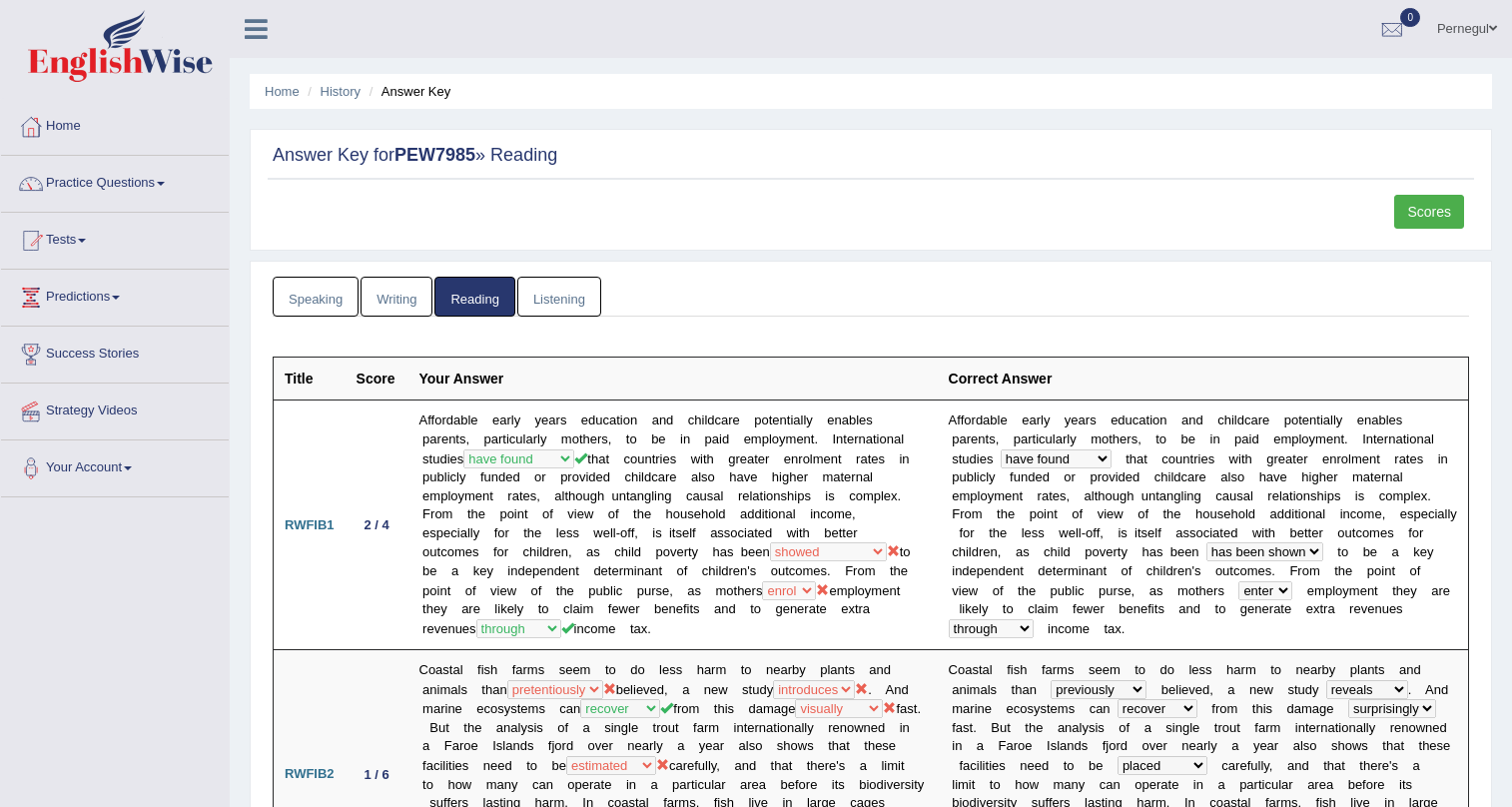 scroll, scrollTop: 0, scrollLeft: 0, axis: both 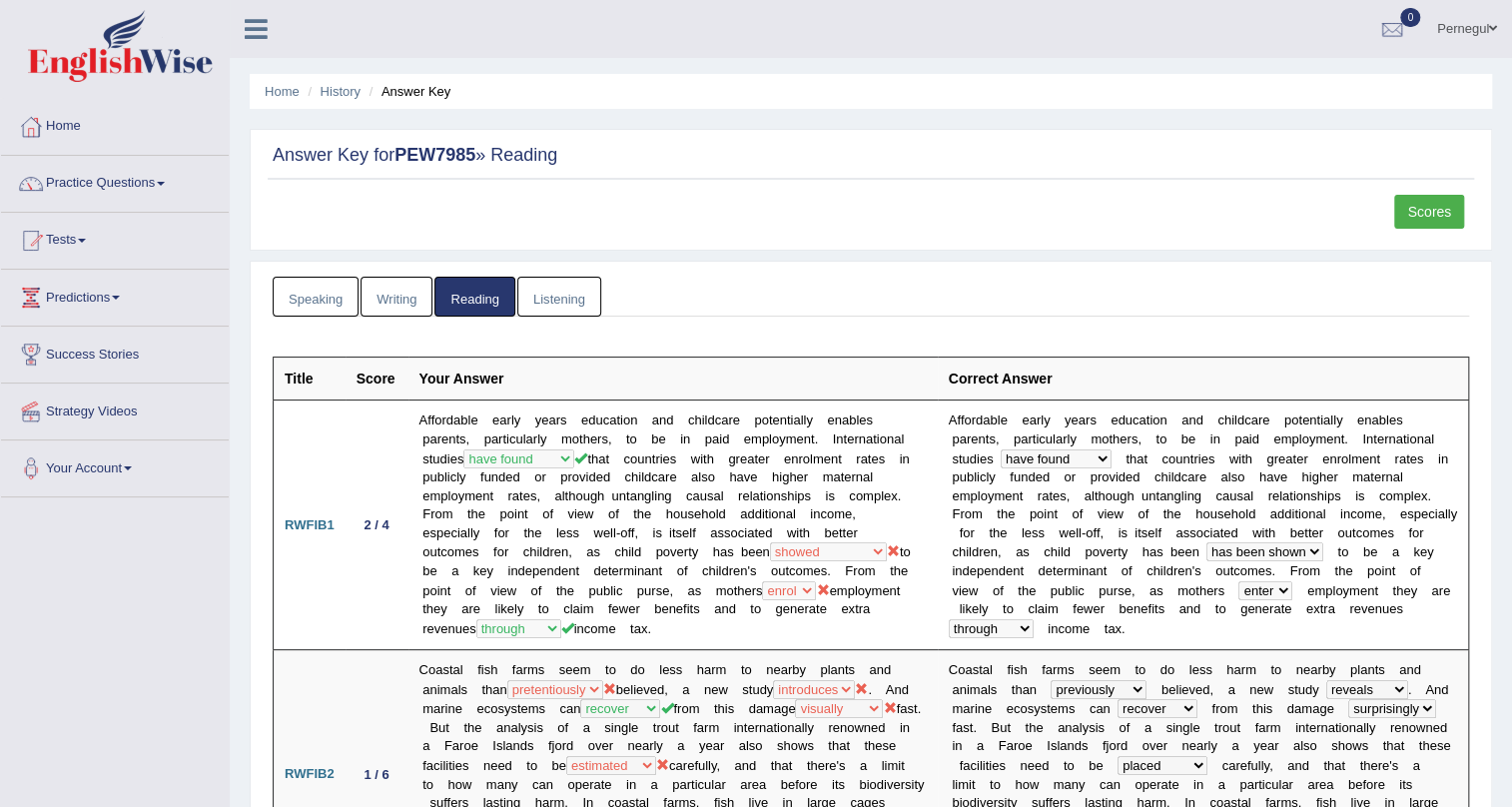 click on "Scores" at bounding box center (1429, 212) 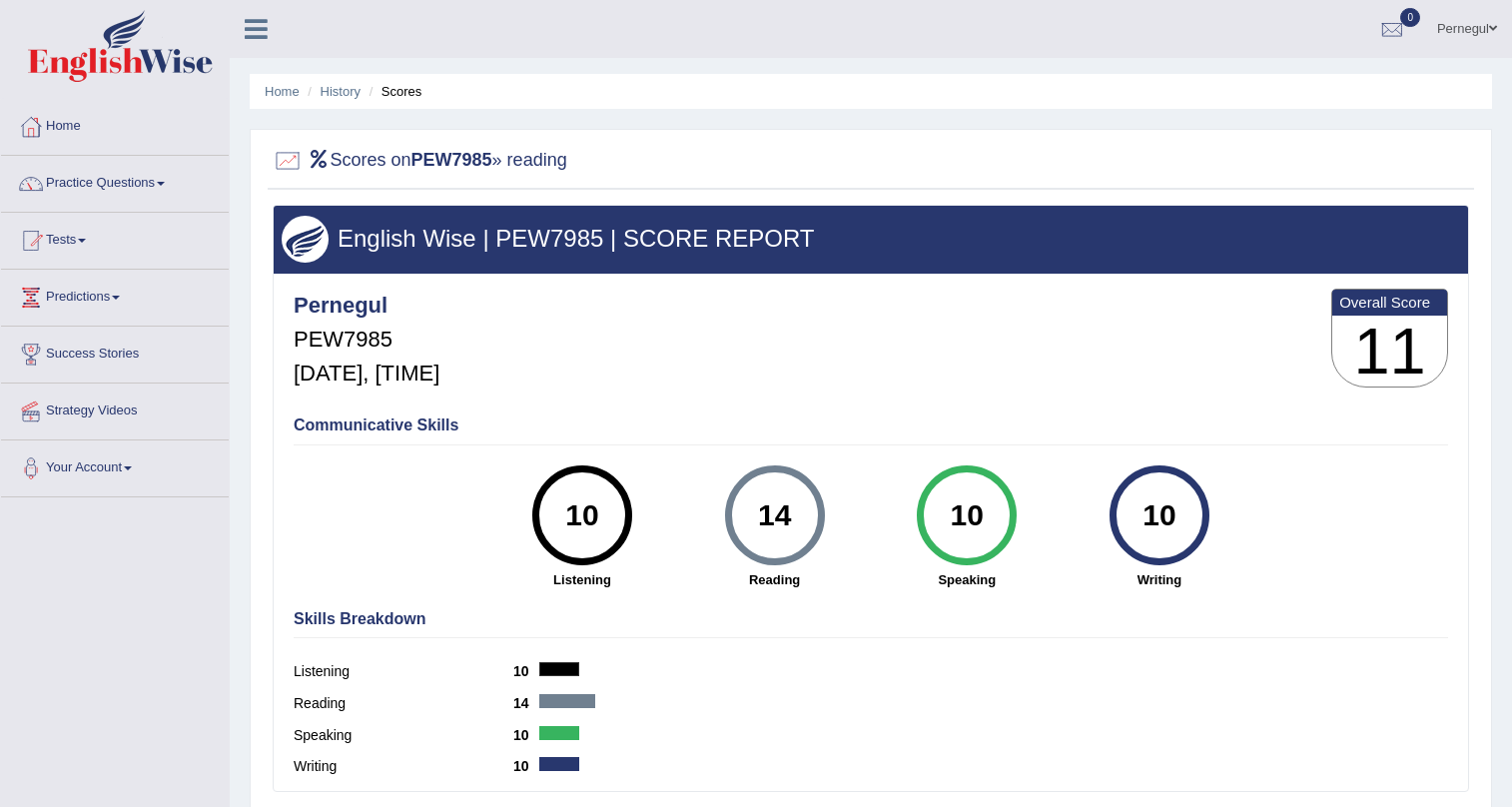 scroll, scrollTop: 0, scrollLeft: 0, axis: both 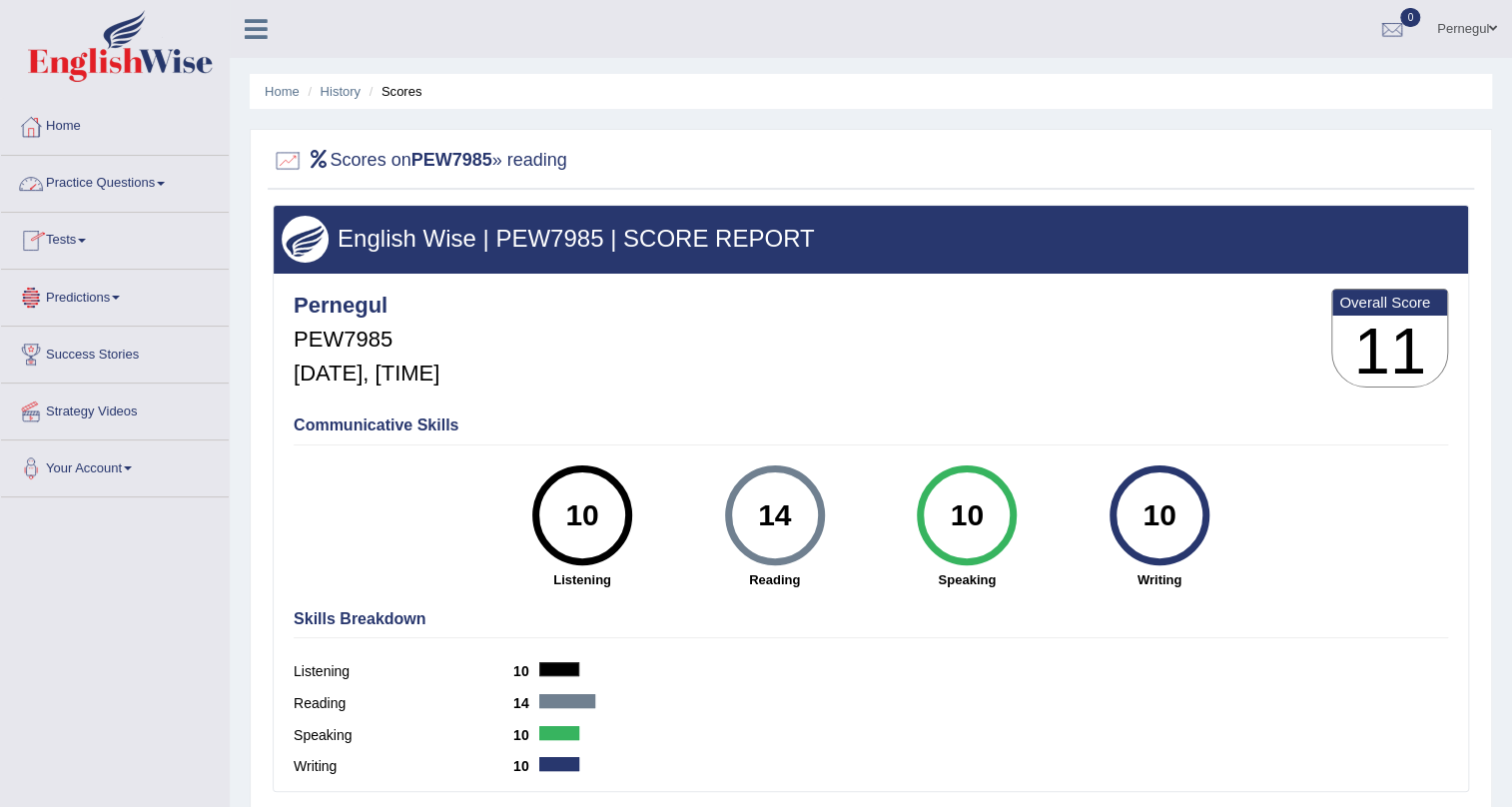 click on "Practice Questions" at bounding box center [115, 181] 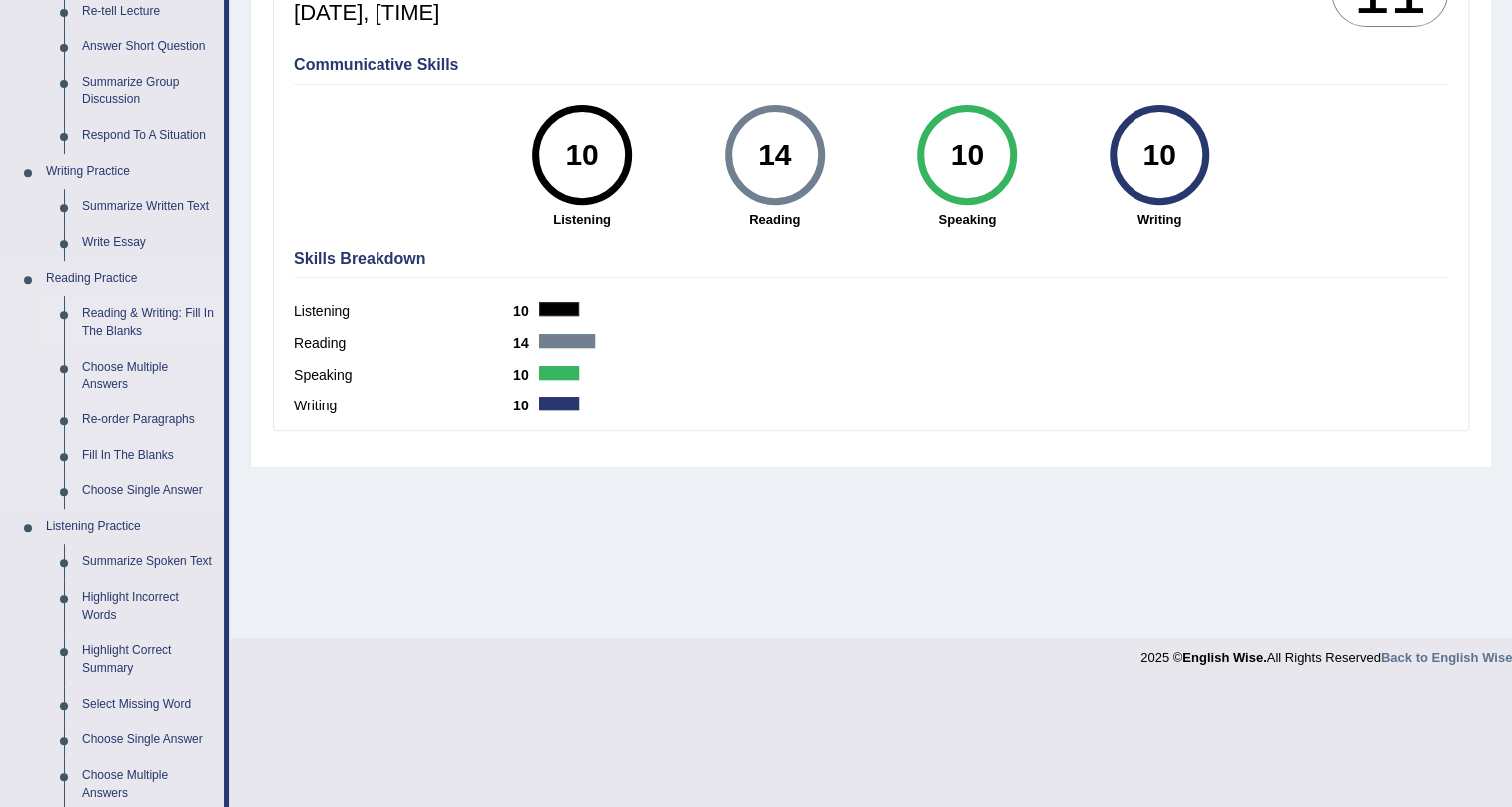 scroll, scrollTop: 453, scrollLeft: 0, axis: vertical 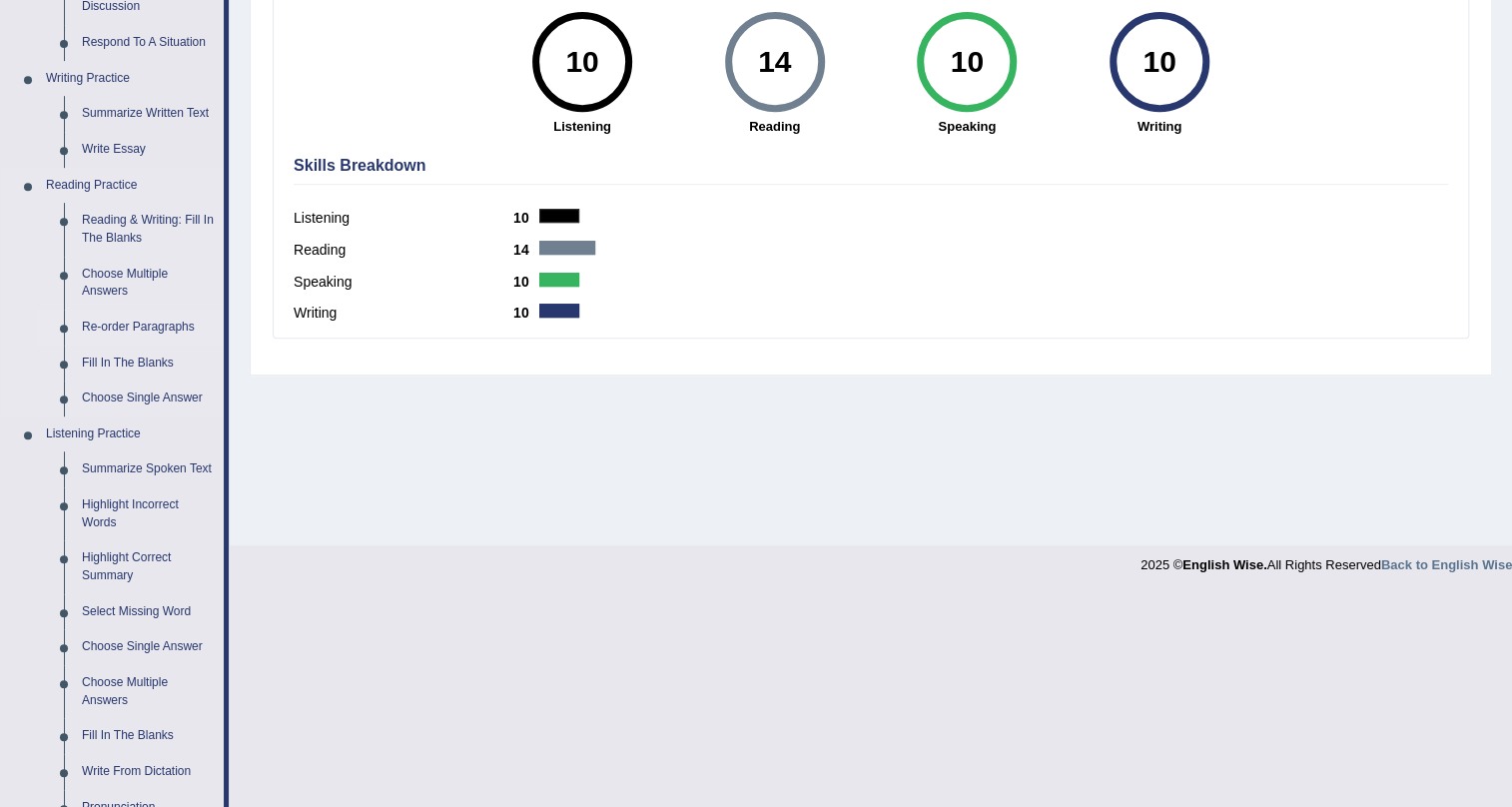 click on "Re-order Paragraphs" at bounding box center [148, 328] 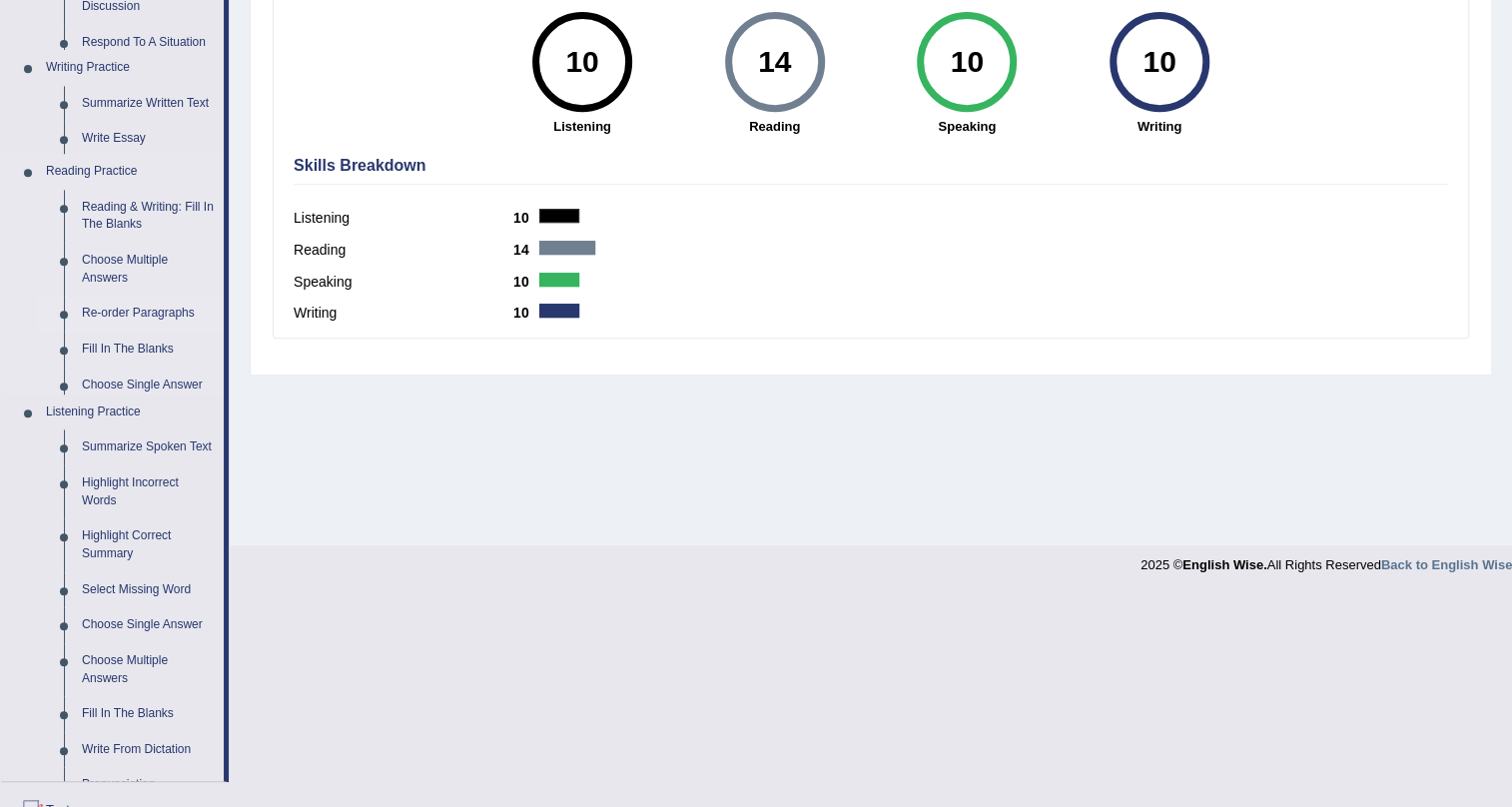 scroll, scrollTop: 241, scrollLeft: 0, axis: vertical 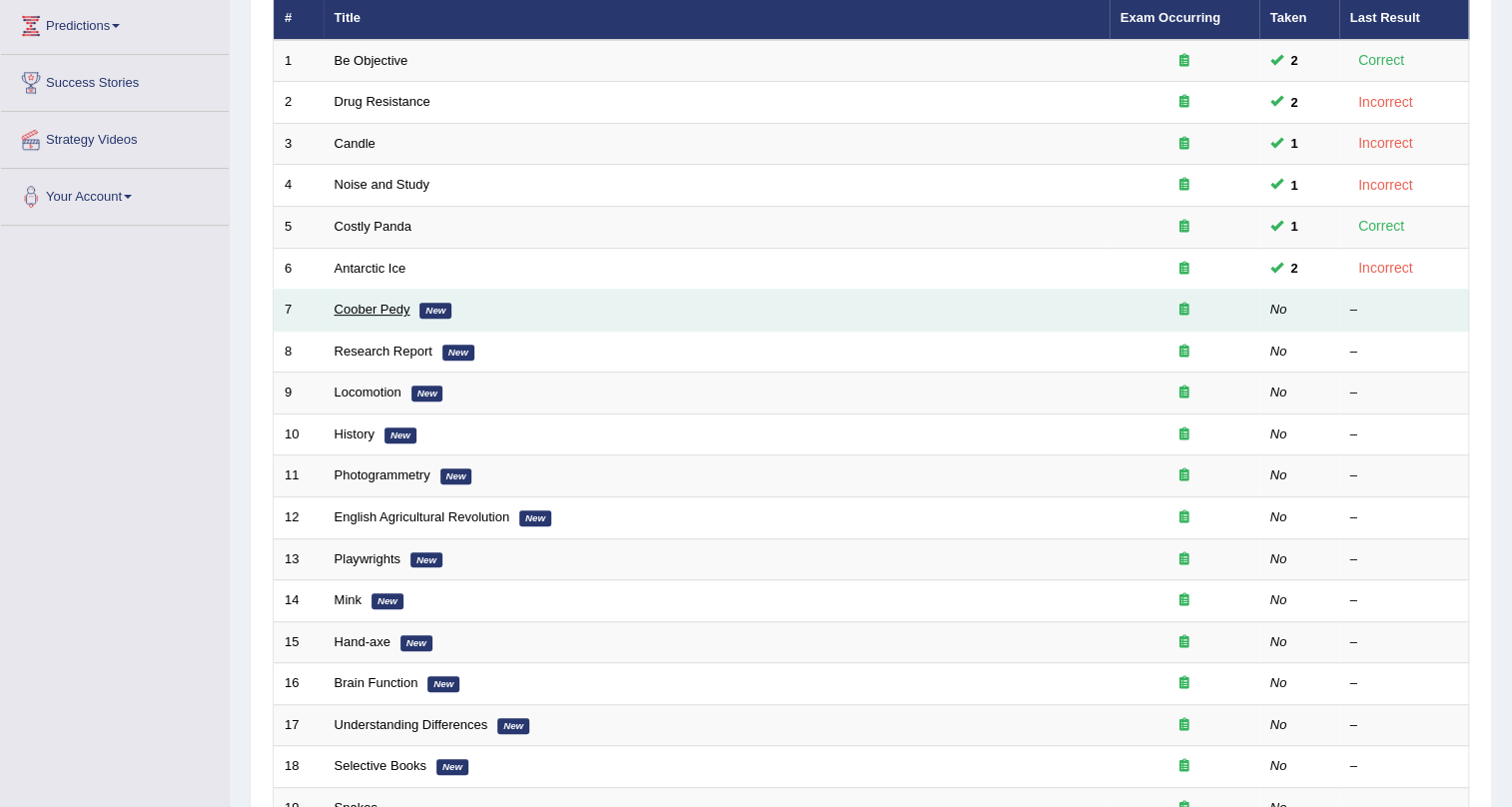 click on "Coober Pedy" at bounding box center [373, 309] 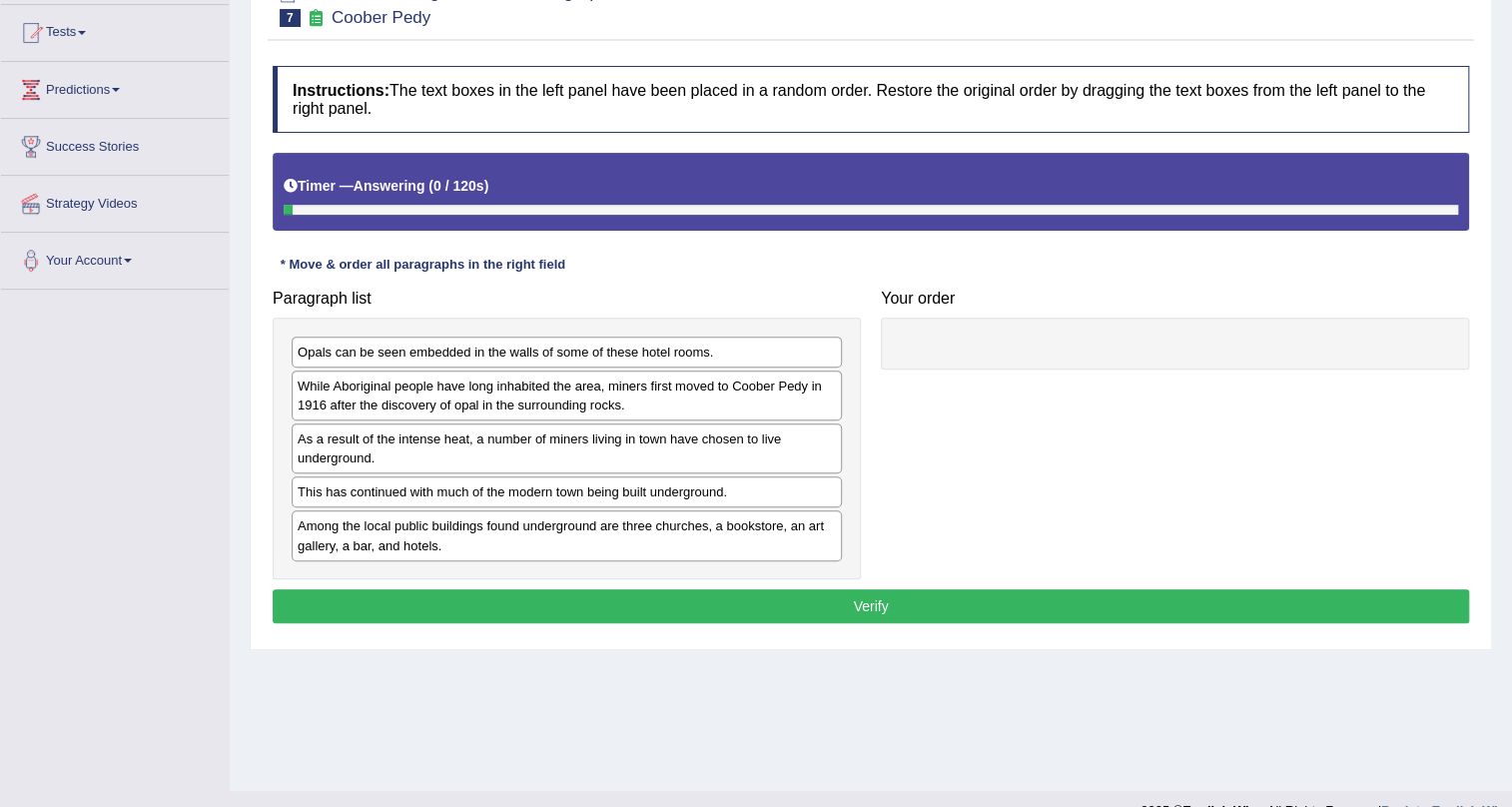 scroll, scrollTop: 241, scrollLeft: 0, axis: vertical 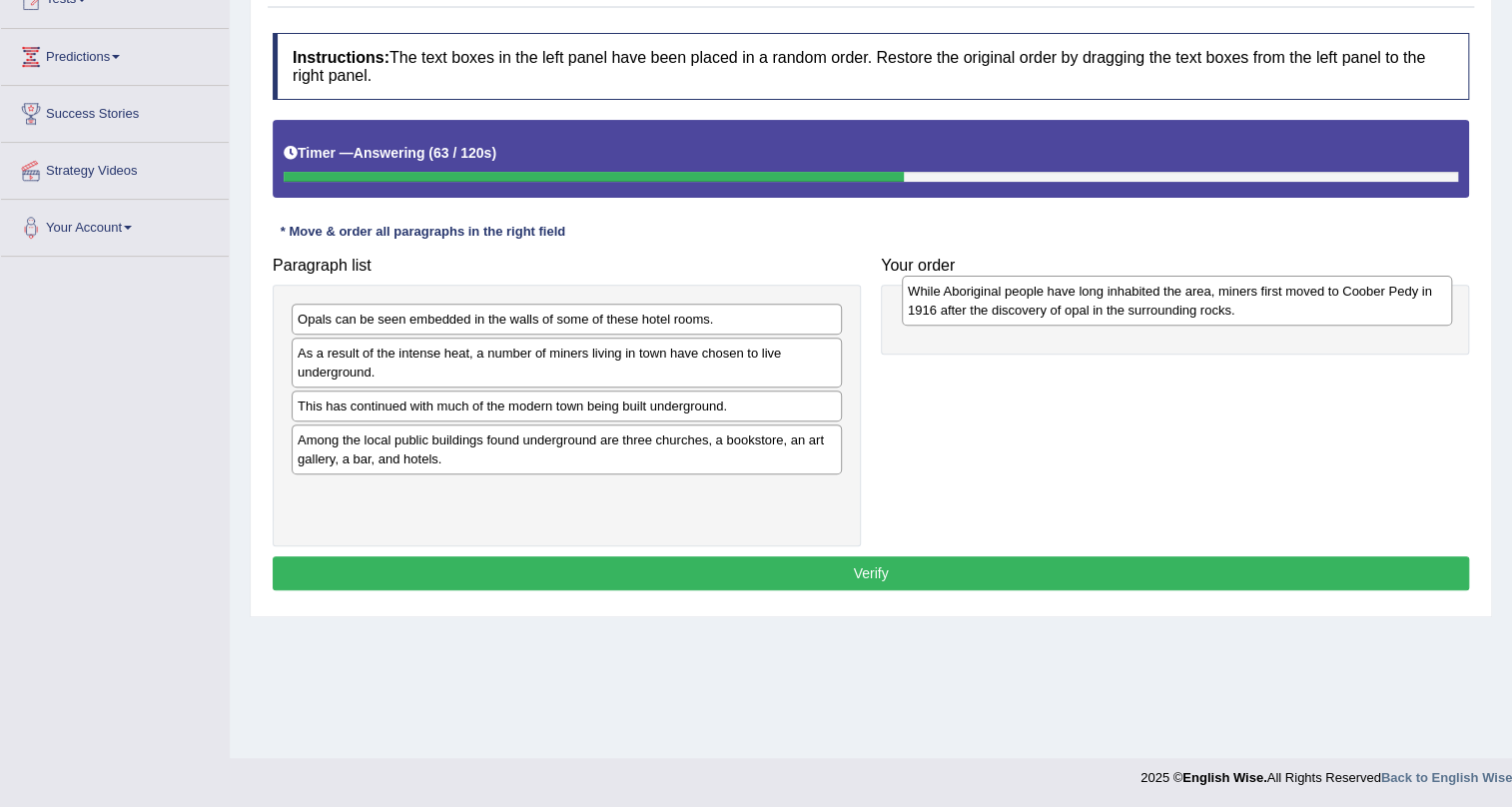 drag, startPoint x: 328, startPoint y: 370, endPoint x: 938, endPoint y: 309, distance: 613.0424 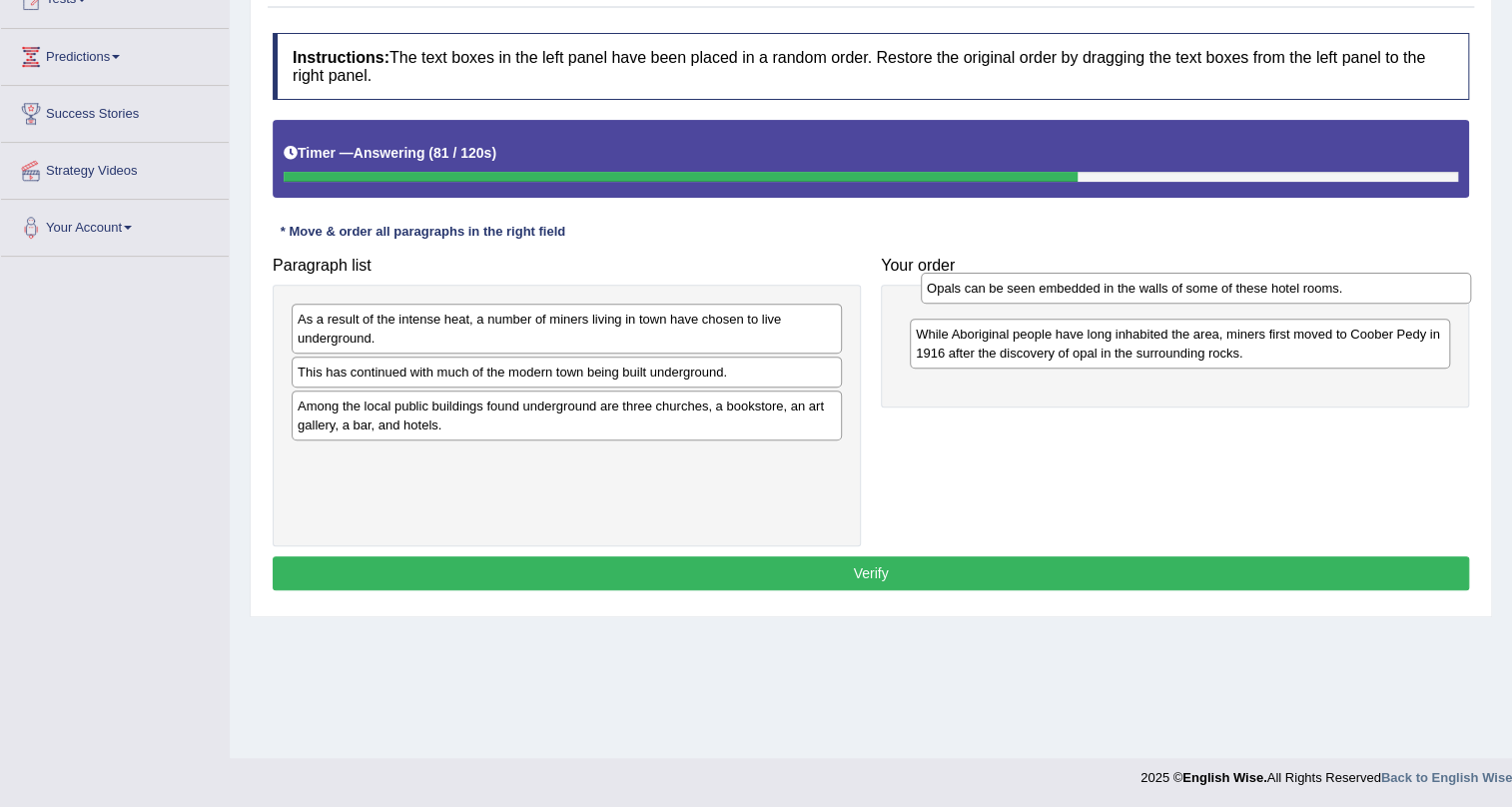 drag, startPoint x: 449, startPoint y: 315, endPoint x: 1079, endPoint y: 284, distance: 630.7622 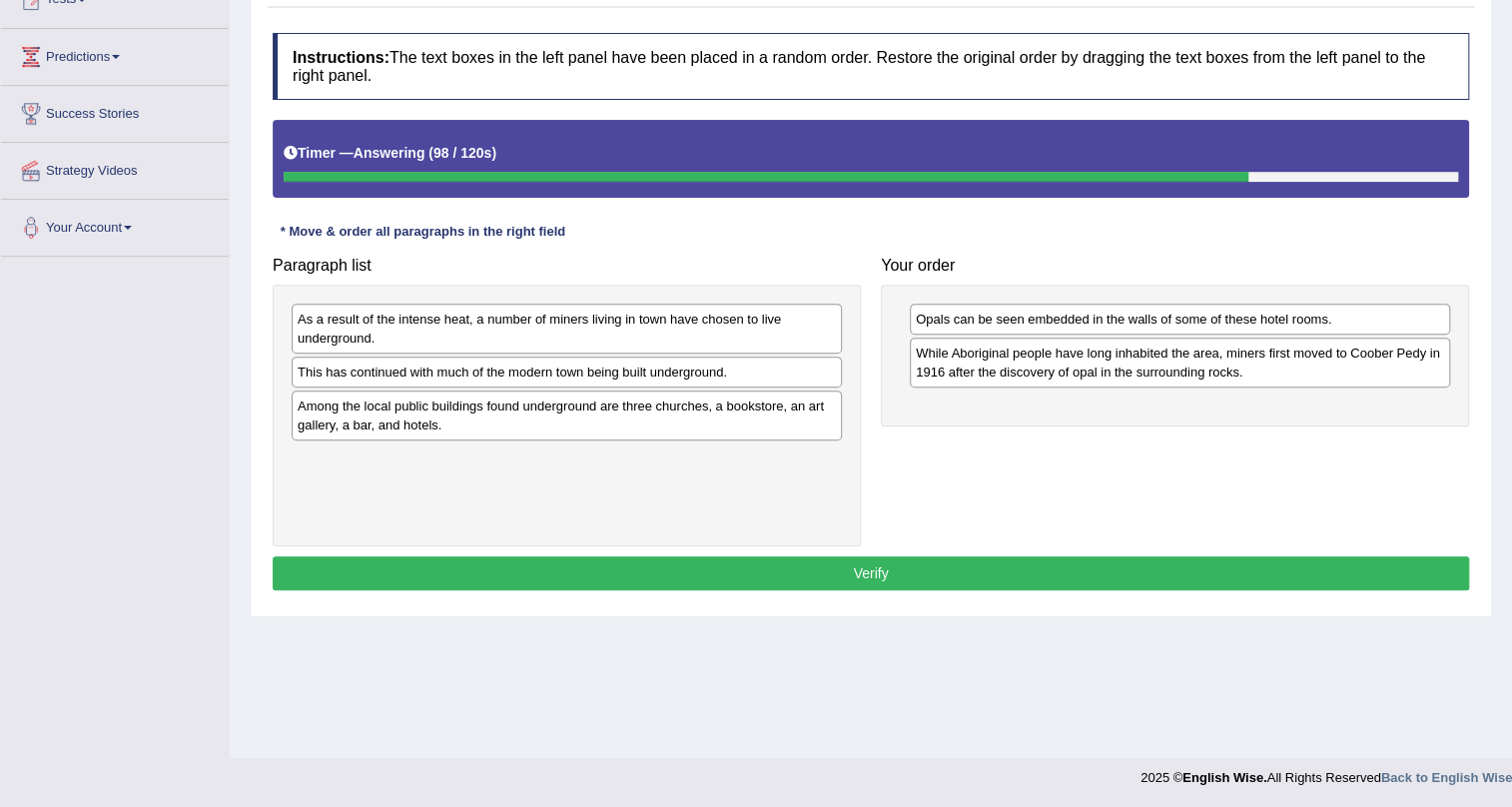 click on "Among the local public buildings found underground are three churches, a bookstore, an art gallery, a bar, and hotels." at bounding box center (566, 415) 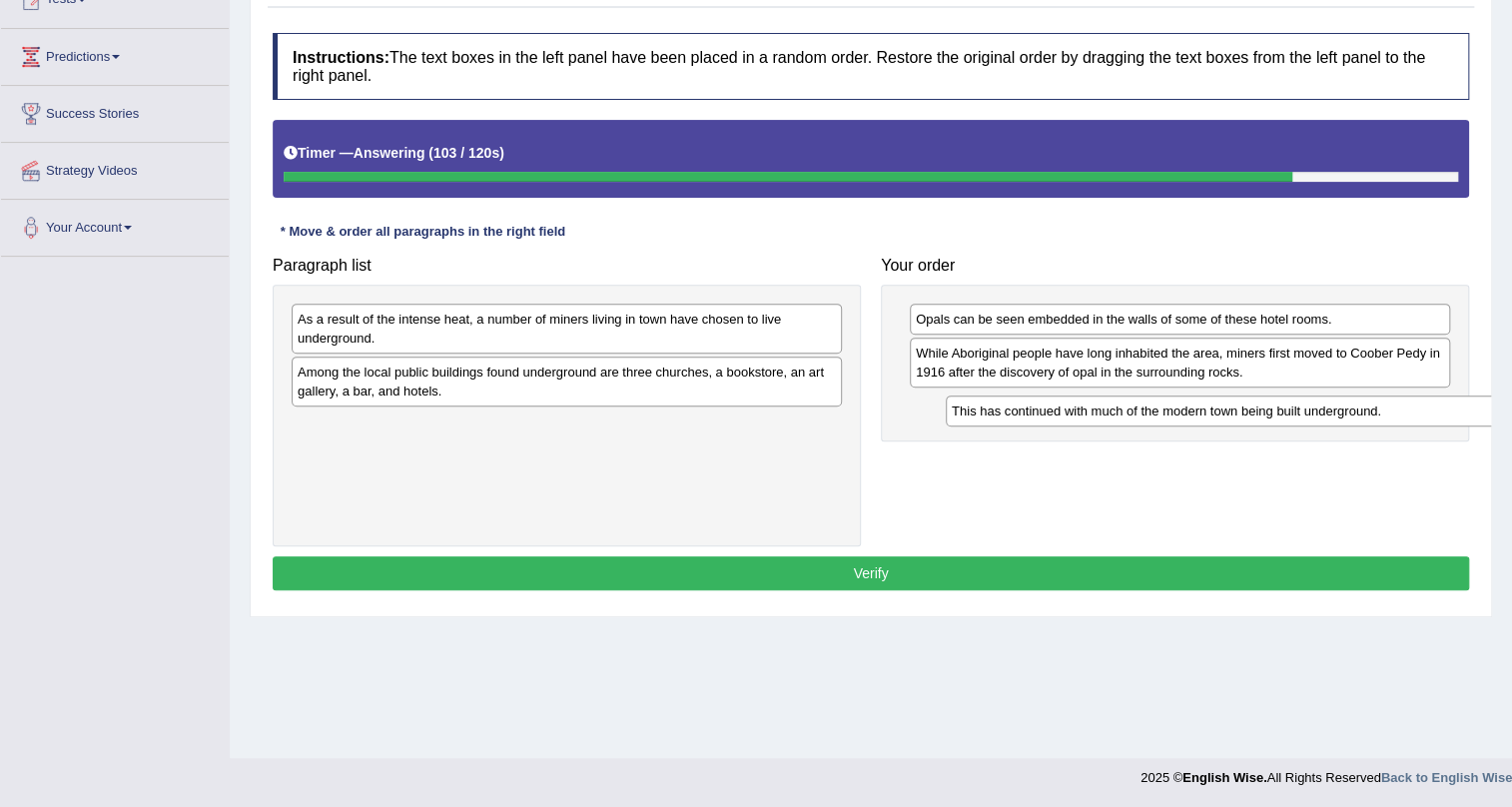 drag, startPoint x: 570, startPoint y: 382, endPoint x: 1224, endPoint y: 420, distance: 655.10305 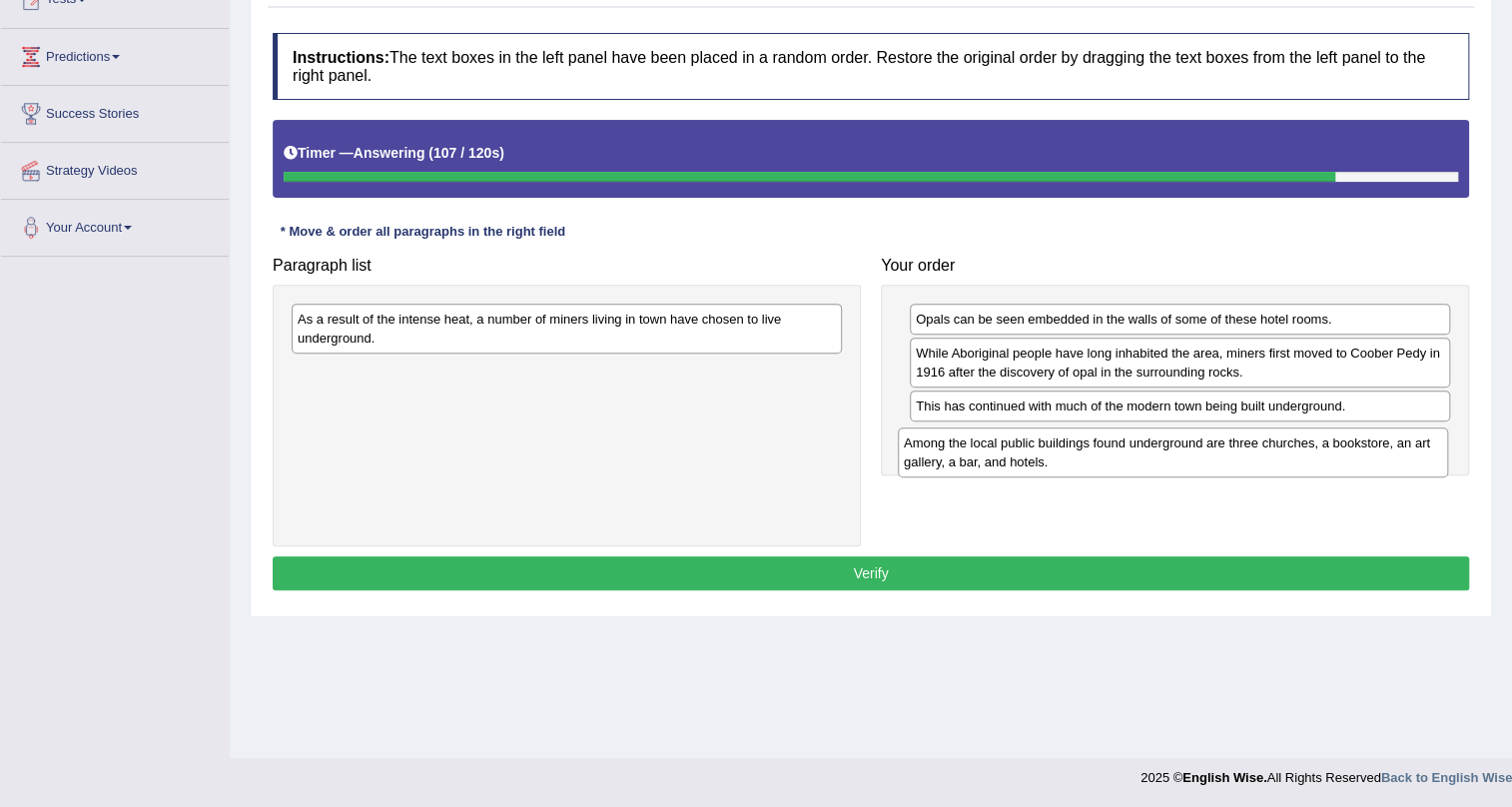 drag, startPoint x: 505, startPoint y: 386, endPoint x: 1112, endPoint y: 457, distance: 611.13828 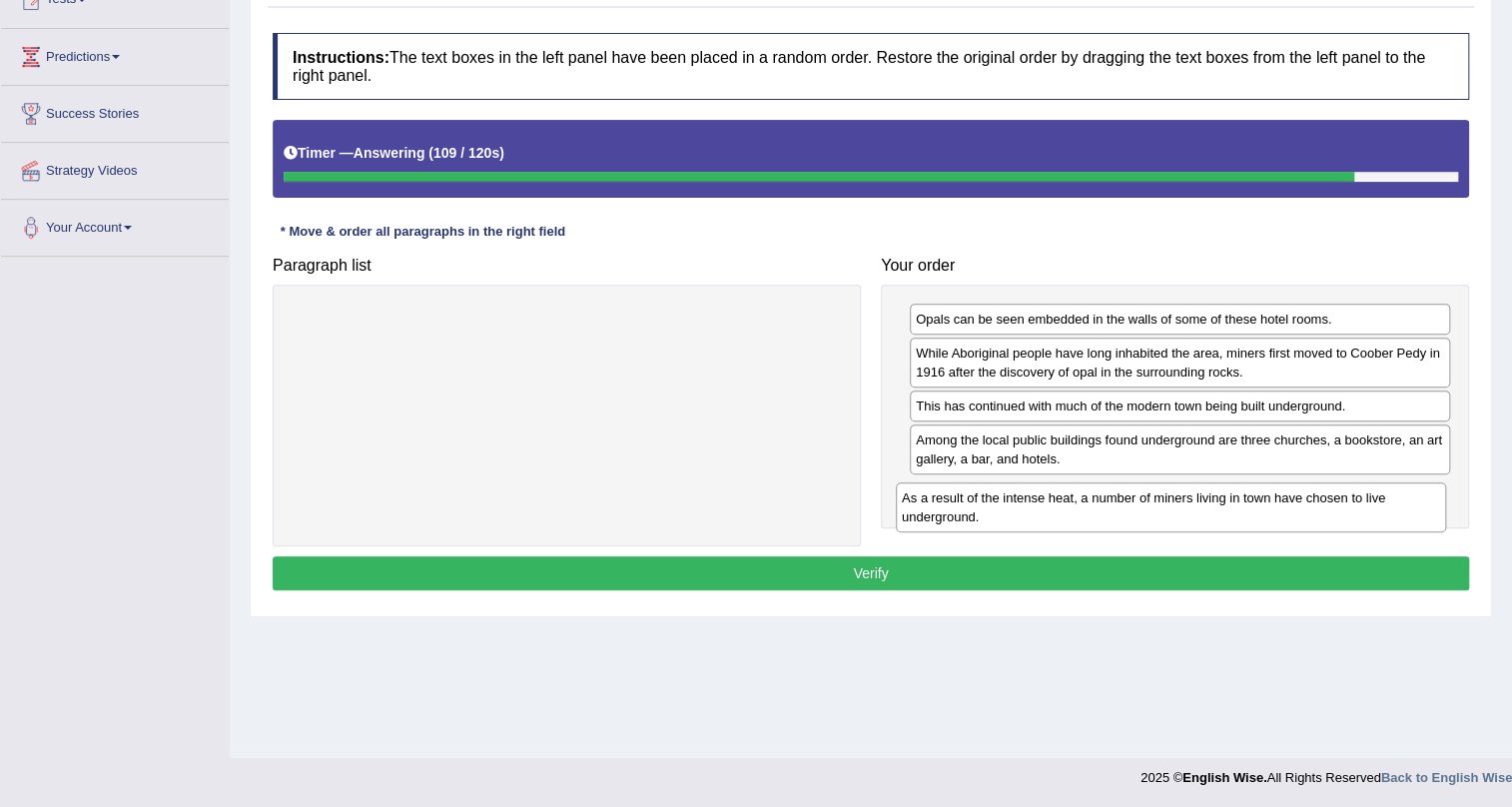 drag, startPoint x: 727, startPoint y: 319, endPoint x: 1331, endPoint y: 496, distance: 629.4005 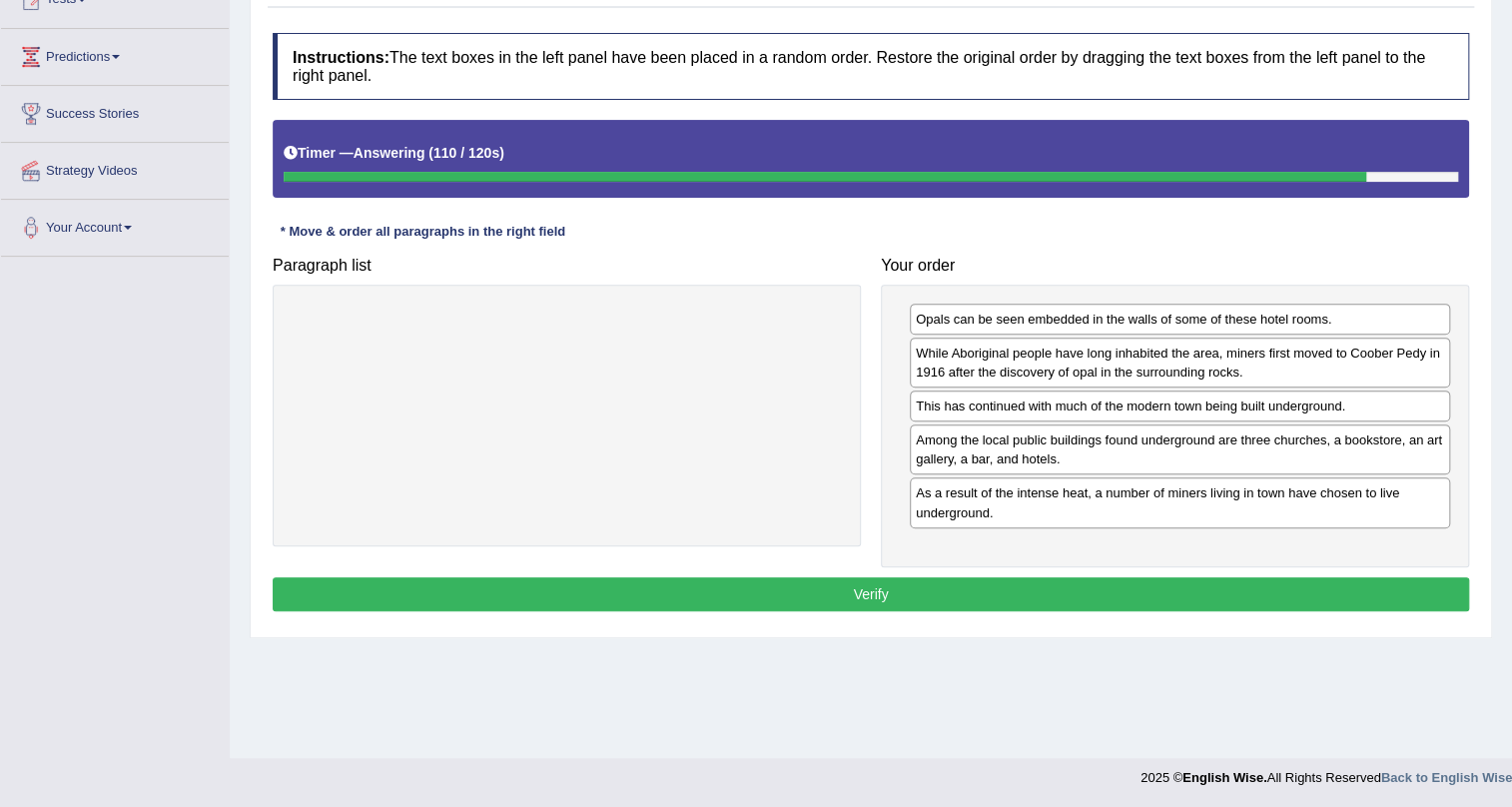 click on "Verify" at bounding box center [871, 594] 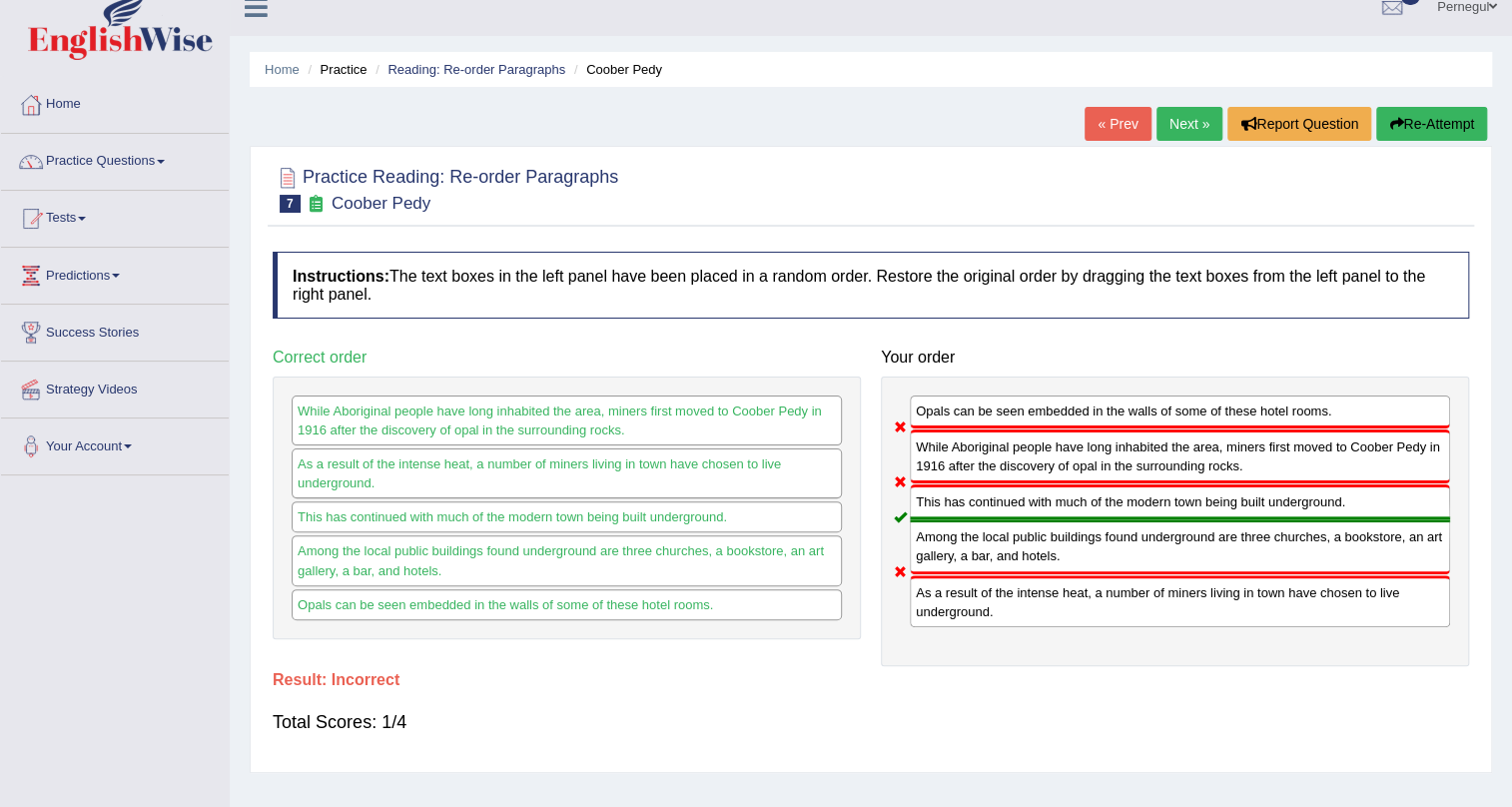 scroll, scrollTop: 0, scrollLeft: 0, axis: both 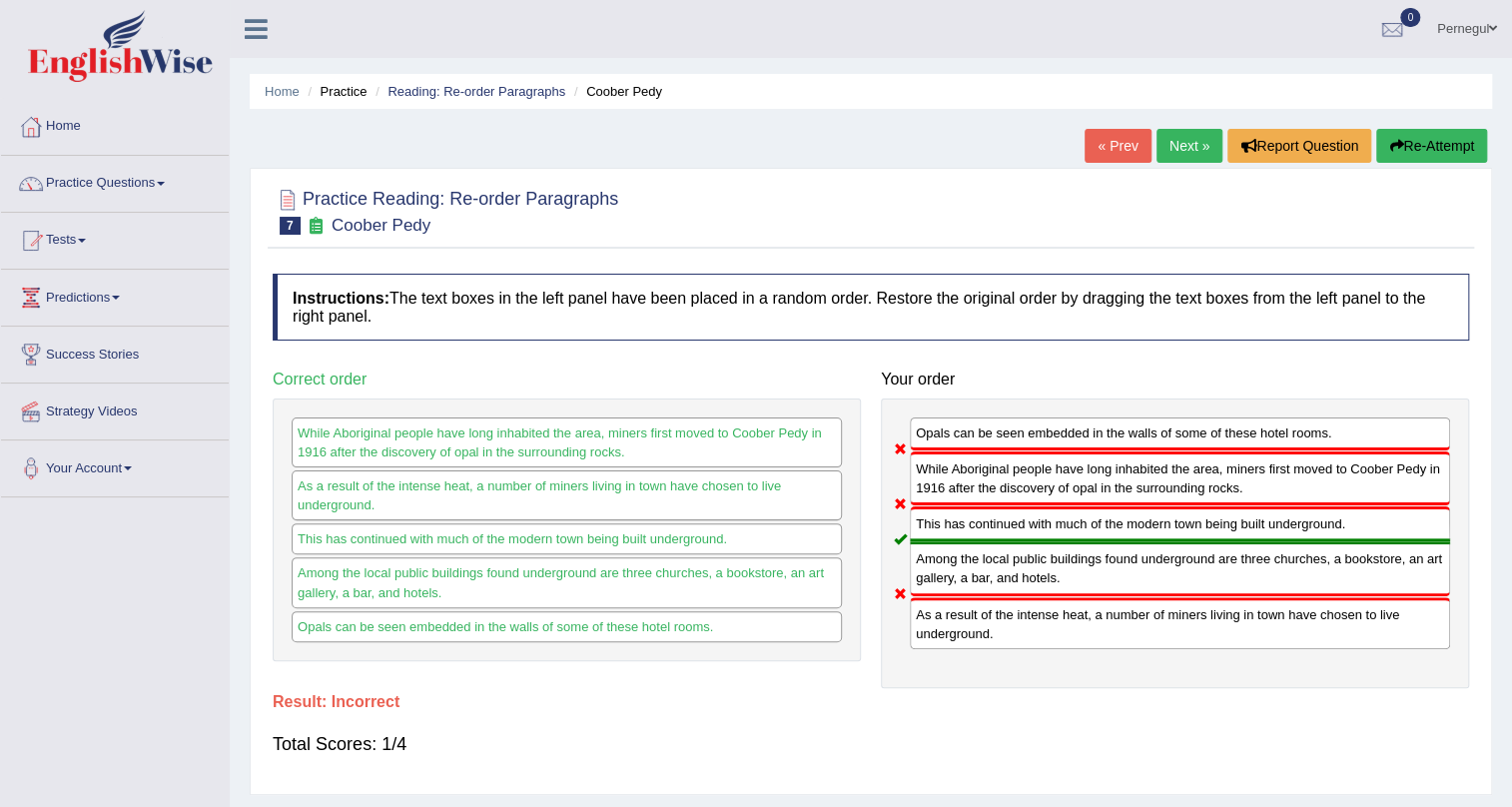 click on "Re-Attempt" at bounding box center (1431, 146) 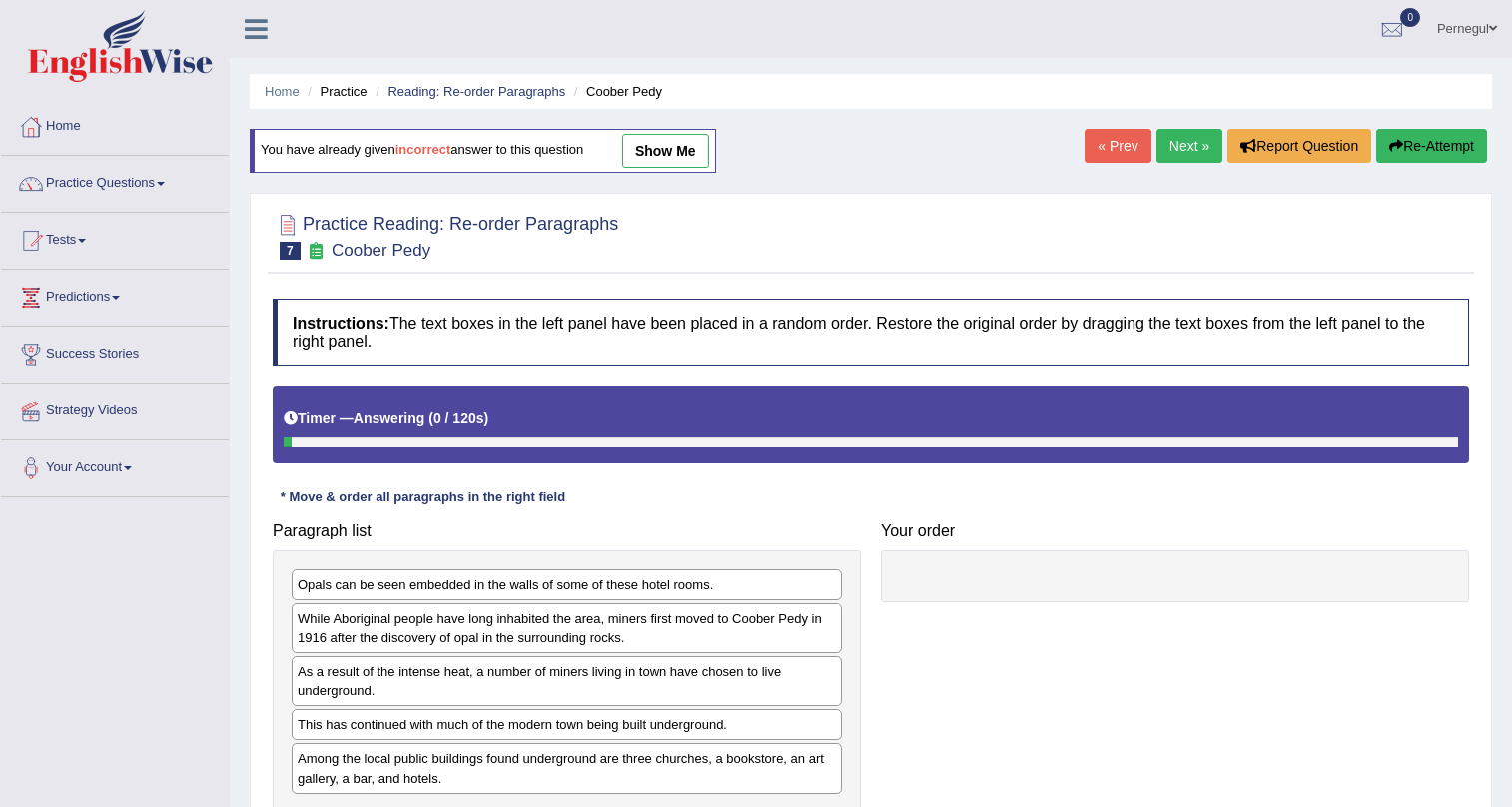 scroll, scrollTop: 241, scrollLeft: 0, axis: vertical 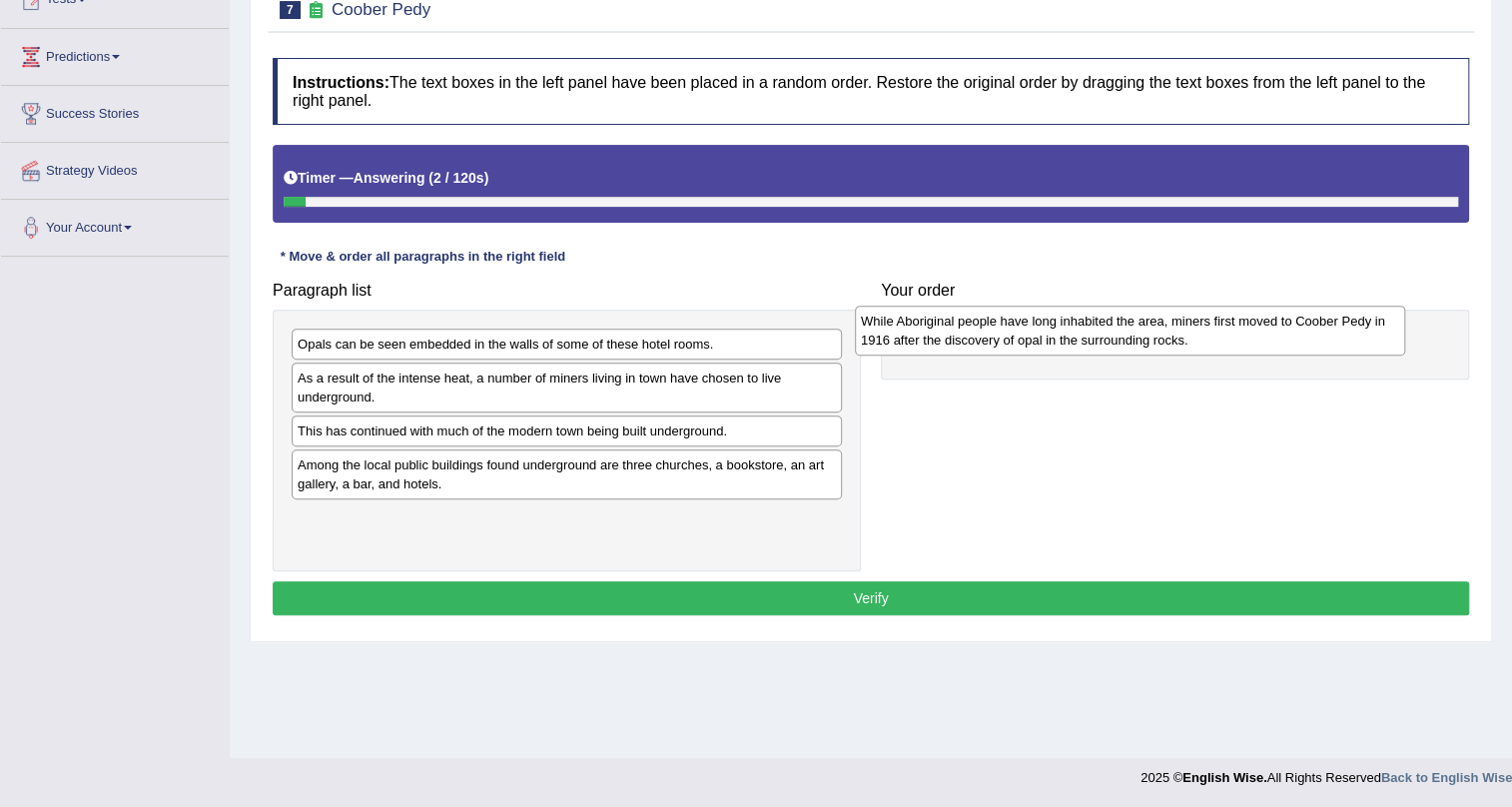 drag, startPoint x: 360, startPoint y: 394, endPoint x: 923, endPoint y: 337, distance: 565.878 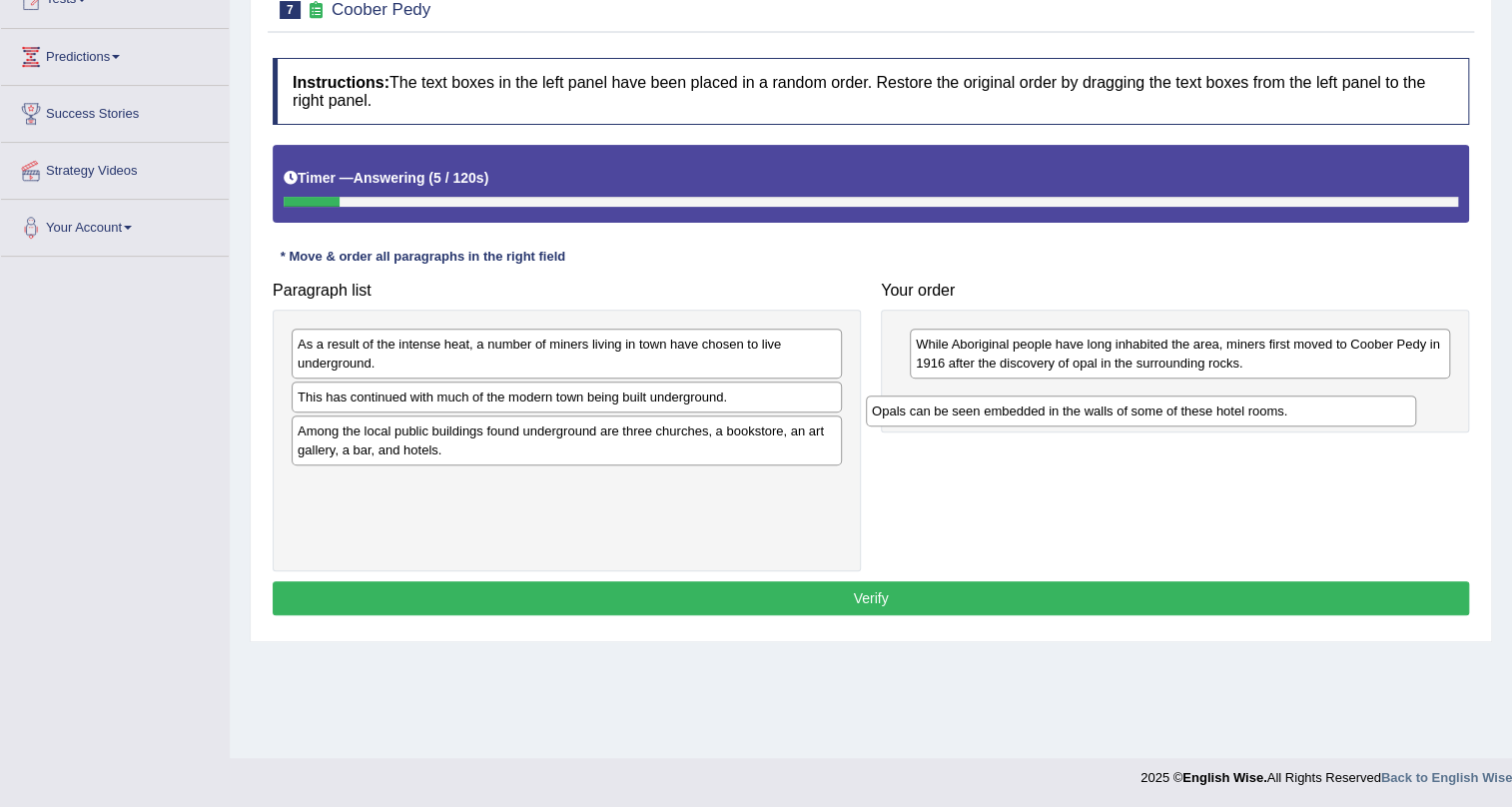 drag, startPoint x: 461, startPoint y: 347, endPoint x: 1036, endPoint y: 413, distance: 578.7754 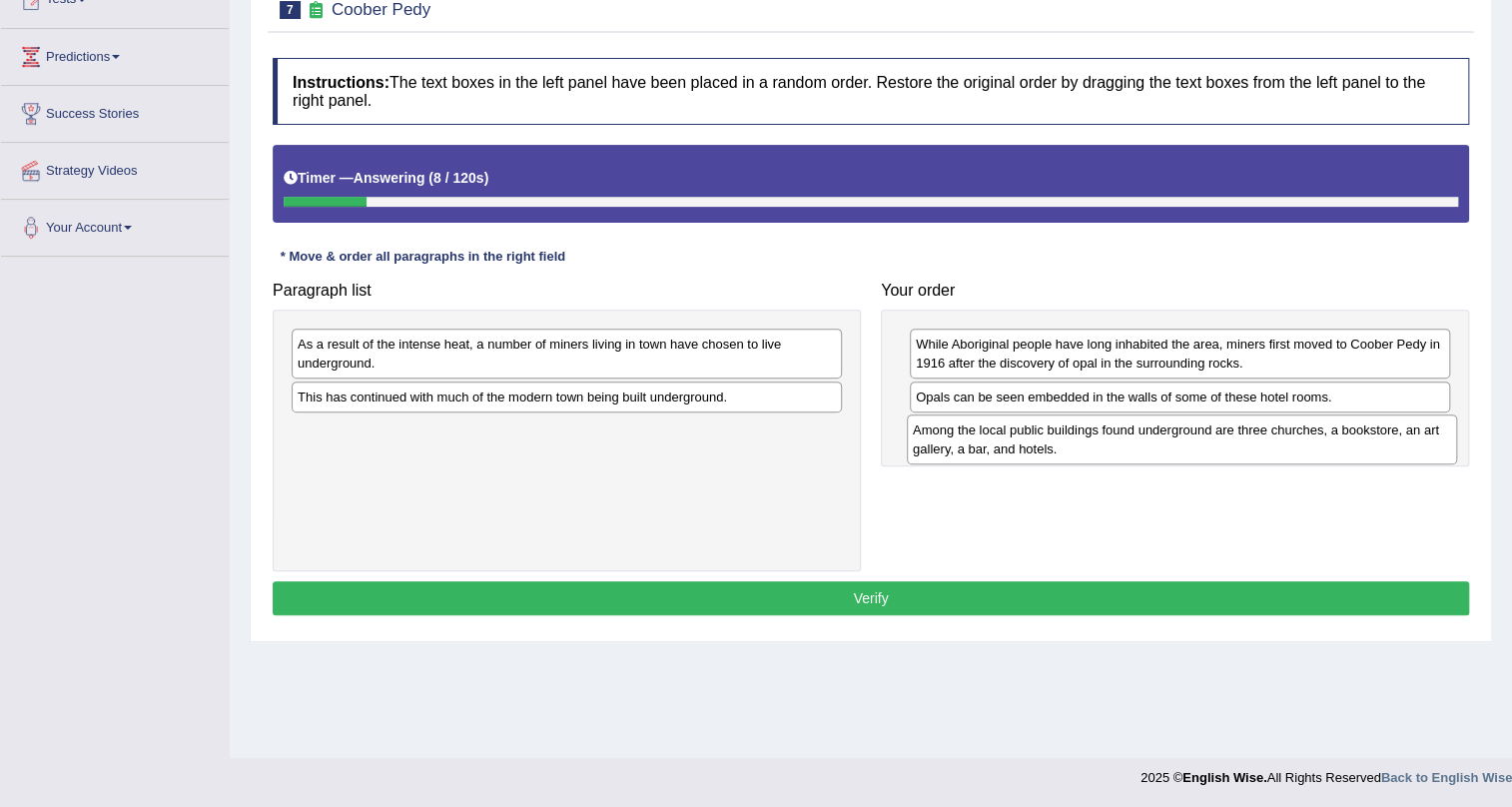 drag, startPoint x: 468, startPoint y: 445, endPoint x: 1084, endPoint y: 444, distance: 616.0008 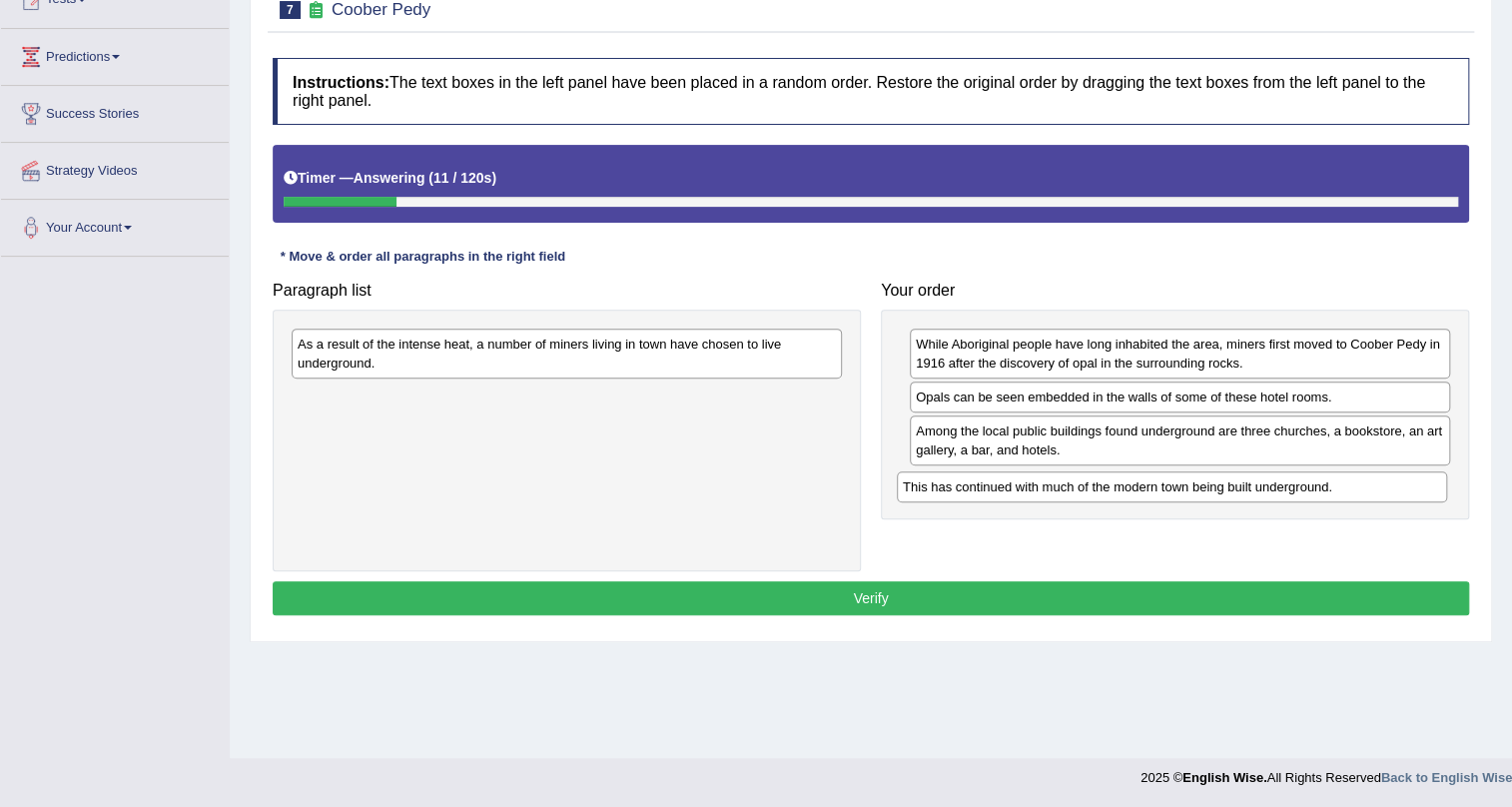 drag, startPoint x: 565, startPoint y: 406, endPoint x: 1170, endPoint y: 496, distance: 611.6576 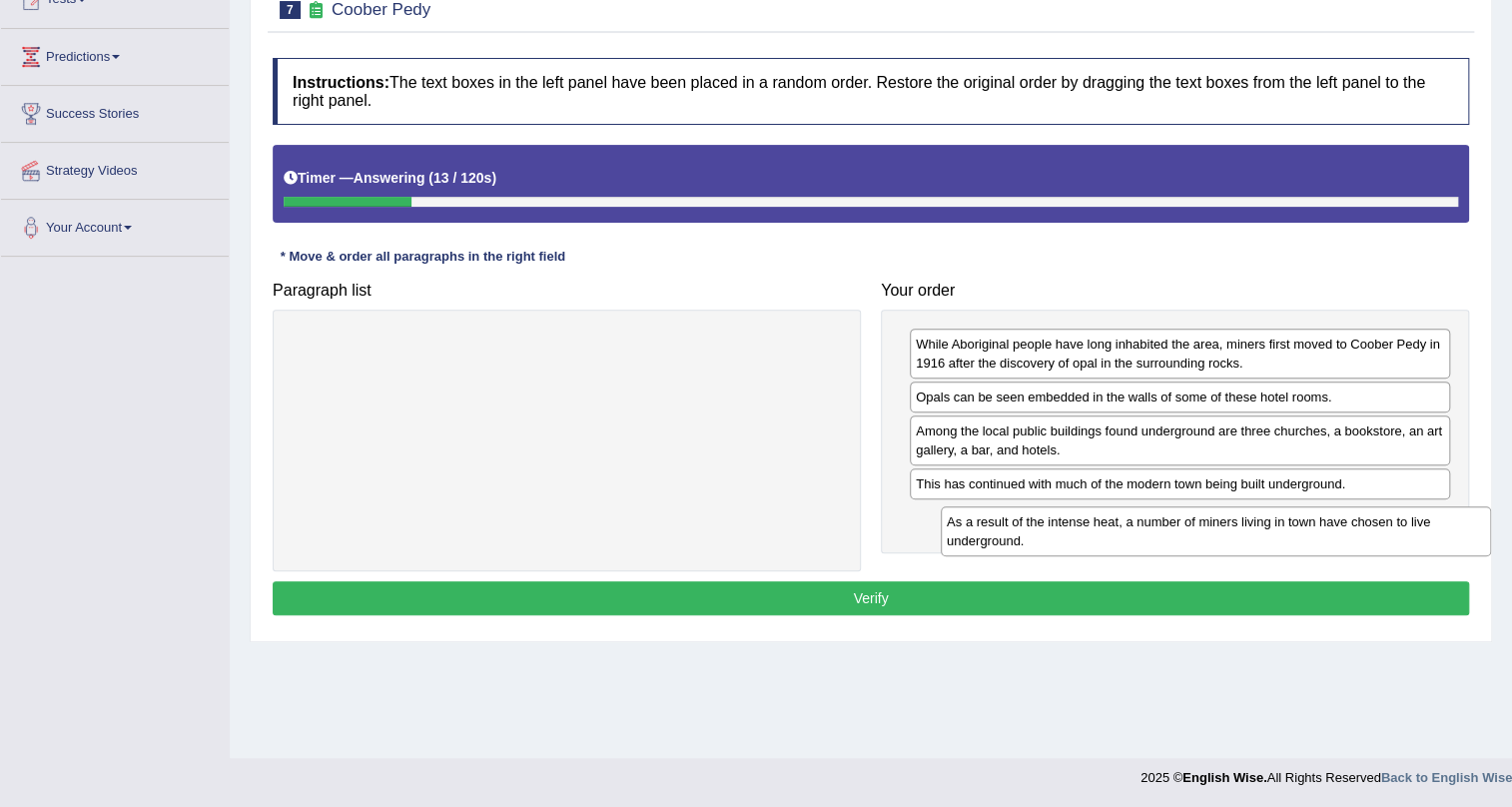 drag, startPoint x: 649, startPoint y: 345, endPoint x: 1298, endPoint y: 522, distance: 672.7035 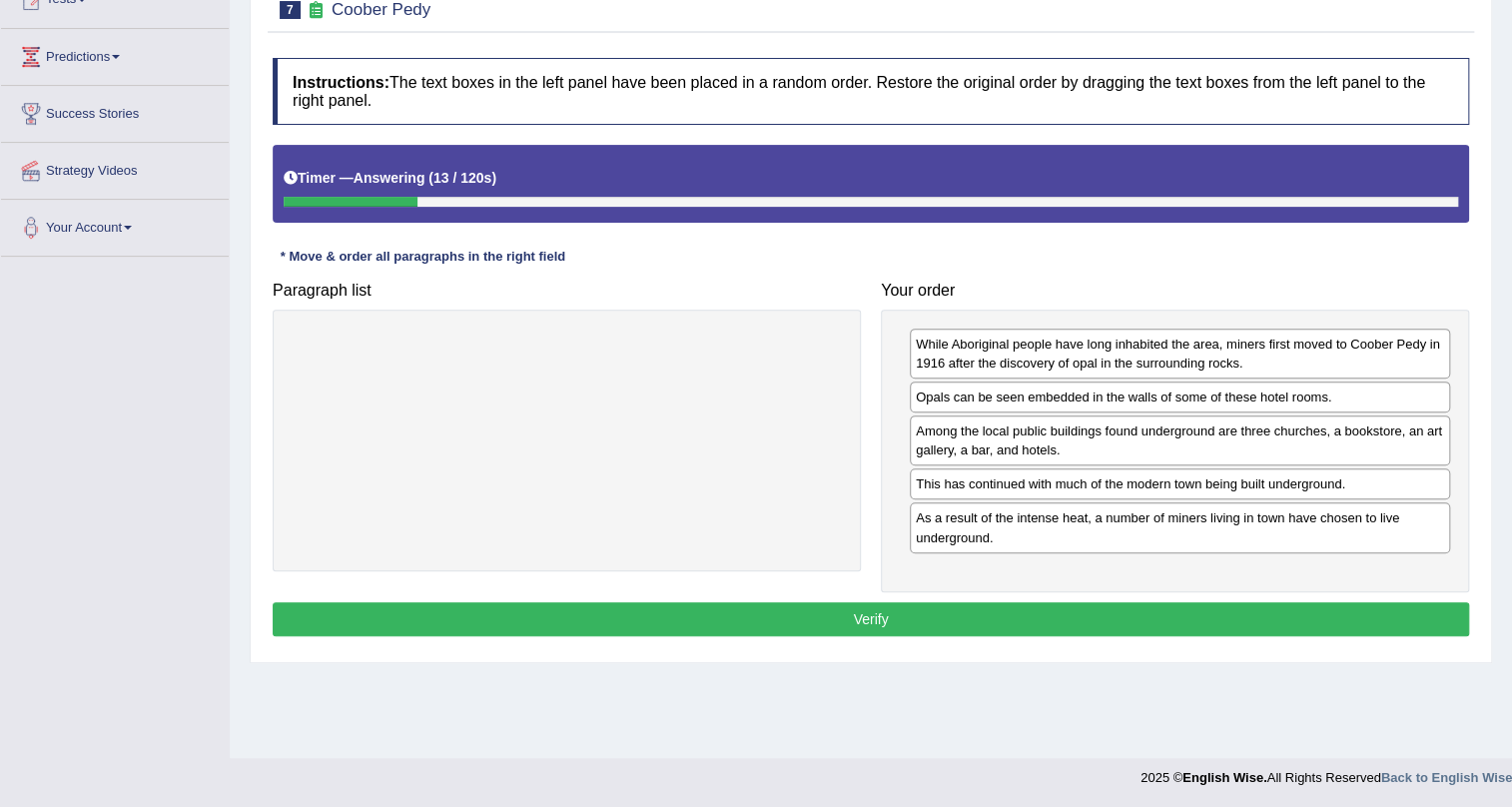 click on "Verify" at bounding box center (871, 619) 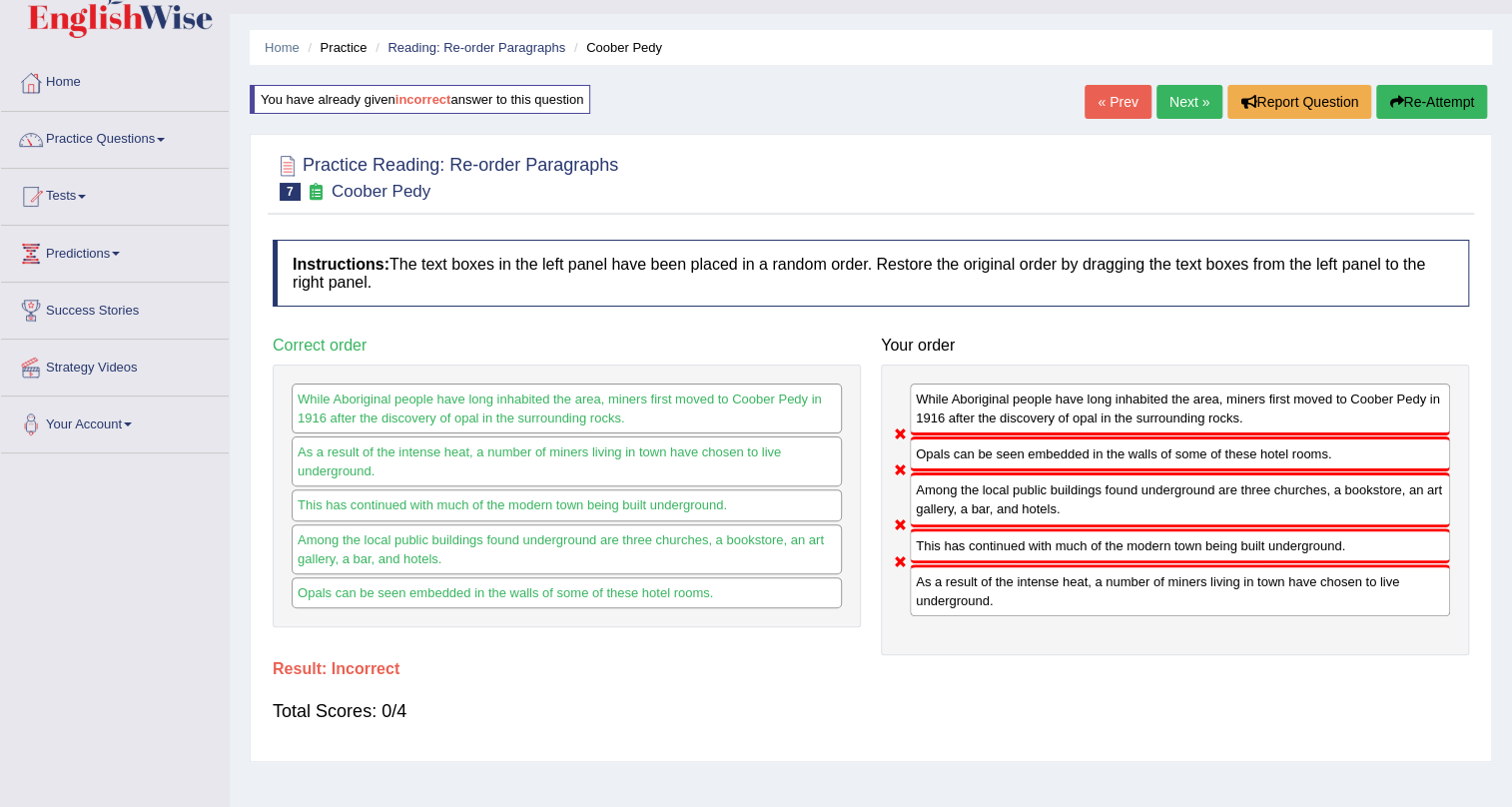 scroll, scrollTop: 0, scrollLeft: 0, axis: both 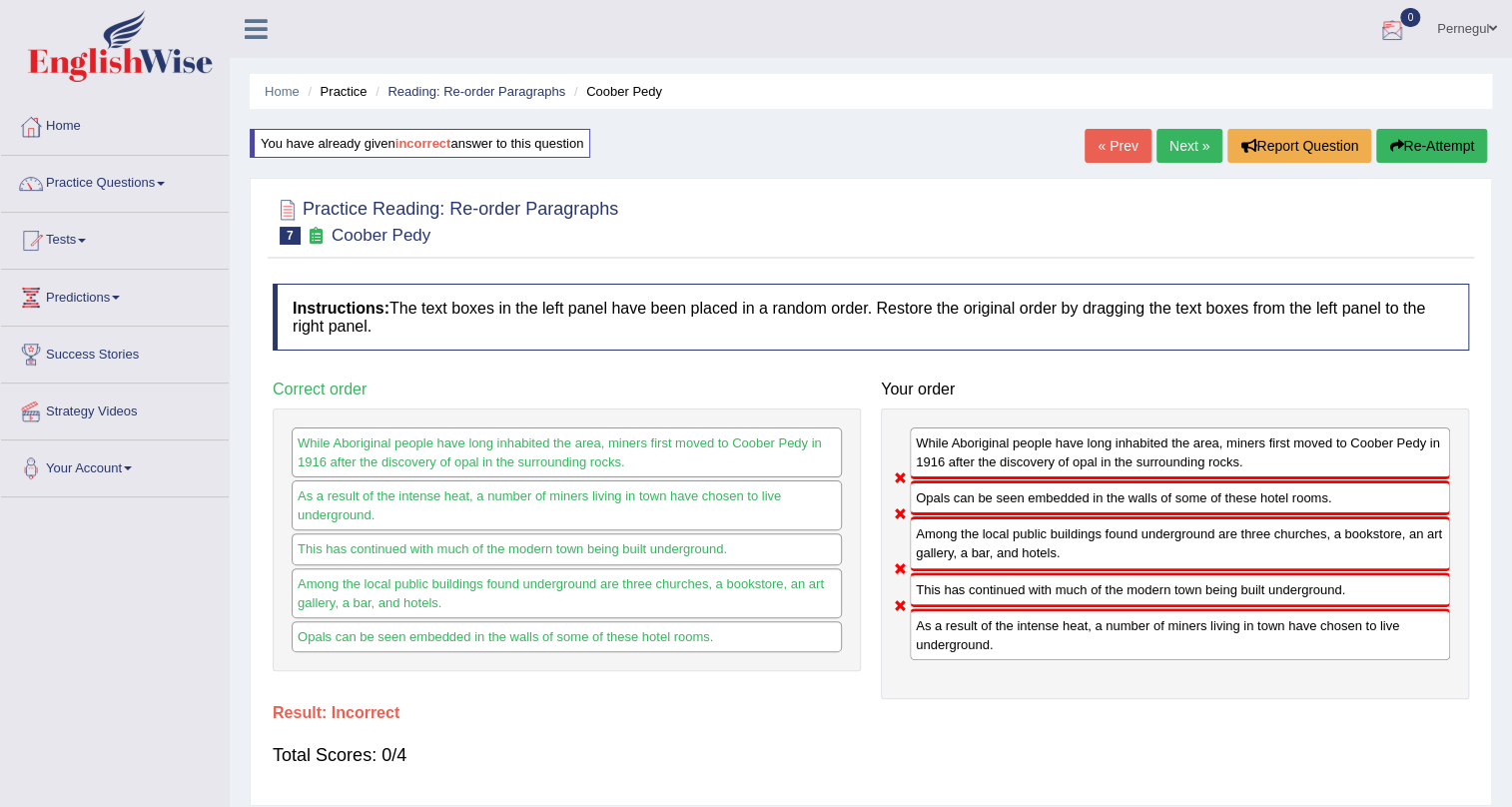 click on "Next »" at bounding box center (1189, 146) 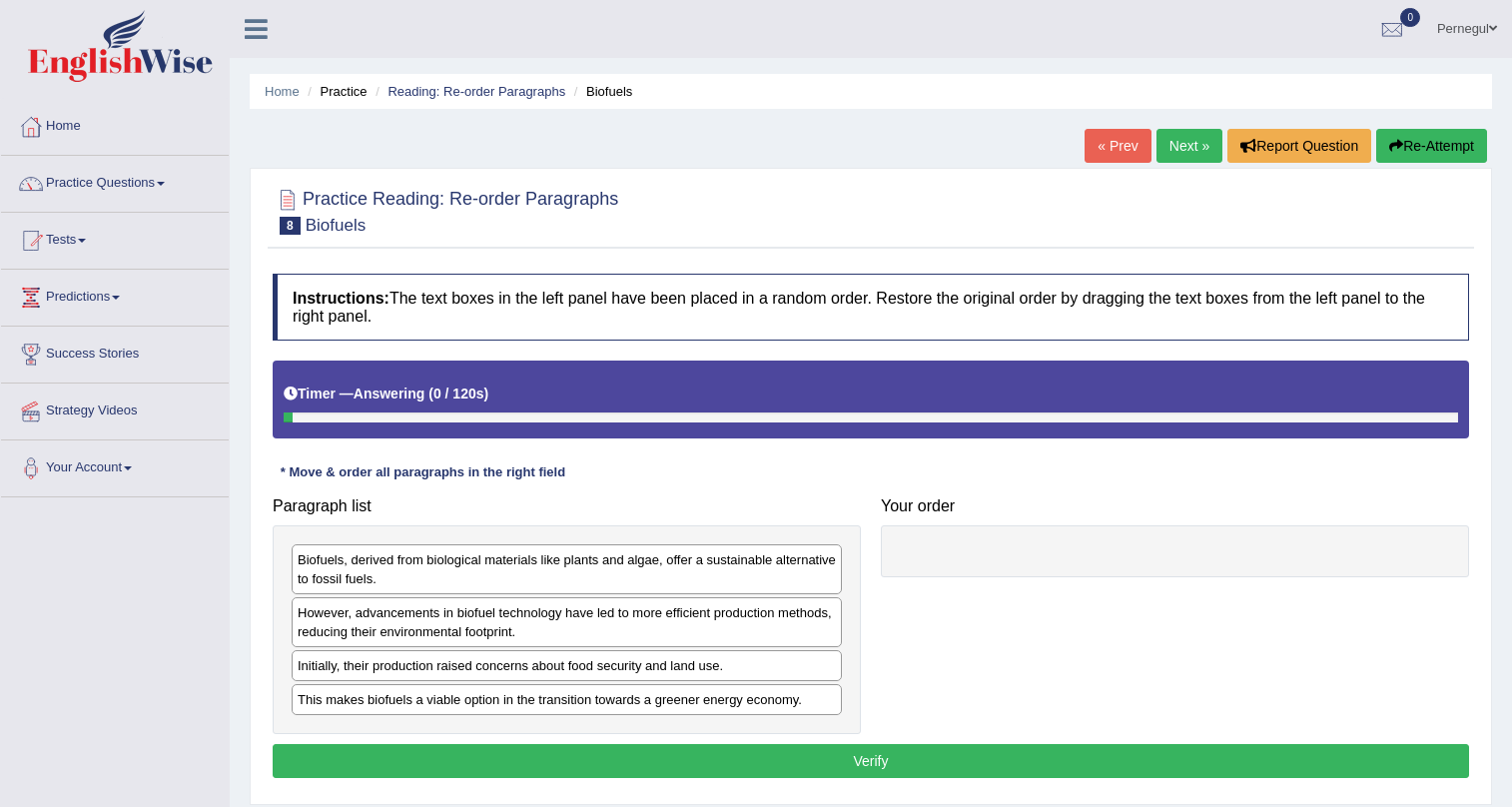 scroll, scrollTop: 0, scrollLeft: 0, axis: both 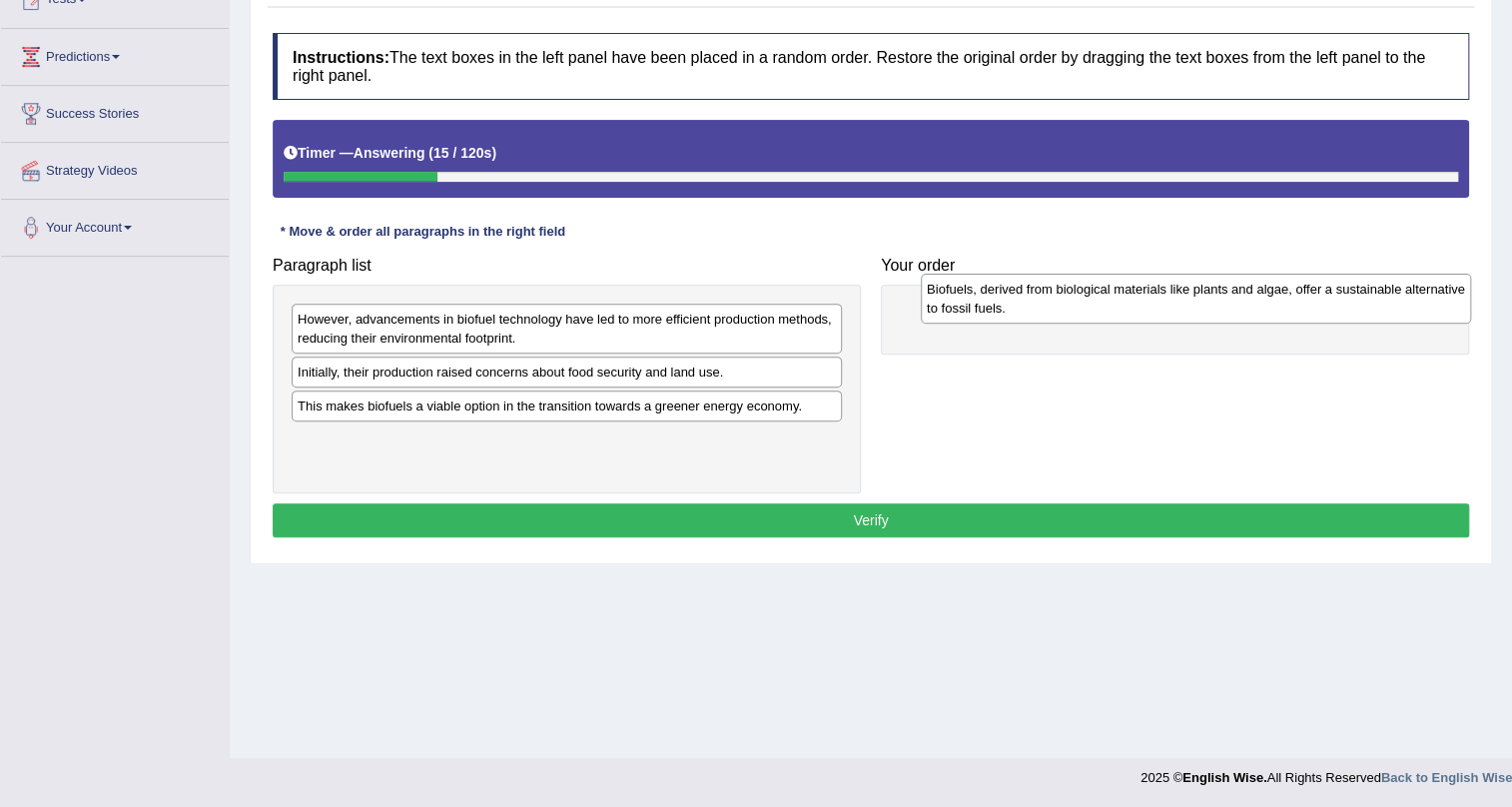 drag, startPoint x: 331, startPoint y: 335, endPoint x: 960, endPoint y: 305, distance: 629.71501 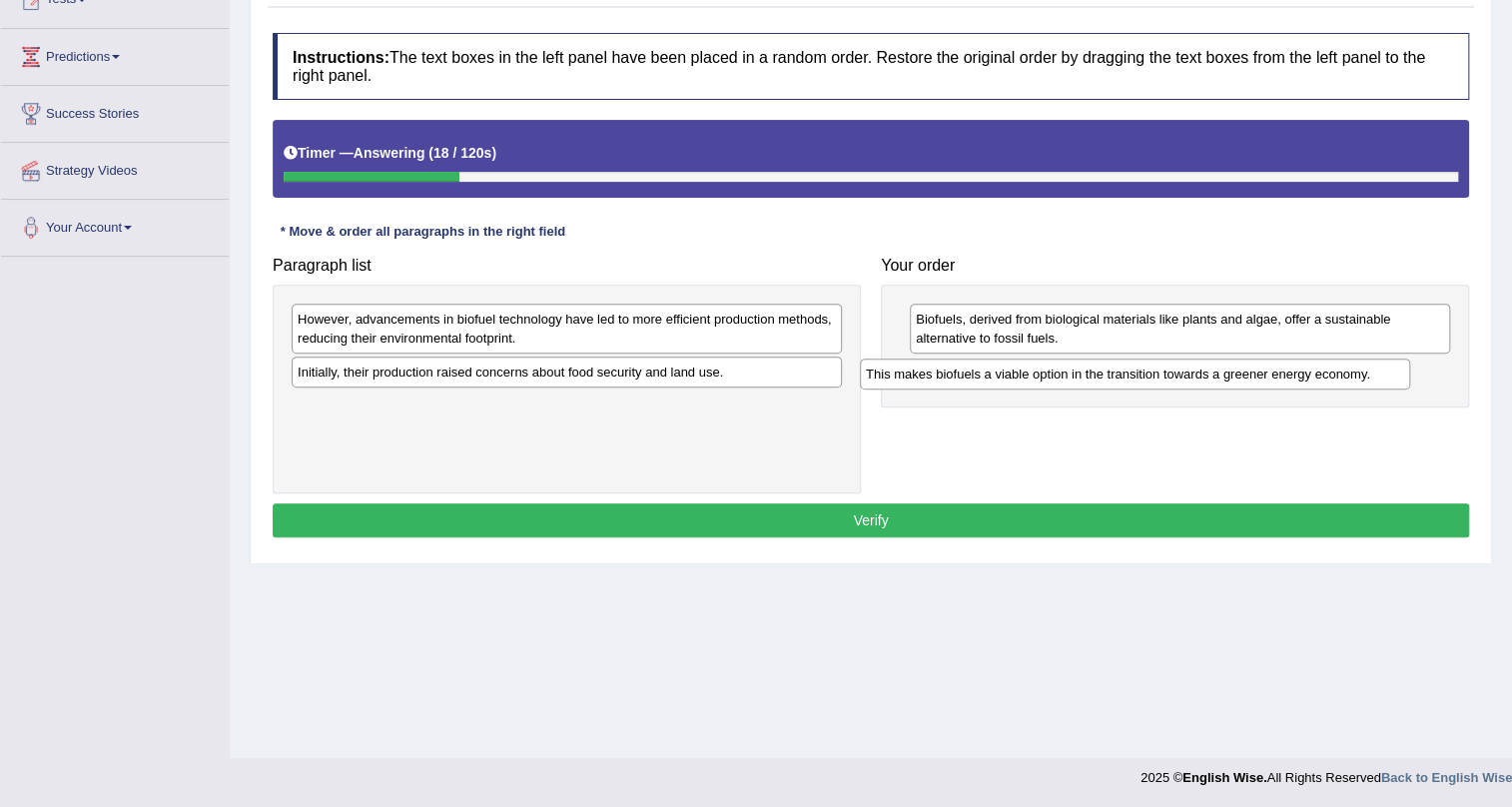 drag, startPoint x: 480, startPoint y: 409, endPoint x: 1049, endPoint y: 378, distance: 569.8438 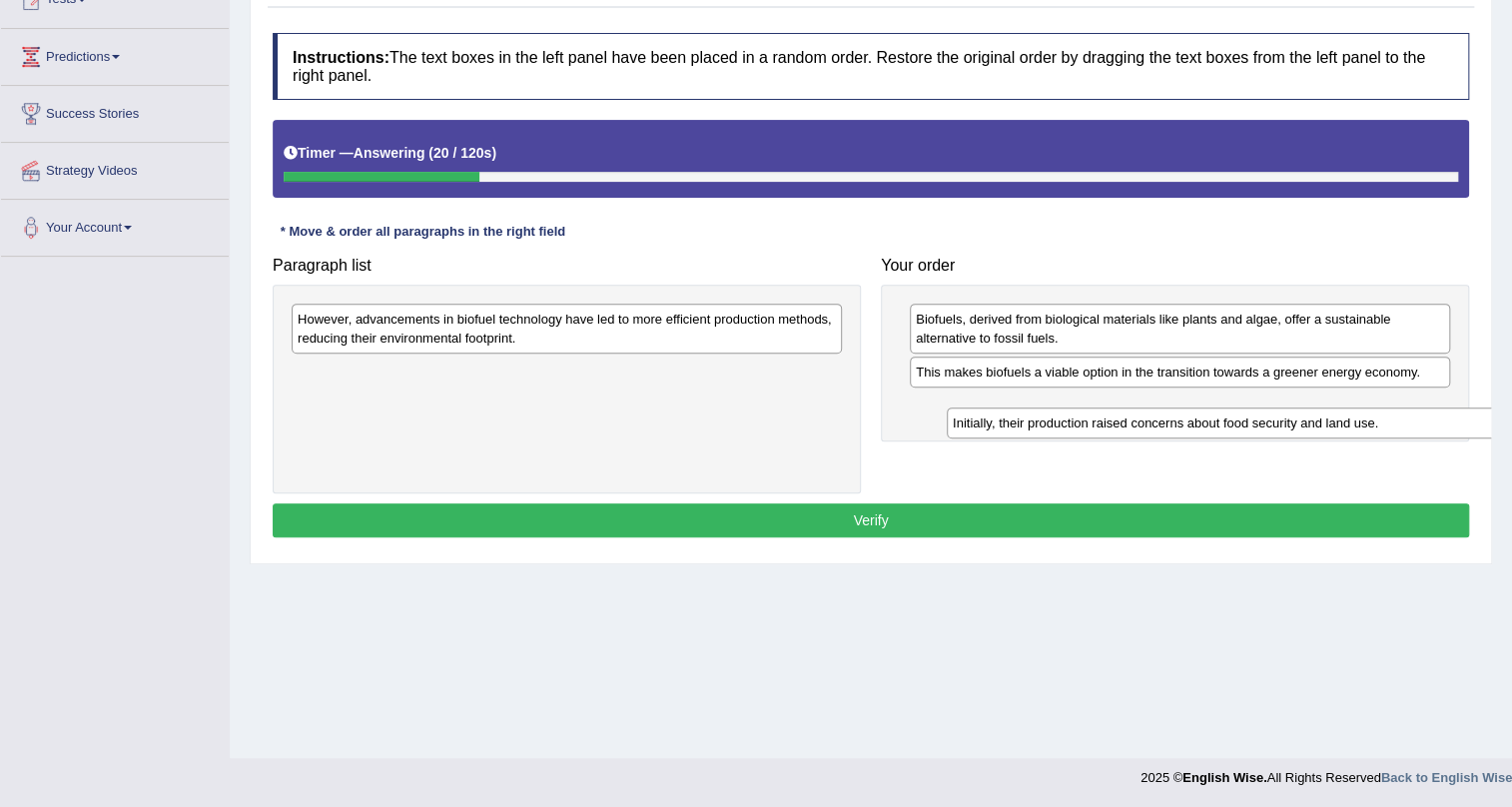 drag, startPoint x: 483, startPoint y: 372, endPoint x: 1138, endPoint y: 422, distance: 656.9056 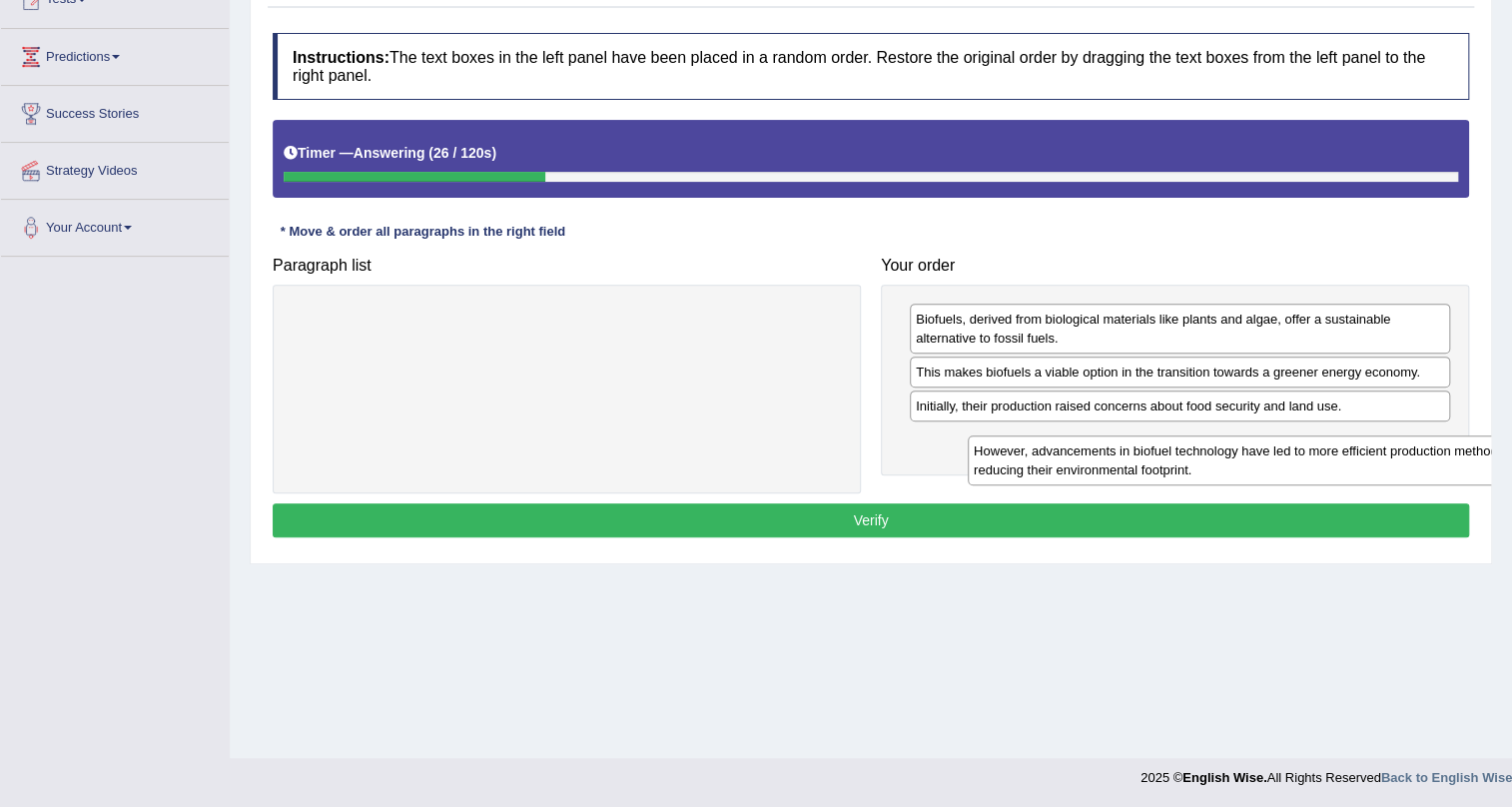 drag, startPoint x: 632, startPoint y: 342, endPoint x: 1308, endPoint y: 473, distance: 688.57607 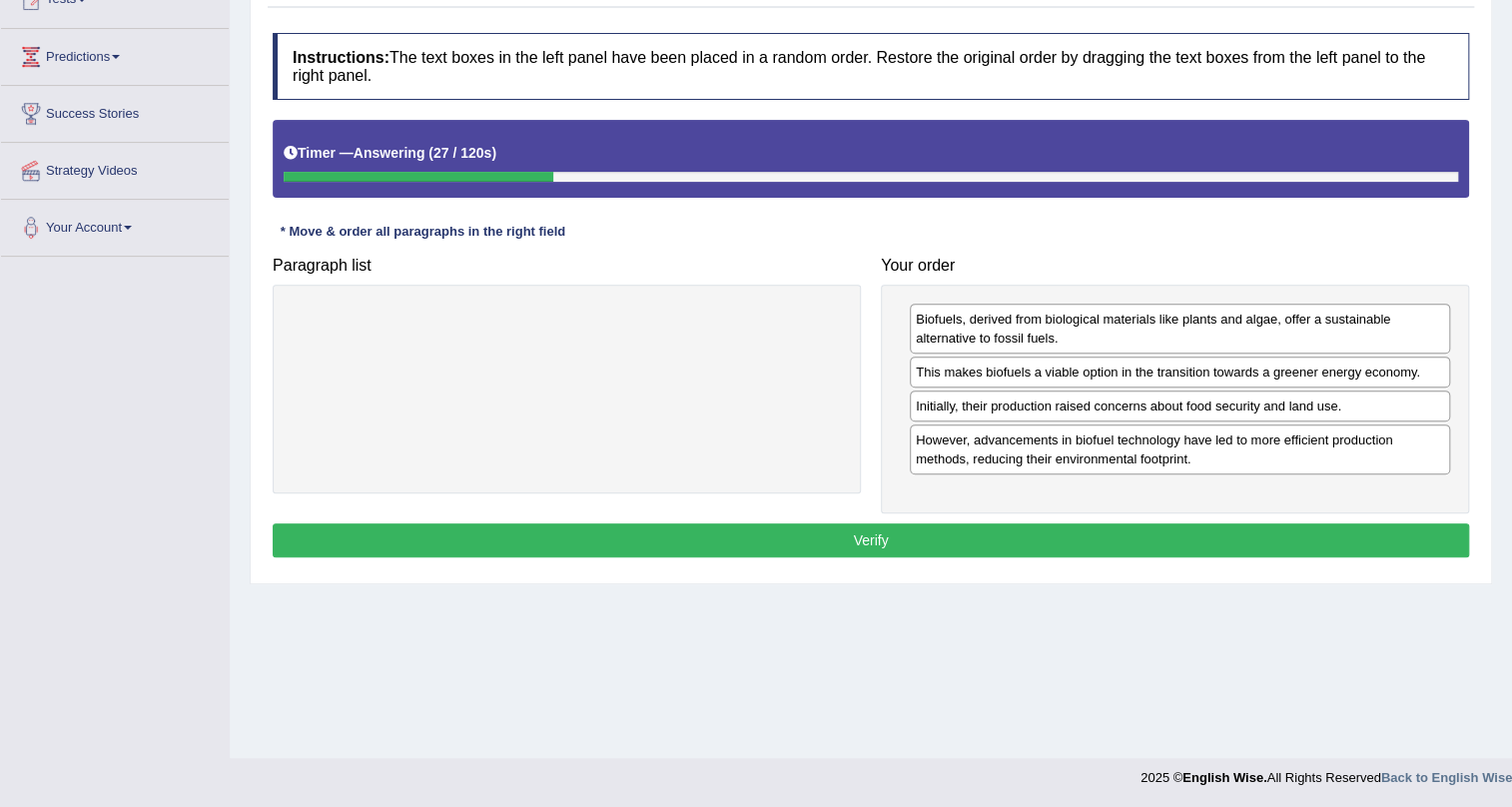 click on "Instructions:  The text boxes in the left panel have been placed in a random order. Restore the original order by dragging the text boxes from the left panel to the right panel.
Timer —  Answering   ( 27 / 120s ) Skip * Move & order all paragraphs in the right field
Paragraph list
Correct order
Biofuels, derived from biological materials like plants and algae, offer a sustainable alternative to fossil fuels. Initially, their production raised concerns about food security and land use. However, advancements in biofuel technology have led to more efficient production methods, reducing their environmental footprint. This makes biofuels a viable option in the transition towards a greener energy economy.
Your order
Biofuels, derived from biological materials like plants and algae, offer a sustainable alternative to fossil fuels. This makes biofuels a viable option in the transition towards a greener energy economy.
Result:  Verify" at bounding box center (871, 298) 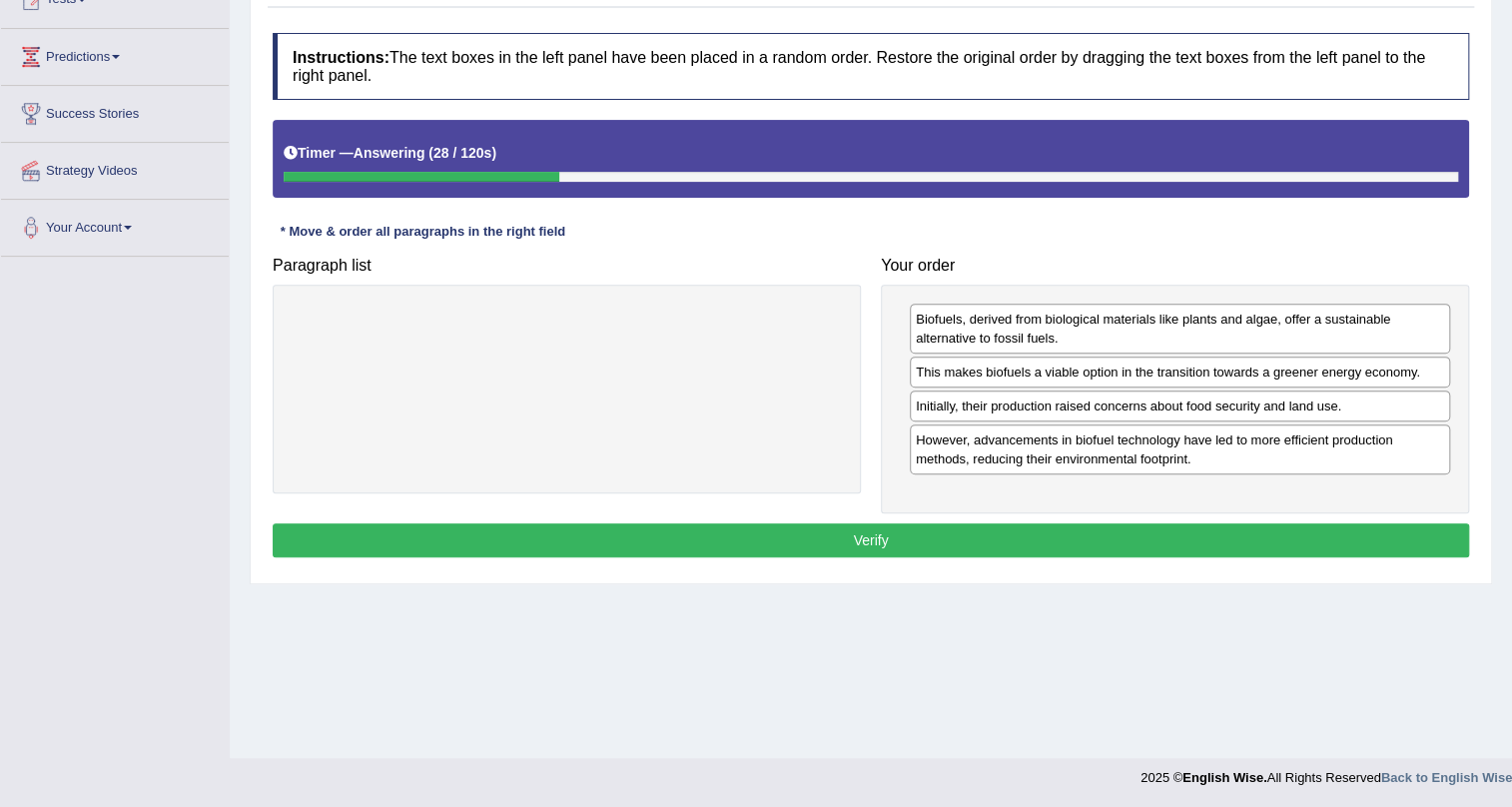 click on "Verify" at bounding box center (871, 540) 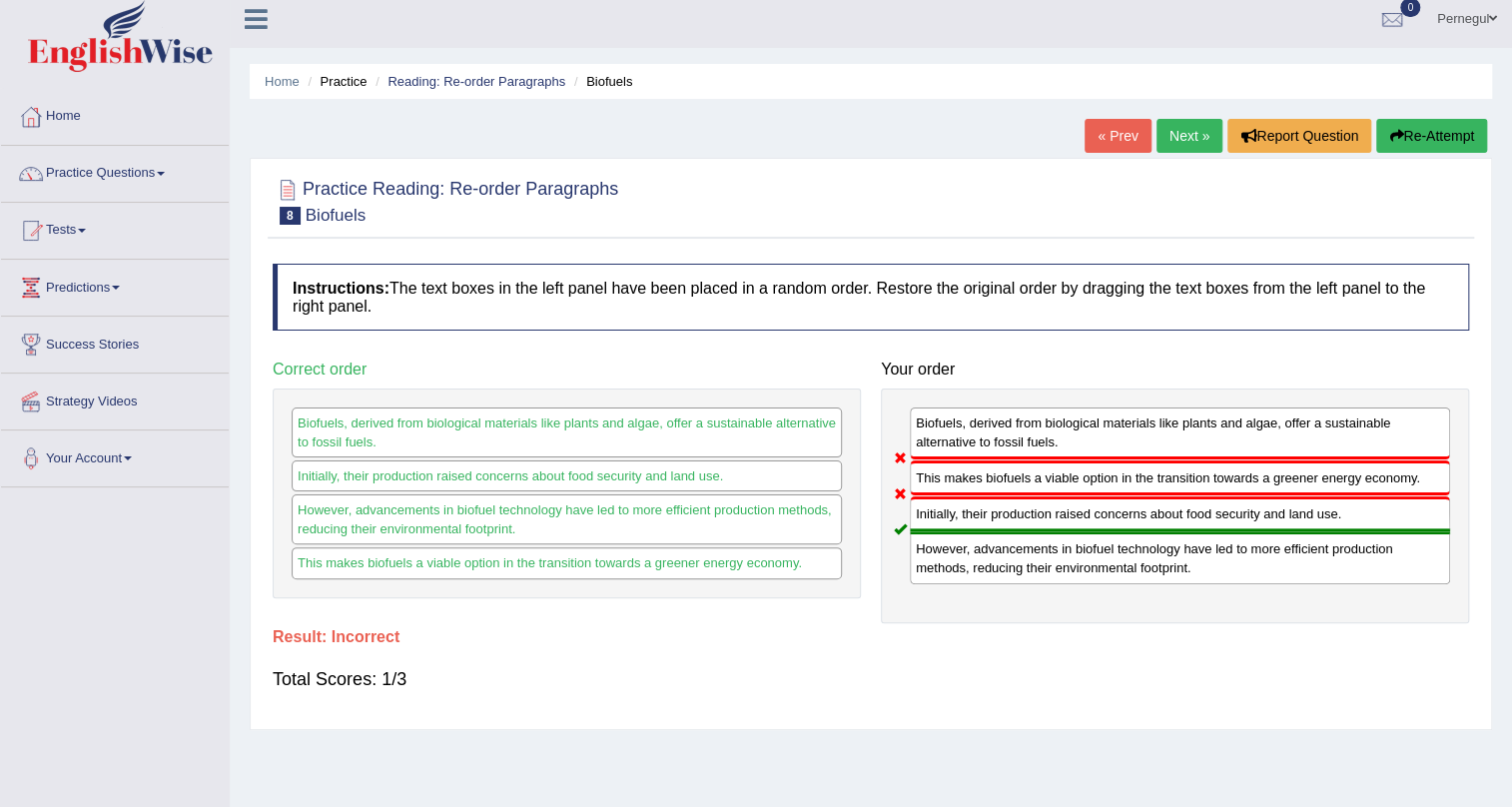 scroll, scrollTop: 0, scrollLeft: 0, axis: both 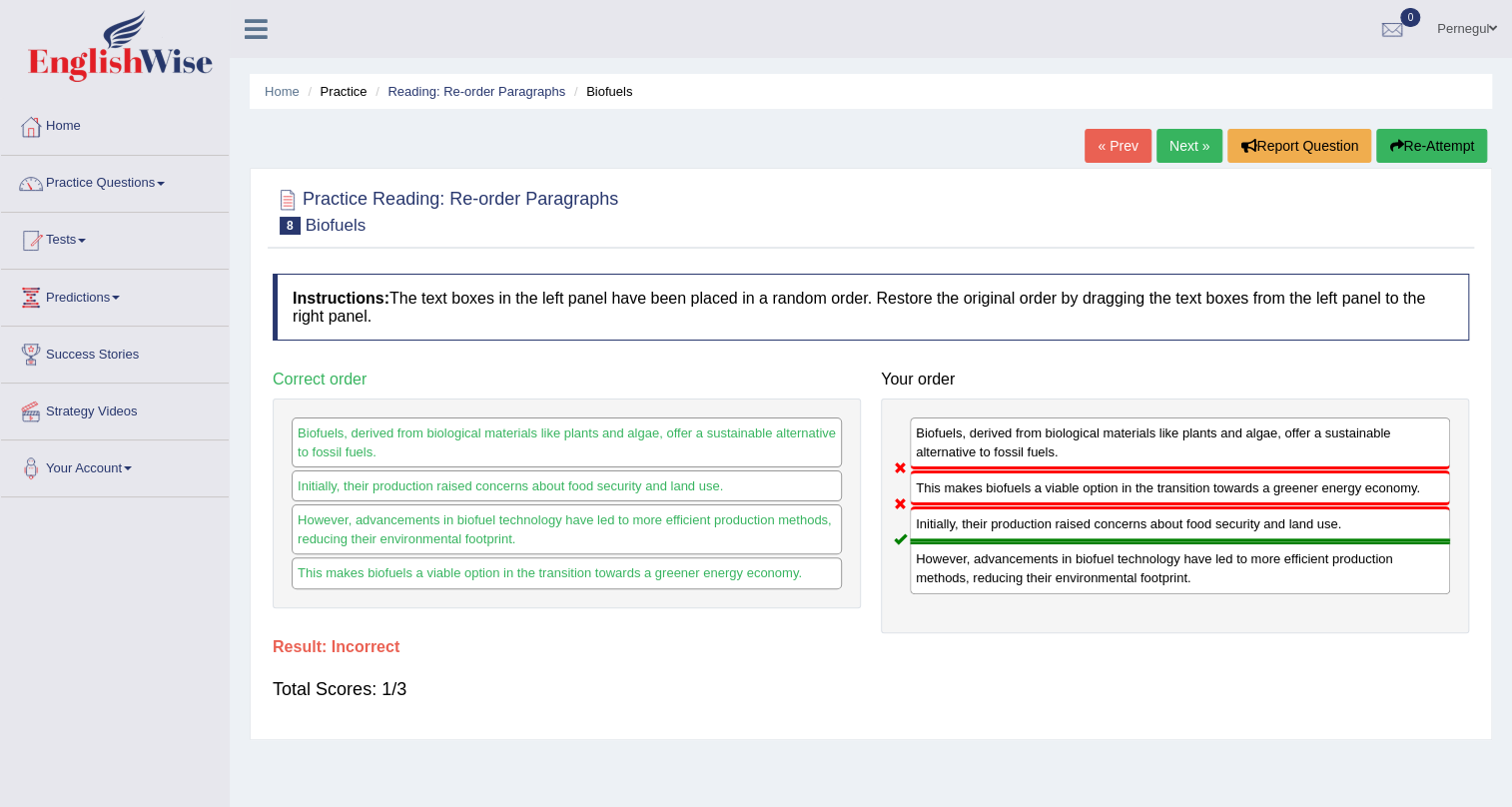 click on "Next »" at bounding box center [1189, 146] 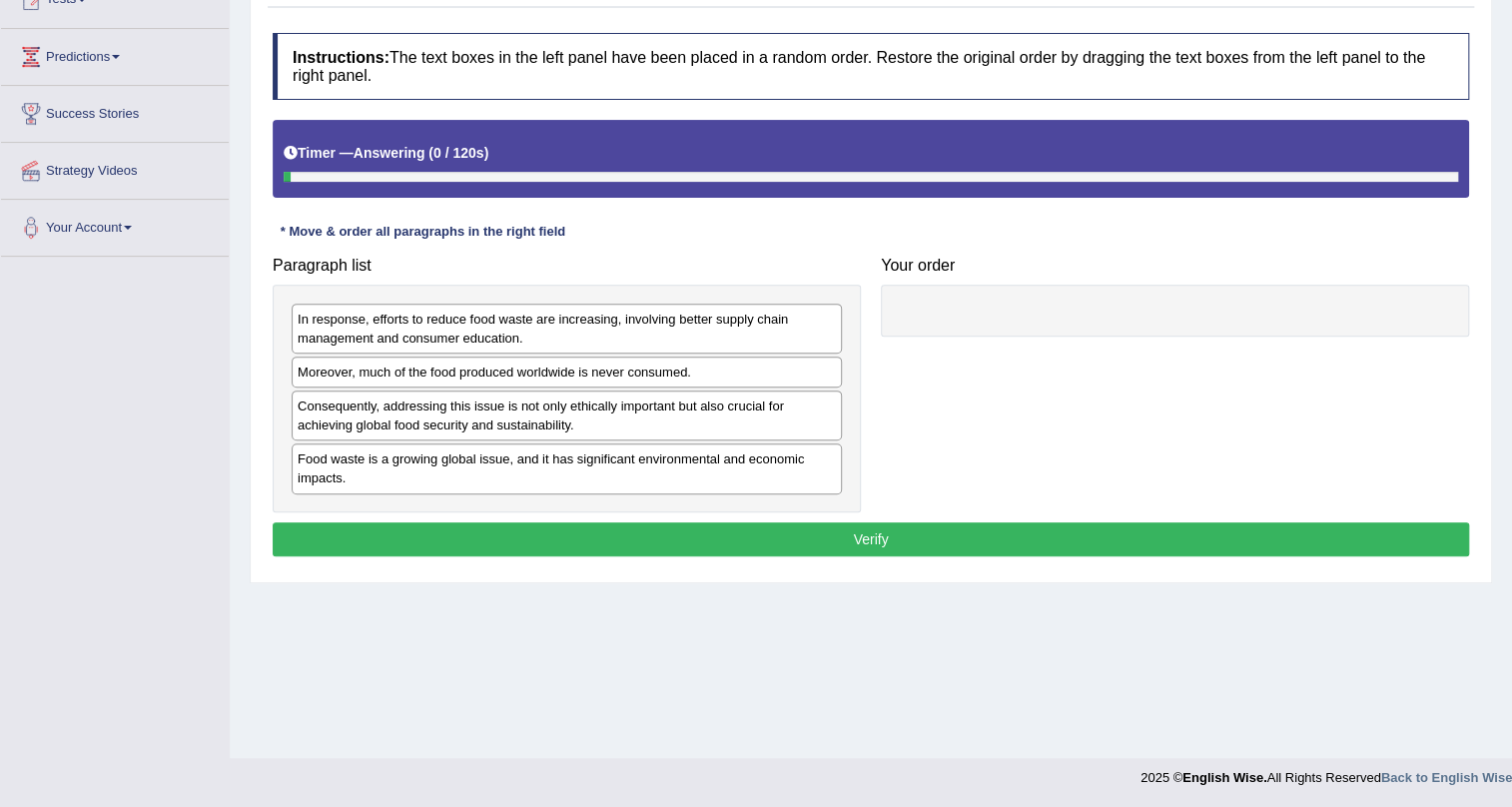 scroll, scrollTop: 241, scrollLeft: 0, axis: vertical 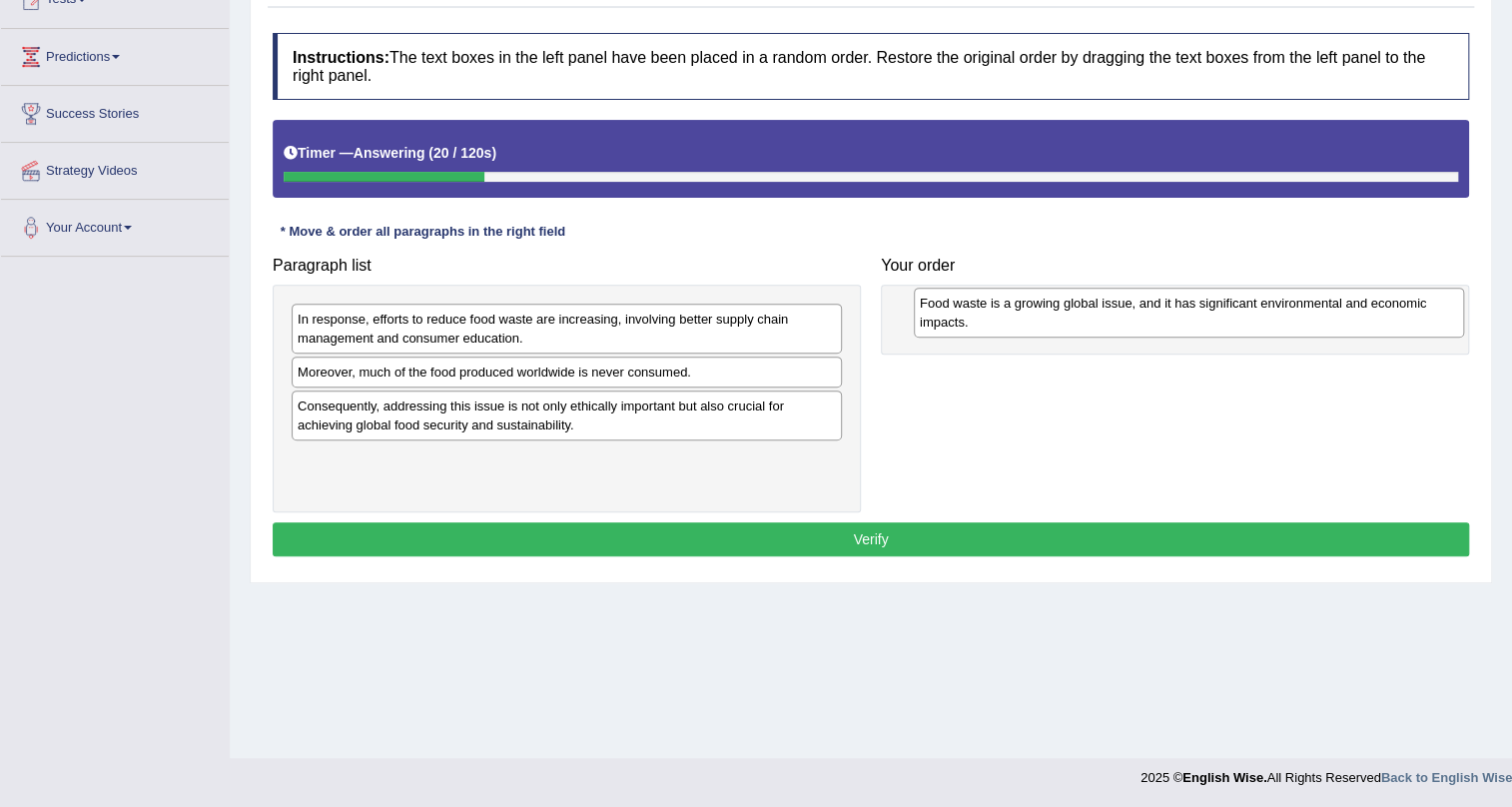 drag, startPoint x: 448, startPoint y: 477, endPoint x: 1071, endPoint y: 321, distance: 642.234 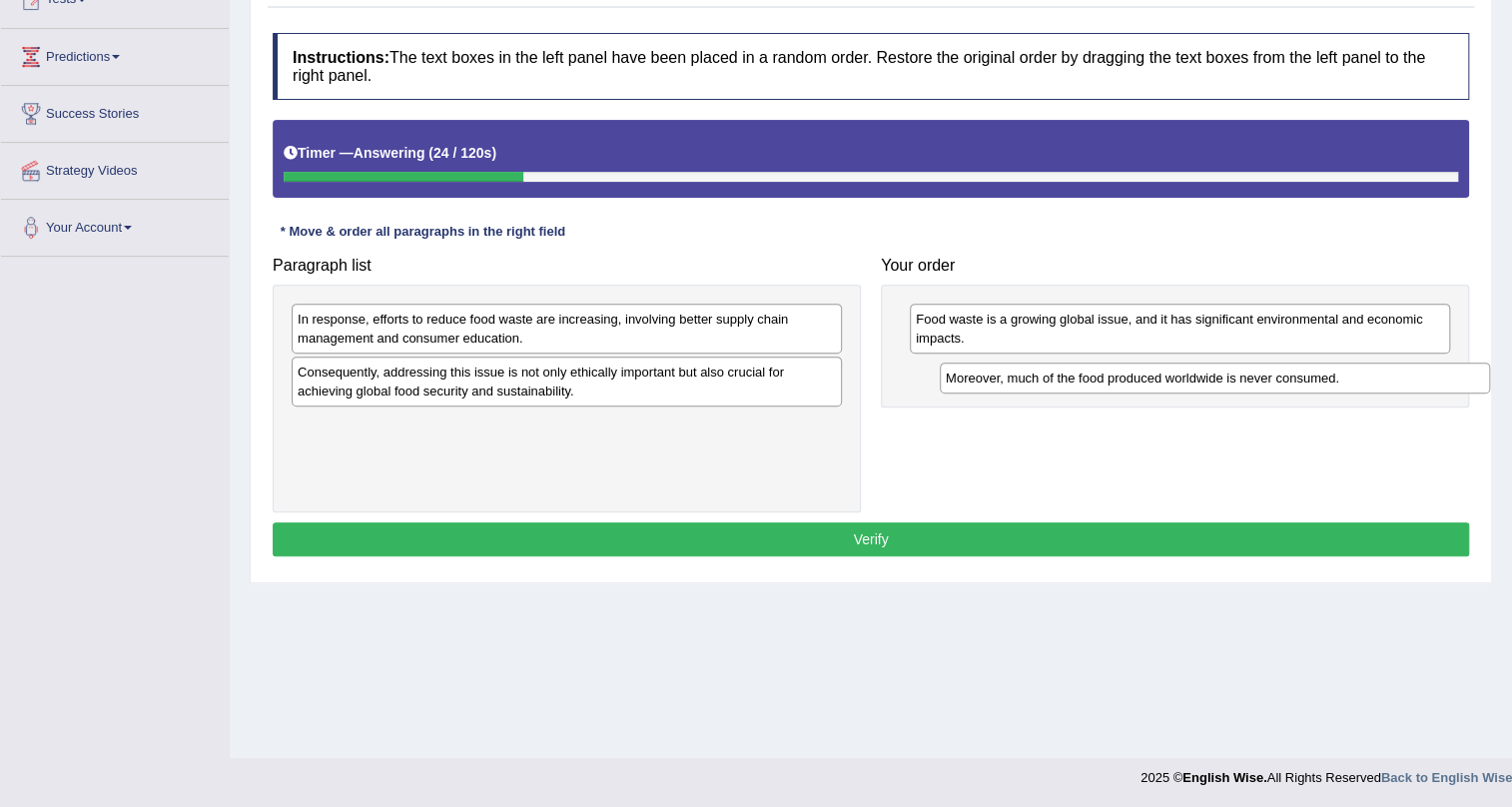 drag, startPoint x: 538, startPoint y: 377, endPoint x: 1186, endPoint y: 383, distance: 648.0278 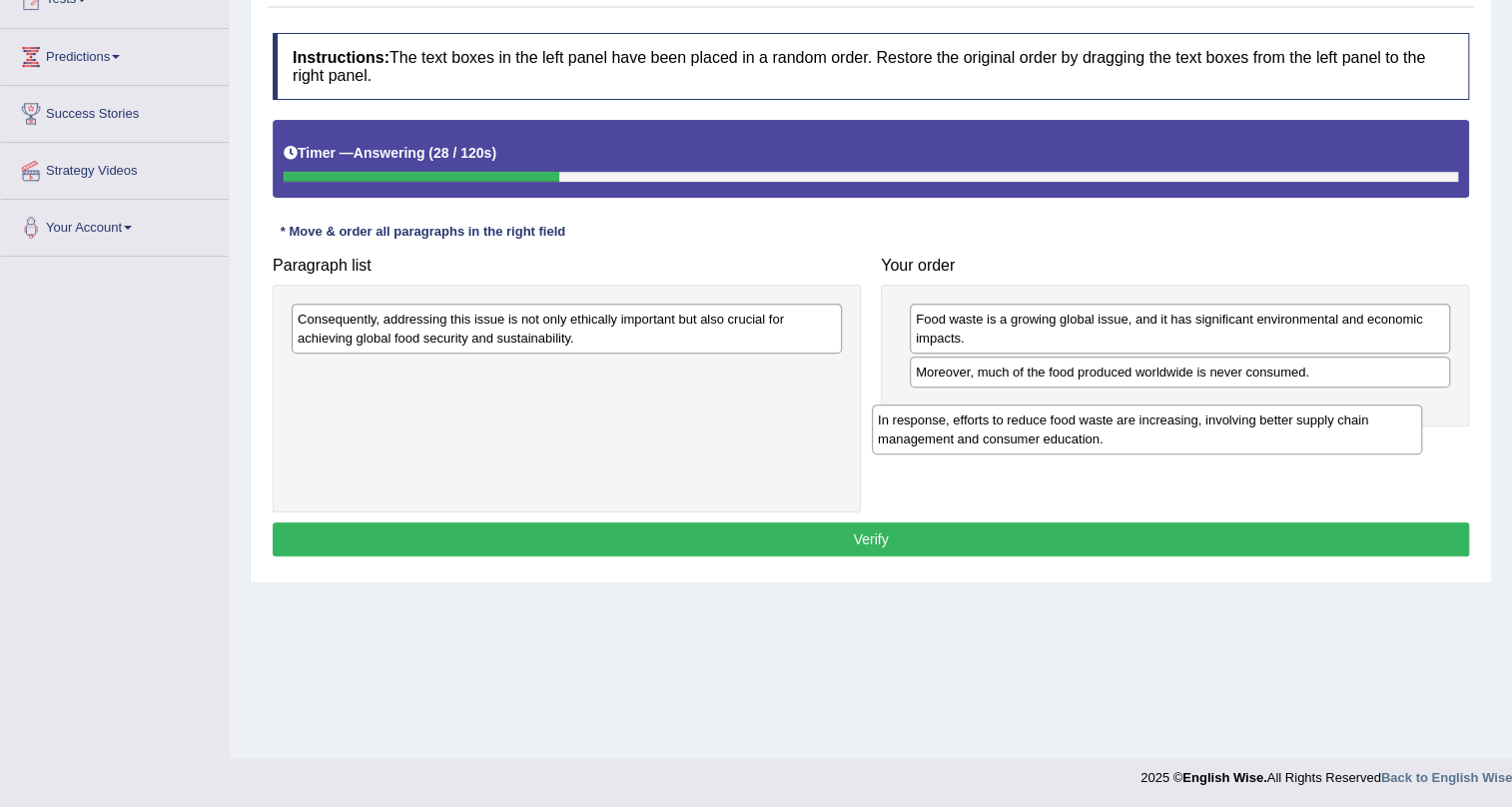 drag, startPoint x: 394, startPoint y: 335, endPoint x: 975, endPoint y: 435, distance: 589.543 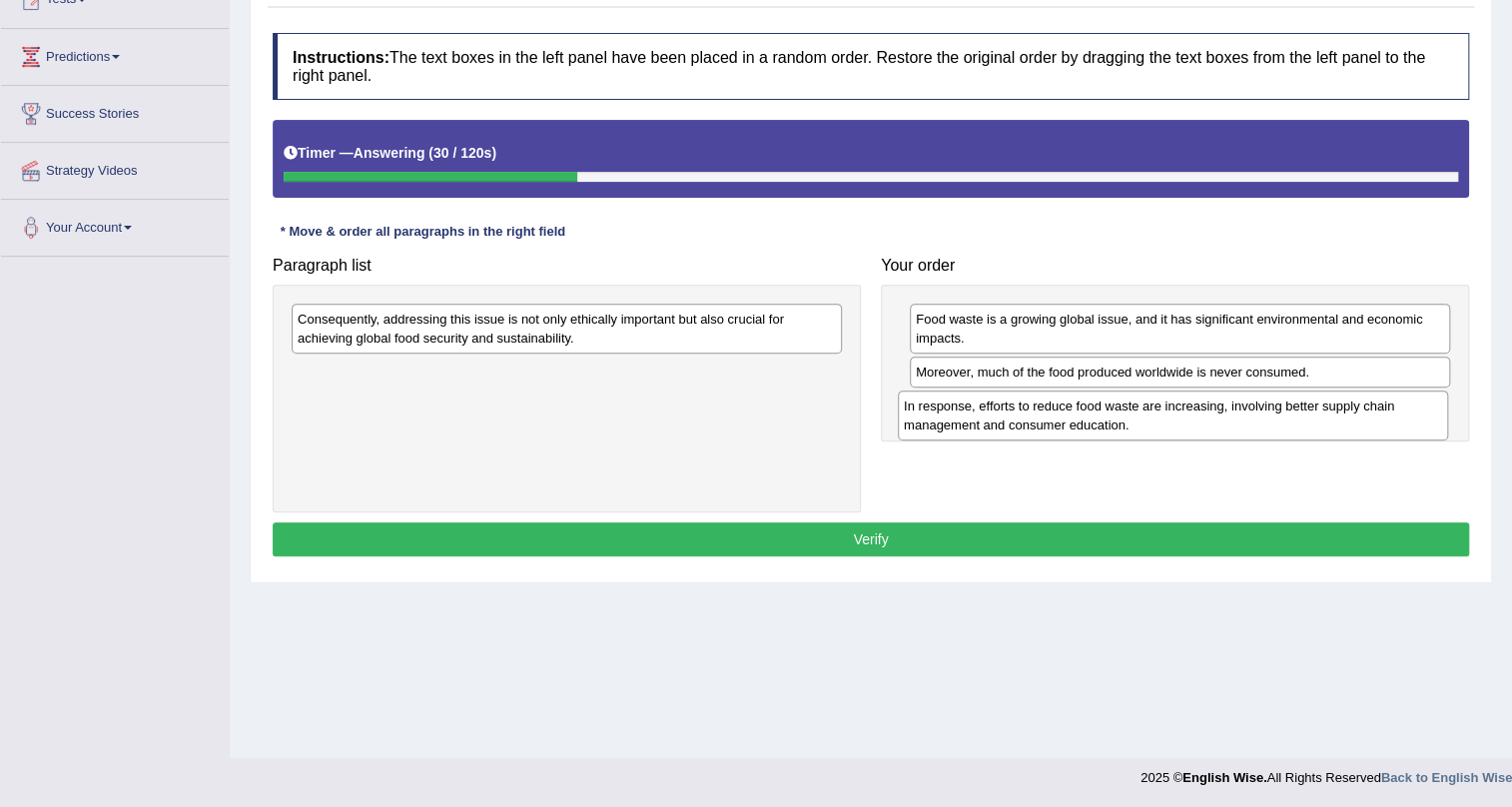 drag, startPoint x: 542, startPoint y: 380, endPoint x: 1148, endPoint y: 412, distance: 606.8443 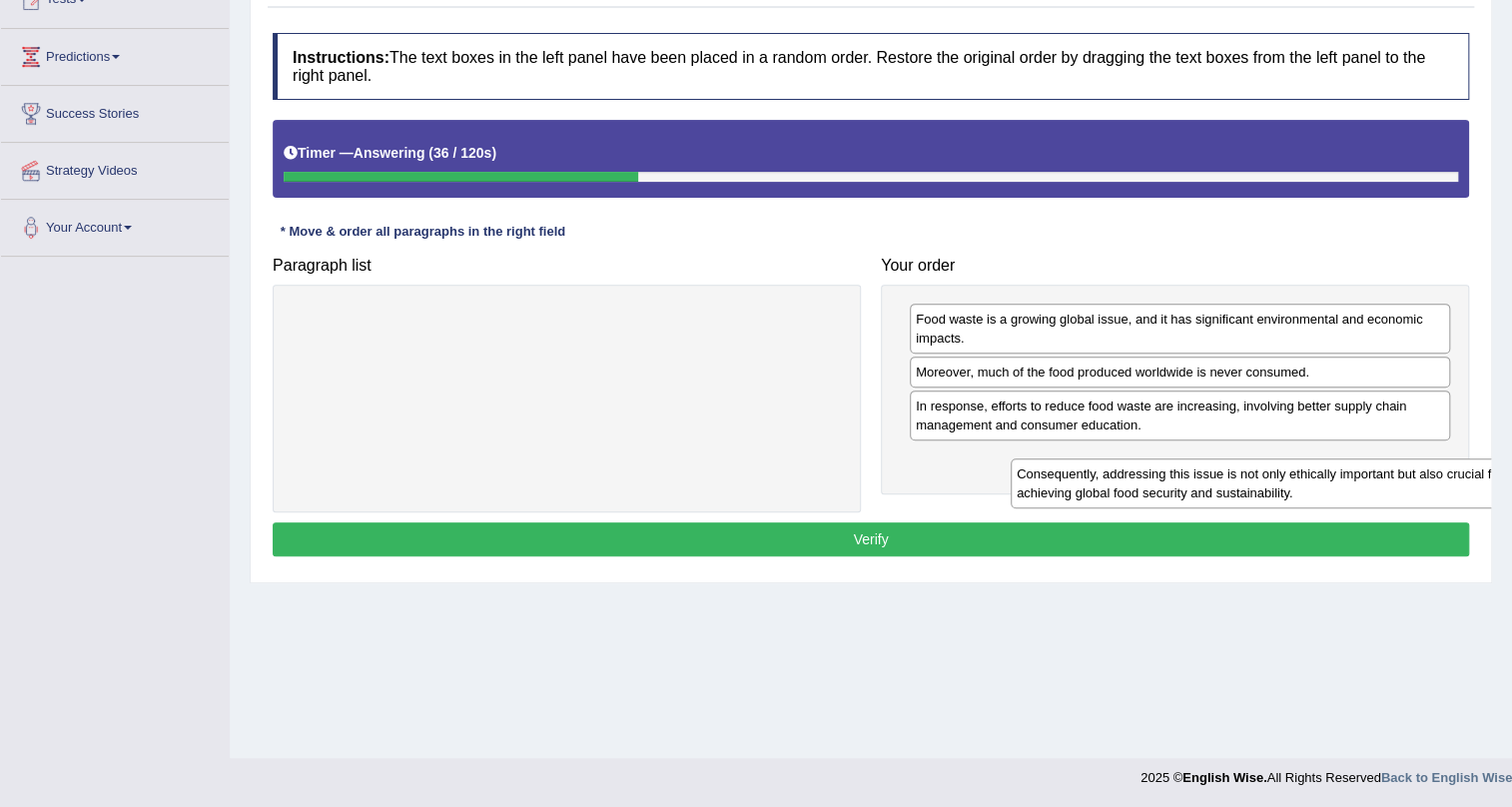 drag, startPoint x: 589, startPoint y: 339, endPoint x: 1308, endPoint y: 492, distance: 735.0986 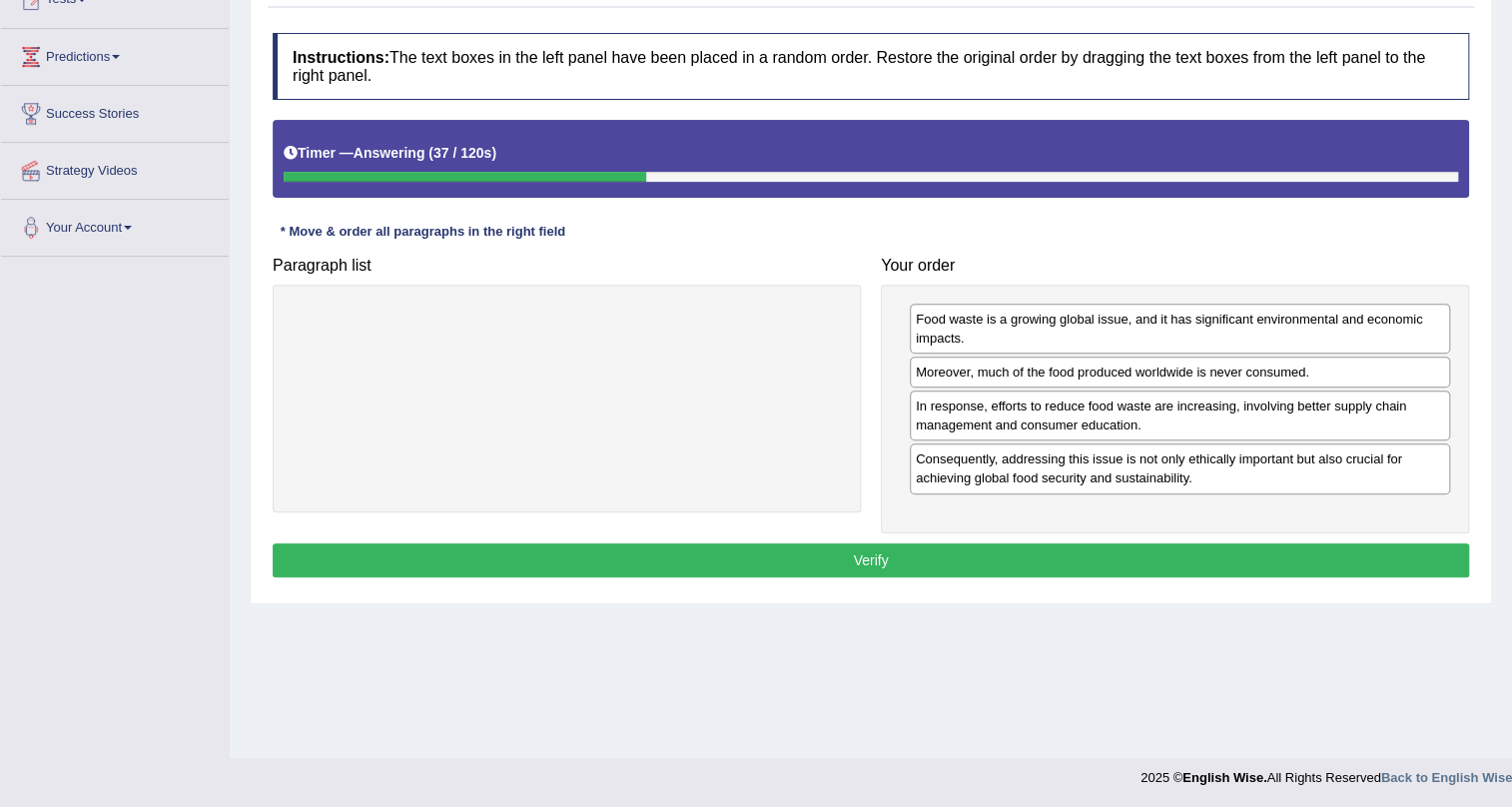 click on "Verify" at bounding box center [871, 560] 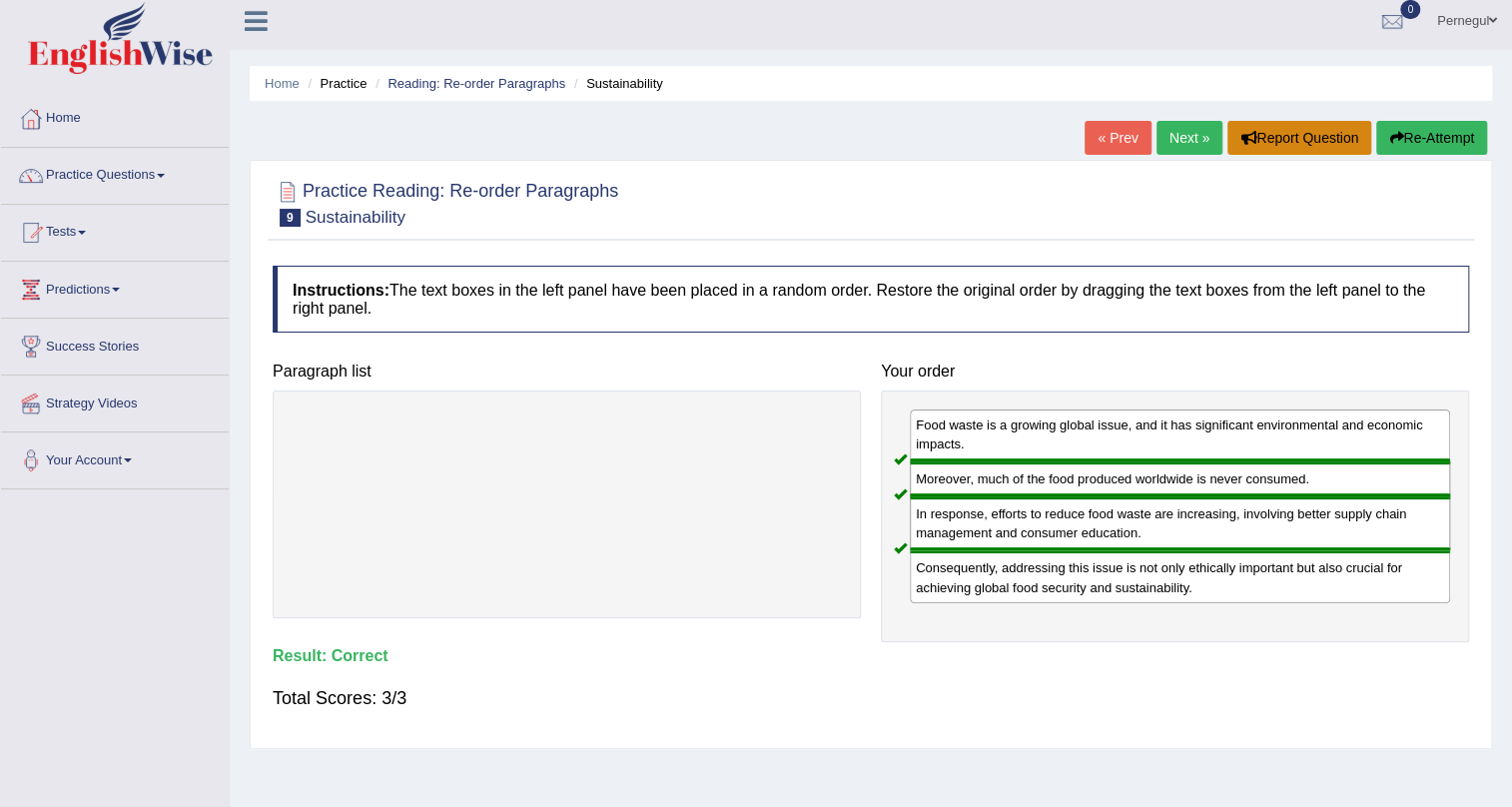 scroll, scrollTop: 0, scrollLeft: 0, axis: both 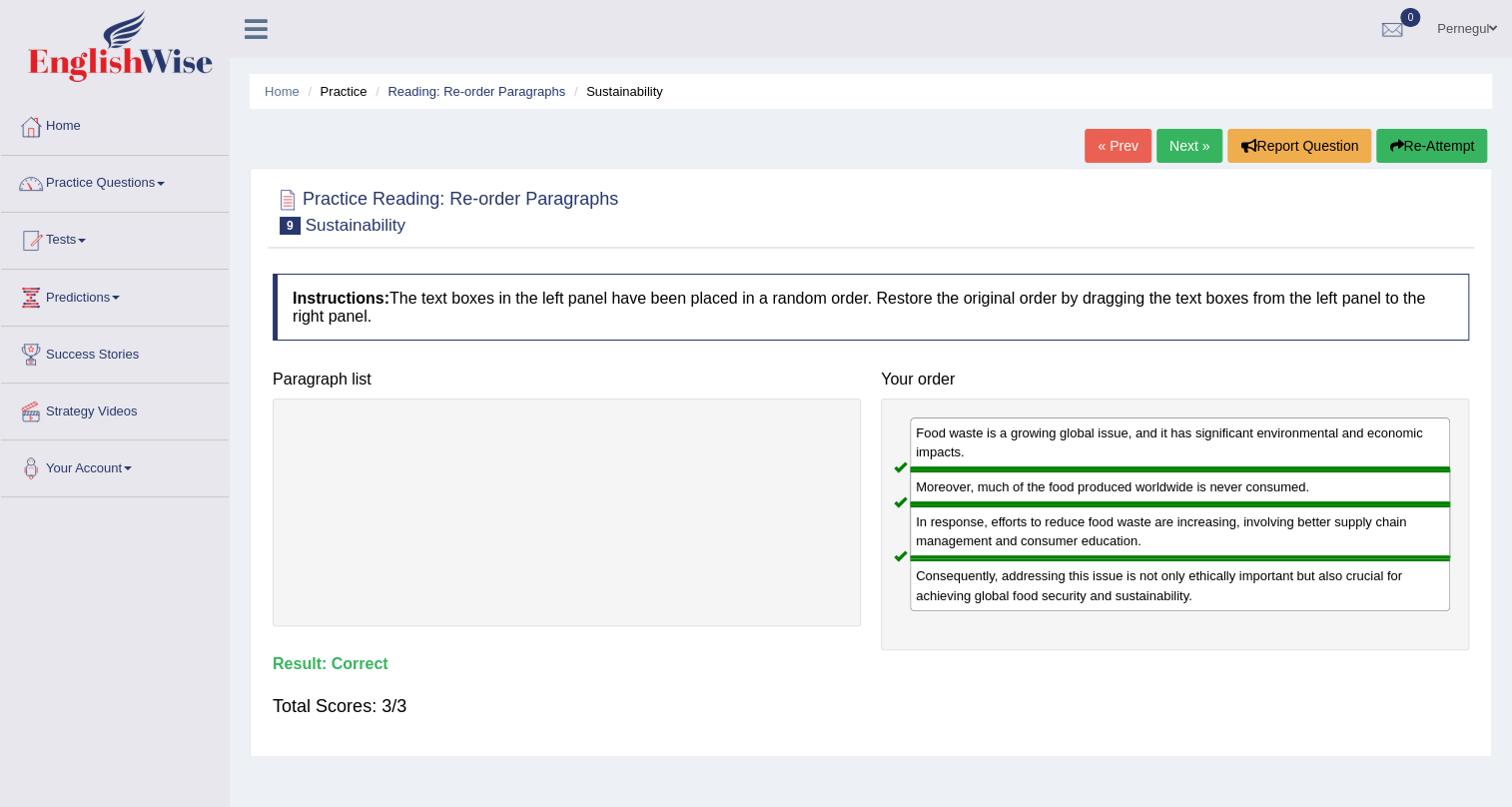 click on "Next »" at bounding box center (1189, 146) 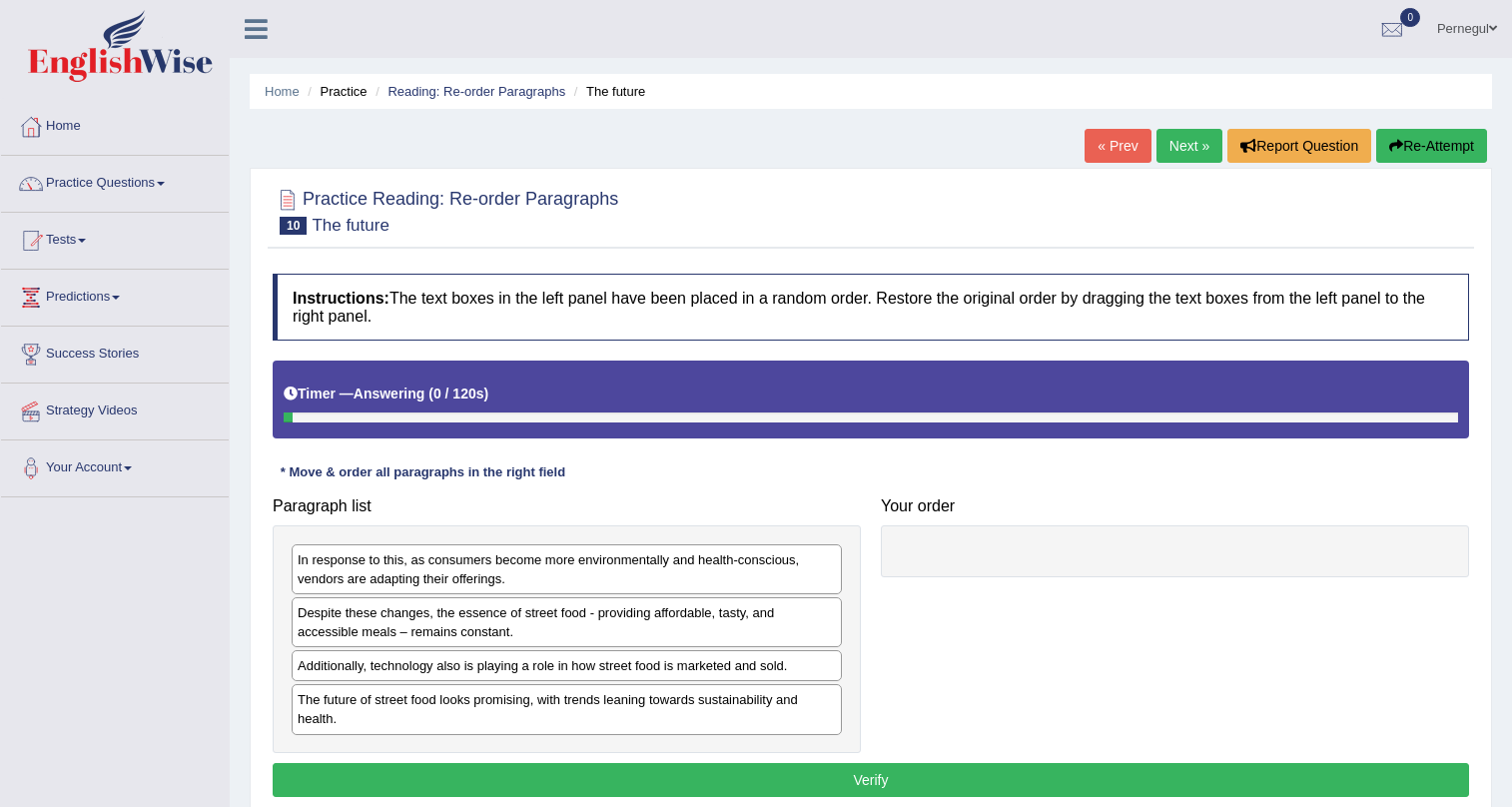 scroll, scrollTop: 241, scrollLeft: 0, axis: vertical 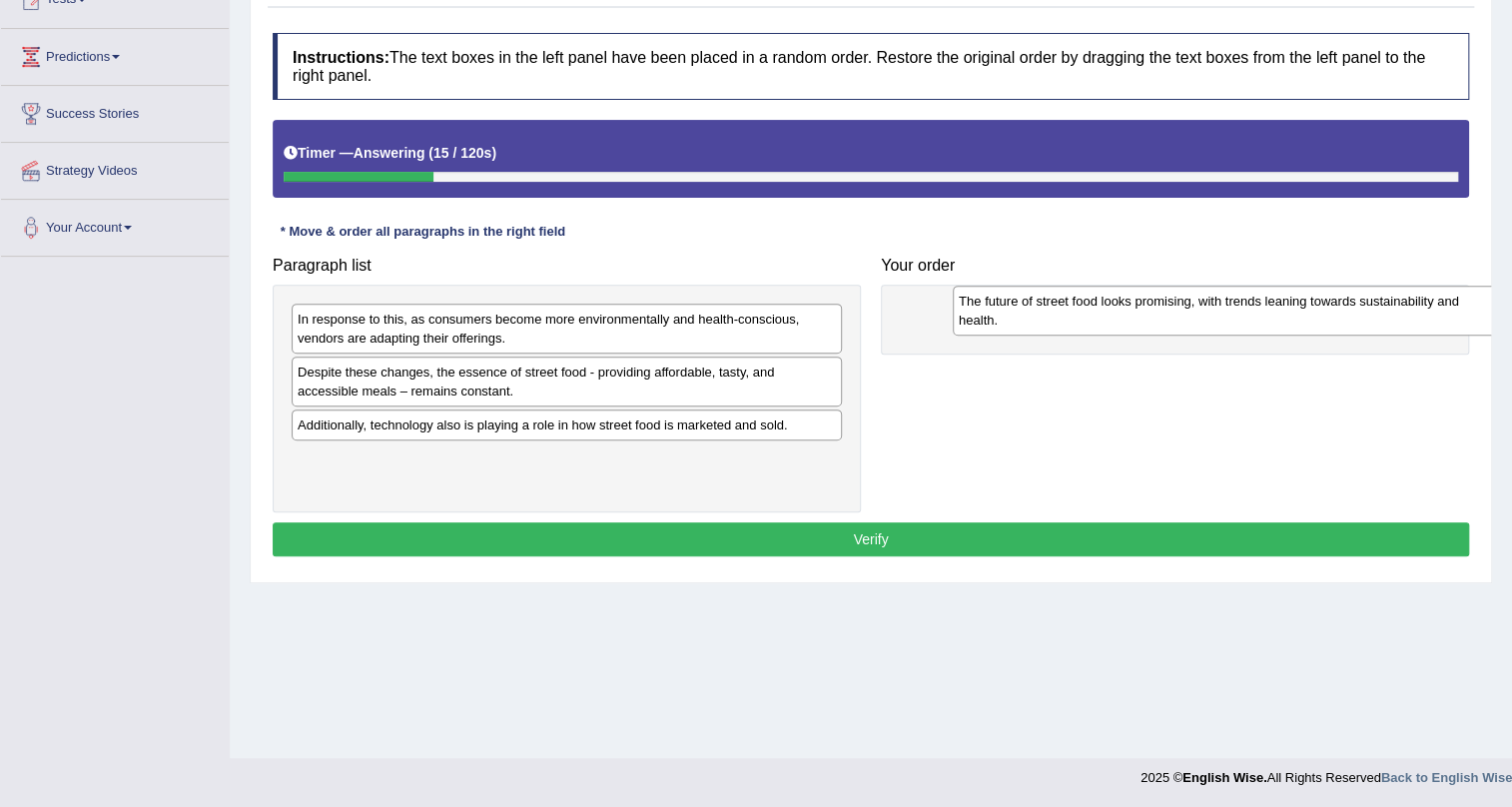 drag, startPoint x: 375, startPoint y: 483, endPoint x: 1036, endPoint y: 326, distance: 679.3894 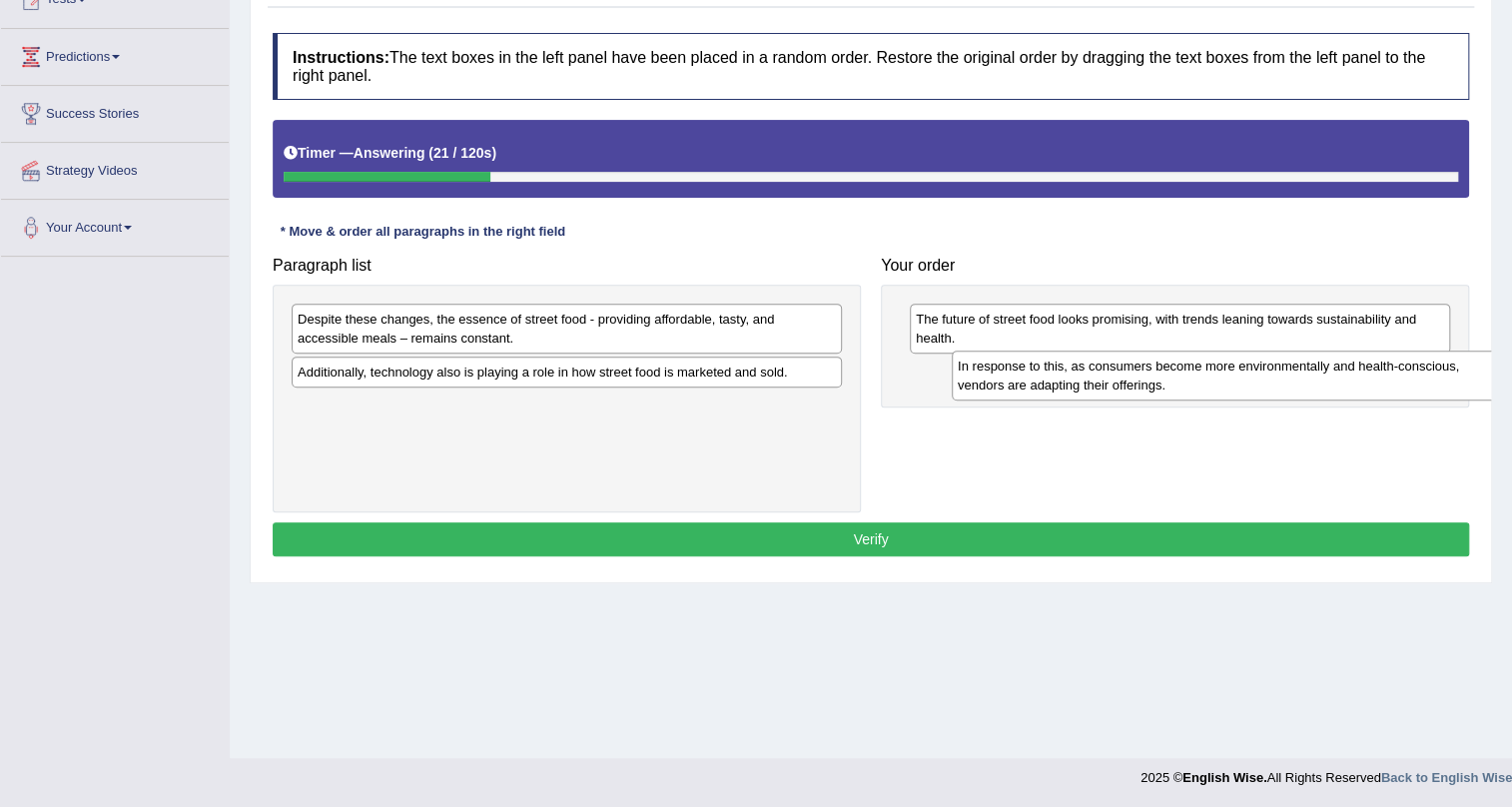 drag, startPoint x: 448, startPoint y: 340, endPoint x: 1106, endPoint y: 387, distance: 659.67644 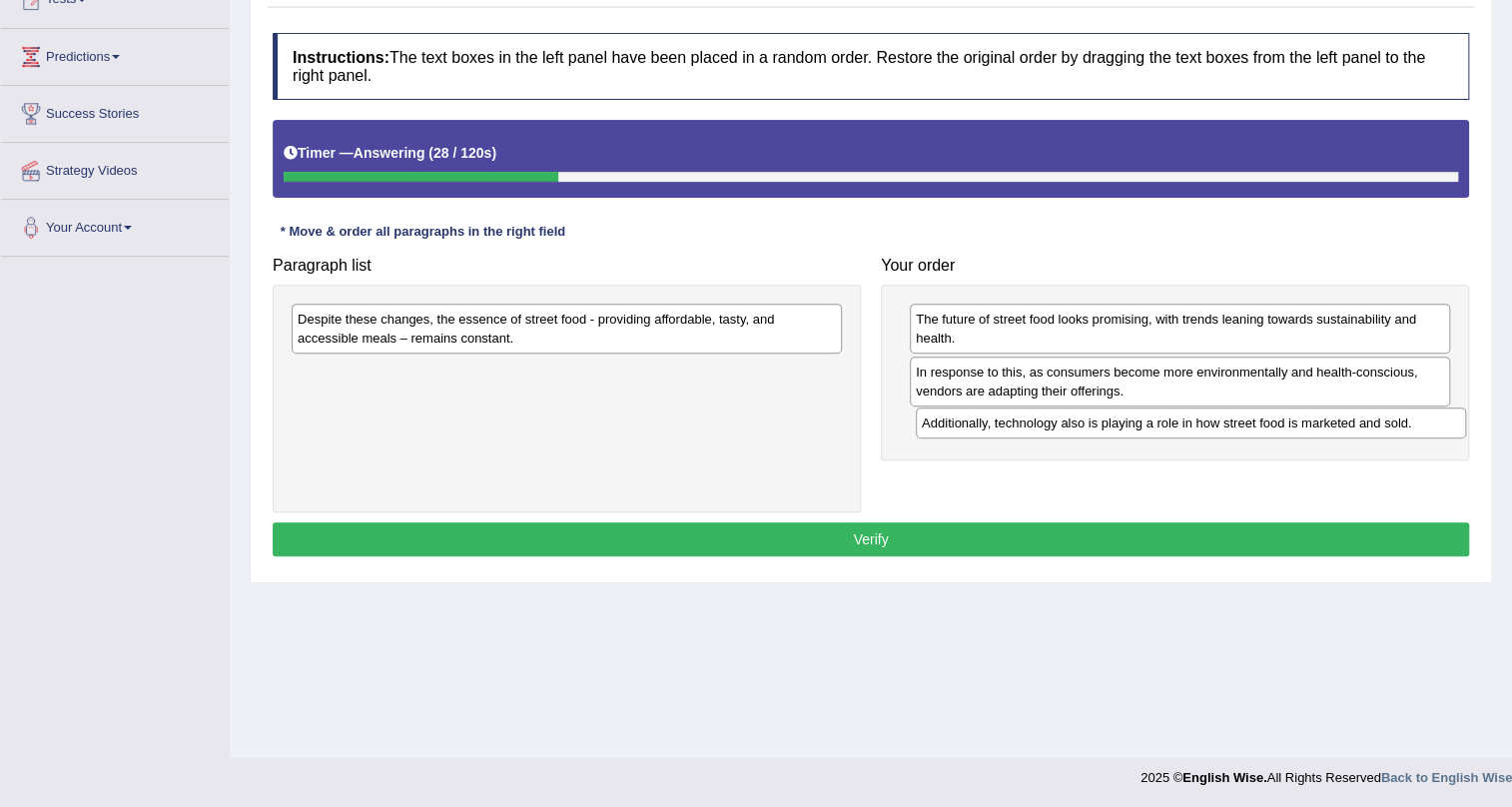 drag, startPoint x: 364, startPoint y: 379, endPoint x: 988, endPoint y: 428, distance: 625.9209 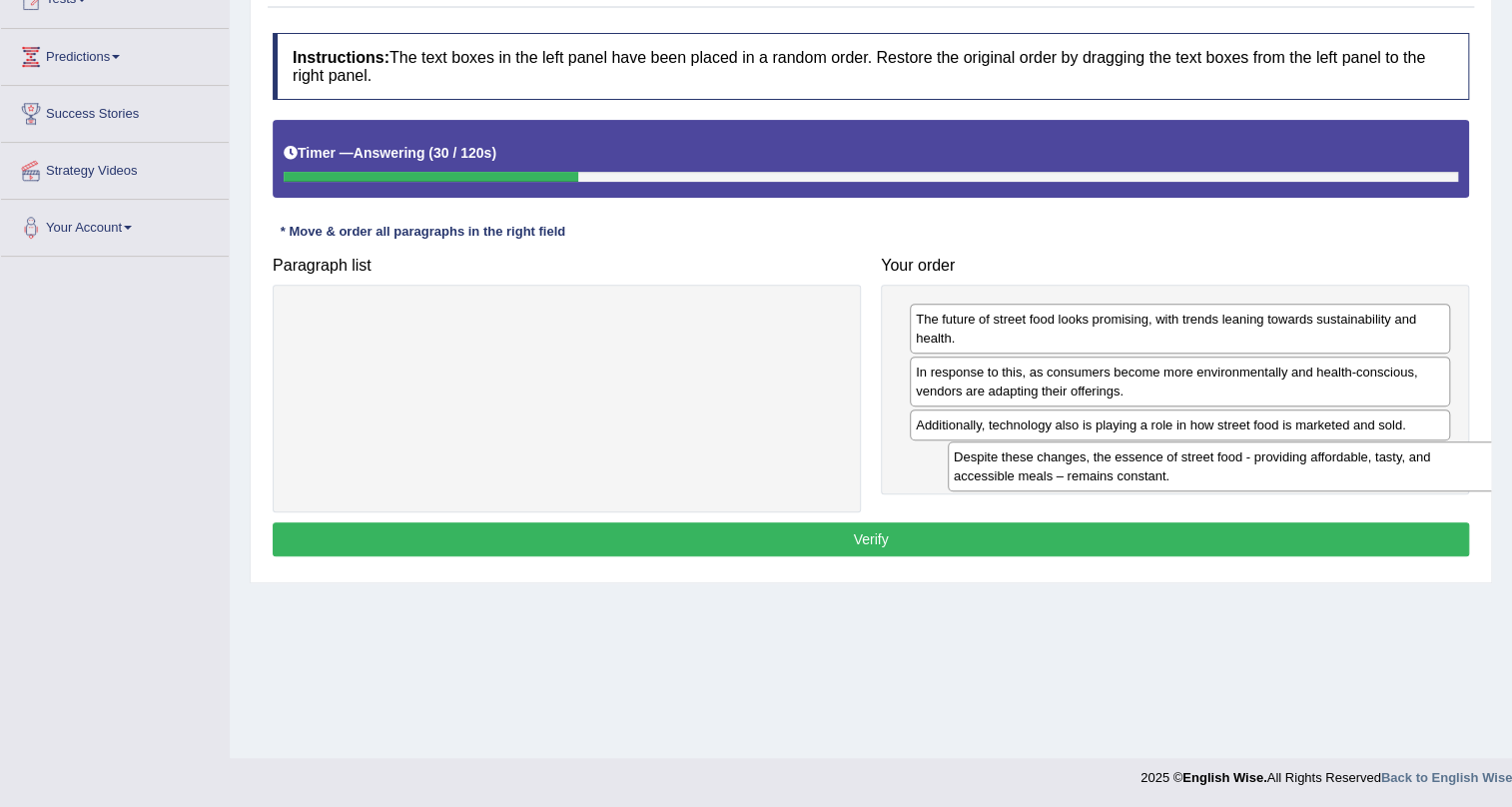 drag, startPoint x: 854, startPoint y: 397, endPoint x: 1369, endPoint y: 462, distance: 519.0857 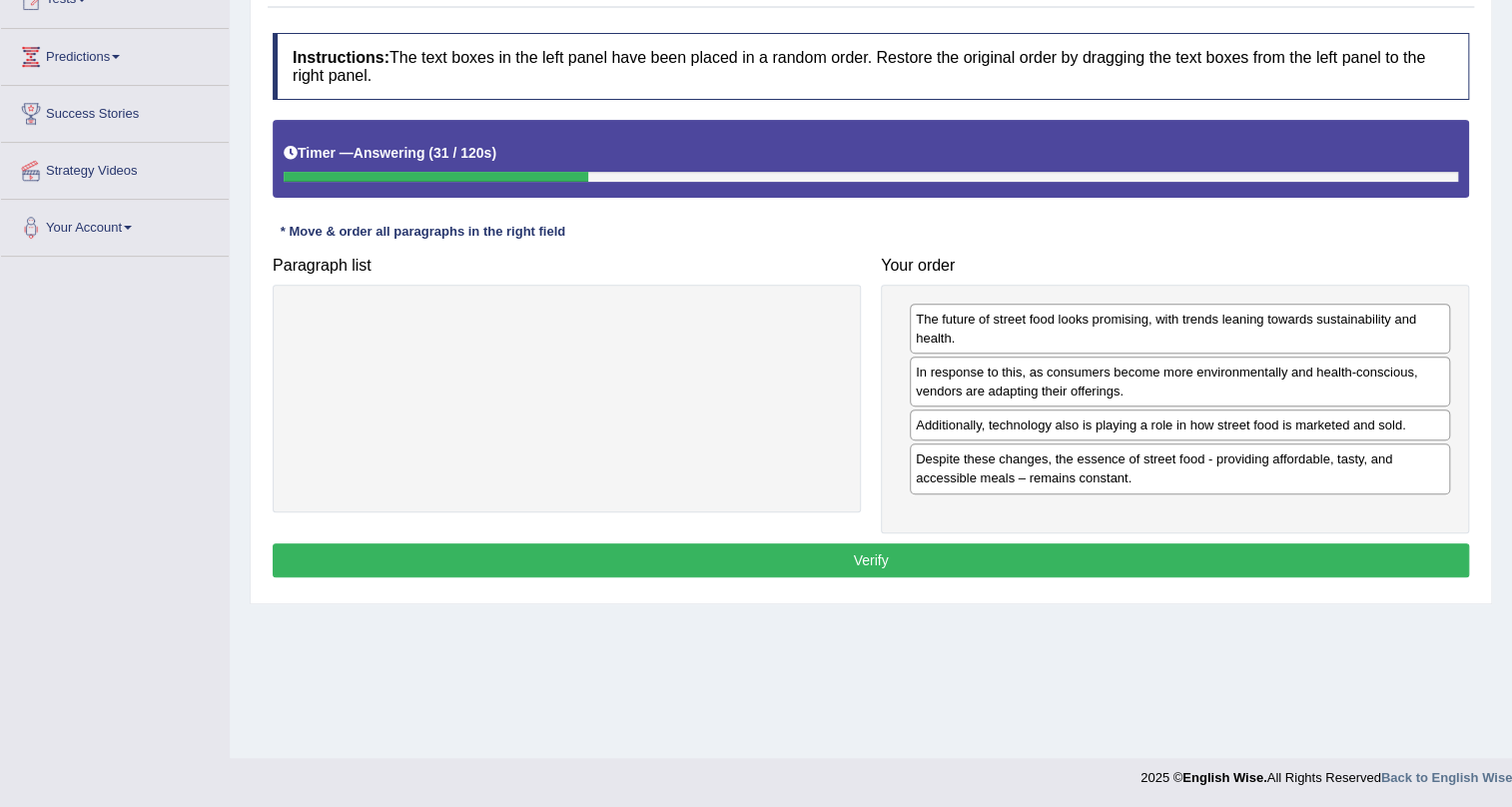 click on "Verify" at bounding box center (871, 560) 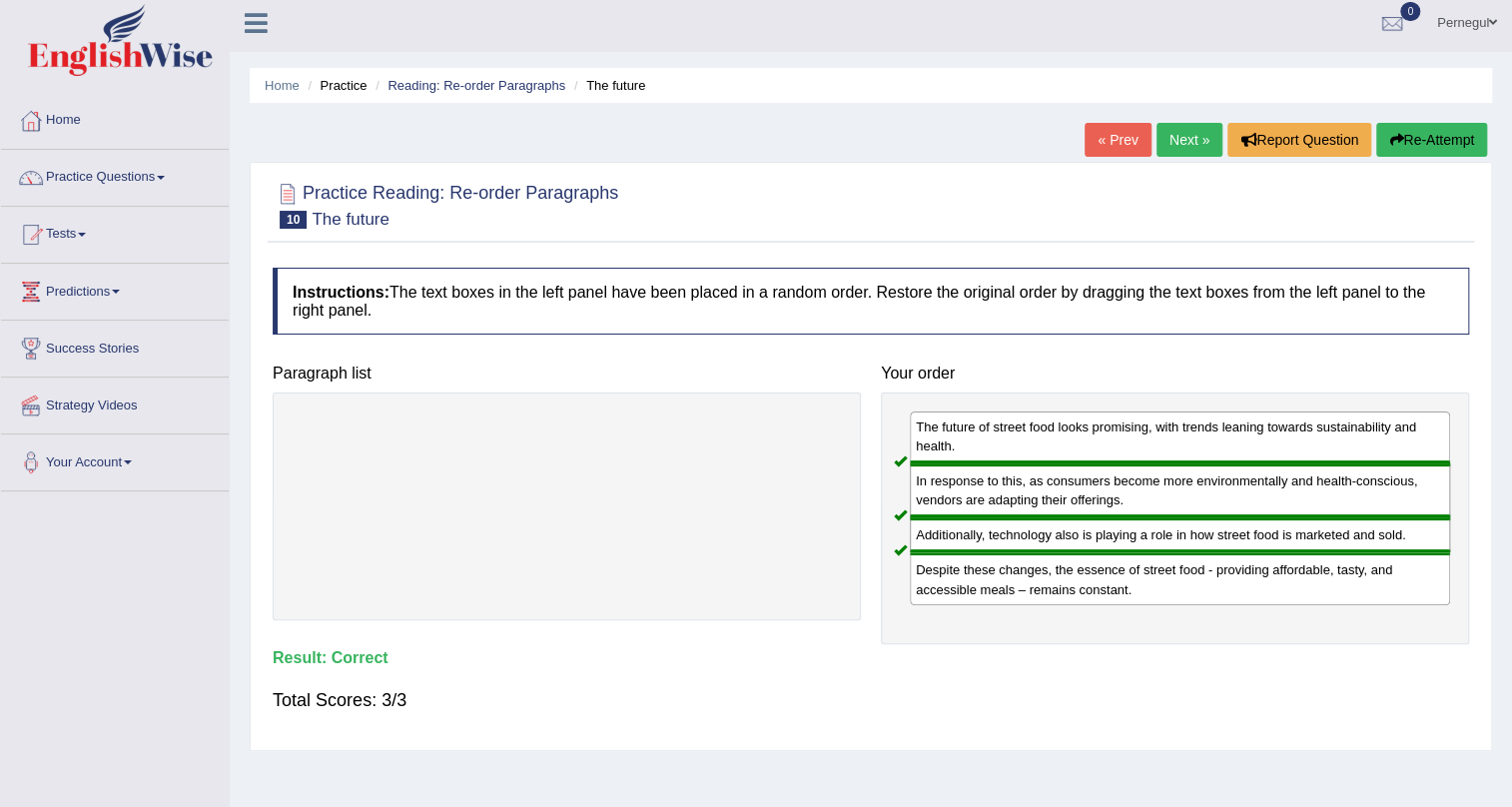 scroll, scrollTop: 0, scrollLeft: 0, axis: both 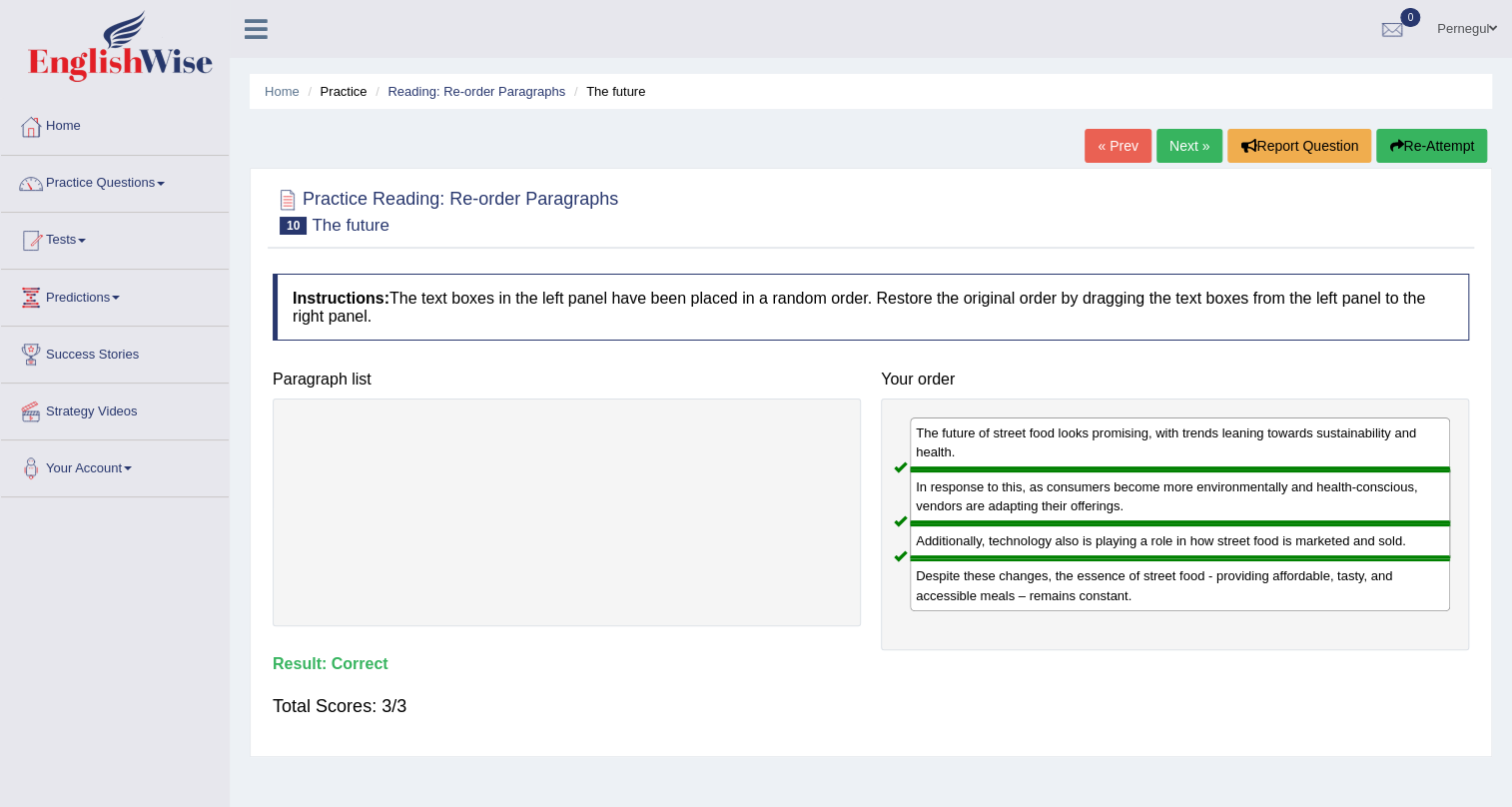 click on "Next »" at bounding box center (1189, 146) 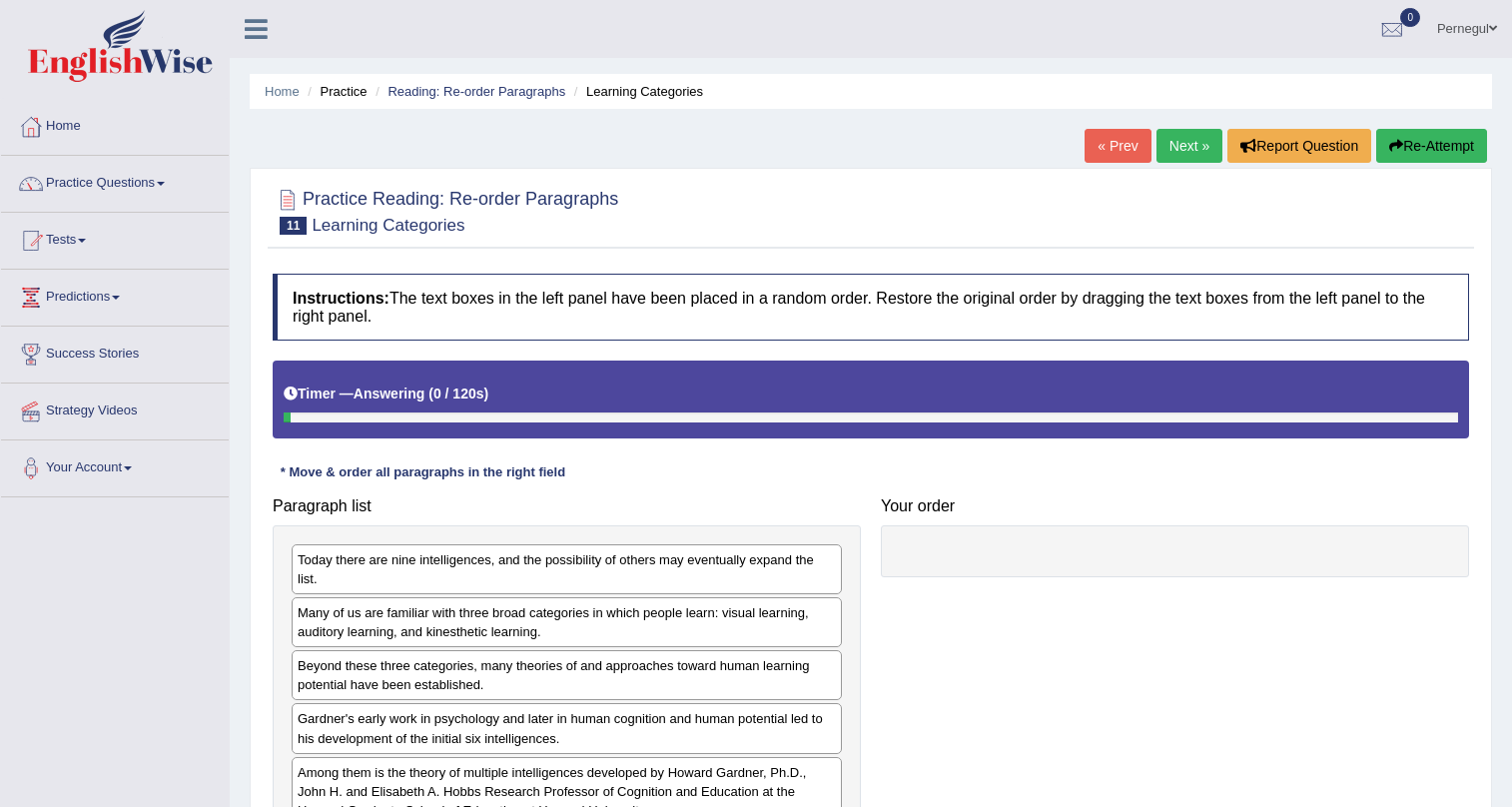 scroll, scrollTop: 241, scrollLeft: 0, axis: vertical 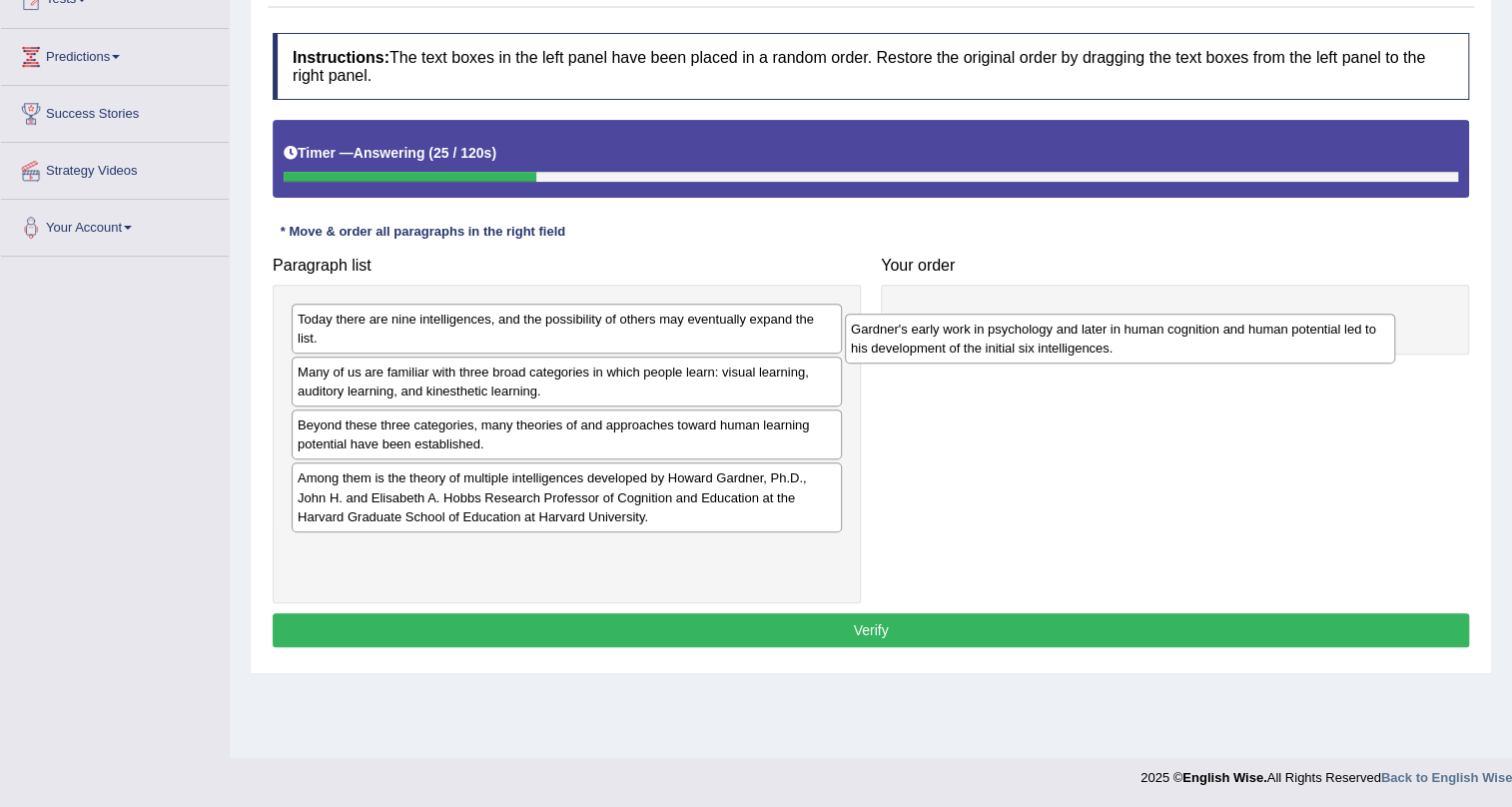 drag, startPoint x: 358, startPoint y: 497, endPoint x: 906, endPoint y: 350, distance: 567.3738 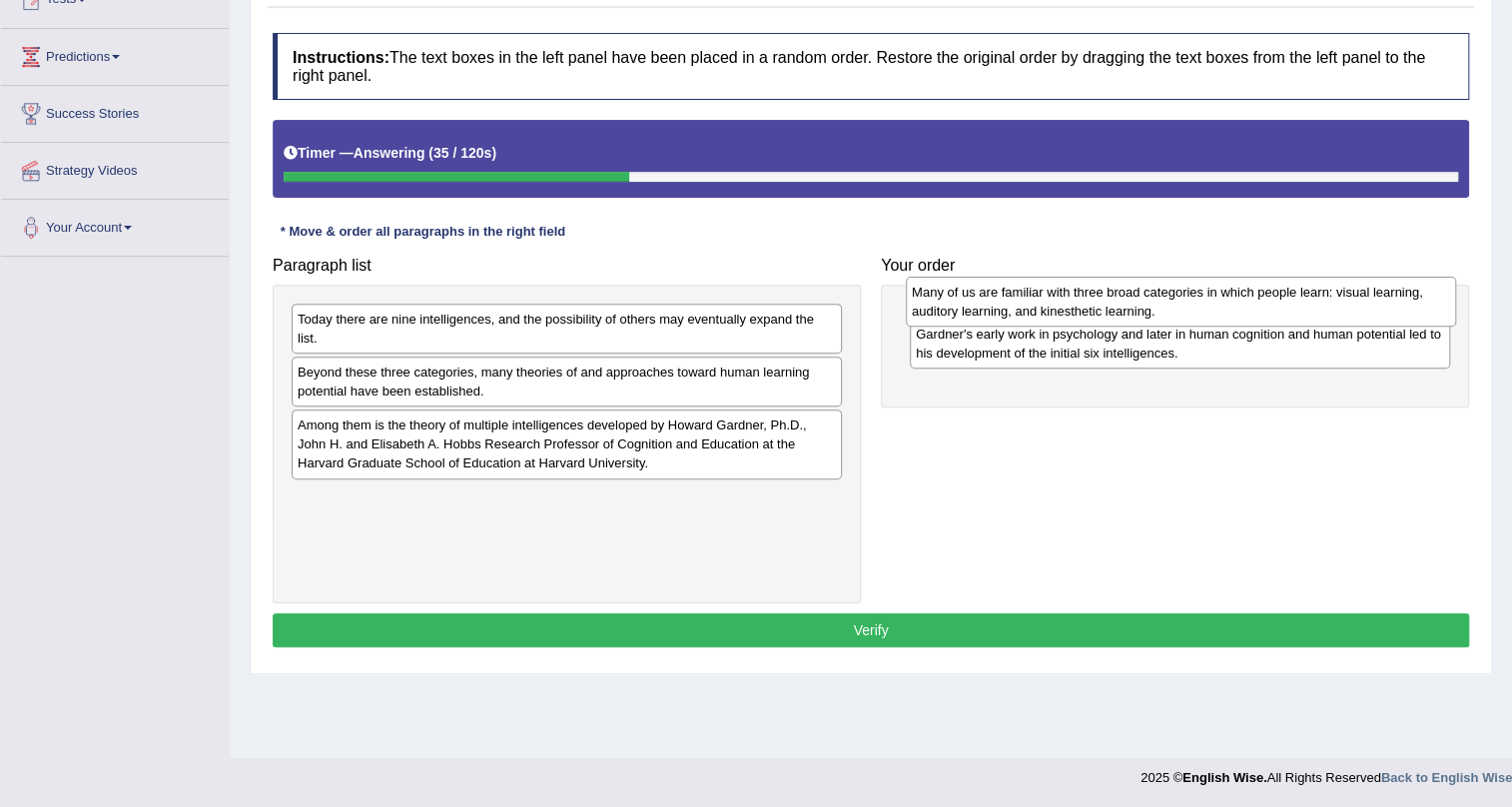 drag, startPoint x: 365, startPoint y: 391, endPoint x: 979, endPoint y: 311, distance: 619.1898 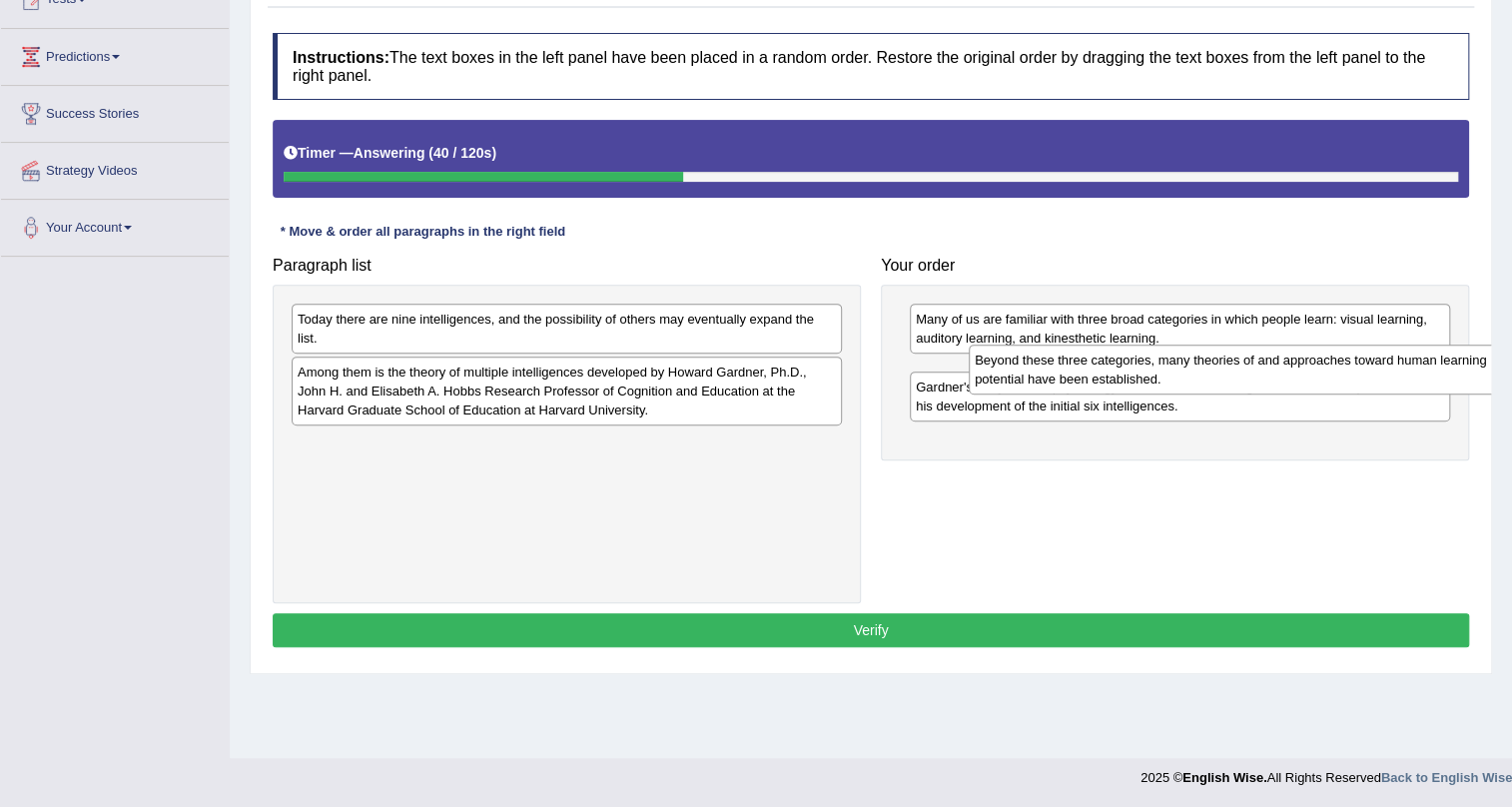 drag, startPoint x: 402, startPoint y: 384, endPoint x: 1047, endPoint y: 375, distance: 645.0628 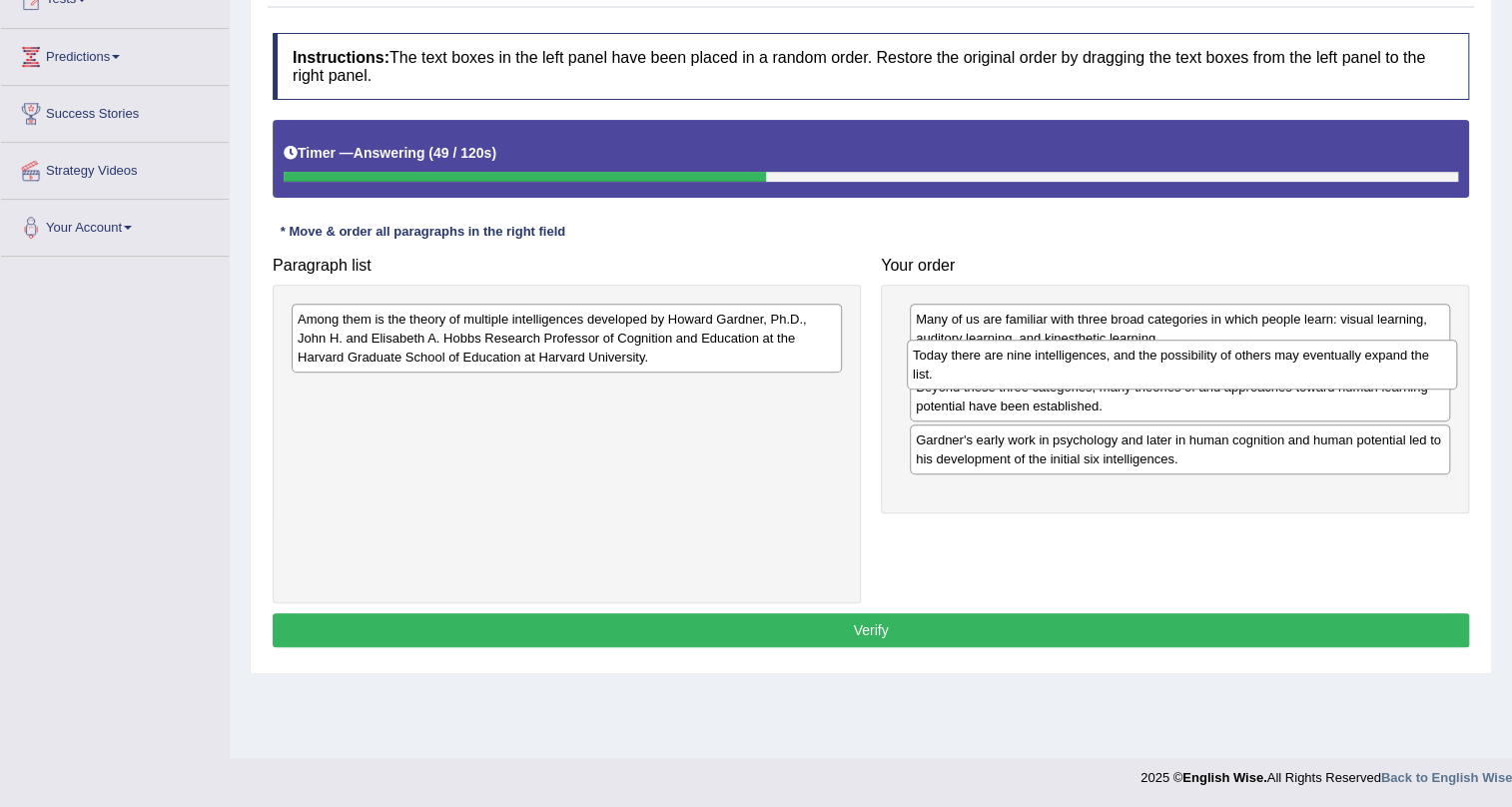 drag, startPoint x: 413, startPoint y: 329, endPoint x: 1021, endPoint y: 366, distance: 609.12478 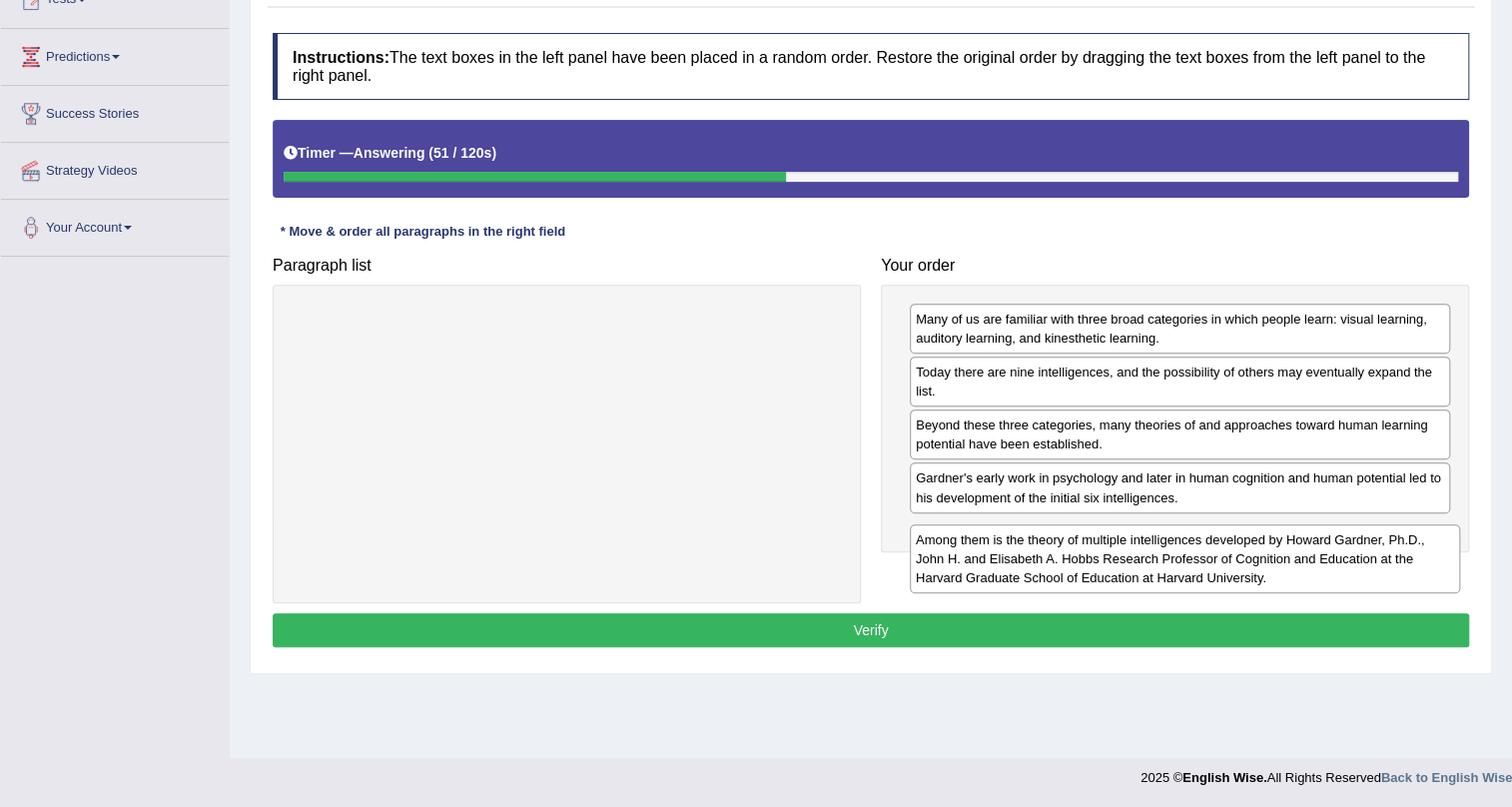 drag, startPoint x: 563, startPoint y: 326, endPoint x: 1181, endPoint y: 546, distance: 655.9909 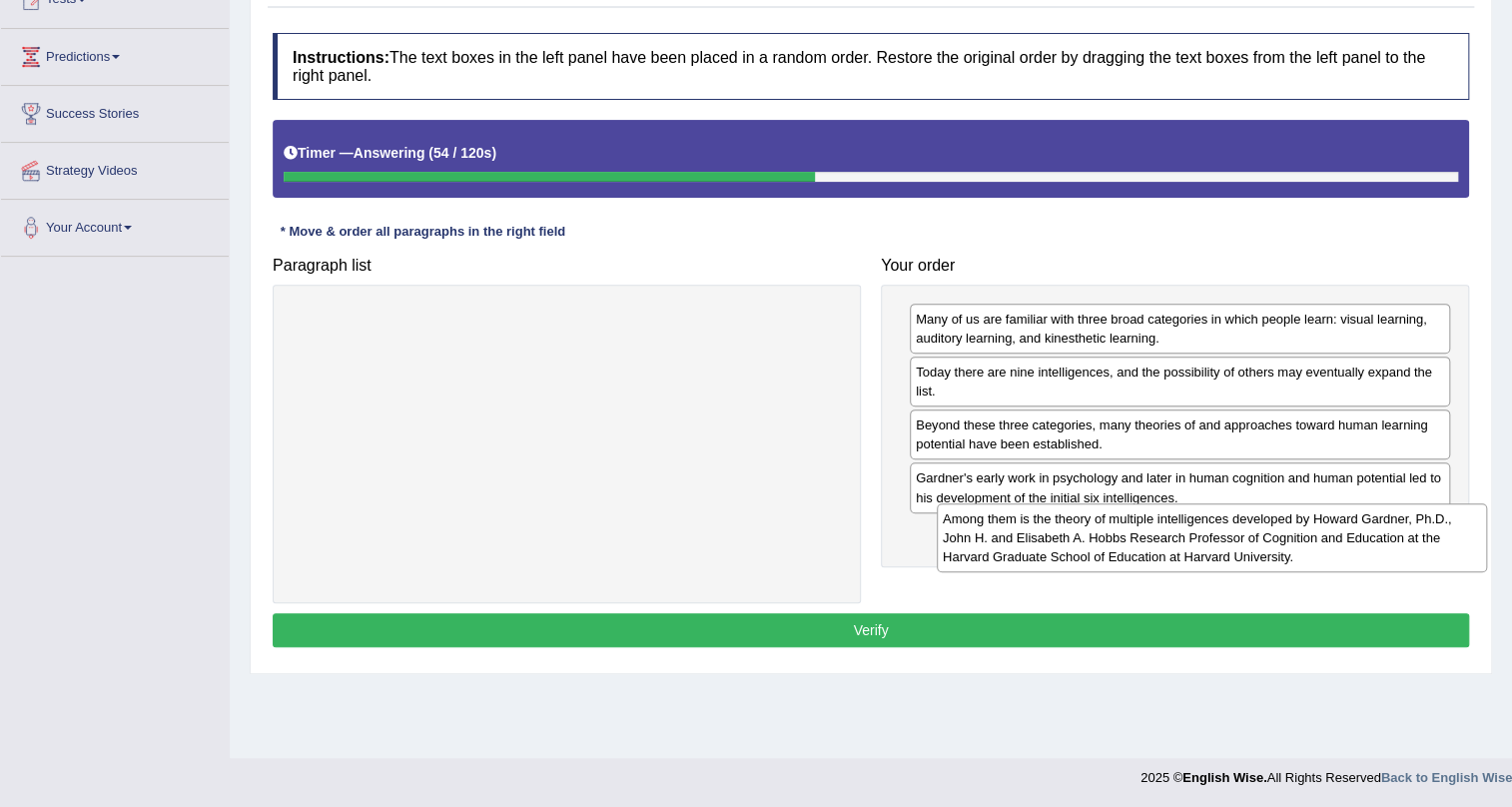 drag, startPoint x: 617, startPoint y: 337, endPoint x: 1262, endPoint y: 536, distance: 675.0007 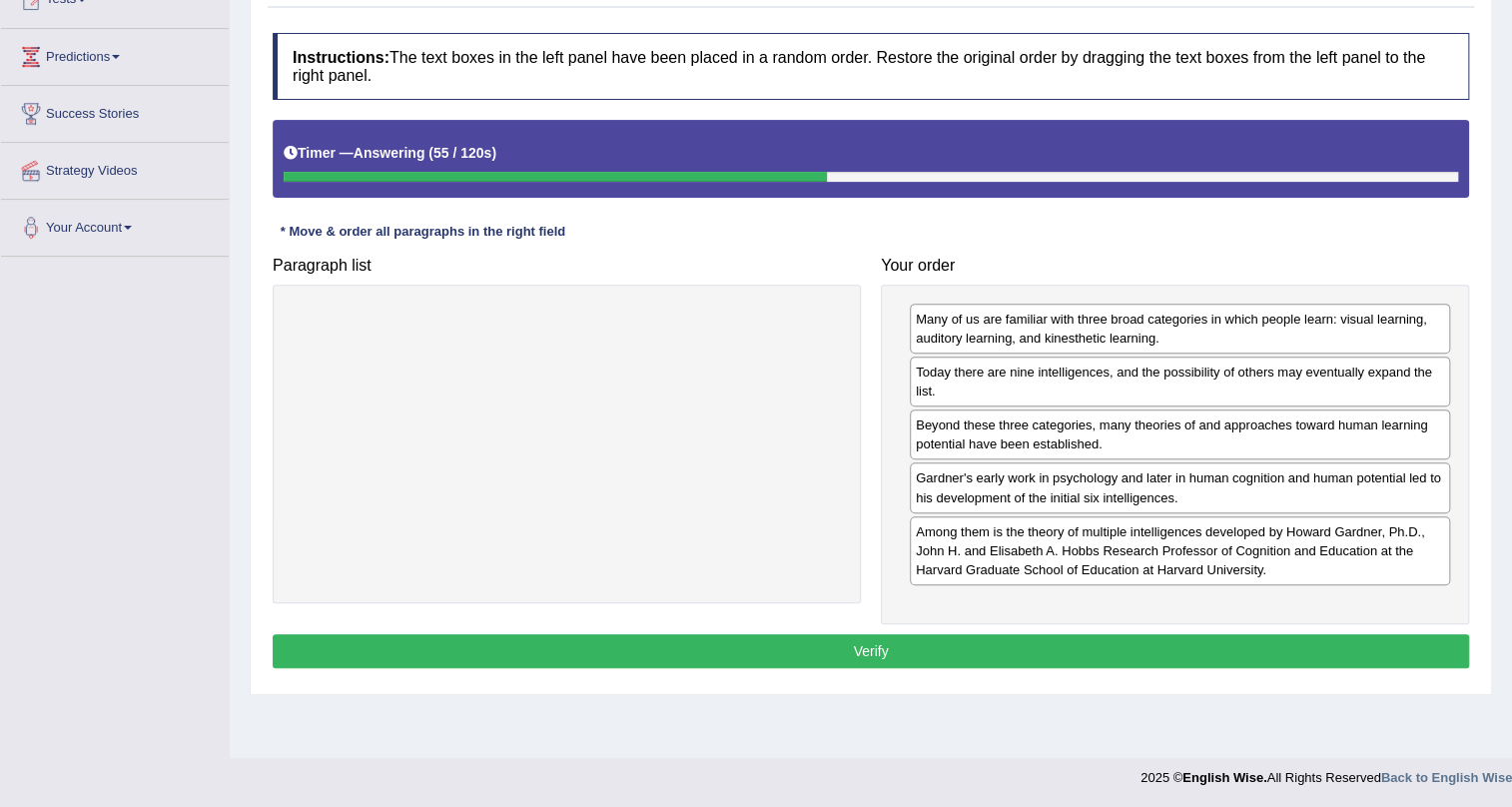 click on "Verify" at bounding box center (871, 651) 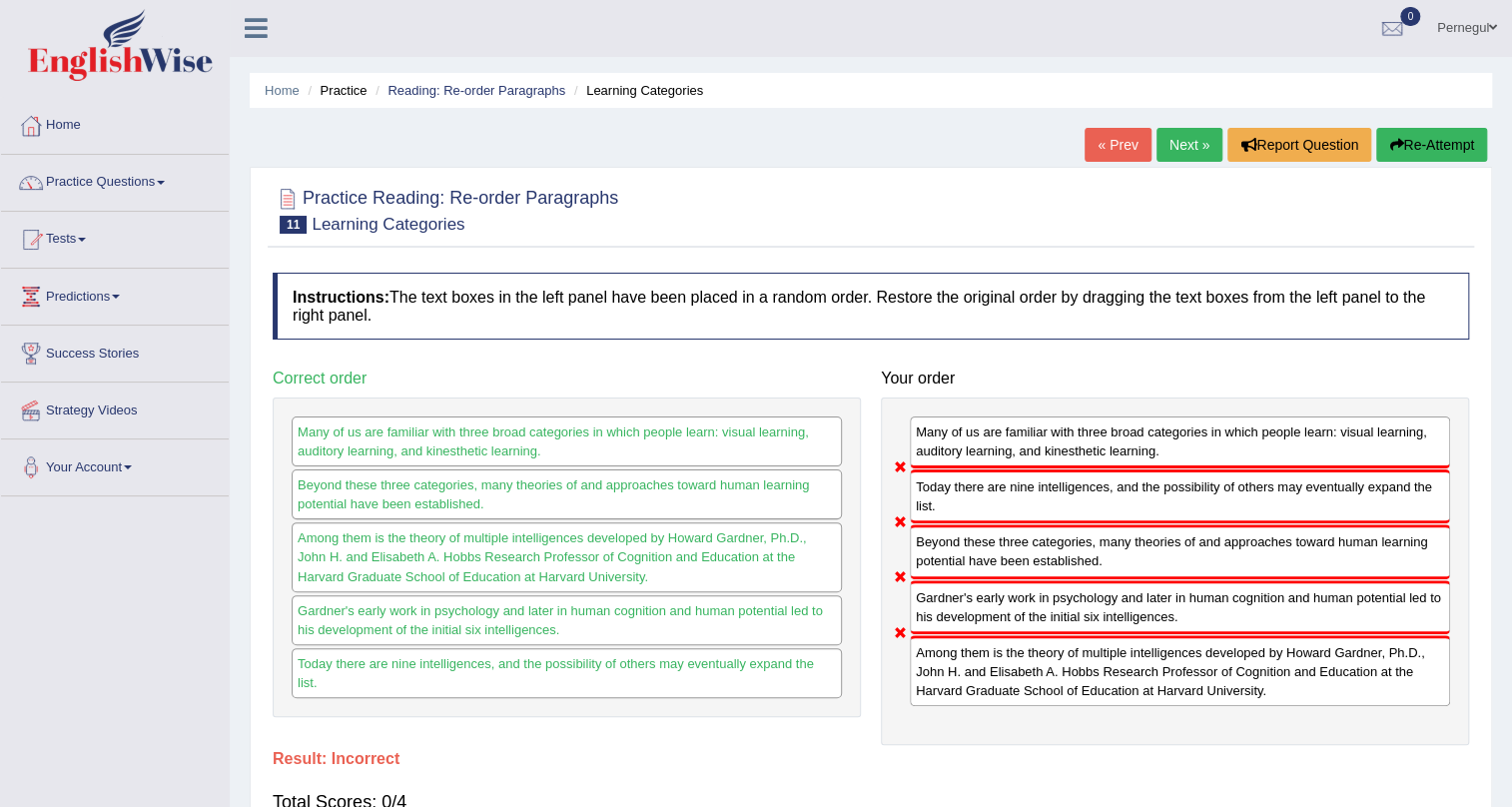 scroll, scrollTop: 0, scrollLeft: 0, axis: both 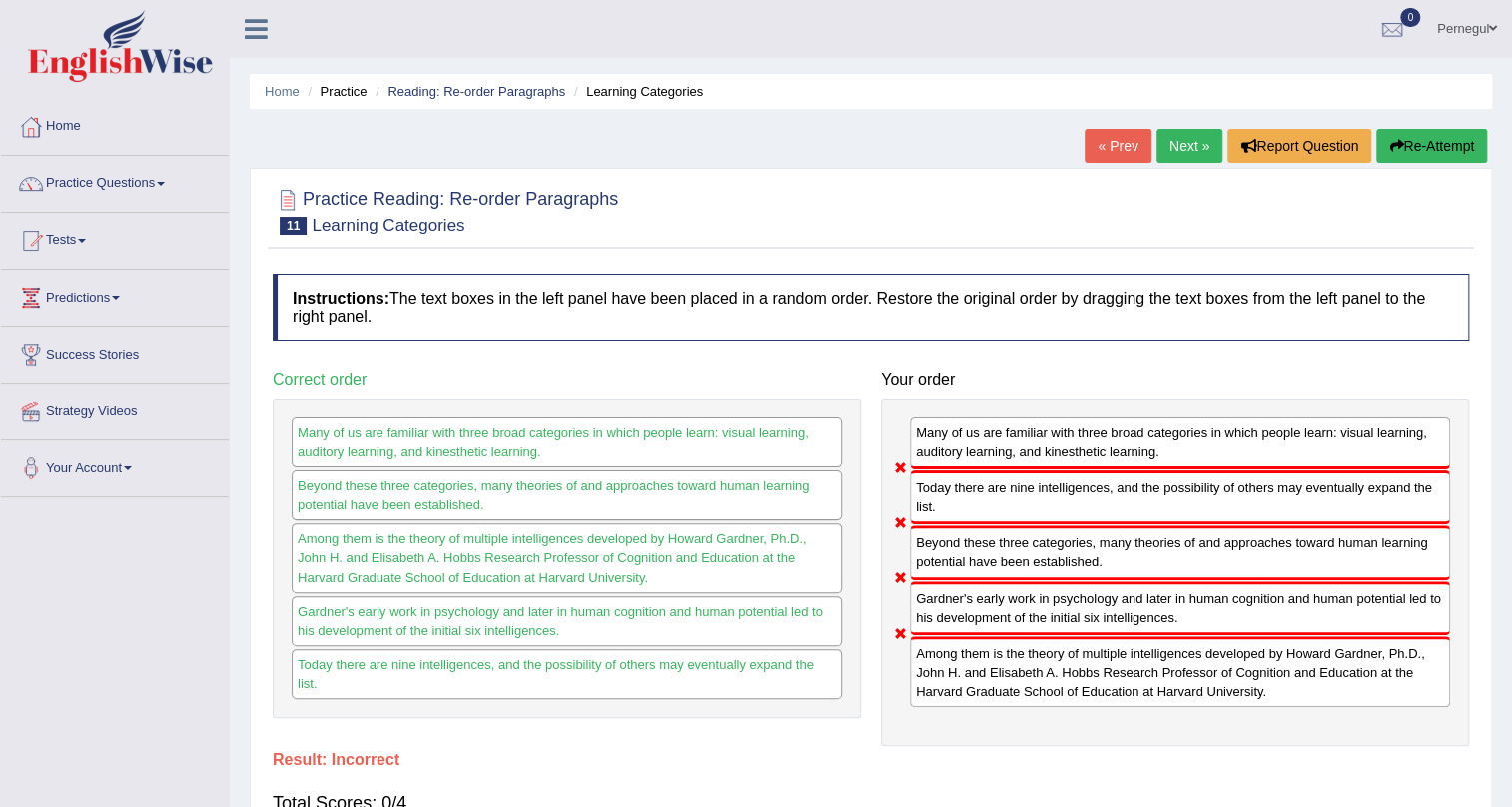 click on "Re-Attempt" at bounding box center (1431, 146) 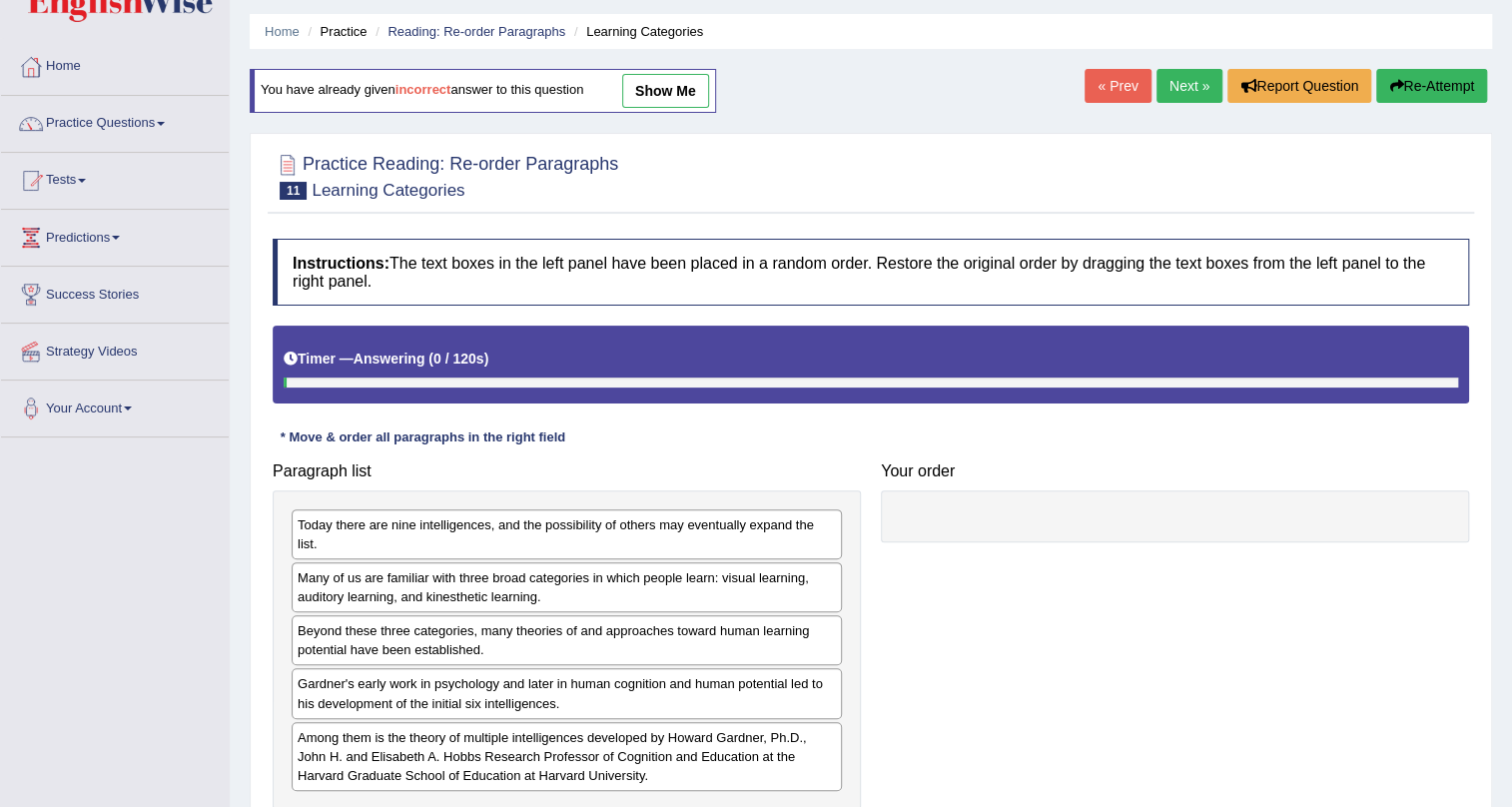 scroll, scrollTop: 0, scrollLeft: 0, axis: both 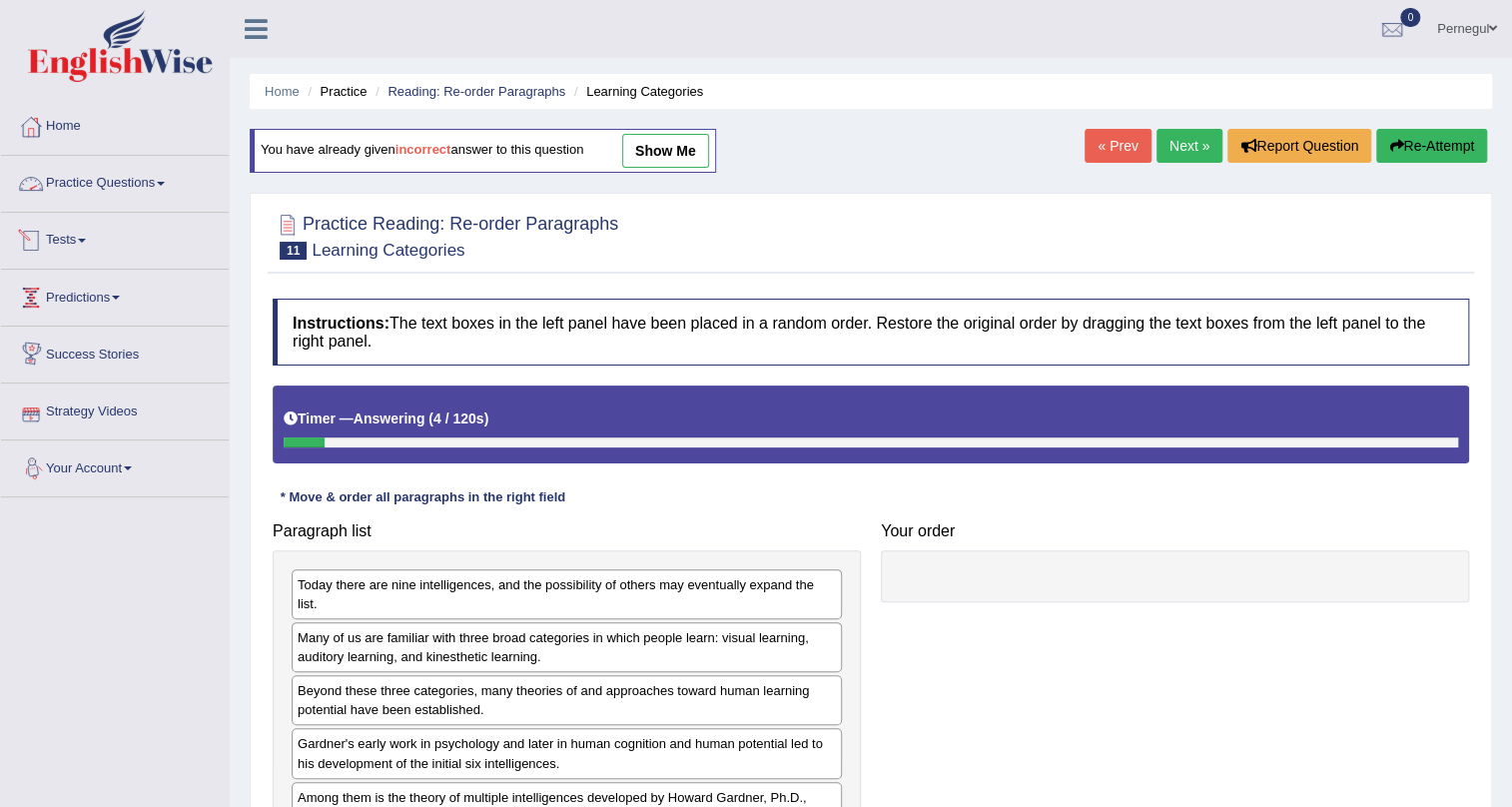 click on "Practice Questions" at bounding box center [115, 181] 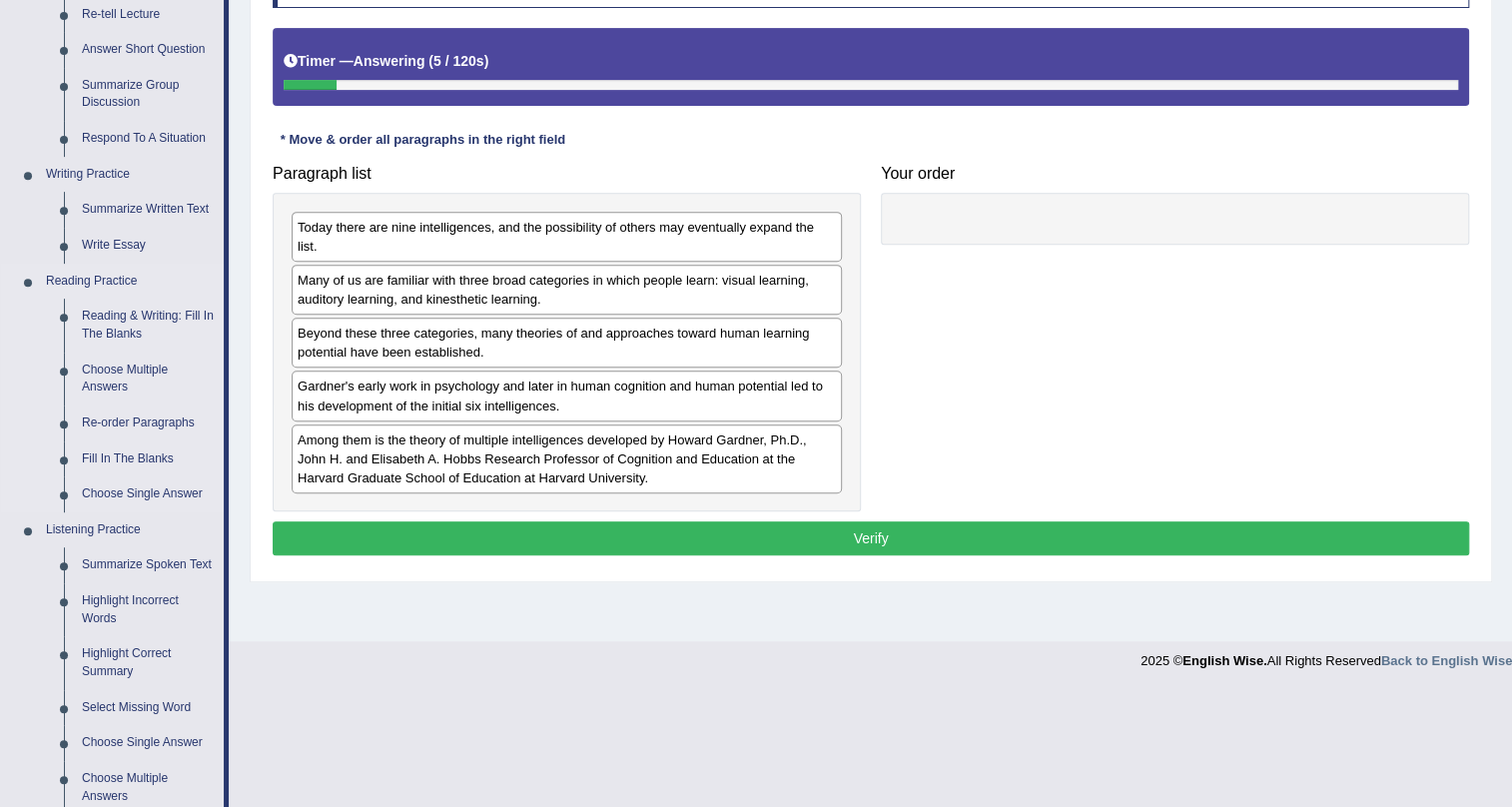 scroll, scrollTop: 544, scrollLeft: 0, axis: vertical 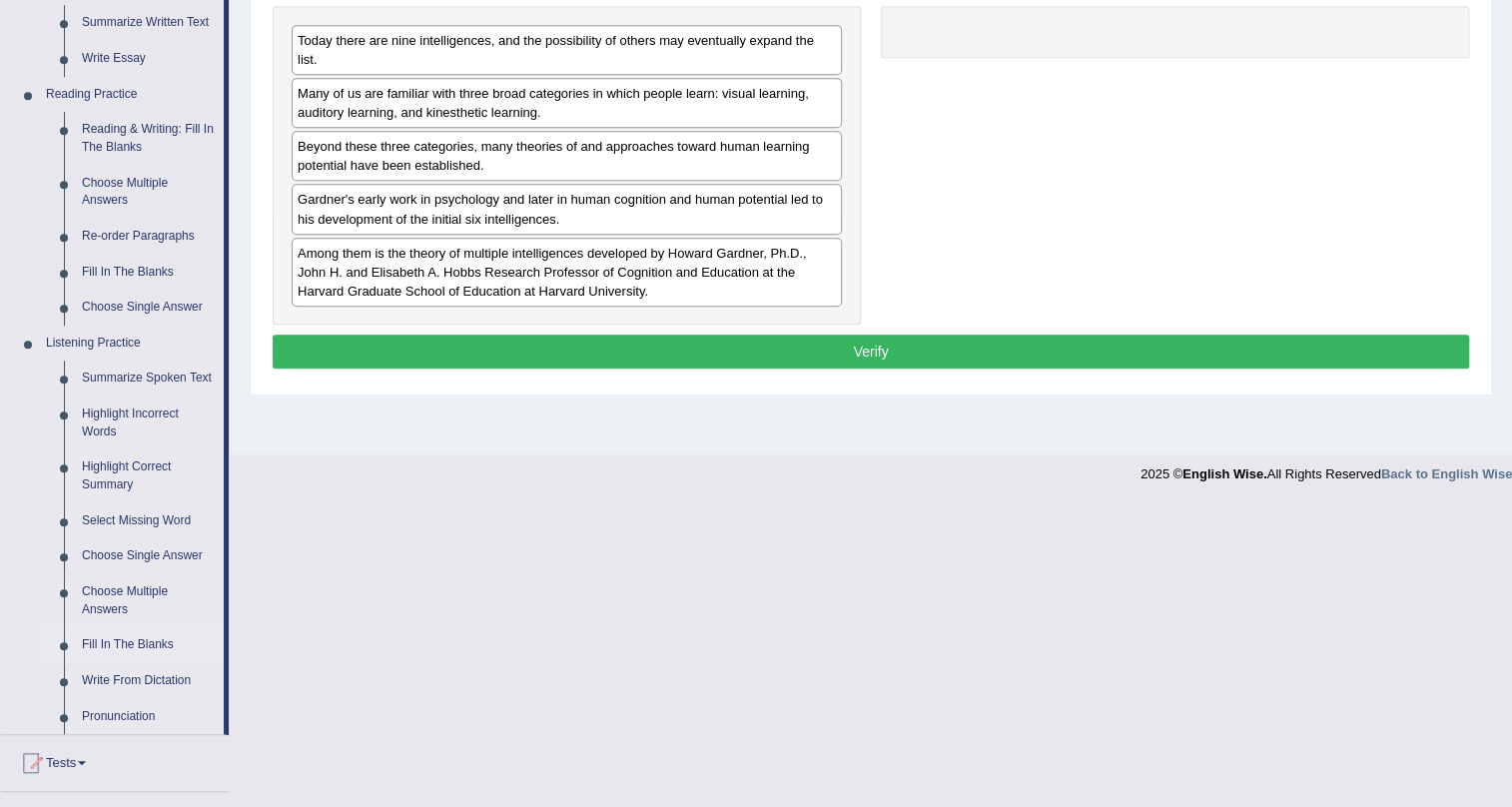 click on "Fill In The Blanks" at bounding box center [148, 645] 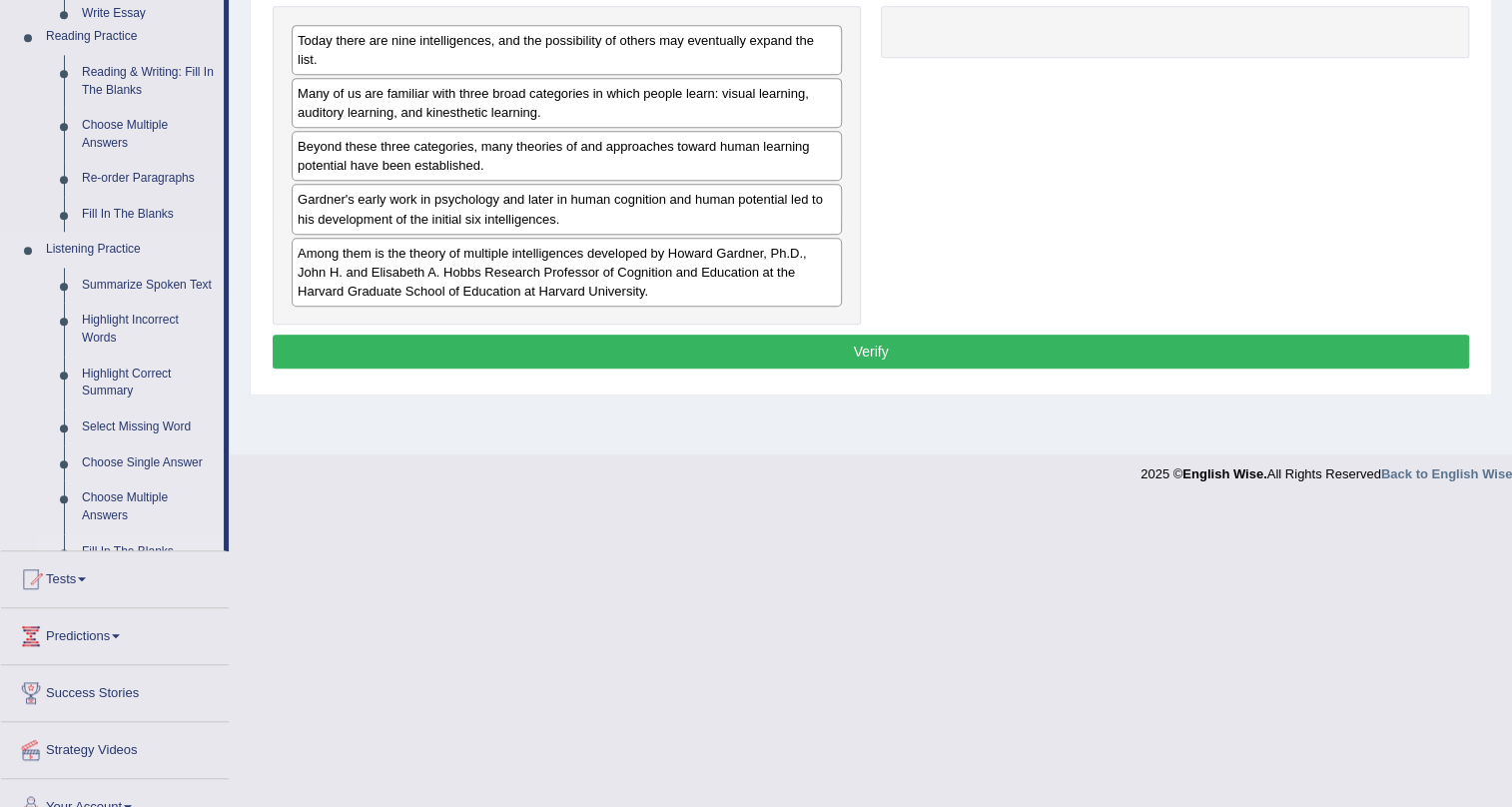 scroll, scrollTop: 241, scrollLeft: 0, axis: vertical 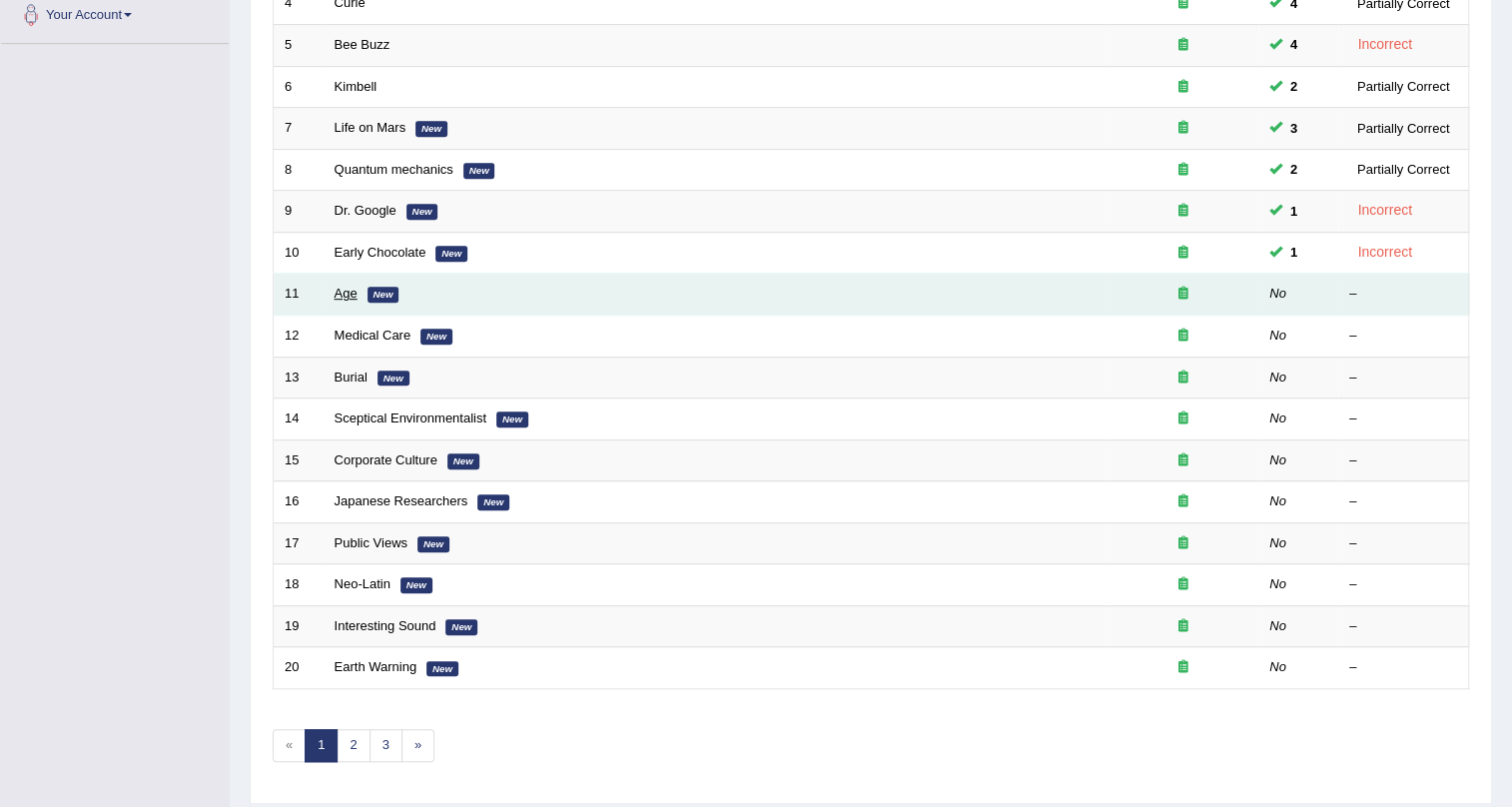 click on "Age" at bounding box center (346, 293) 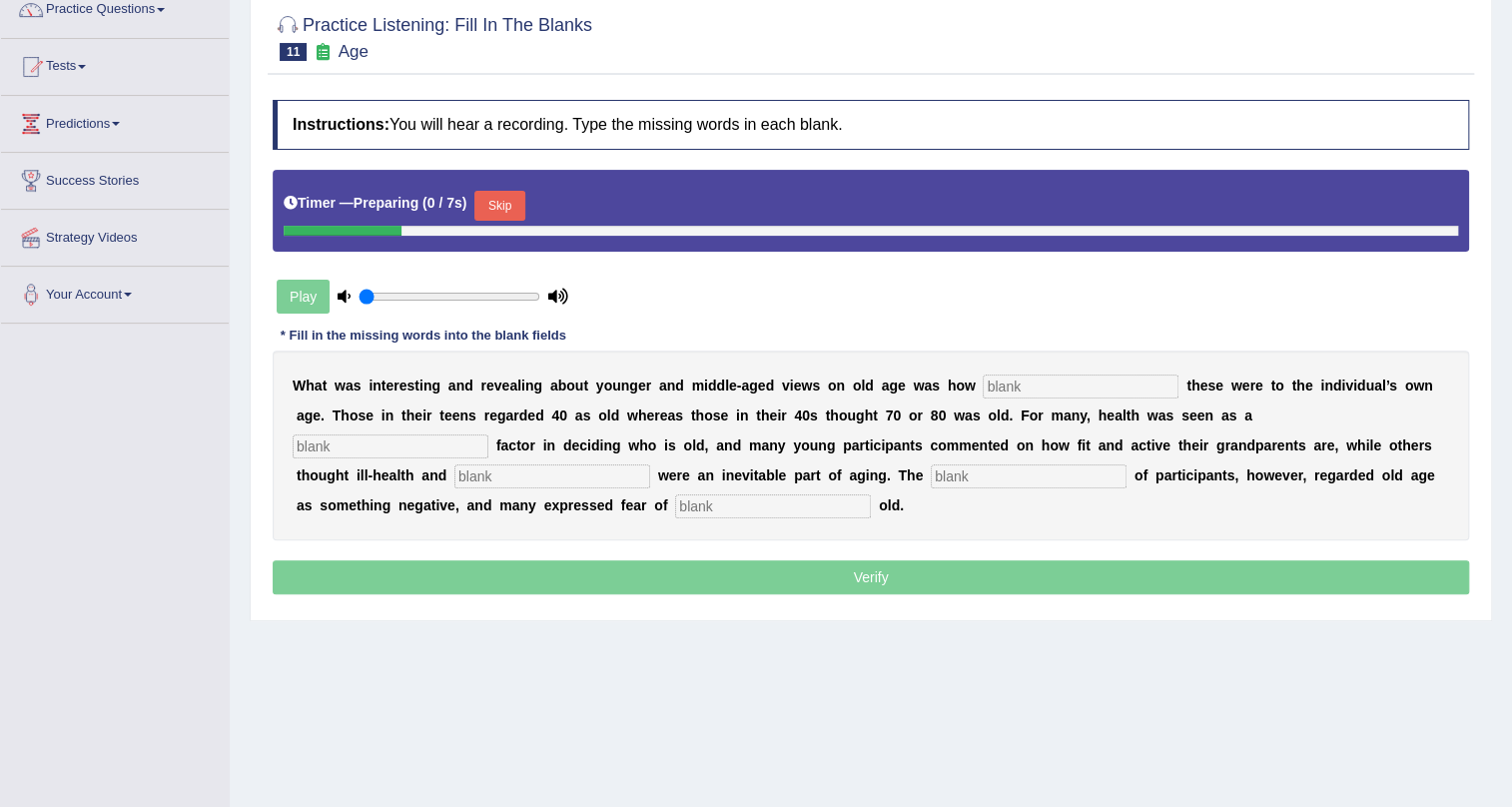 scroll, scrollTop: 181, scrollLeft: 0, axis: vertical 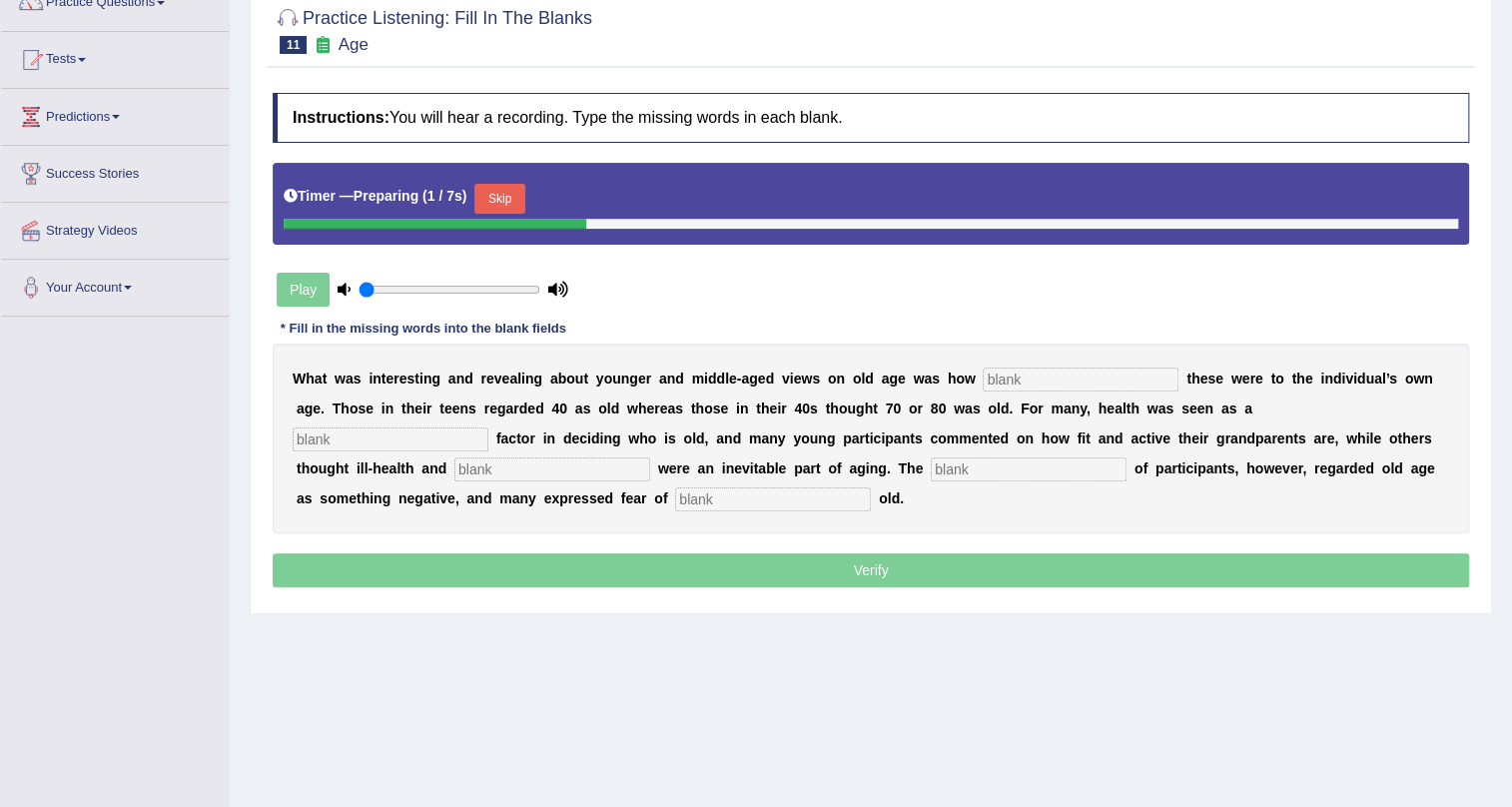 drag, startPoint x: 1100, startPoint y: 377, endPoint x: 1111, endPoint y: 375, distance: 11.18034 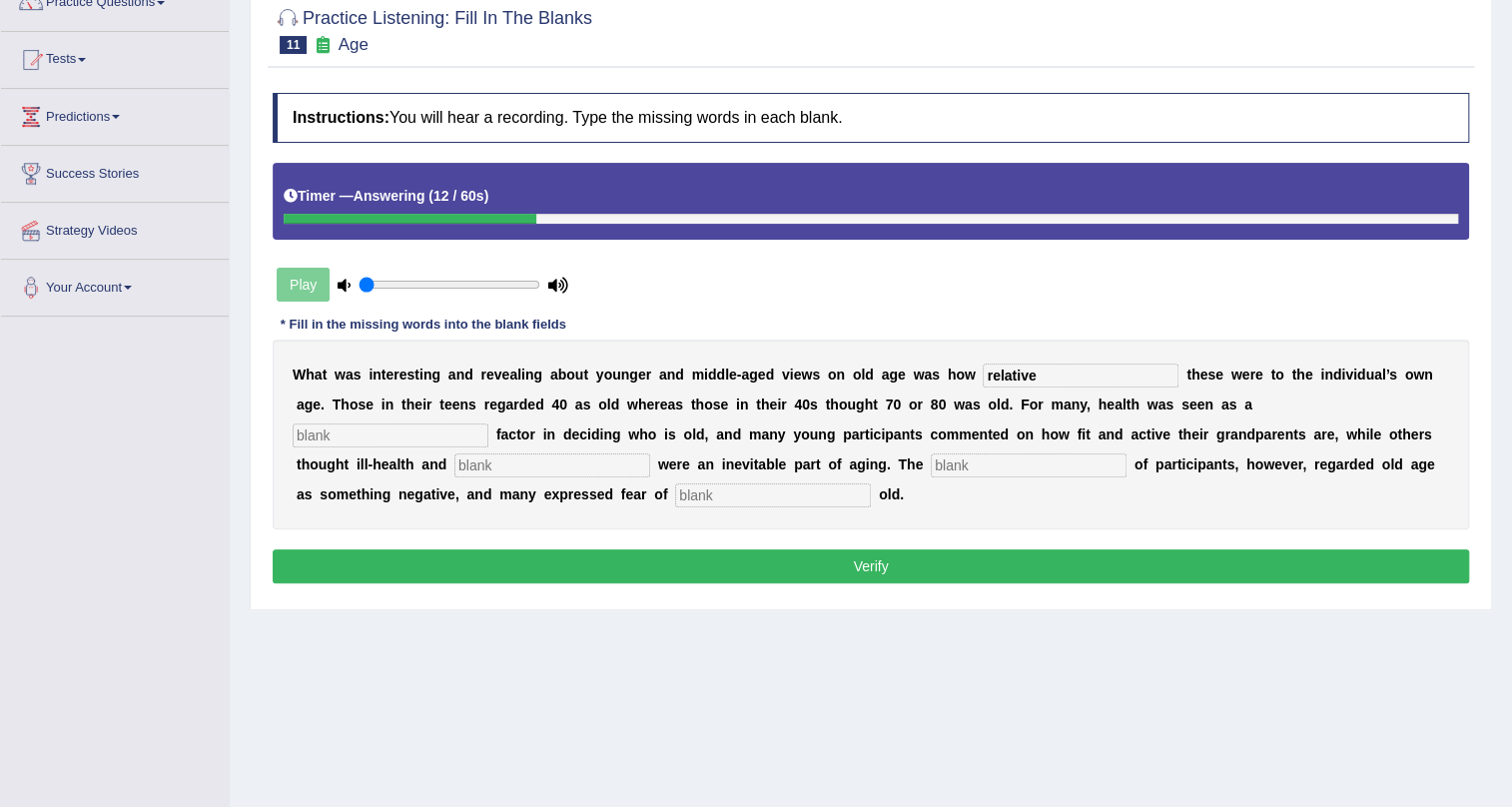 type on "relative" 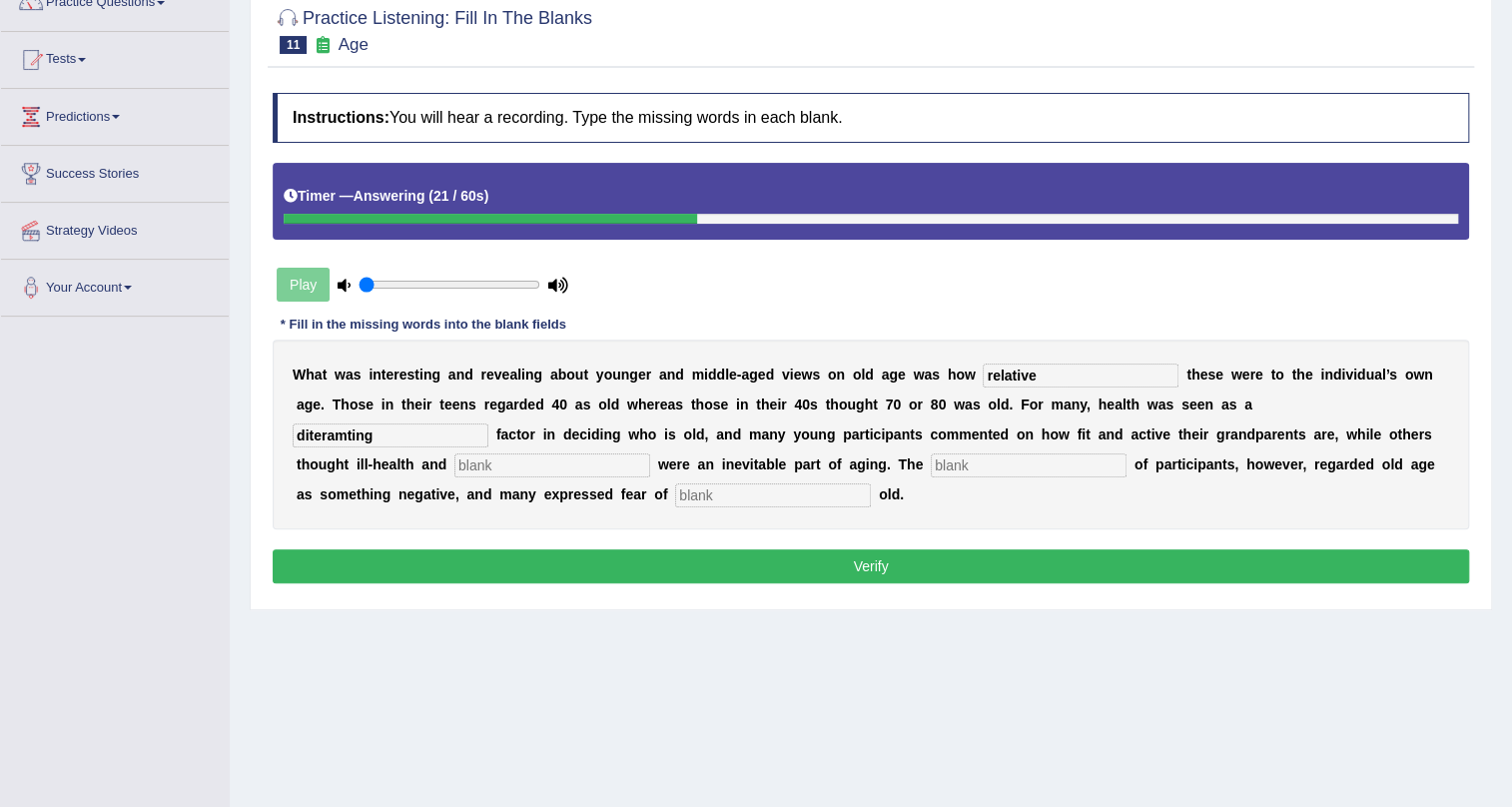 type on "diteramting" 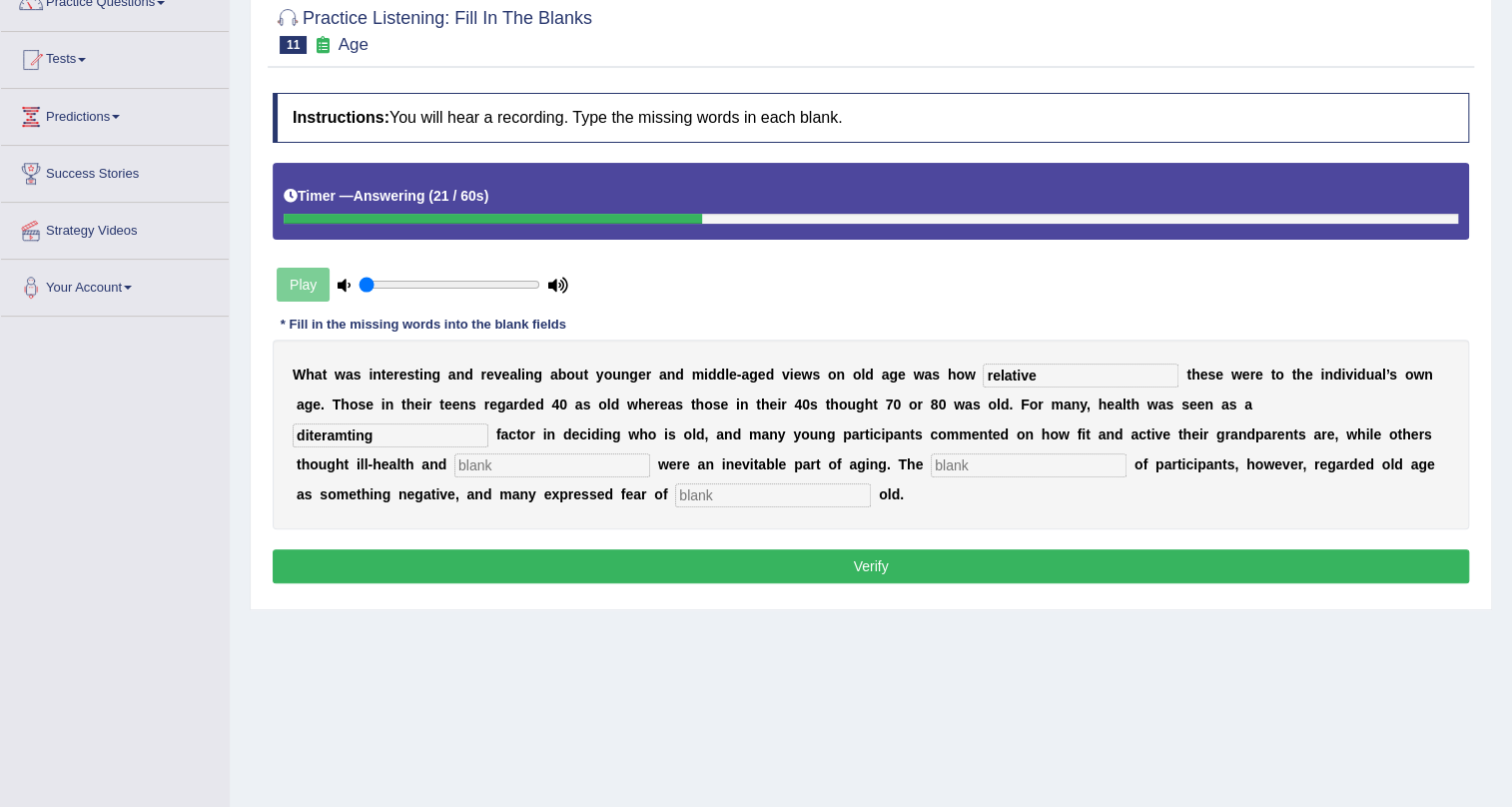 click at bounding box center [552, 465] 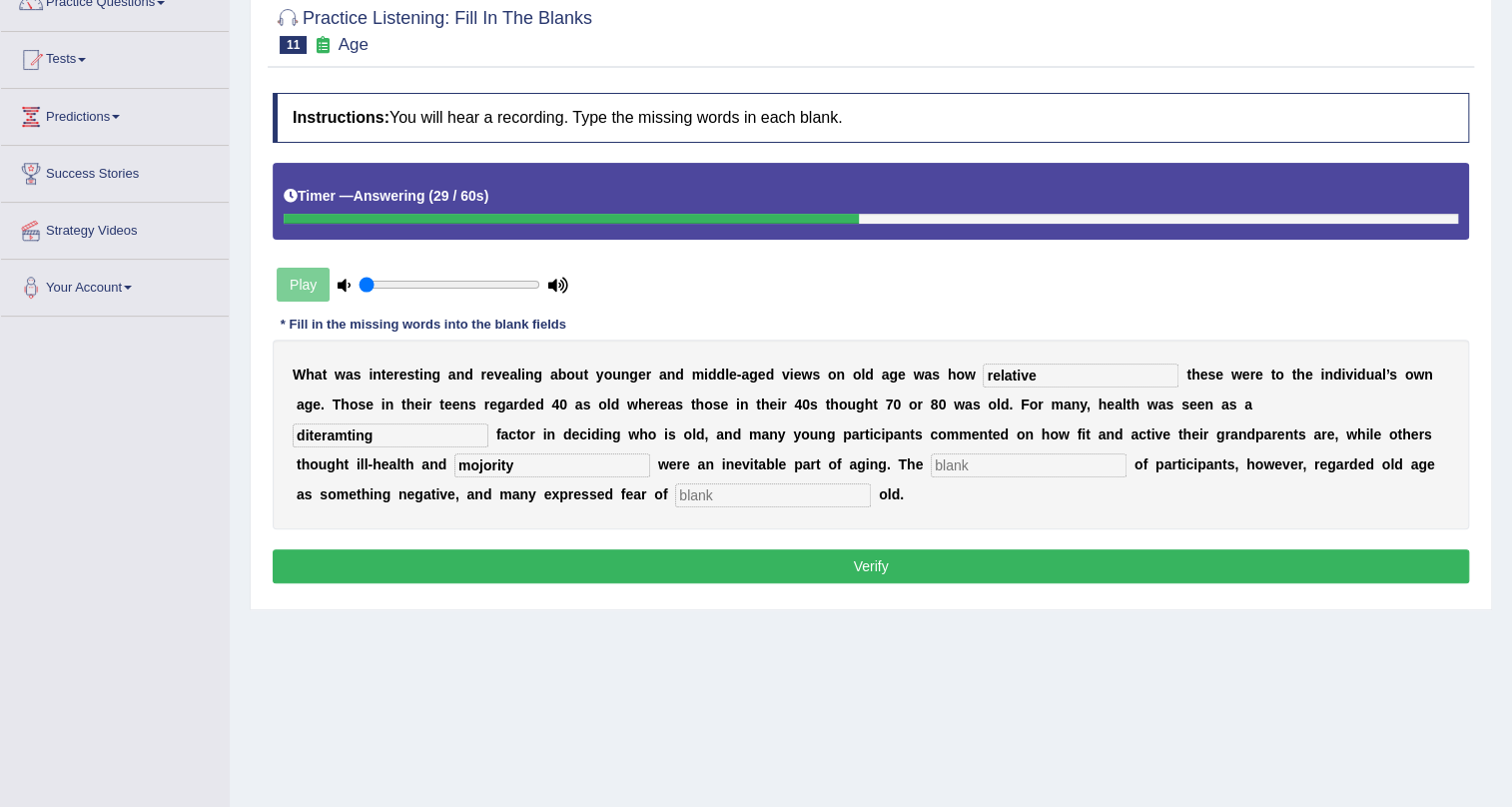 type on "mojority" 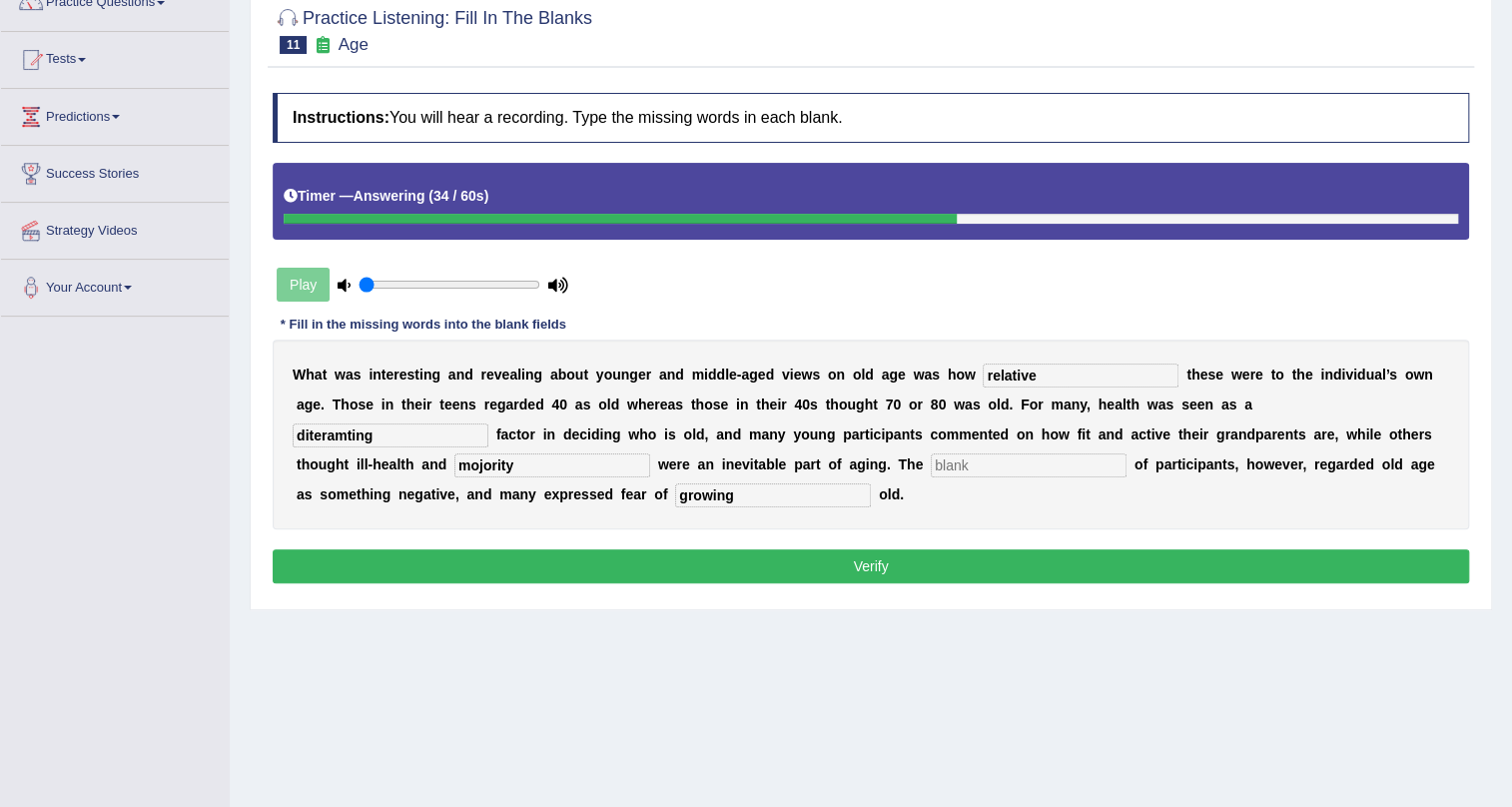 type on "growing" 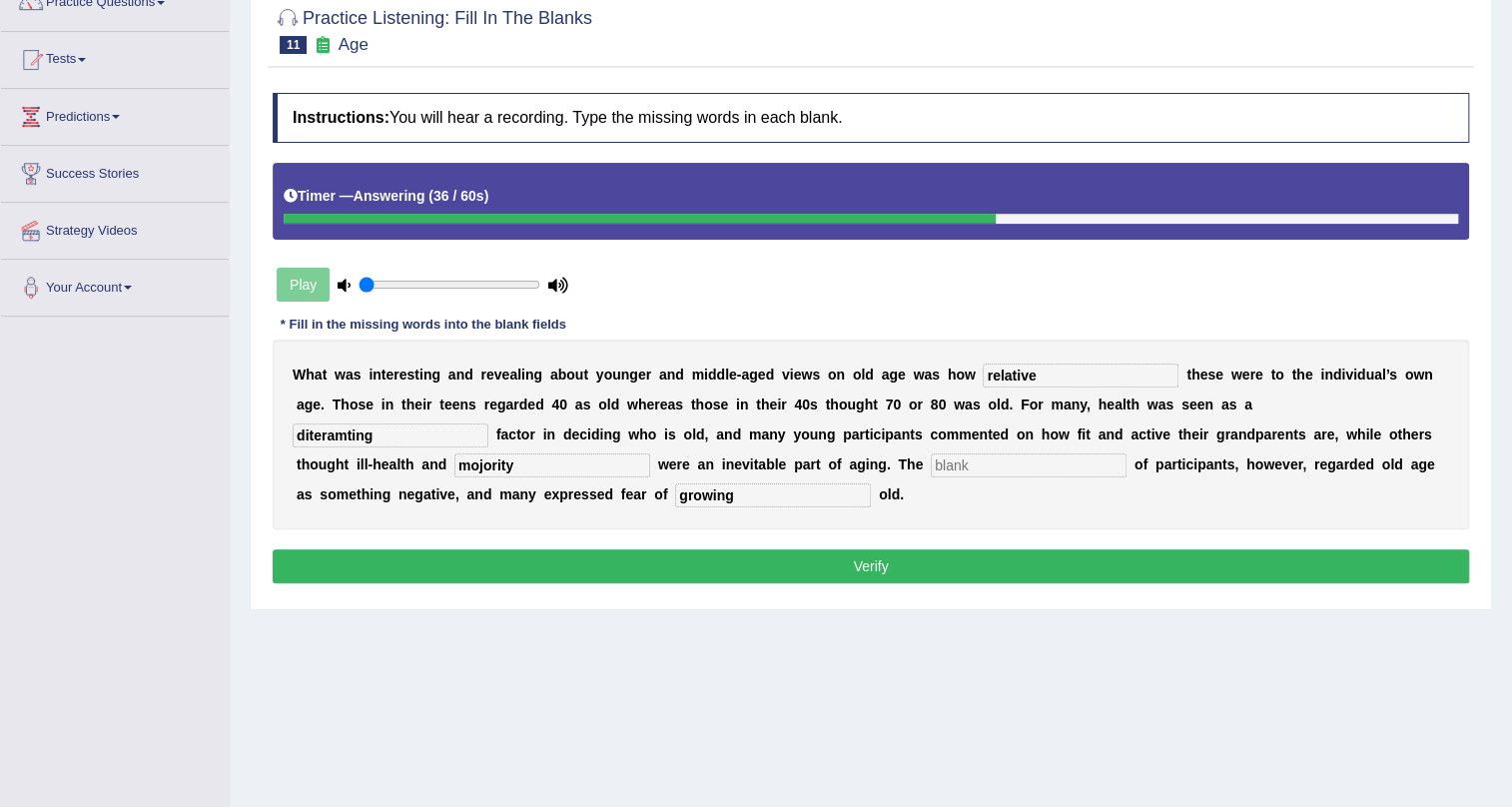 drag, startPoint x: 557, startPoint y: 461, endPoint x: 397, endPoint y: 484, distance: 161.64467 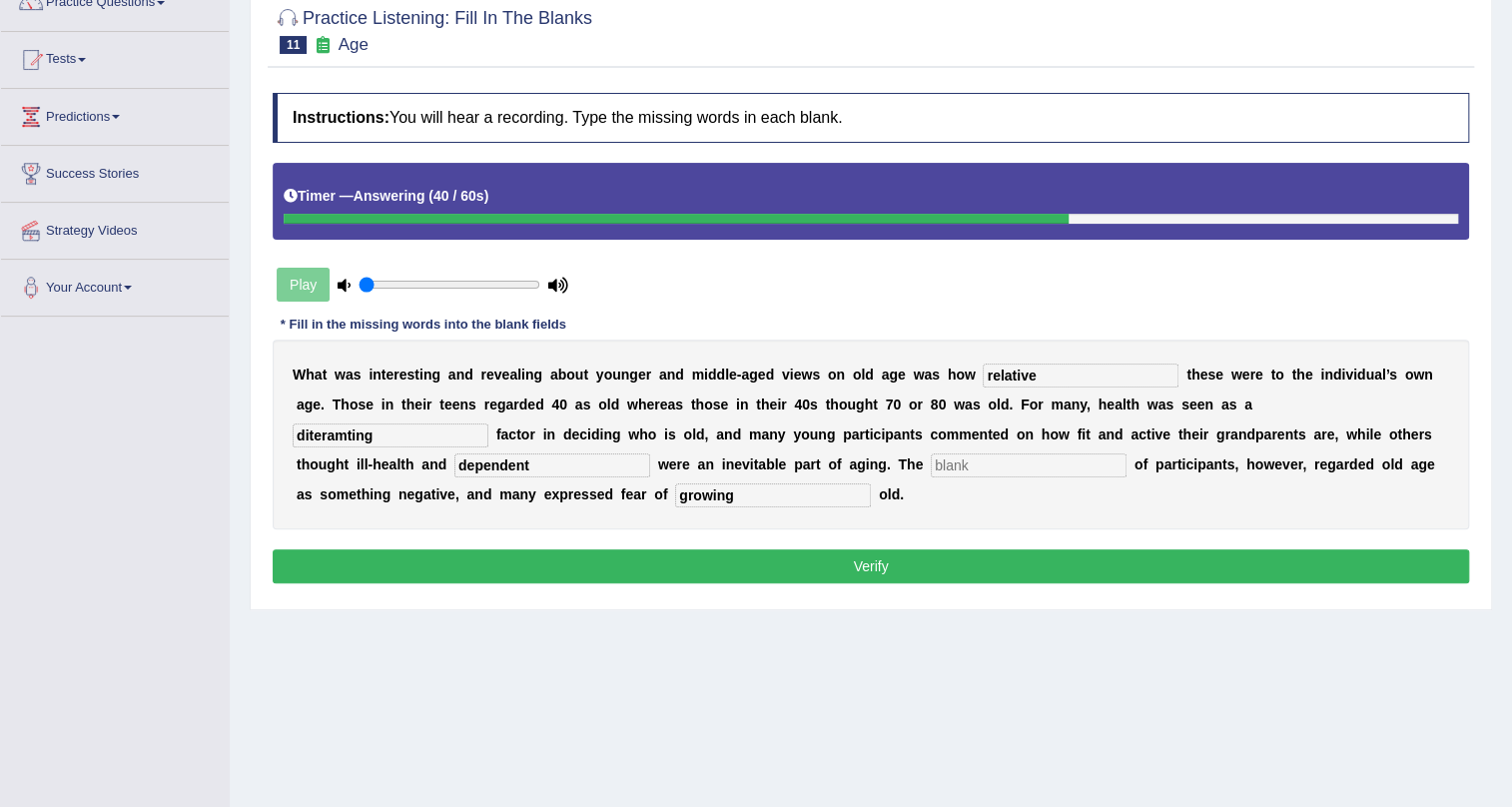 type on "dependent" 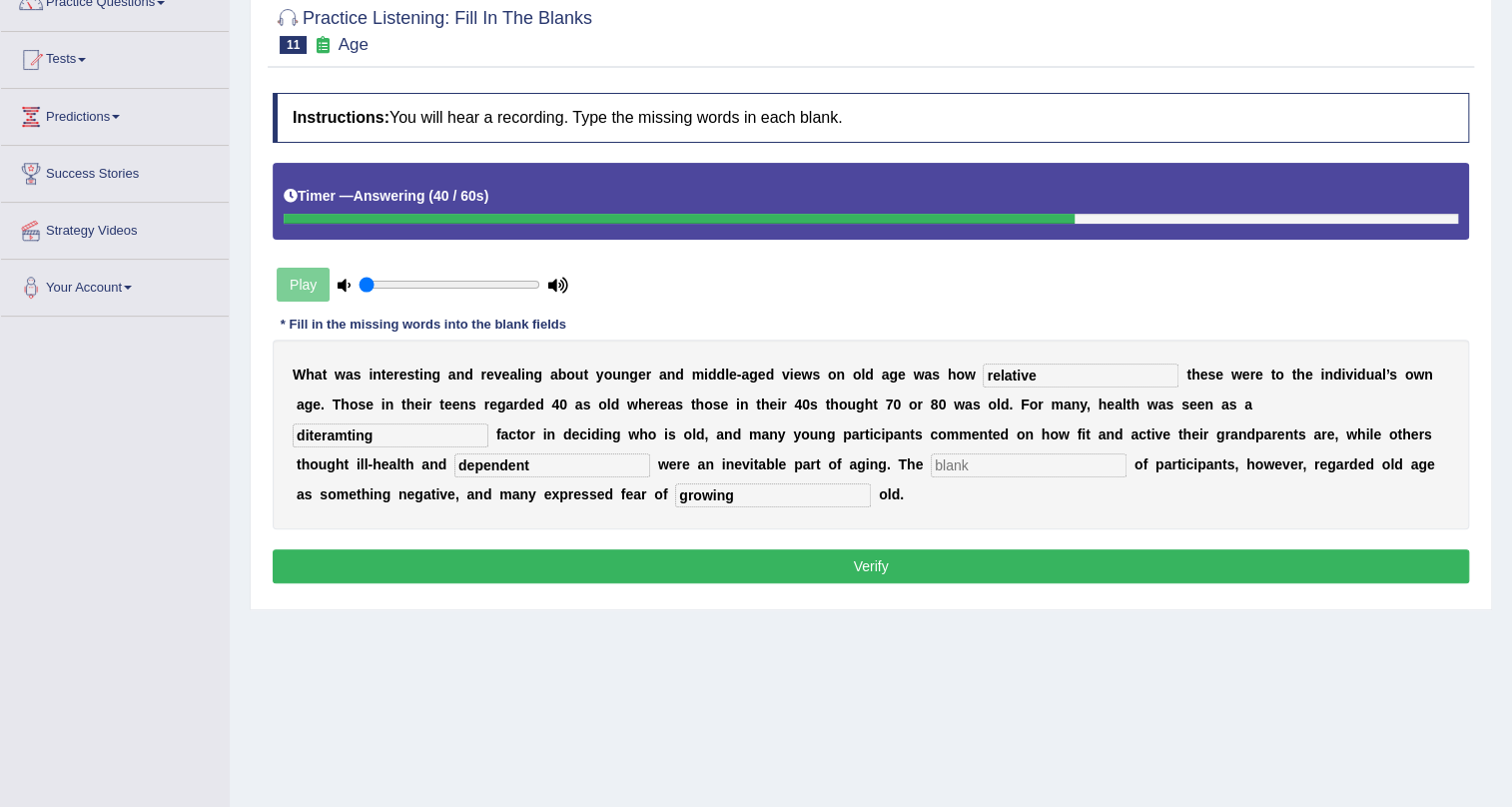 click at bounding box center [1029, 465] 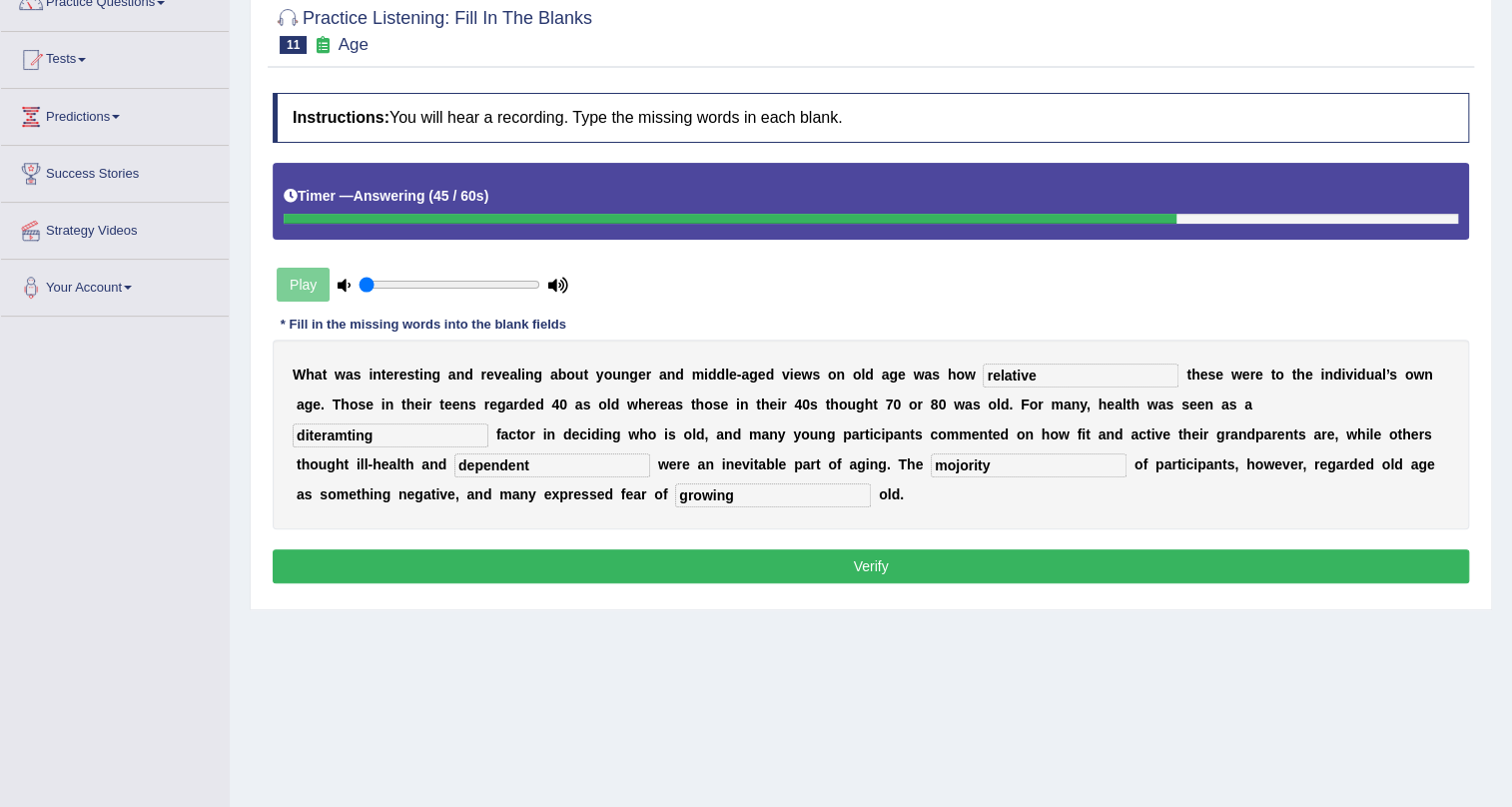 type on "mojority" 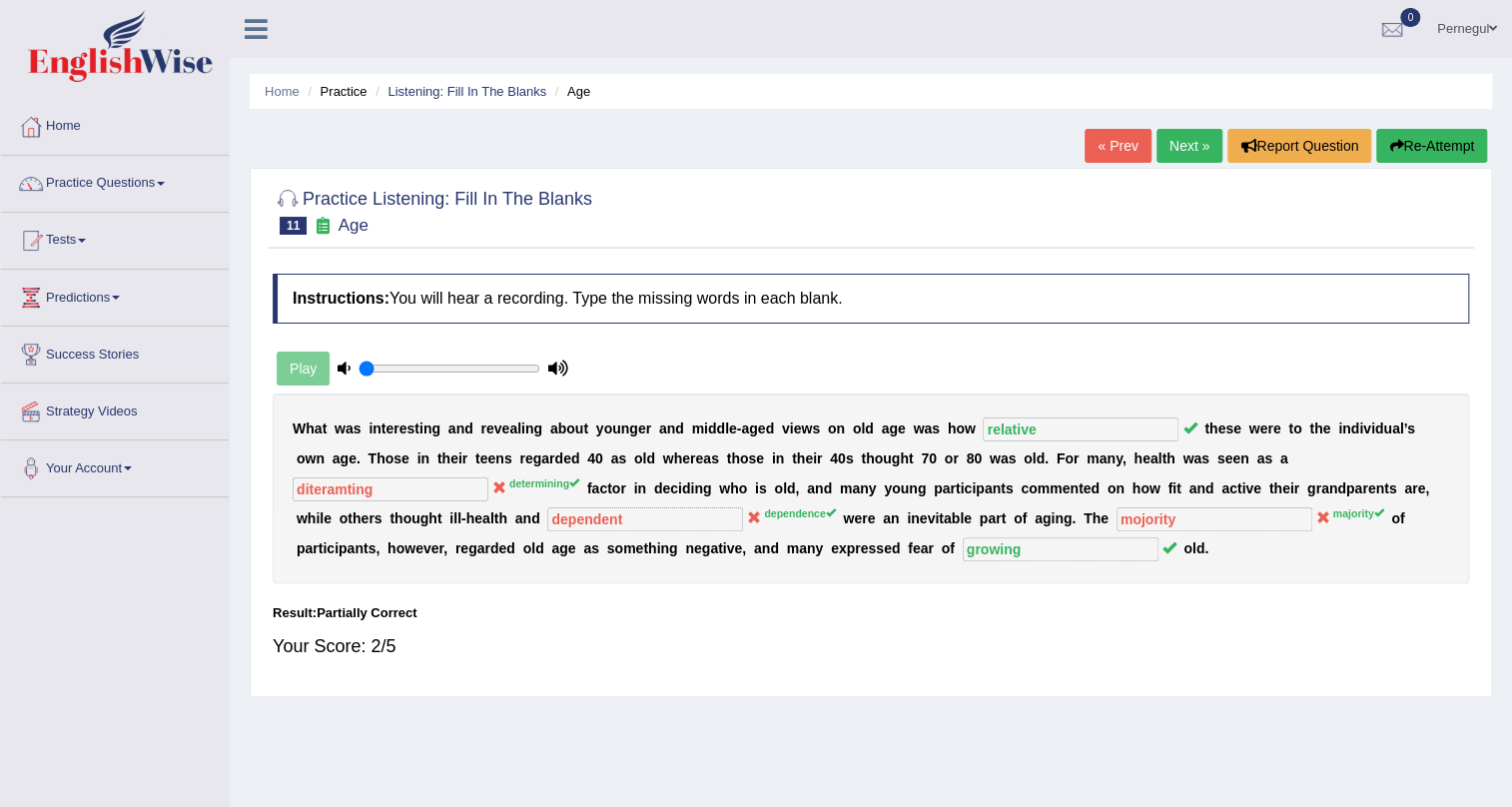 scroll, scrollTop: 0, scrollLeft: 0, axis: both 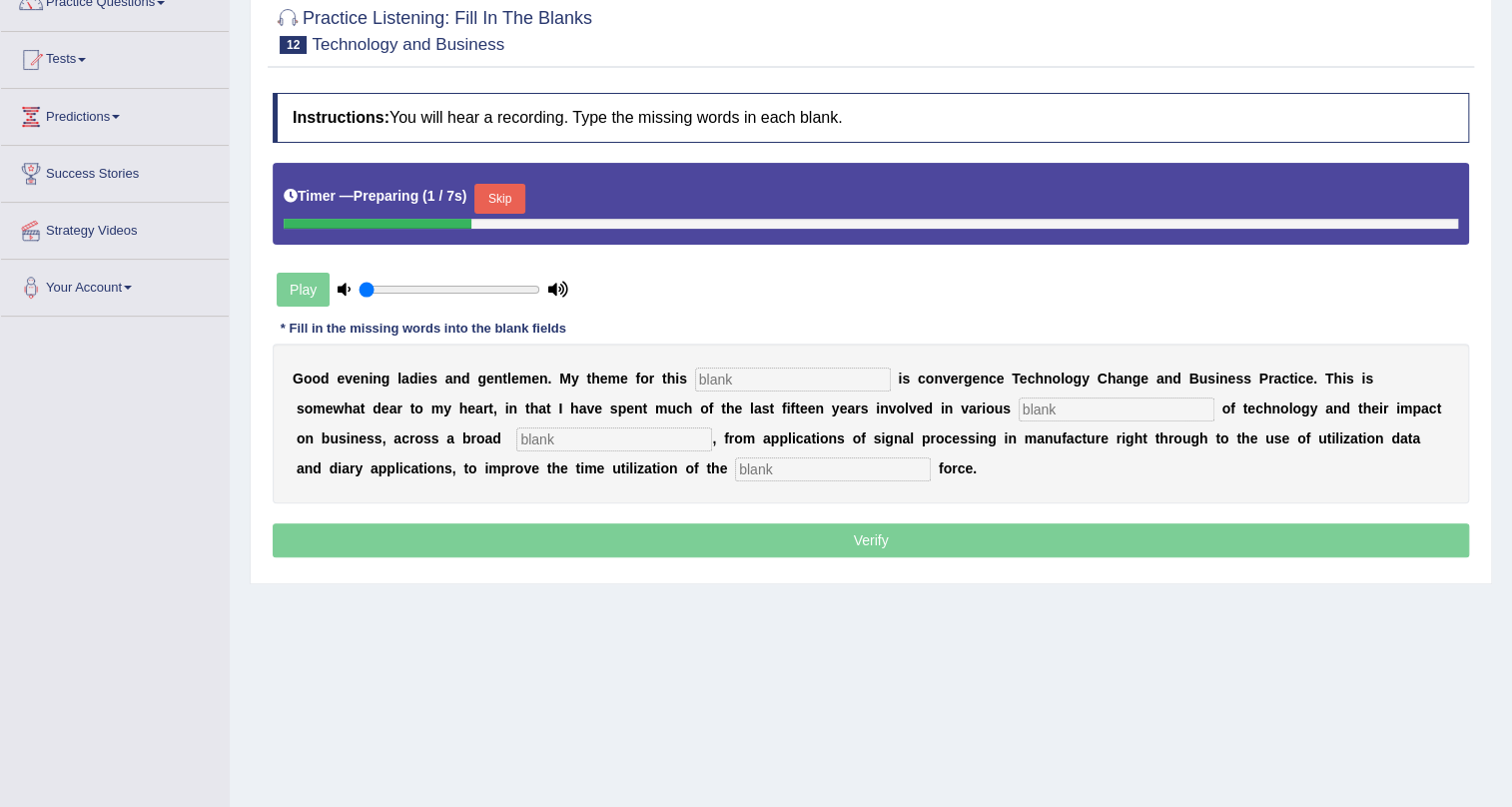 click at bounding box center [793, 380] 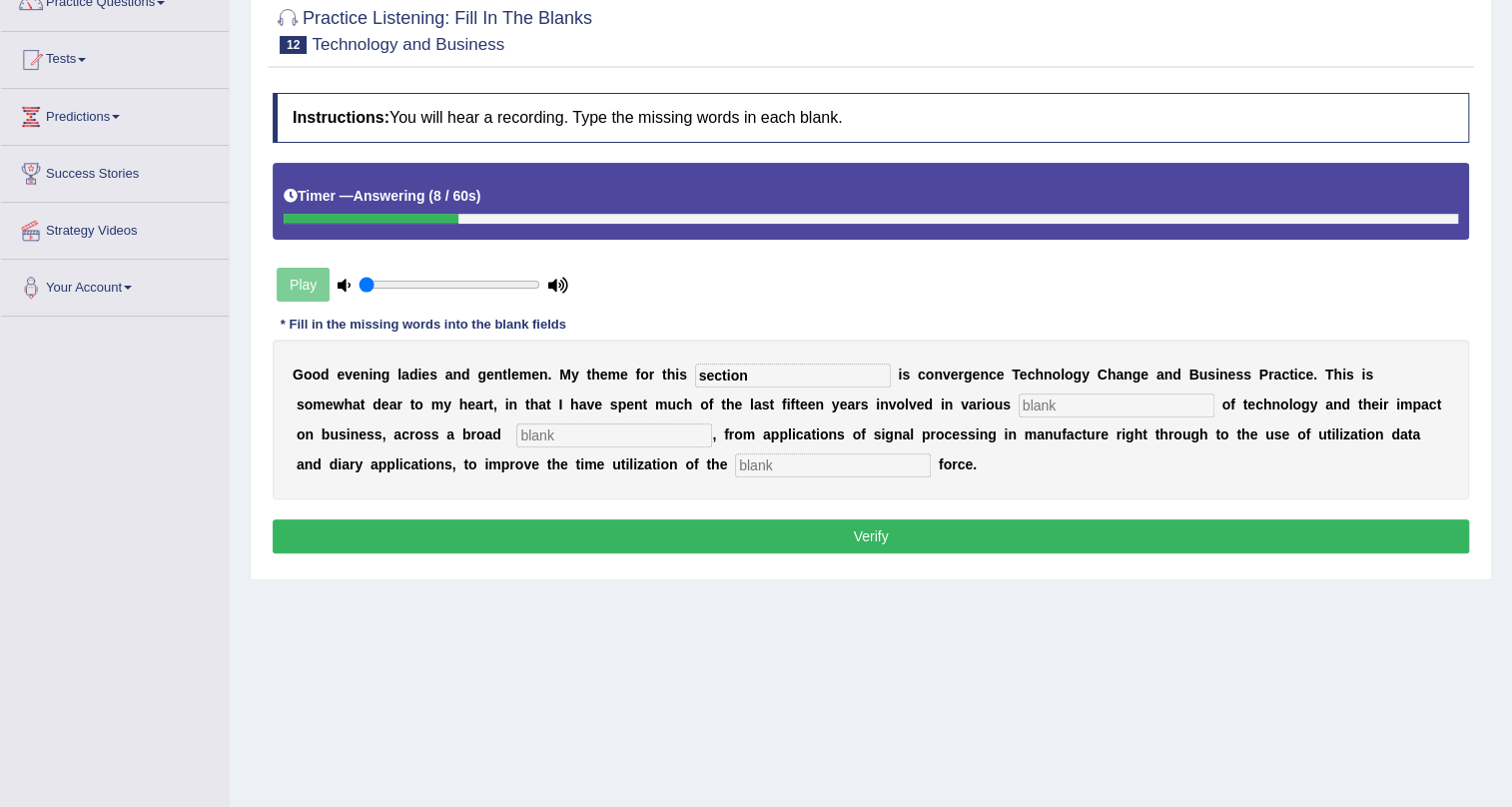 type on "section" 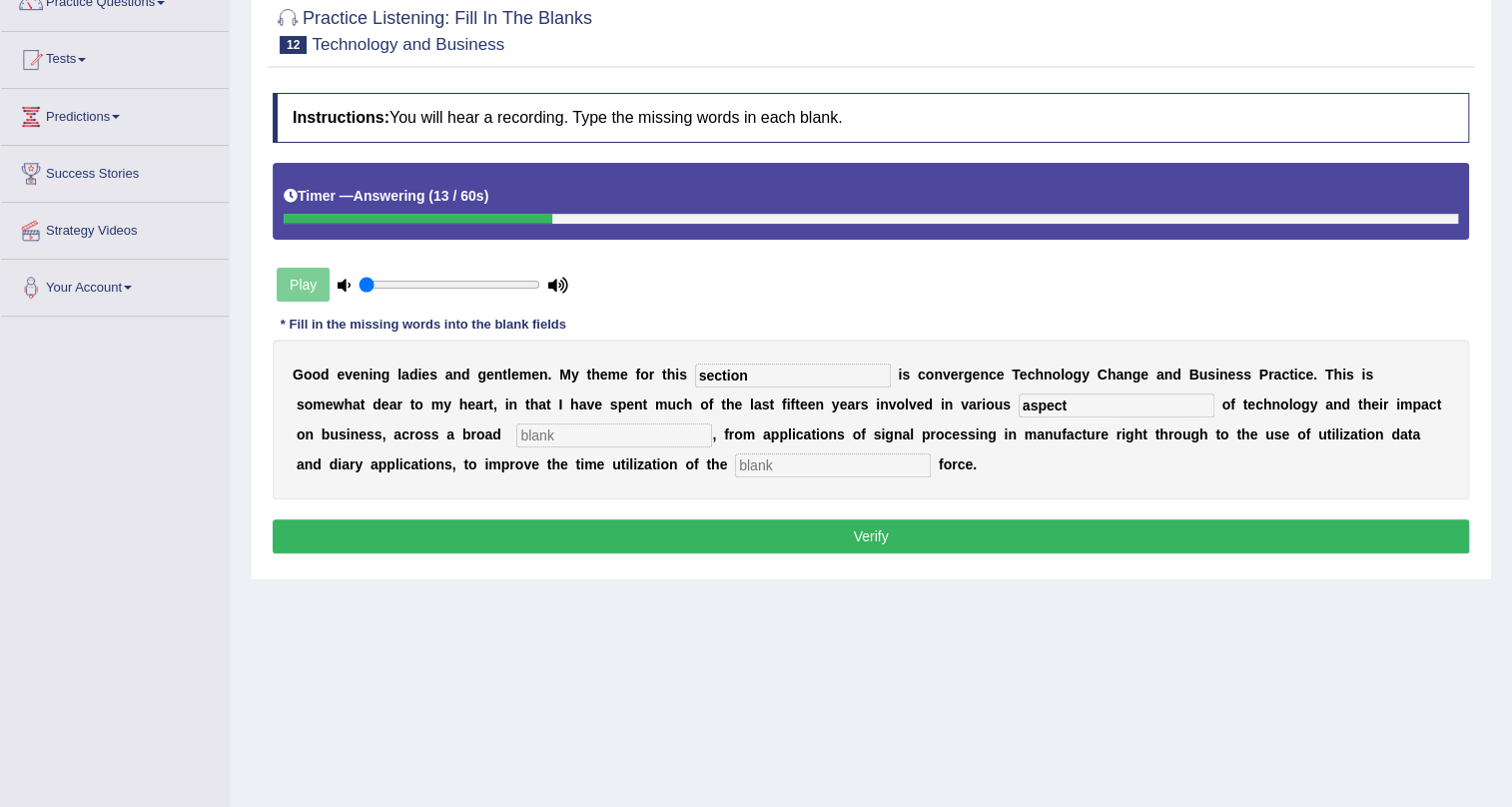 type on "aspect" 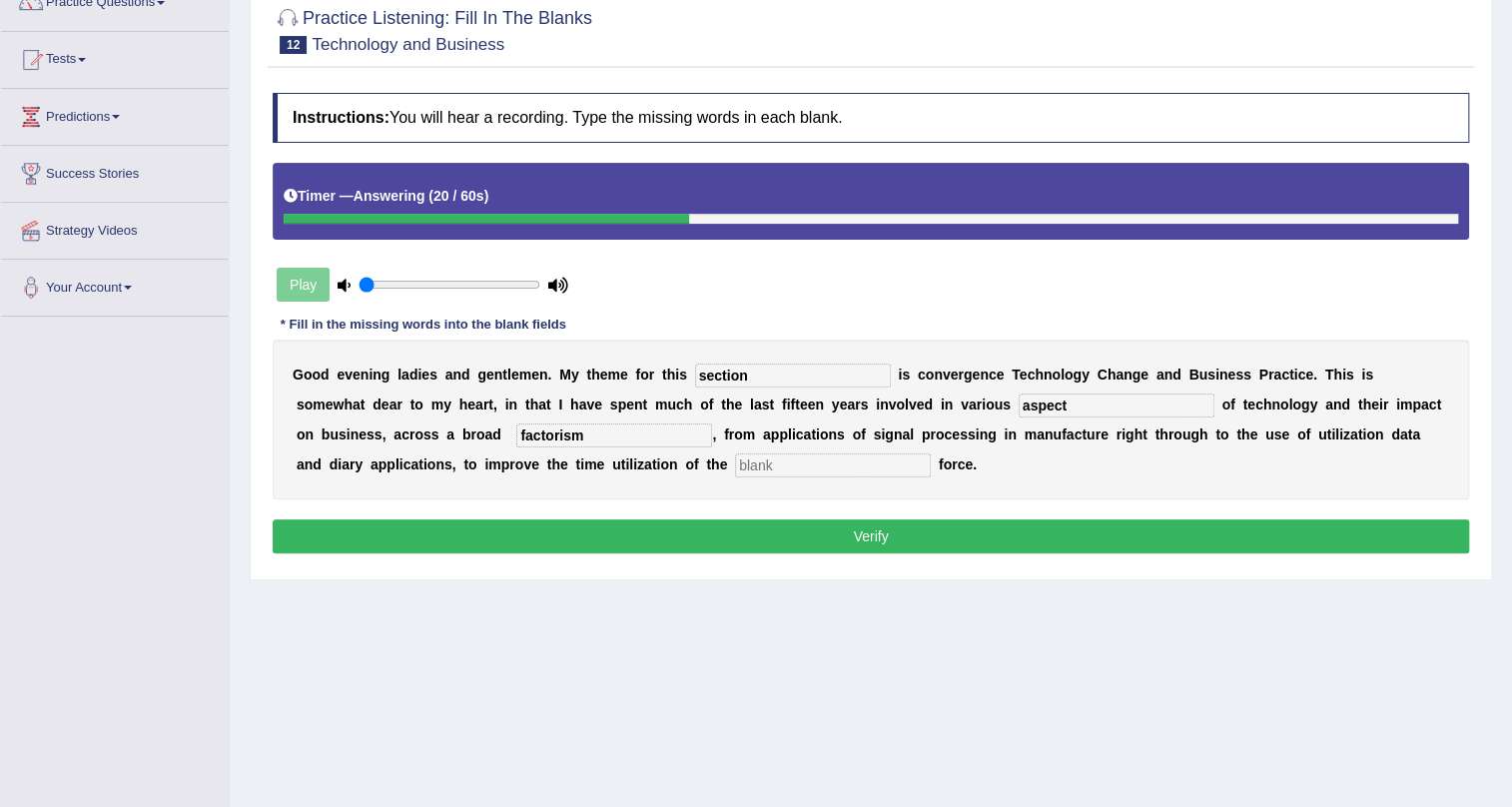 type on "factorism" 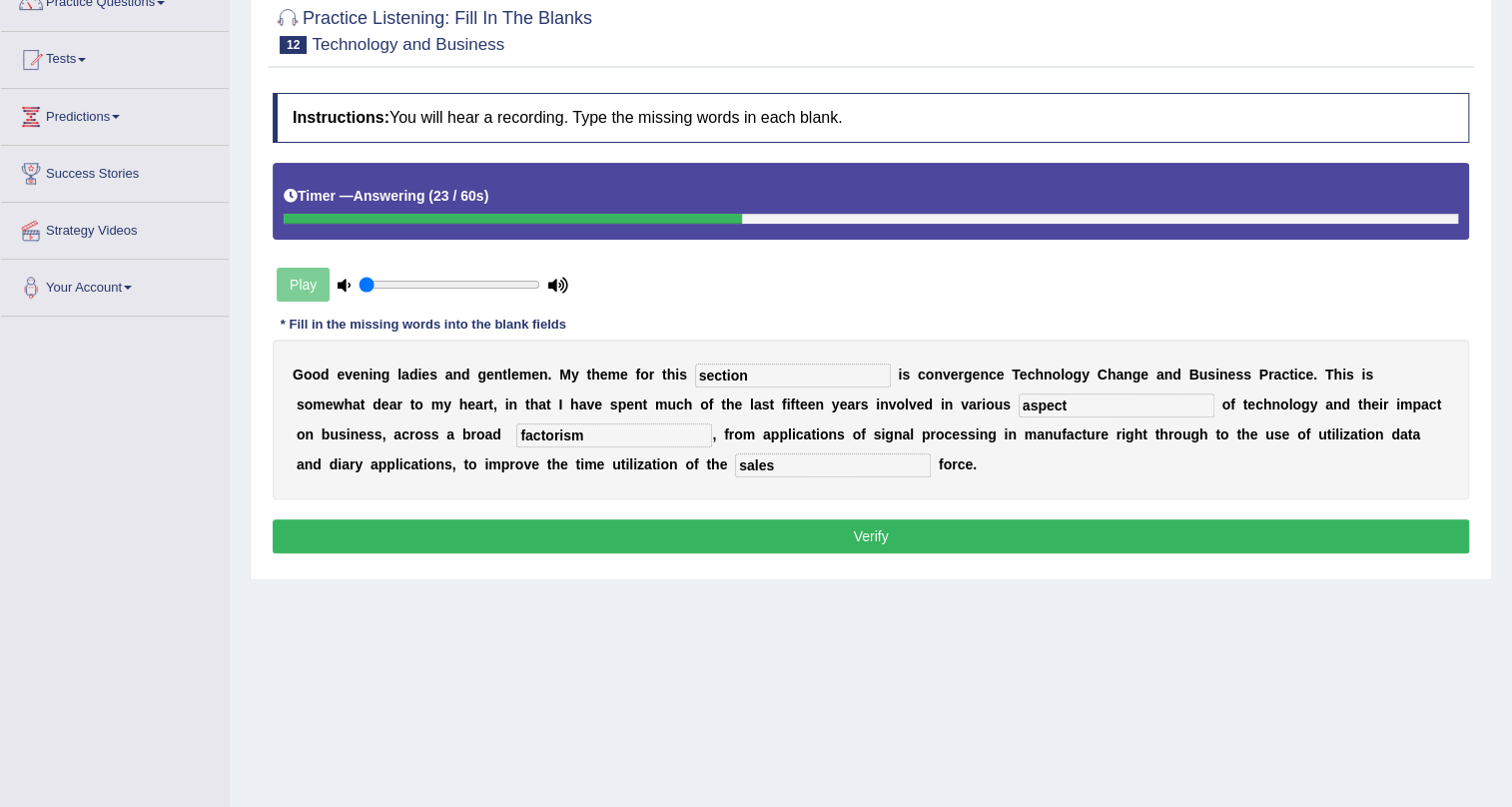 type on "sales" 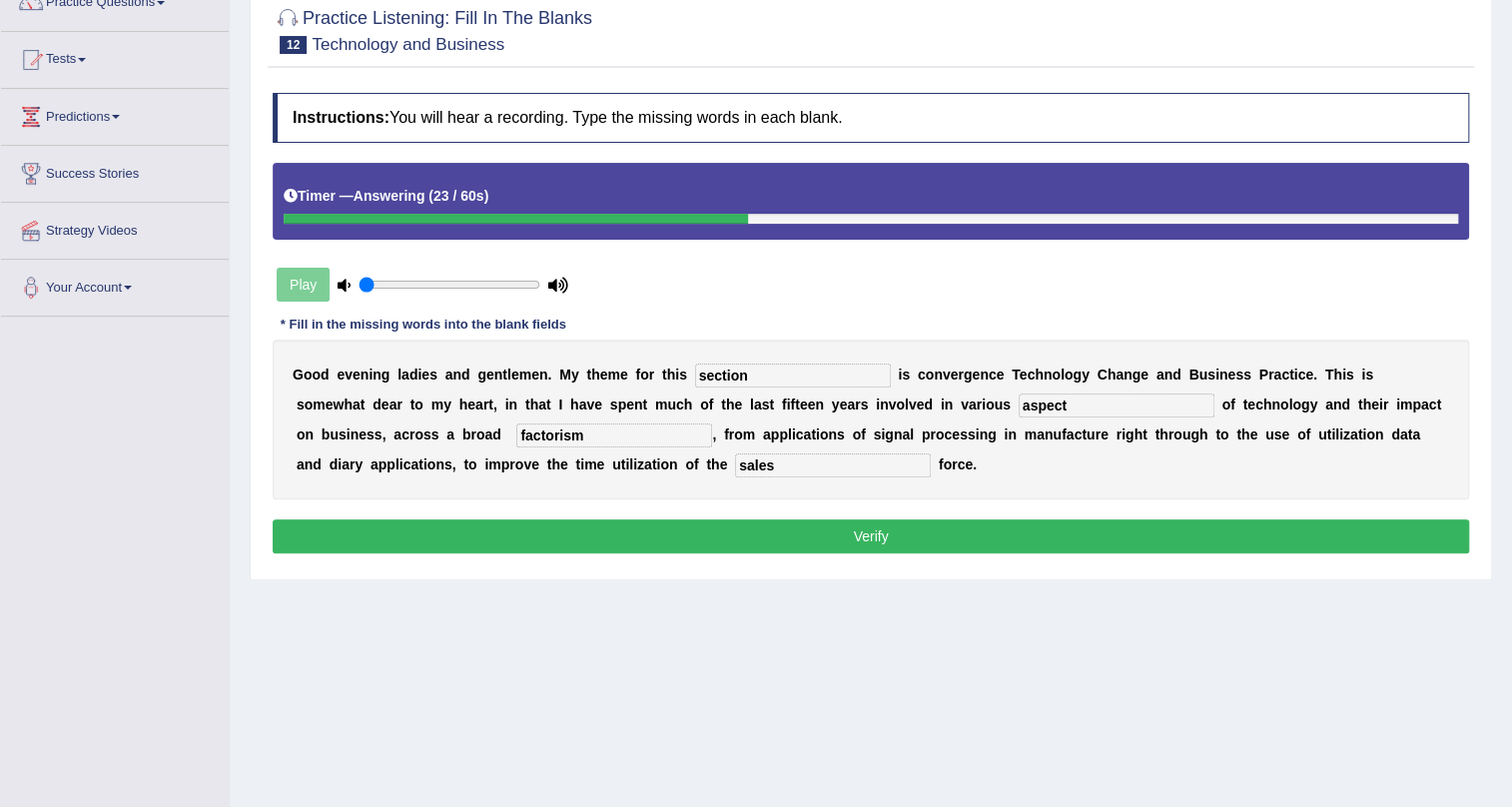 click on "Verify" at bounding box center [871, 536] 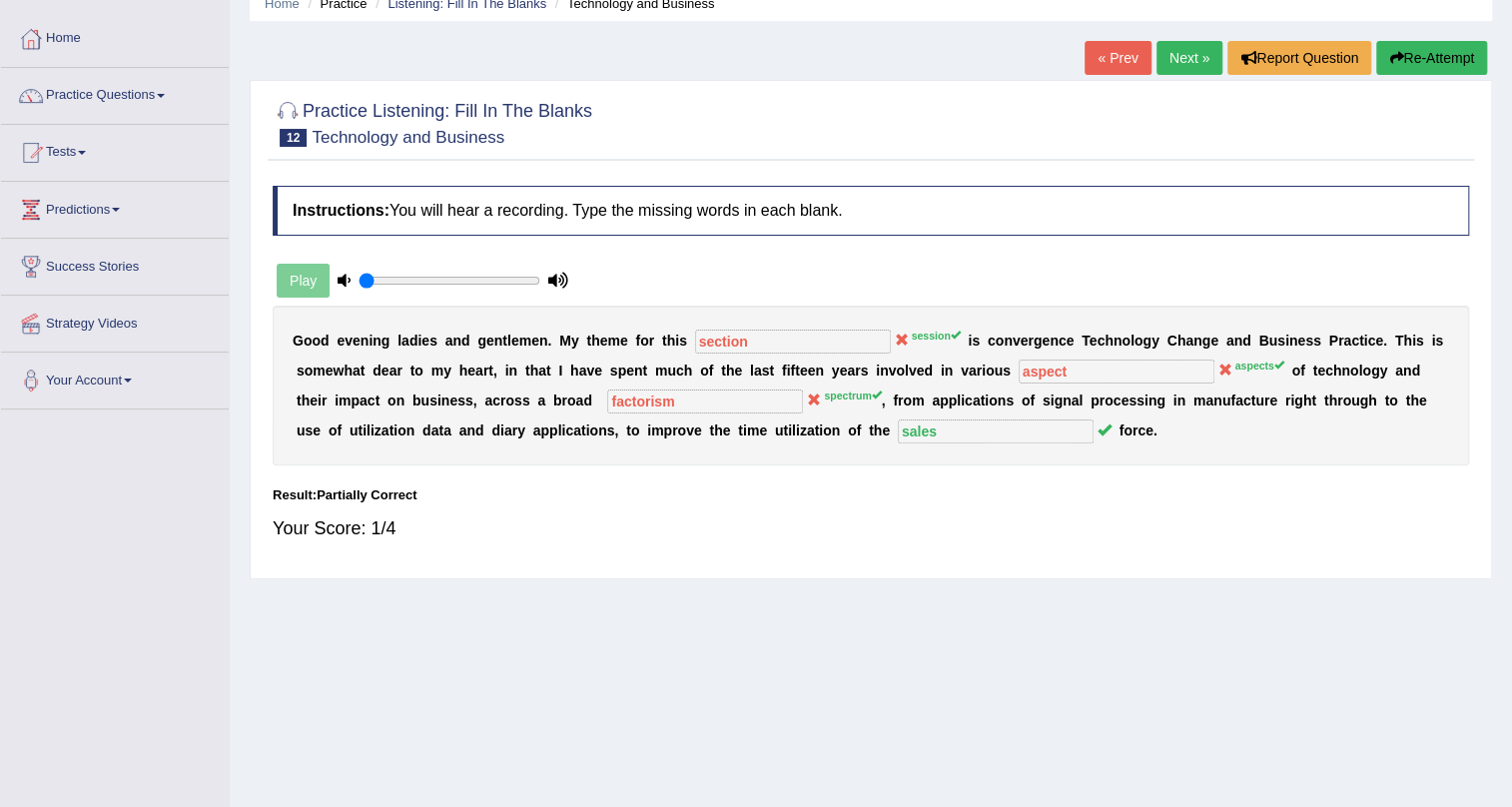 scroll, scrollTop: 0, scrollLeft: 0, axis: both 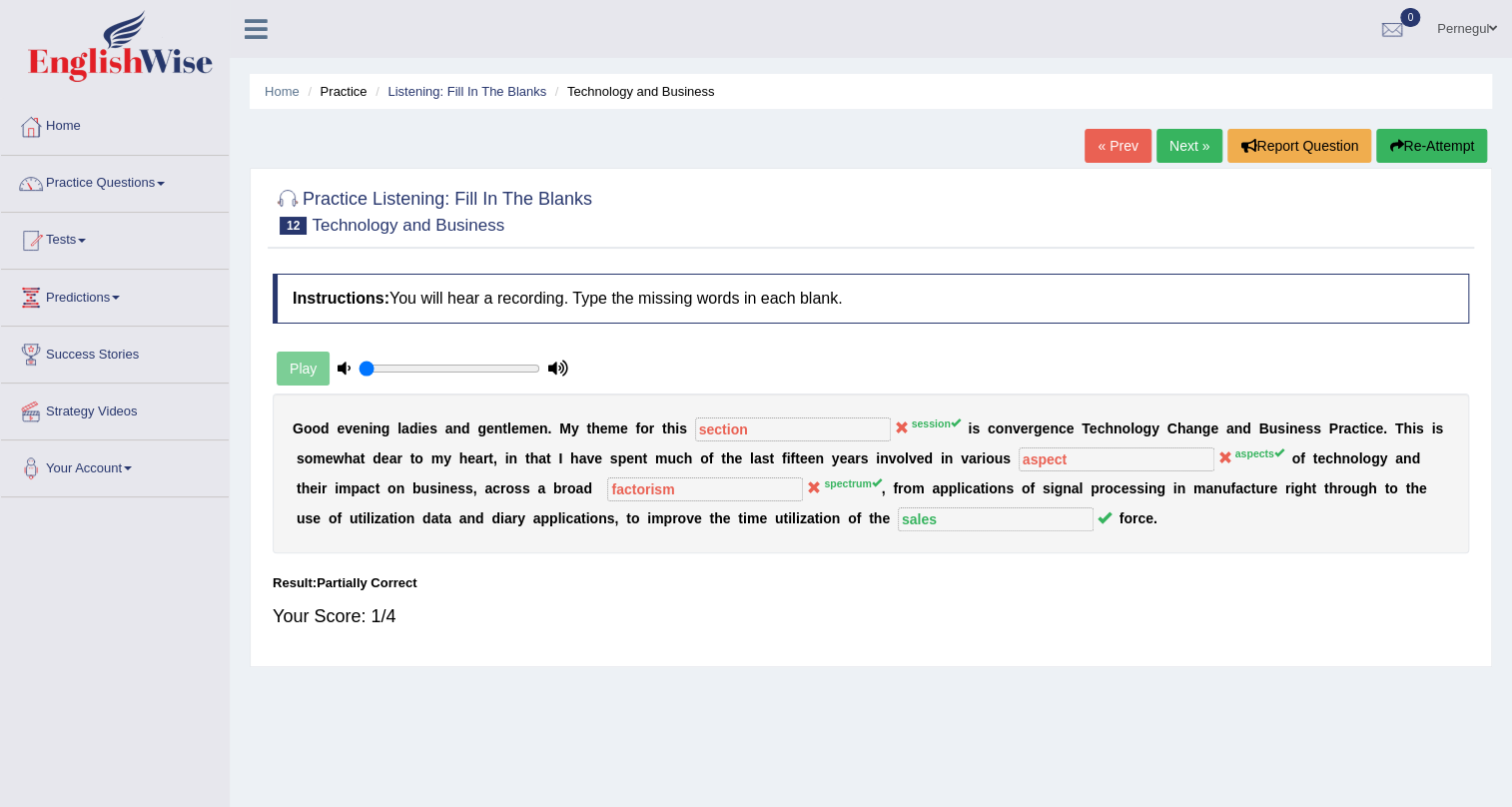 click on "Next »" at bounding box center (1189, 146) 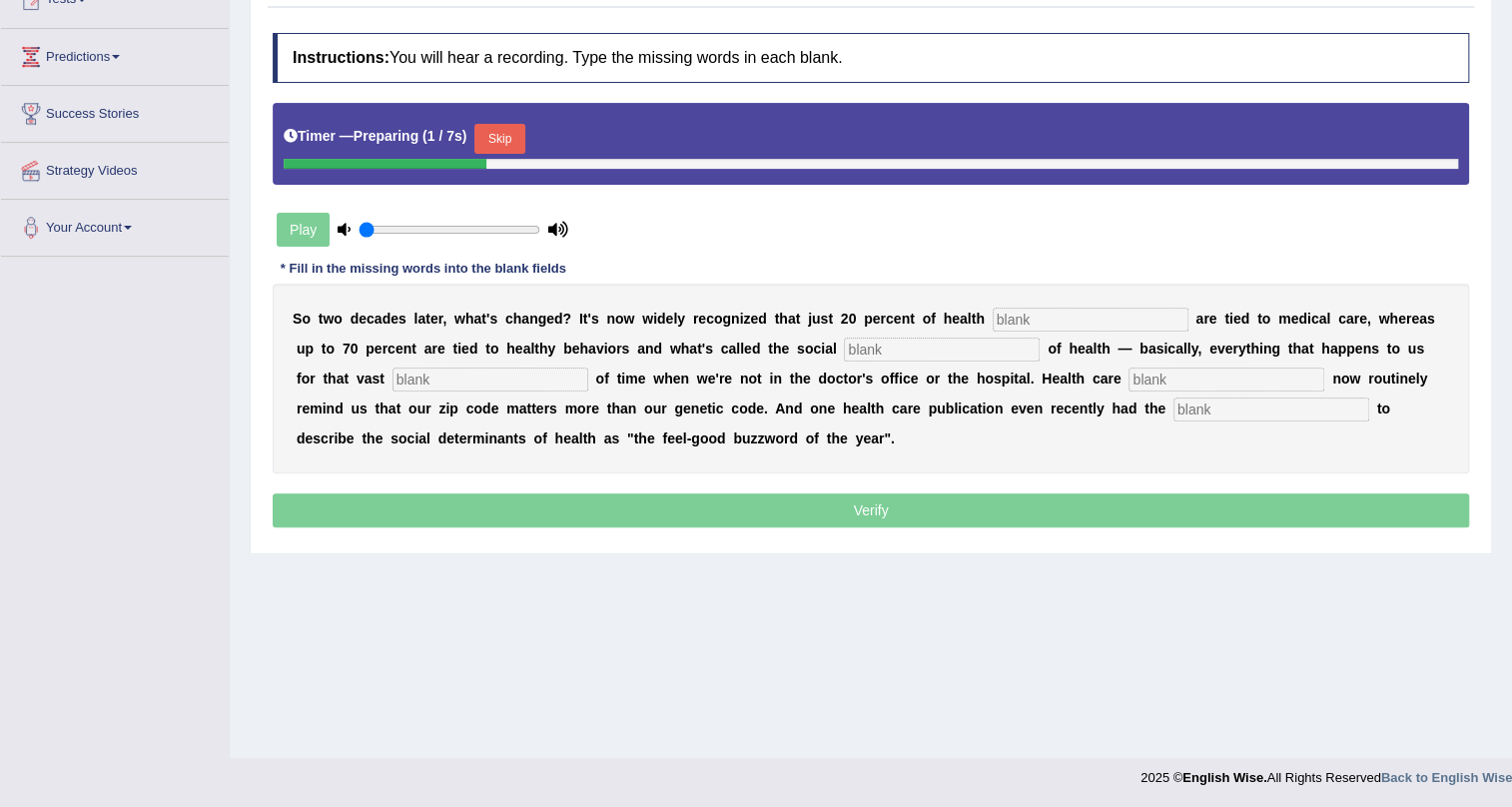 scroll, scrollTop: 241, scrollLeft: 0, axis: vertical 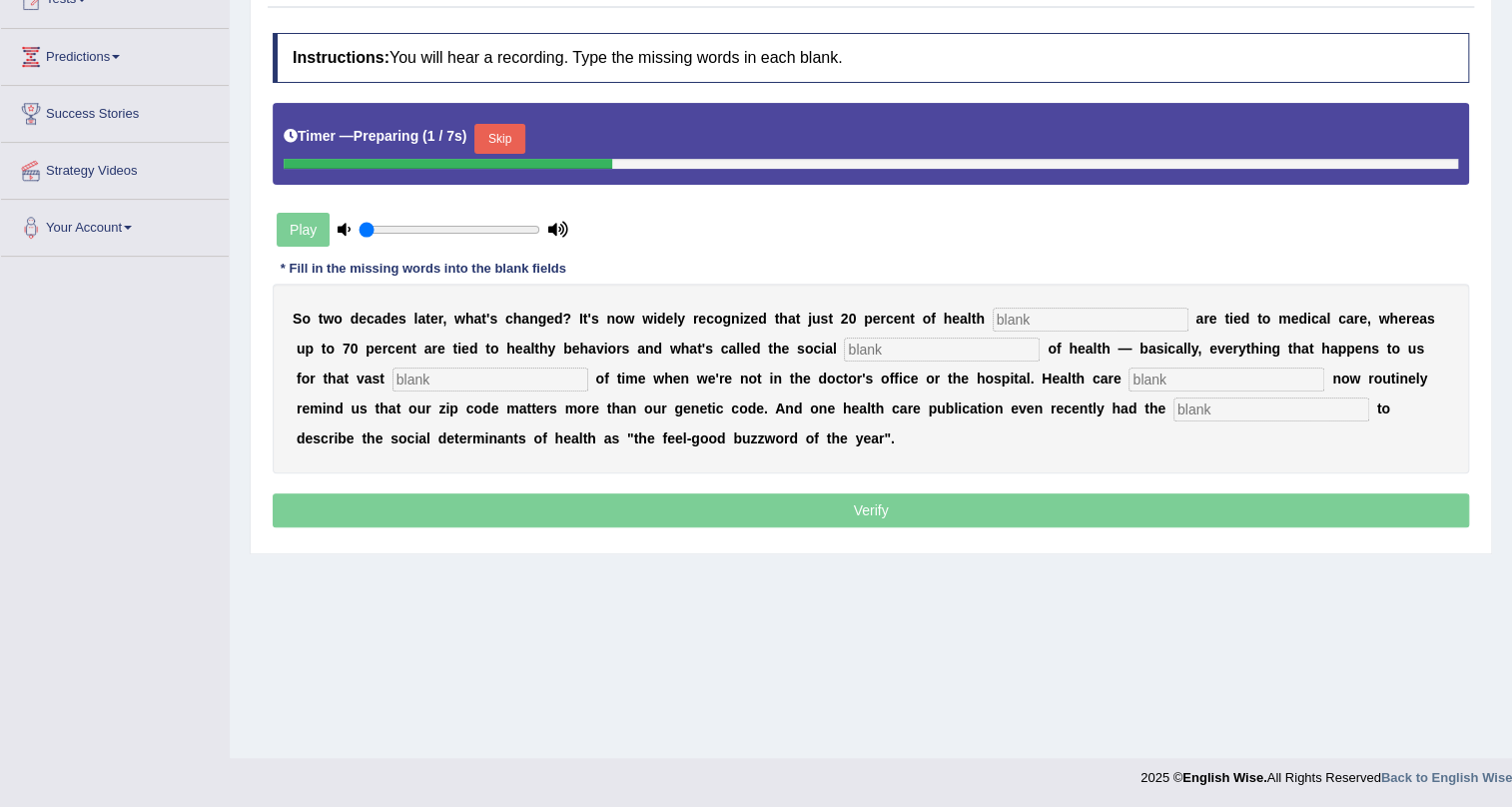 click at bounding box center (1091, 320) 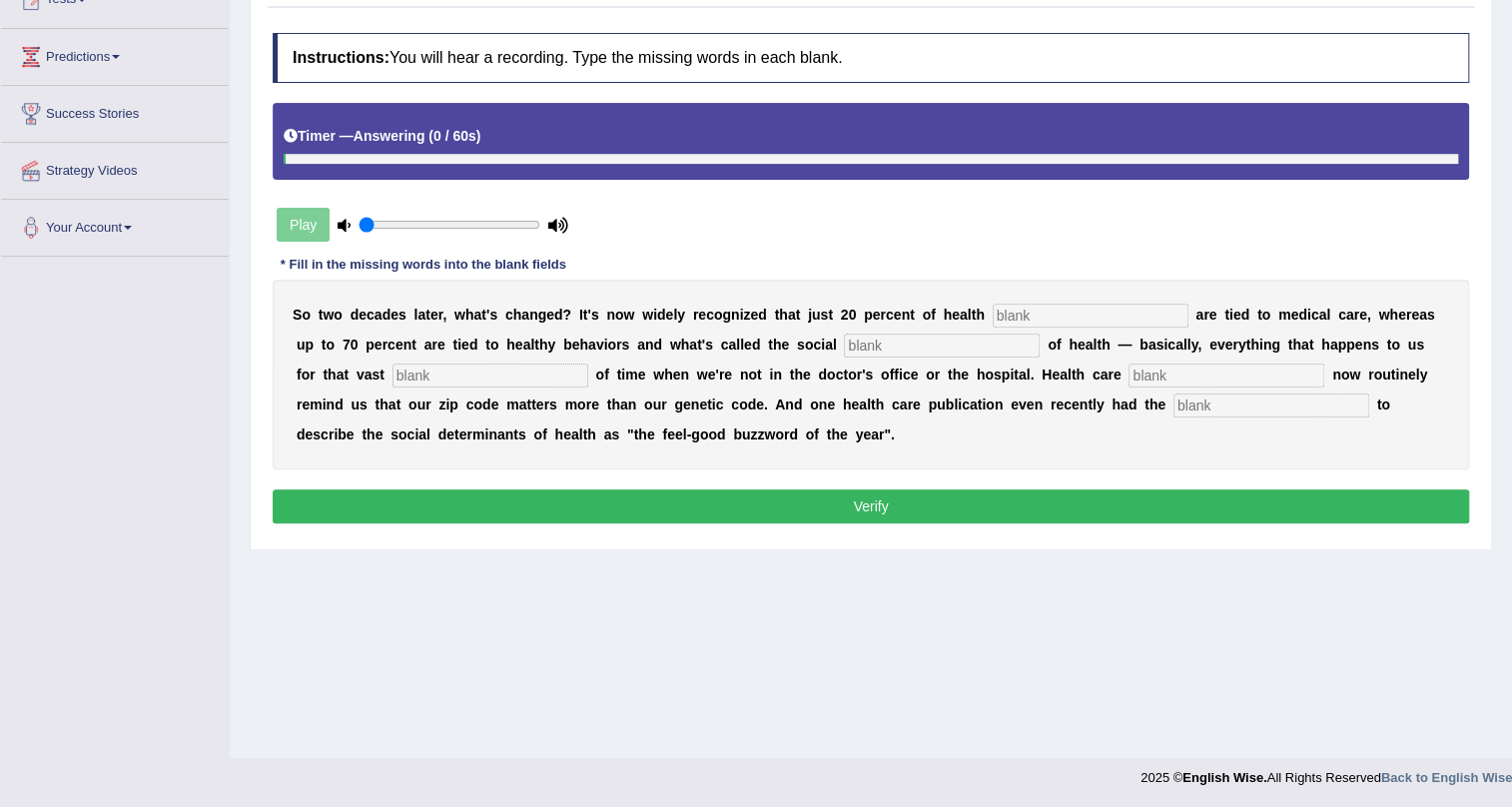 click at bounding box center (1091, 316) 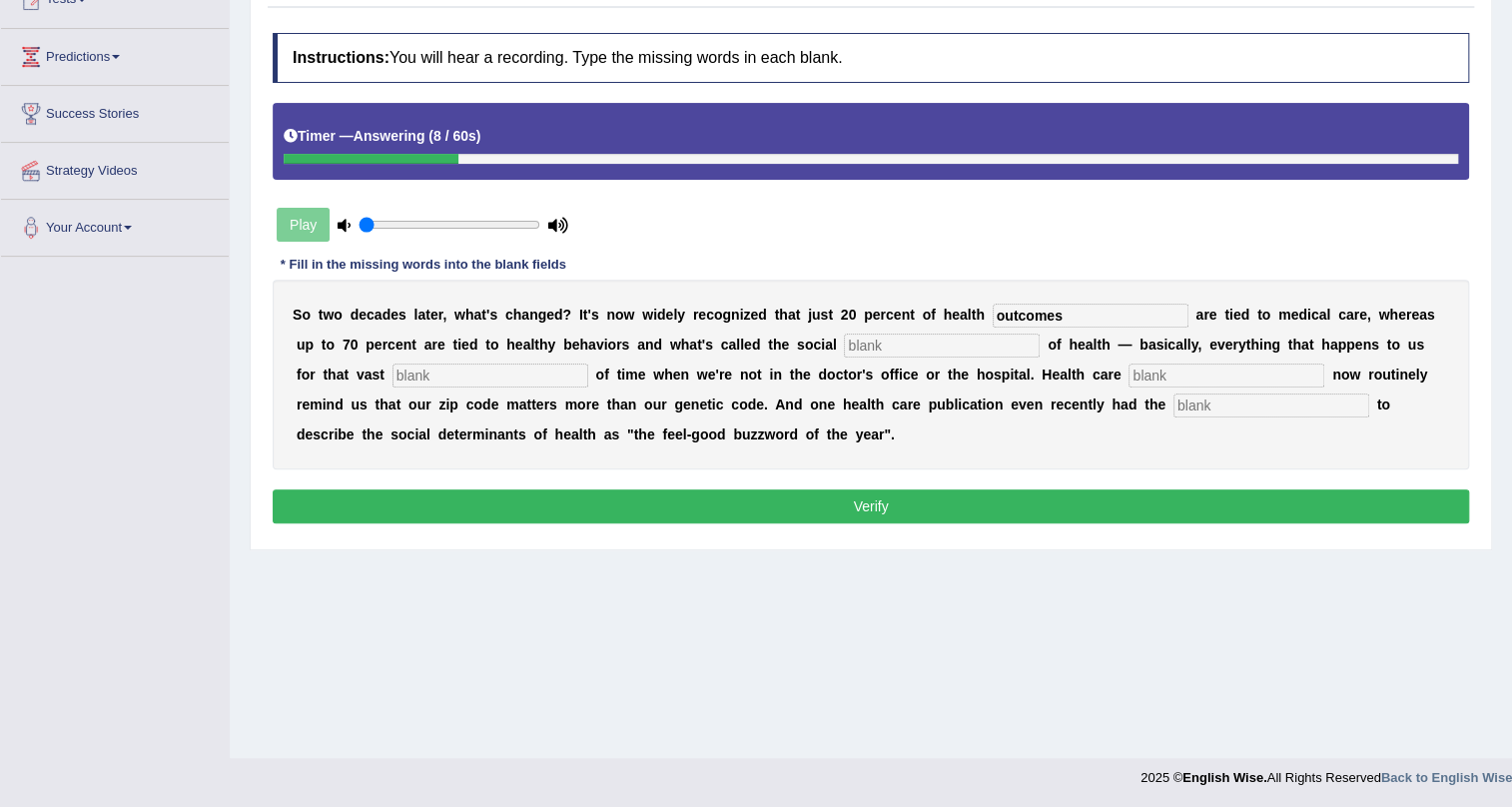 type on "outcomes" 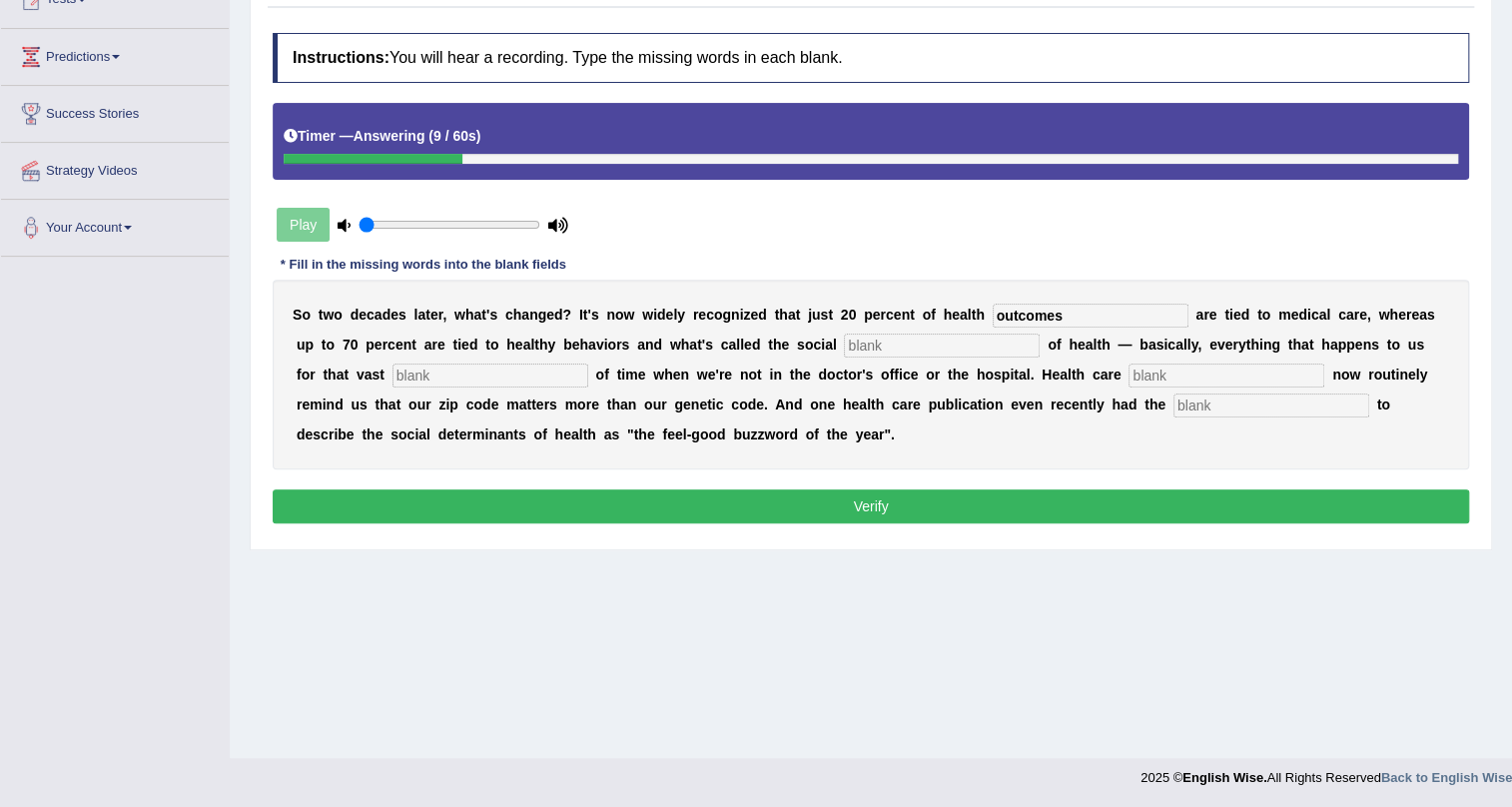 click at bounding box center (942, 346) 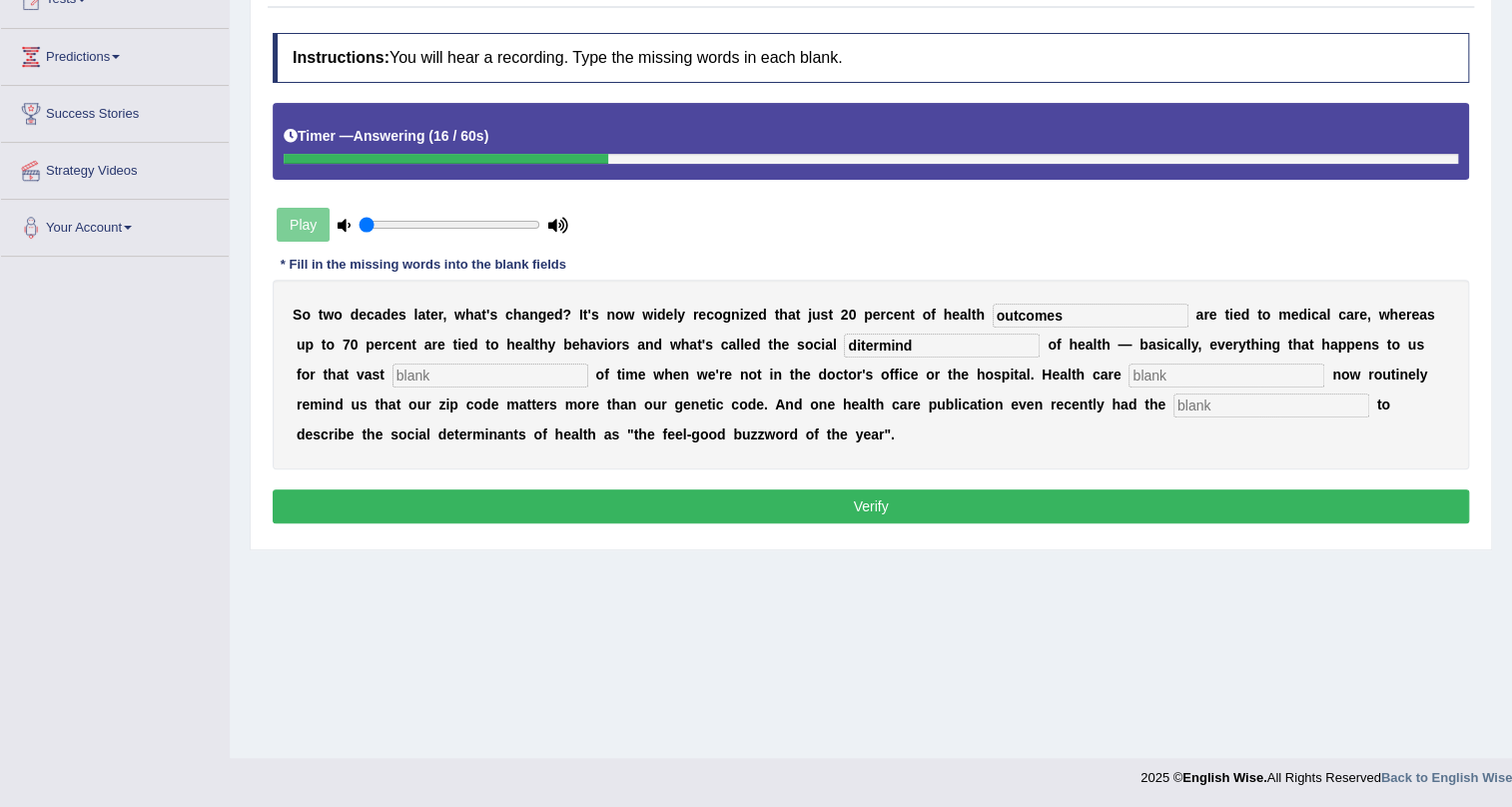 type on "ditermind" 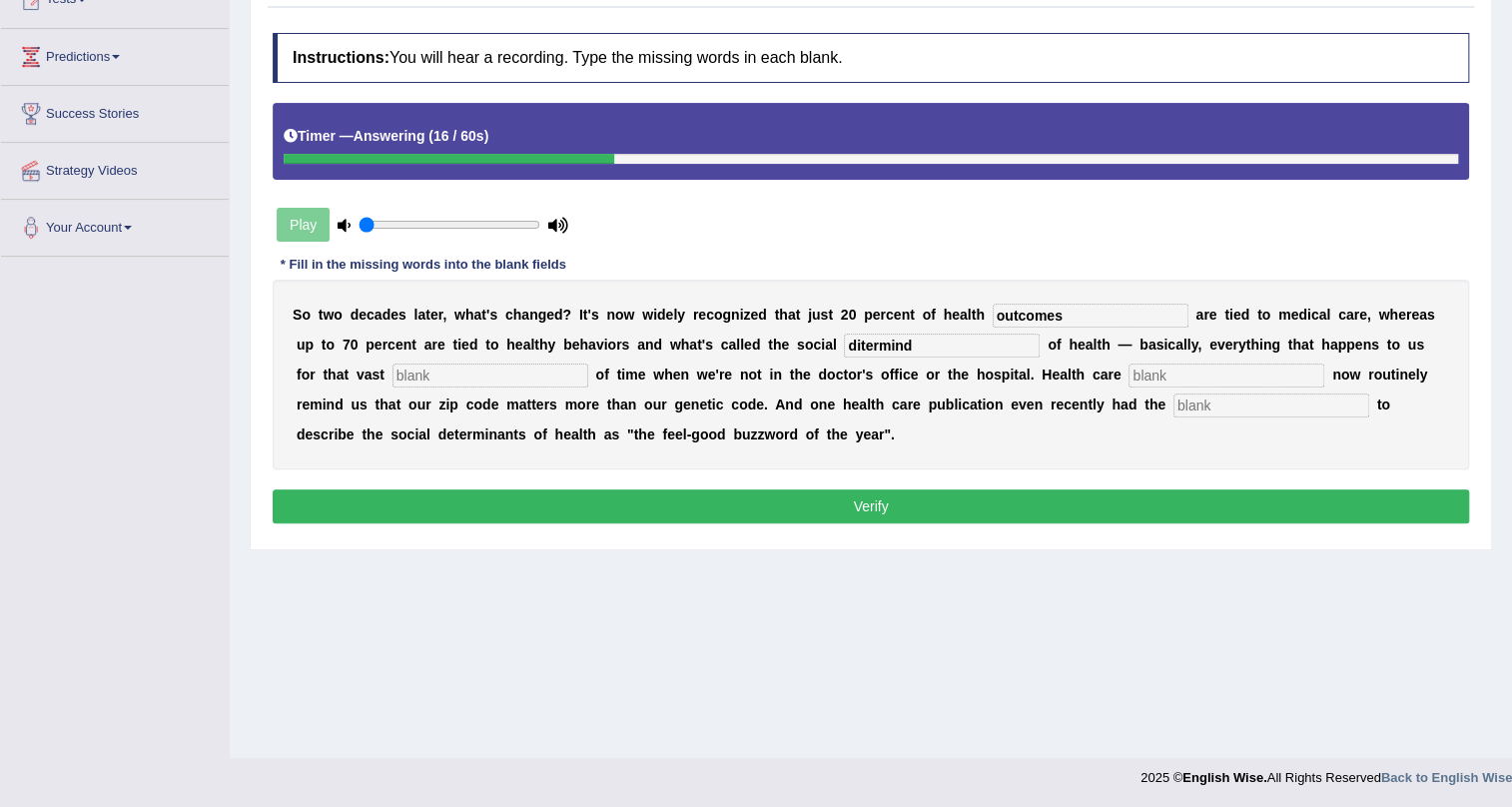 click at bounding box center (490, 376) 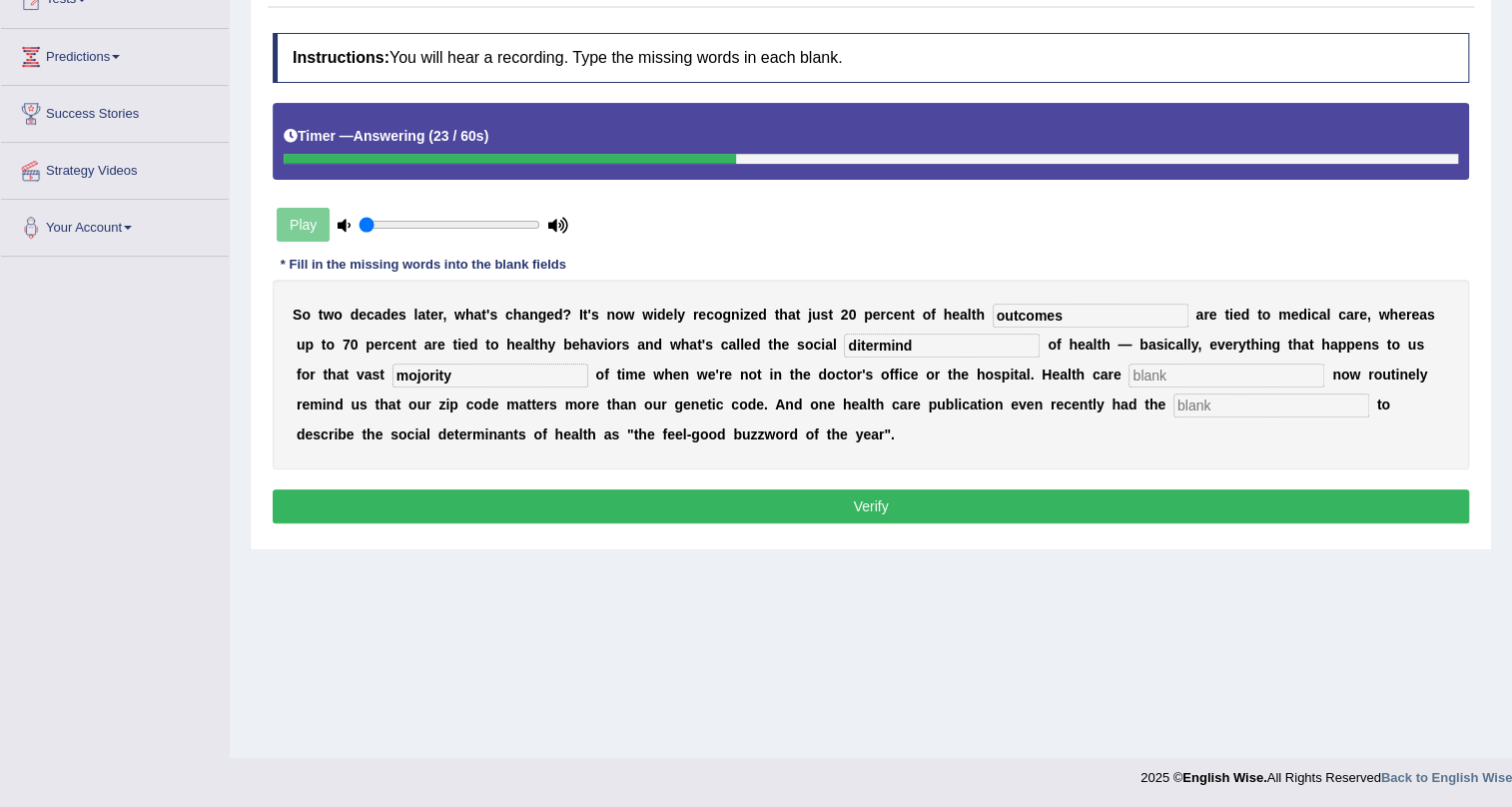 type on "mojority" 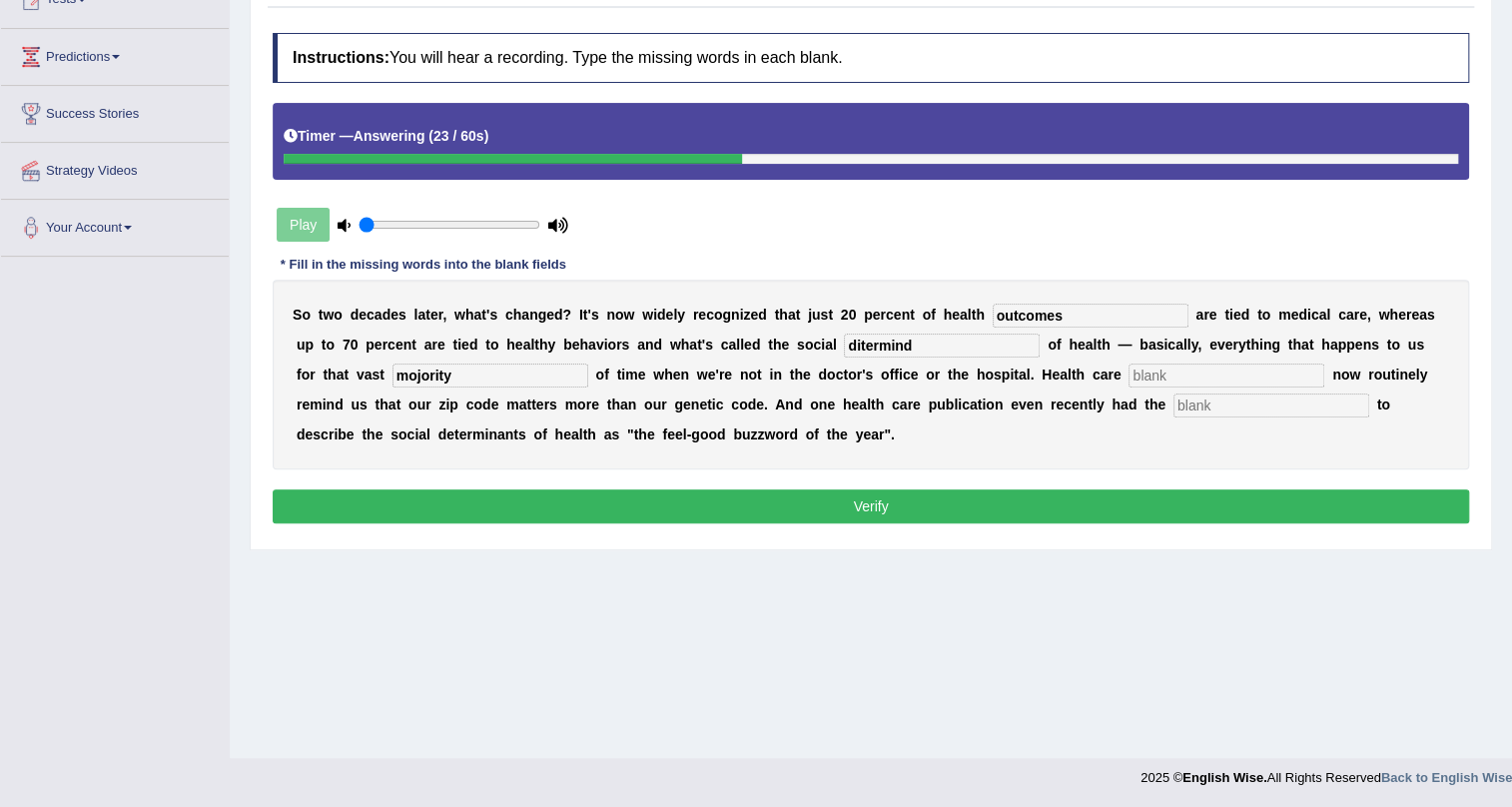 click at bounding box center [1226, 376] 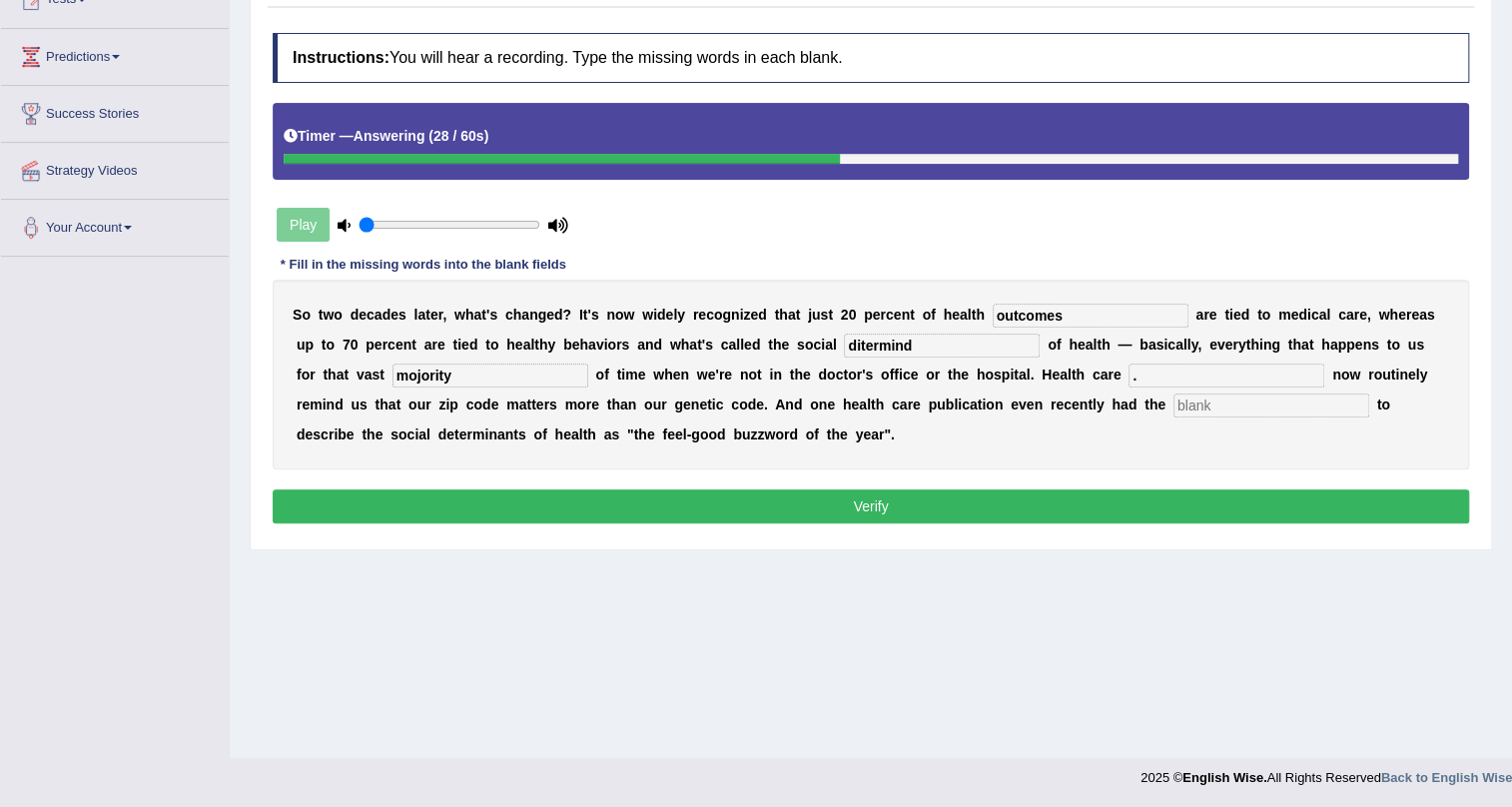 type on "." 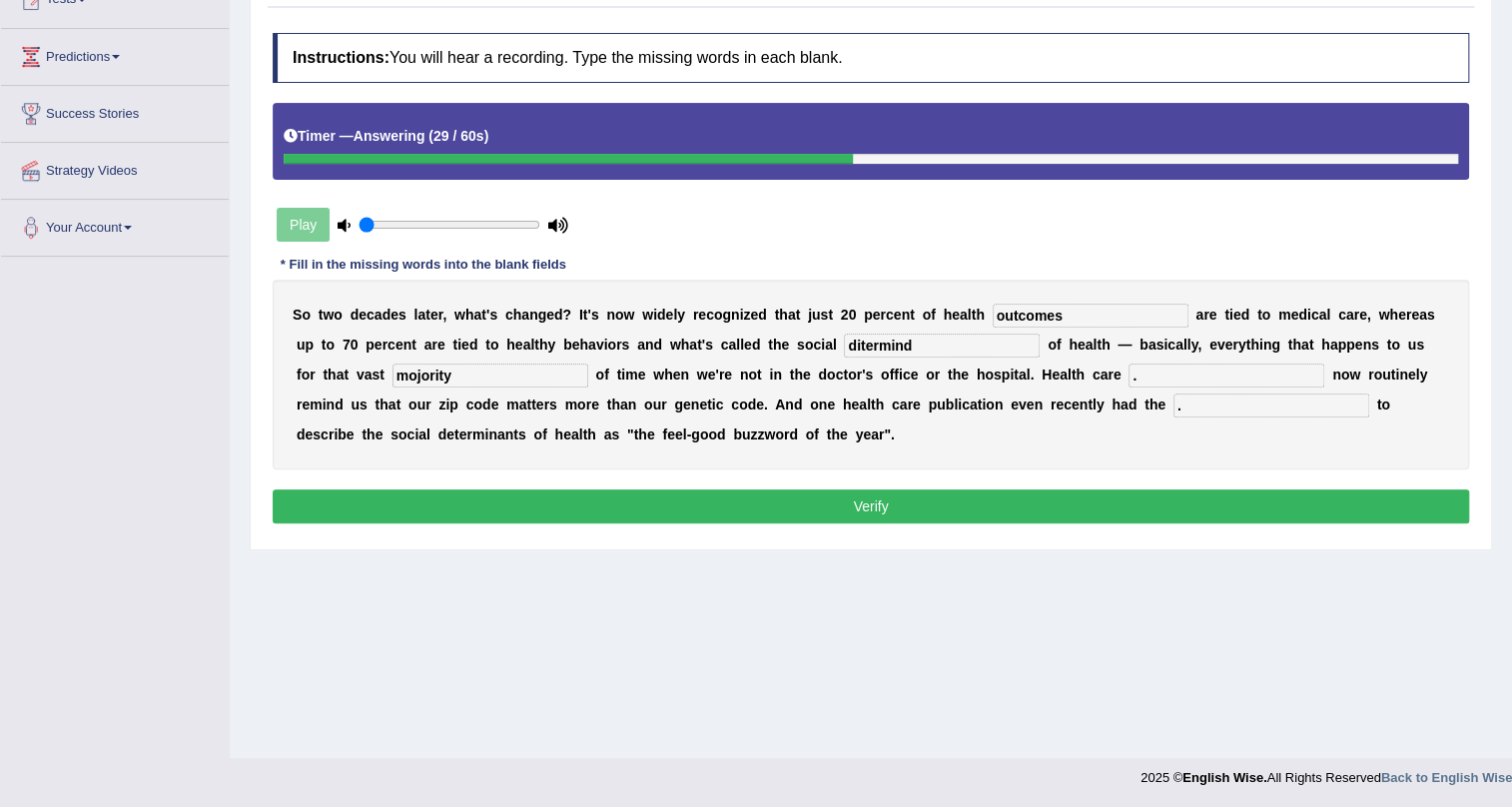 type on "." 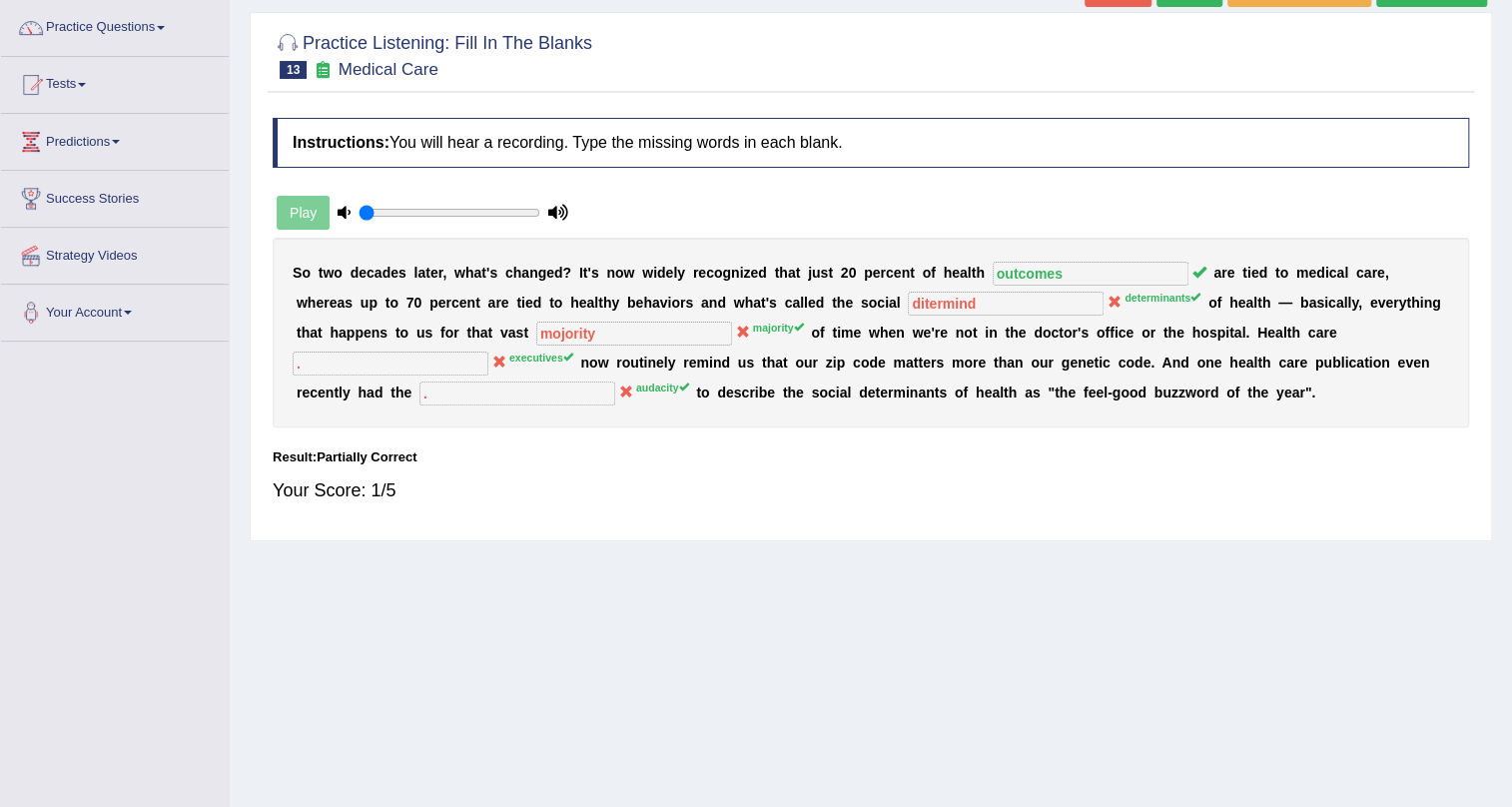 scroll, scrollTop: 0, scrollLeft: 0, axis: both 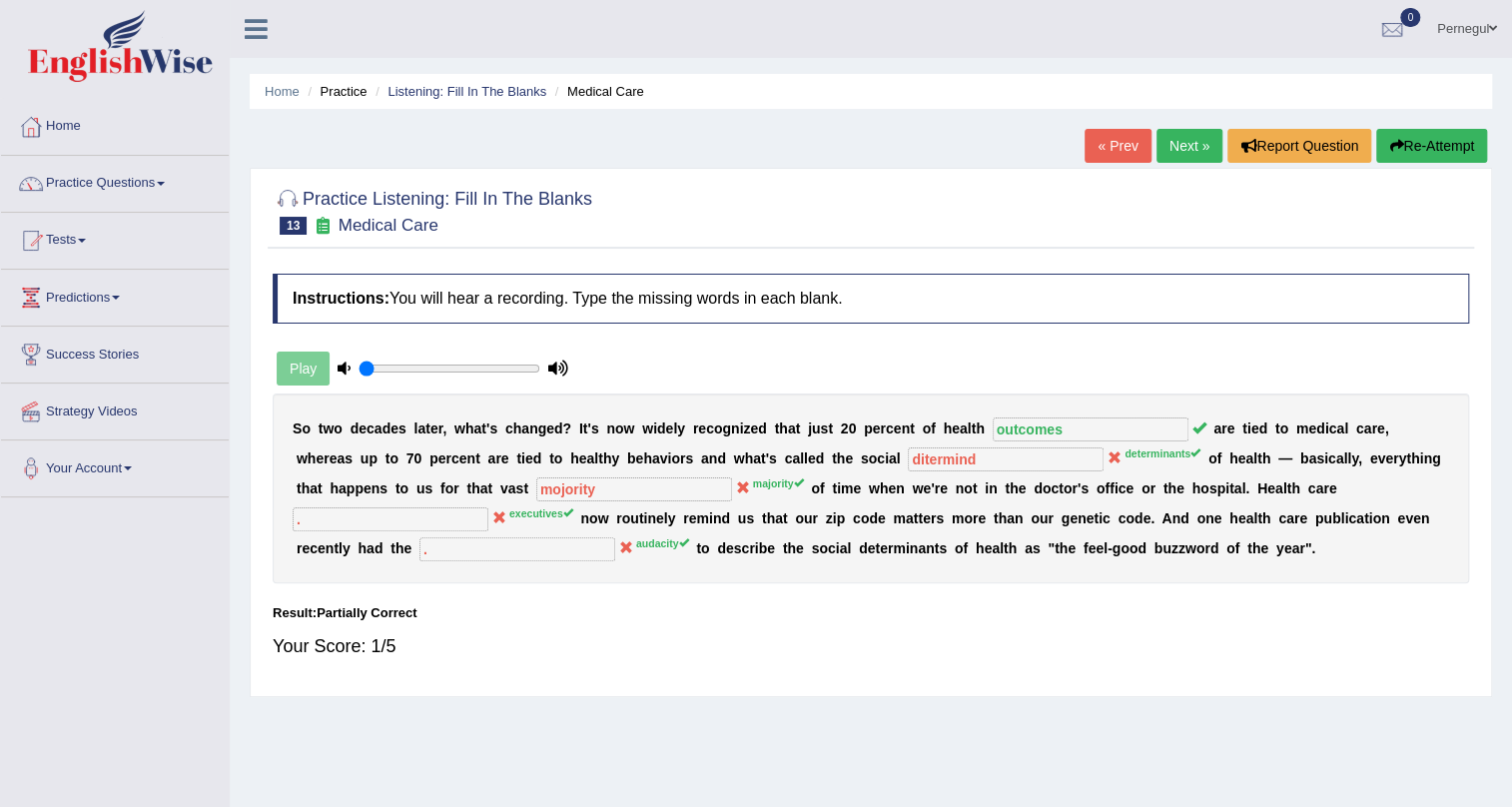 click on "Pernegul" at bounding box center (1467, 26) 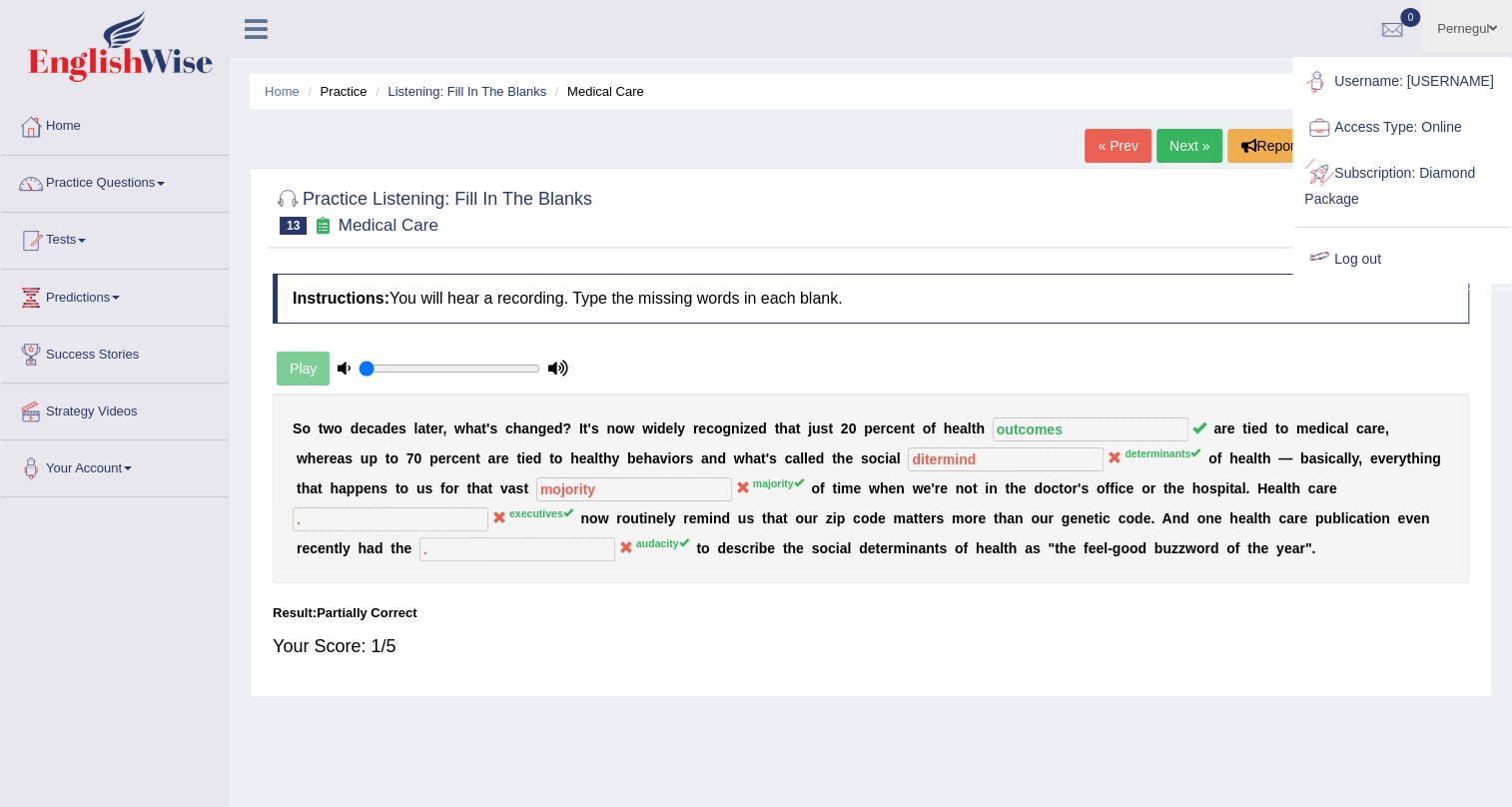 click on "Log out" at bounding box center [1402, 260] 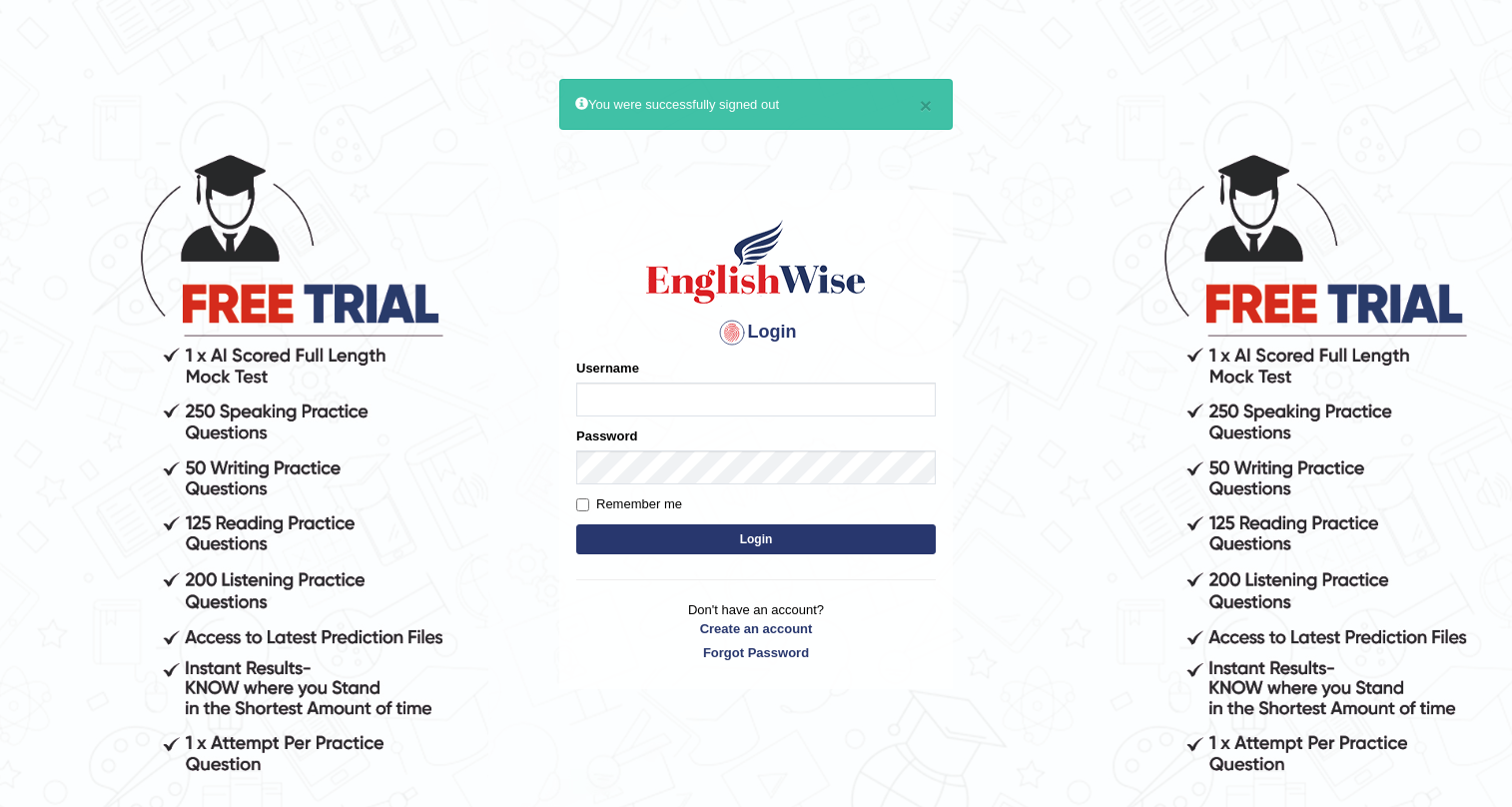 scroll, scrollTop: 0, scrollLeft: 0, axis: both 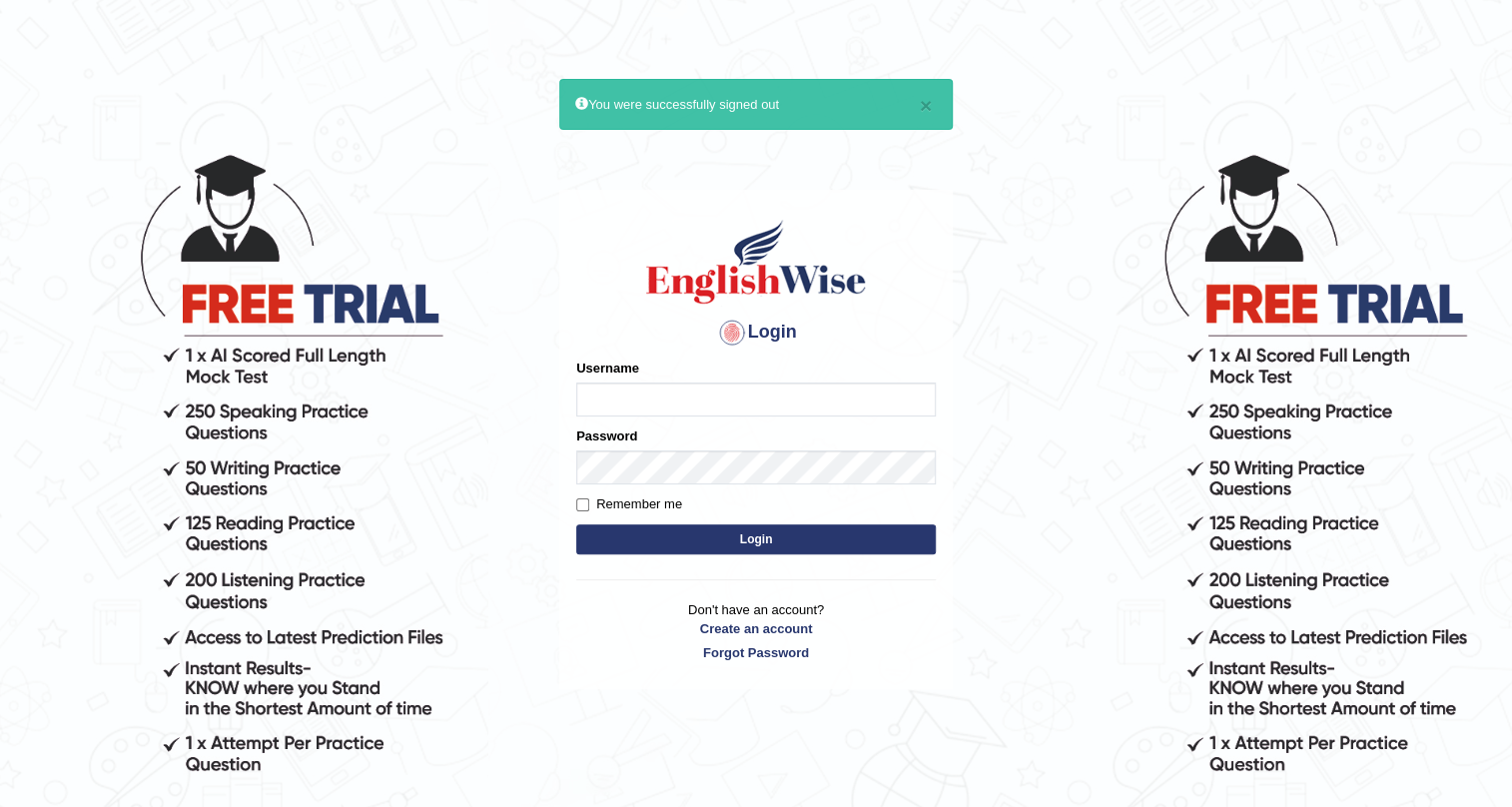 drag, startPoint x: 0, startPoint y: 0, endPoint x: 956, endPoint y: 842, distance: 1273.9309 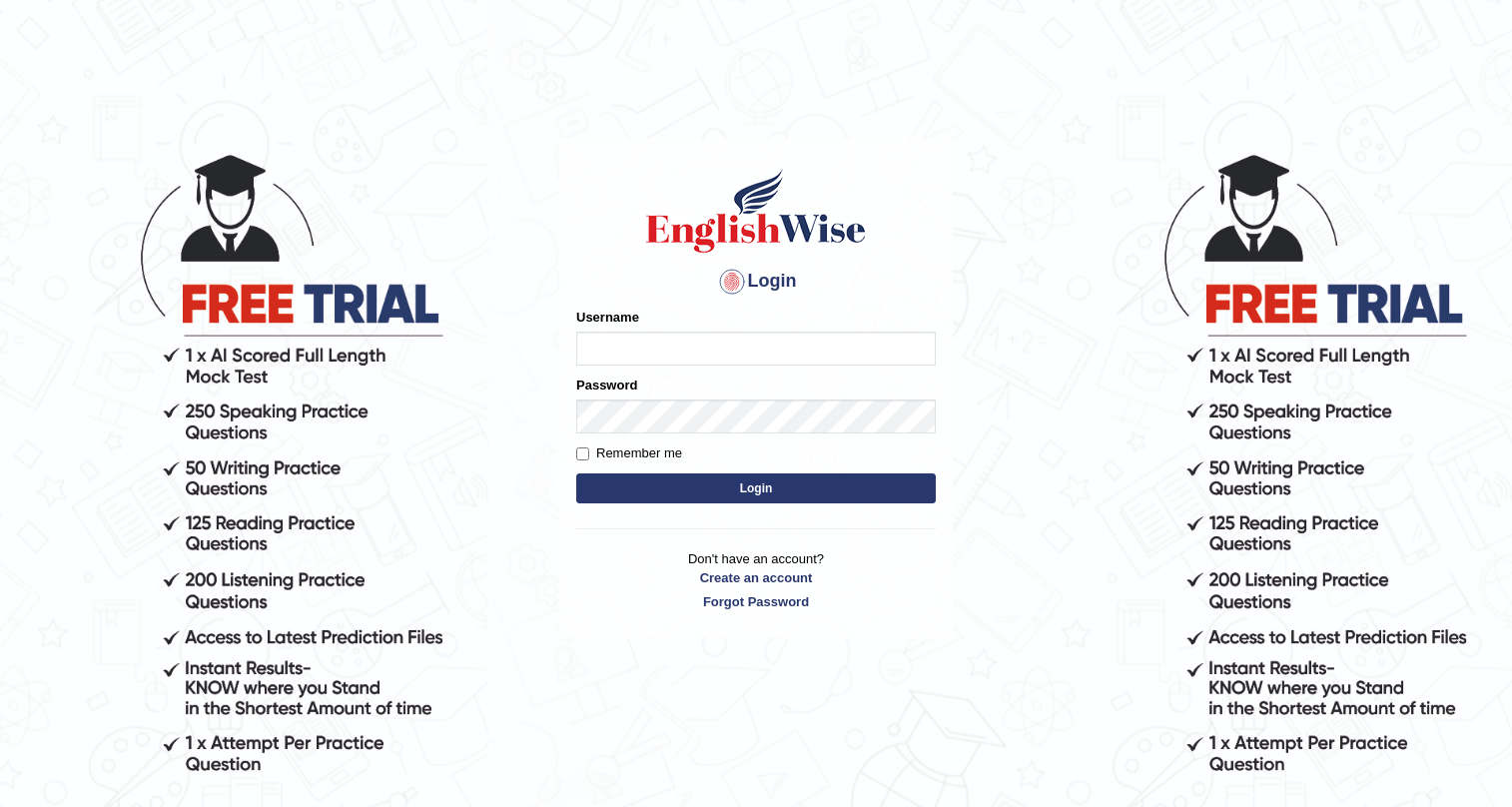 scroll, scrollTop: 0, scrollLeft: 0, axis: both 